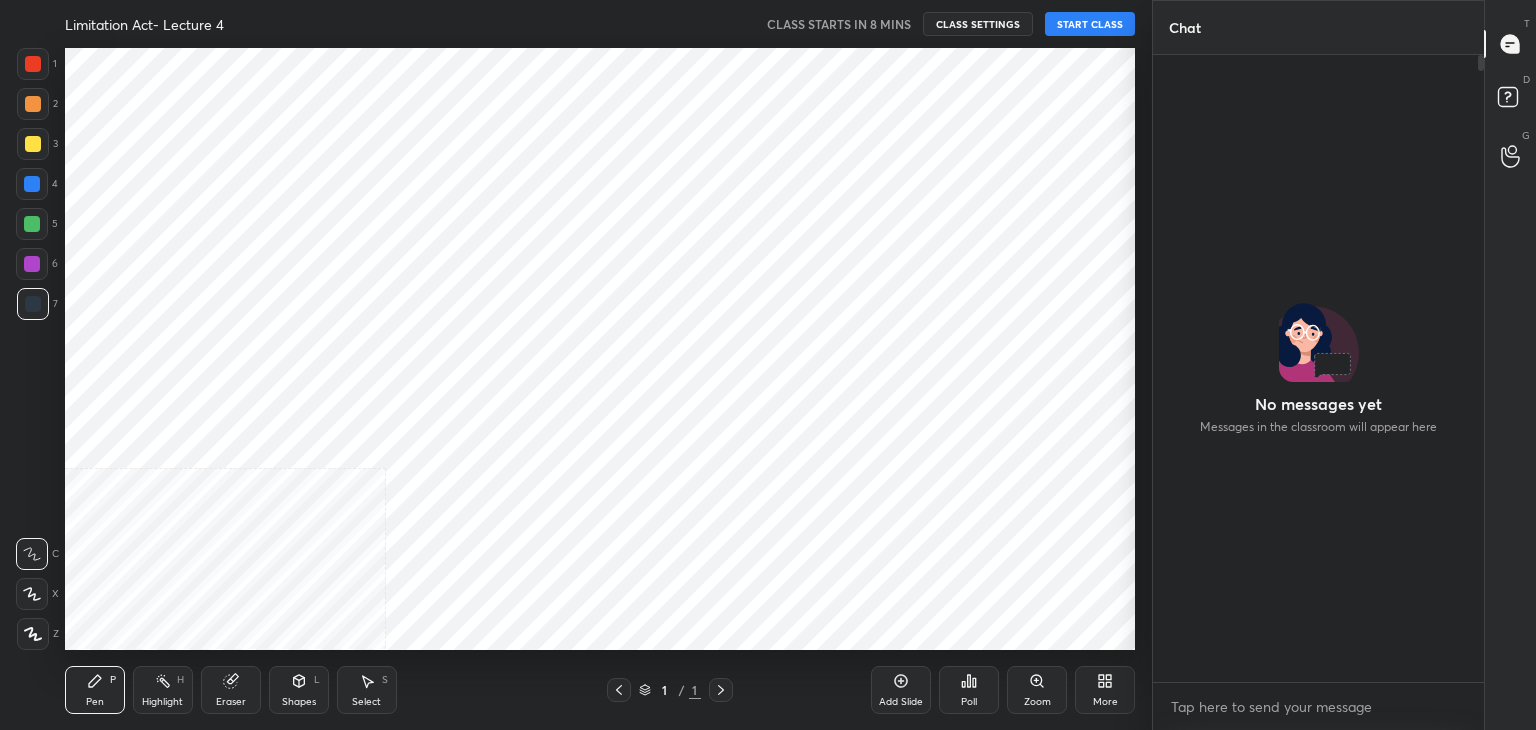 scroll, scrollTop: 0, scrollLeft: 0, axis: both 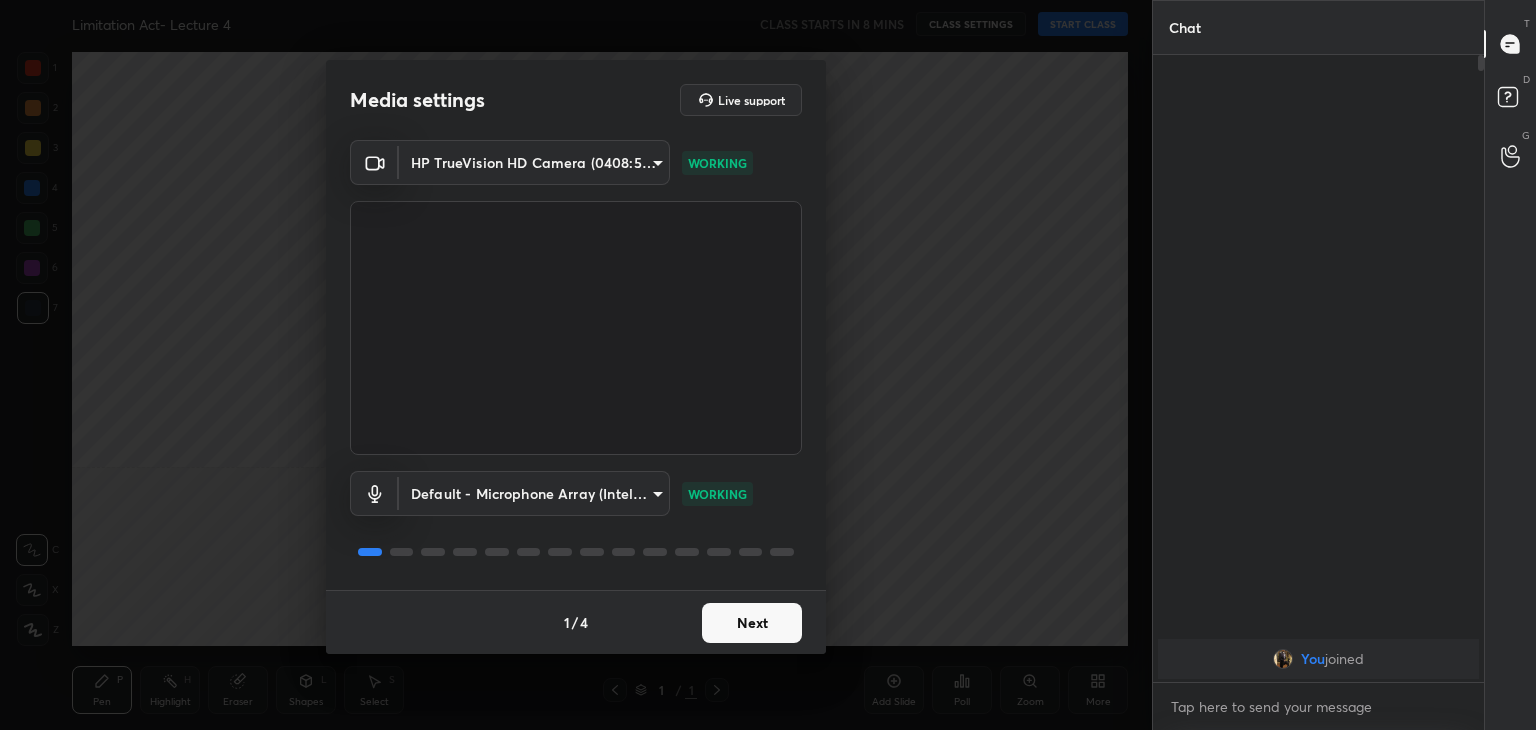 click on "Next" at bounding box center [752, 623] 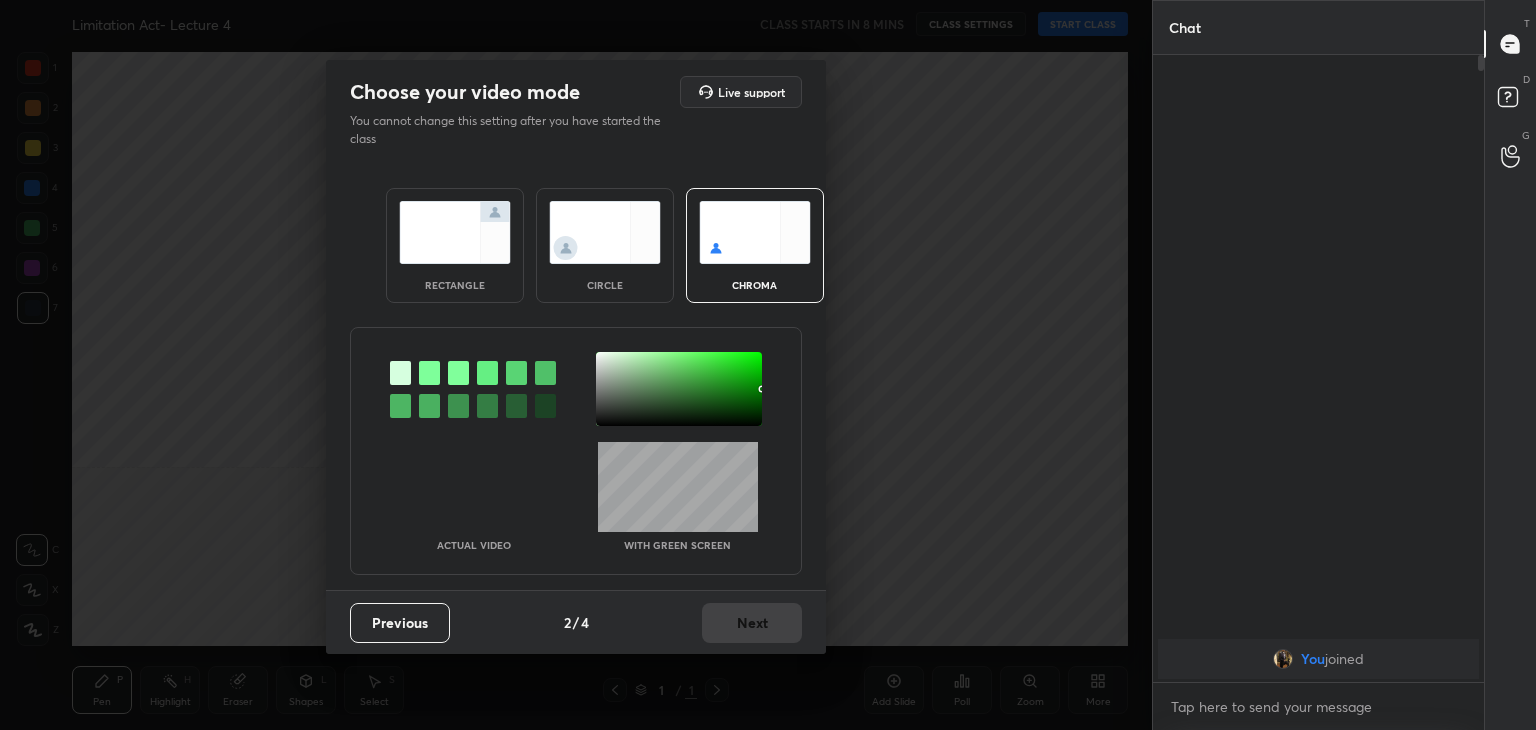click at bounding box center [455, 232] 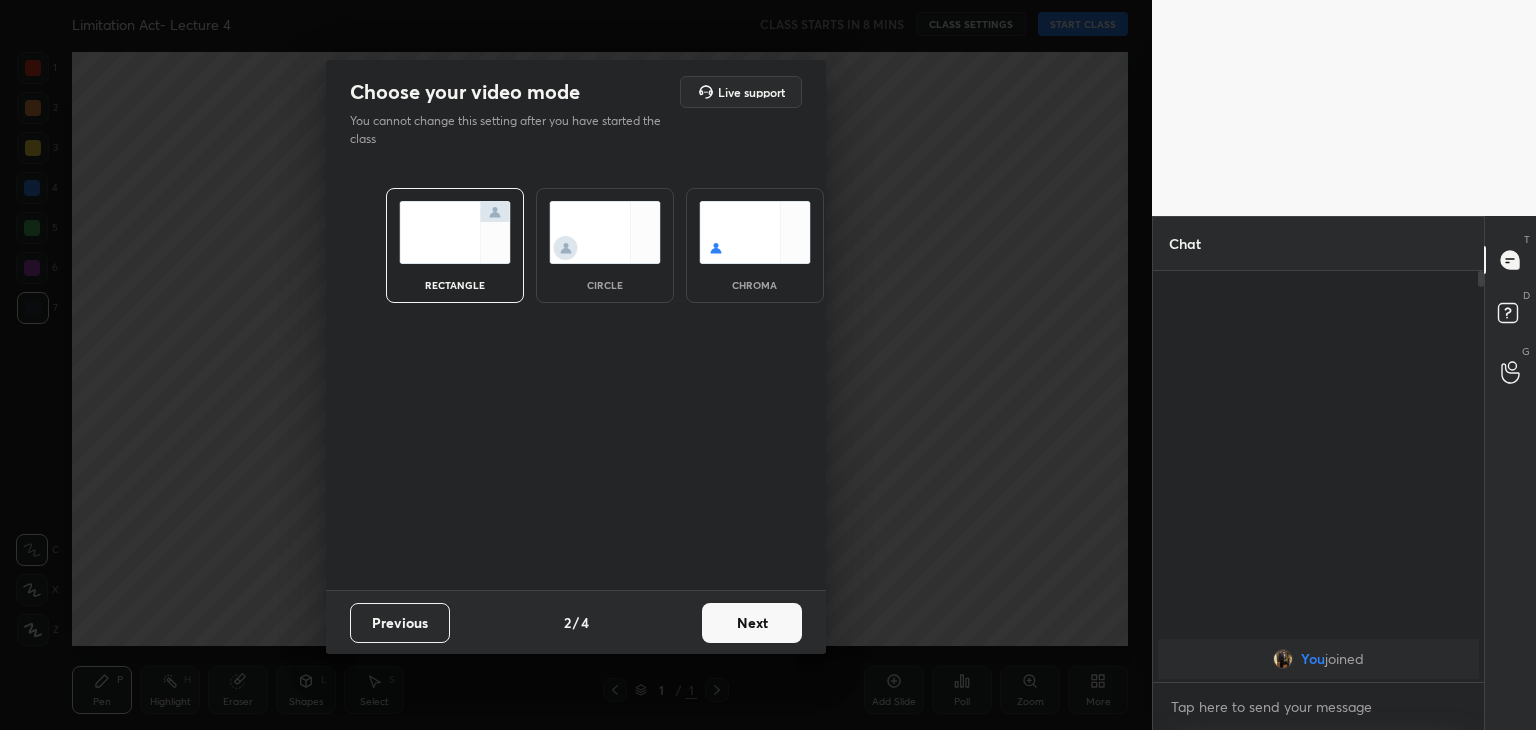 click on "Next" at bounding box center [752, 623] 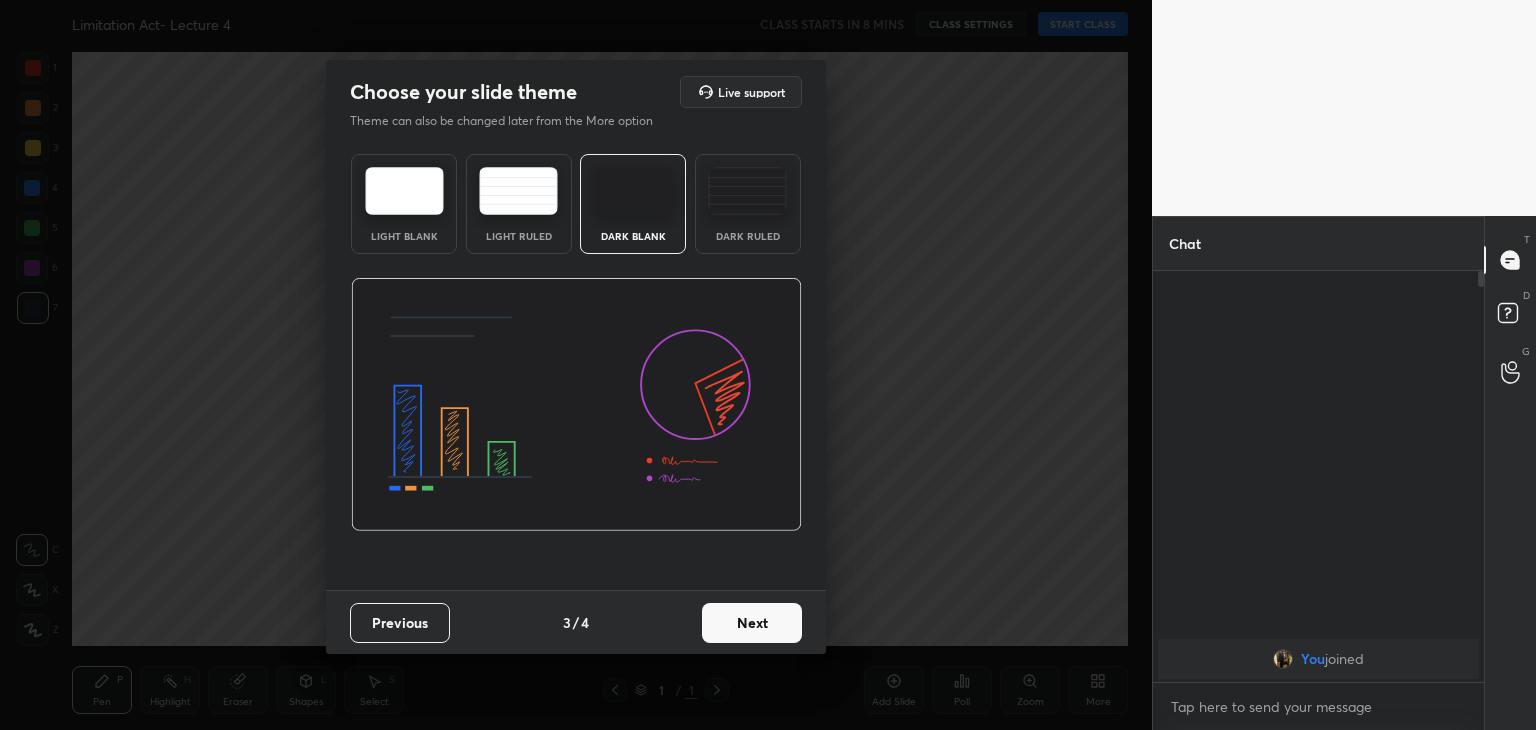 click on "Next" at bounding box center (752, 623) 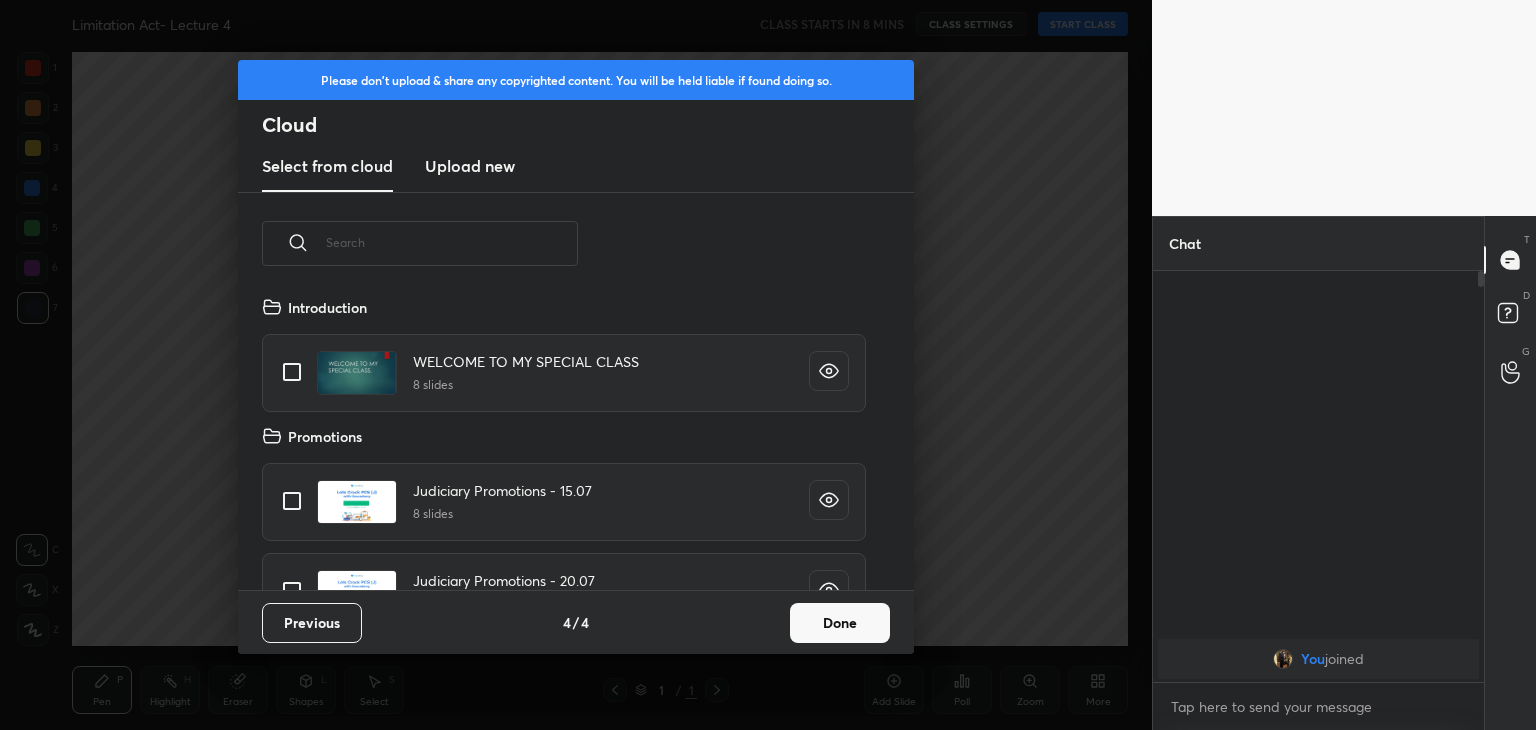 scroll, scrollTop: 6, scrollLeft: 10, axis: both 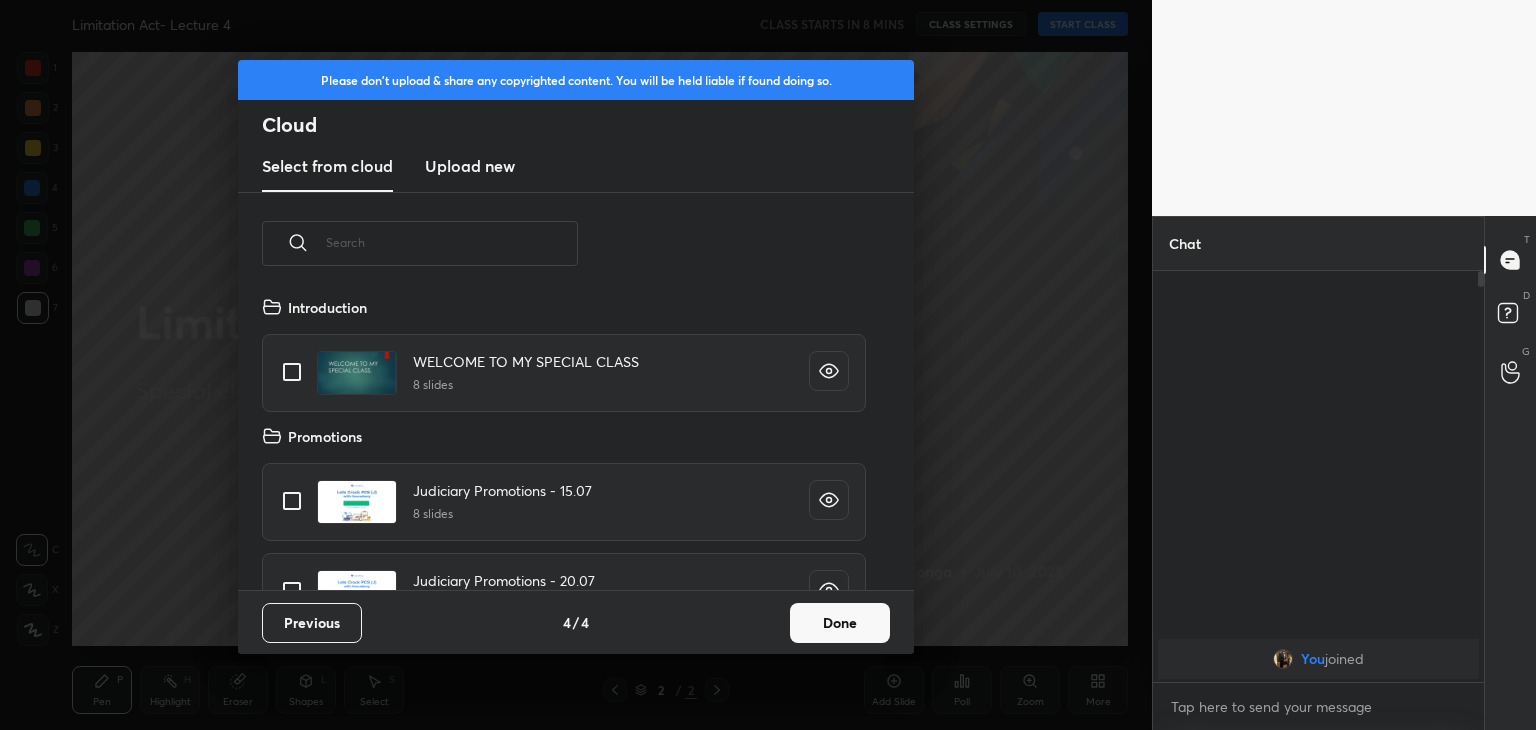 click on "Done" at bounding box center (840, 623) 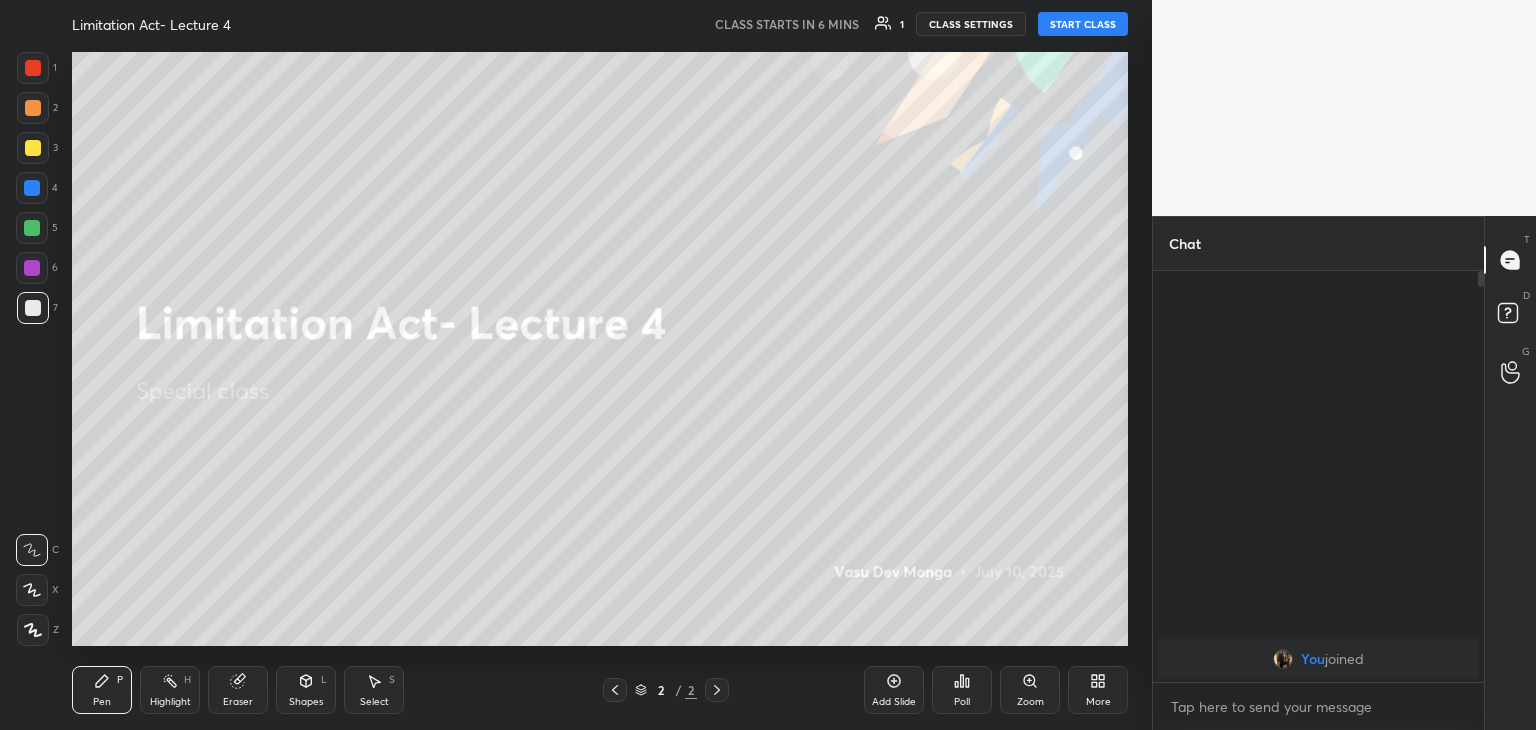 click 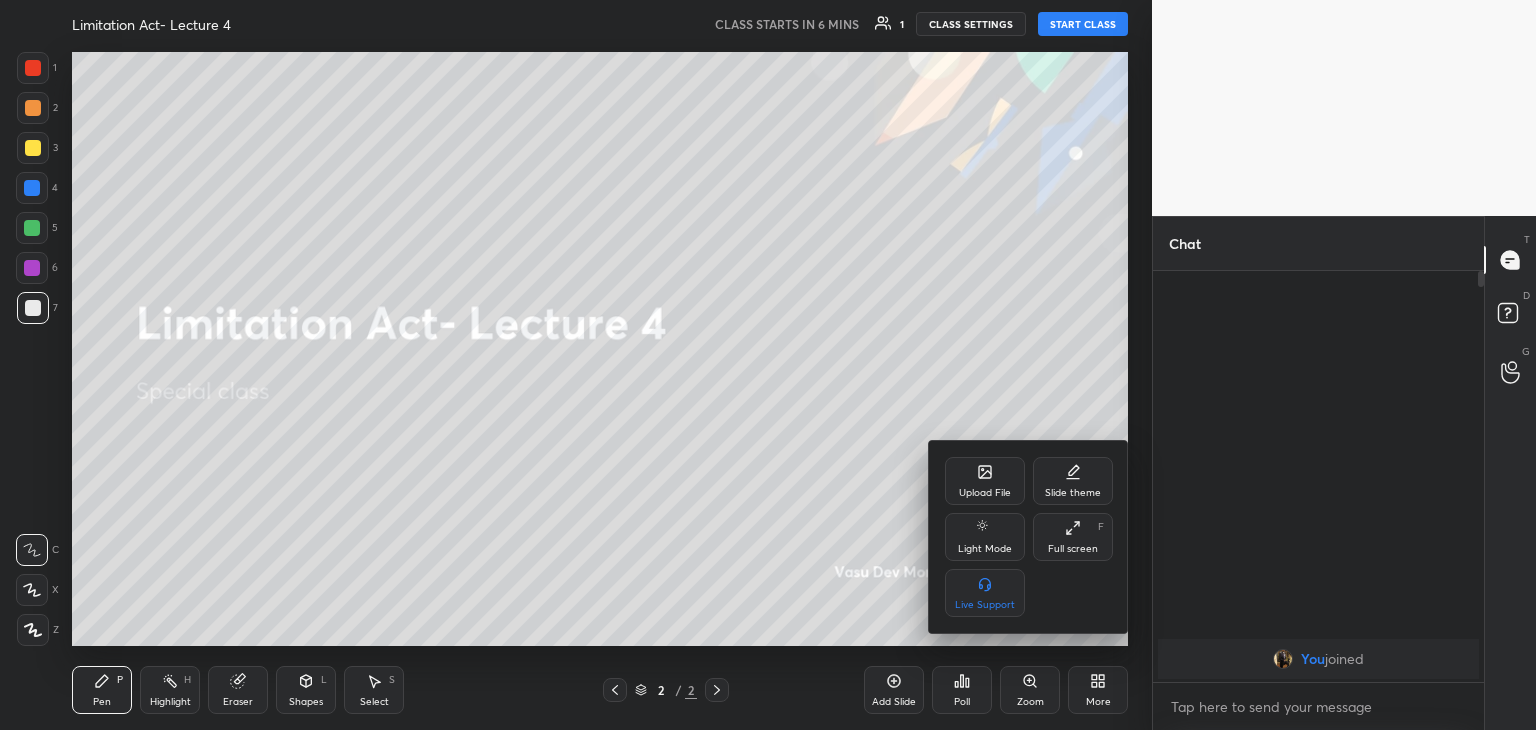 click at bounding box center [768, 365] 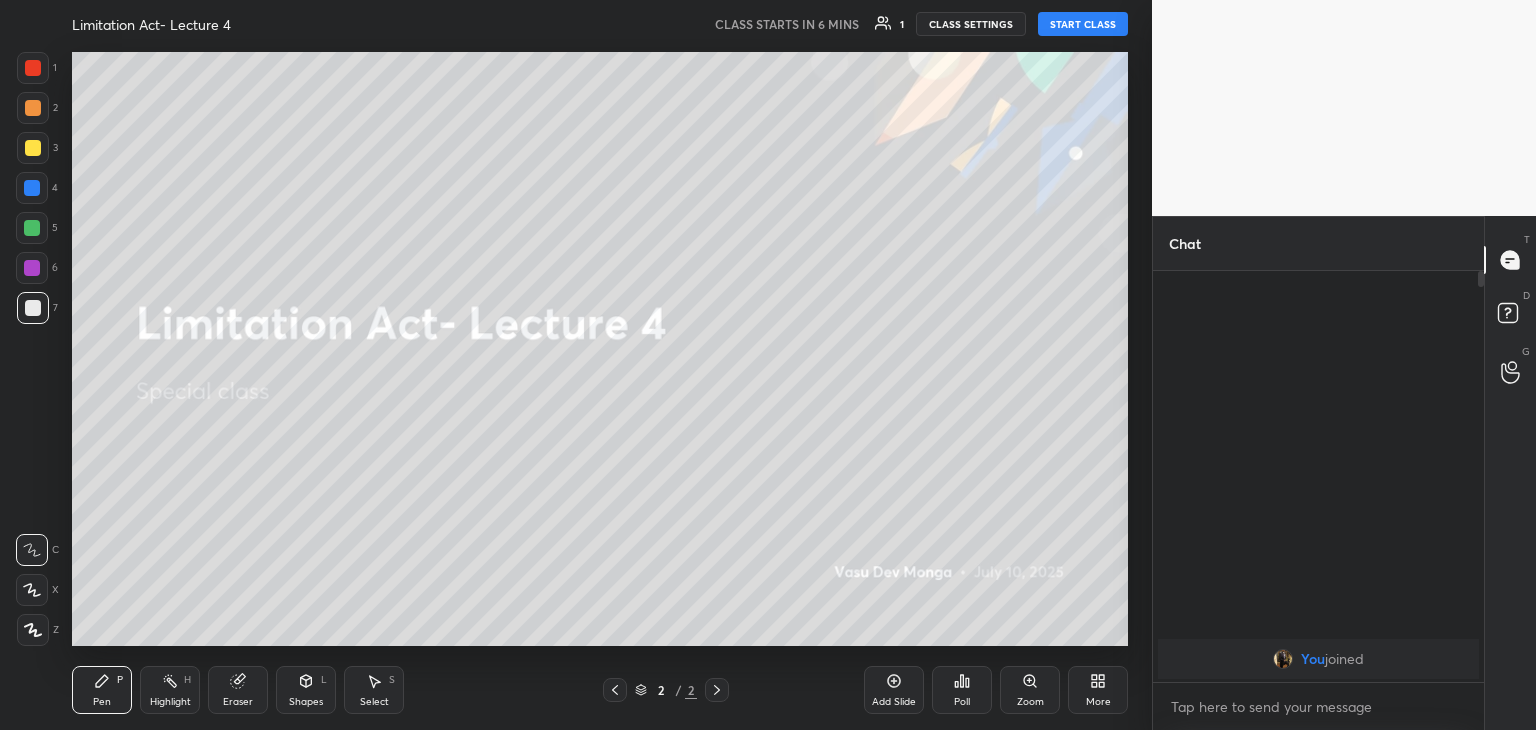 click on "START CLASS" at bounding box center [1083, 24] 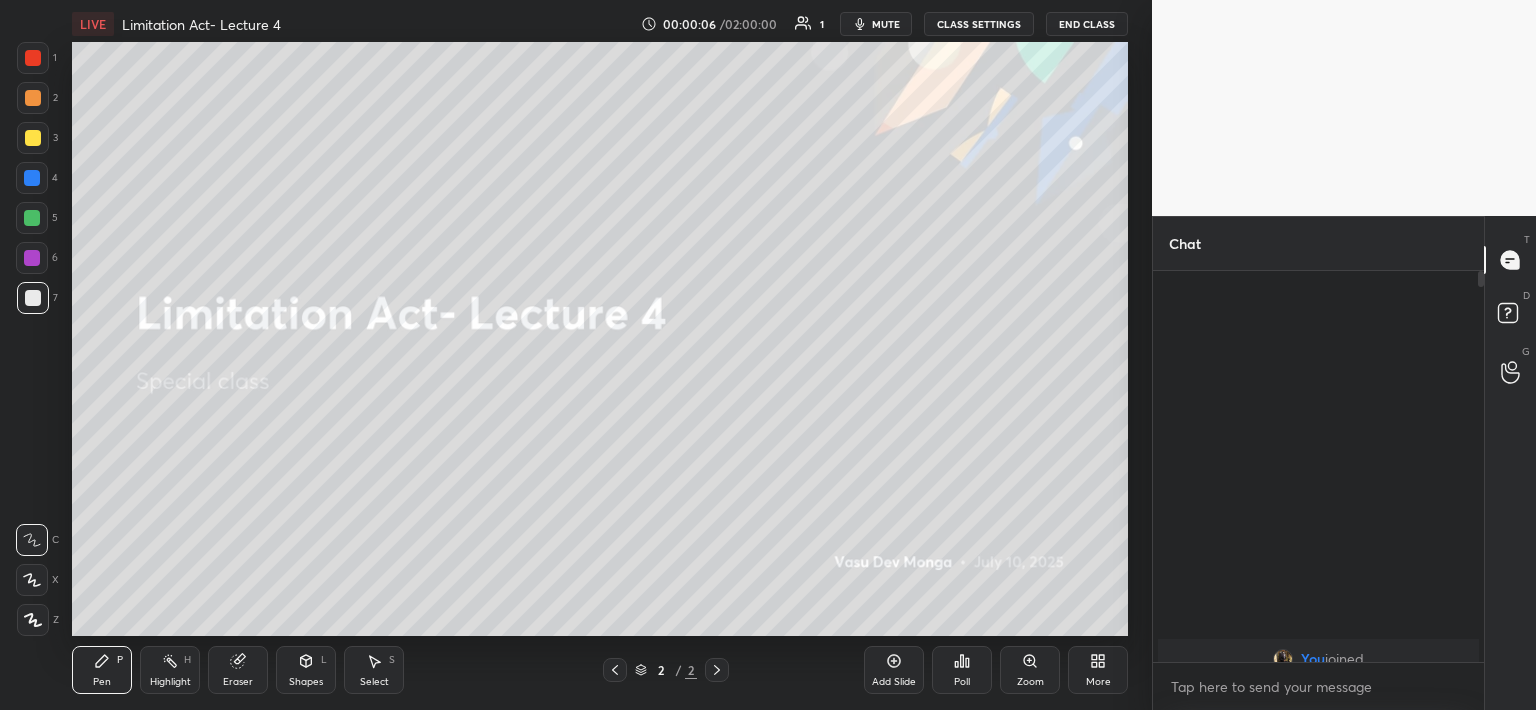 scroll, scrollTop: 550, scrollLeft: 1072, axis: both 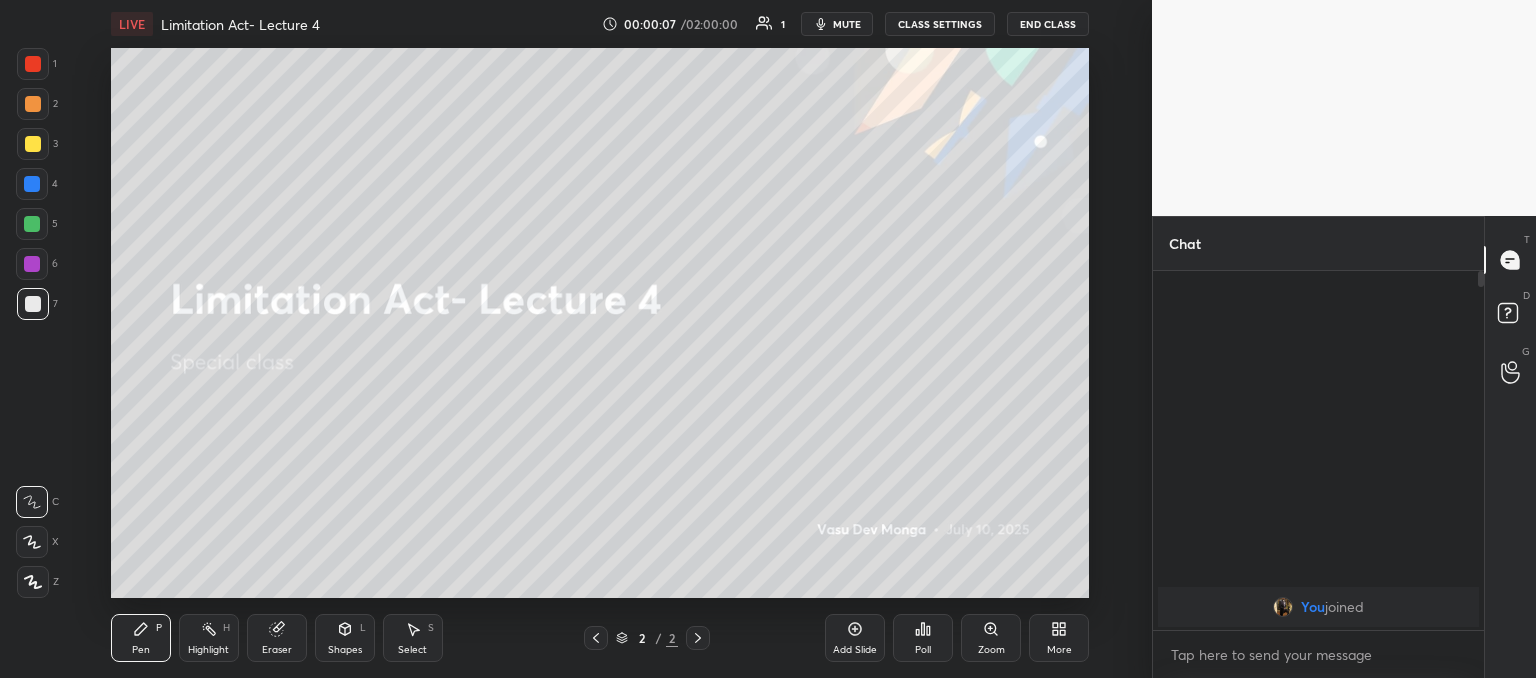 click on "More" at bounding box center (1059, 650) 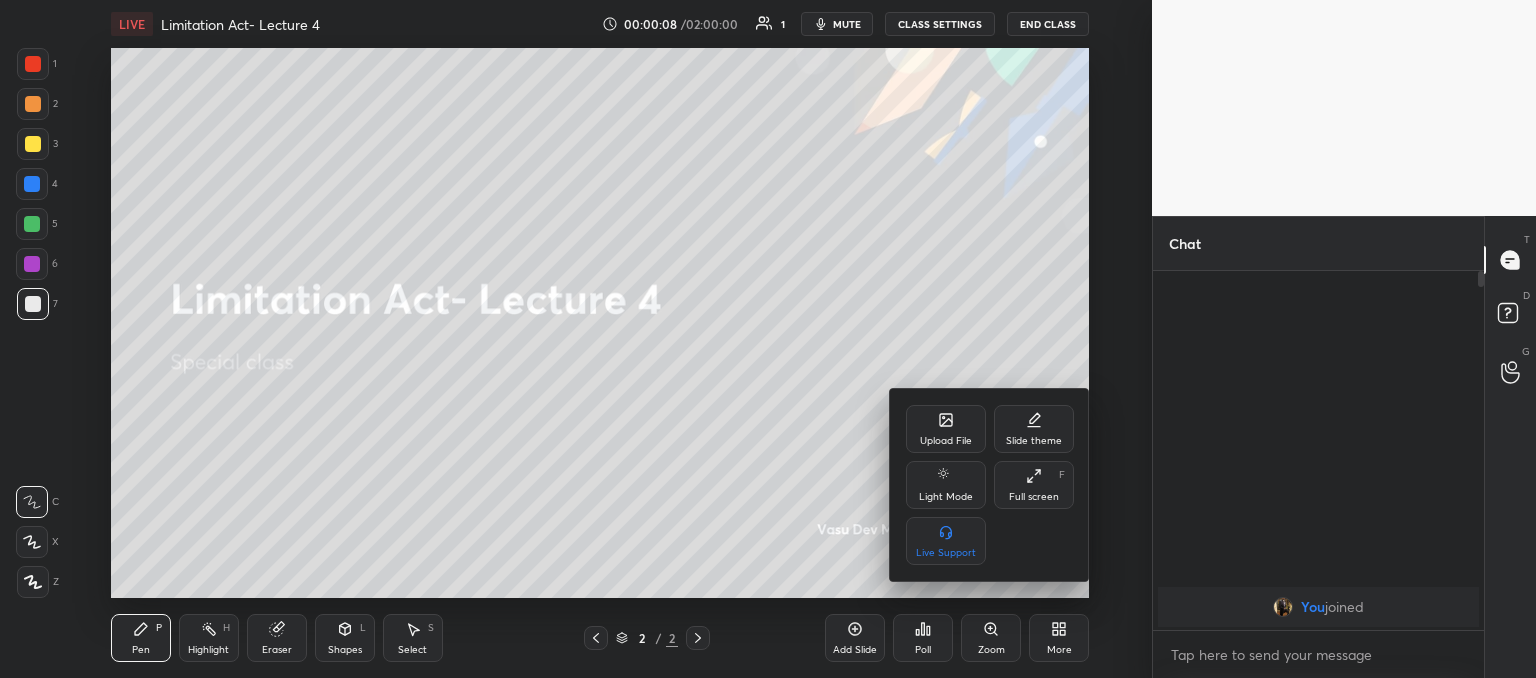 click on "Upload File" at bounding box center (946, 441) 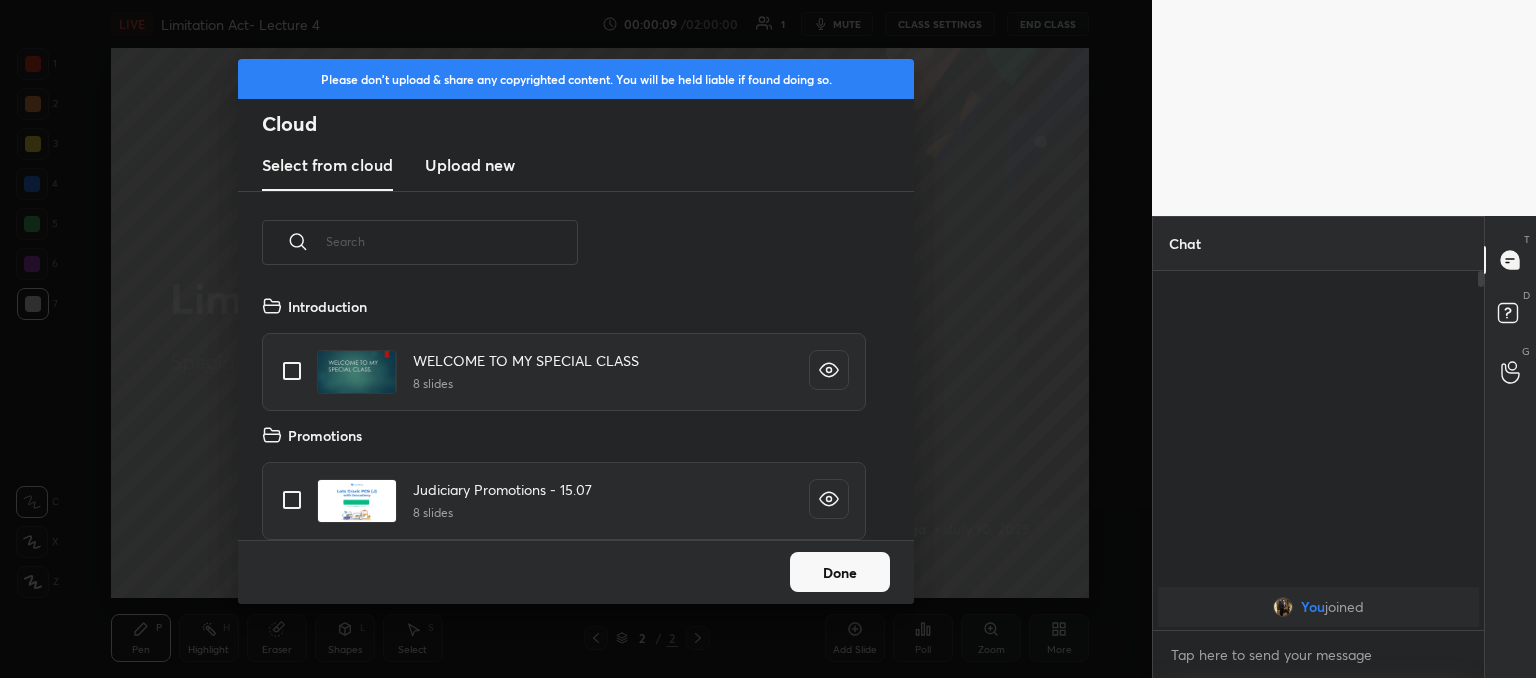 scroll, scrollTop: 5, scrollLeft: 10, axis: both 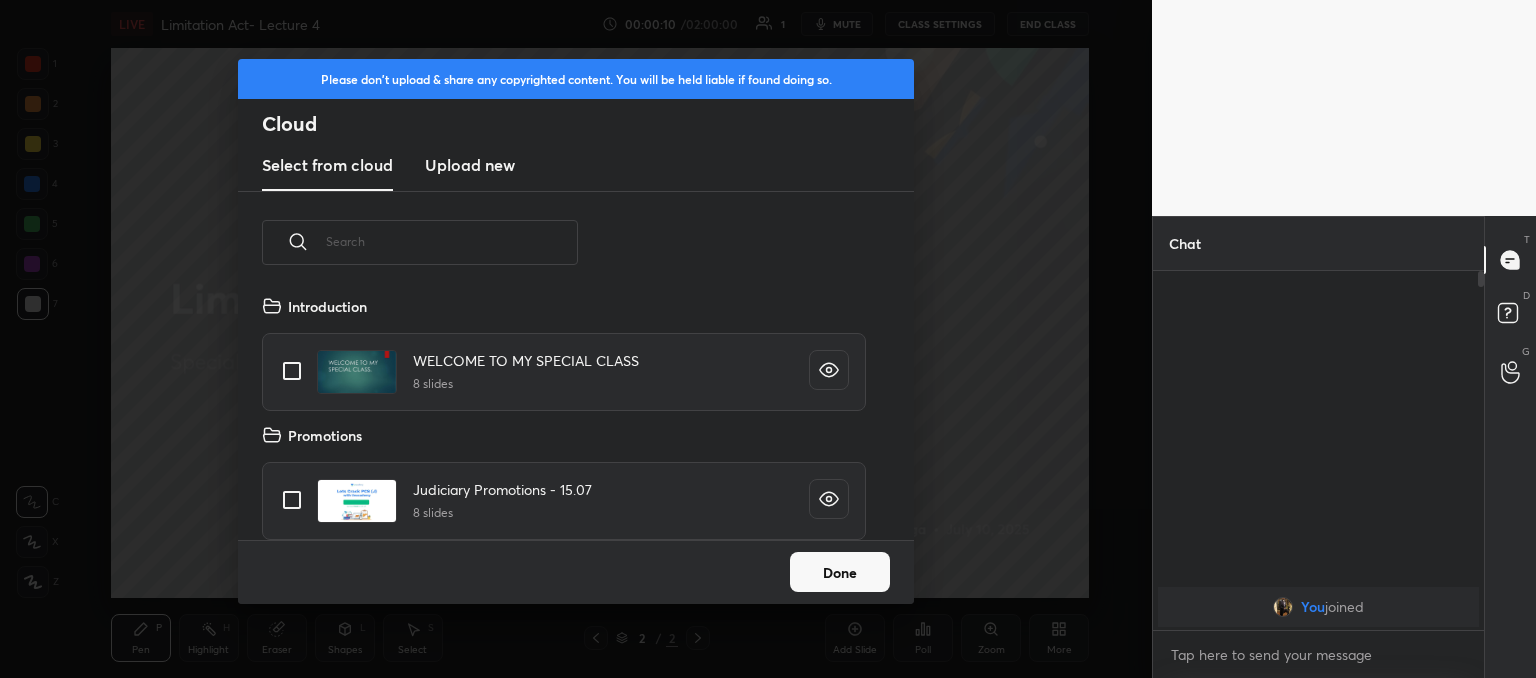 click on "Upload new" at bounding box center [470, 165] 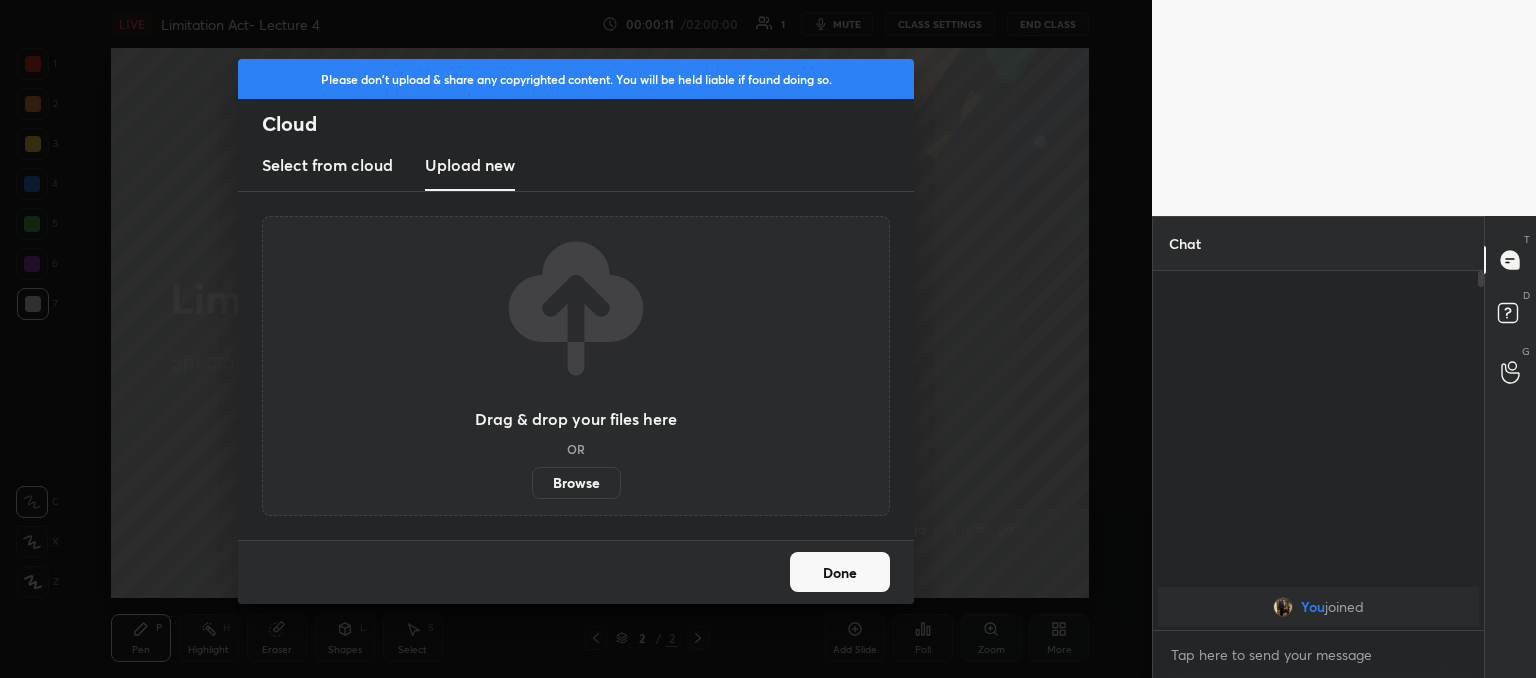 click on "Browse" at bounding box center (576, 483) 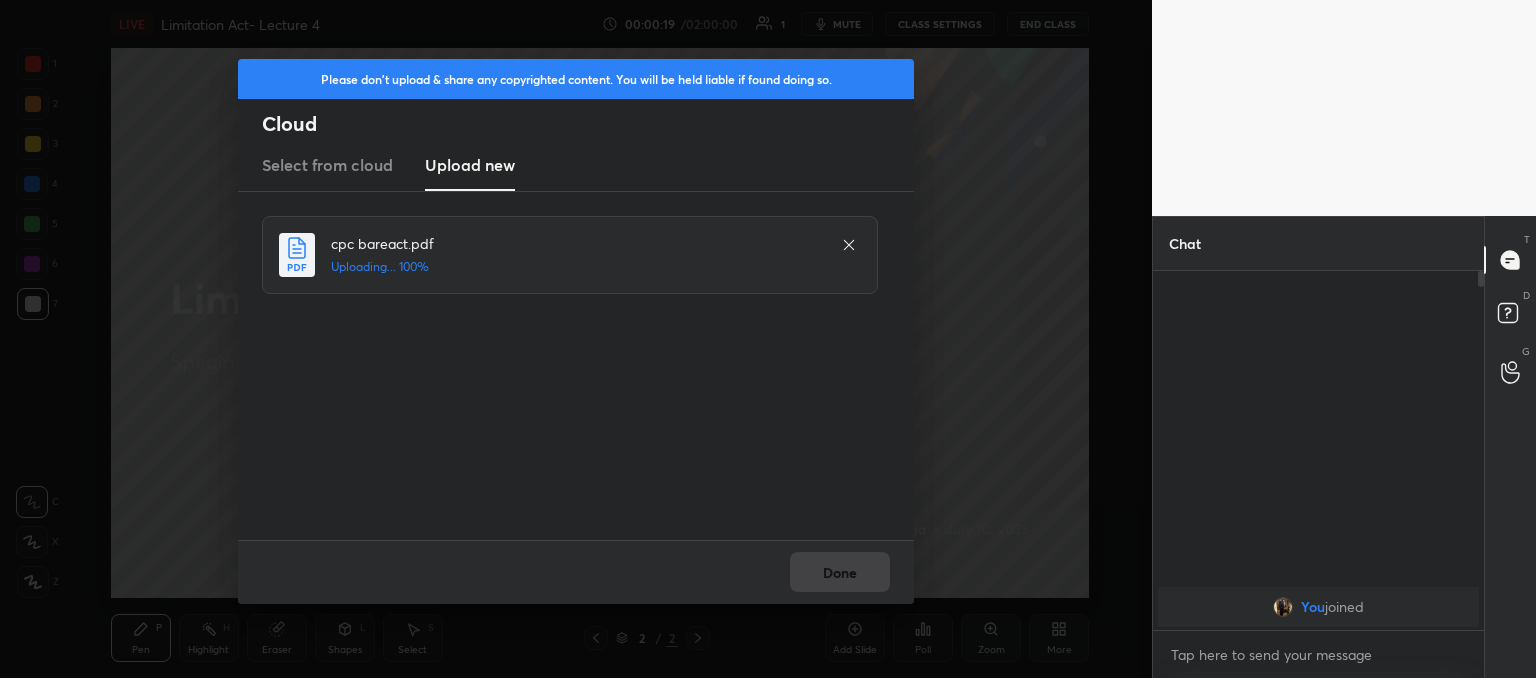 click on "Uploading... 100%" at bounding box center (576, 267) 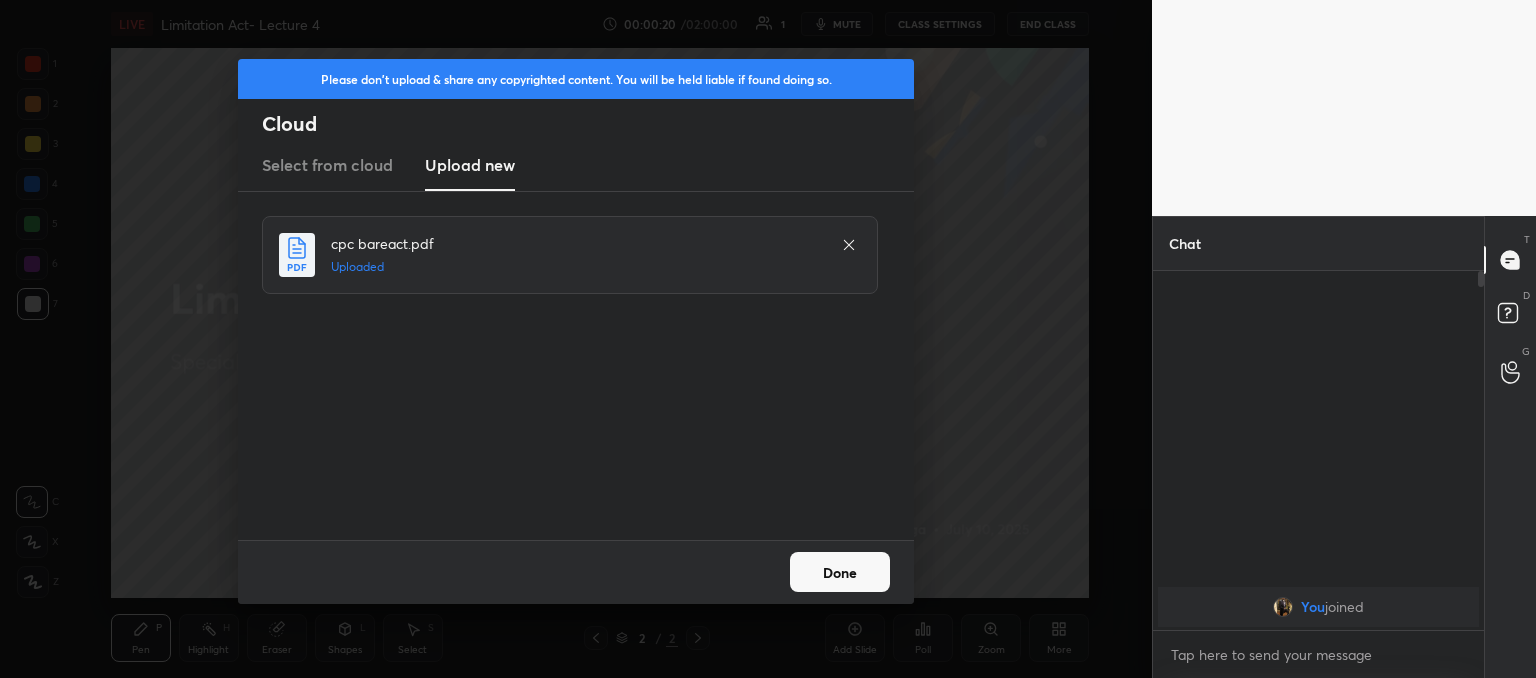 click on "Done" at bounding box center (840, 572) 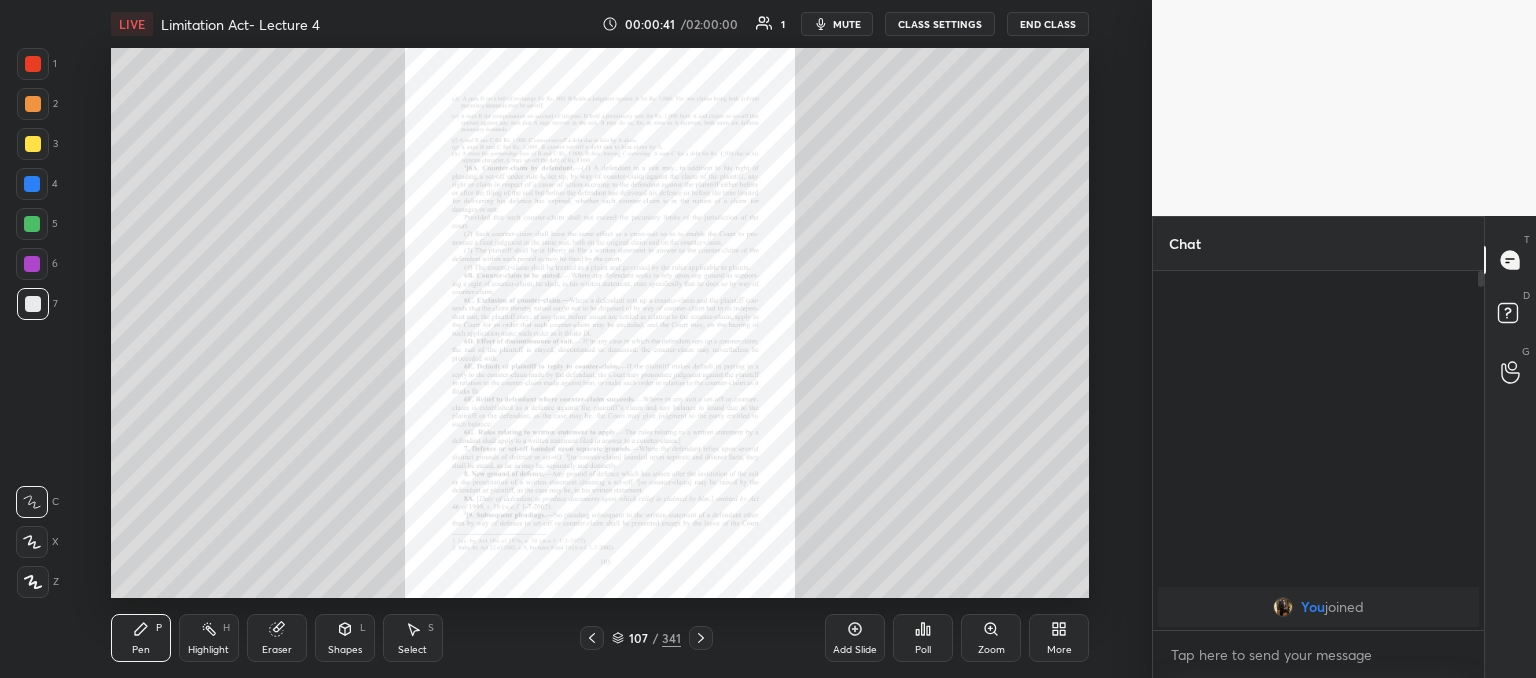 click 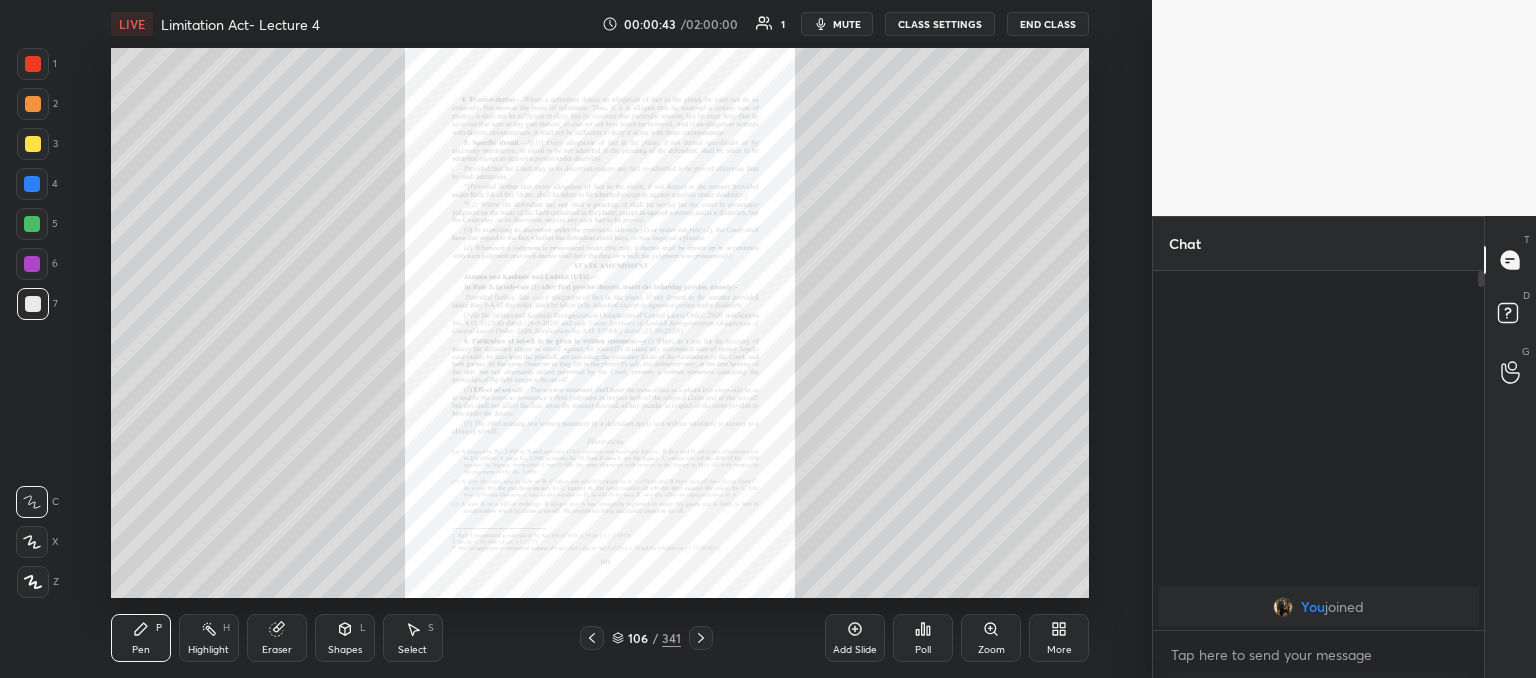 click on "Zoom" at bounding box center [991, 650] 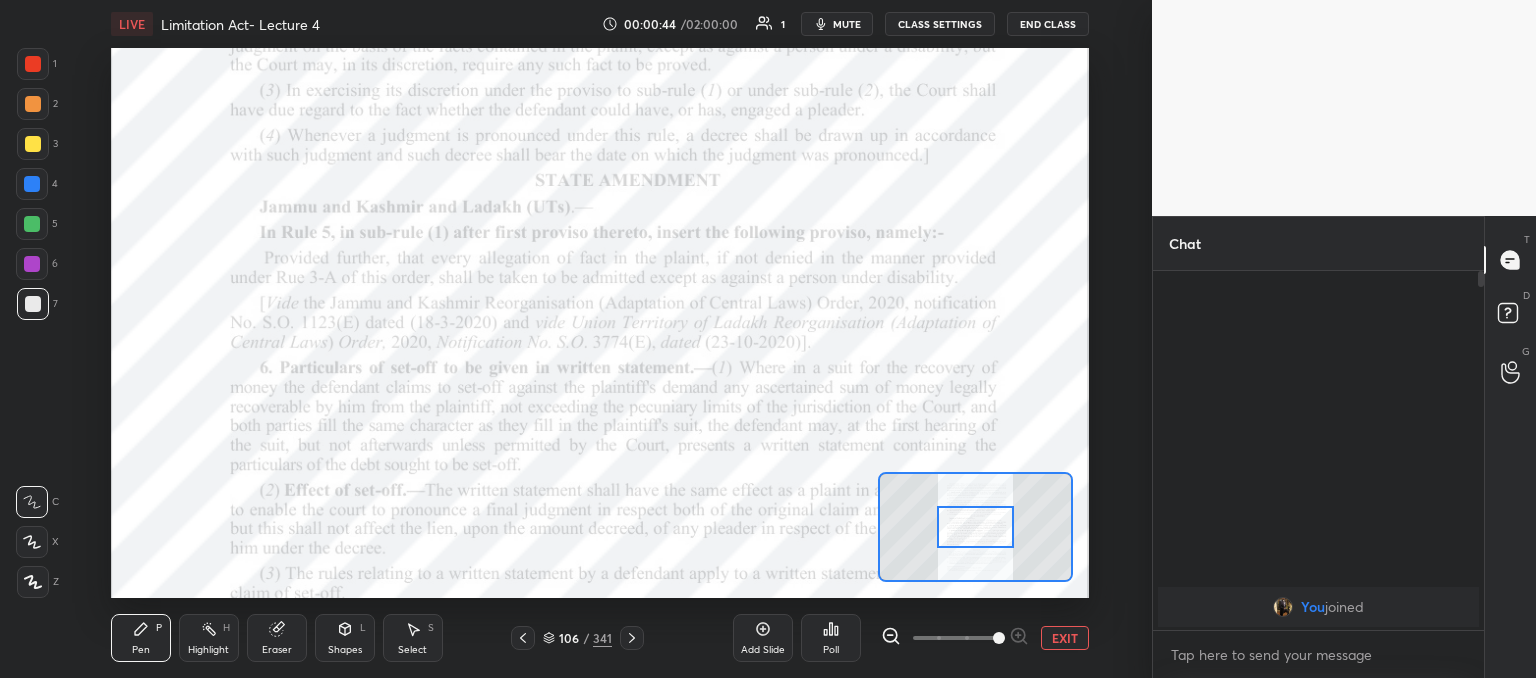 click at bounding box center [955, 638] 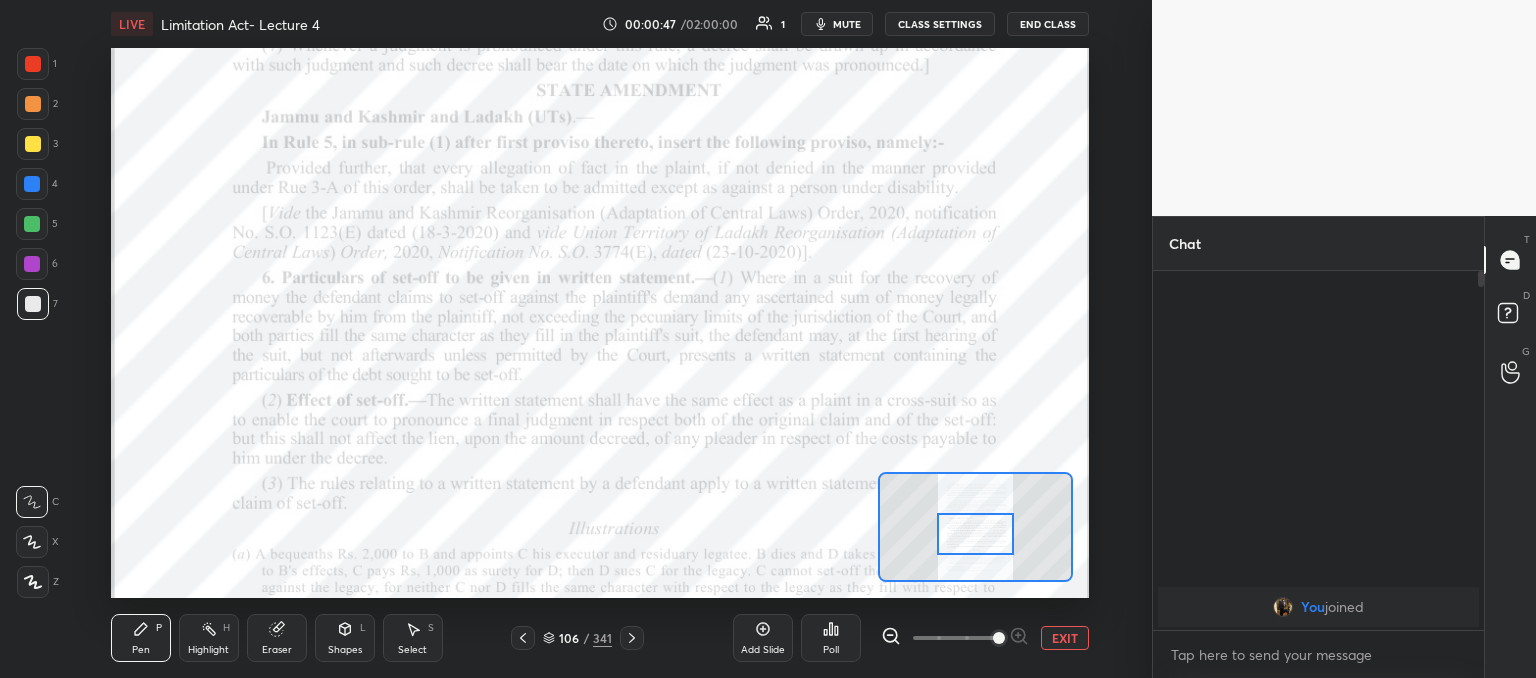 click at bounding box center (975, 534) 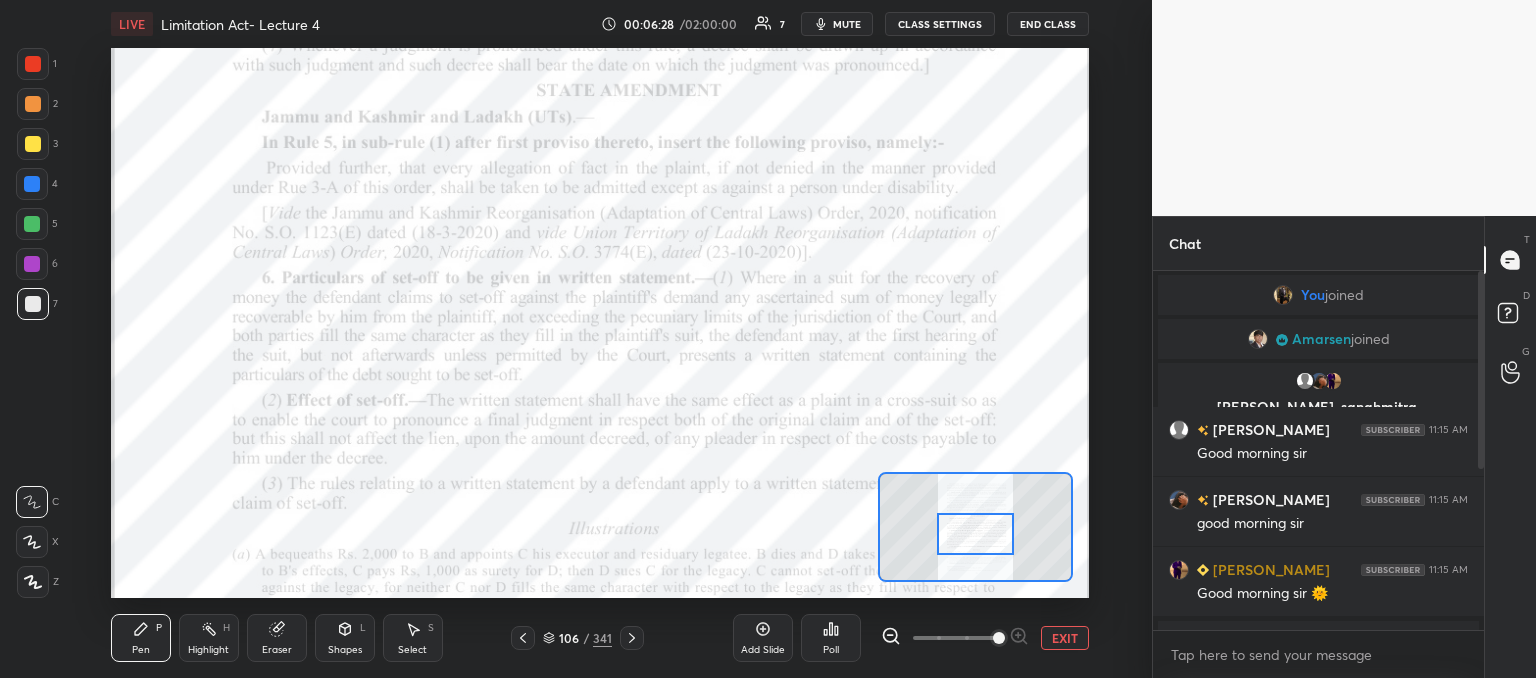 click on "LIVE Limitation Act- Lecture 4" at bounding box center [352, 24] 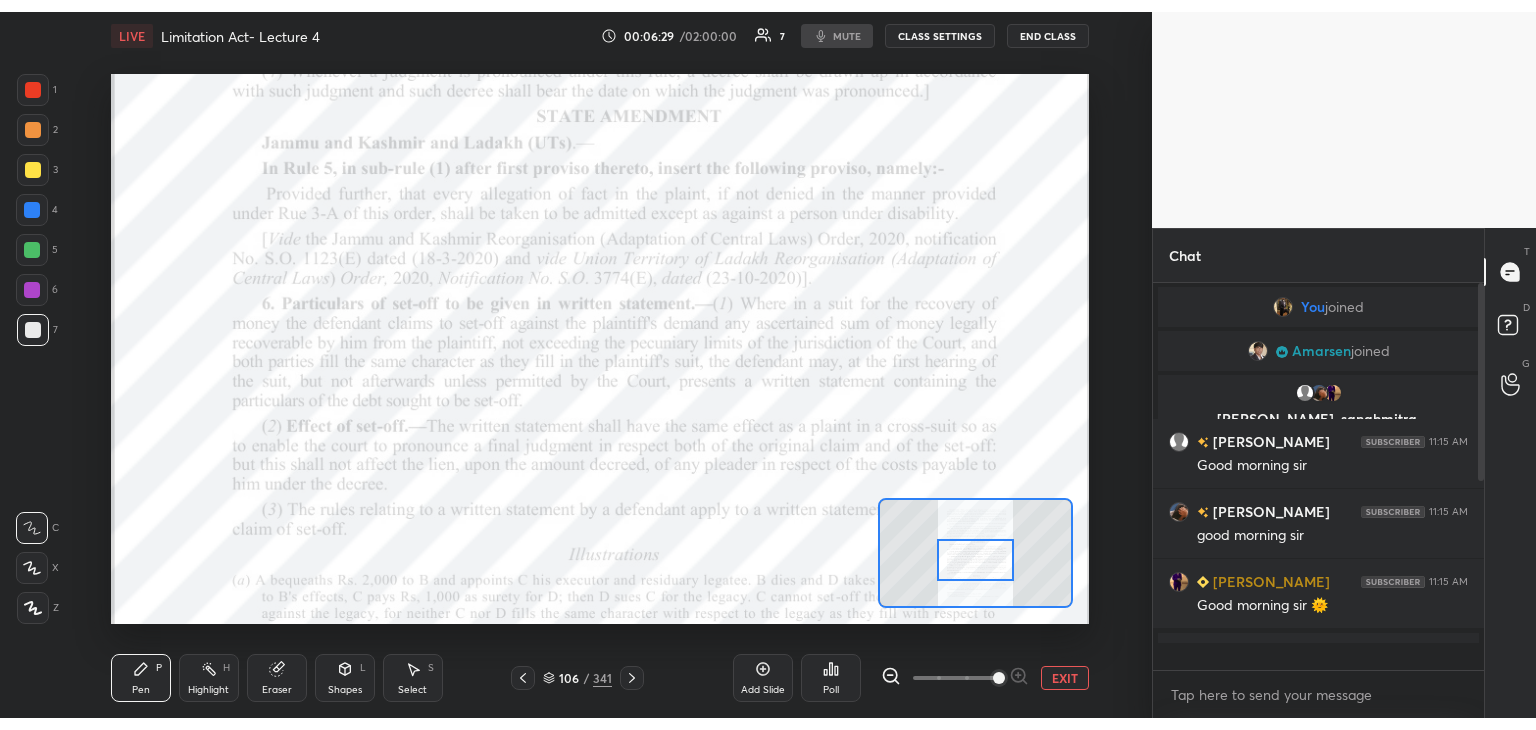 scroll, scrollTop: 99397, scrollLeft: 98928, axis: both 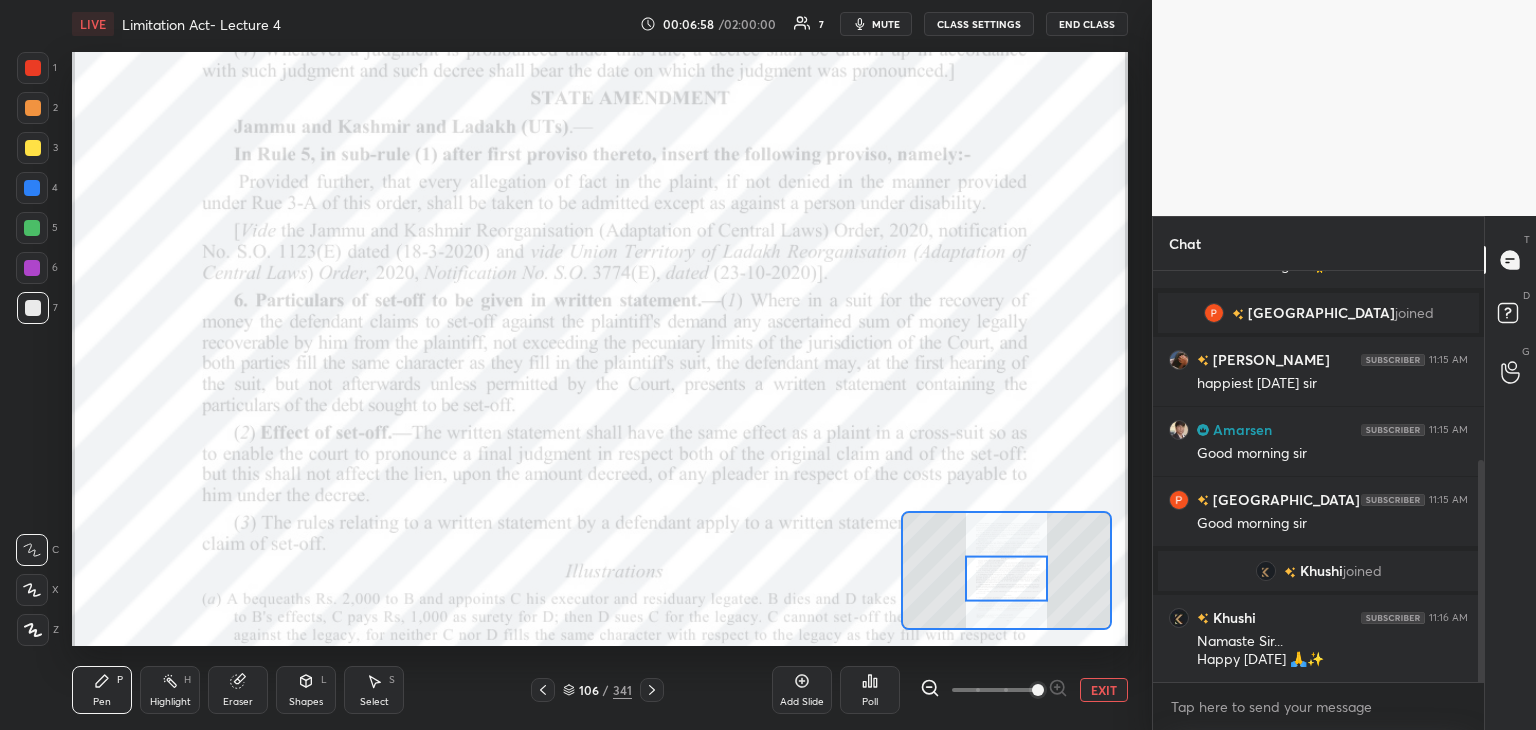 click at bounding box center (32, 228) 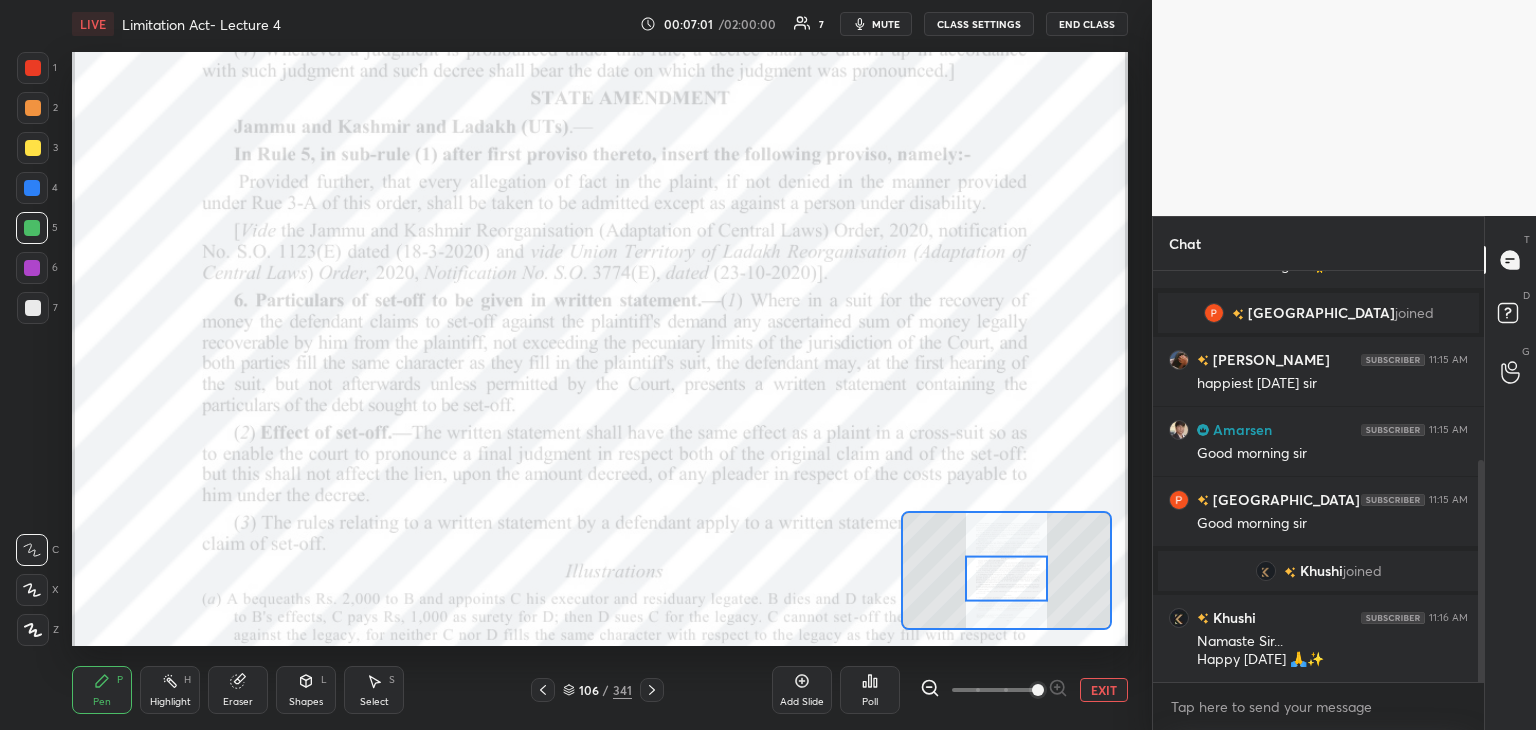 click on "1 2 3 4 5 6 7 C X Z C X Z E E Erase all   H H LIVE Limitation Act- Lecture 4 00:07:01 /  02:00:00 7 mute CLASS SETTINGS End Class Setting up your live class Poll for   secs No correct answer Start poll Back Limitation Act- Lecture 4 [PERSON_NAME] Dev [PERSON_NAME] Pen P Highlight H Eraser Shapes L Select S 106 / 341 Add Slide Poll EXIT" at bounding box center [568, 365] 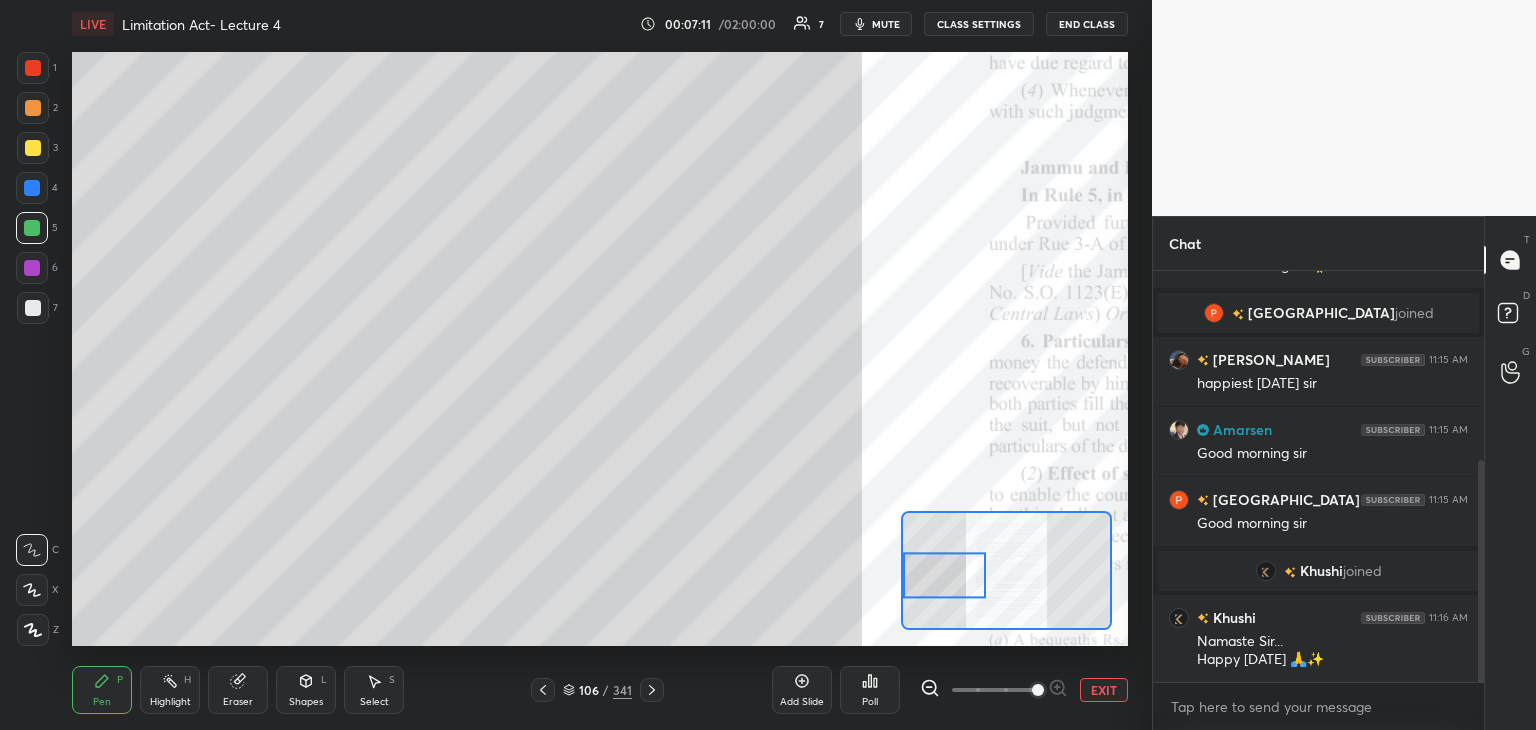 scroll, scrollTop: 400, scrollLeft: 0, axis: vertical 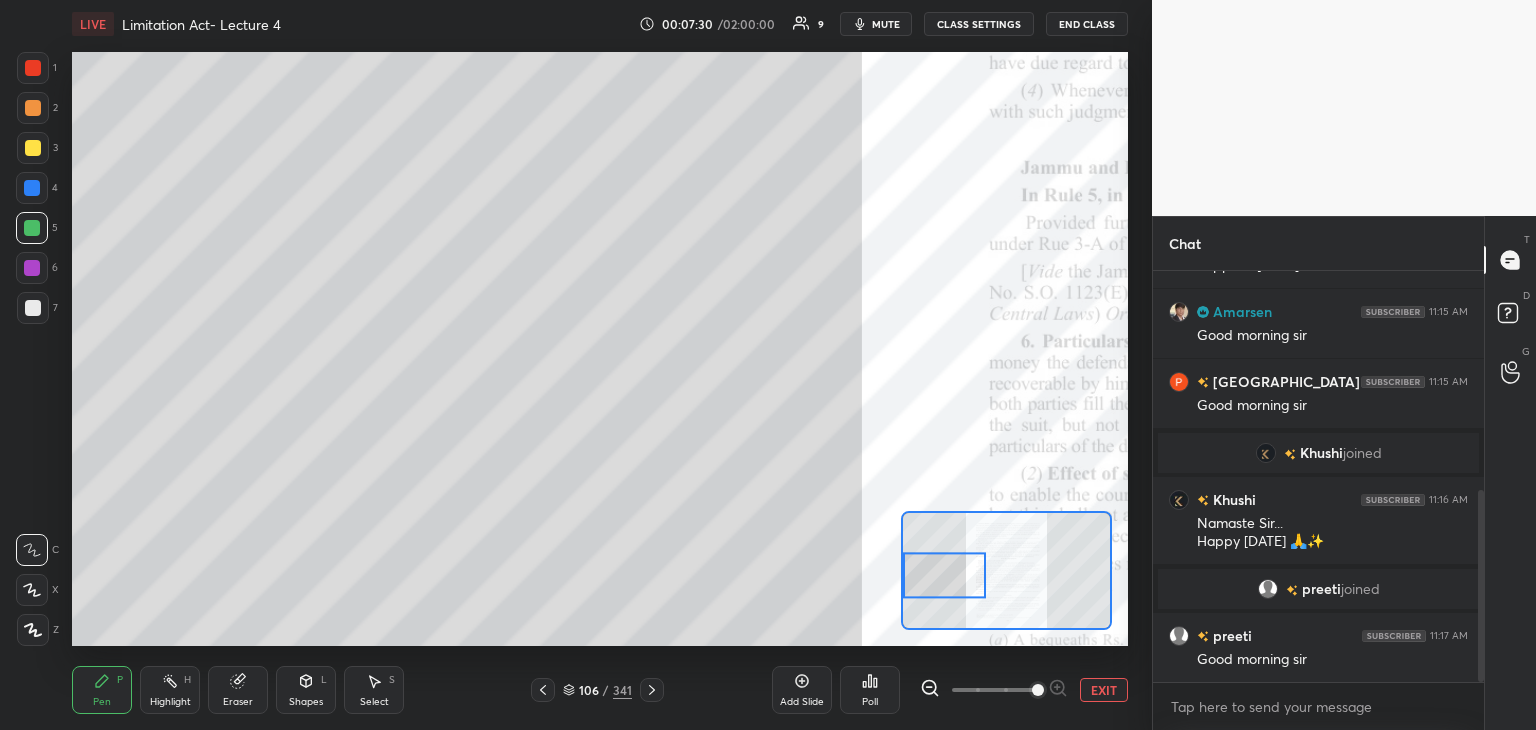 drag, startPoint x: 1482, startPoint y: 524, endPoint x: 1472, endPoint y: 769, distance: 245.204 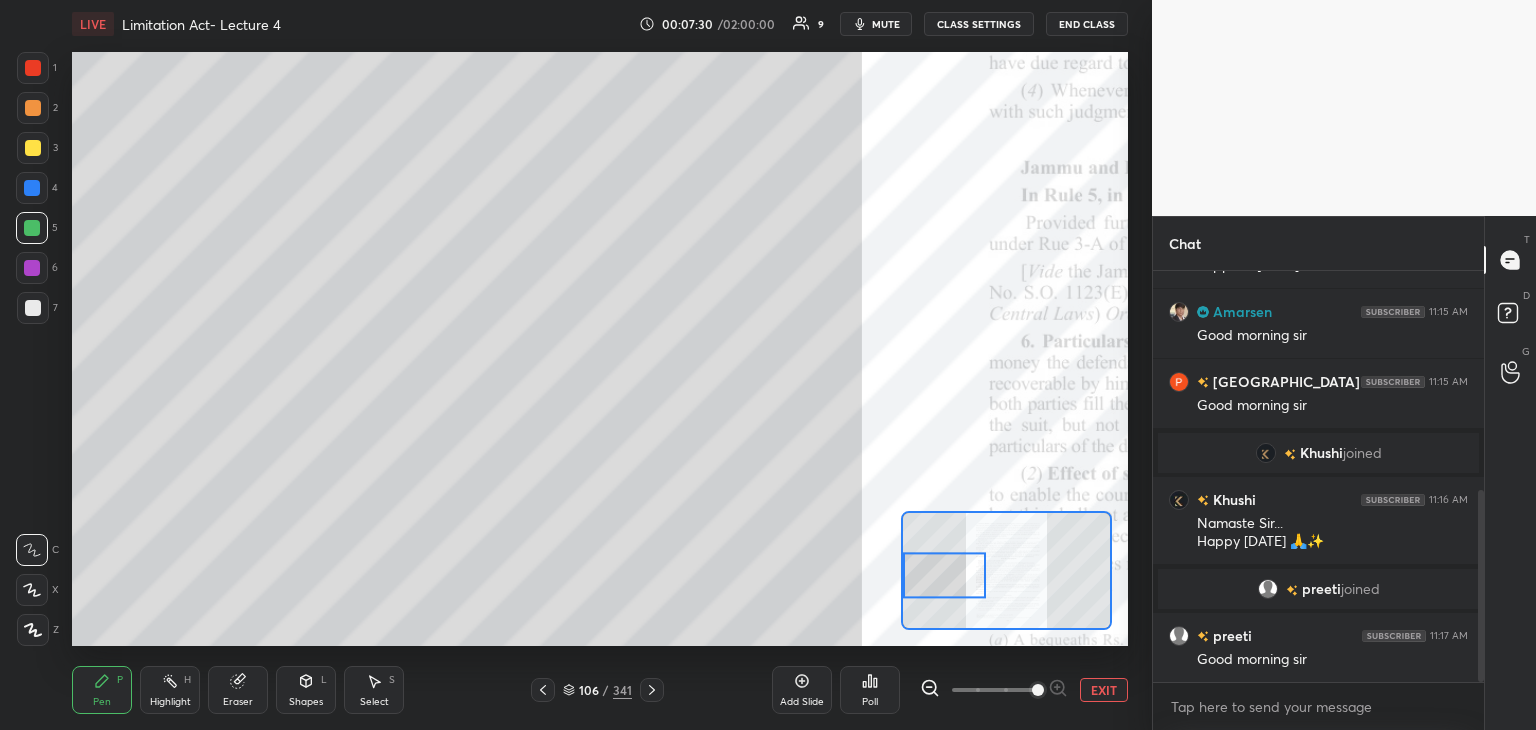 click on "1 2 3 4 5 6 7 C X Z C X Z E E Erase all   H H LIVE Limitation Act- Lecture 4 00:07:30 /  02:00:00 9 mute CLASS SETTINGS End Class Setting up your live class Poll for   secs No correct answer Start poll Back Limitation Act- Lecture 4 [PERSON_NAME] Dev [PERSON_NAME] Pen P Highlight H Eraser Shapes L Select S 106 / 341 Add Slide Poll EXIT Chat [PERSON_NAME]  joined [PERSON_NAME] 11:15 AM happiest [DATE] [PERSON_NAME] 11:15 AM Good morning [PERSON_NAME] 11:15 AM Good morning [PERSON_NAME]  joined Khushi 11:16 AM Namaste Sir...
Happy [DATE] 🙏✨️ preeti  joined preeti 11:17 AM Good morning sir JUMP TO LATEST Enable hand raising Enable raise hand to speak to learners. Once enabled, chat will be turned off temporarily. Enable x   Doubts asked by learners will show up here NEW DOUBTS ASKED No one has raised a hand yet Can't raise hand Looks like educator just invited you to speak. Please wait before you can raise your hand again. Got it T Messages (T) D Doubts (D) G Raise Hand (G) Report an issue Reason for reporting Buffering ​" at bounding box center (768, 0) 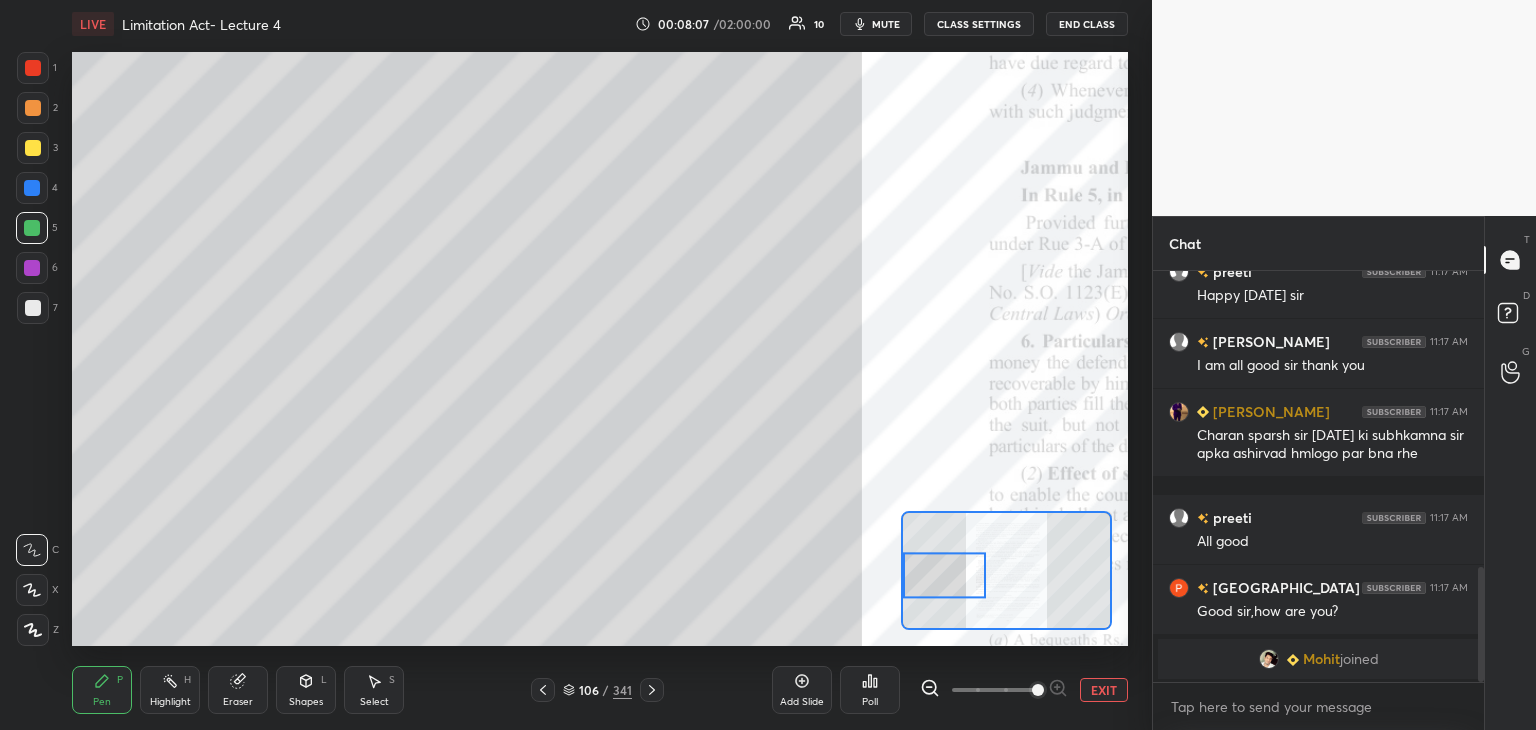 scroll, scrollTop: 1084, scrollLeft: 0, axis: vertical 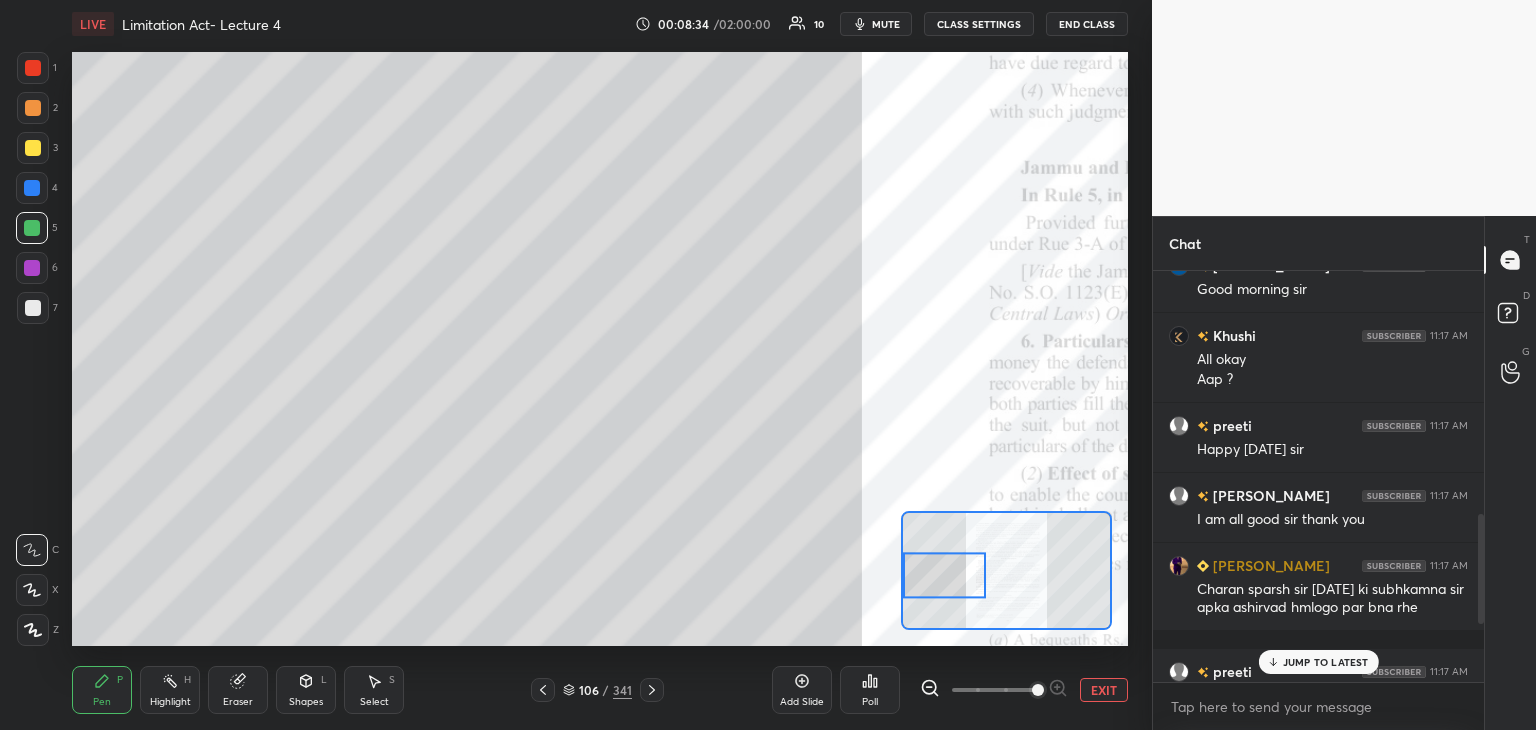 drag, startPoint x: 1478, startPoint y: 596, endPoint x: 1513, endPoint y: 529, distance: 75.591 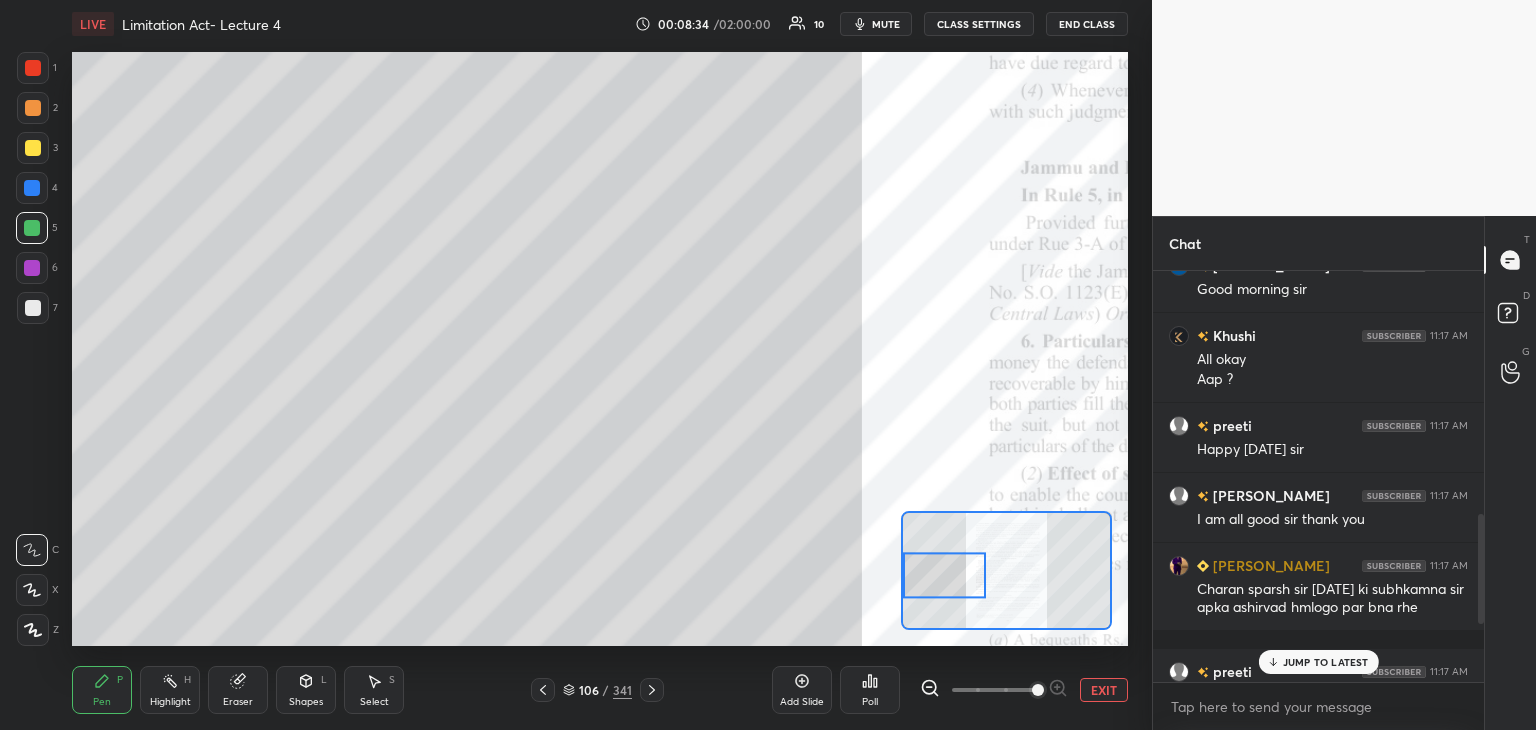 click on "Chat [PERSON_NAME] 11:15 AM good morning [PERSON_NAME] 11:15 AM Good morning [PERSON_NAME]  joined [PERSON_NAME] 11:15 AM happiest [DATE] sir Amarsen 11:15 AM Good morning [PERSON_NAME] 11:15 AM Good morning [PERSON_NAME]  joined Khushi 11:16 AM Namaste Sir...
Happy [DATE] 🙏✨️ preeti  joined preeti 11:17 AM Good morning [PERSON_NAME] 11:17 AM Good morning [PERSON_NAME] 11:17 AM All okay Aap ? preeti 11:17 AM Happy [DATE] [PERSON_NAME] 11:17 AM I am all good sir thank you [PERSON_NAME] 11:17 AM Charan sparsh sir [DATE] ki subhkamna sir [PERSON_NAME] hmlogo par bna rhe preeti 11:17 AM All good [GEOGRAPHIC_DATA] 11:17 AM Good sir,how are you? JUMP TO LATEST Enable hand raising Enable raise hand to speak to learners. Once enabled, chat will be turned off temporarily. Enable x   Doubts asked by learners will show up here NEW DOUBTS ASKED No one has raised a hand yet Can't raise hand Looks like educator just invited you to speak. Please wait before you can raise your hand again. Got it T Messages (T) D Doubts (D) G" at bounding box center [1344, 473] 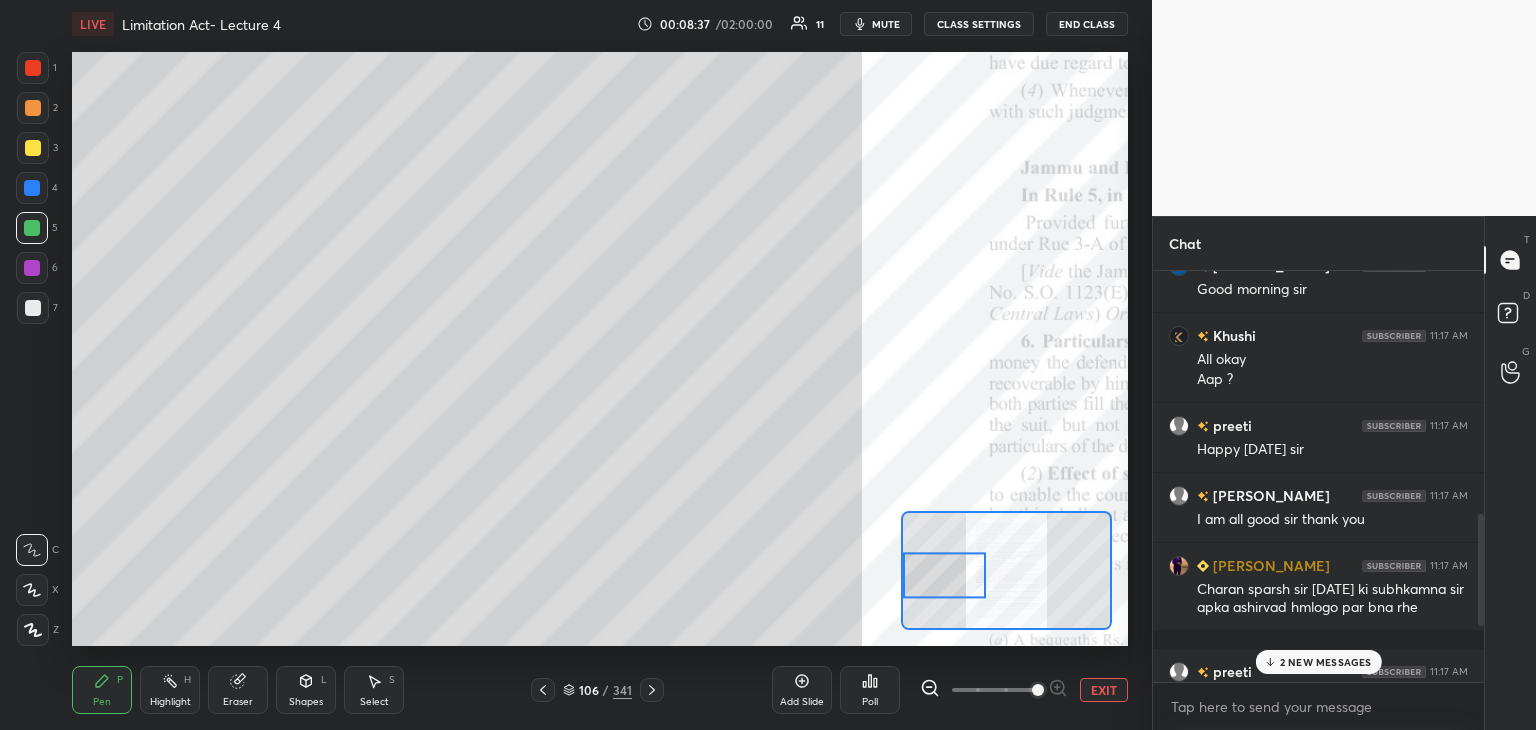 click on "2 NEW MESSAGES" at bounding box center (1326, 662) 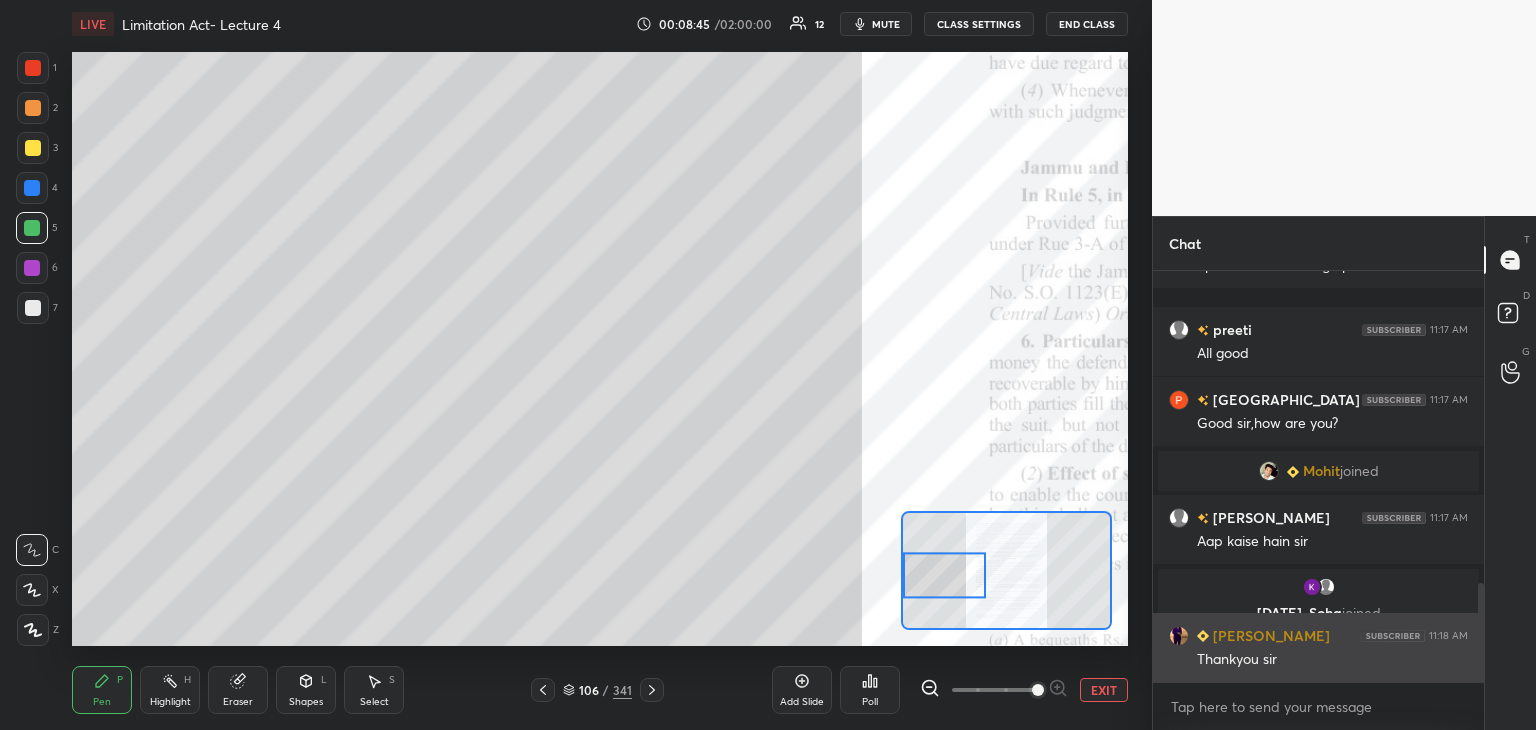 scroll, scrollTop: 1292, scrollLeft: 0, axis: vertical 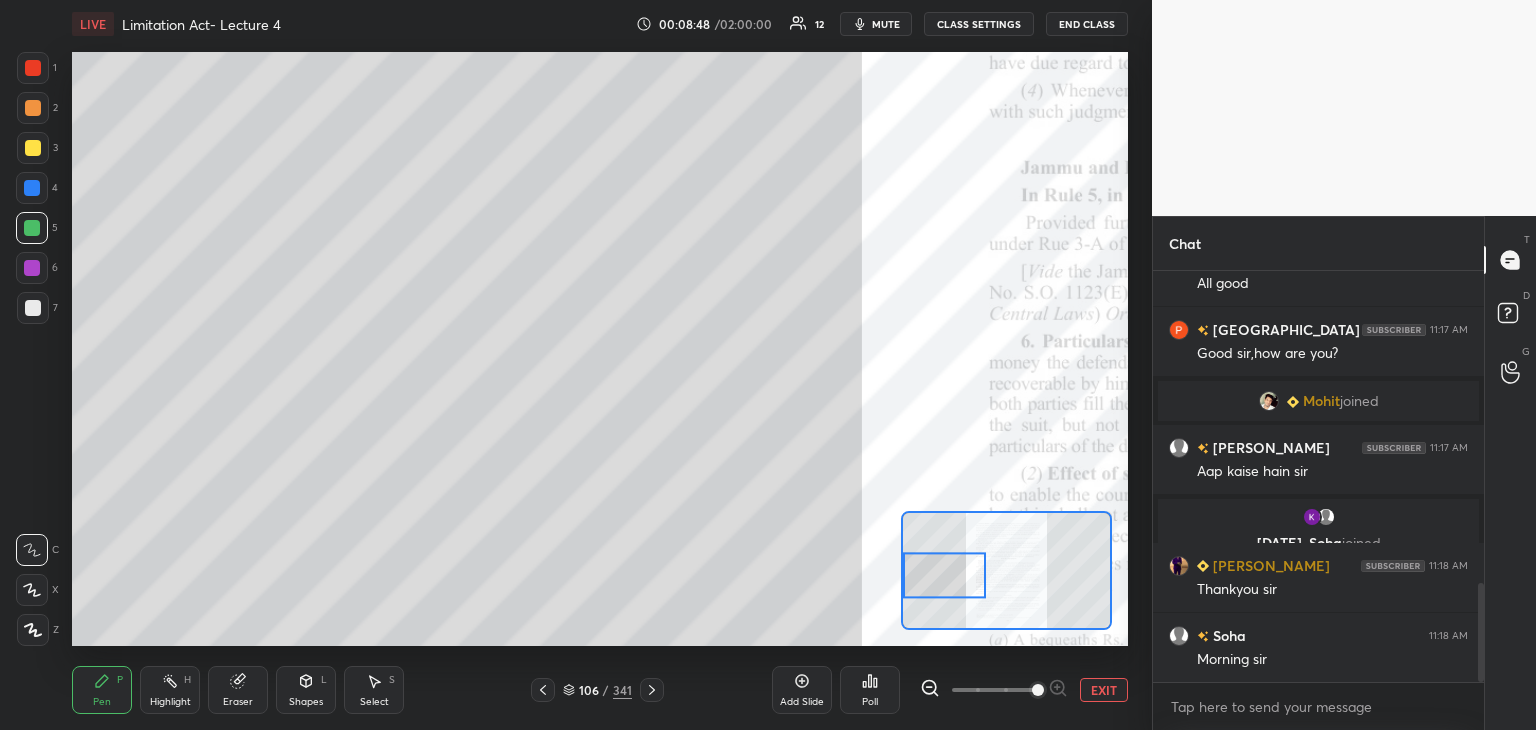 click 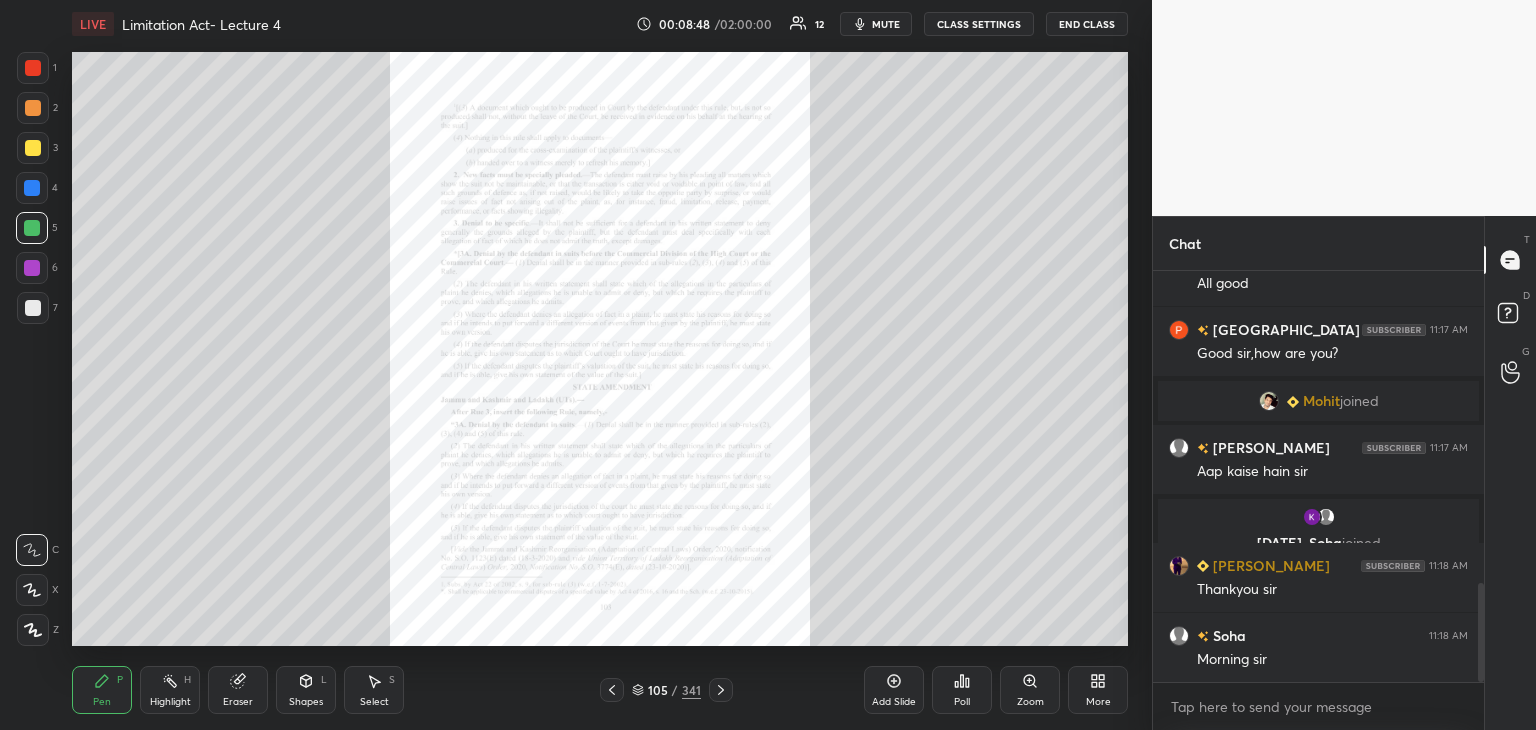 click on "105 / 341" at bounding box center [666, 690] 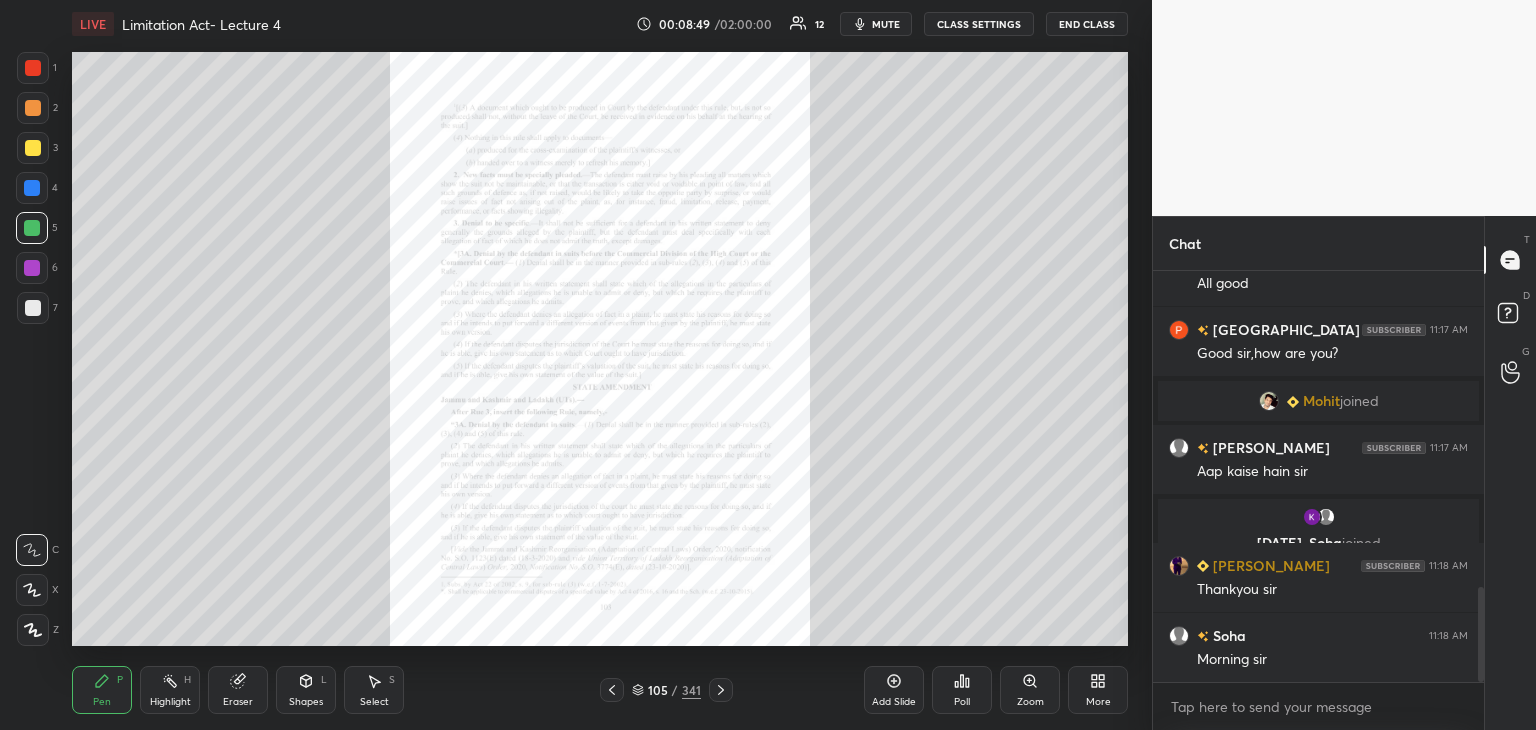 scroll, scrollTop: 1362, scrollLeft: 0, axis: vertical 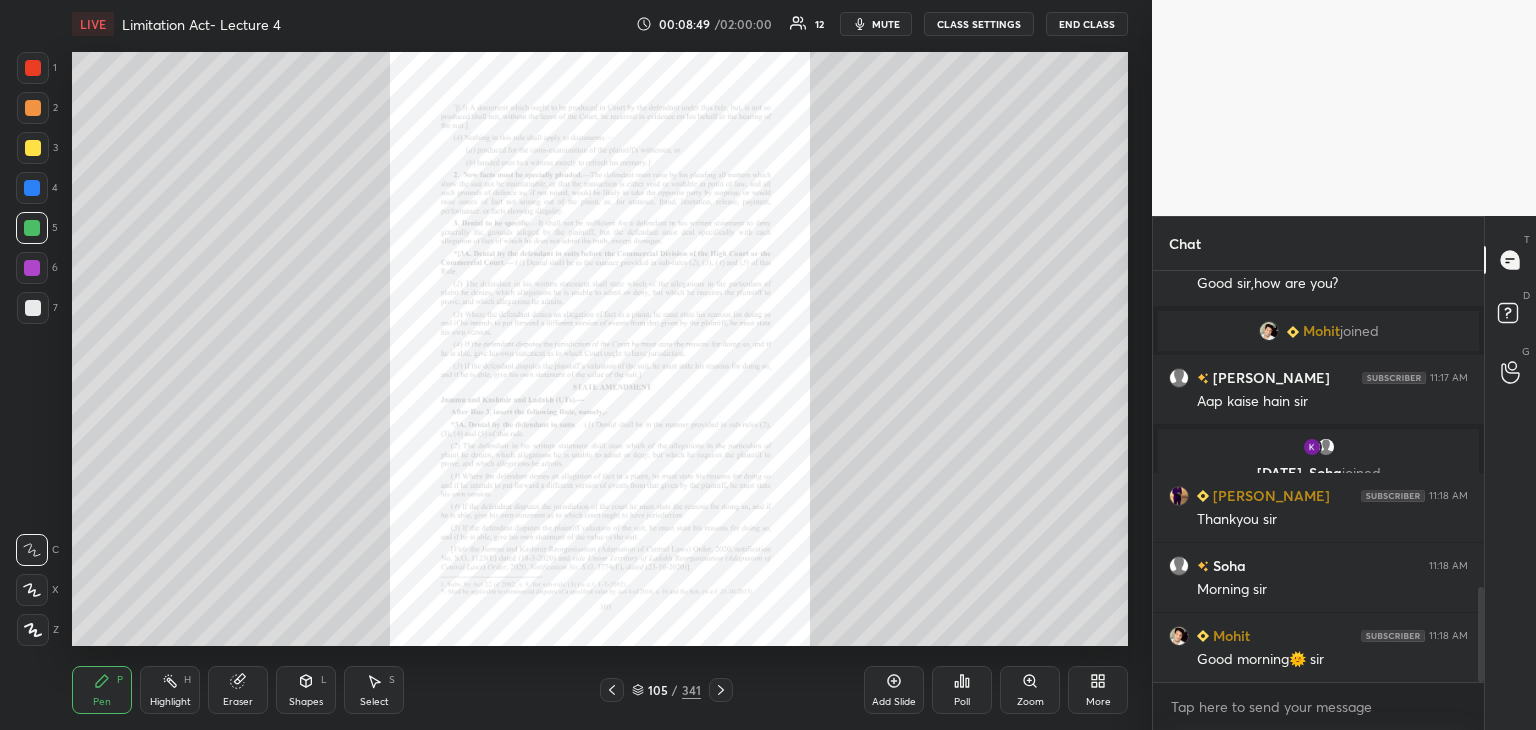 click 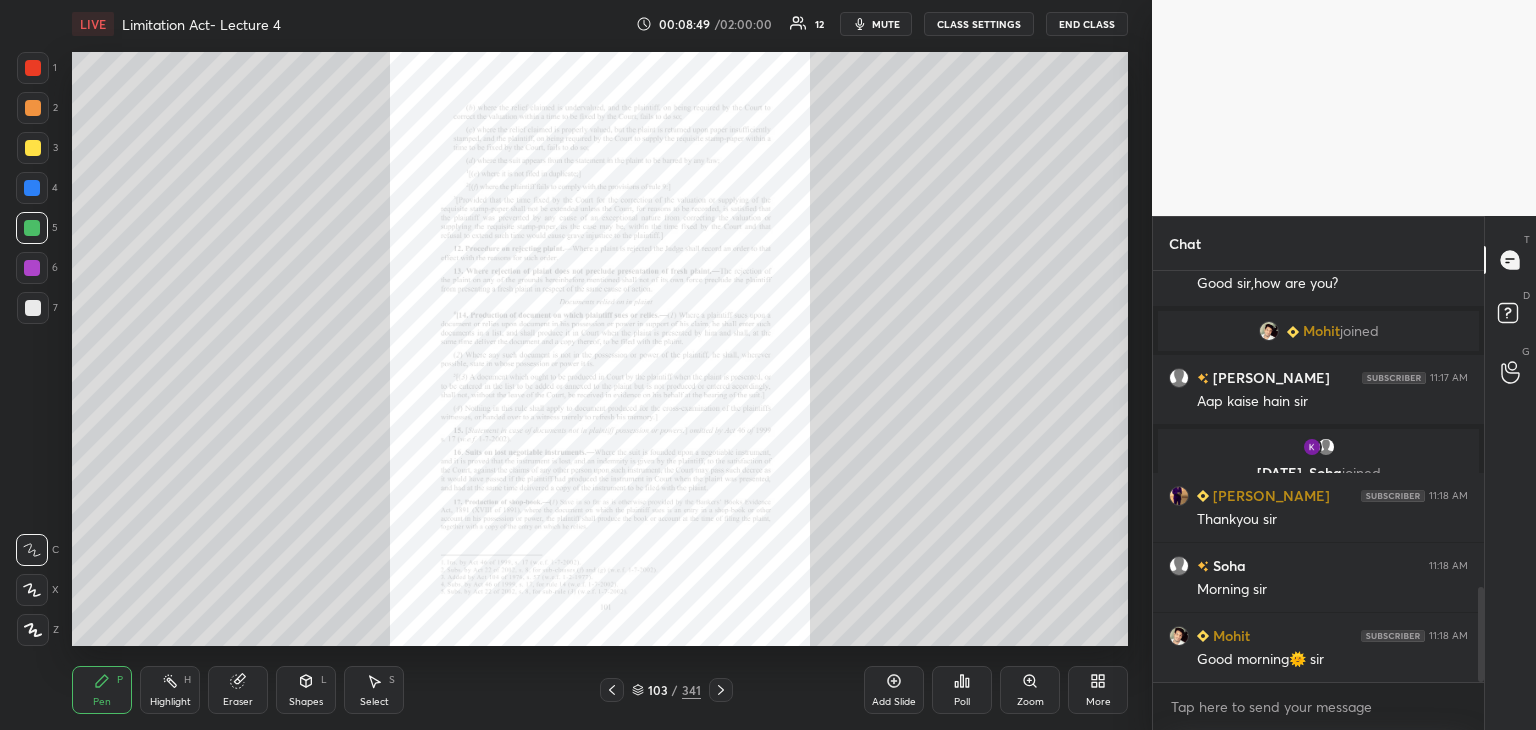 click 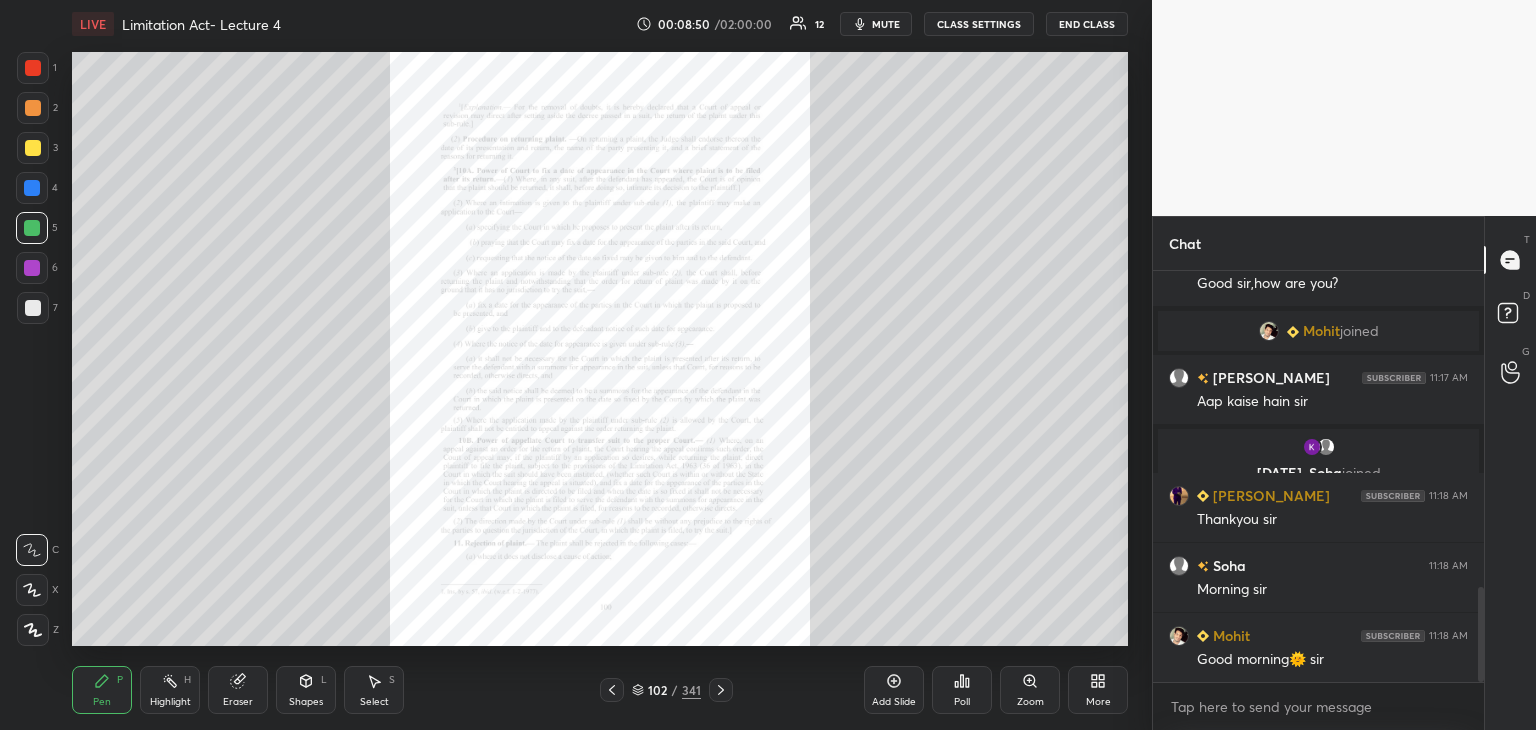 click 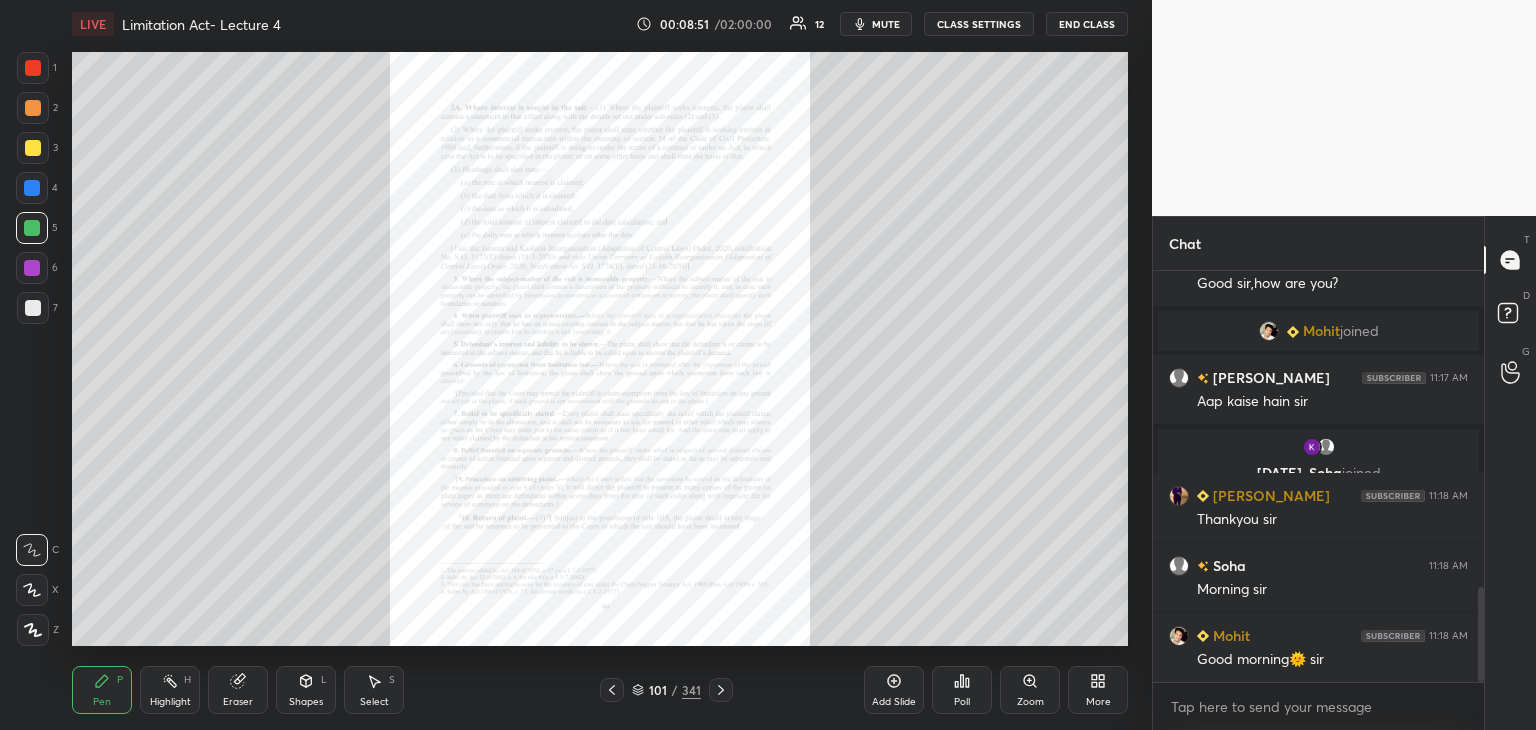 click 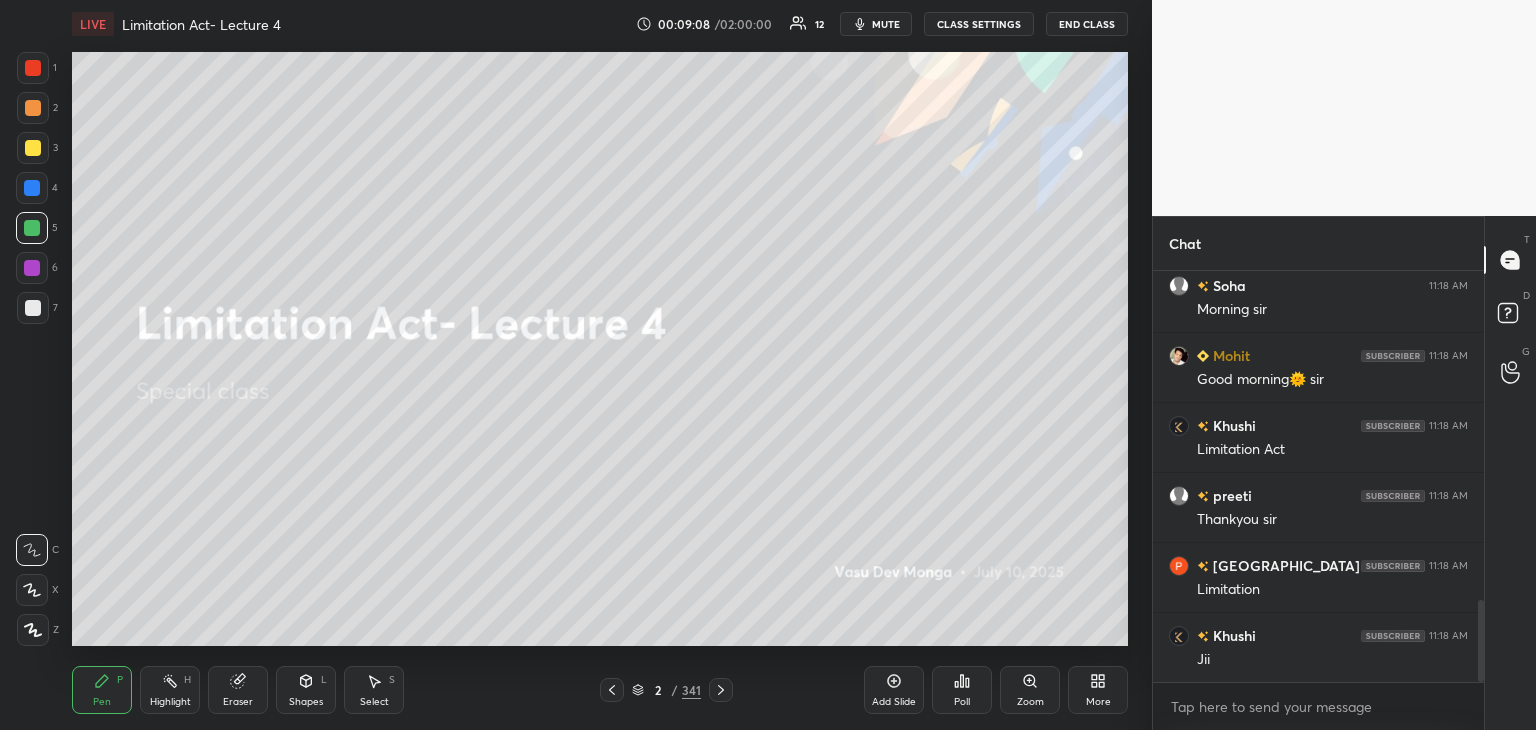scroll, scrollTop: 1662, scrollLeft: 0, axis: vertical 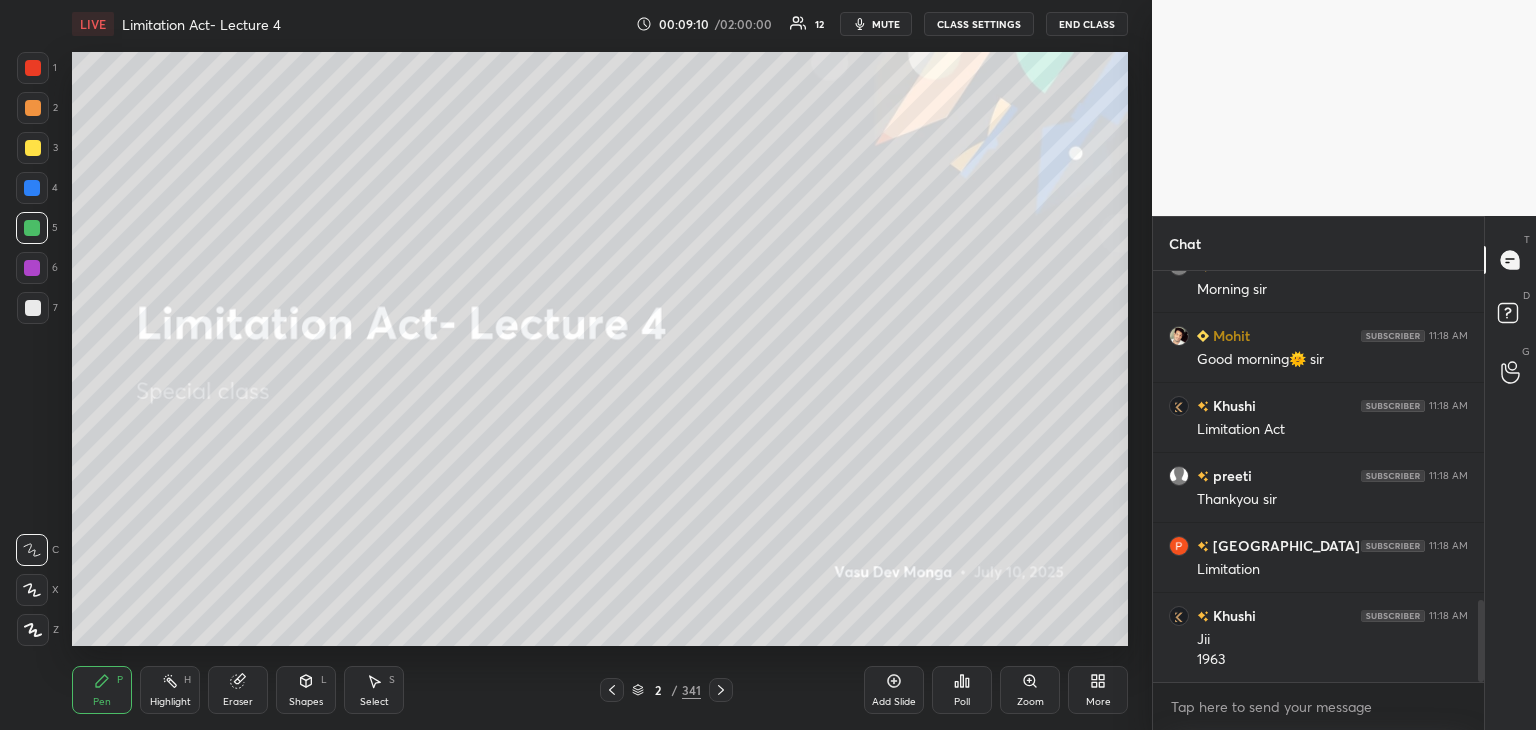 click at bounding box center (33, 308) 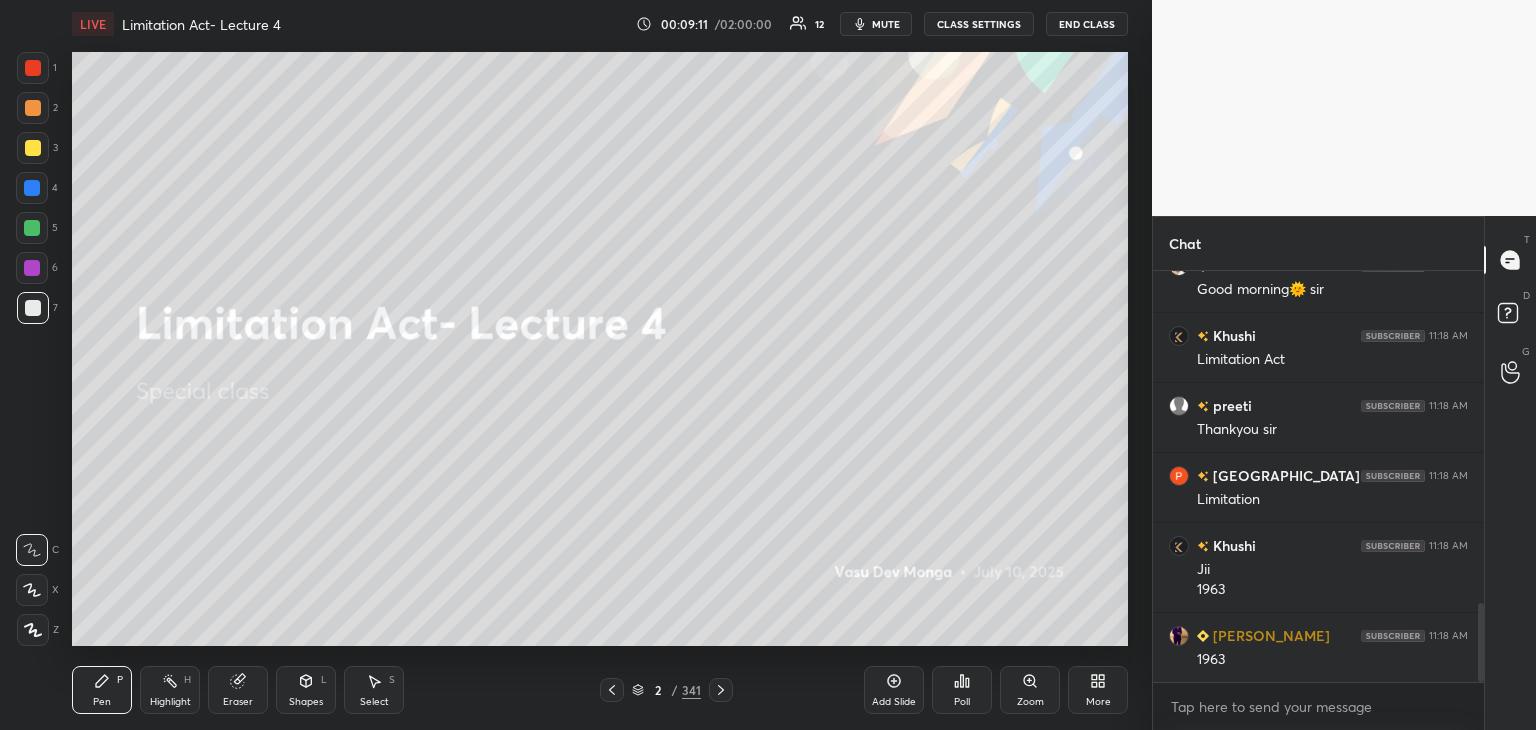 click at bounding box center (33, 630) 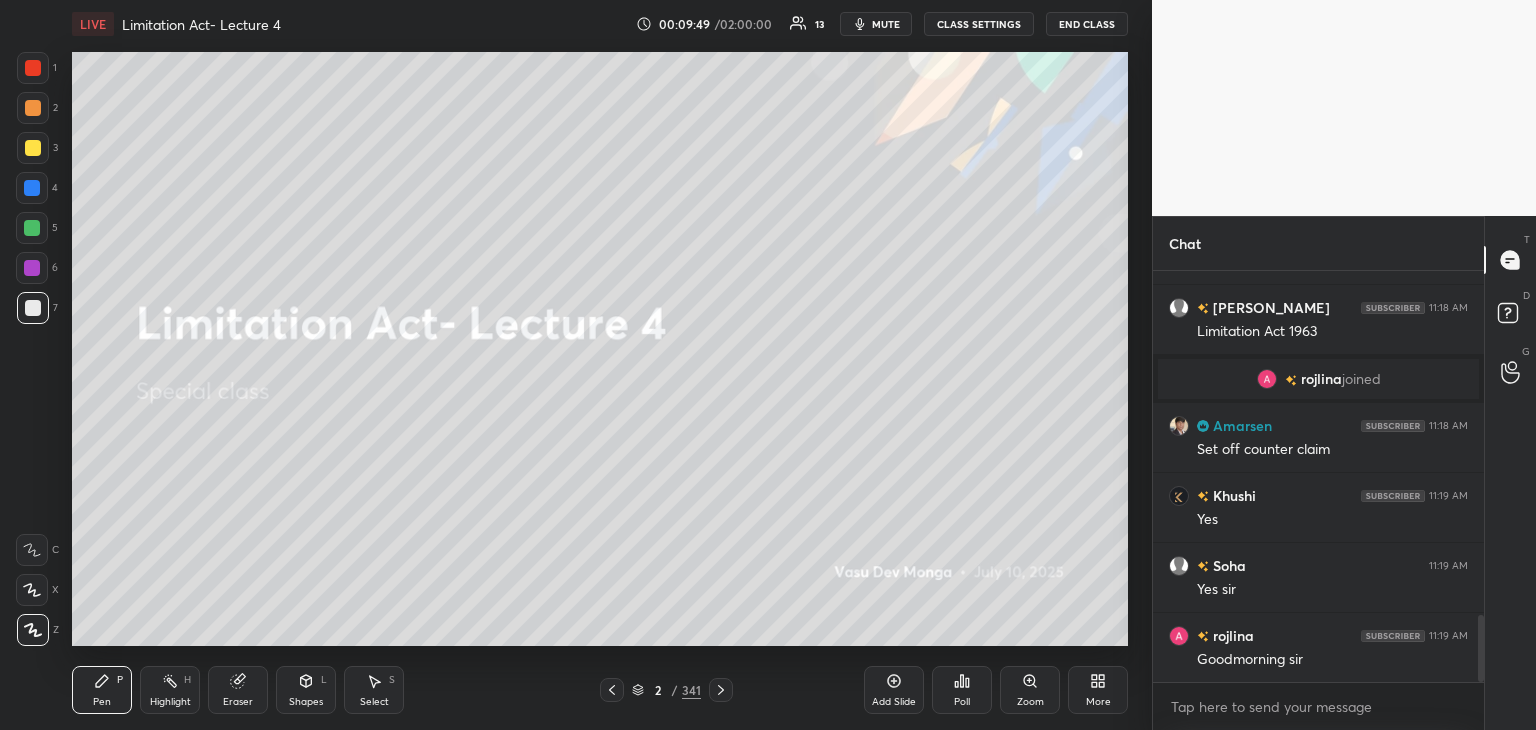 scroll, scrollTop: 2132, scrollLeft: 0, axis: vertical 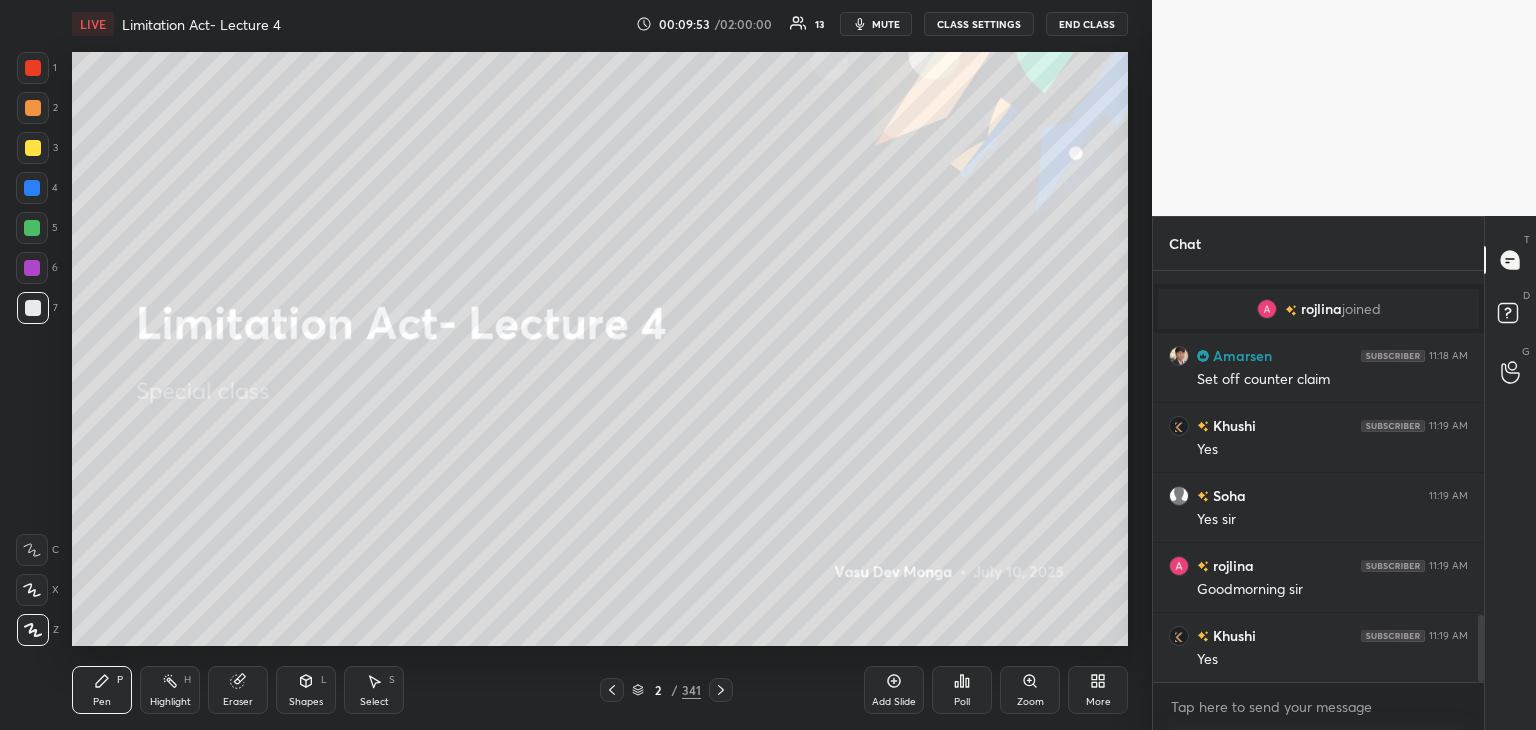 click on "Add Slide" at bounding box center (894, 702) 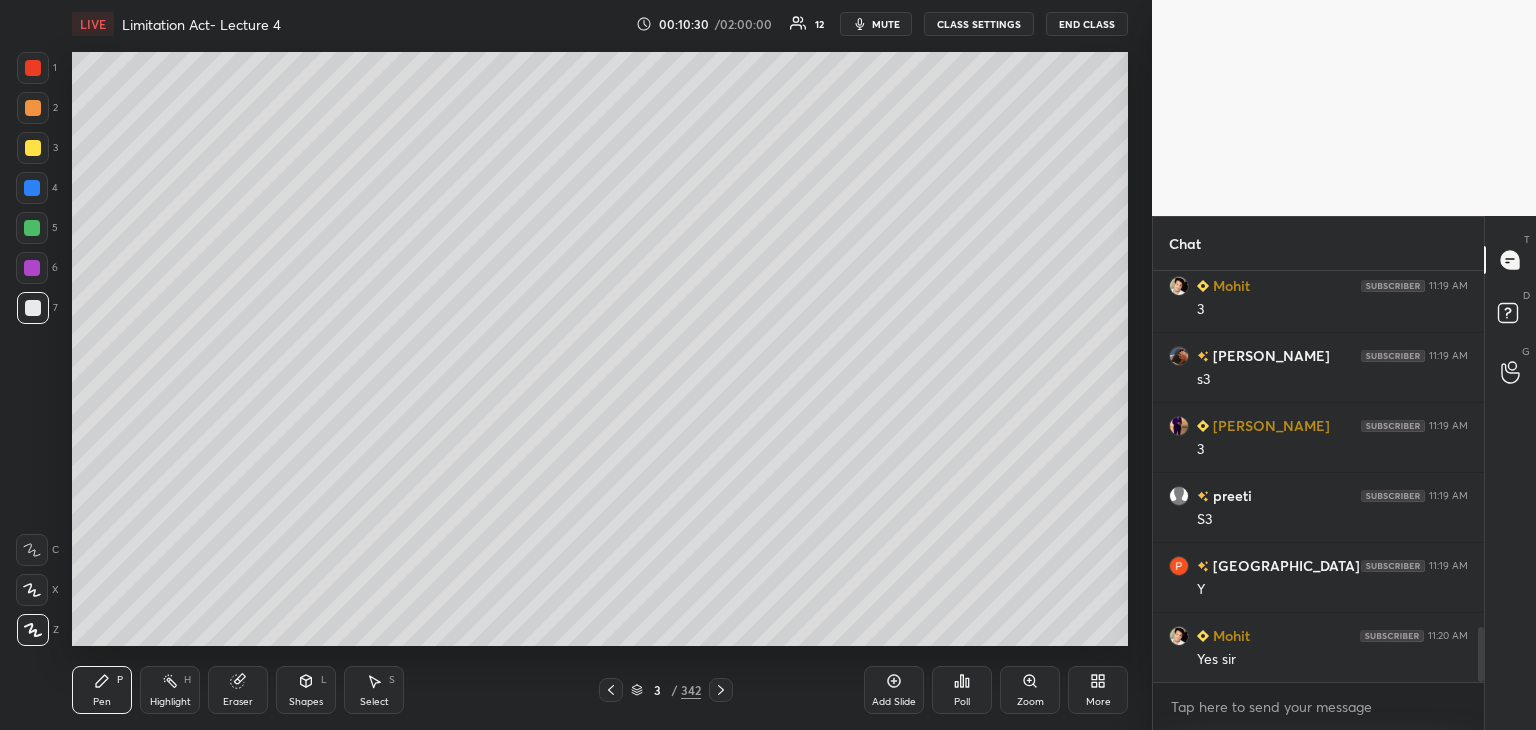 scroll, scrollTop: 2642, scrollLeft: 0, axis: vertical 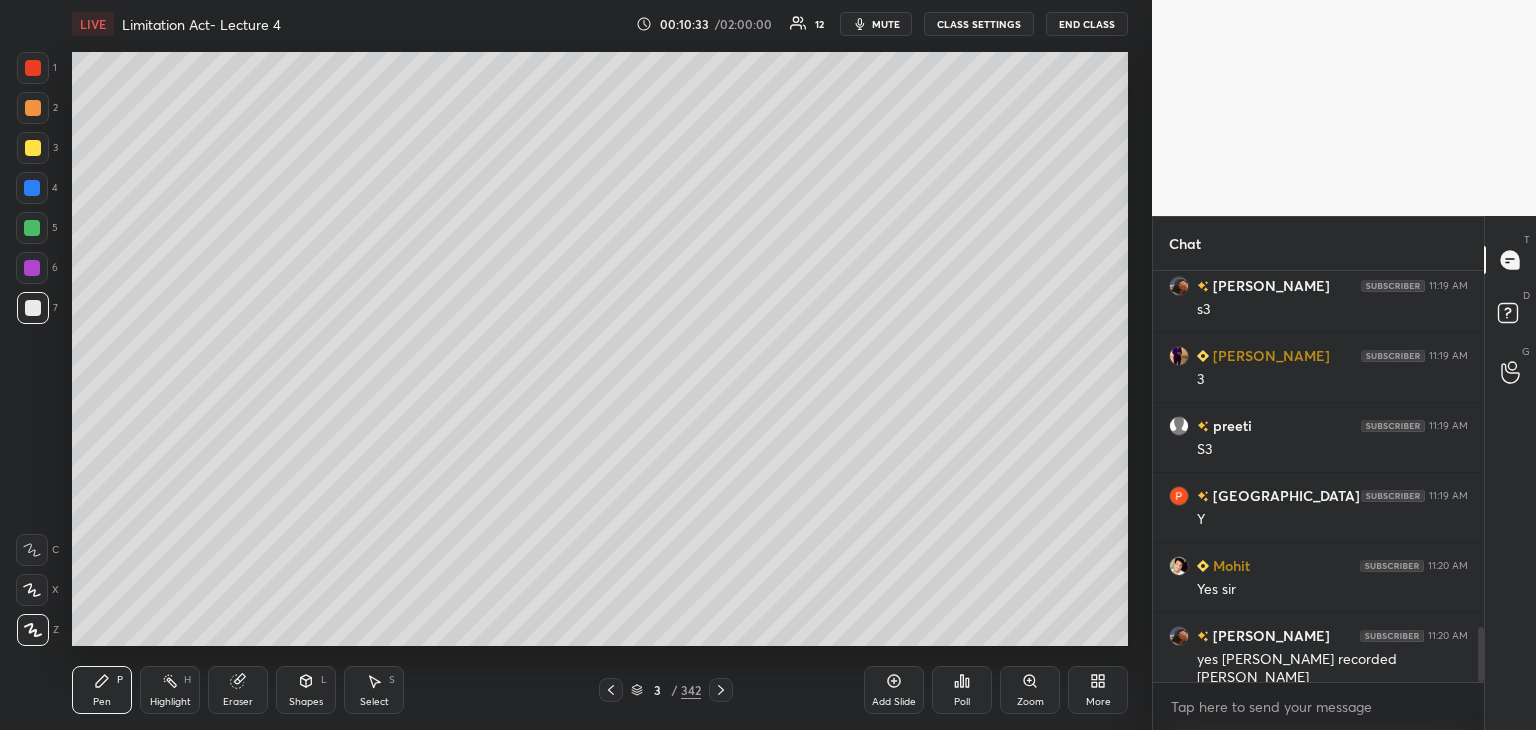 click at bounding box center [32, 268] 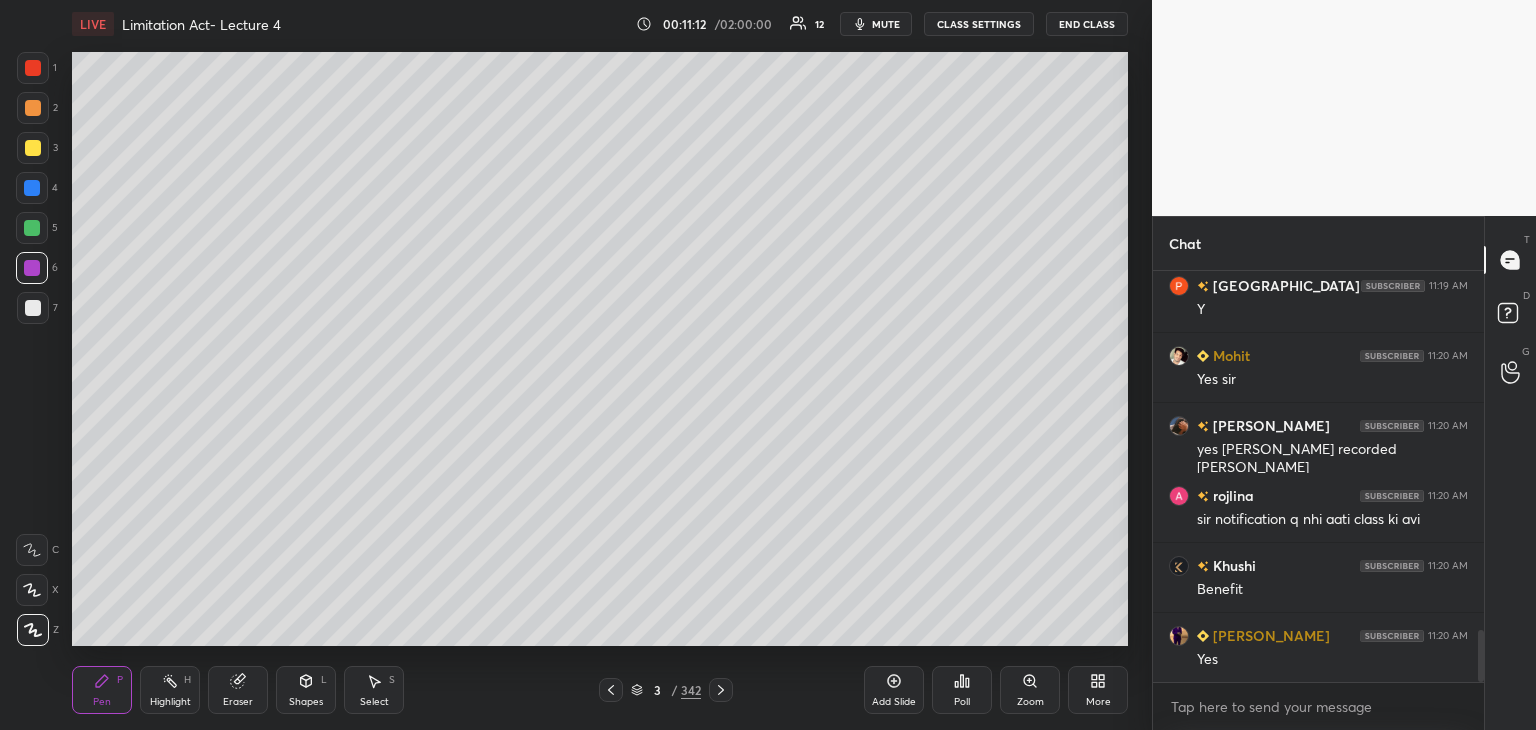 scroll, scrollTop: 2922, scrollLeft: 0, axis: vertical 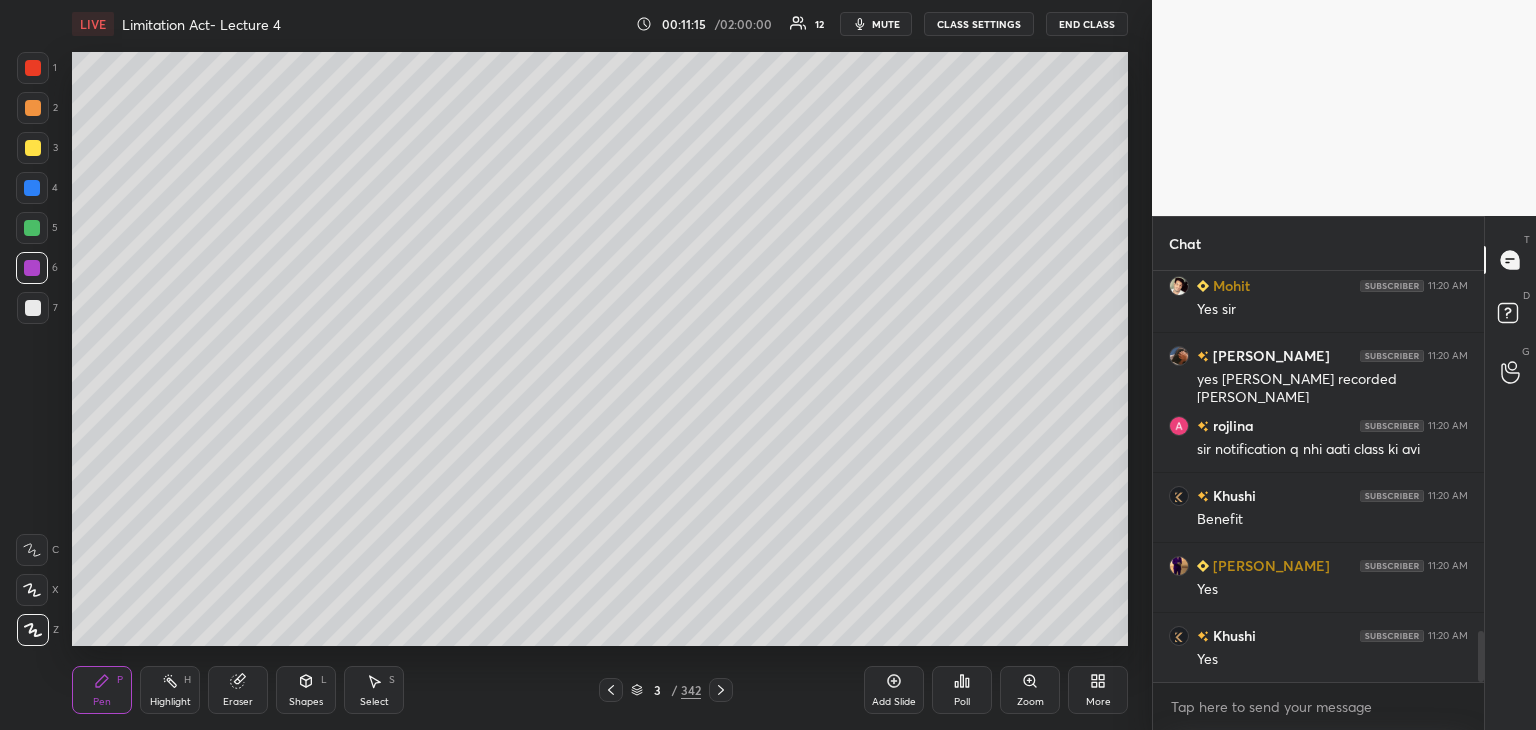 click at bounding box center [32, 228] 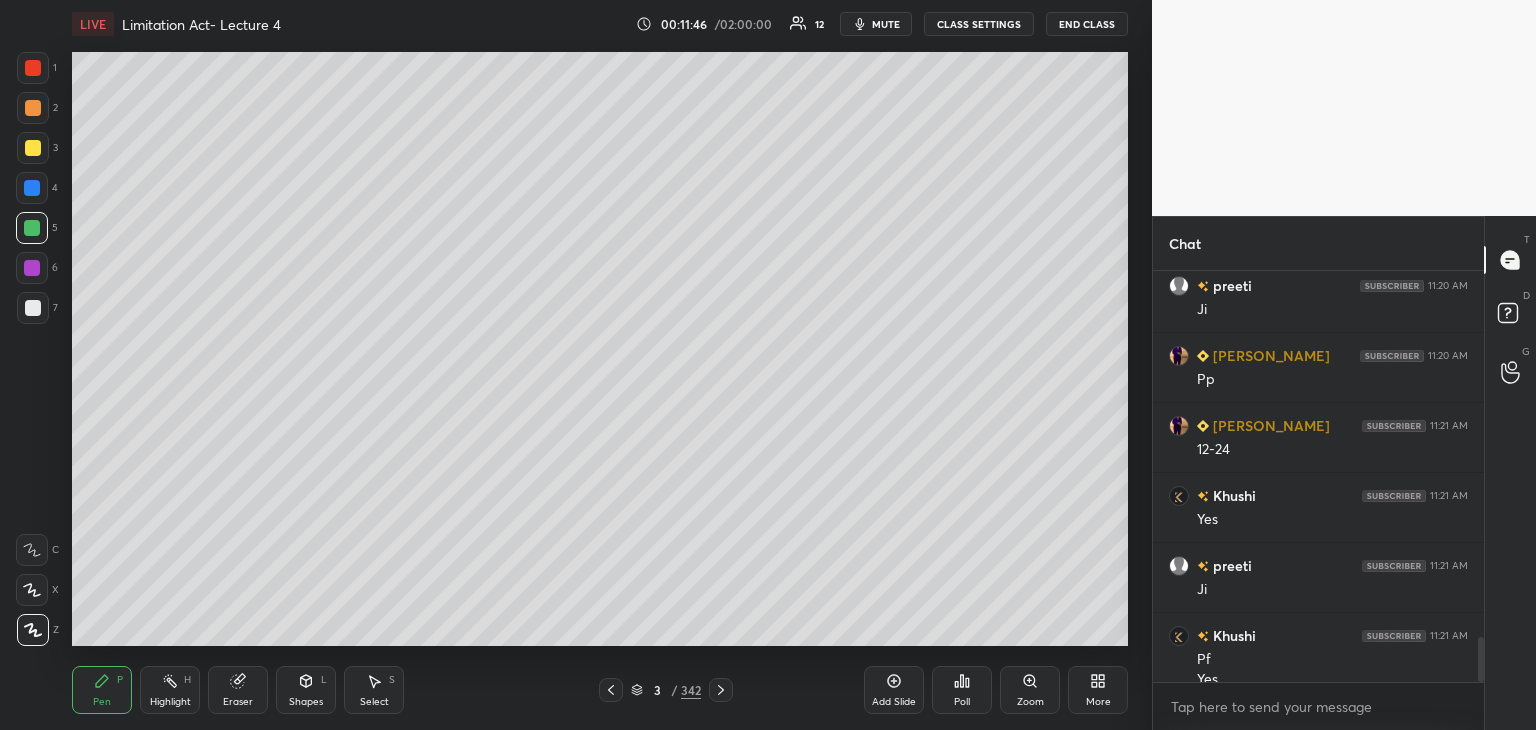 scroll, scrollTop: 3362, scrollLeft: 0, axis: vertical 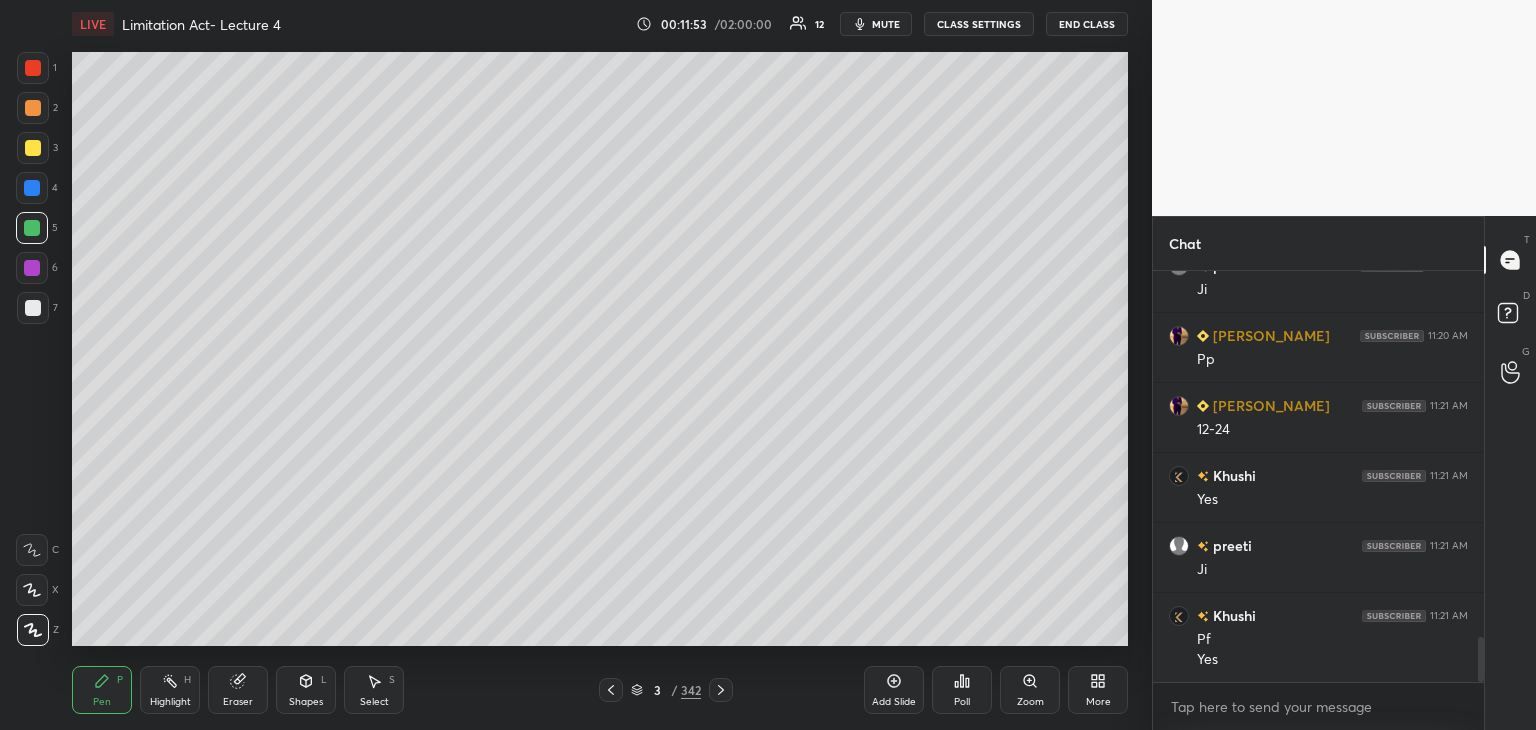 click at bounding box center [33, 308] 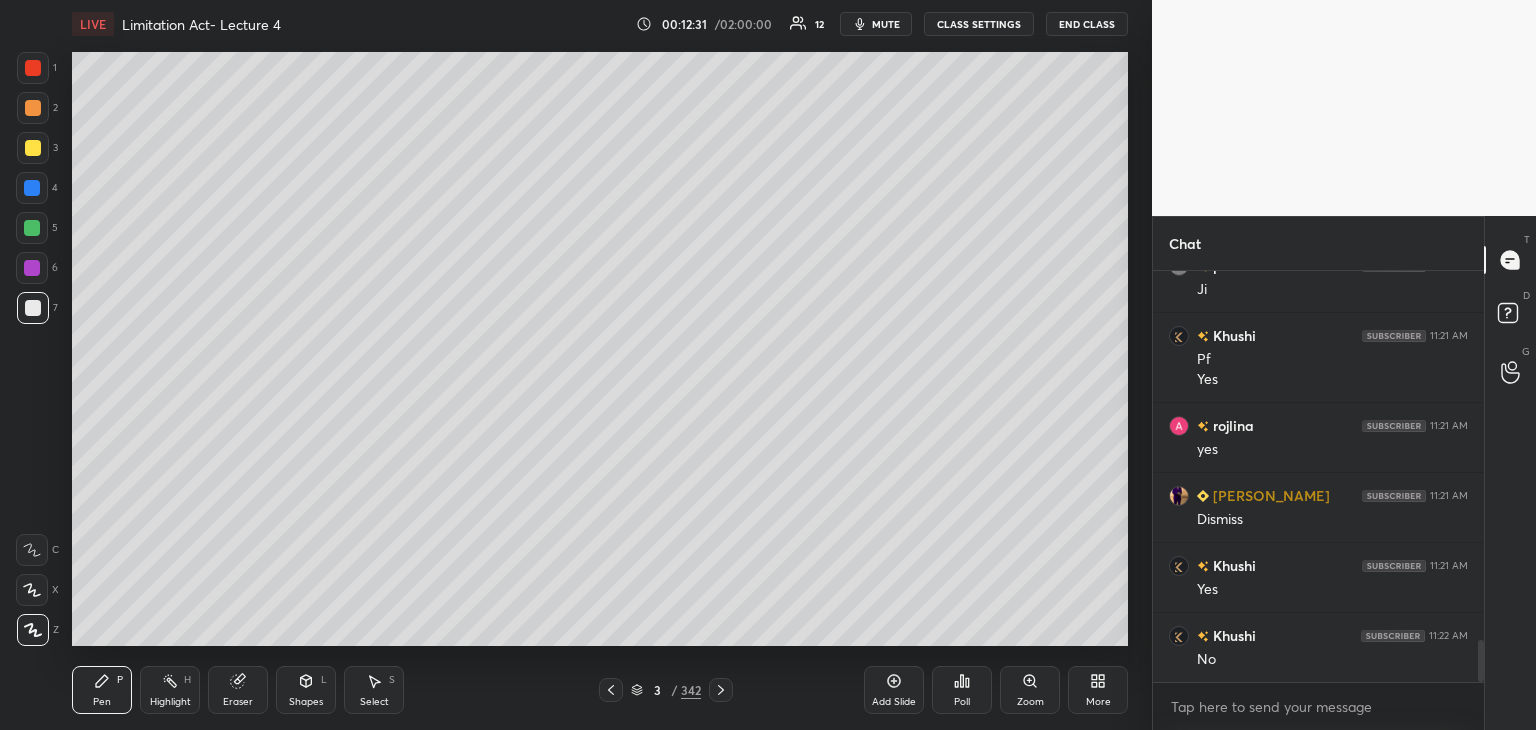scroll, scrollTop: 3712, scrollLeft: 0, axis: vertical 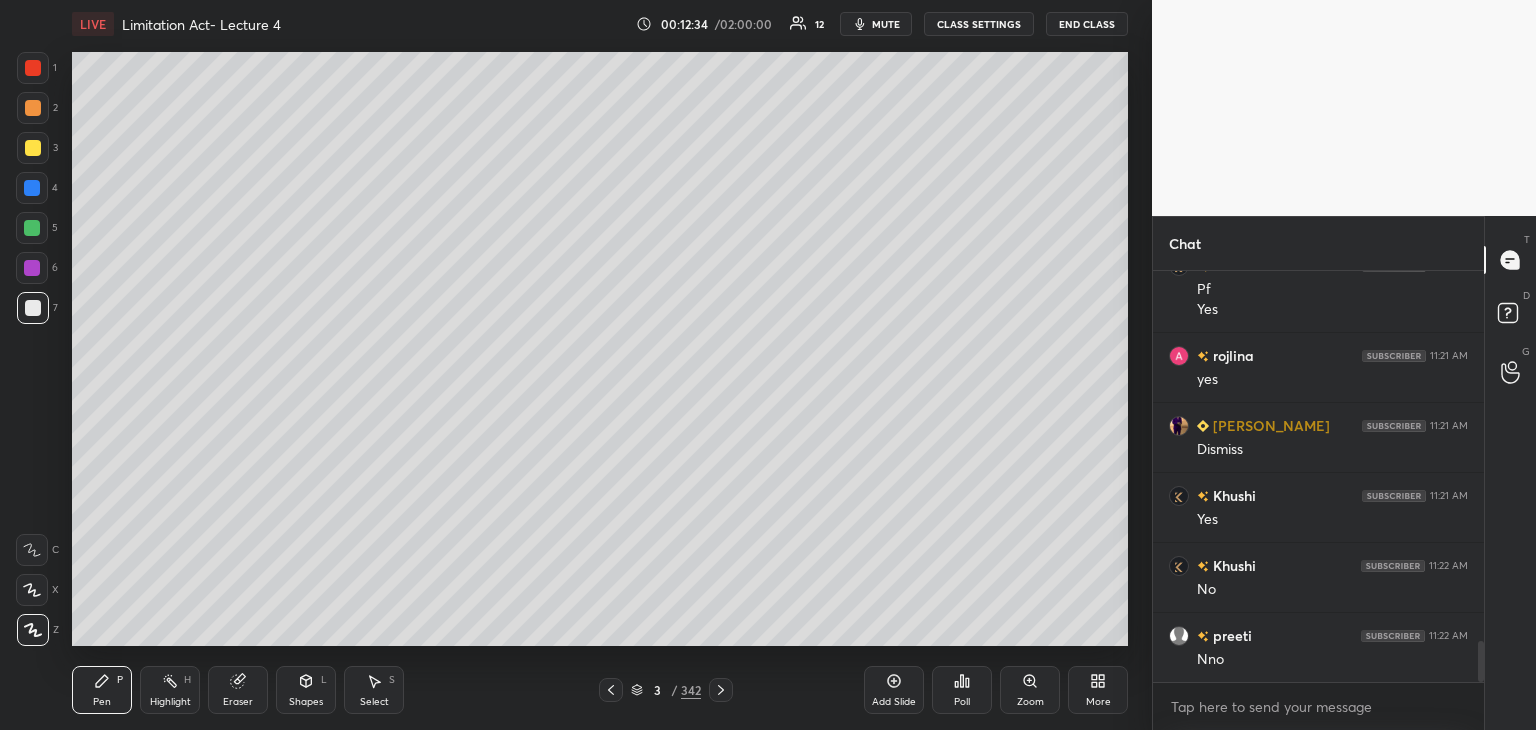 click on "Add Slide" at bounding box center (894, 690) 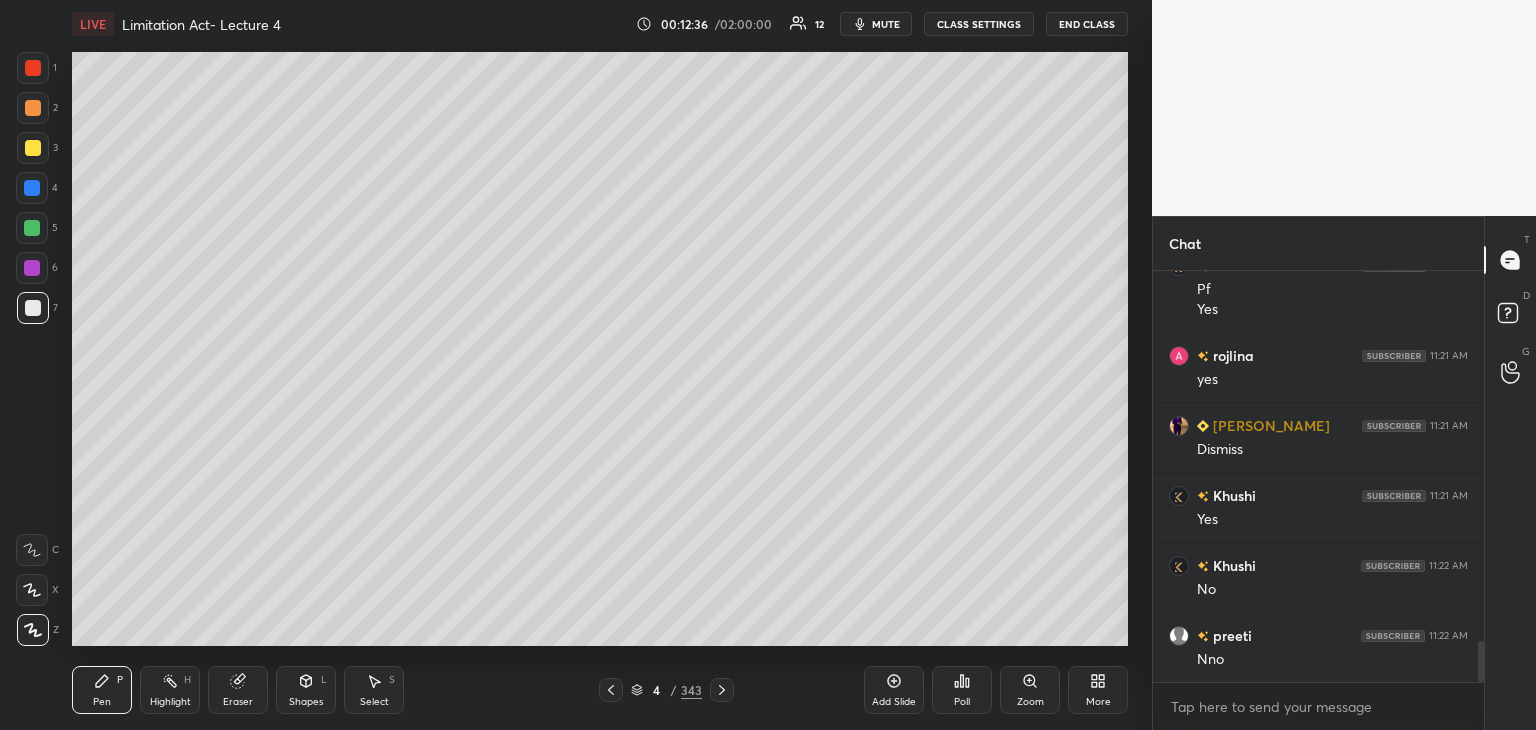 click 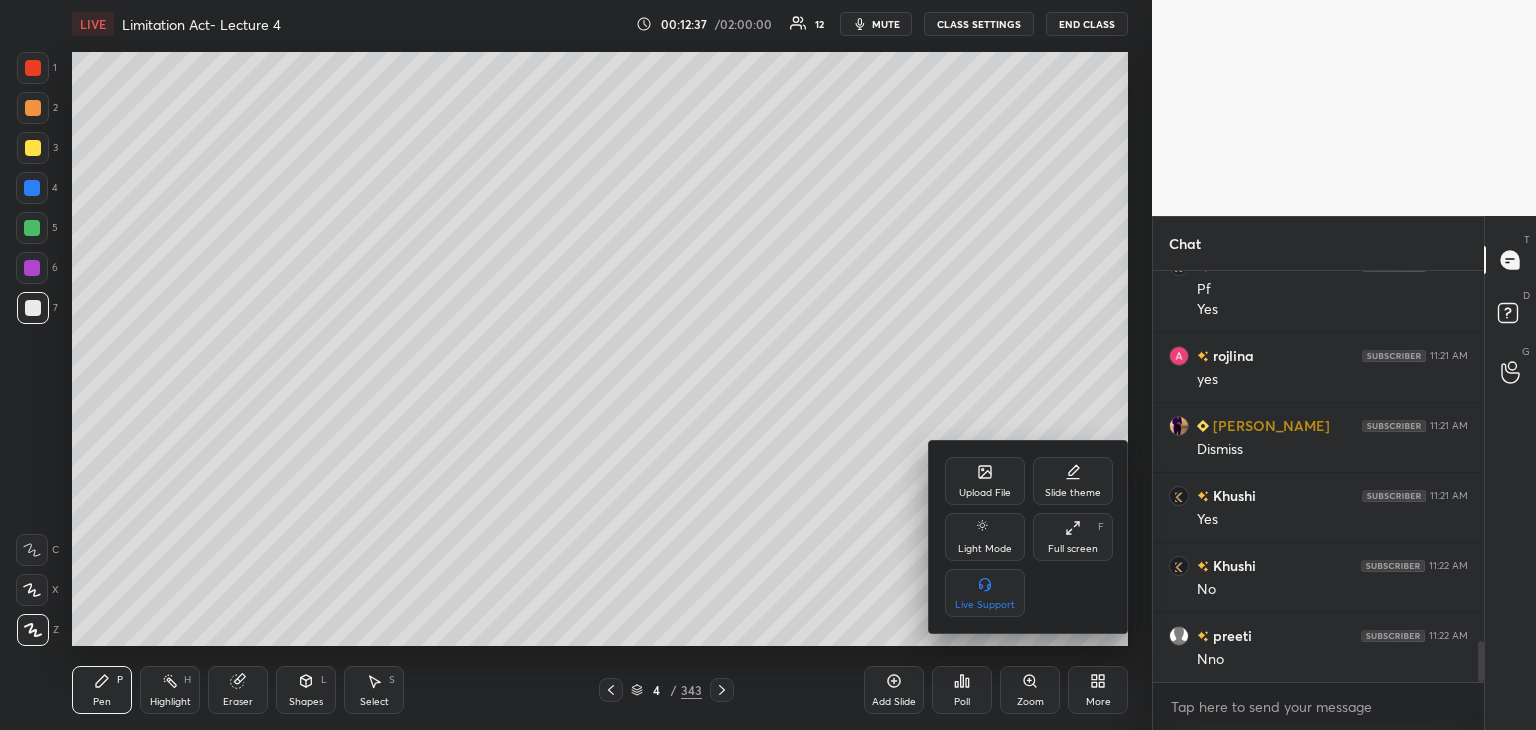 click on "Upload File Slide theme Light Mode Full screen F Live Support" at bounding box center [1029, 537] 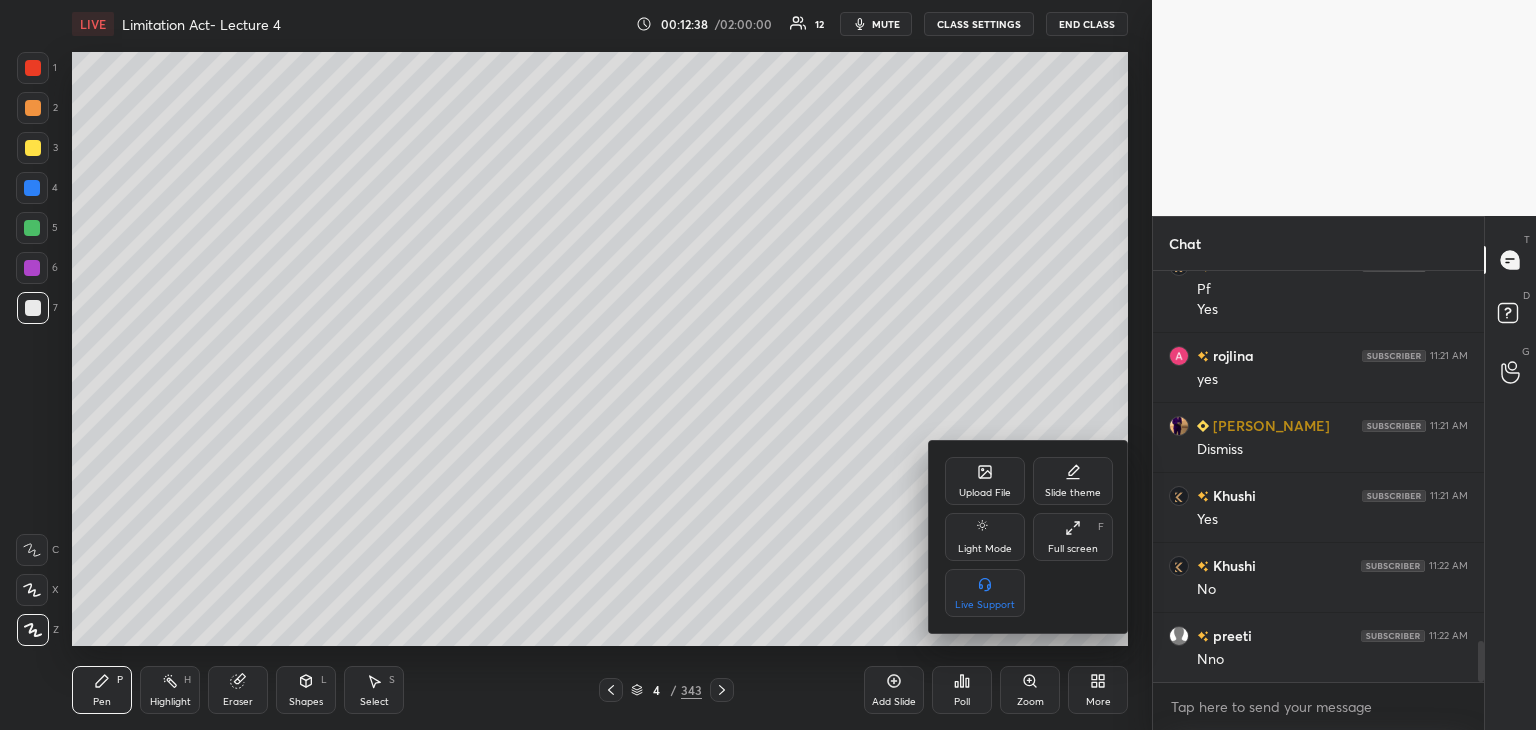 click on "Upload File" at bounding box center [985, 493] 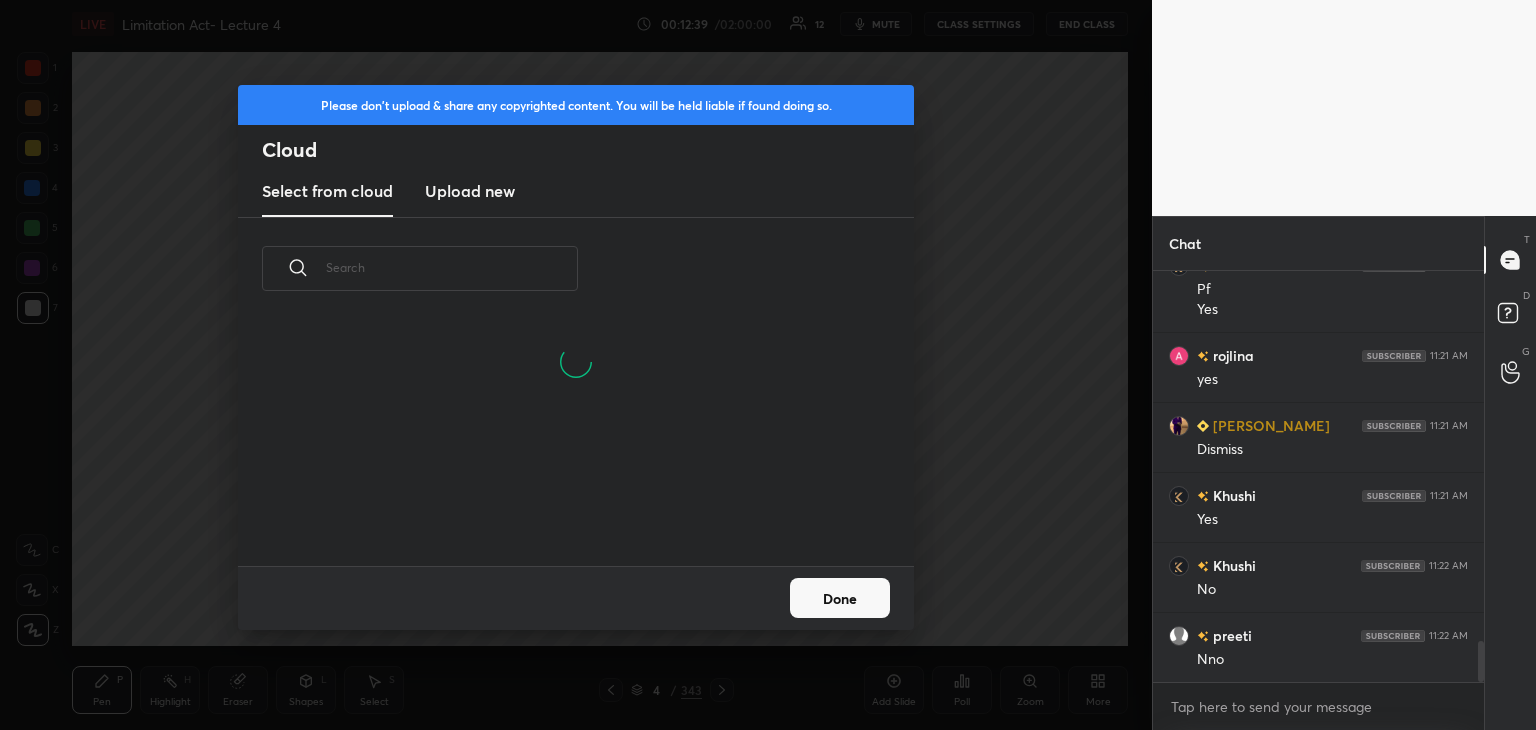 scroll, scrollTop: 5, scrollLeft: 10, axis: both 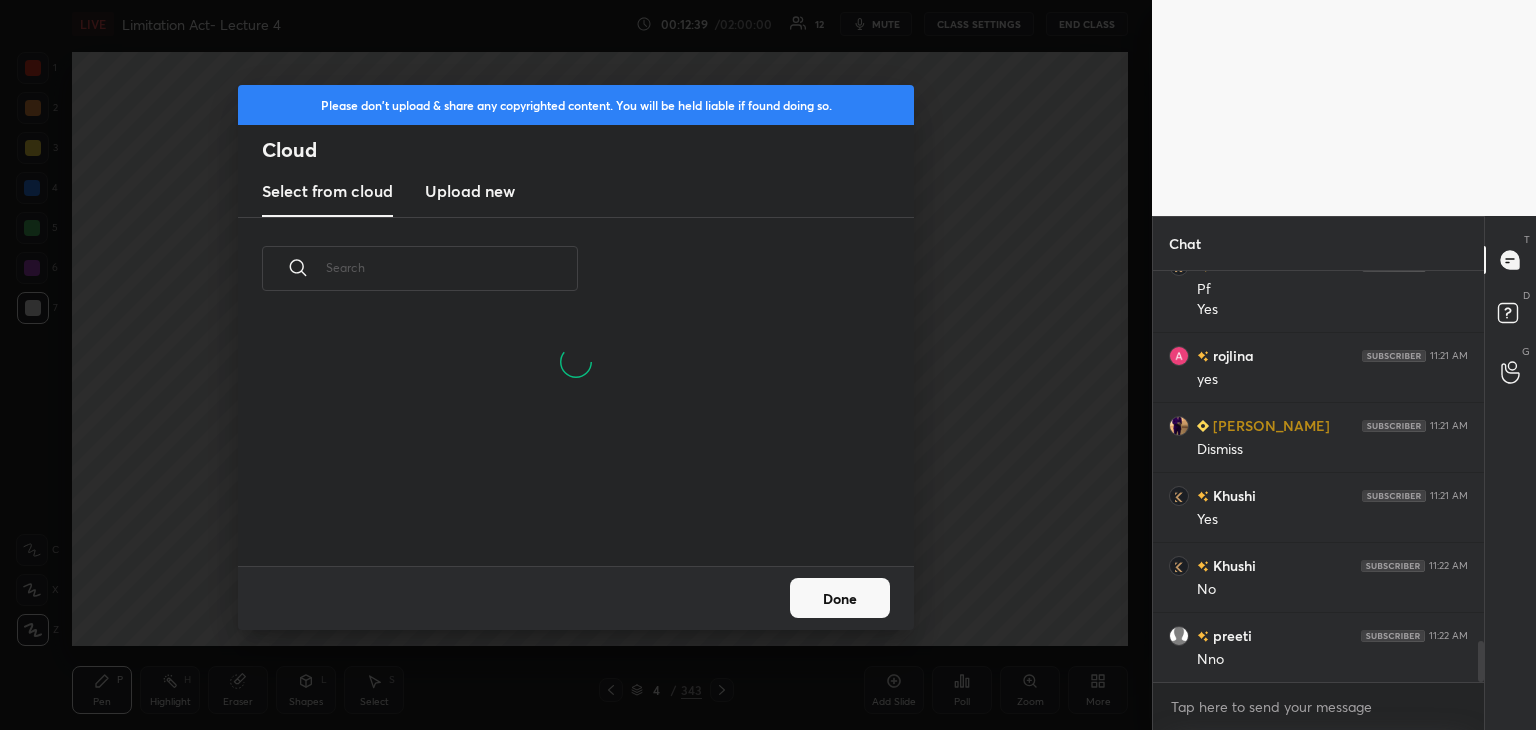 click on "Upload new" at bounding box center (470, 191) 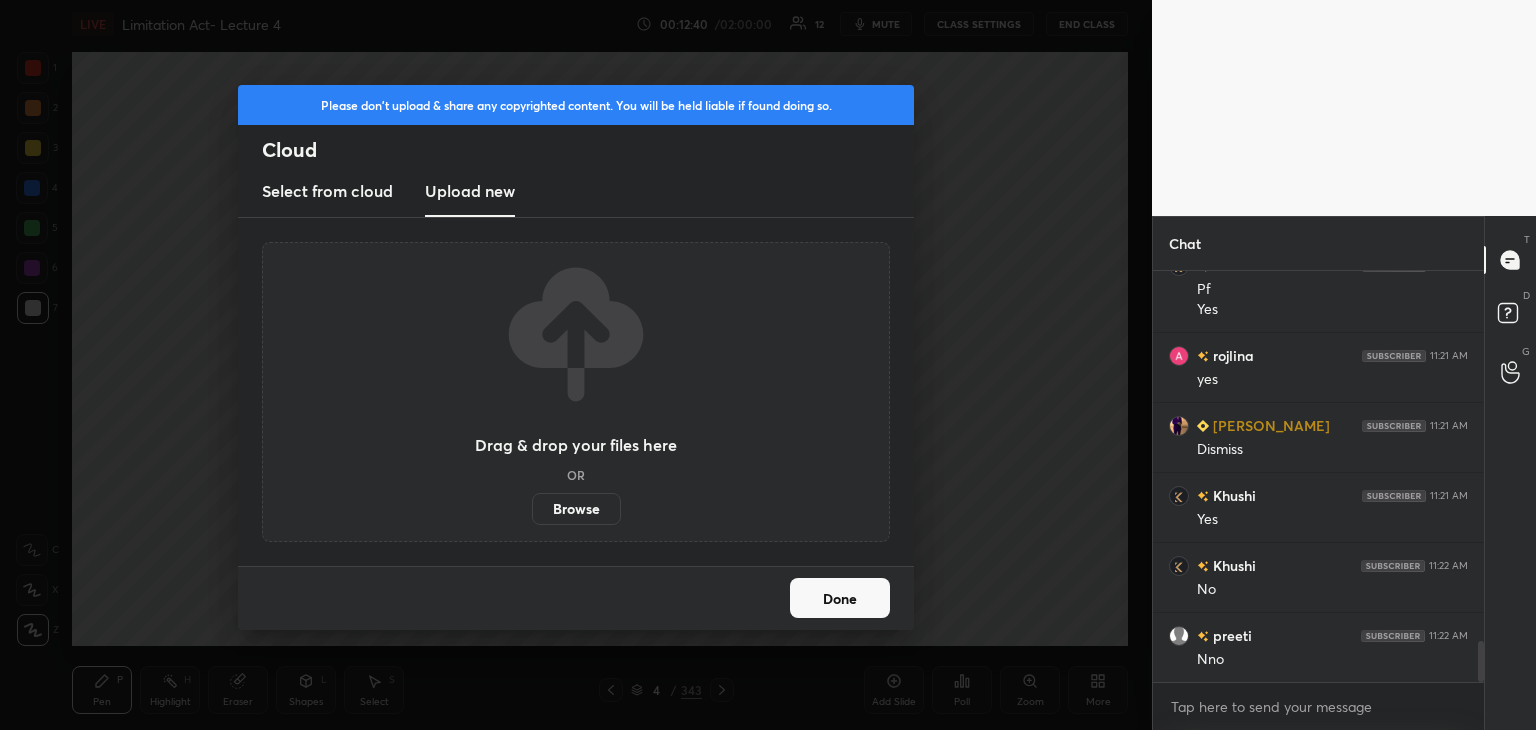 click on "Browse" at bounding box center [576, 509] 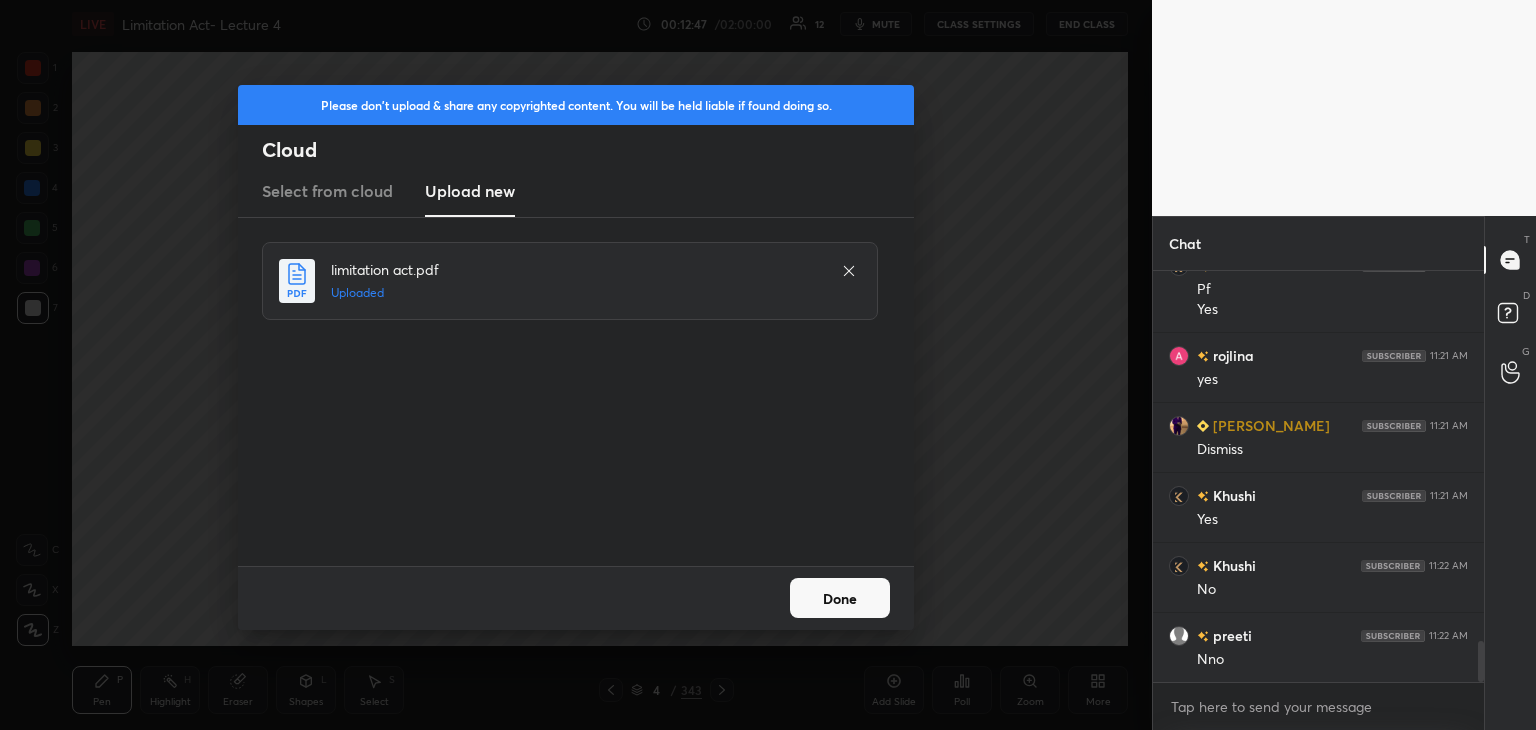 click on "Done" at bounding box center (576, 598) 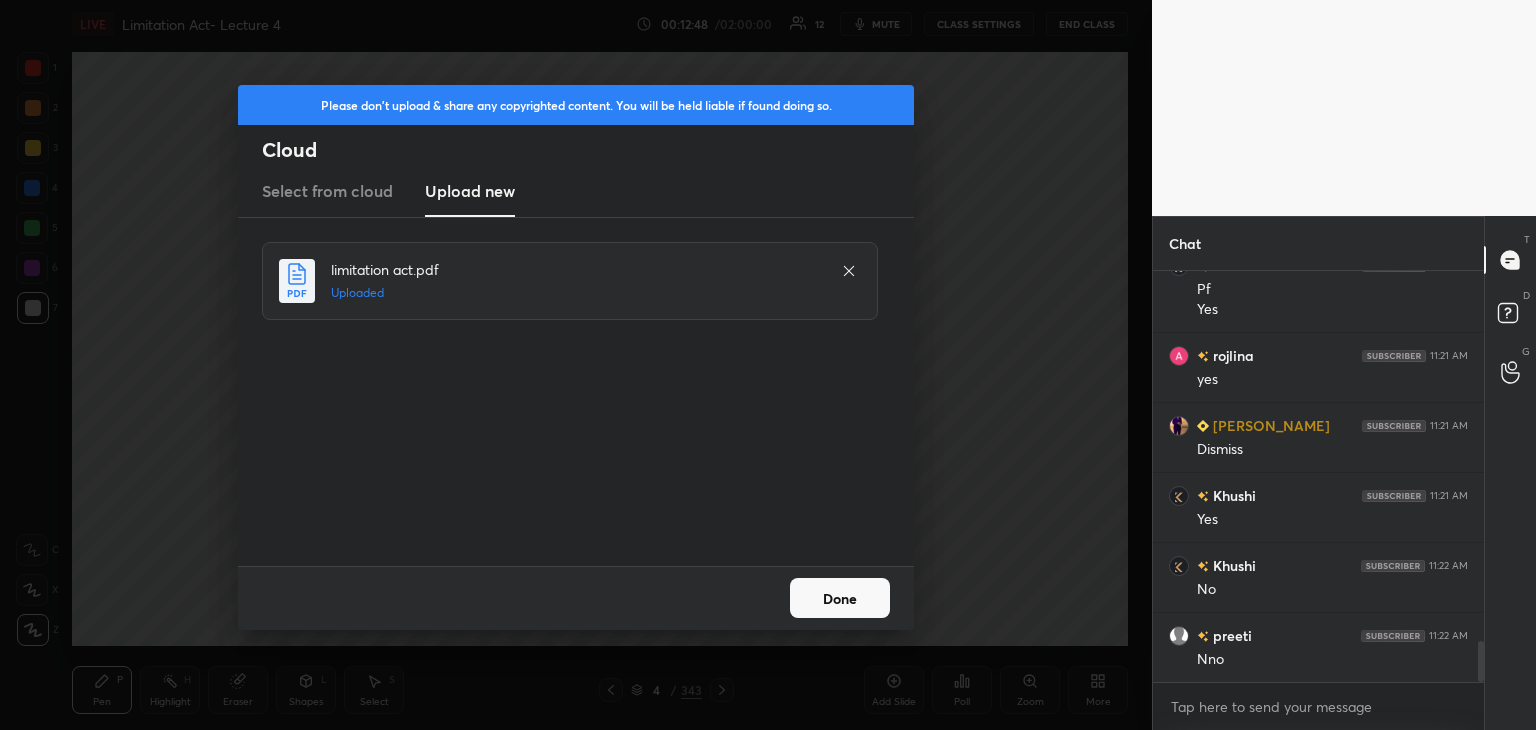 click on "Done" at bounding box center [840, 598] 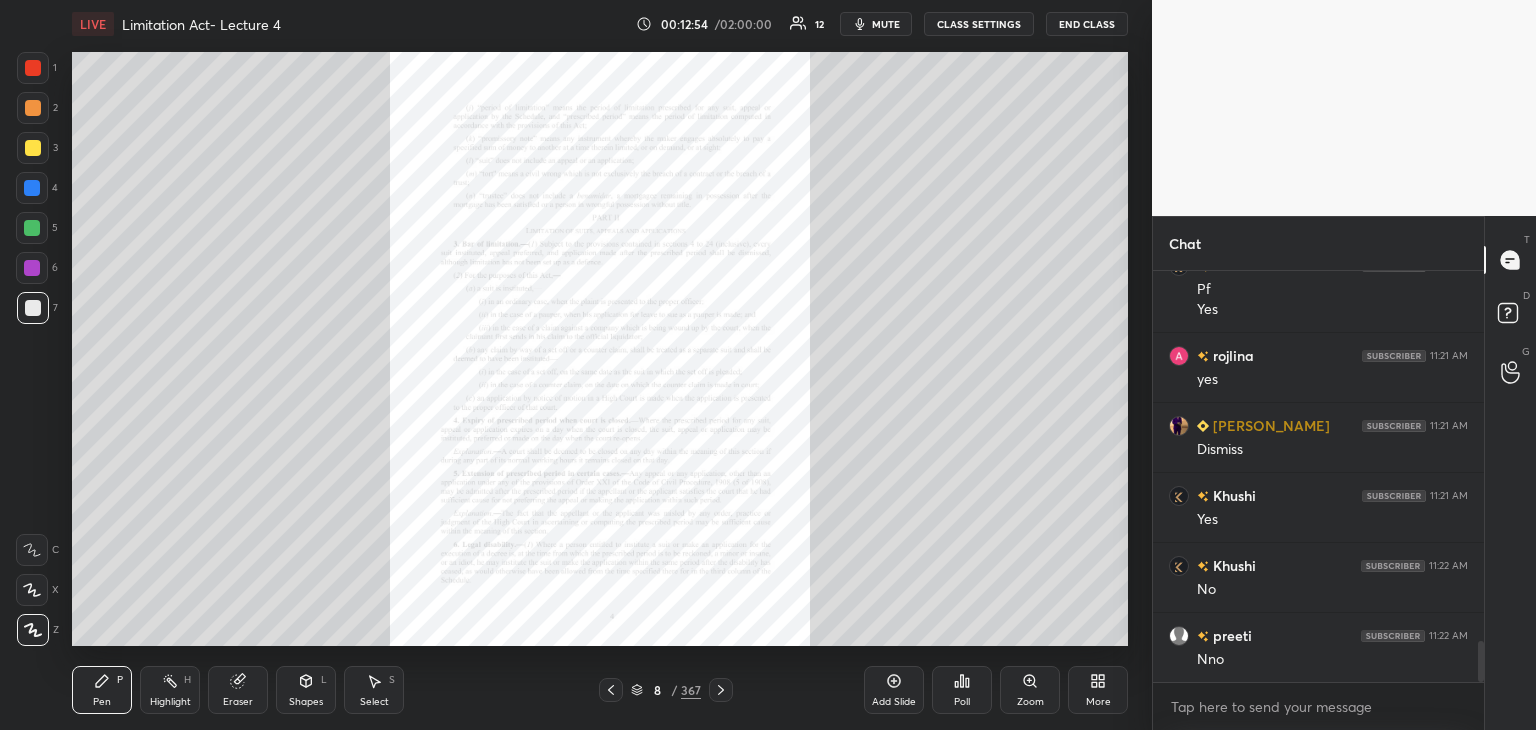 click on "Zoom" at bounding box center [1030, 690] 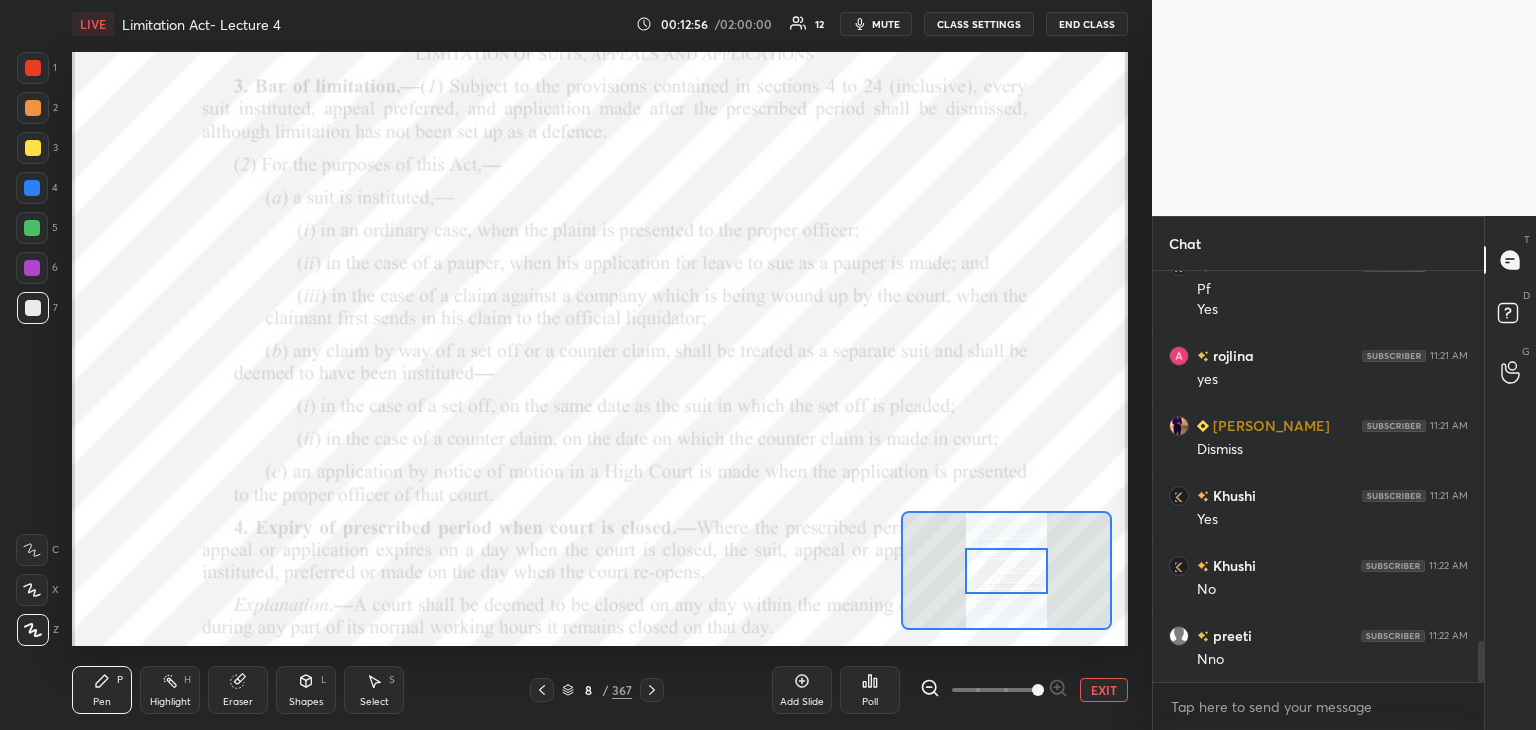 click at bounding box center [33, 68] 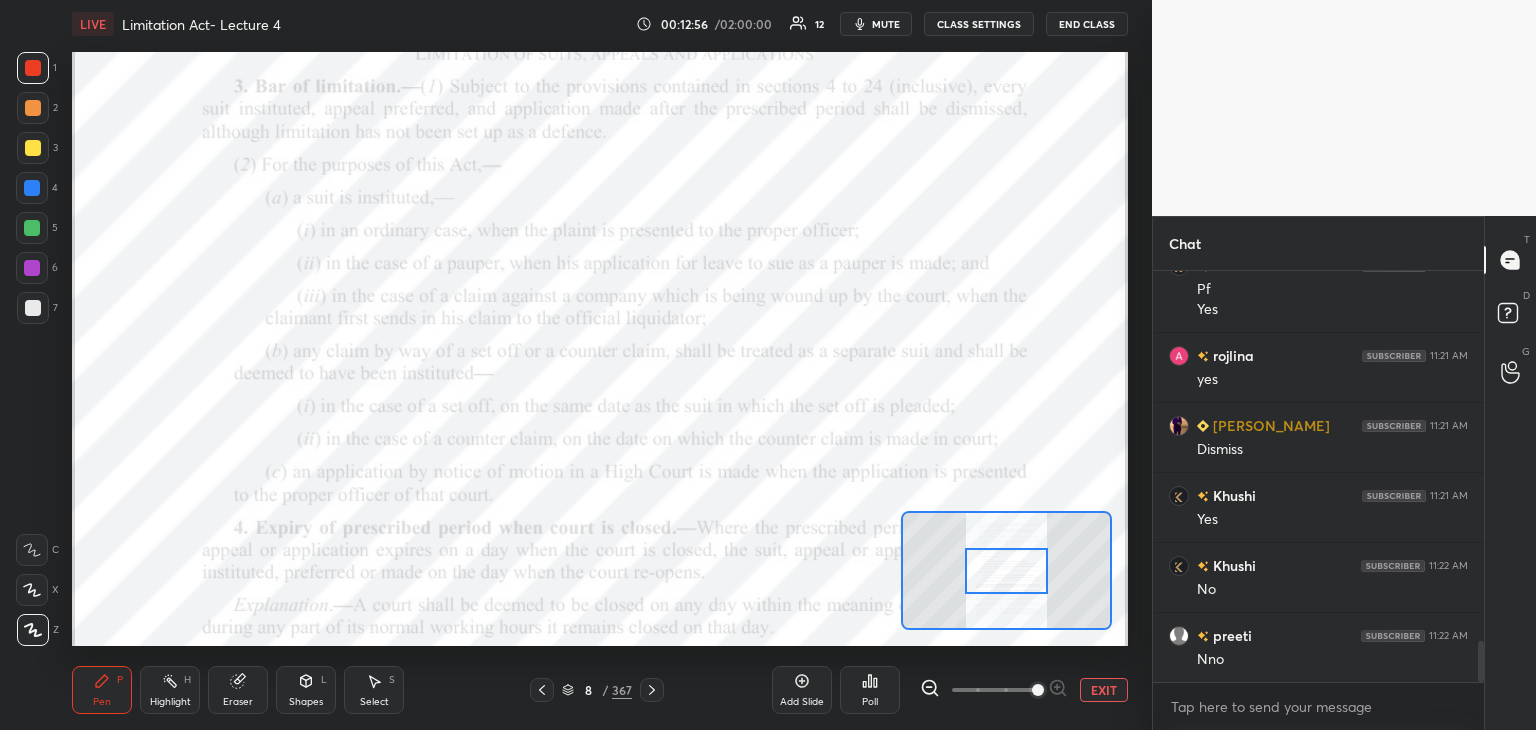 click at bounding box center (32, 550) 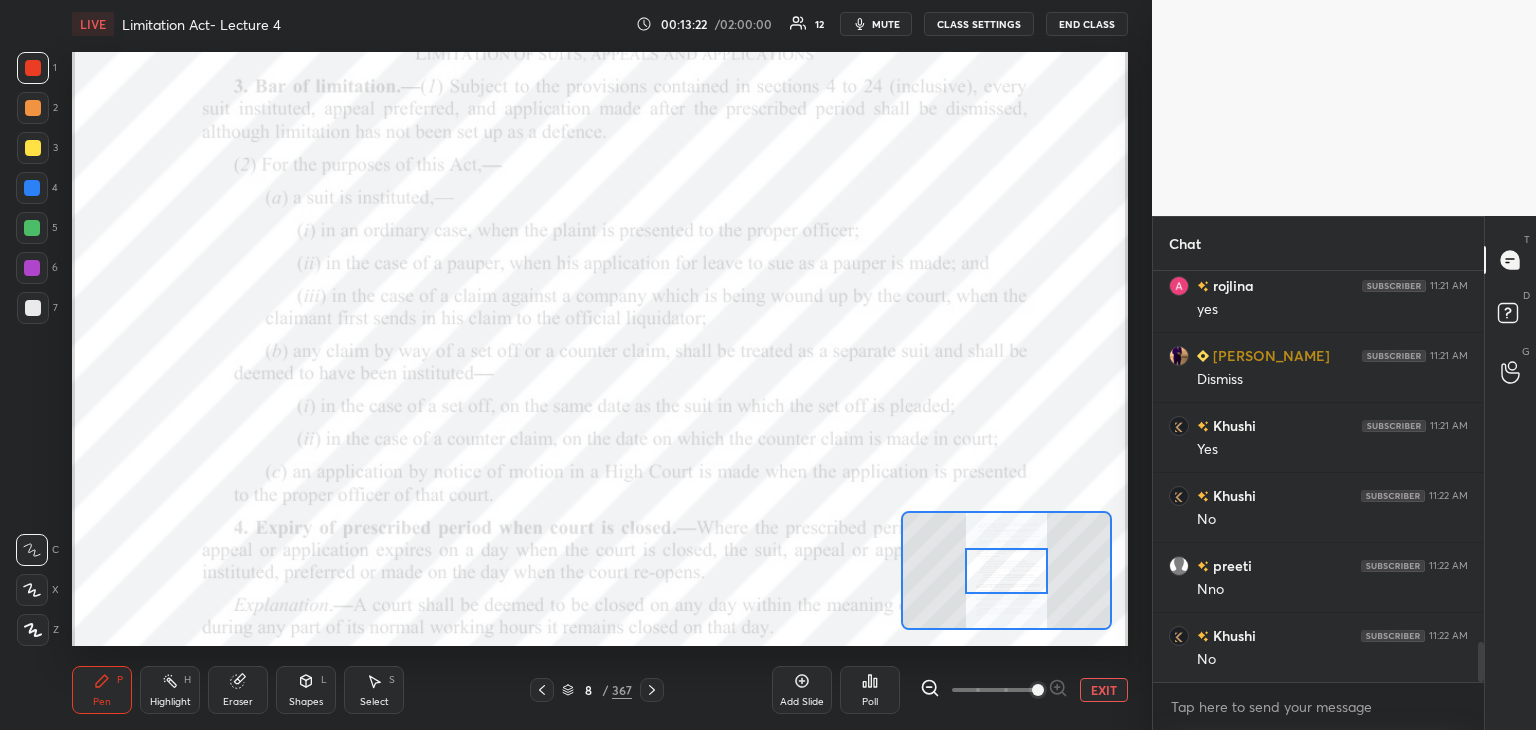 scroll, scrollTop: 3852, scrollLeft: 0, axis: vertical 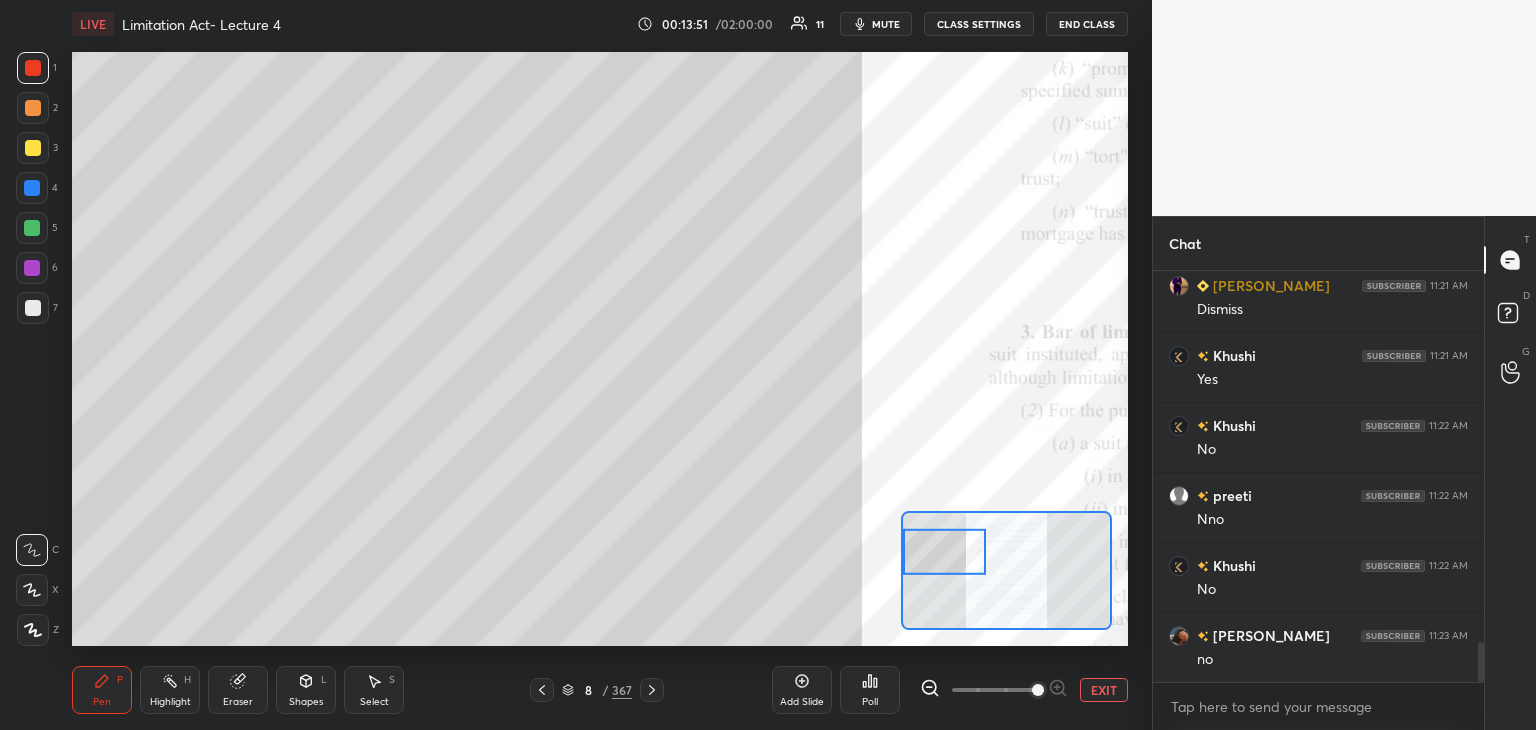 click at bounding box center [33, 148] 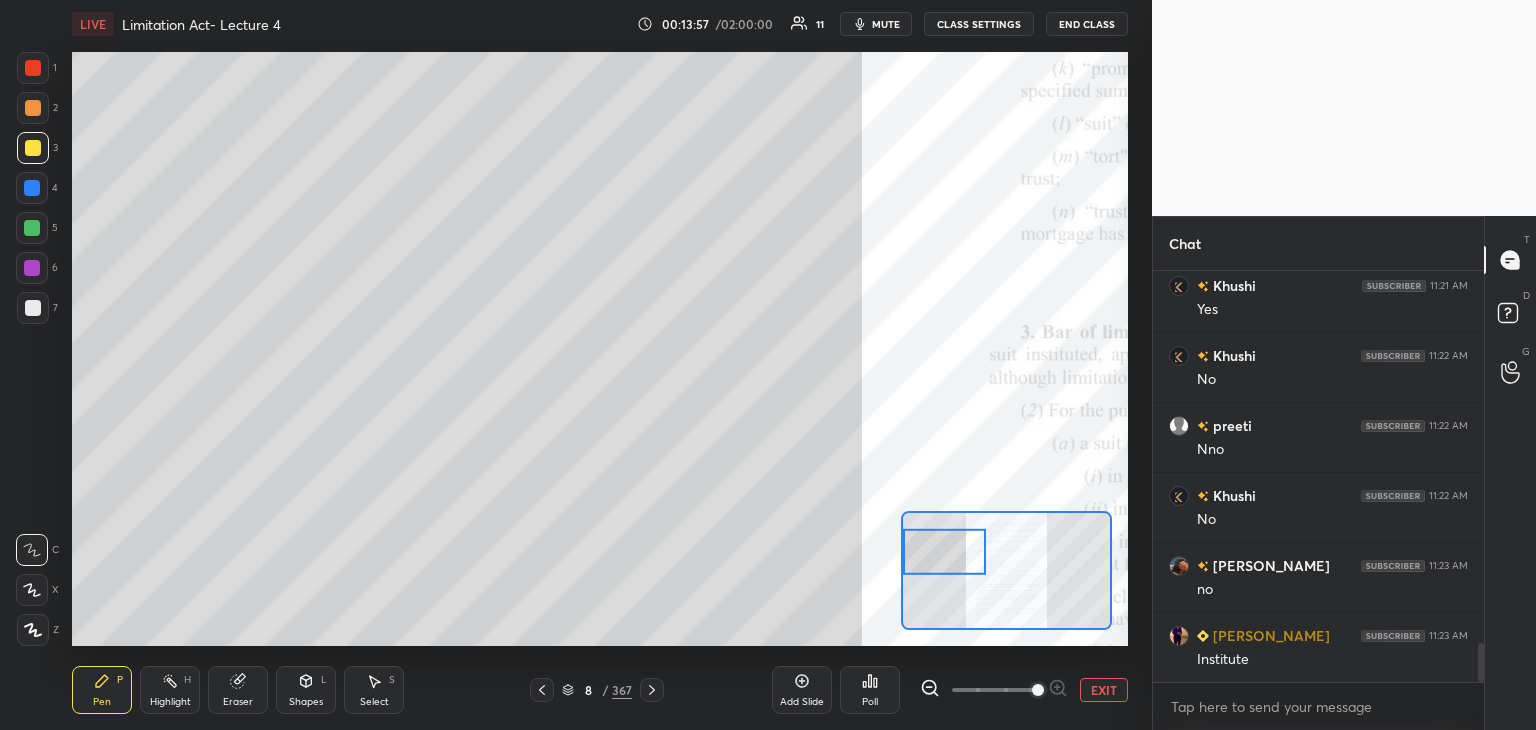 scroll, scrollTop: 3992, scrollLeft: 0, axis: vertical 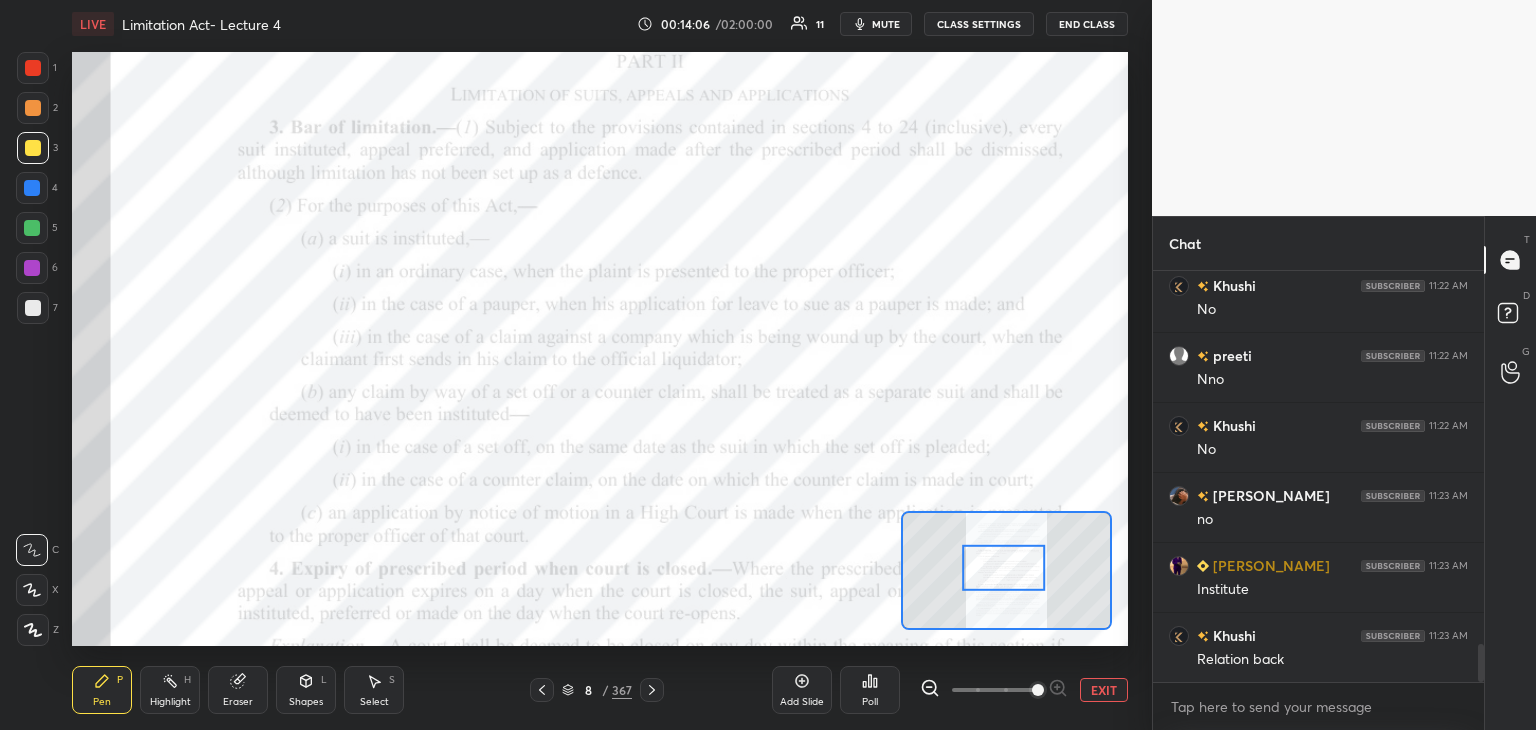 click at bounding box center [32, 228] 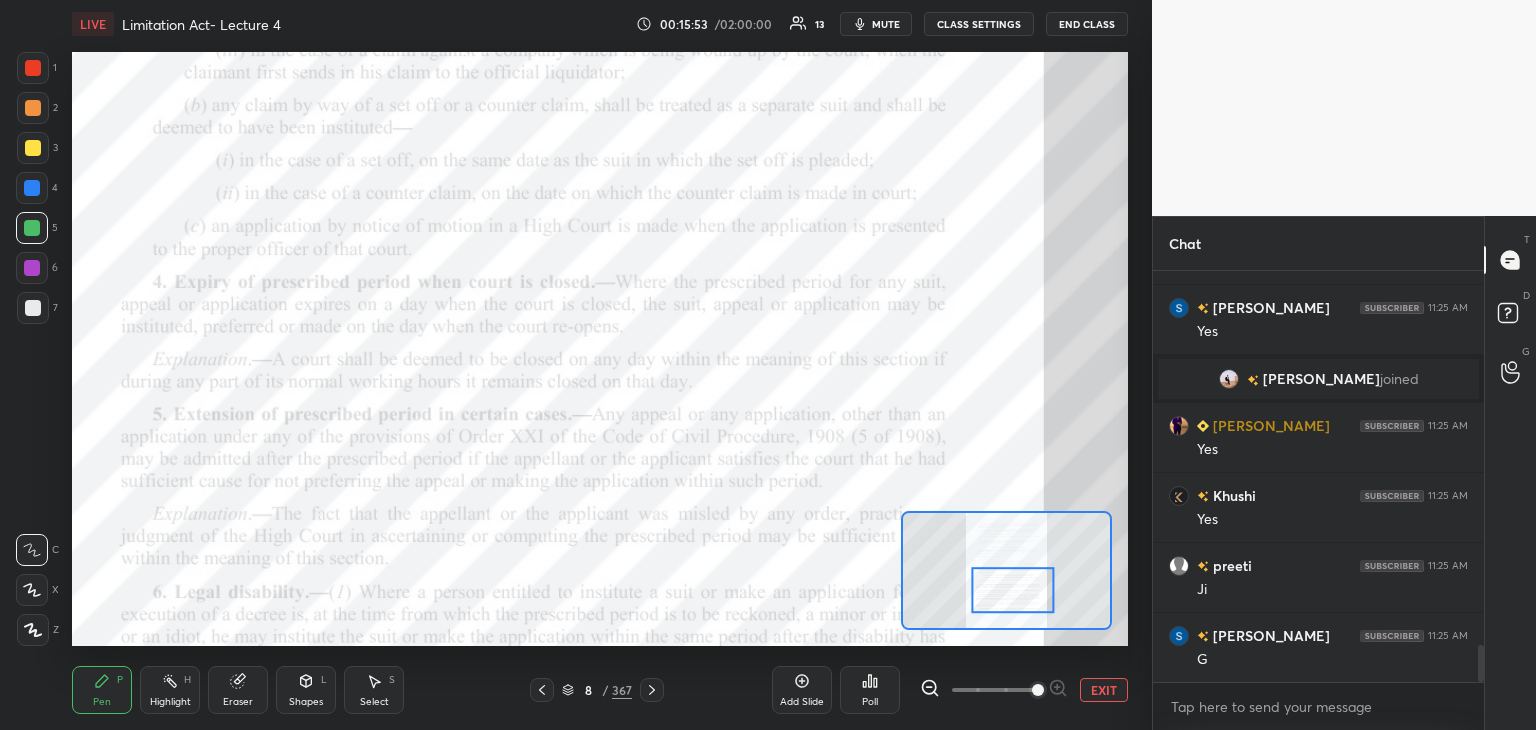 scroll, scrollTop: 4184, scrollLeft: 0, axis: vertical 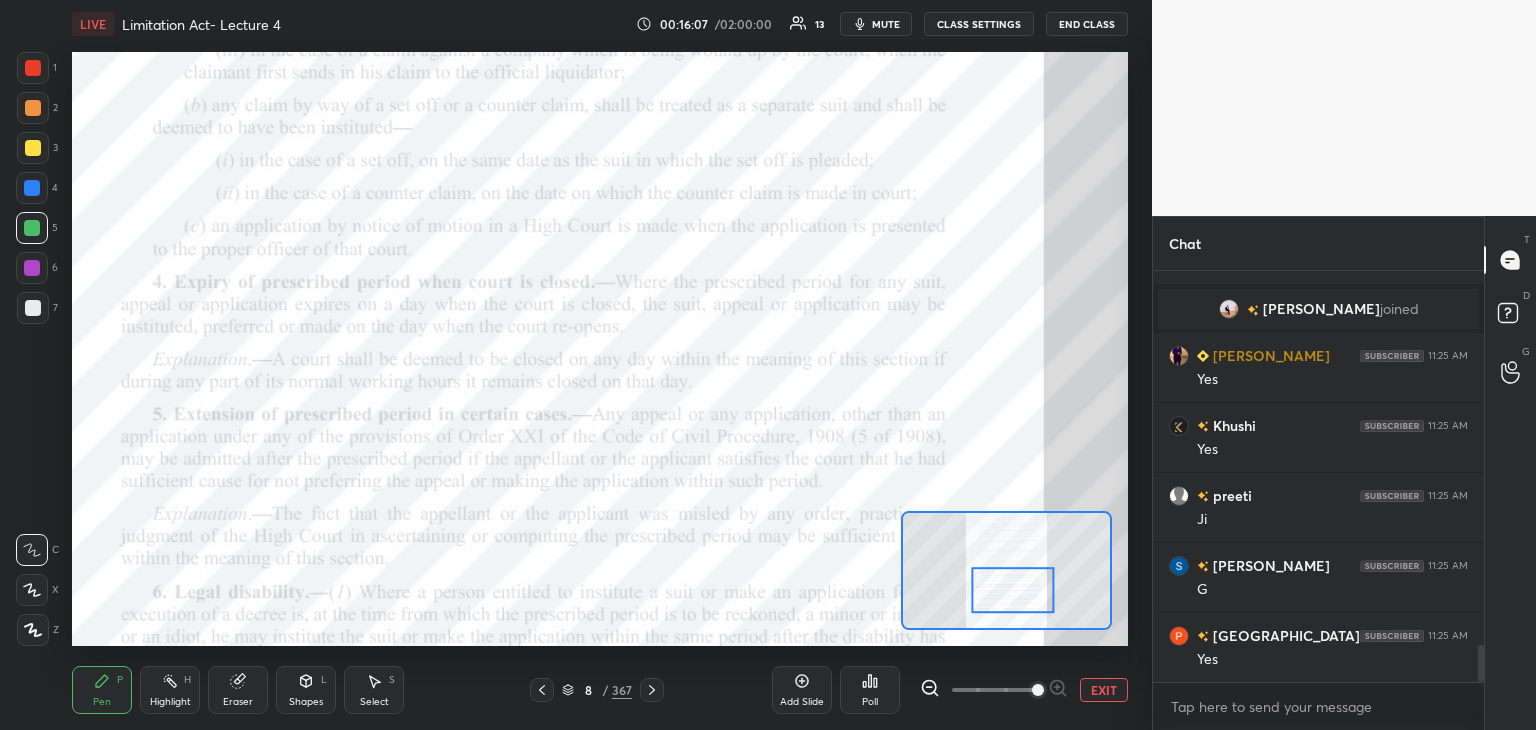 click on "Add Slide Poll EXIT" at bounding box center [950, 690] 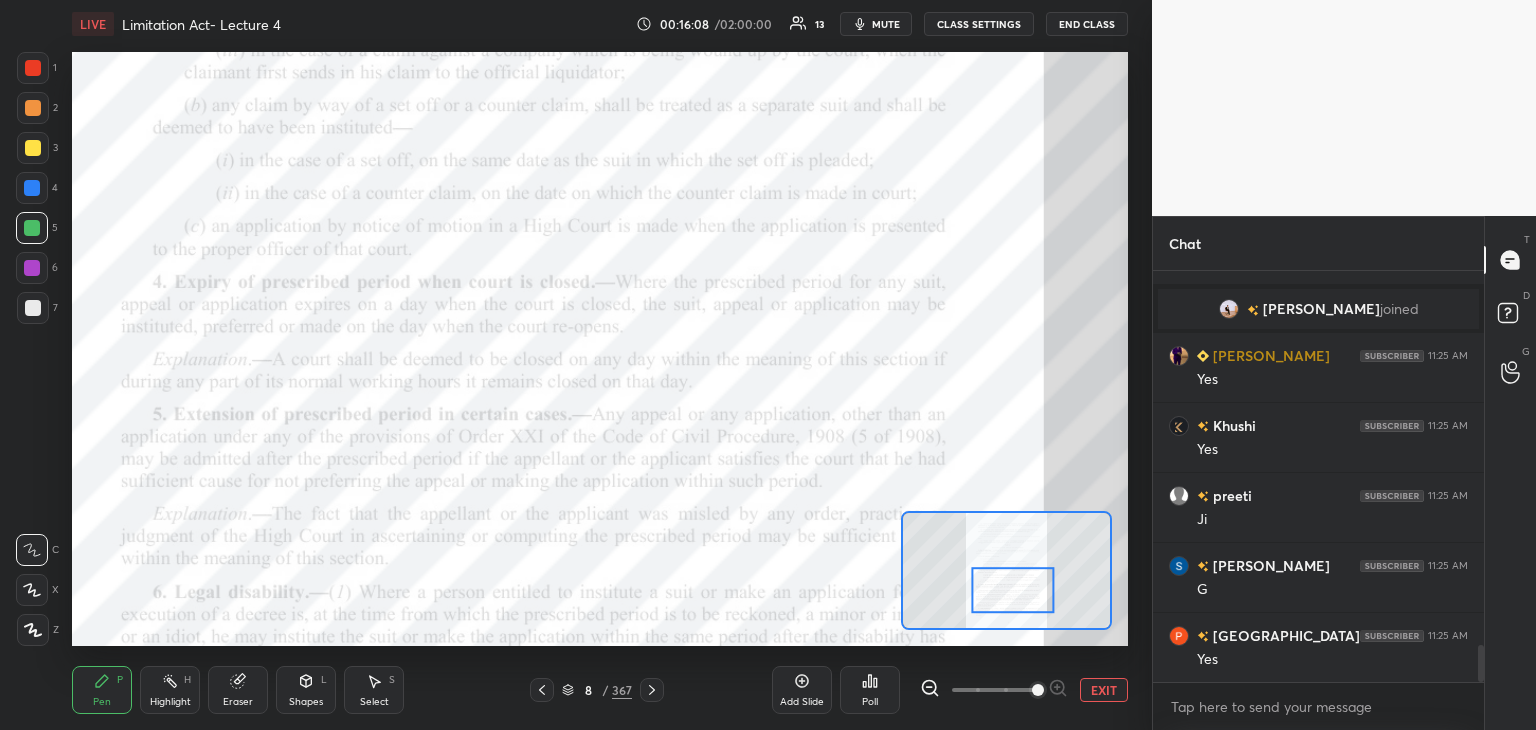 click on "Add Slide" at bounding box center [802, 690] 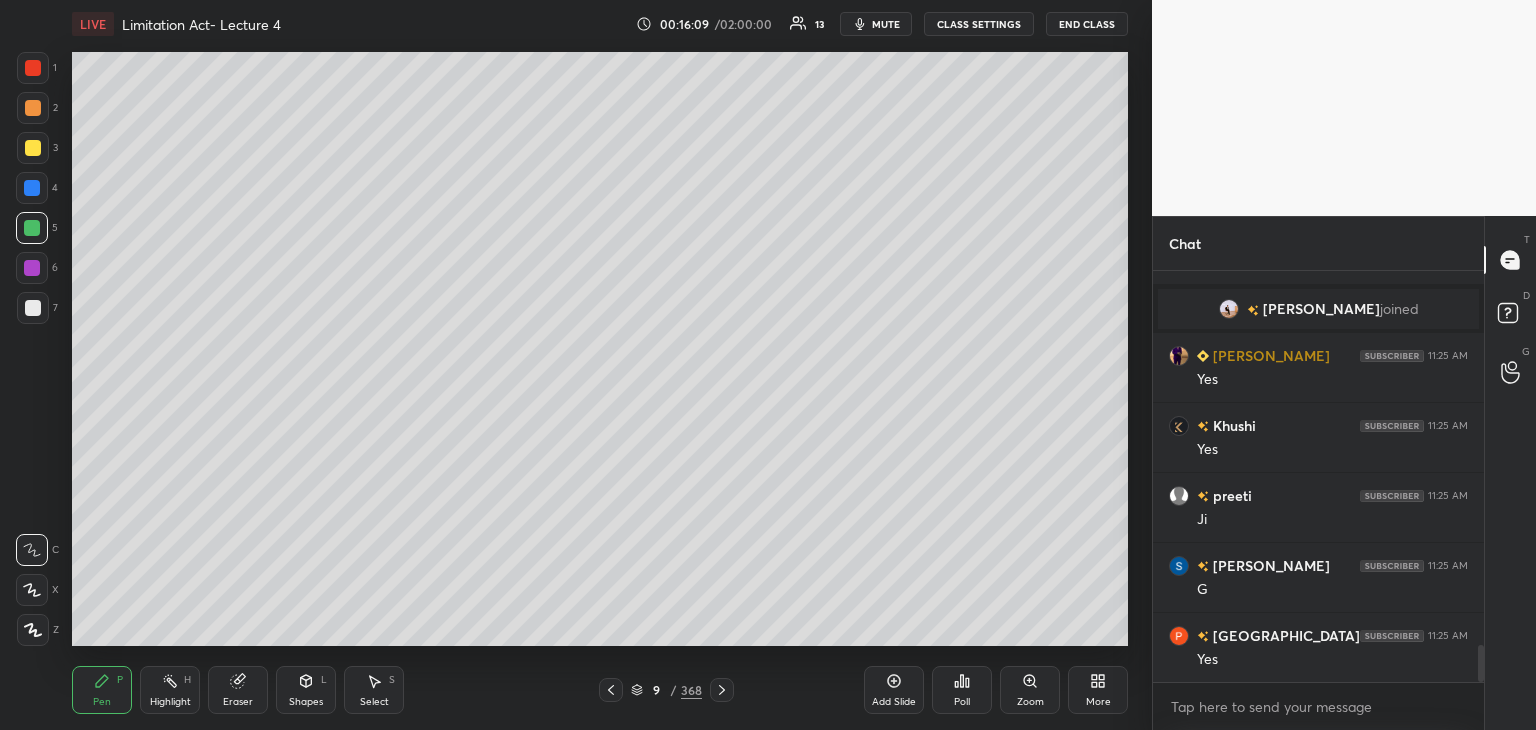 click at bounding box center (33, 630) 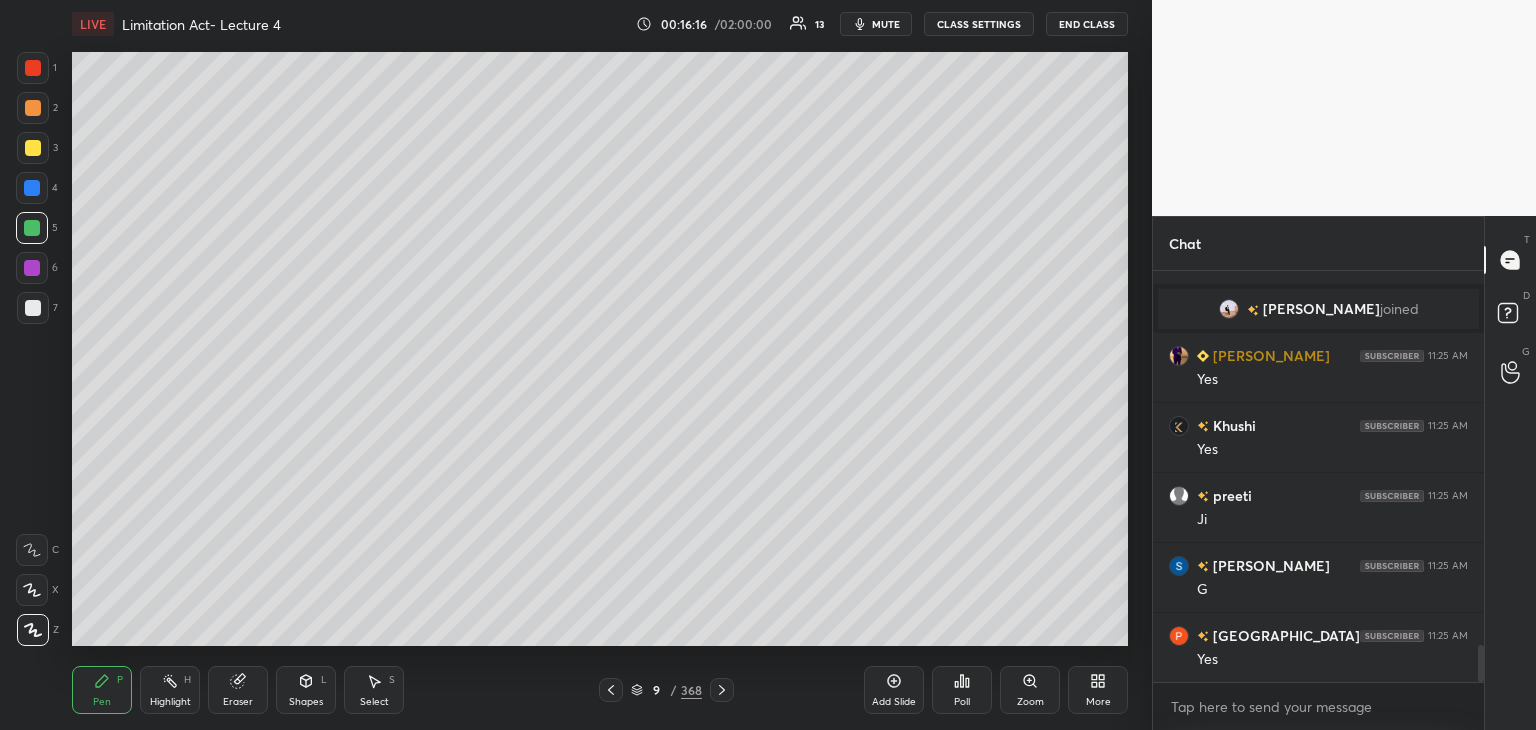 click at bounding box center [33, 148] 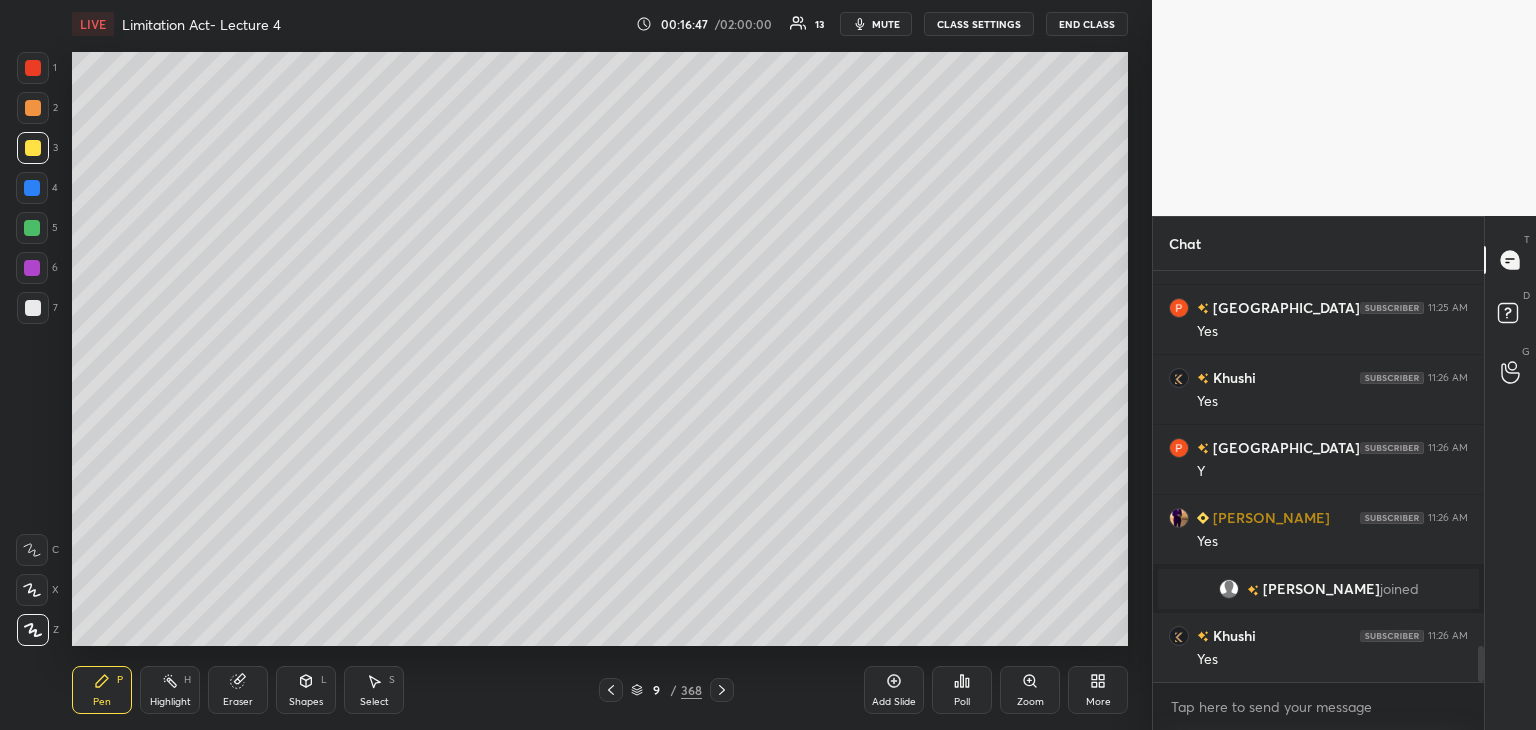 scroll, scrollTop: 4372, scrollLeft: 0, axis: vertical 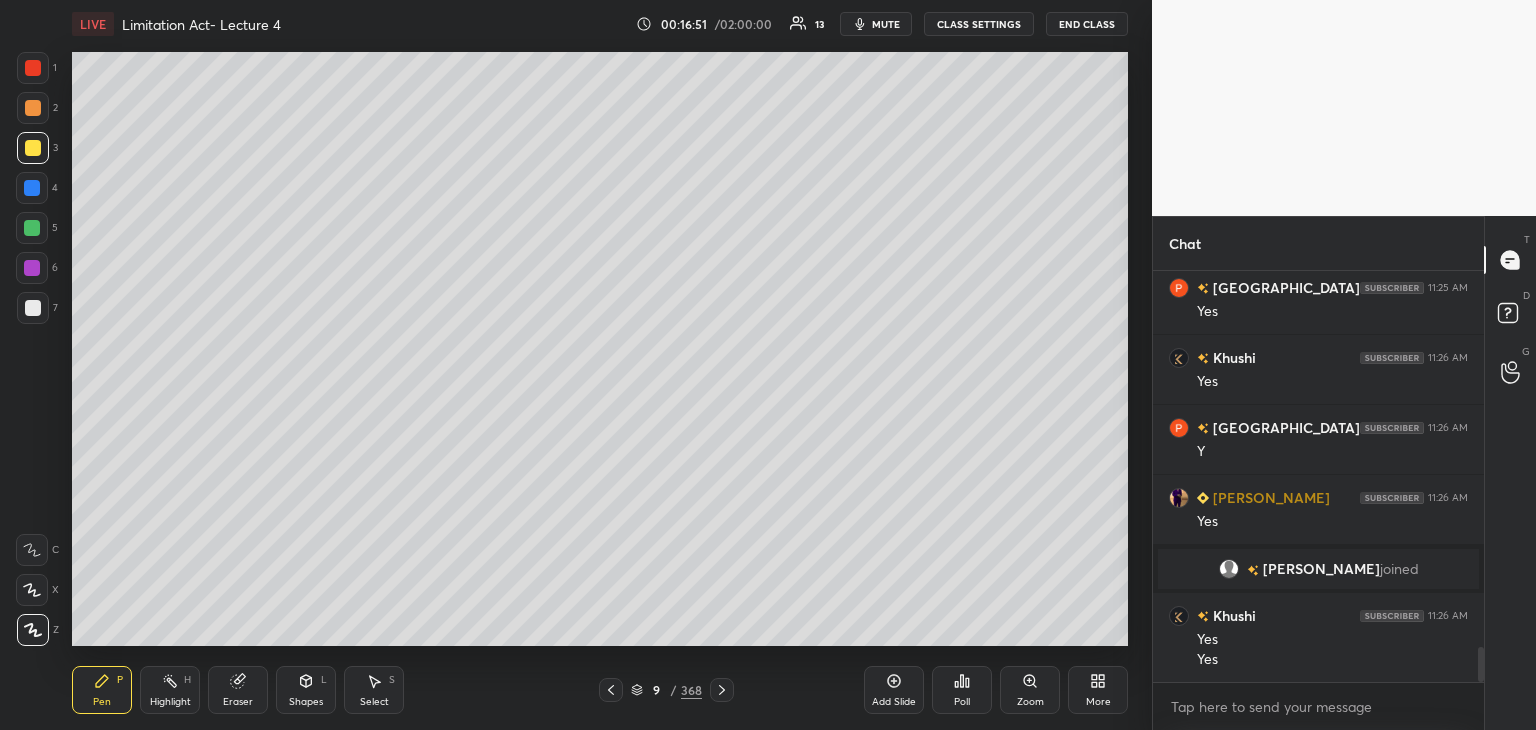 click at bounding box center [32, 188] 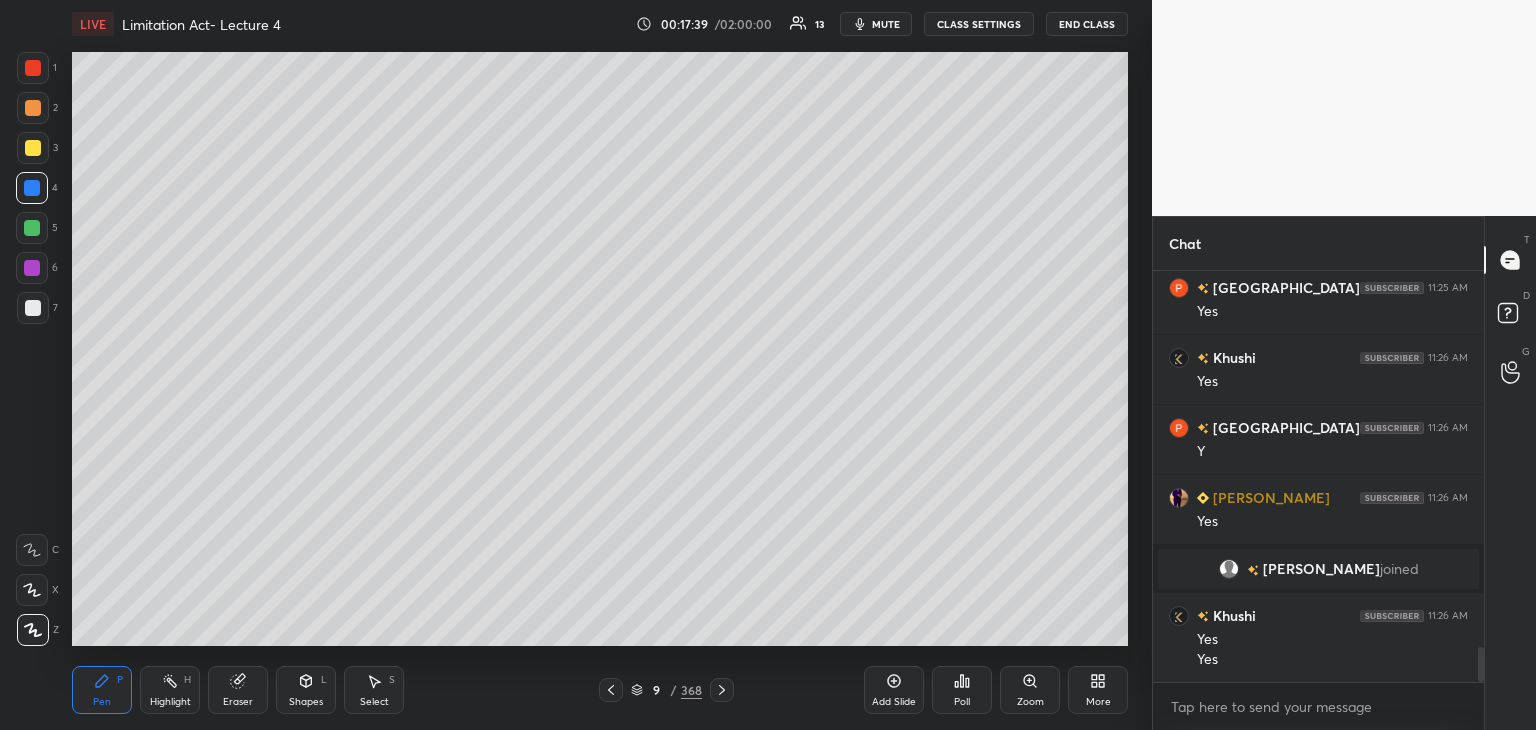 click at bounding box center (32, 228) 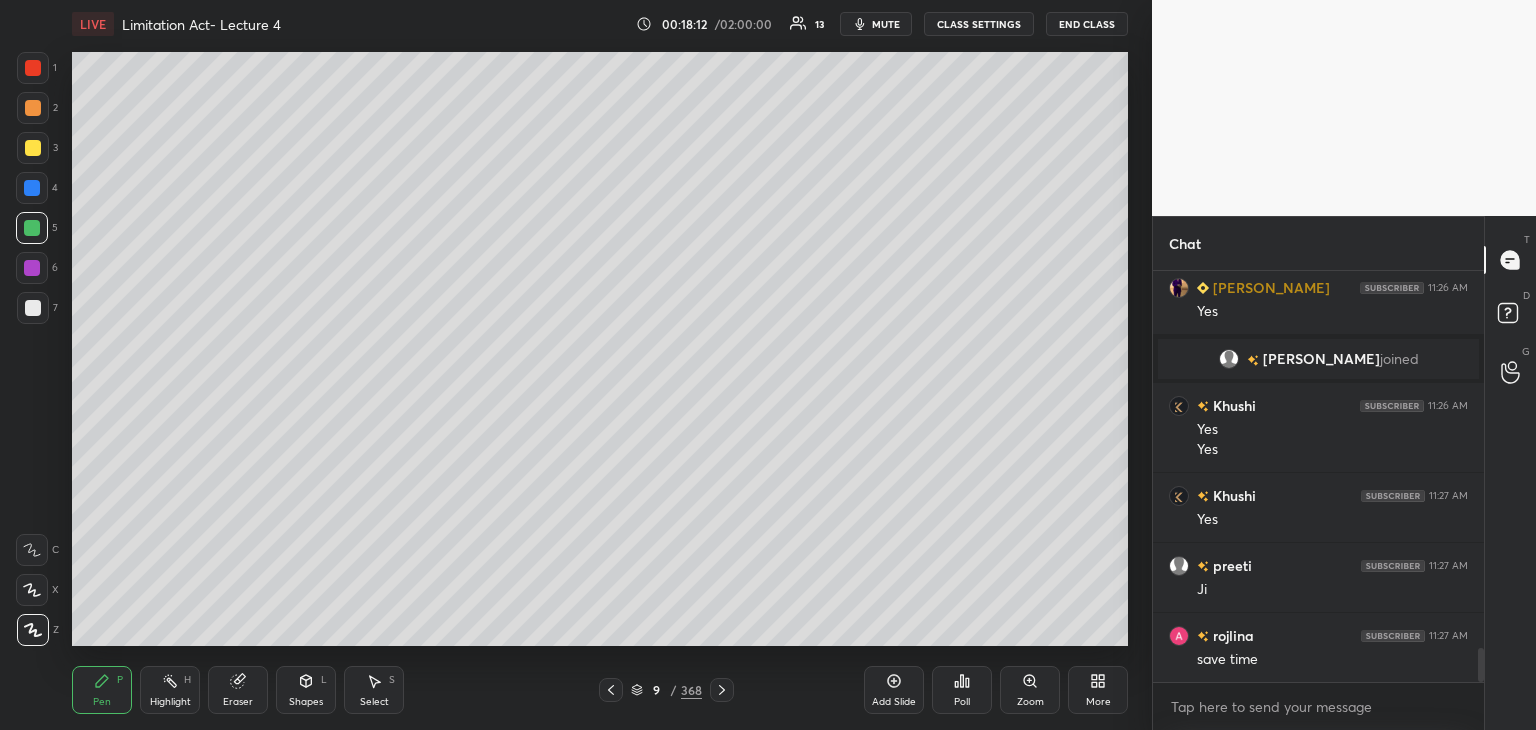 scroll, scrollTop: 4652, scrollLeft: 0, axis: vertical 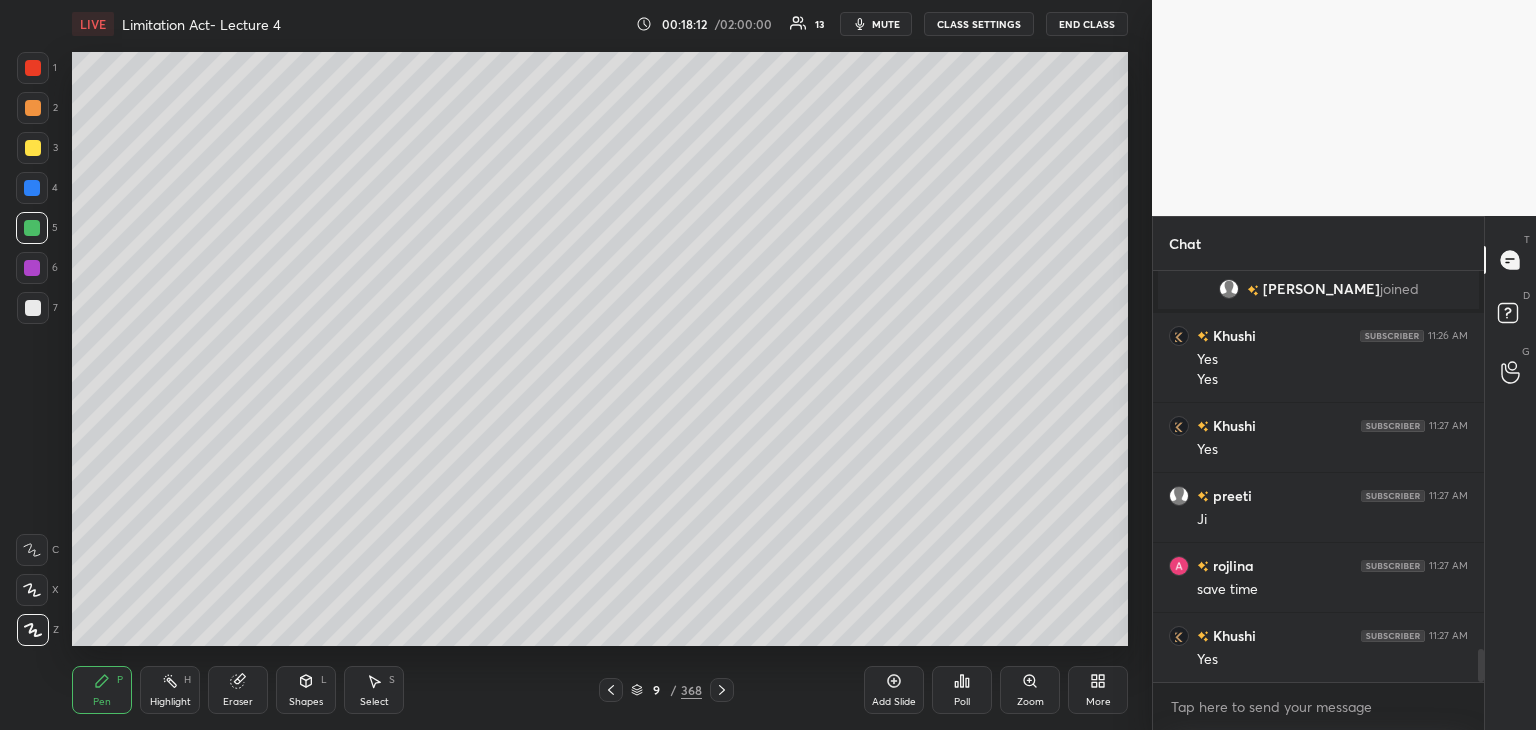 click on "Add Slide" at bounding box center (894, 702) 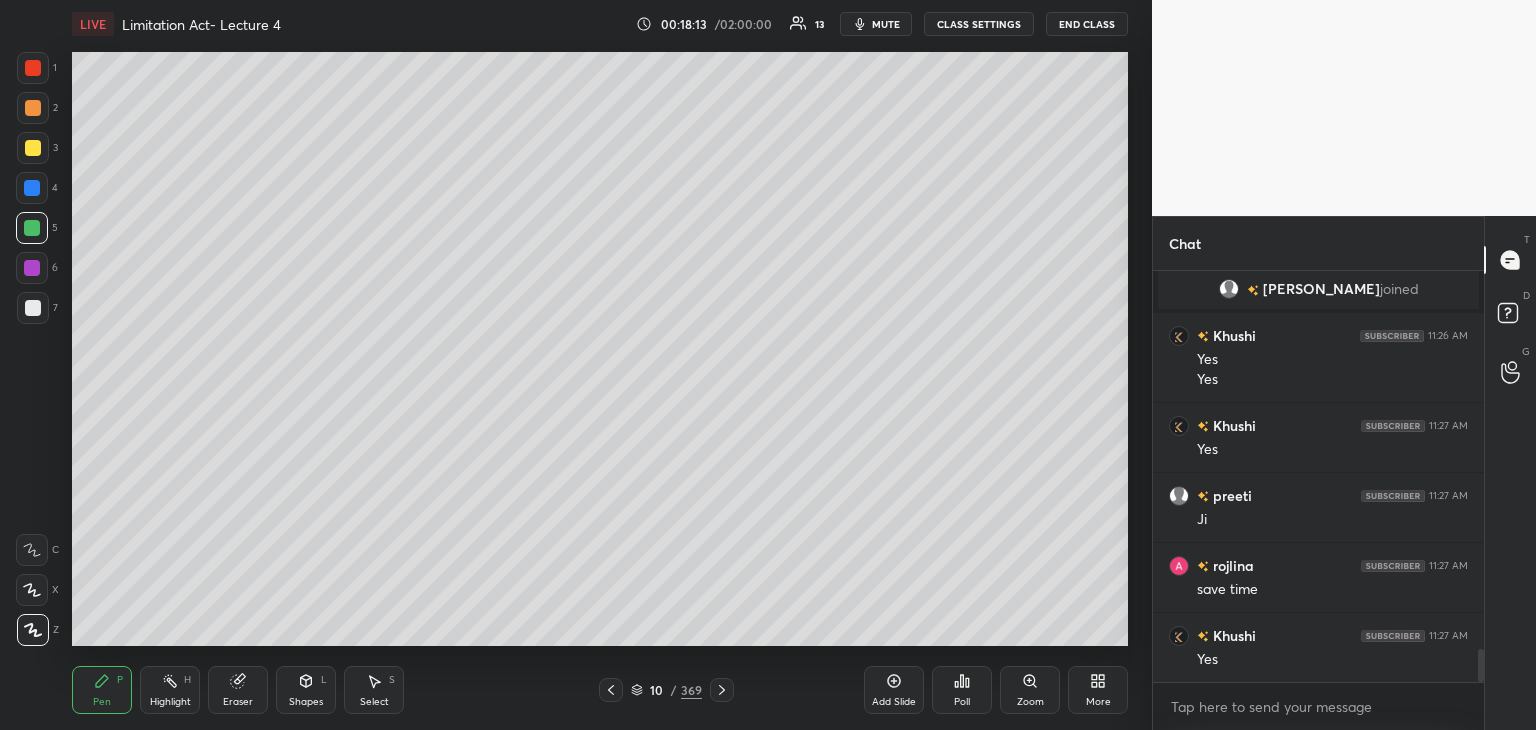 scroll, scrollTop: 4700, scrollLeft: 0, axis: vertical 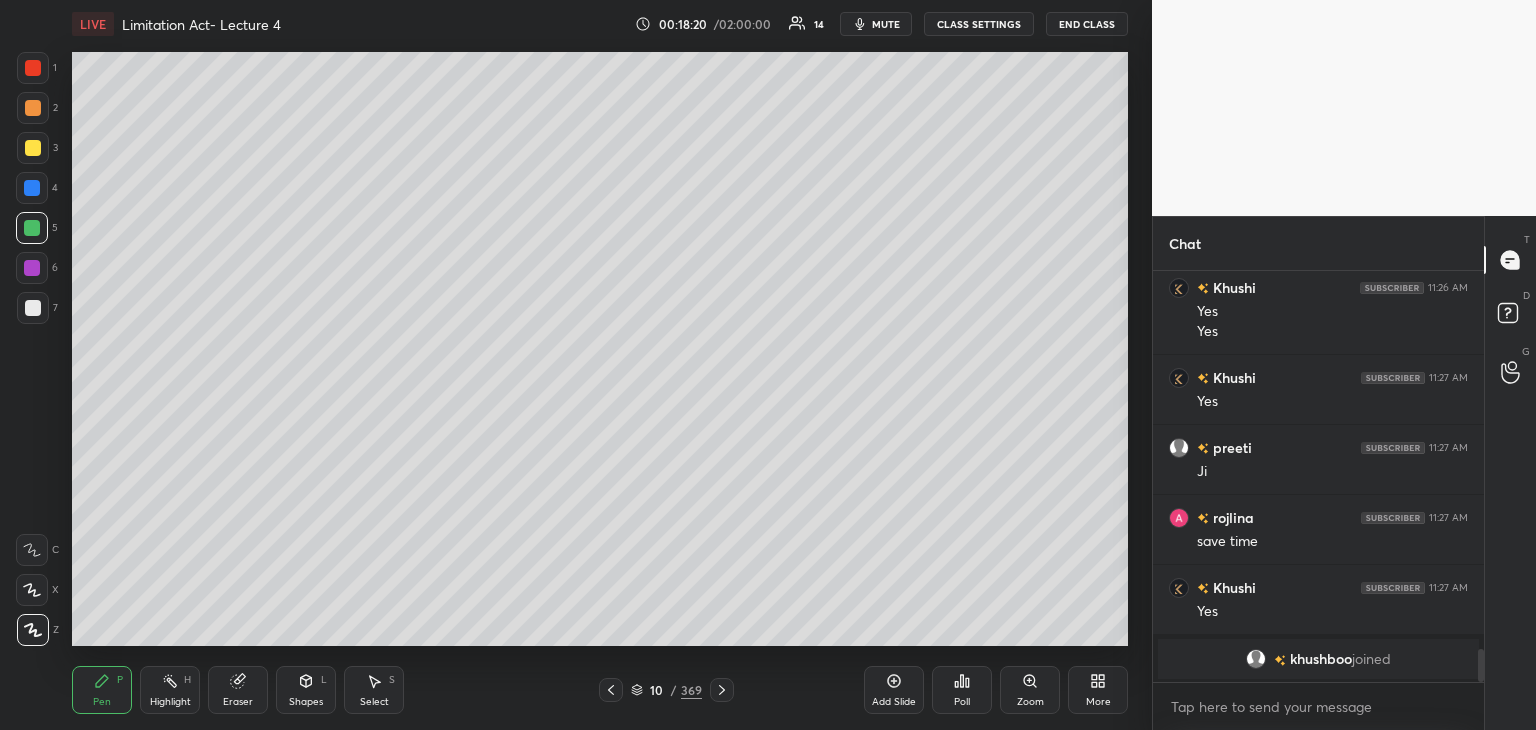 click at bounding box center (33, 108) 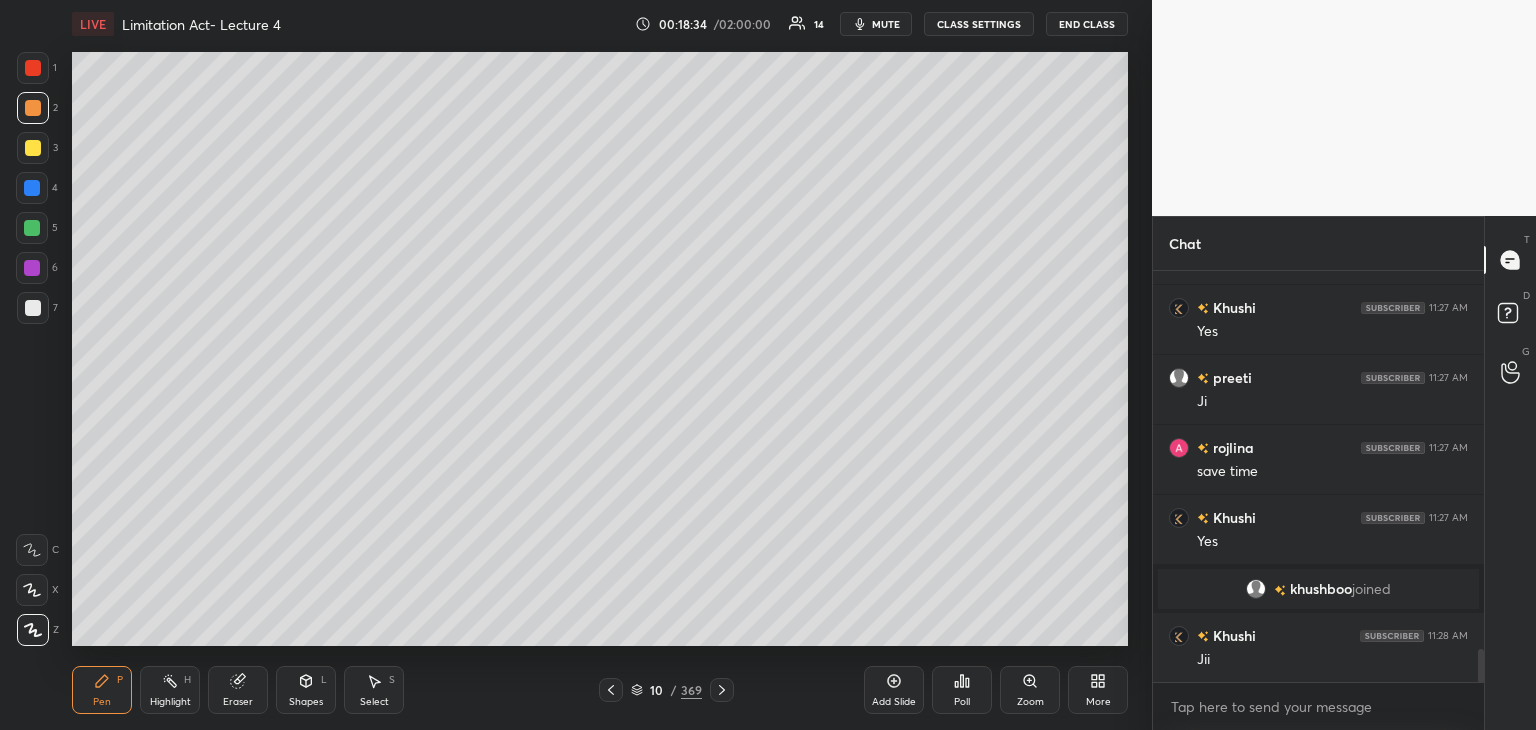 scroll, scrollTop: 4692, scrollLeft: 0, axis: vertical 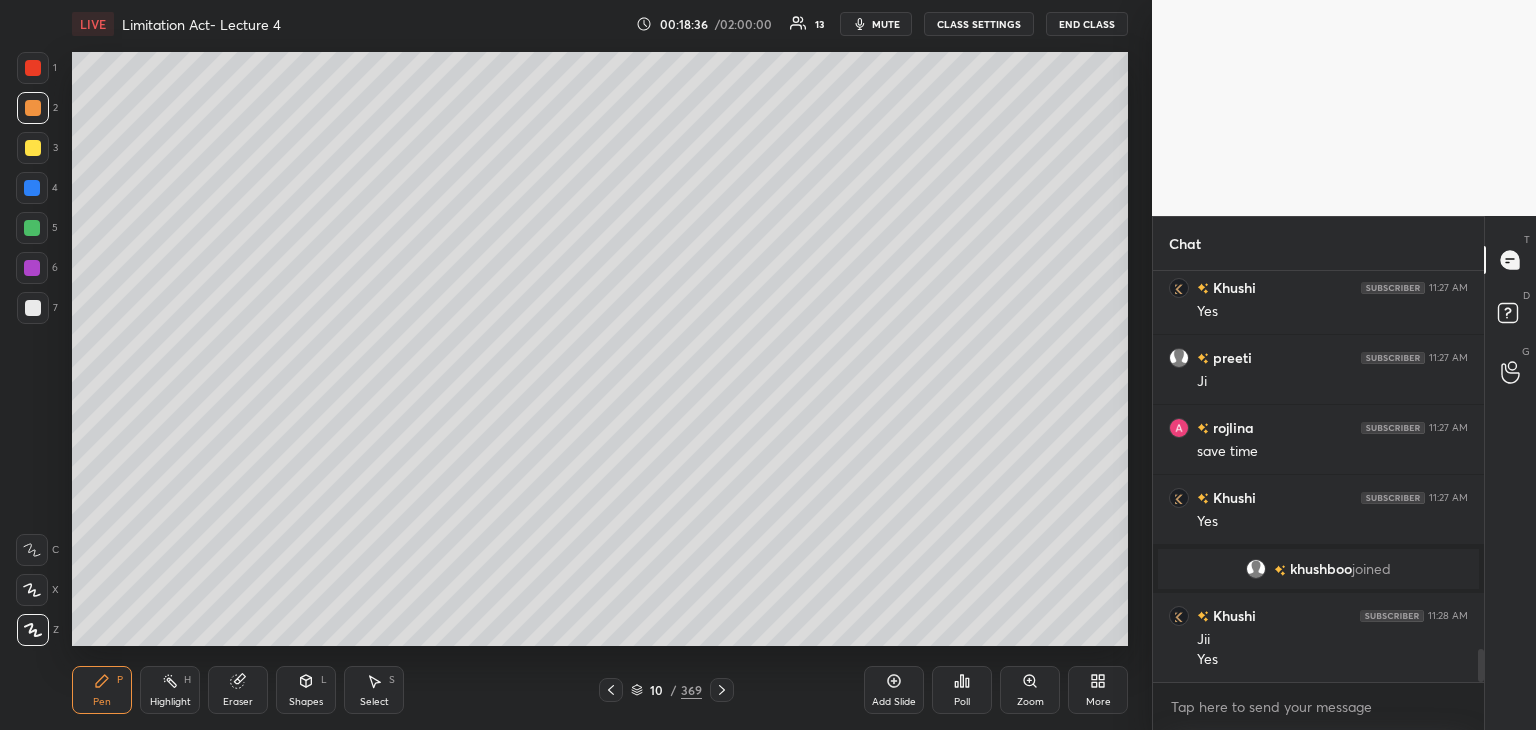 click at bounding box center [32, 228] 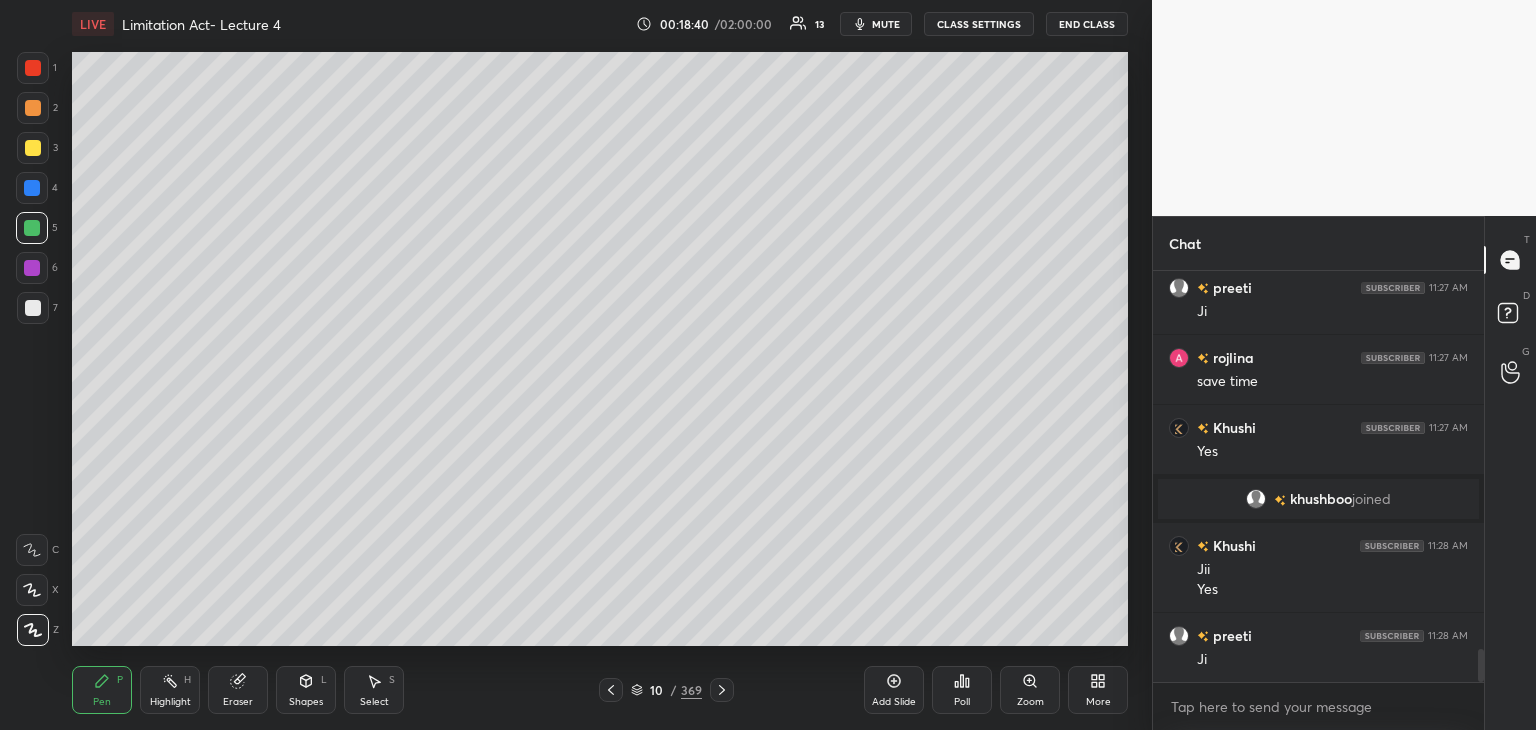 scroll, scrollTop: 4832, scrollLeft: 0, axis: vertical 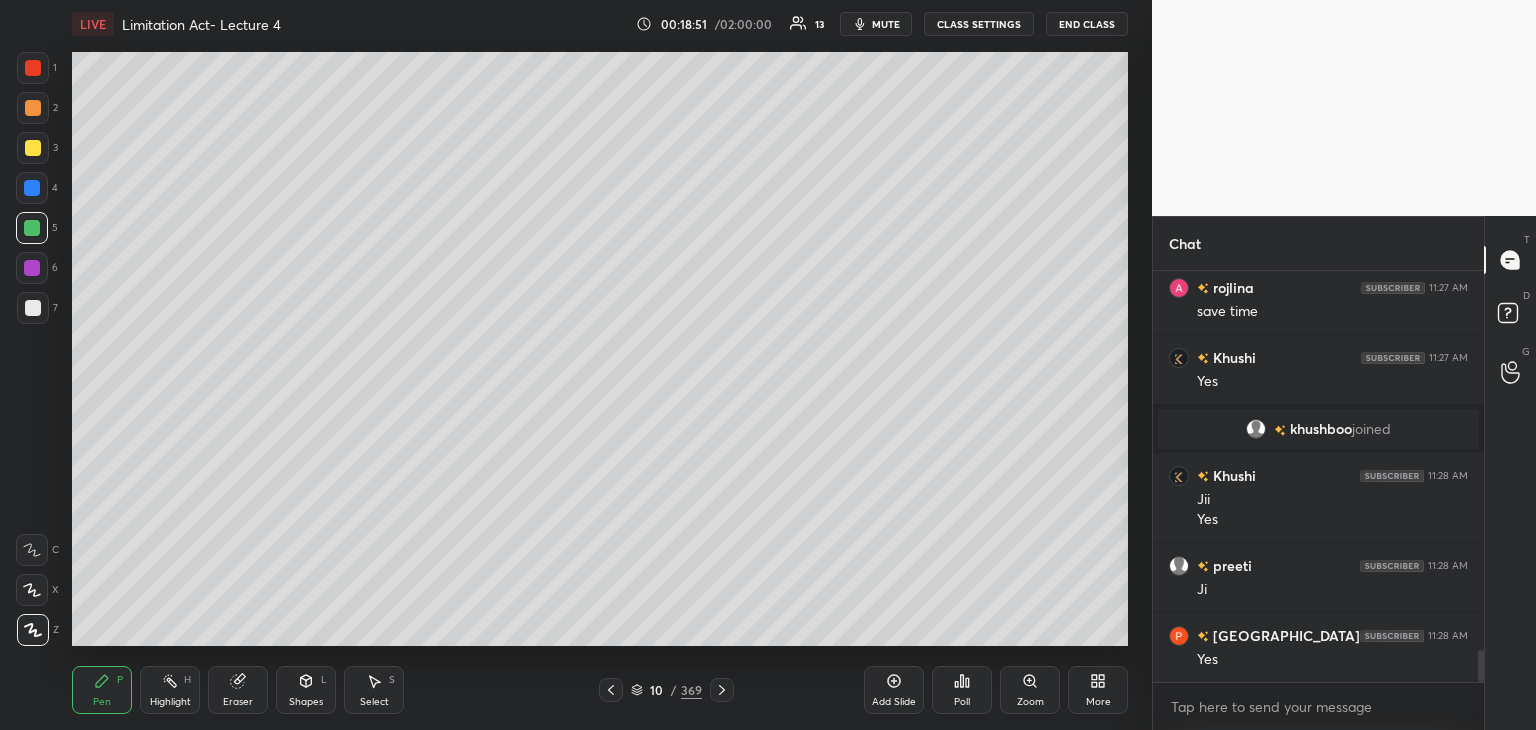 click at bounding box center [32, 268] 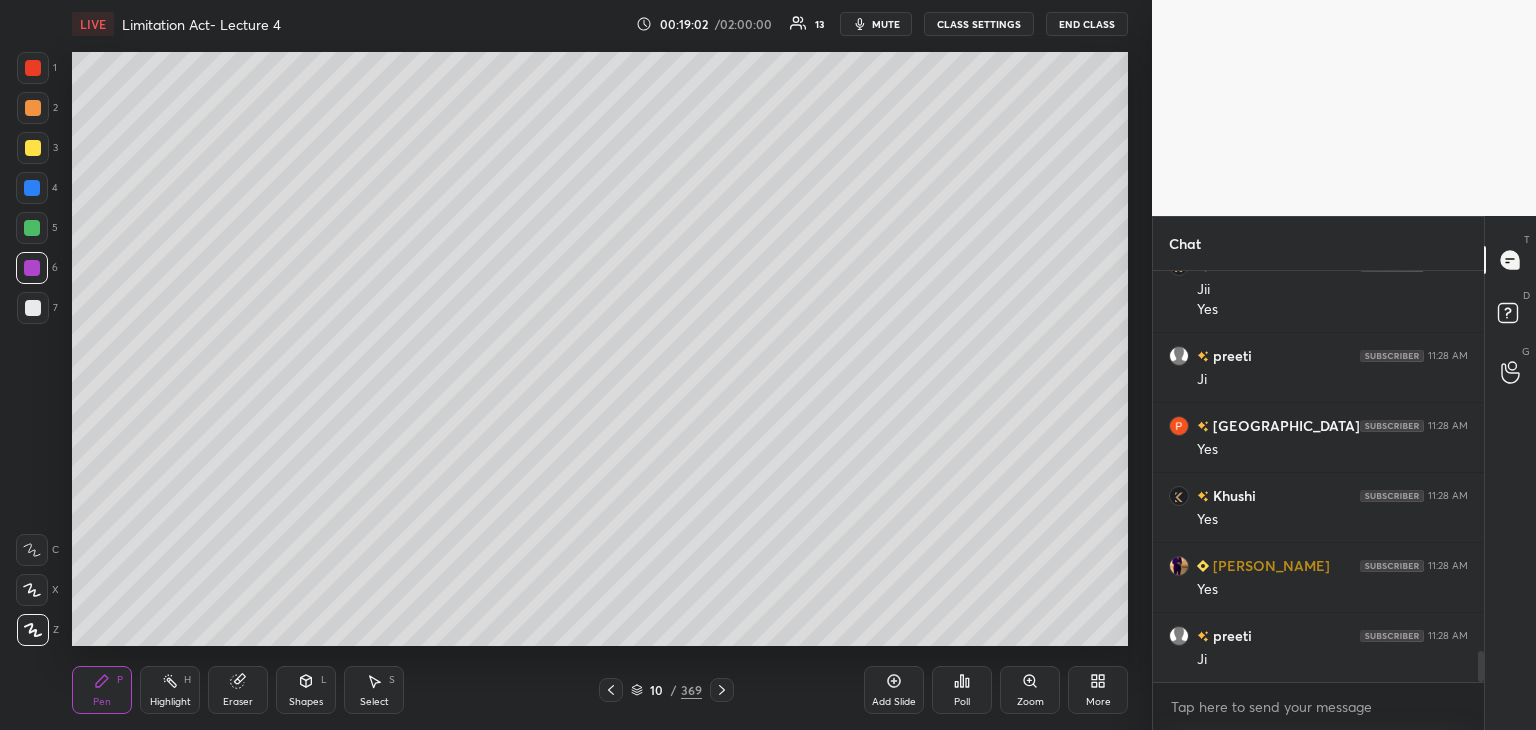 scroll, scrollTop: 5112, scrollLeft: 0, axis: vertical 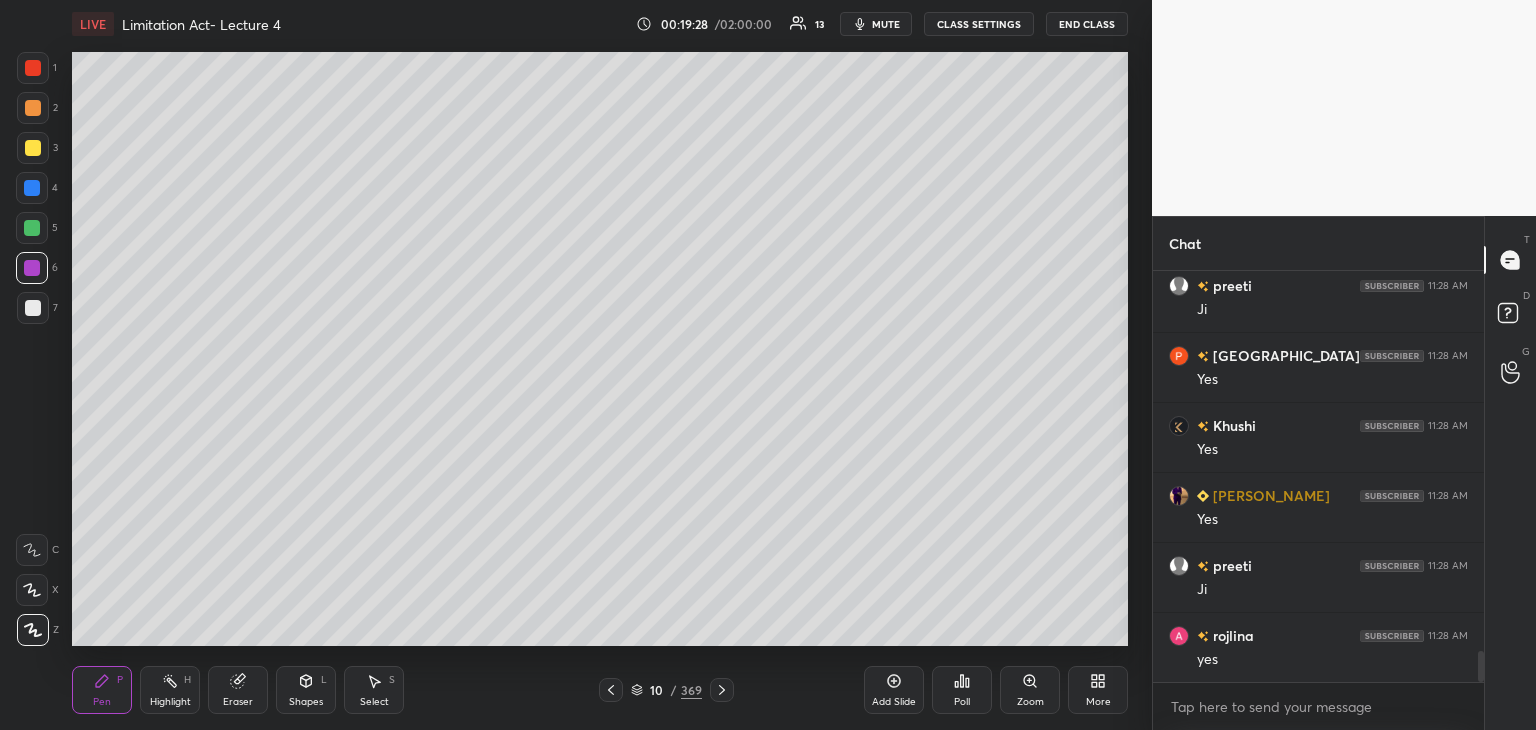 click at bounding box center [33, 308] 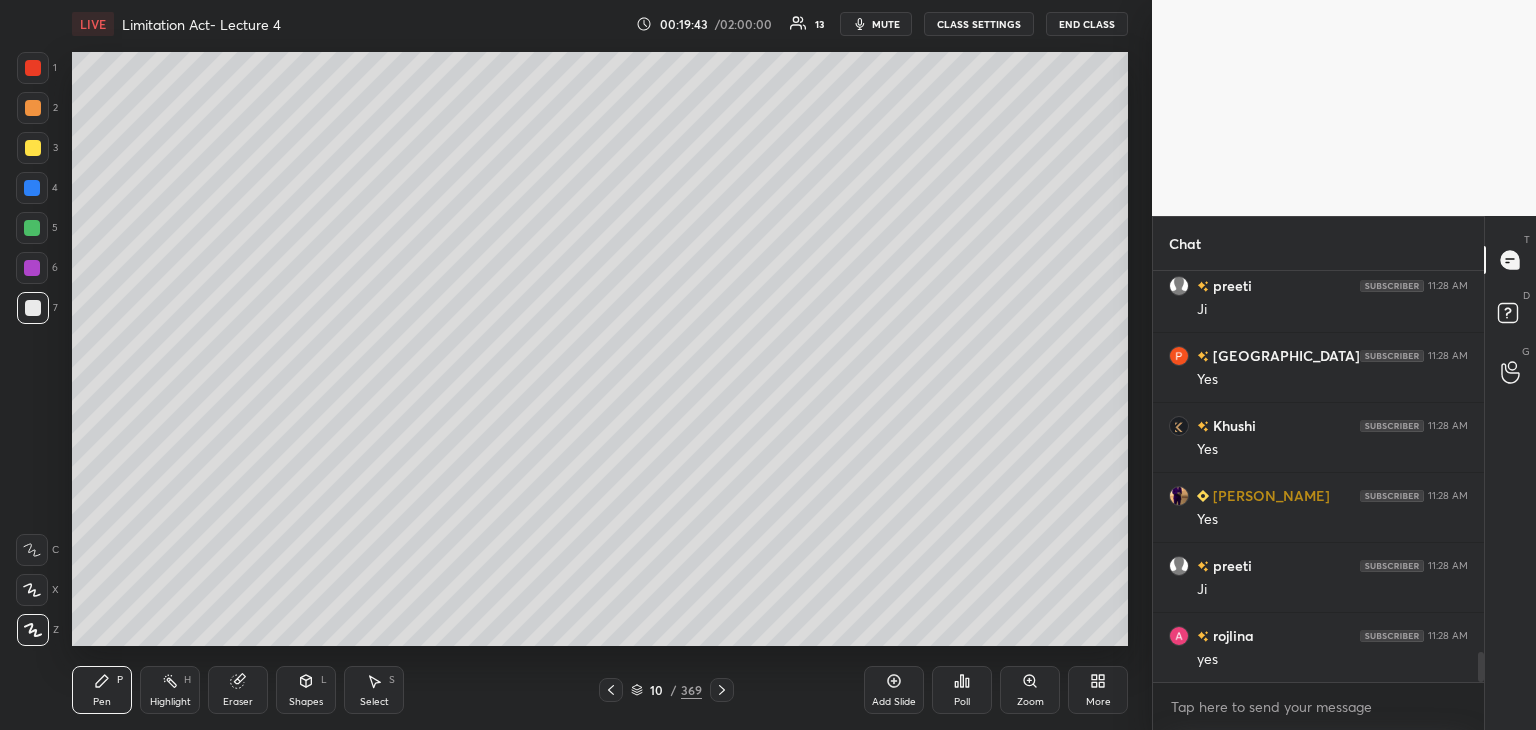 scroll, scrollTop: 5182, scrollLeft: 0, axis: vertical 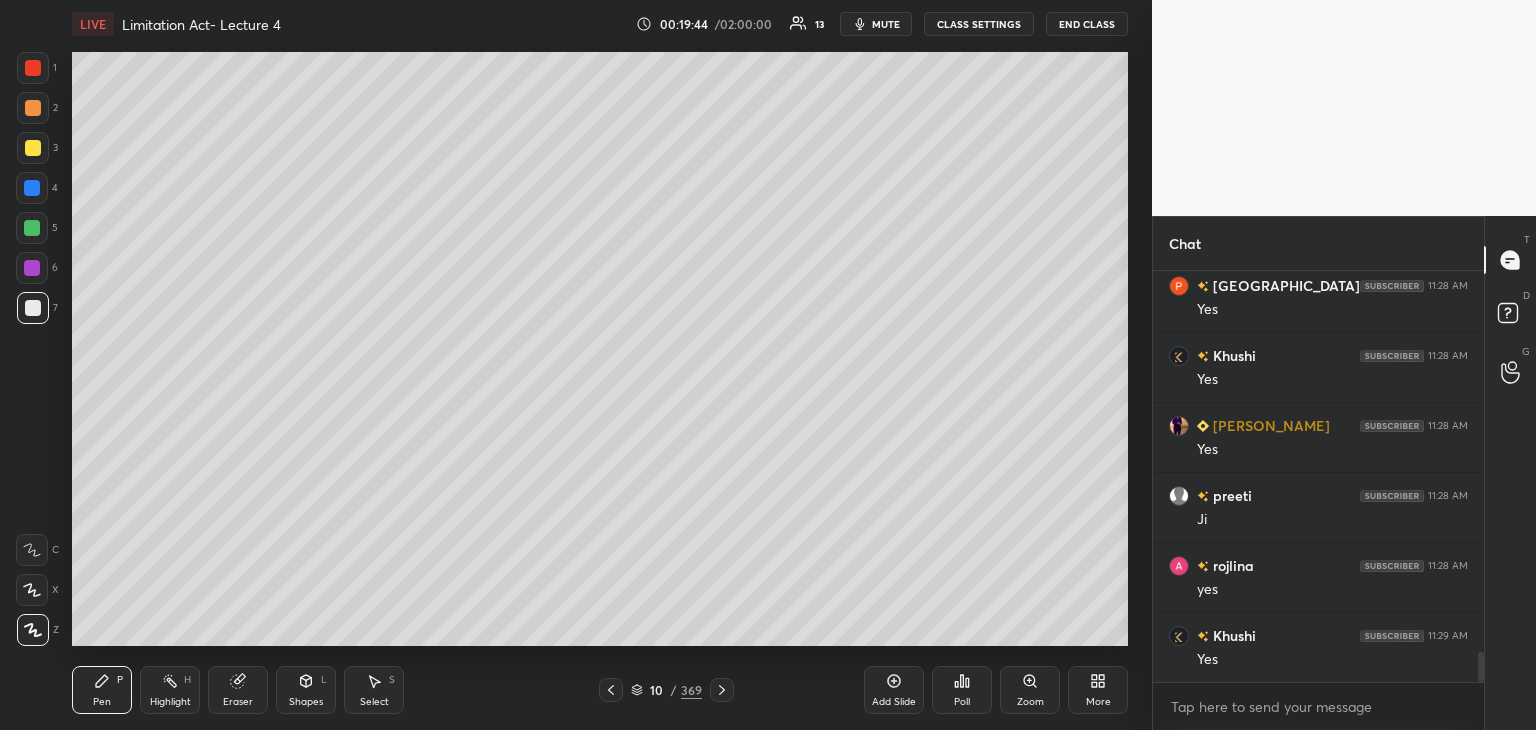 click on "Add Slide" at bounding box center (894, 690) 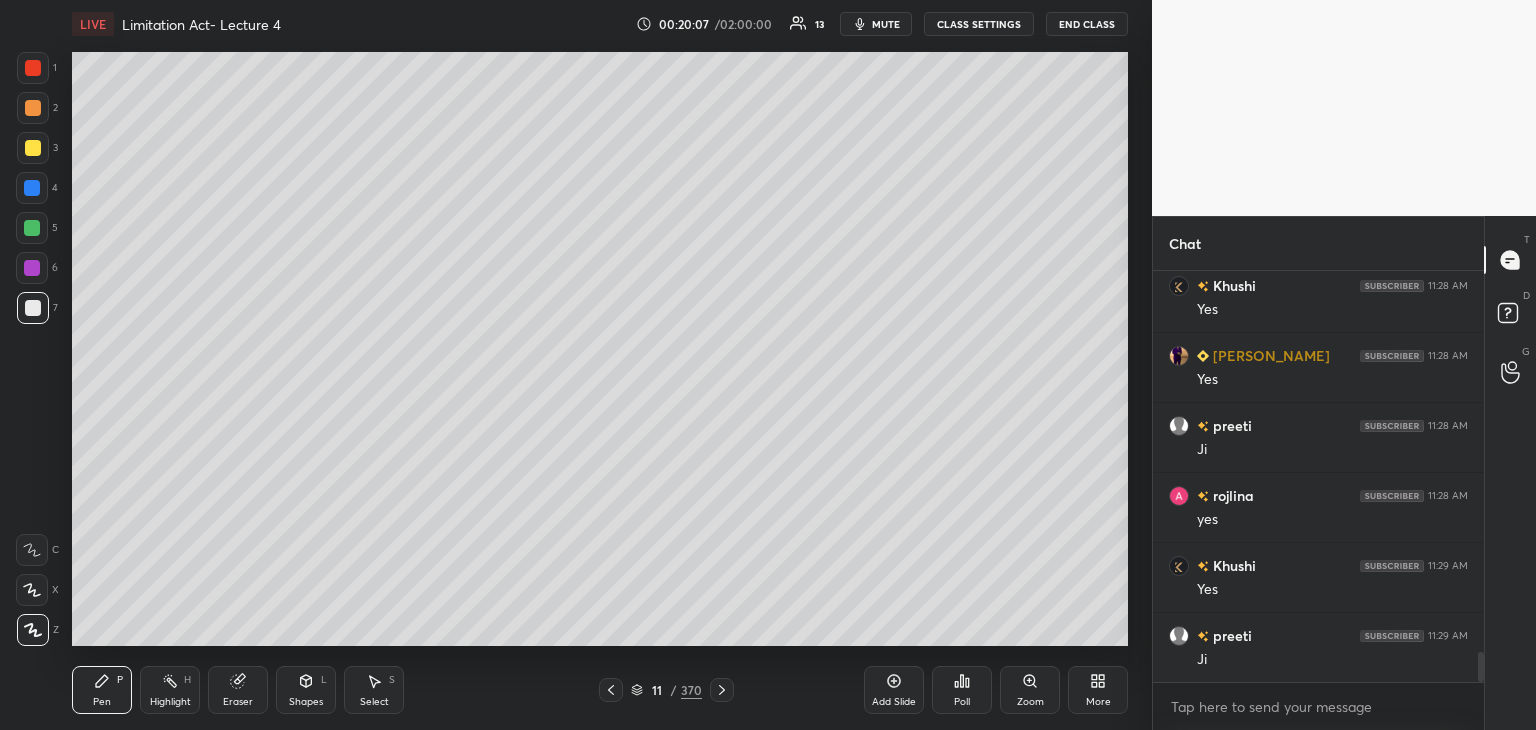 scroll, scrollTop: 5322, scrollLeft: 0, axis: vertical 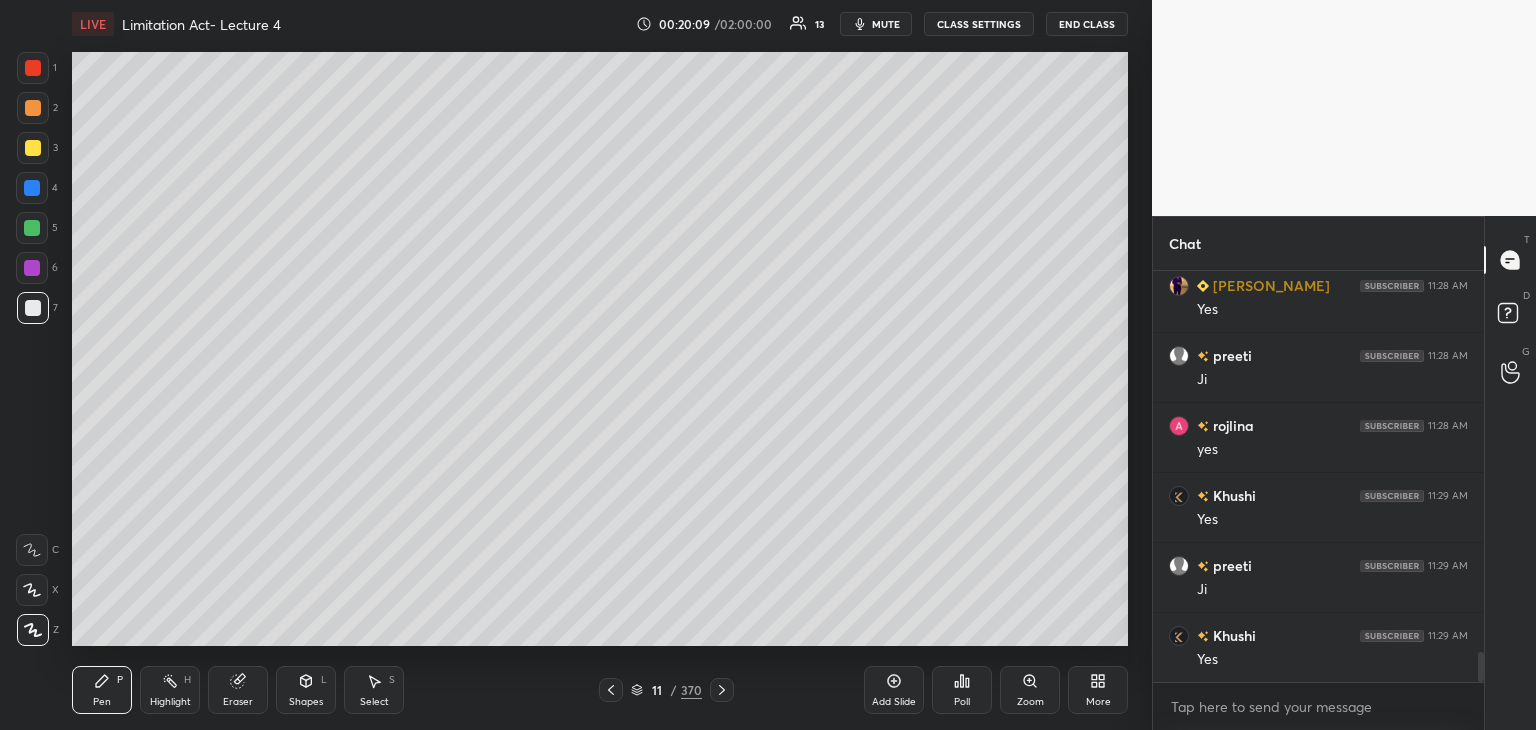 click at bounding box center (32, 188) 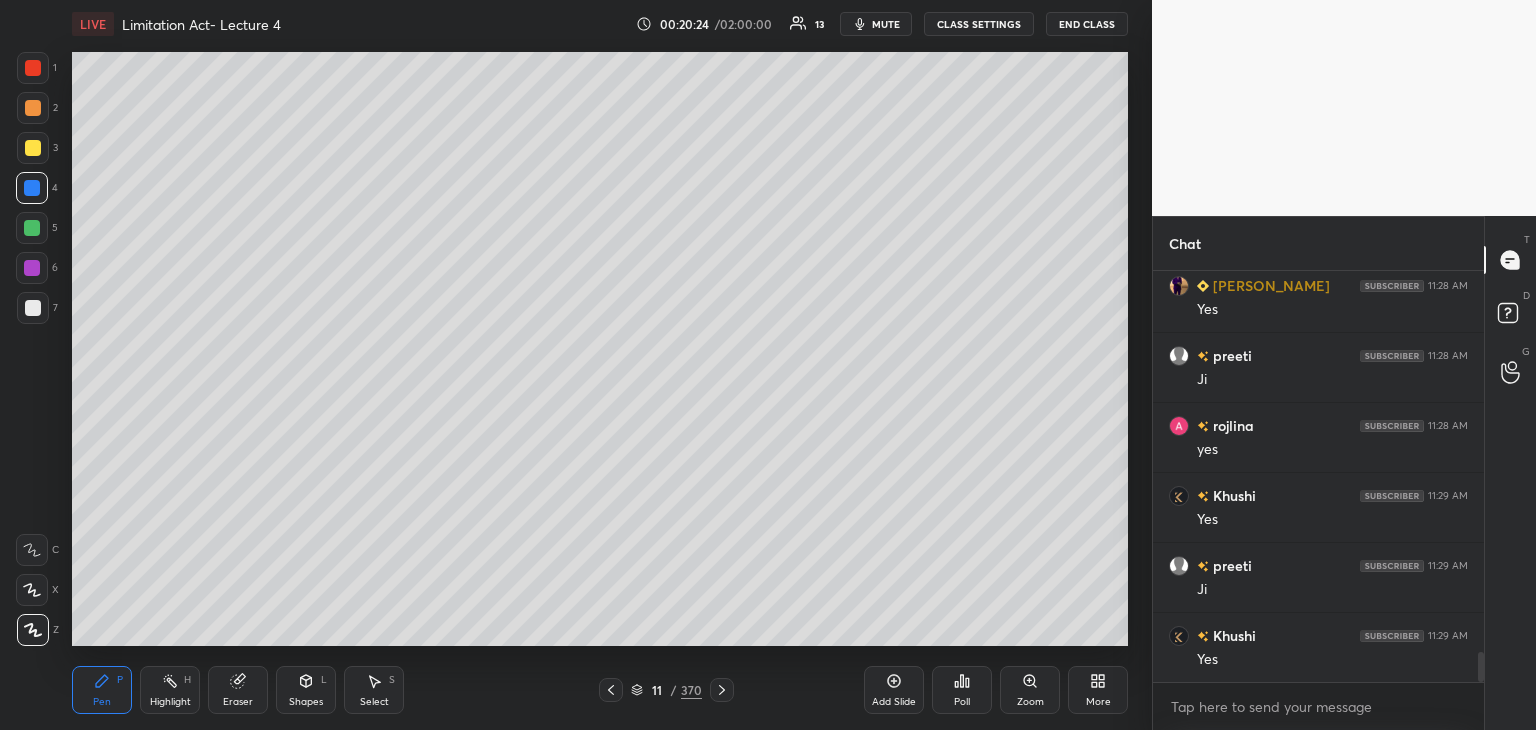 click on "Add Slide" at bounding box center (894, 702) 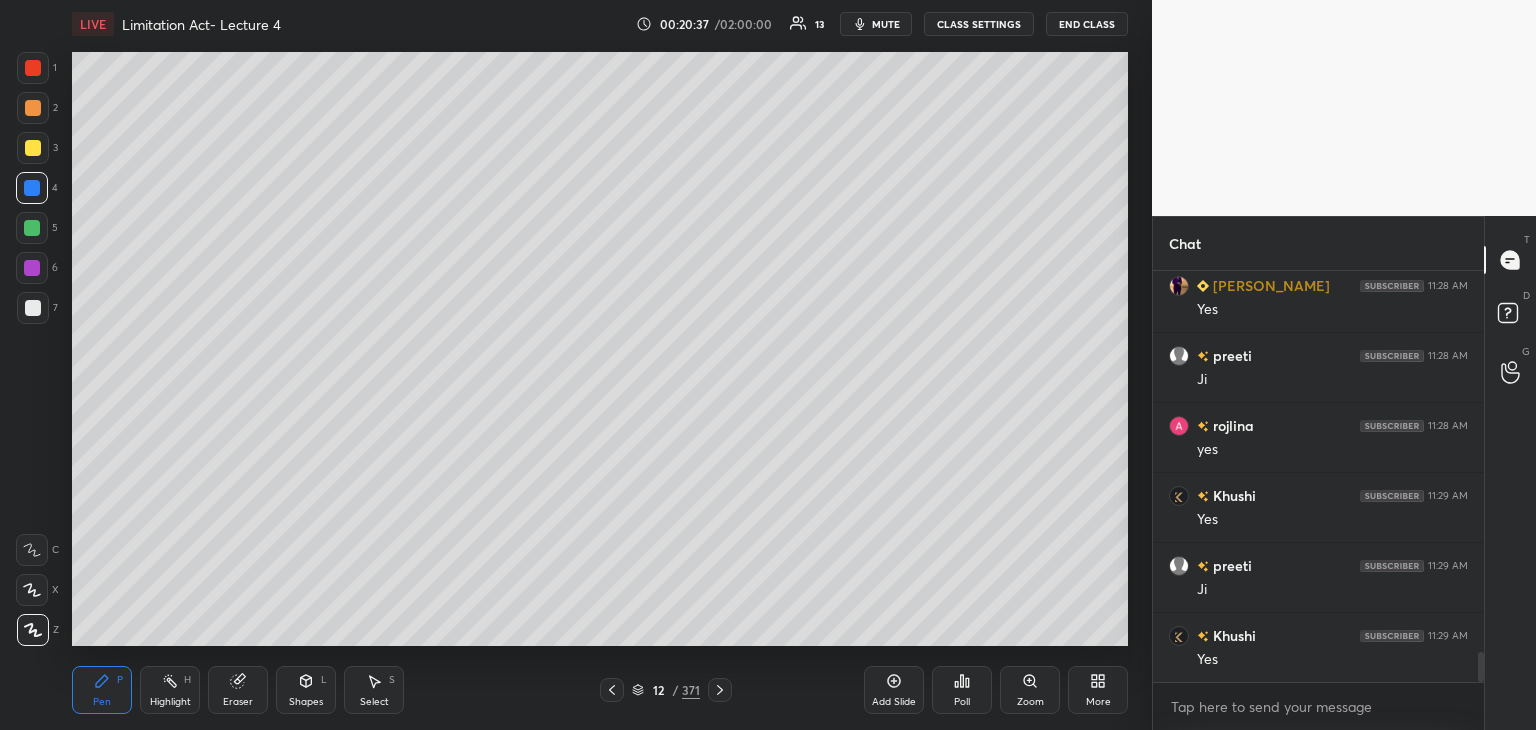 click at bounding box center (33, 308) 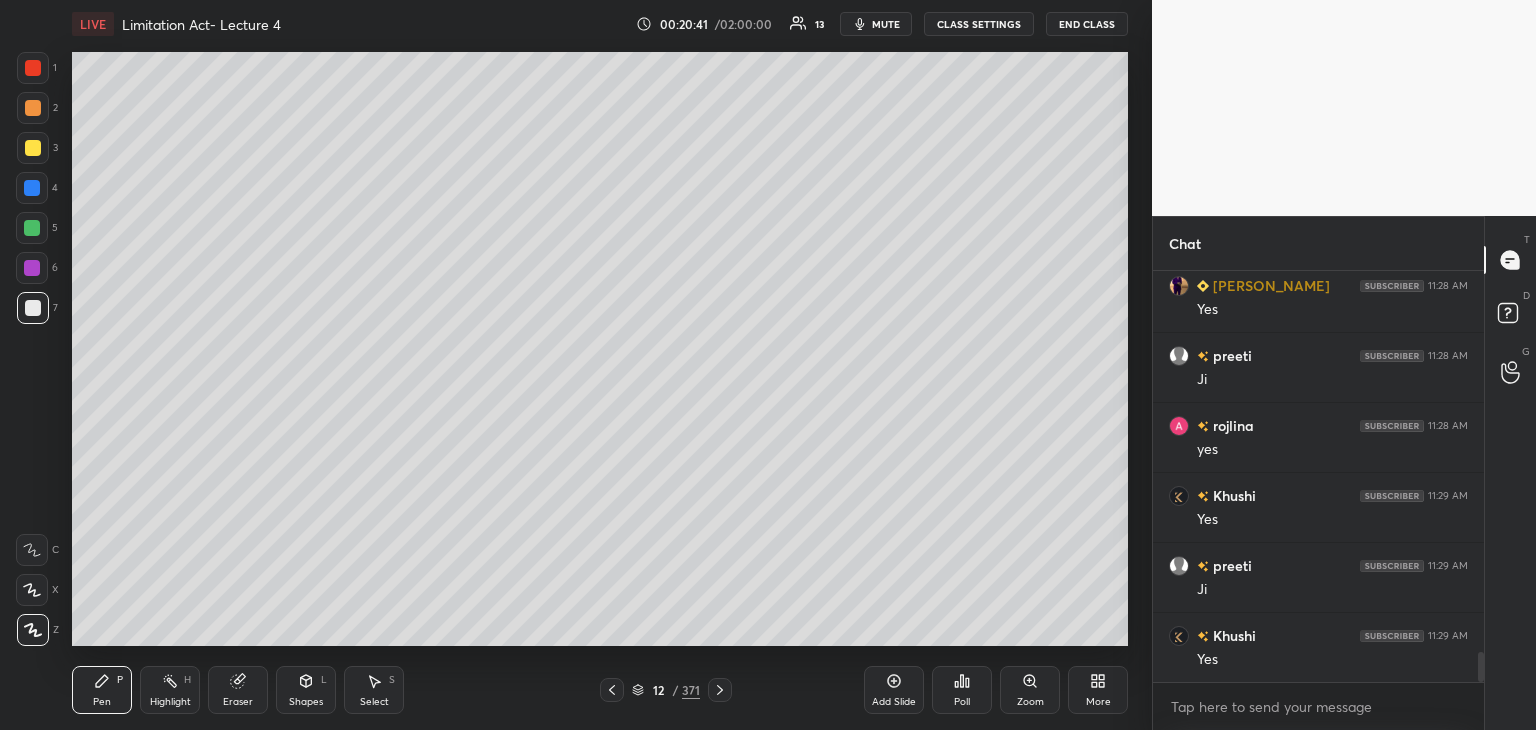 scroll, scrollTop: 5392, scrollLeft: 0, axis: vertical 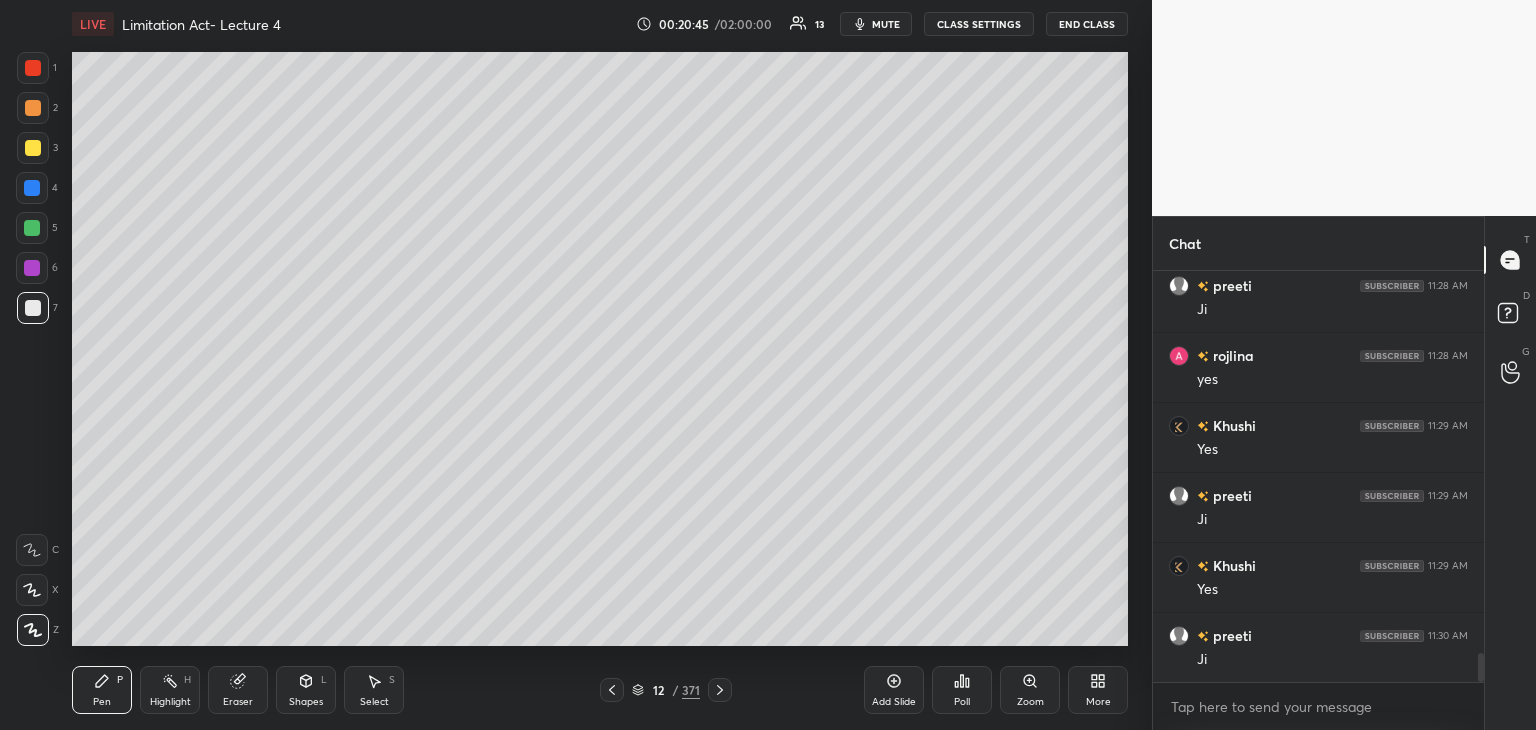 click at bounding box center (32, 268) 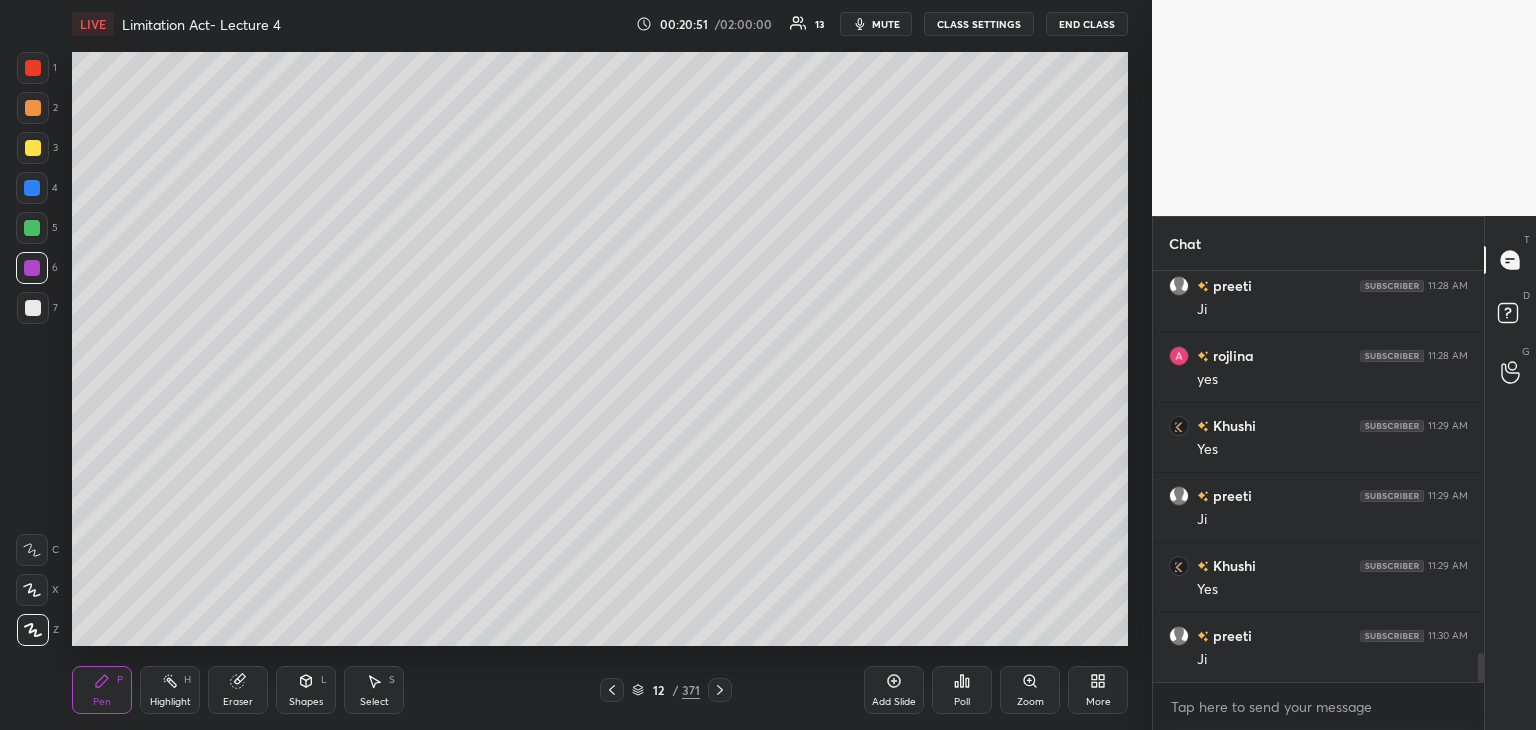 scroll, scrollTop: 5462, scrollLeft: 0, axis: vertical 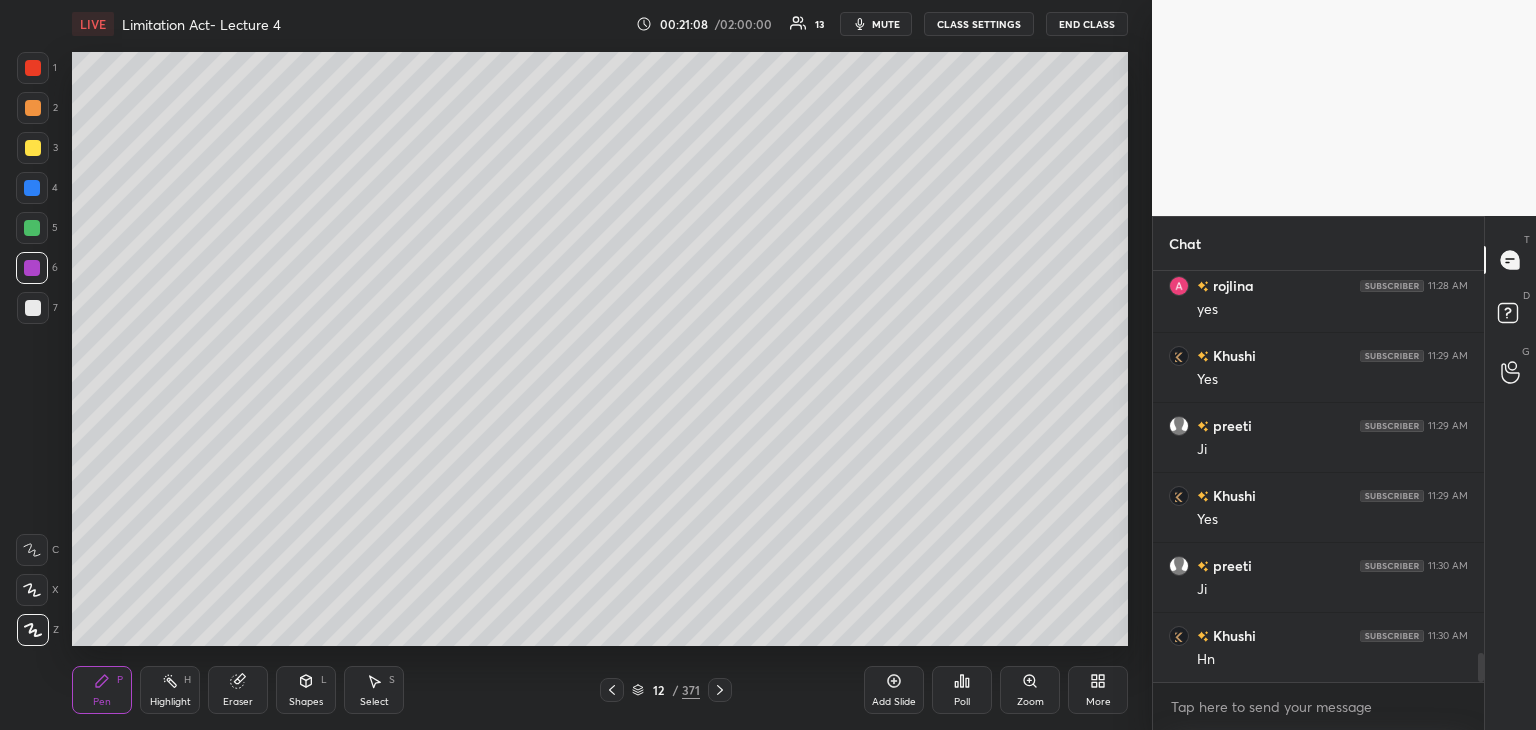 click at bounding box center [32, 228] 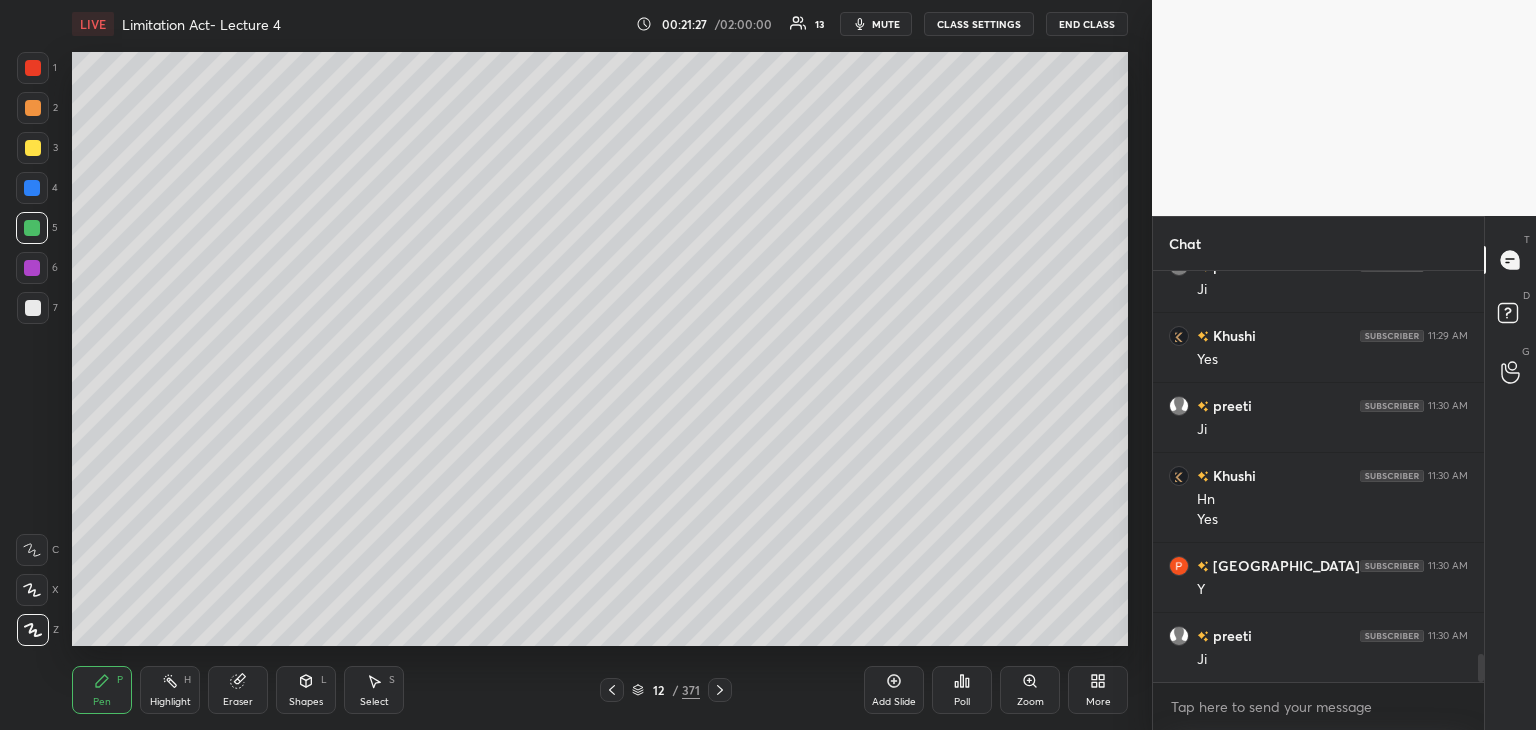scroll, scrollTop: 5692, scrollLeft: 0, axis: vertical 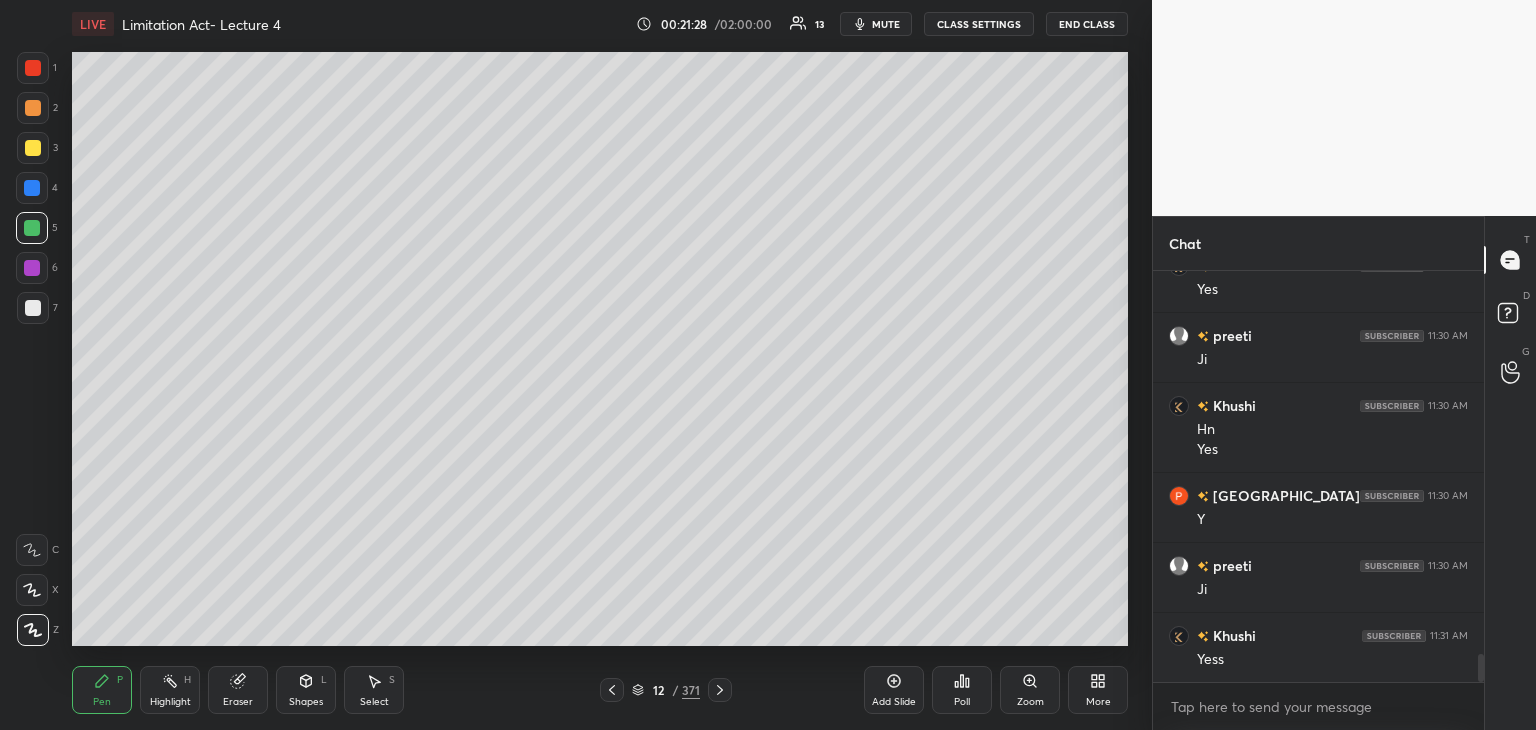 click at bounding box center (33, 148) 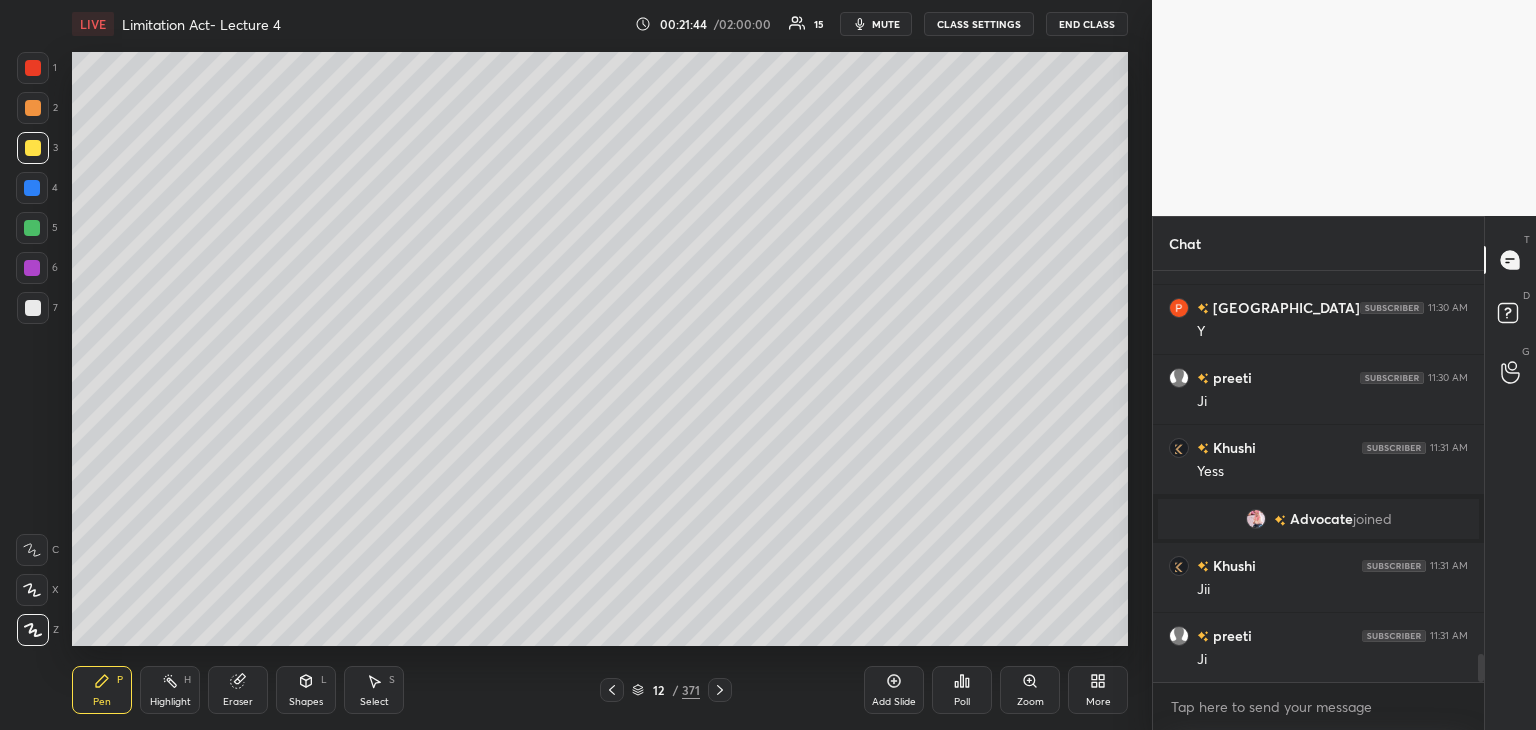 scroll, scrollTop: 5654, scrollLeft: 0, axis: vertical 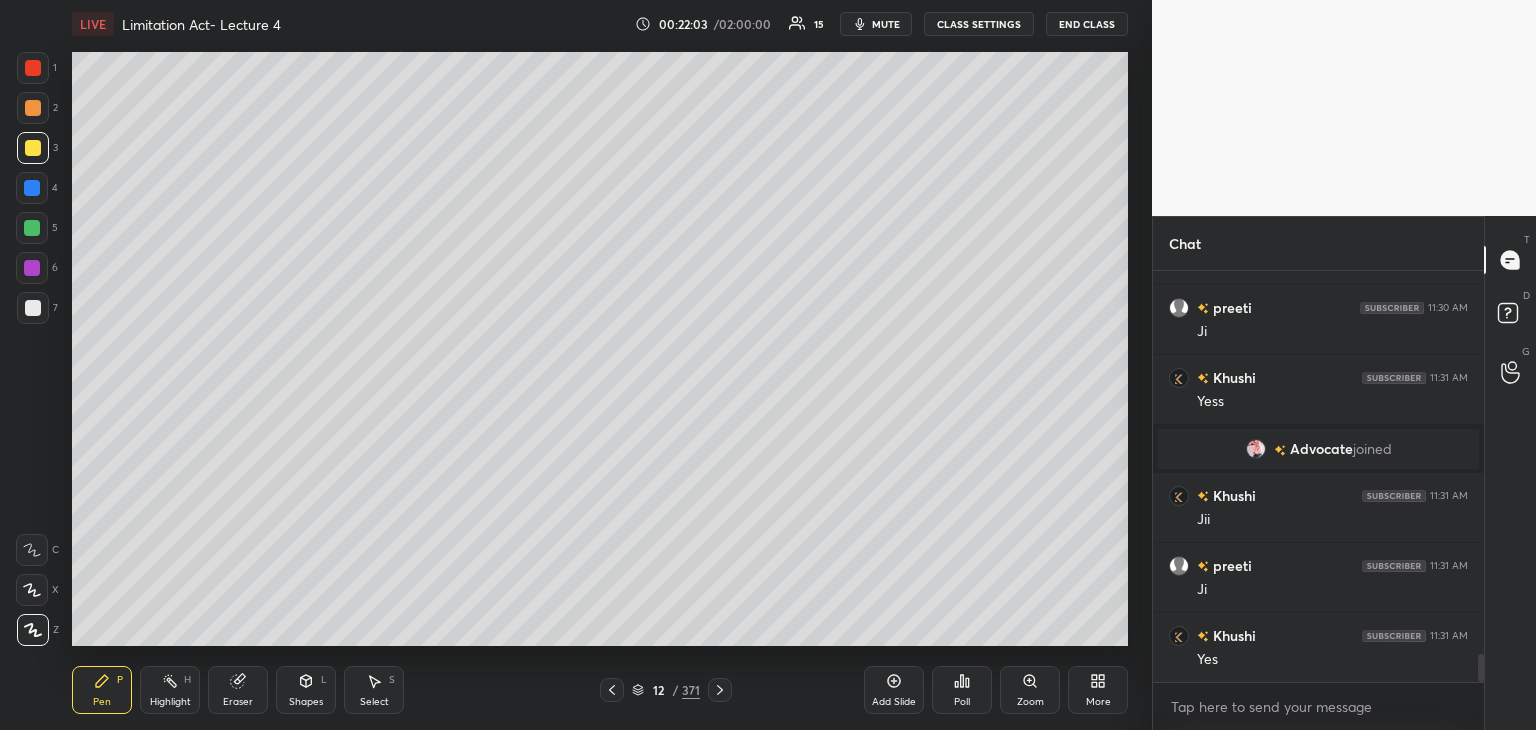click at bounding box center [32, 228] 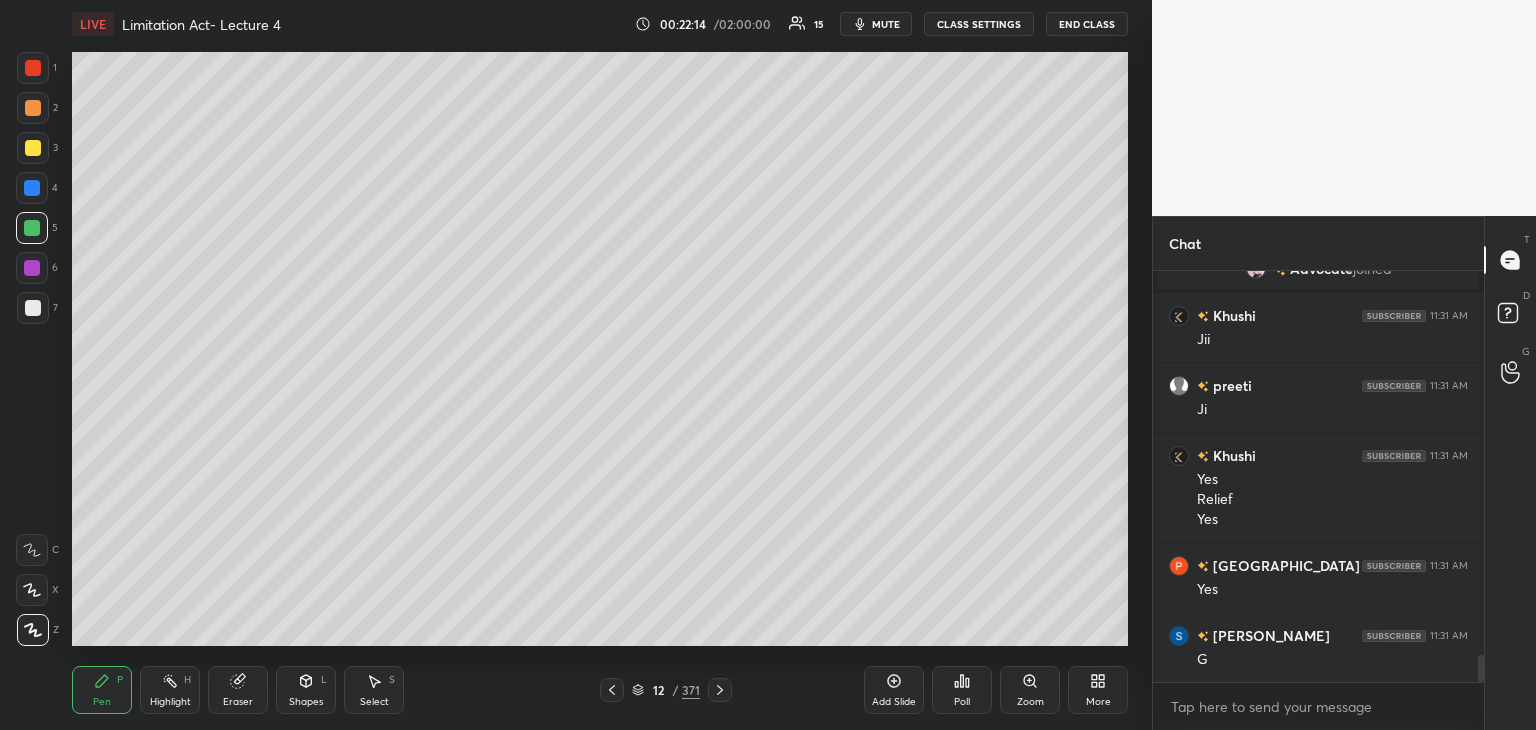 scroll, scrollTop: 5904, scrollLeft: 0, axis: vertical 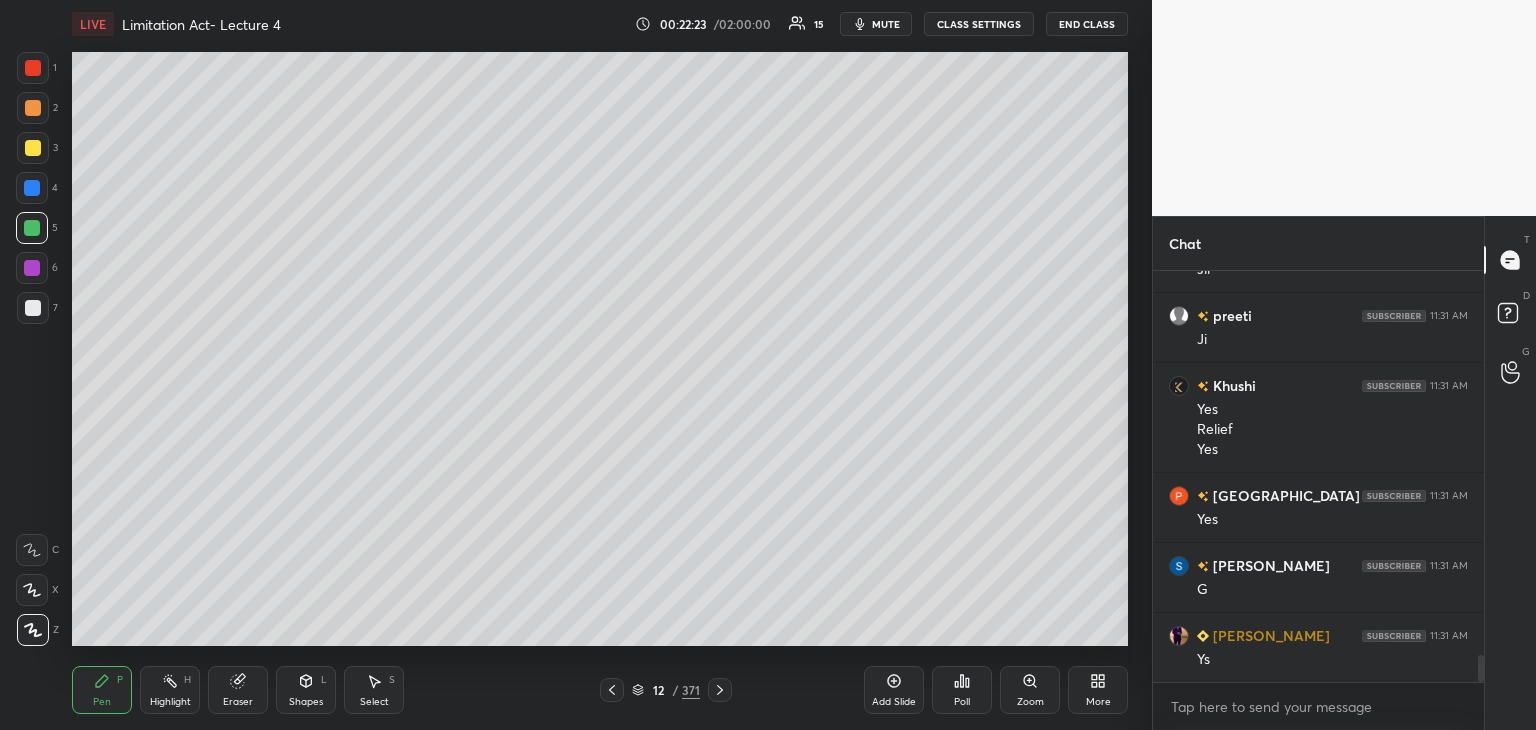 click at bounding box center (32, 268) 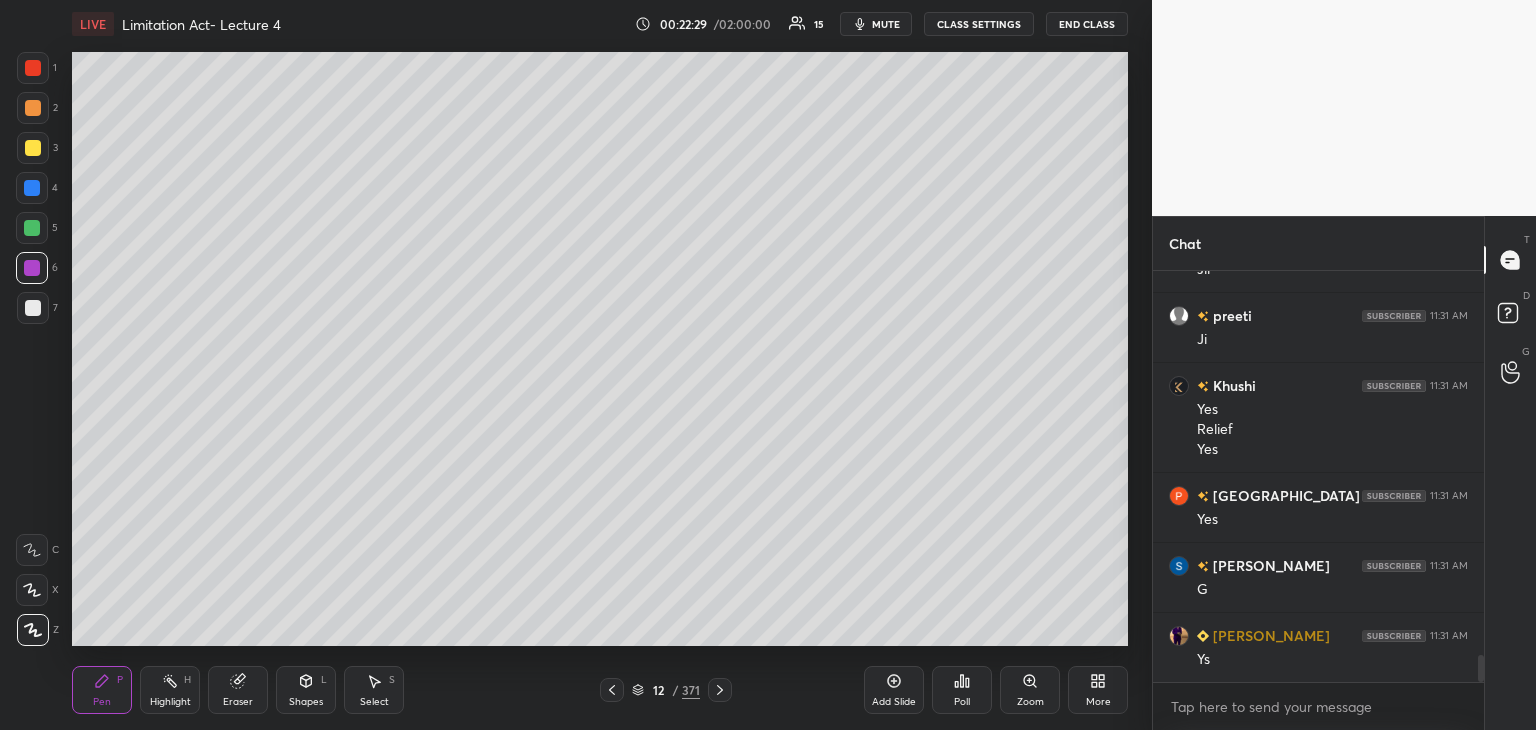 click 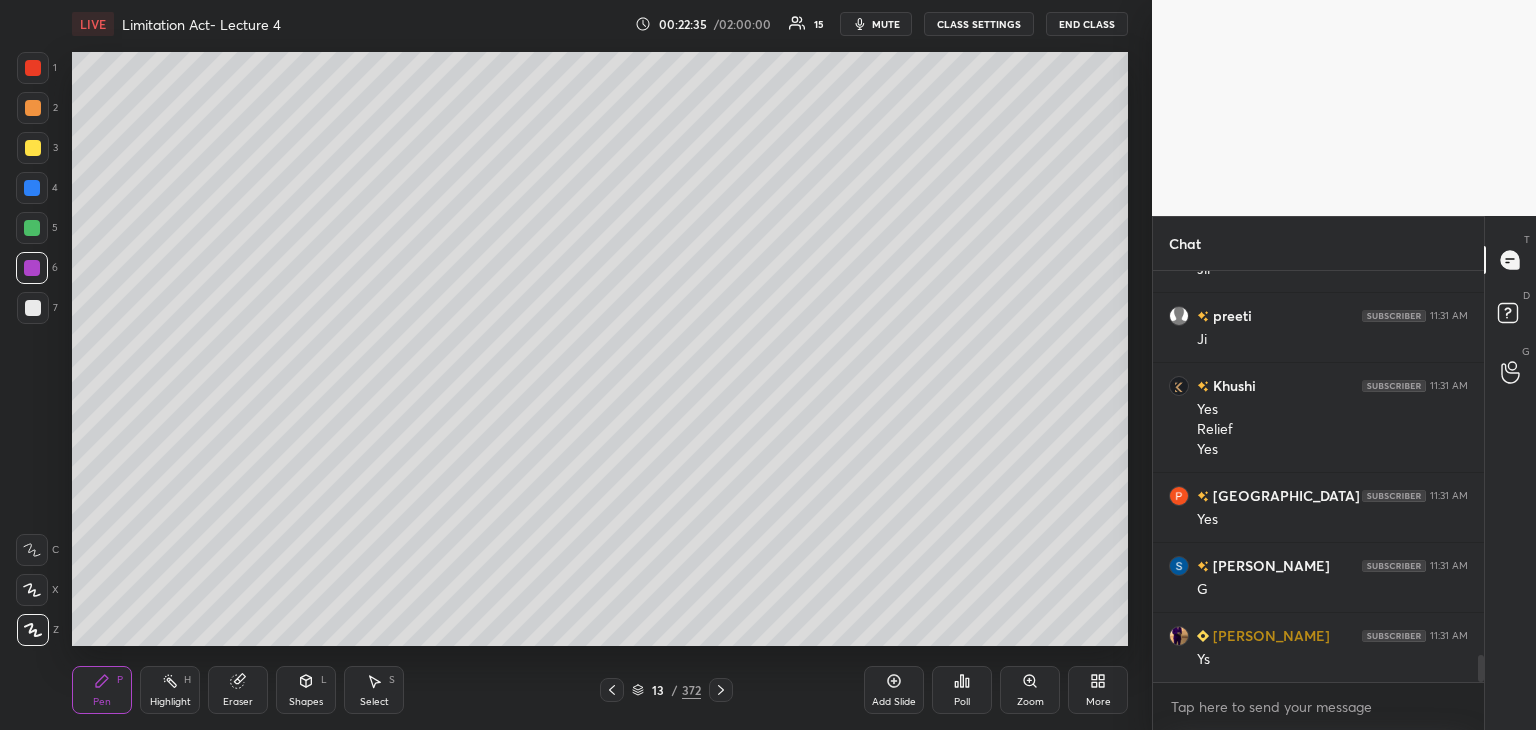 scroll, scrollTop: 5974, scrollLeft: 0, axis: vertical 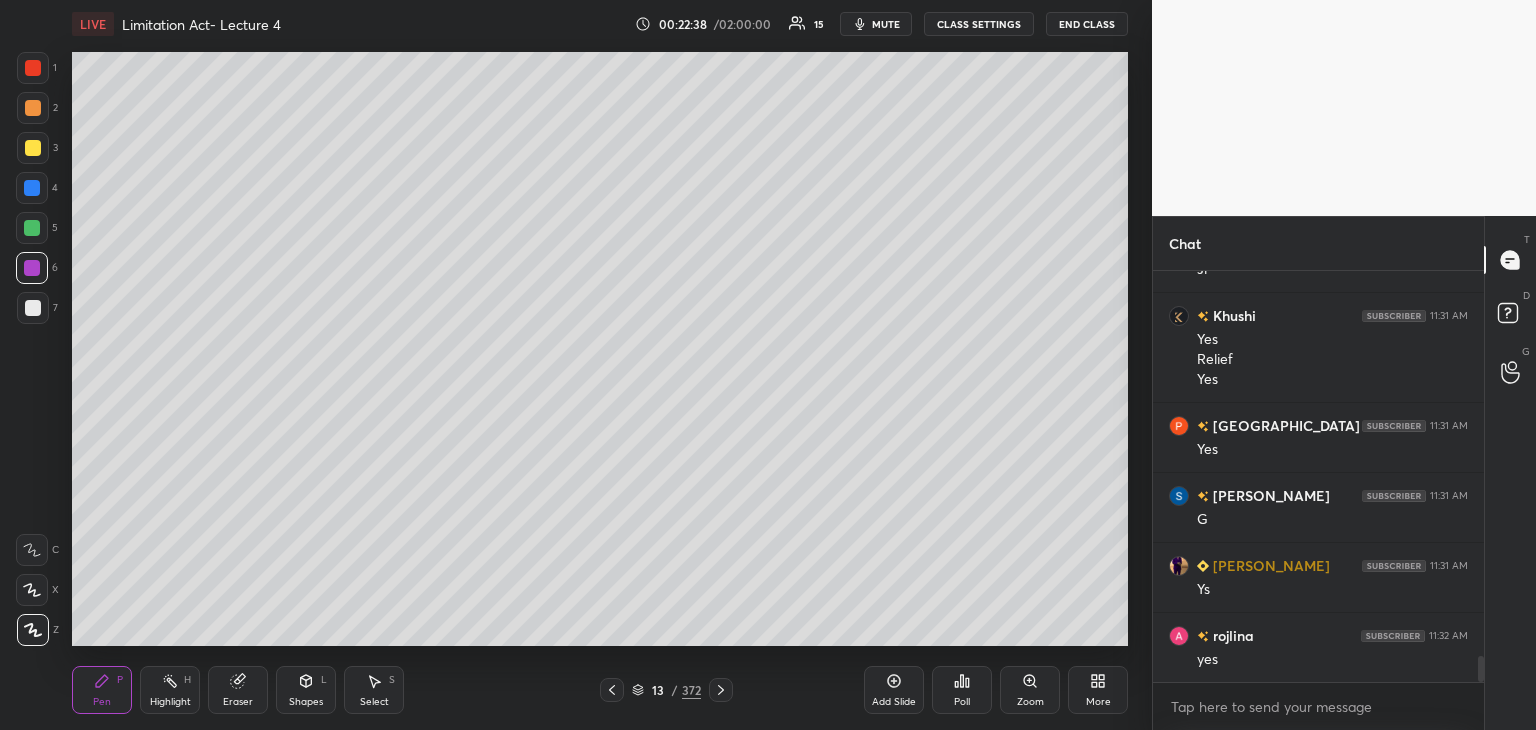 click at bounding box center (33, 308) 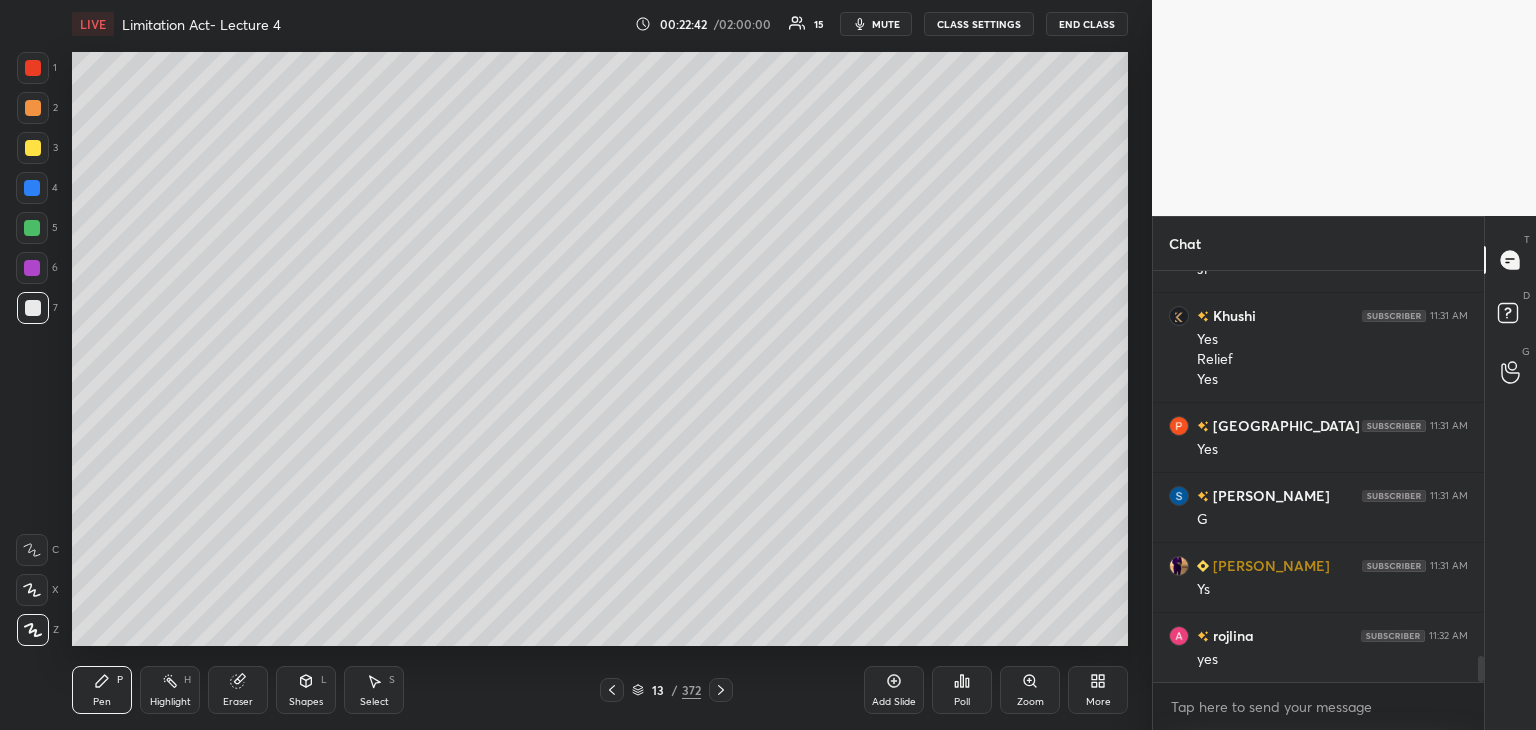click at bounding box center (33, 308) 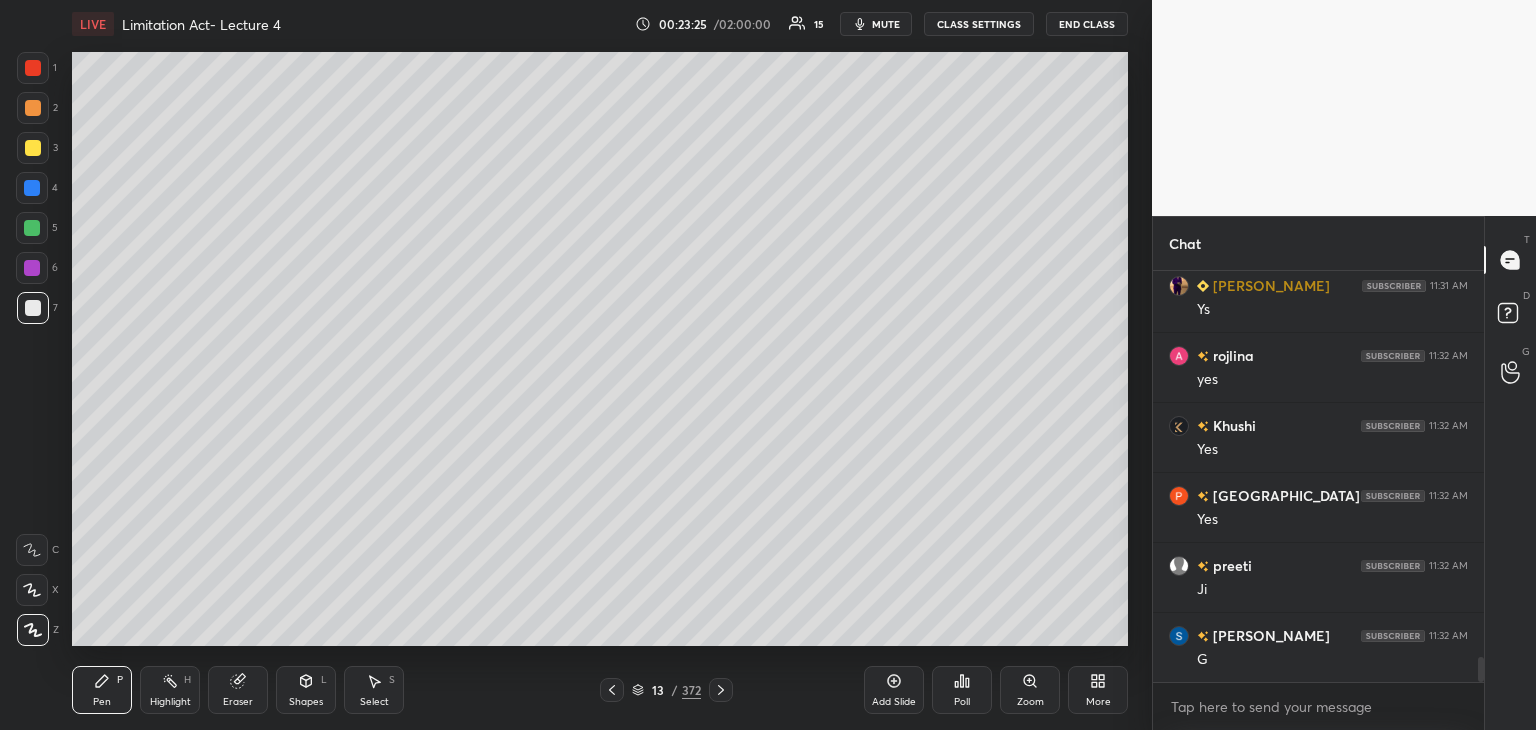 scroll, scrollTop: 6324, scrollLeft: 0, axis: vertical 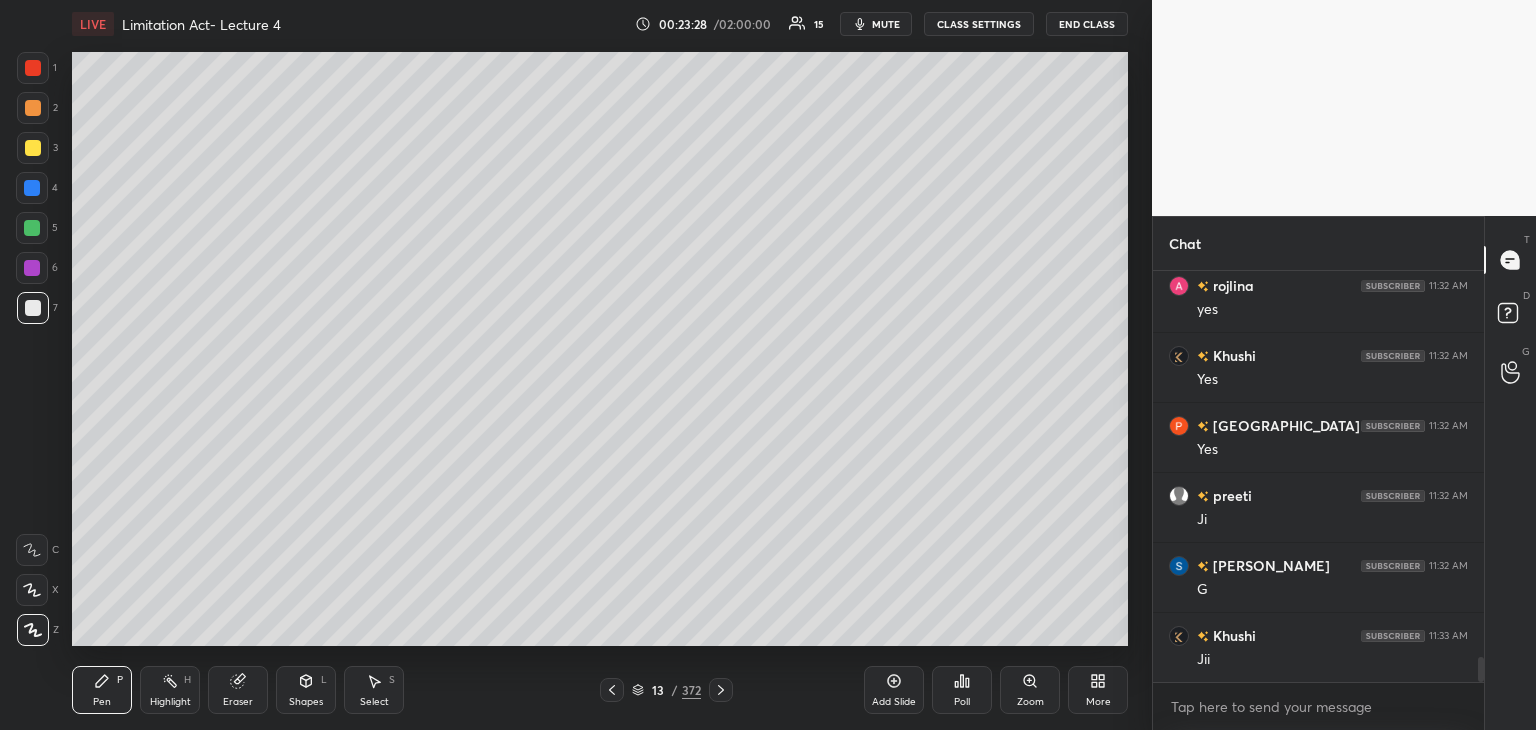 click at bounding box center (32, 228) 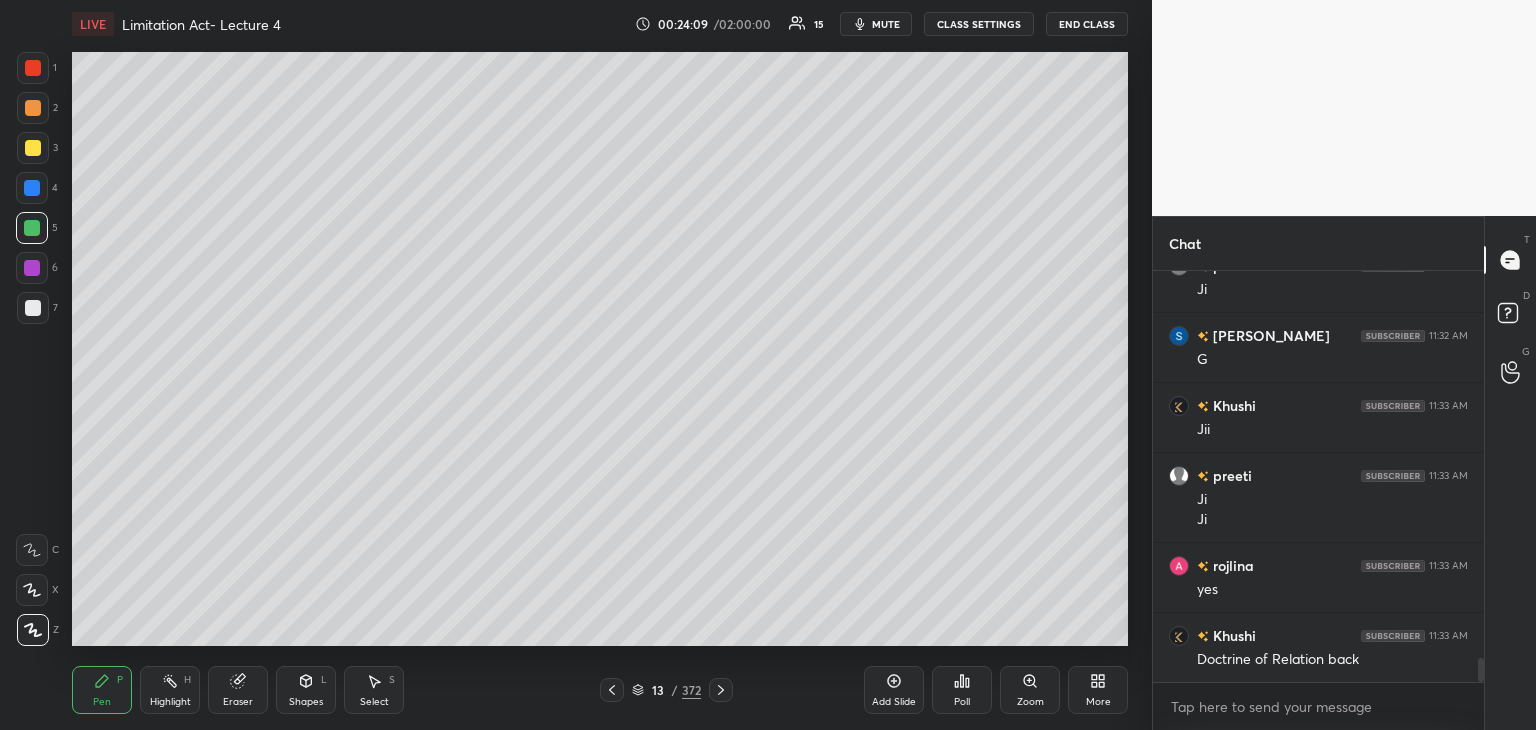scroll, scrollTop: 6624, scrollLeft: 0, axis: vertical 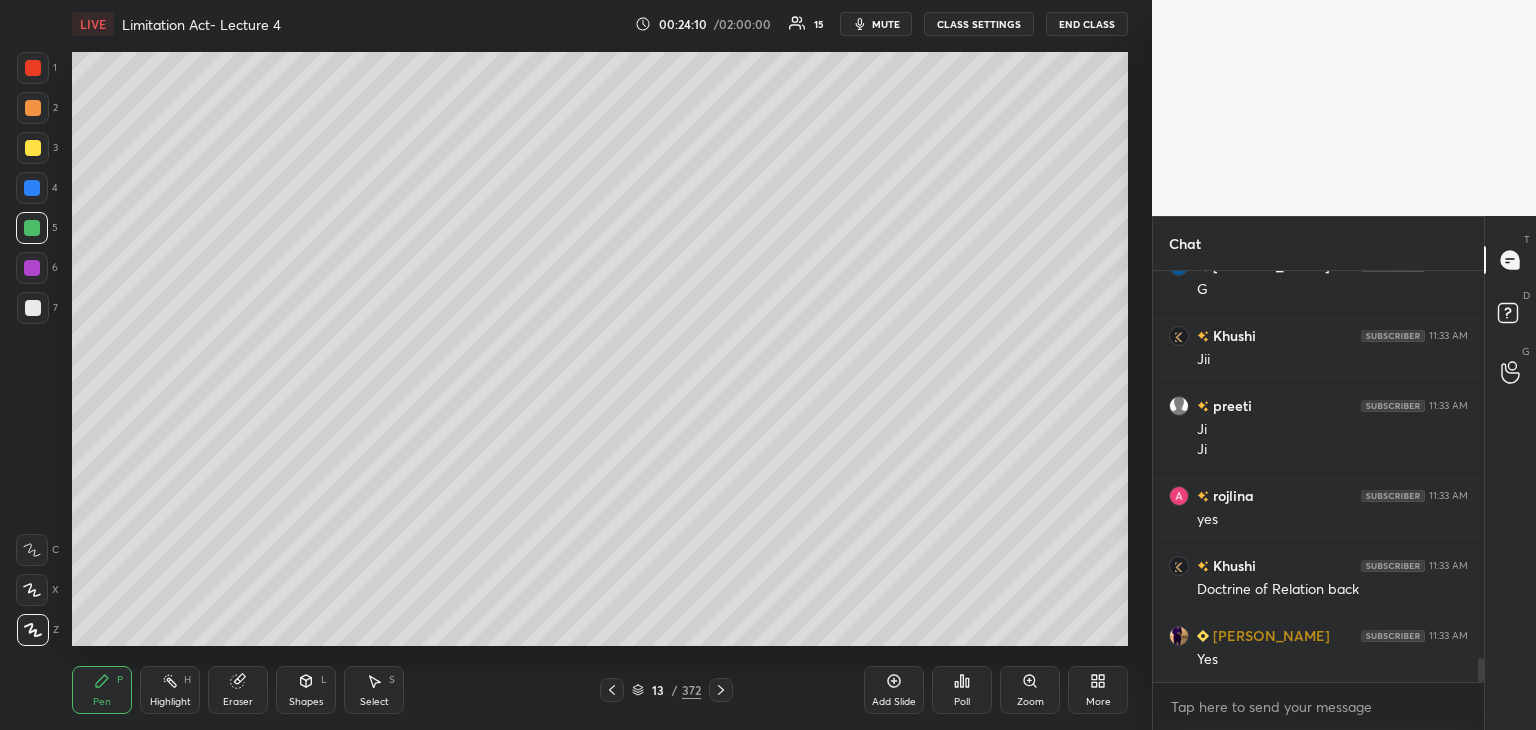 click on "Eraser" at bounding box center [238, 690] 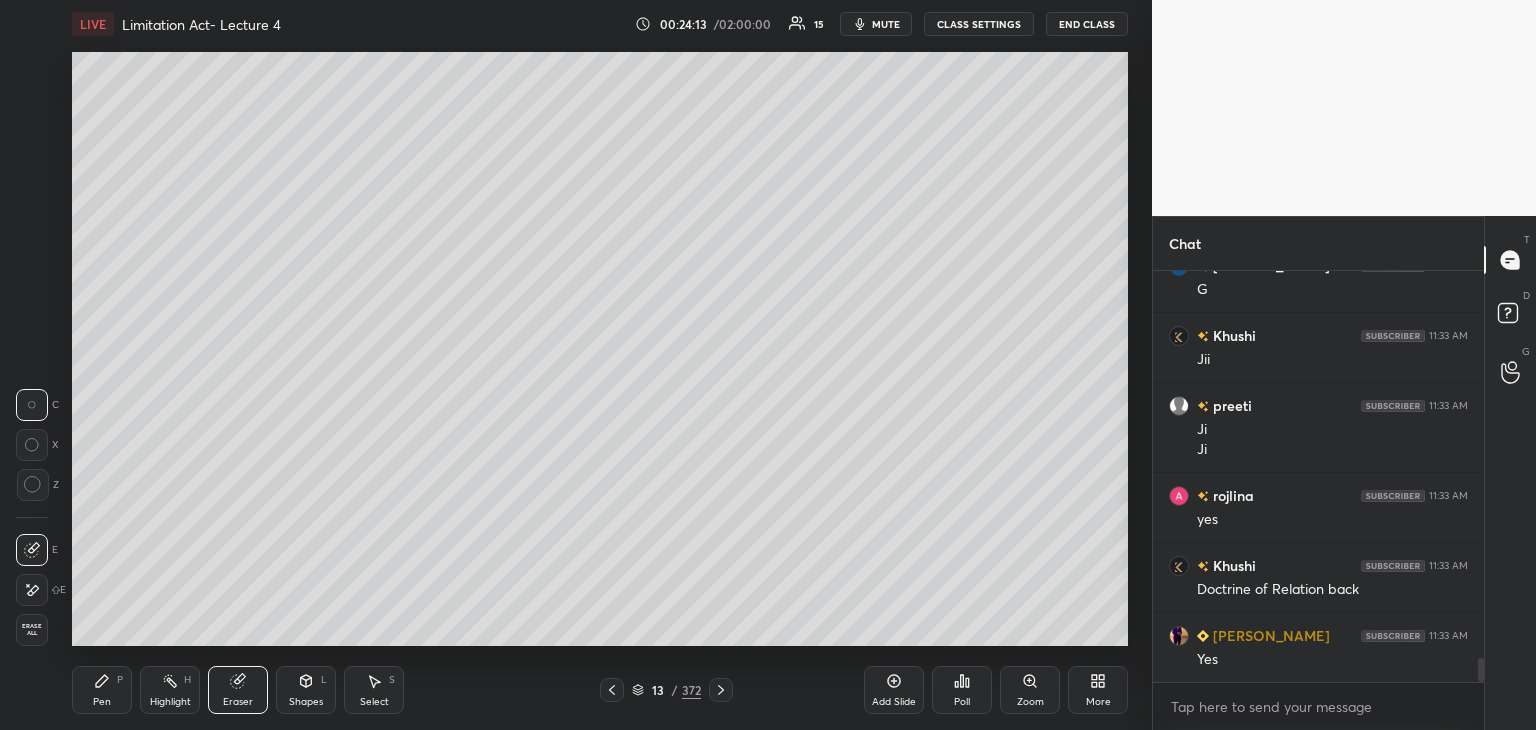 click 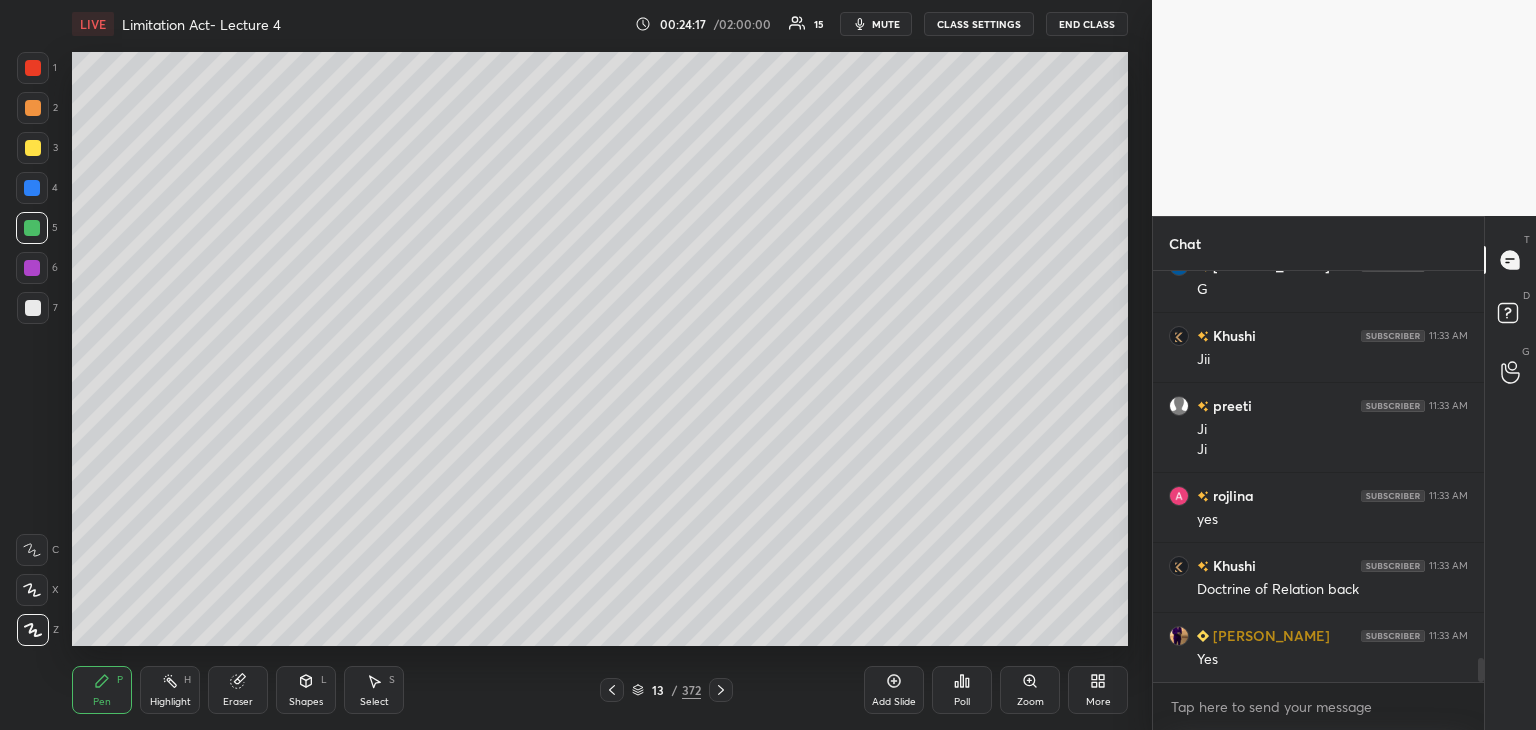 scroll, scrollTop: 6694, scrollLeft: 0, axis: vertical 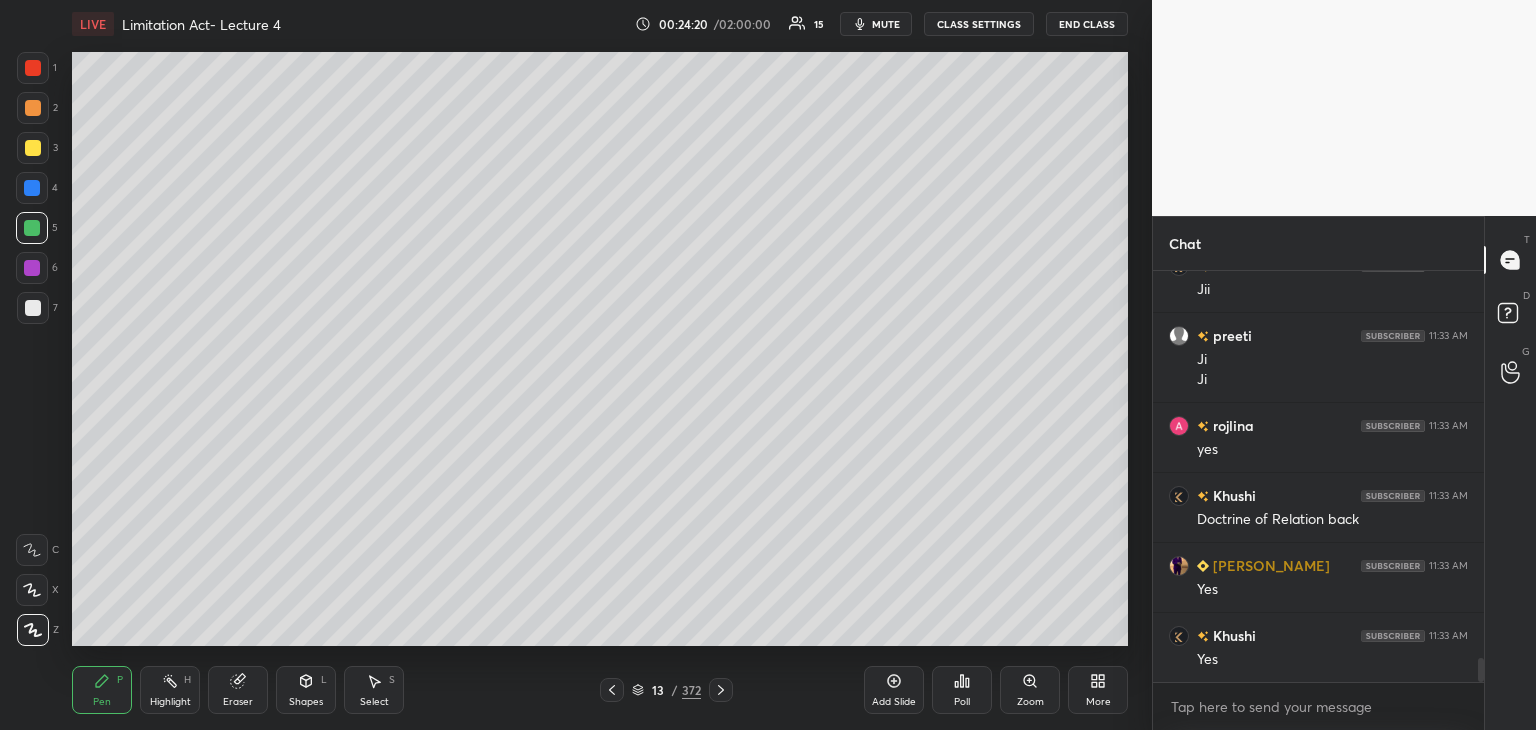 click at bounding box center (32, 188) 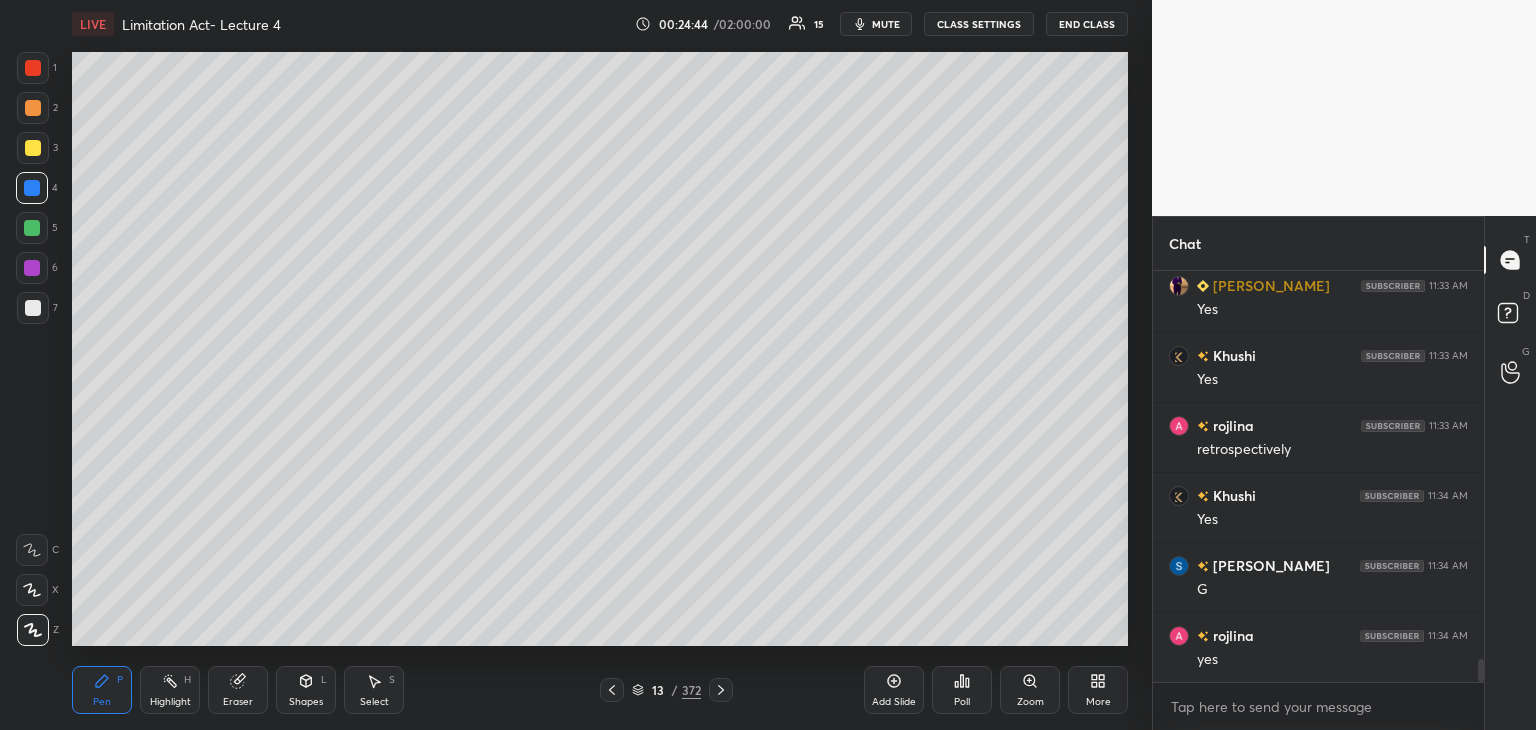 scroll, scrollTop: 7044, scrollLeft: 0, axis: vertical 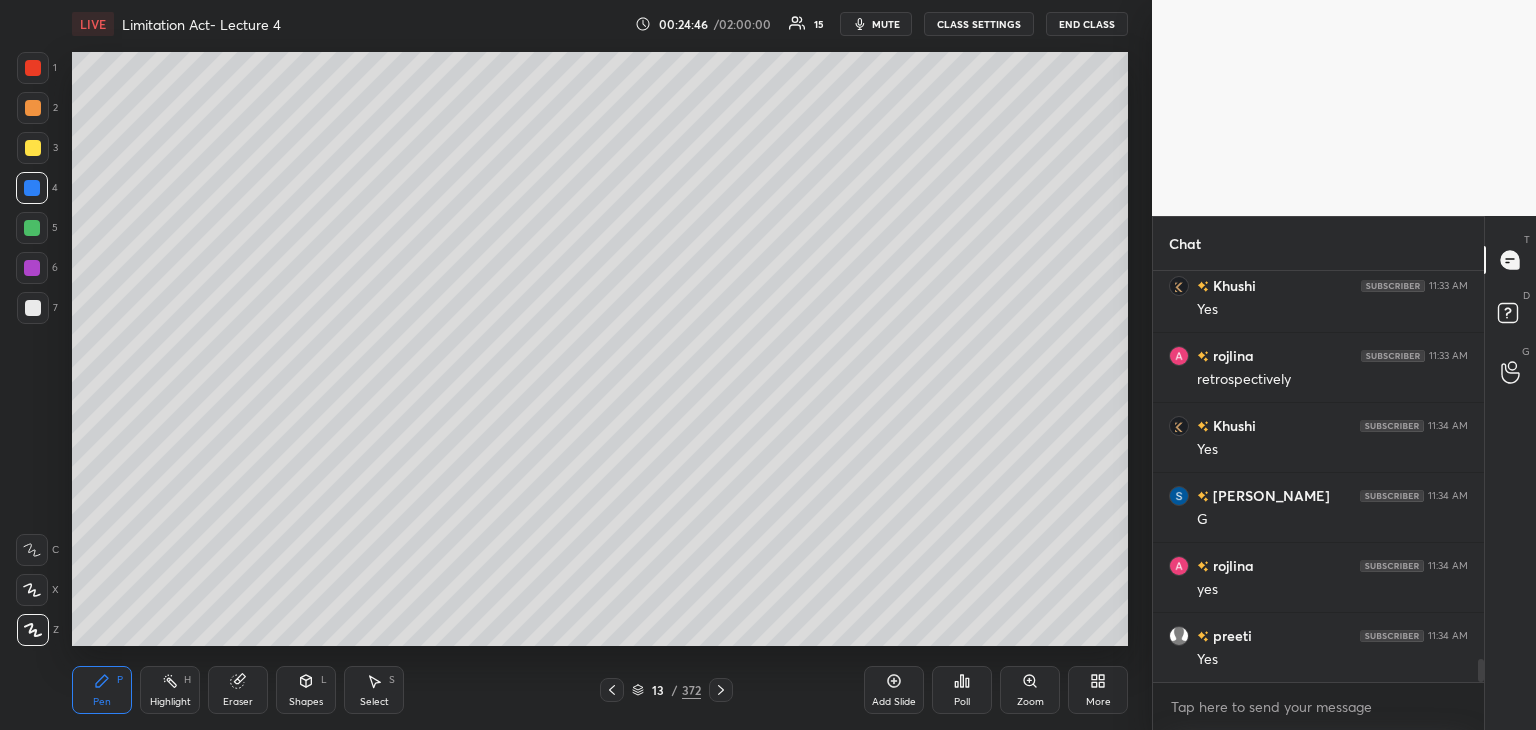 click on "Eraser" at bounding box center [238, 690] 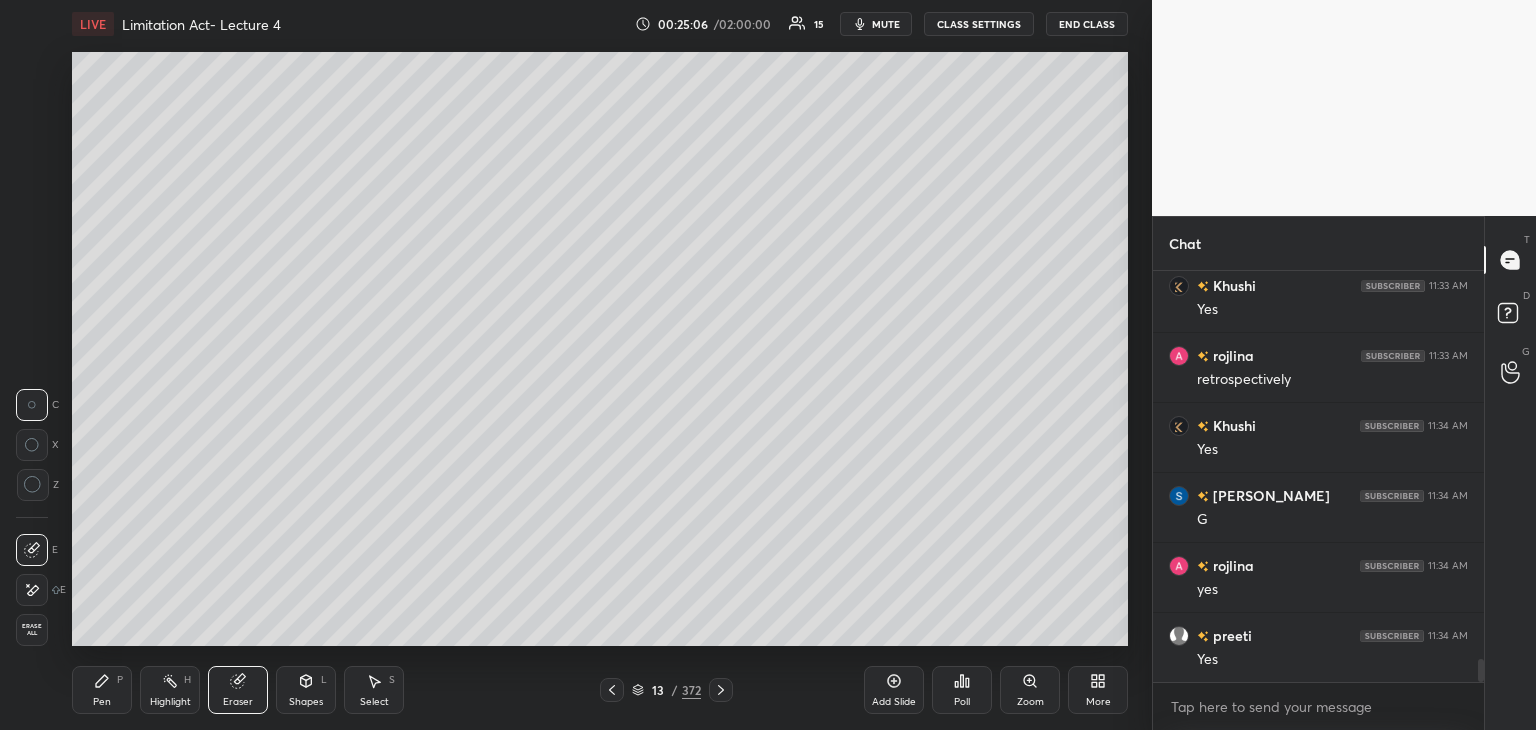 click on "Pen" at bounding box center (102, 702) 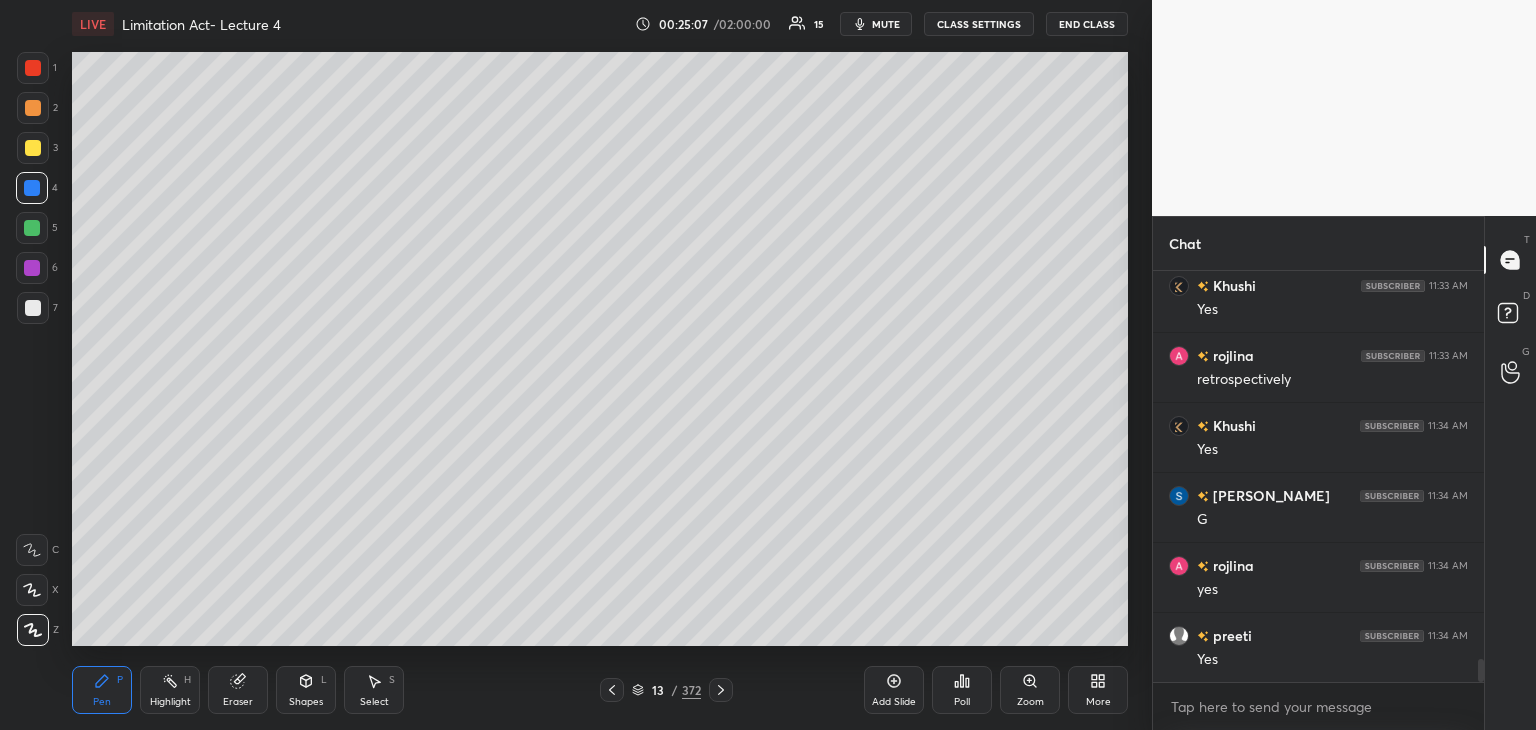 click at bounding box center [33, 308] 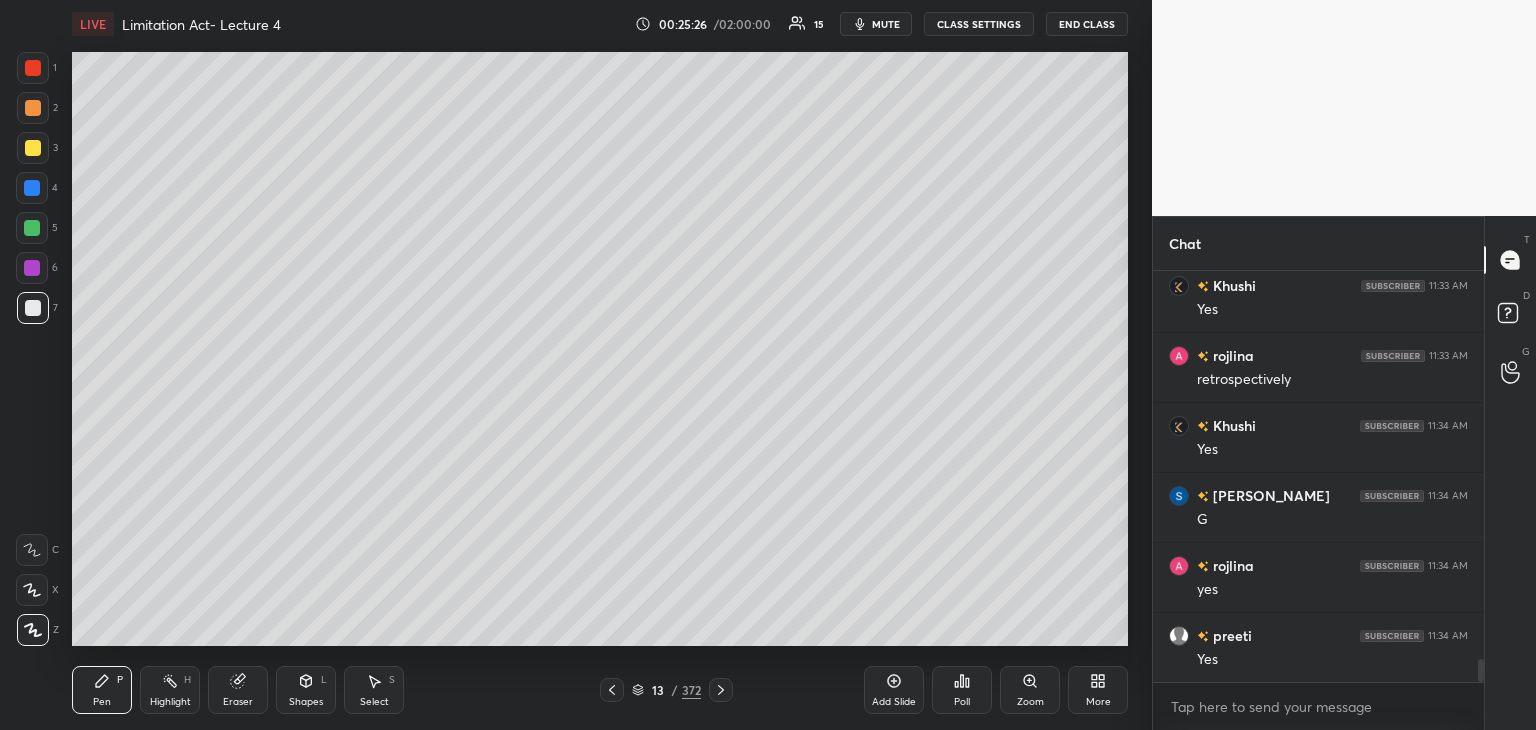click at bounding box center [33, 148] 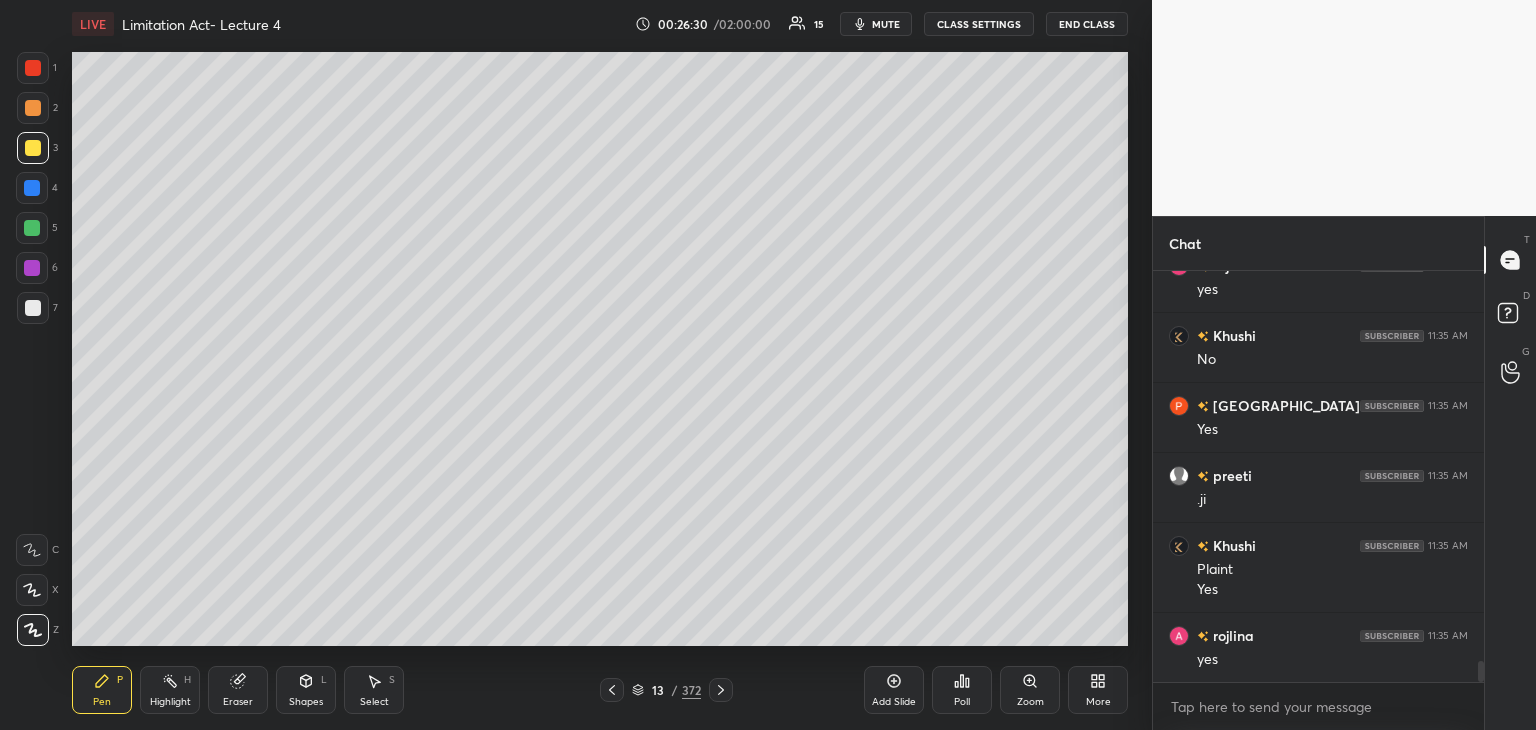 scroll, scrollTop: 7624, scrollLeft: 0, axis: vertical 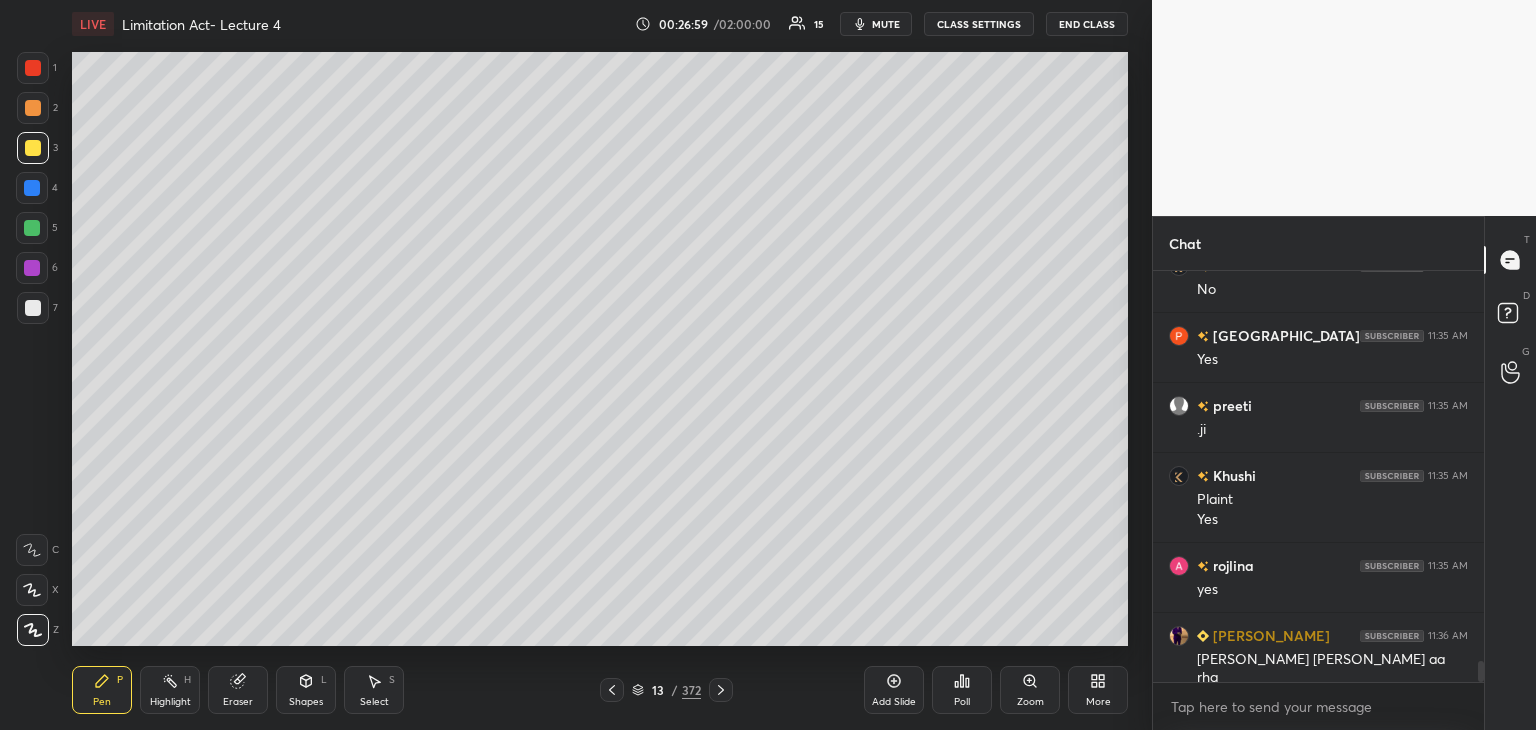 click at bounding box center [33, 308] 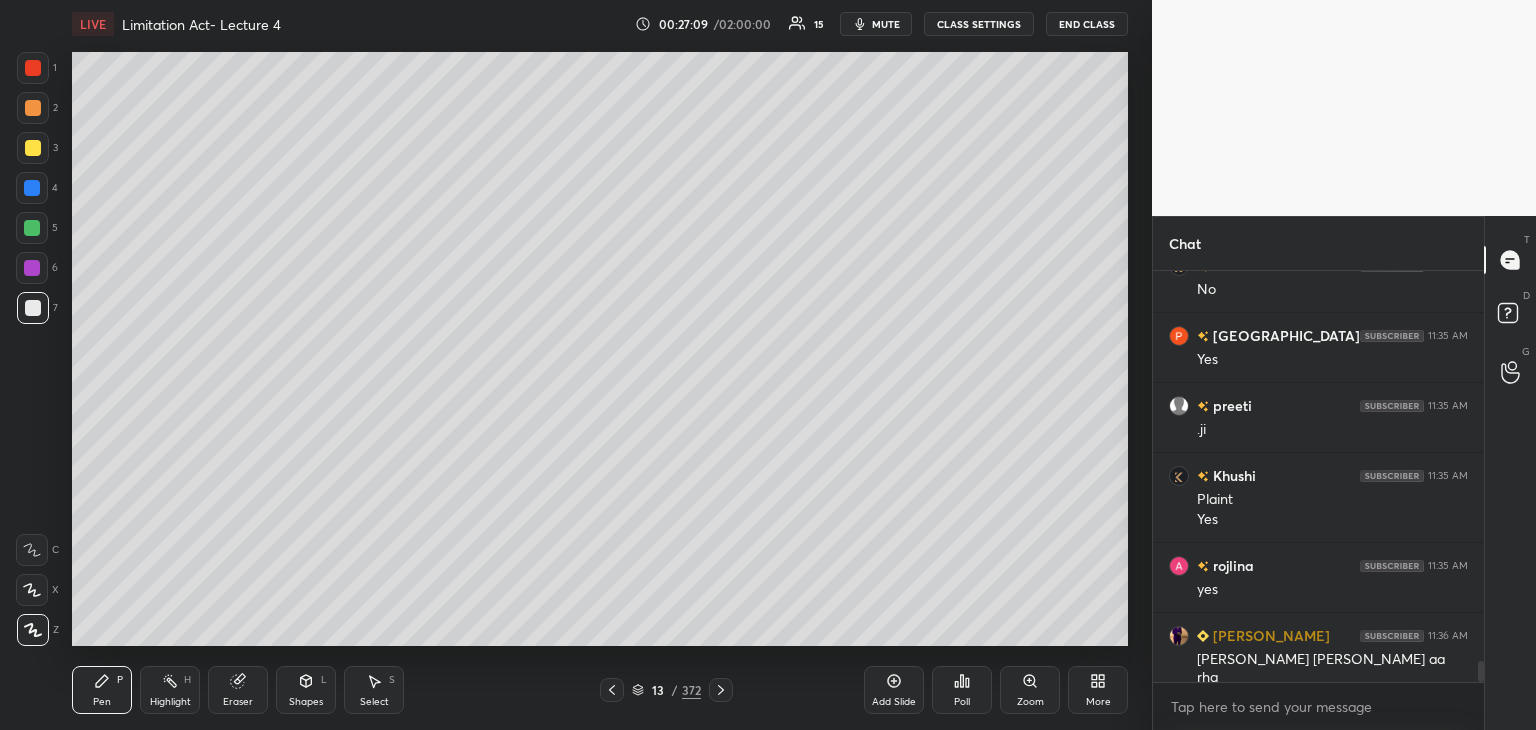 scroll, scrollTop: 7694, scrollLeft: 0, axis: vertical 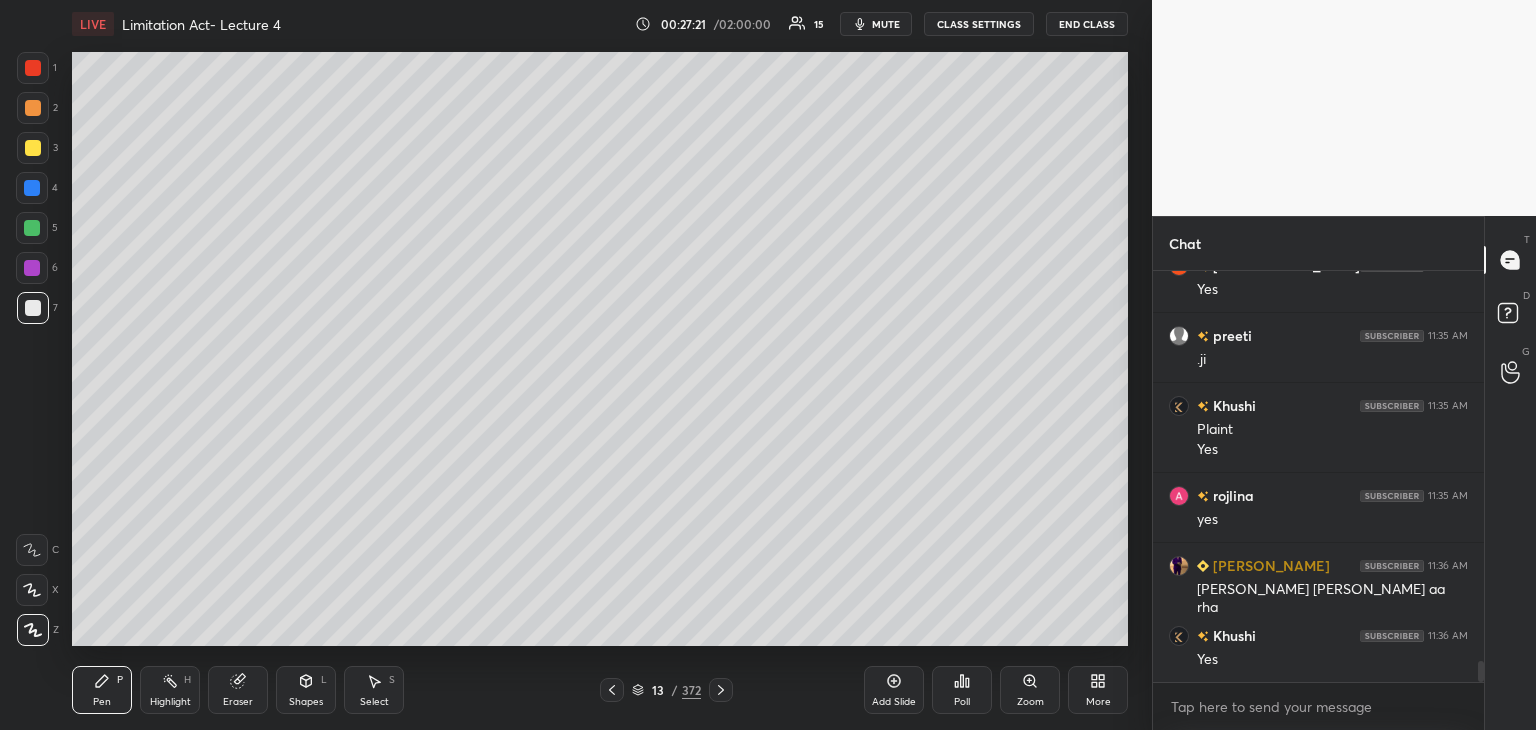 click on "Add Slide" at bounding box center (894, 690) 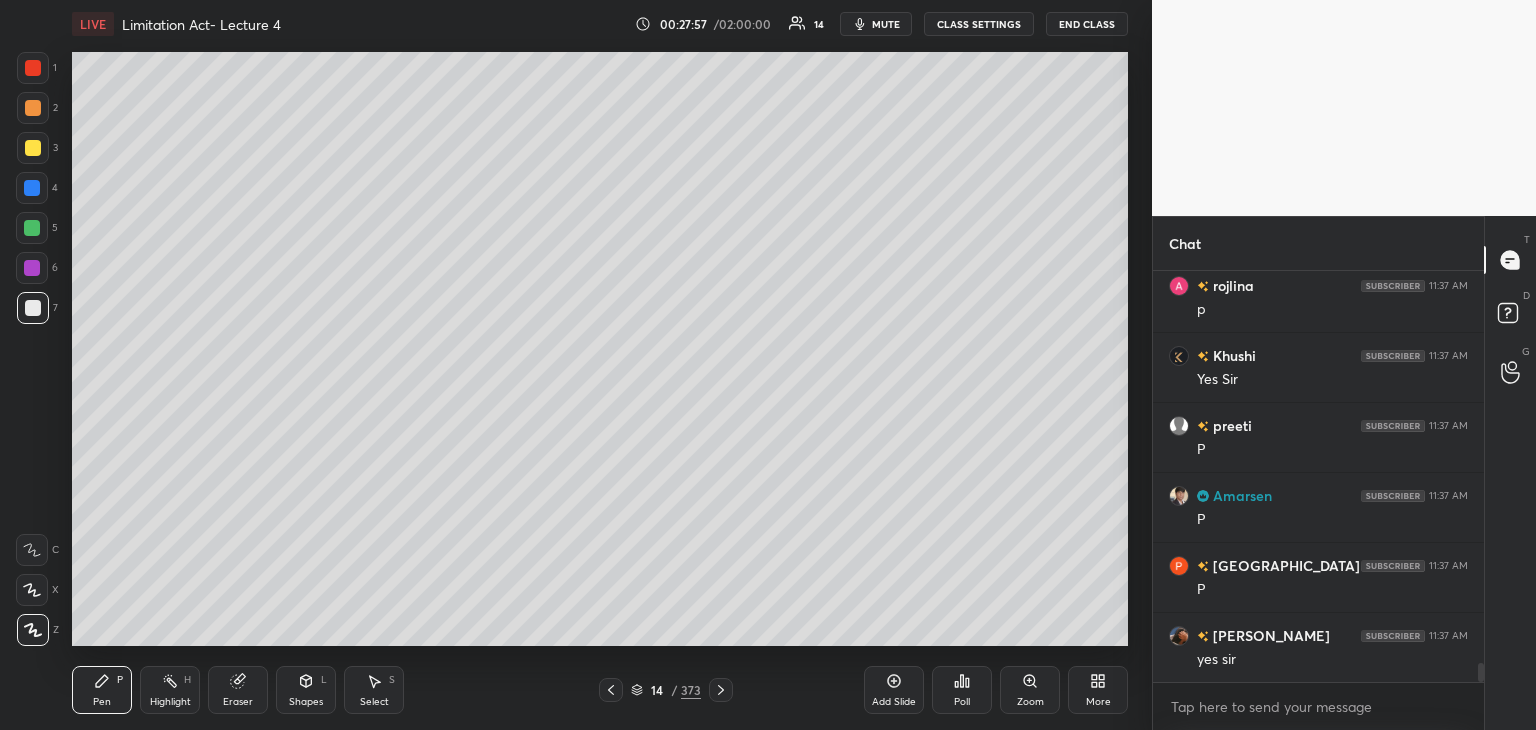 scroll, scrollTop: 8534, scrollLeft: 0, axis: vertical 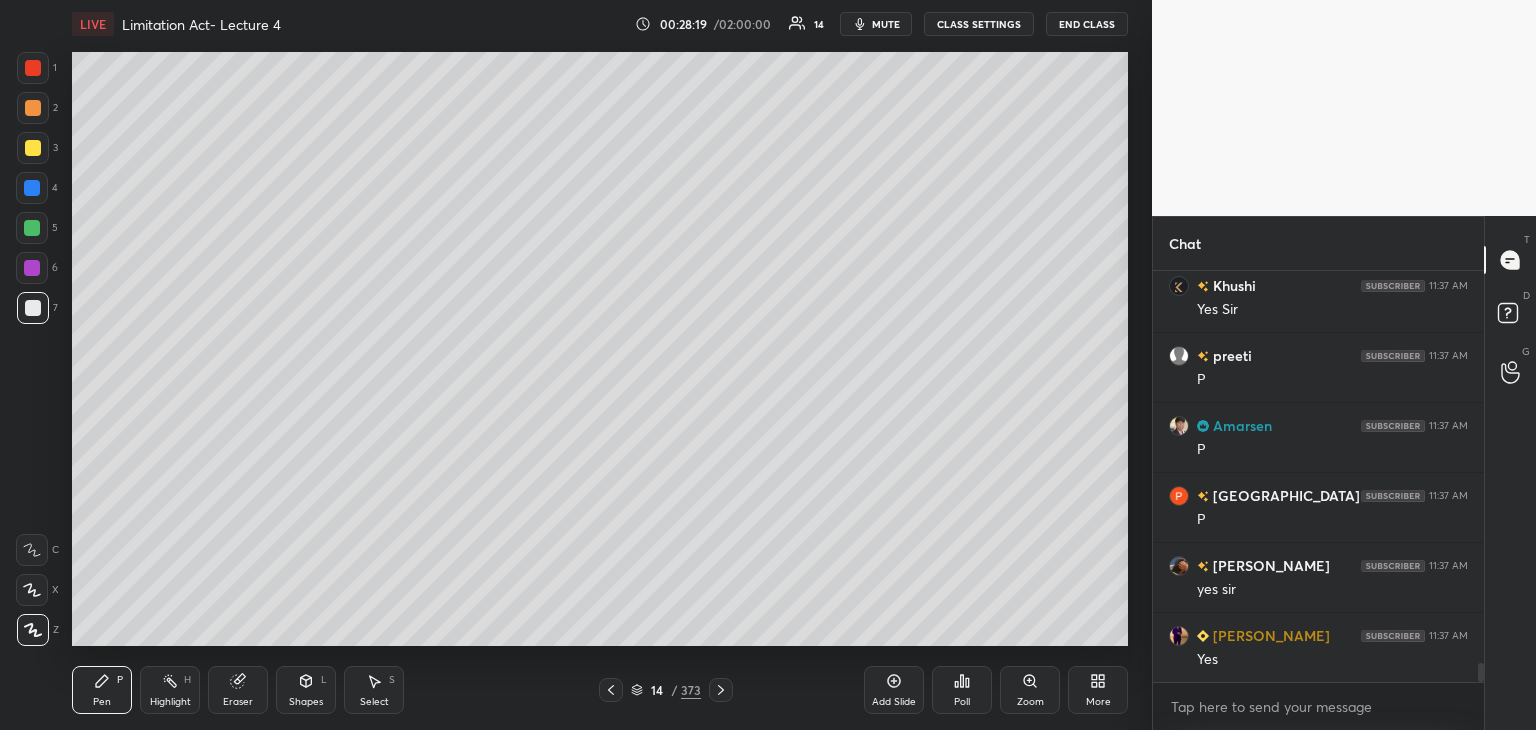 click on "6" at bounding box center (37, 272) 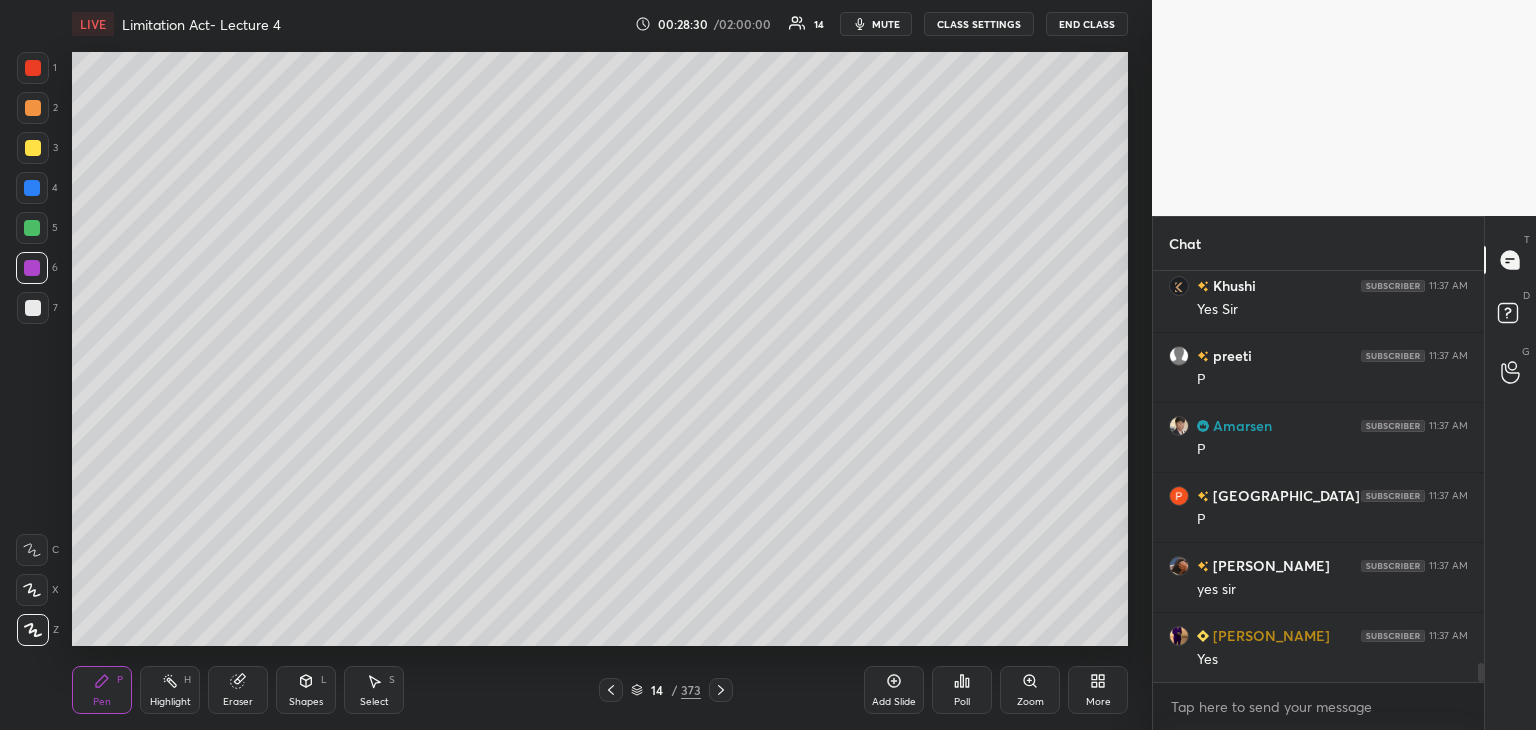 scroll, scrollTop: 8604, scrollLeft: 0, axis: vertical 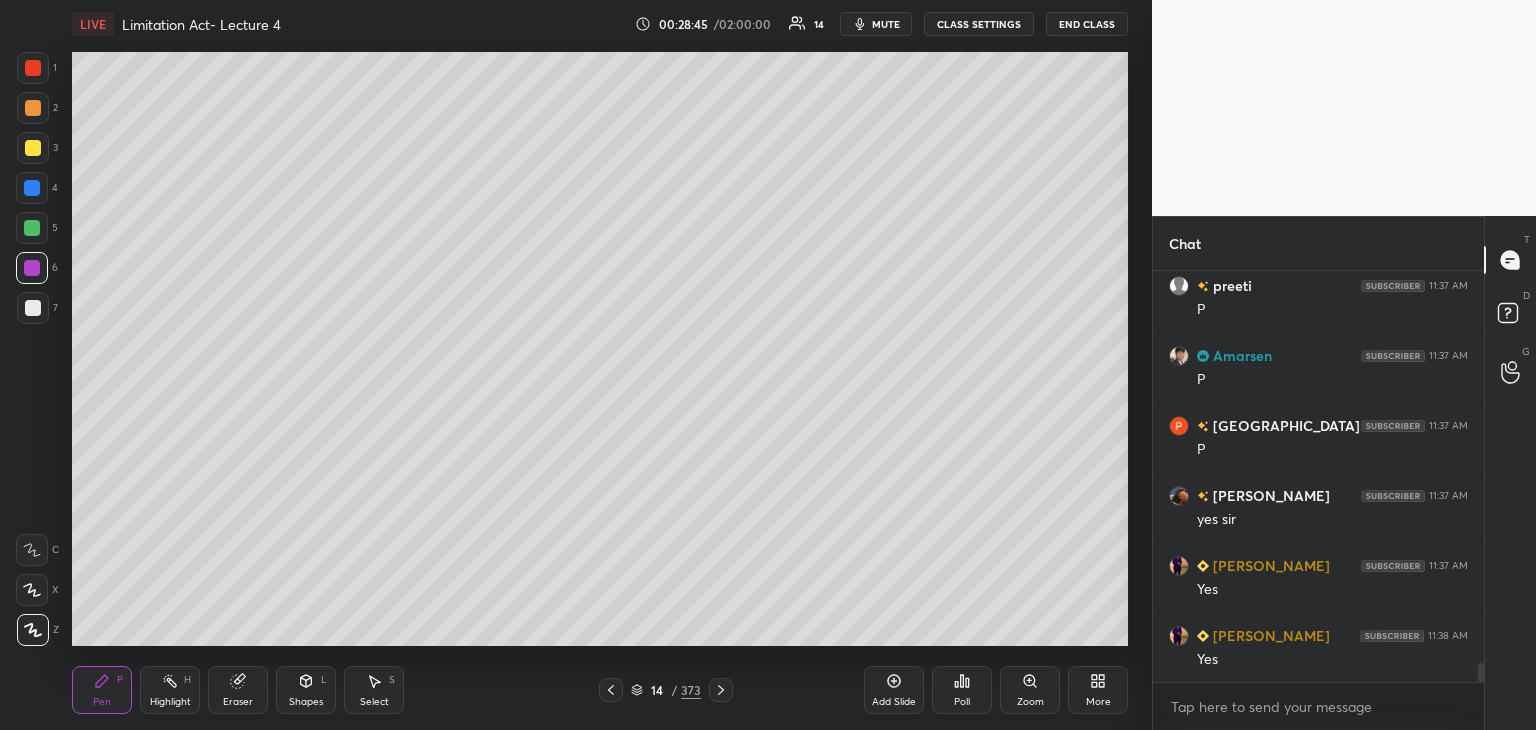 click at bounding box center (33, 308) 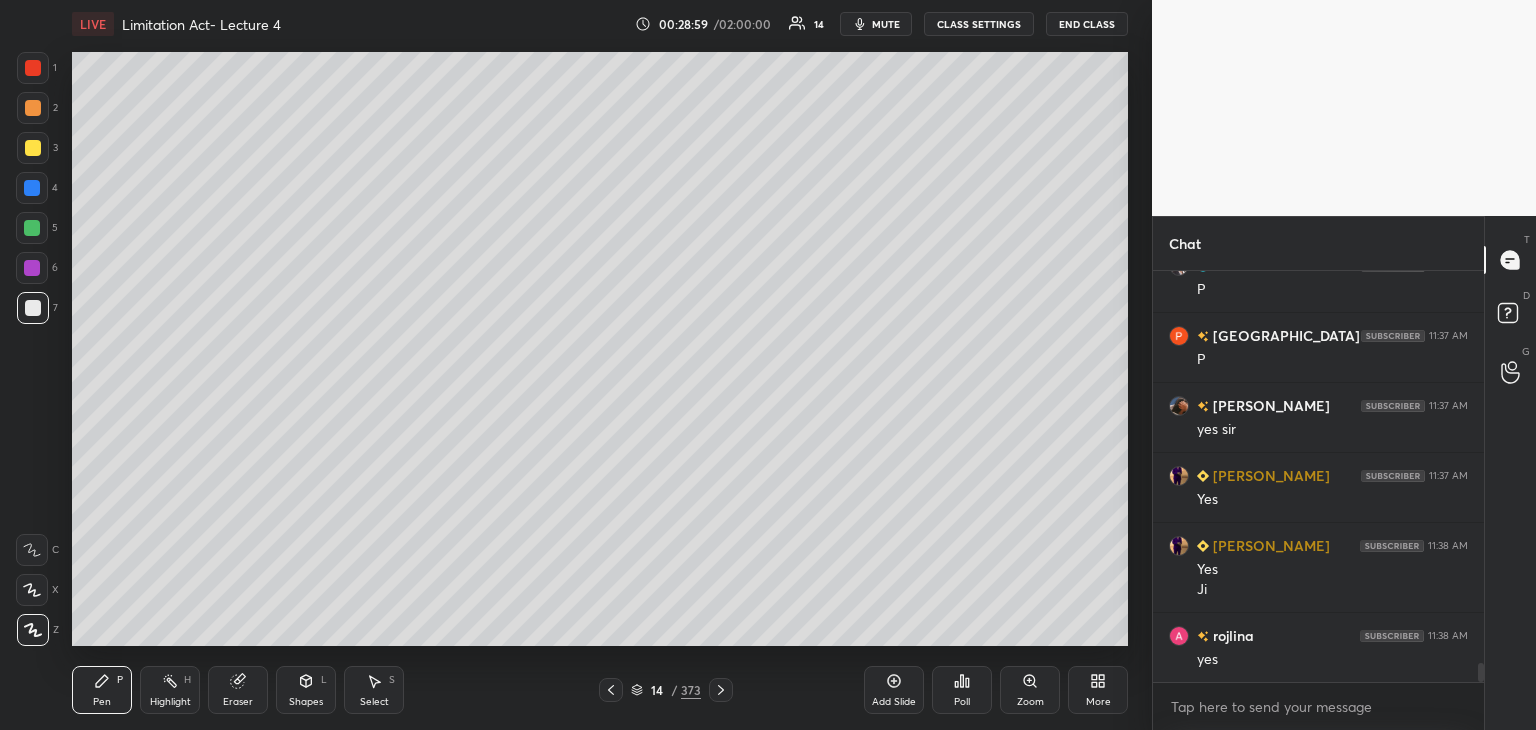 scroll, scrollTop: 8834, scrollLeft: 0, axis: vertical 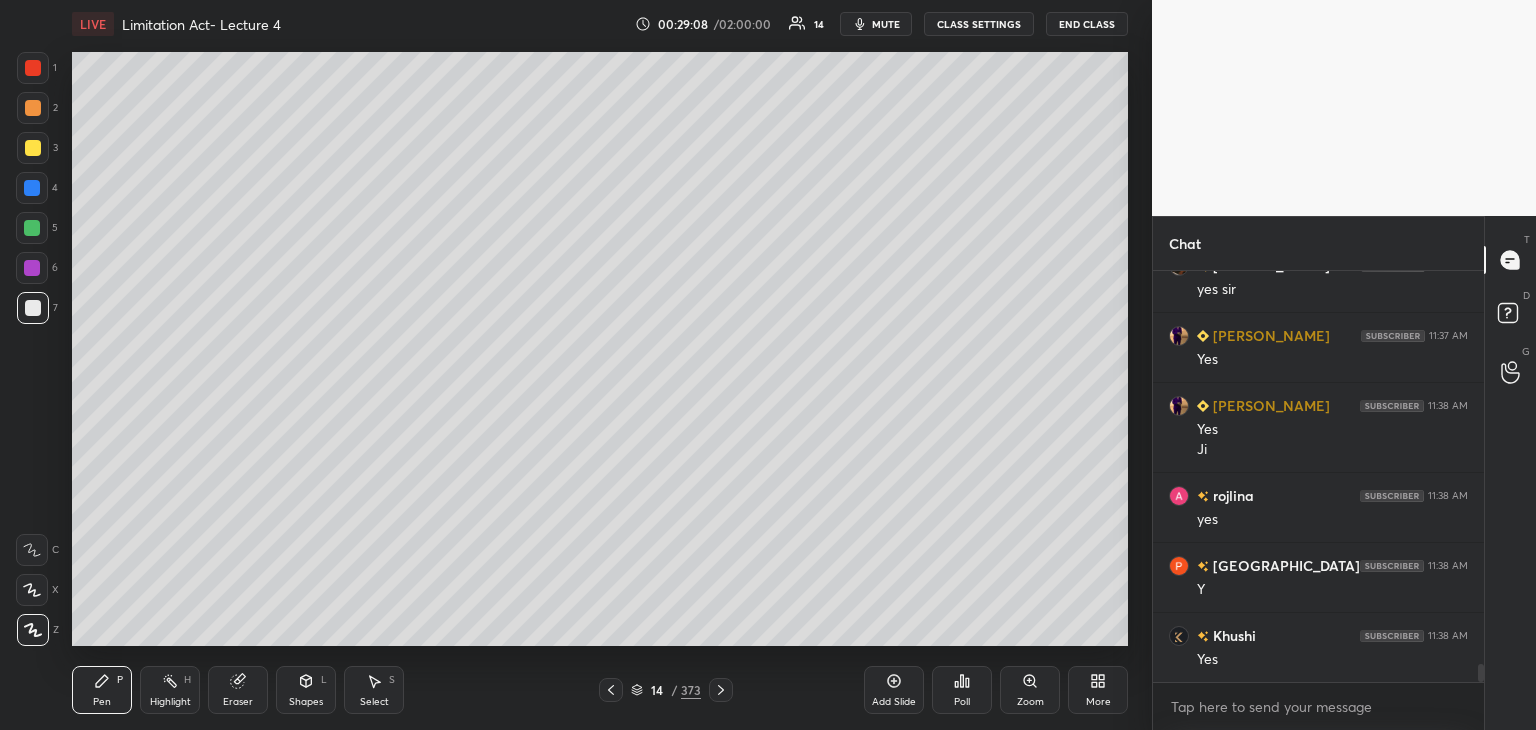 click at bounding box center [33, 308] 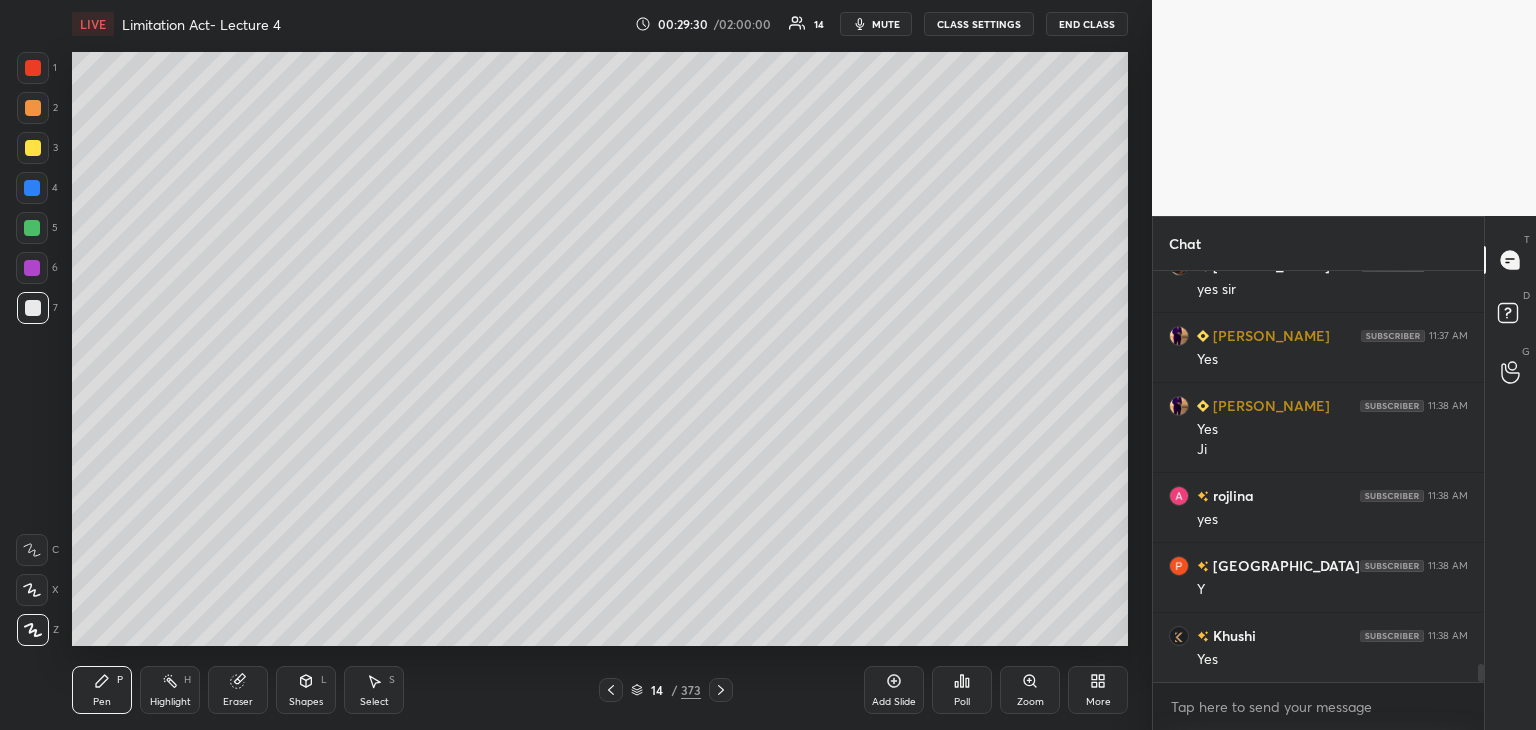 click at bounding box center (32, 228) 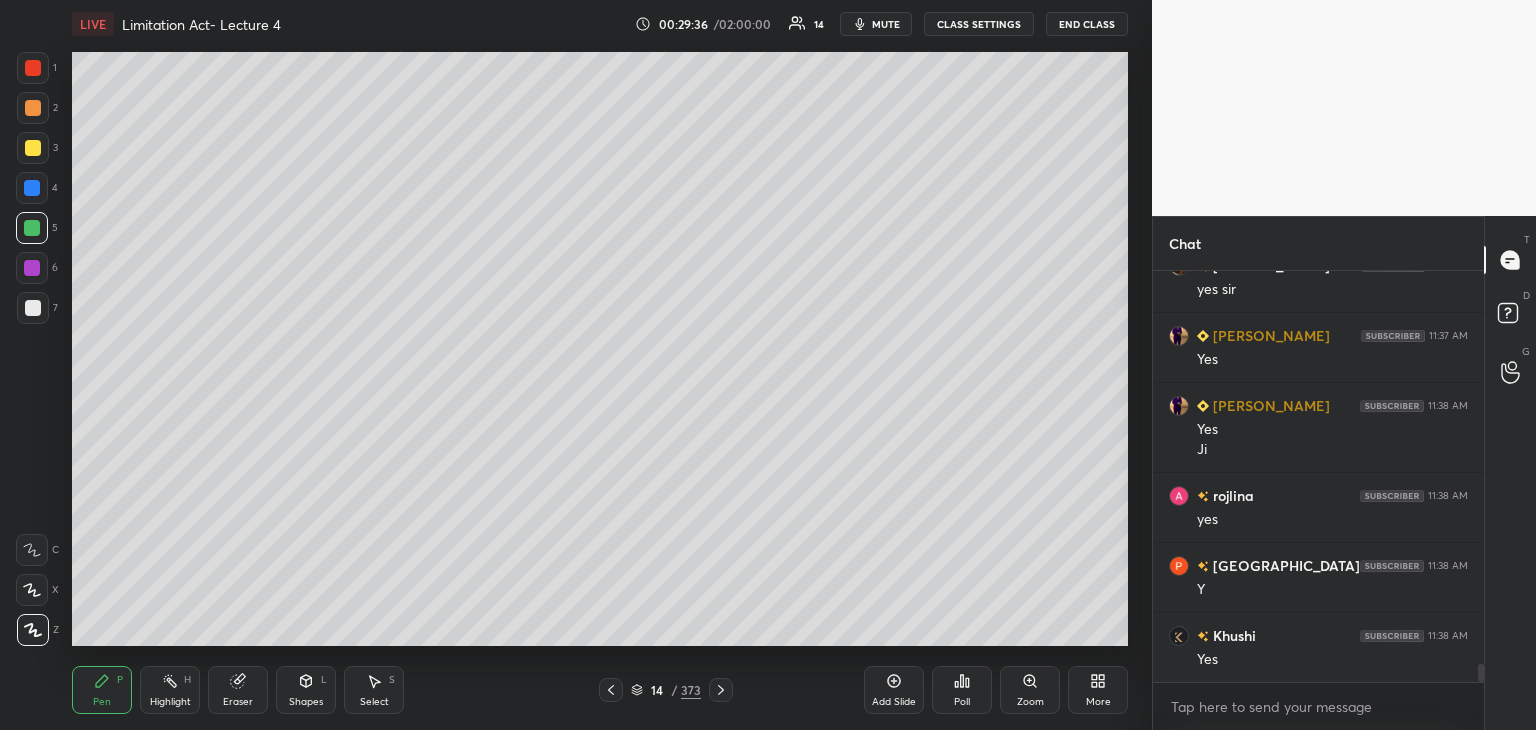 click 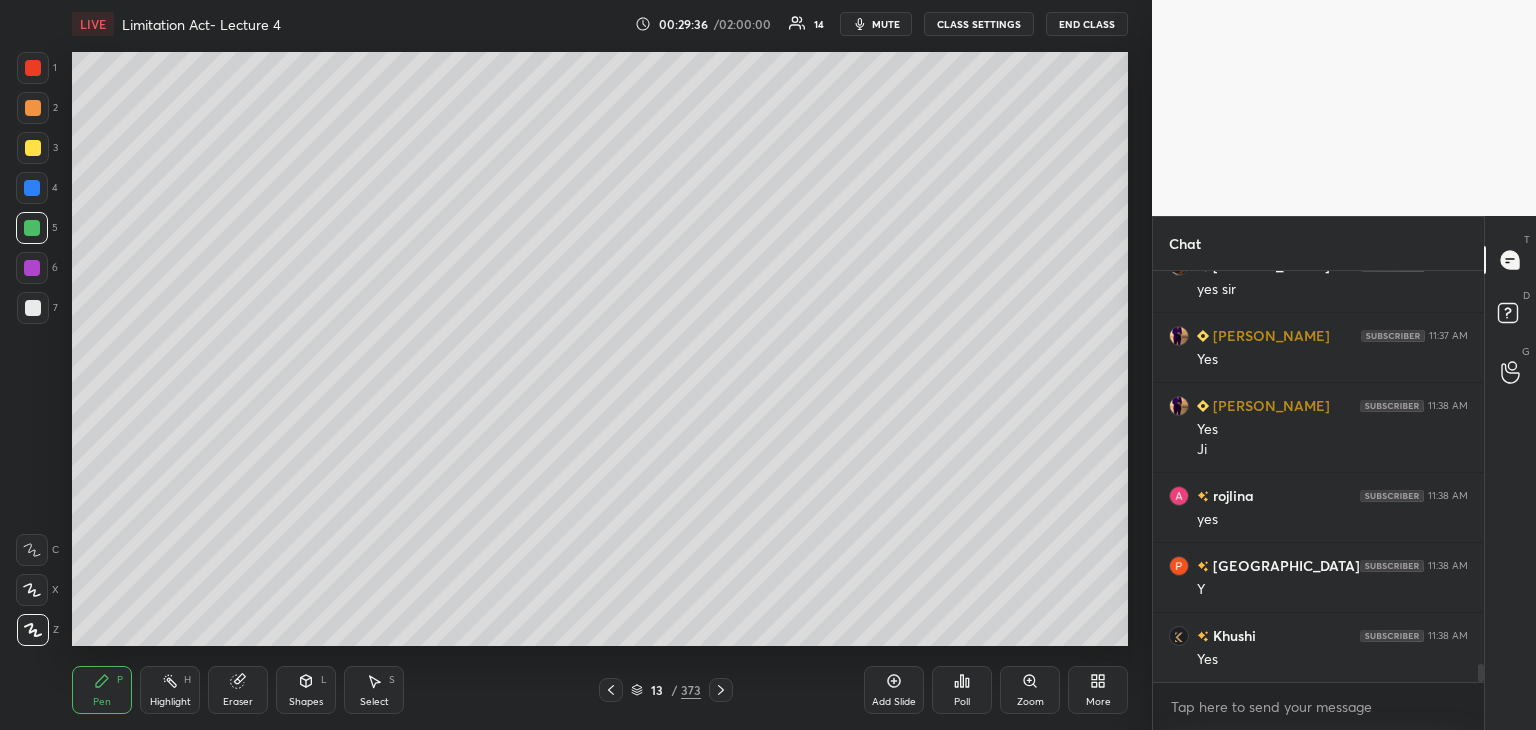 click 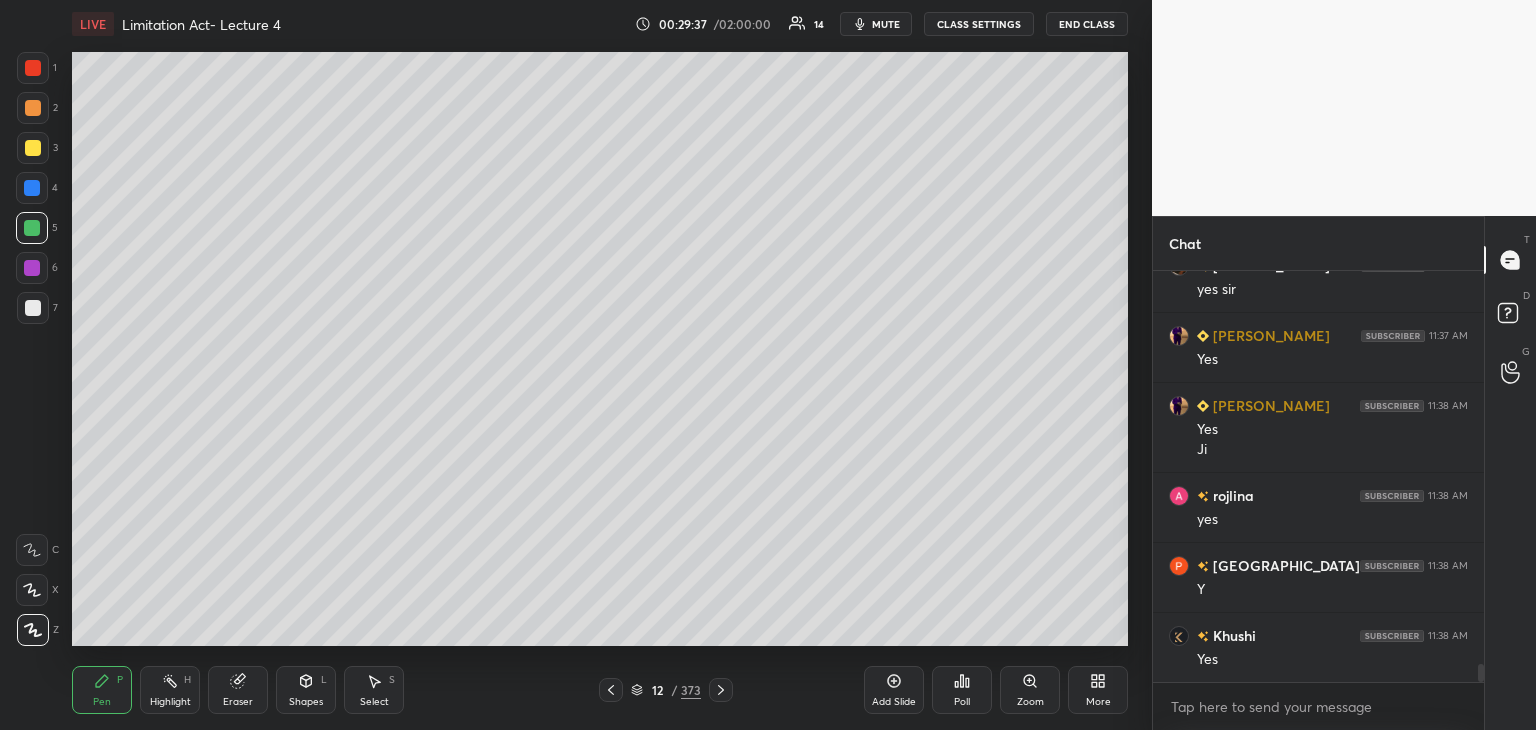 click 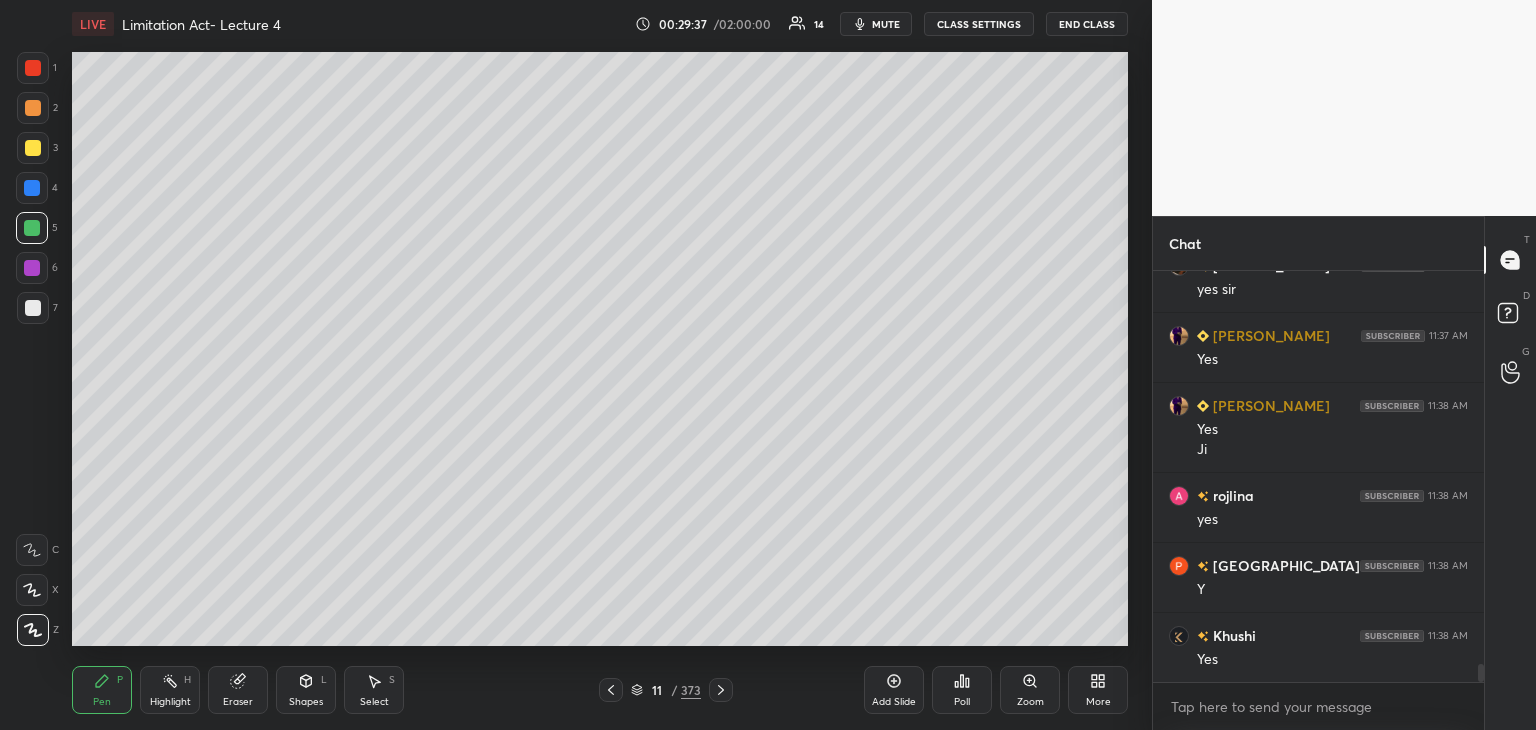 click 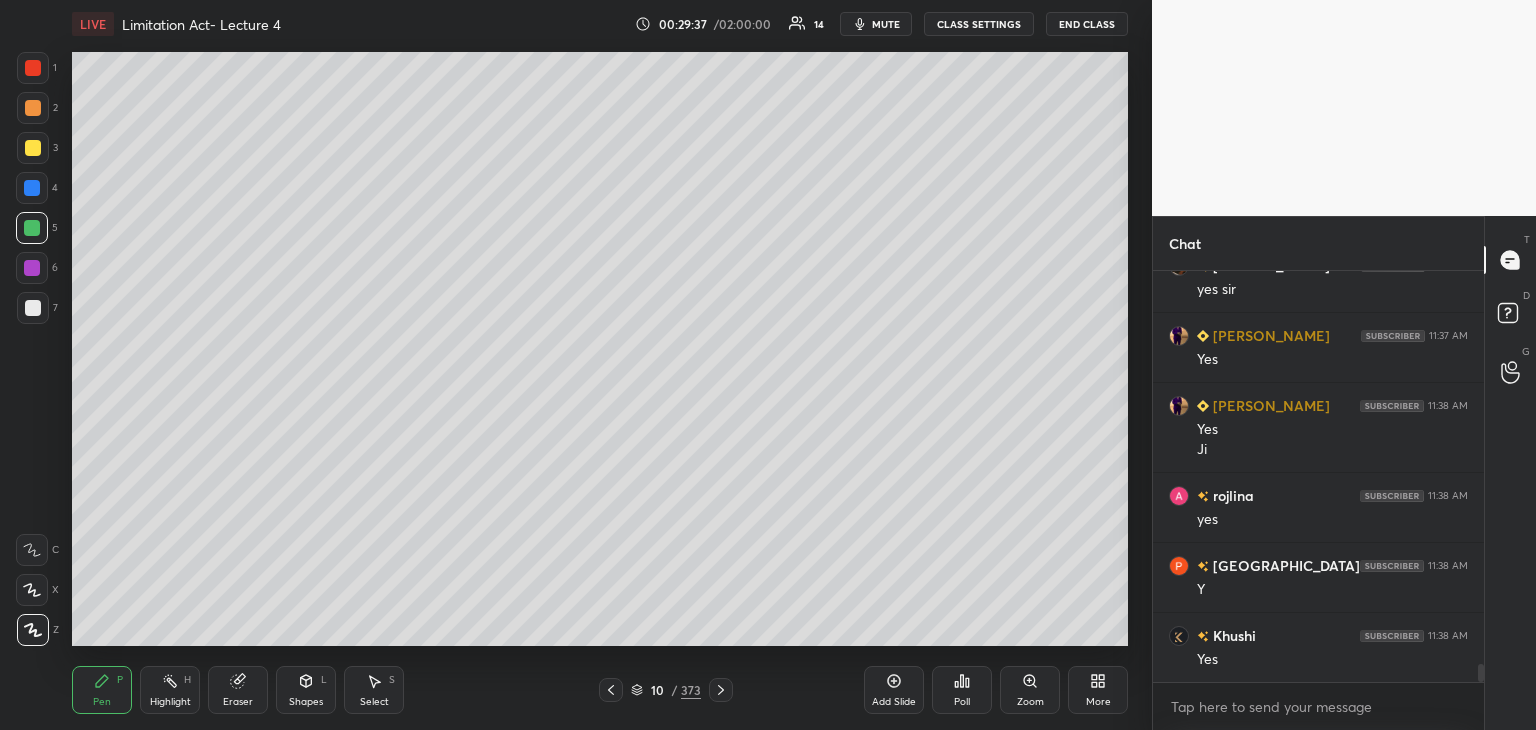 click 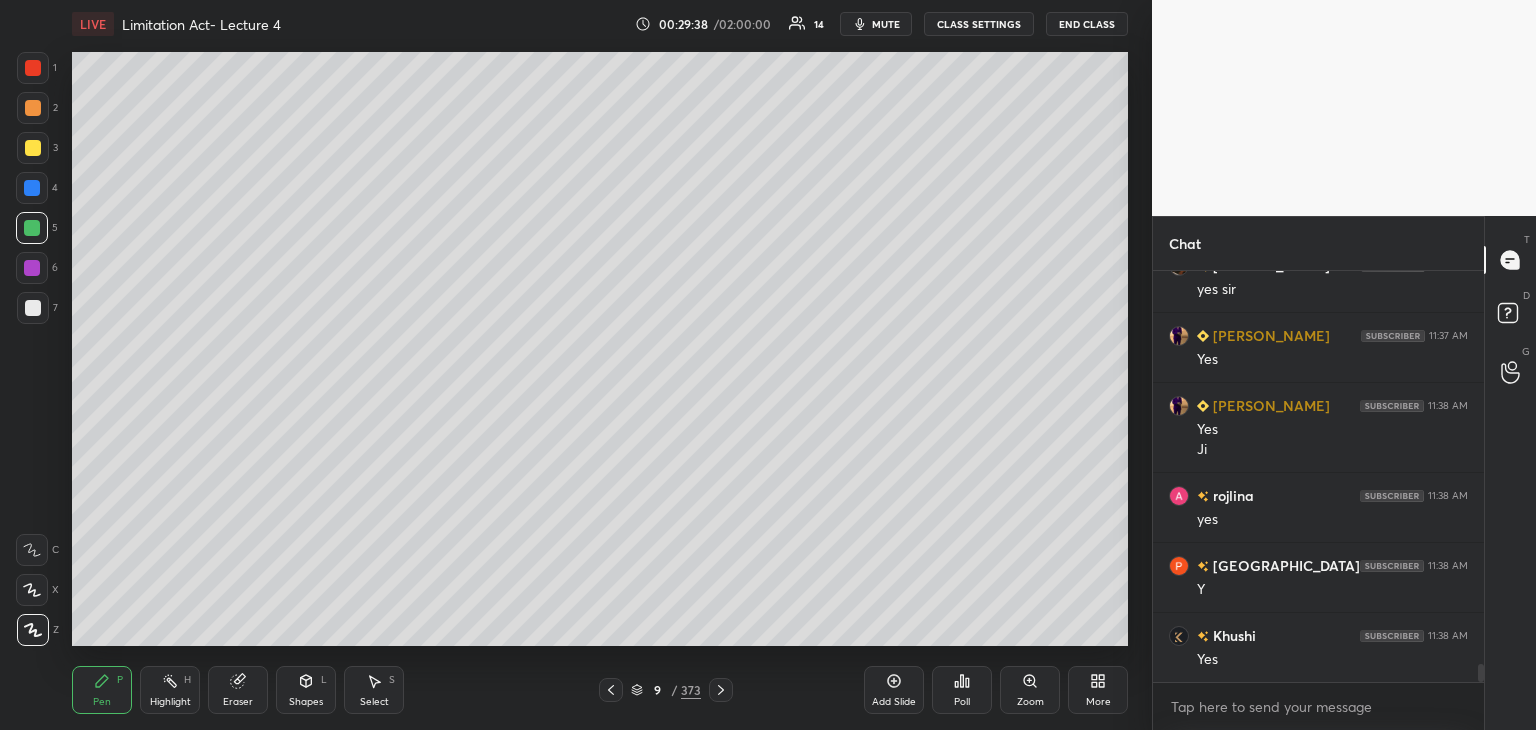 click 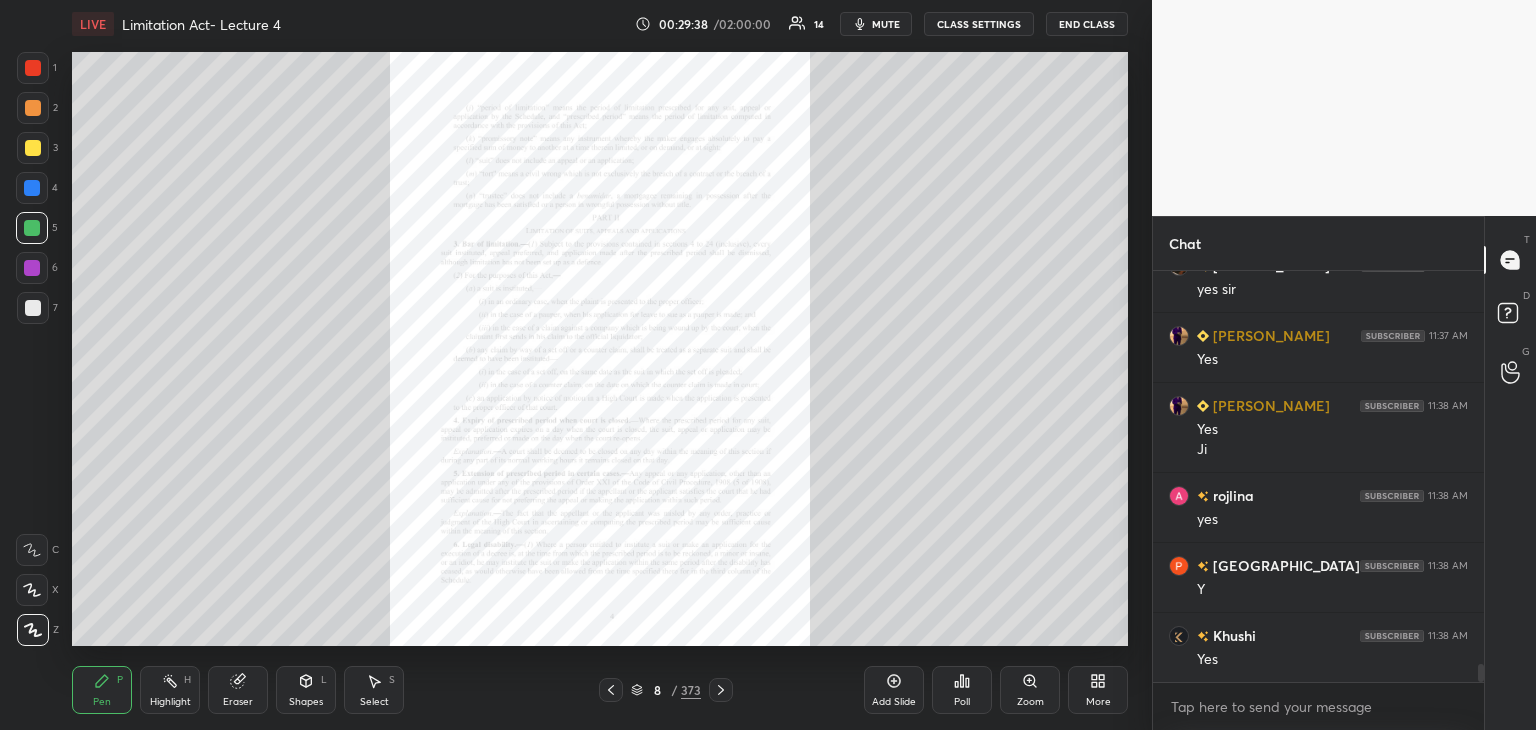 scroll, scrollTop: 8904, scrollLeft: 0, axis: vertical 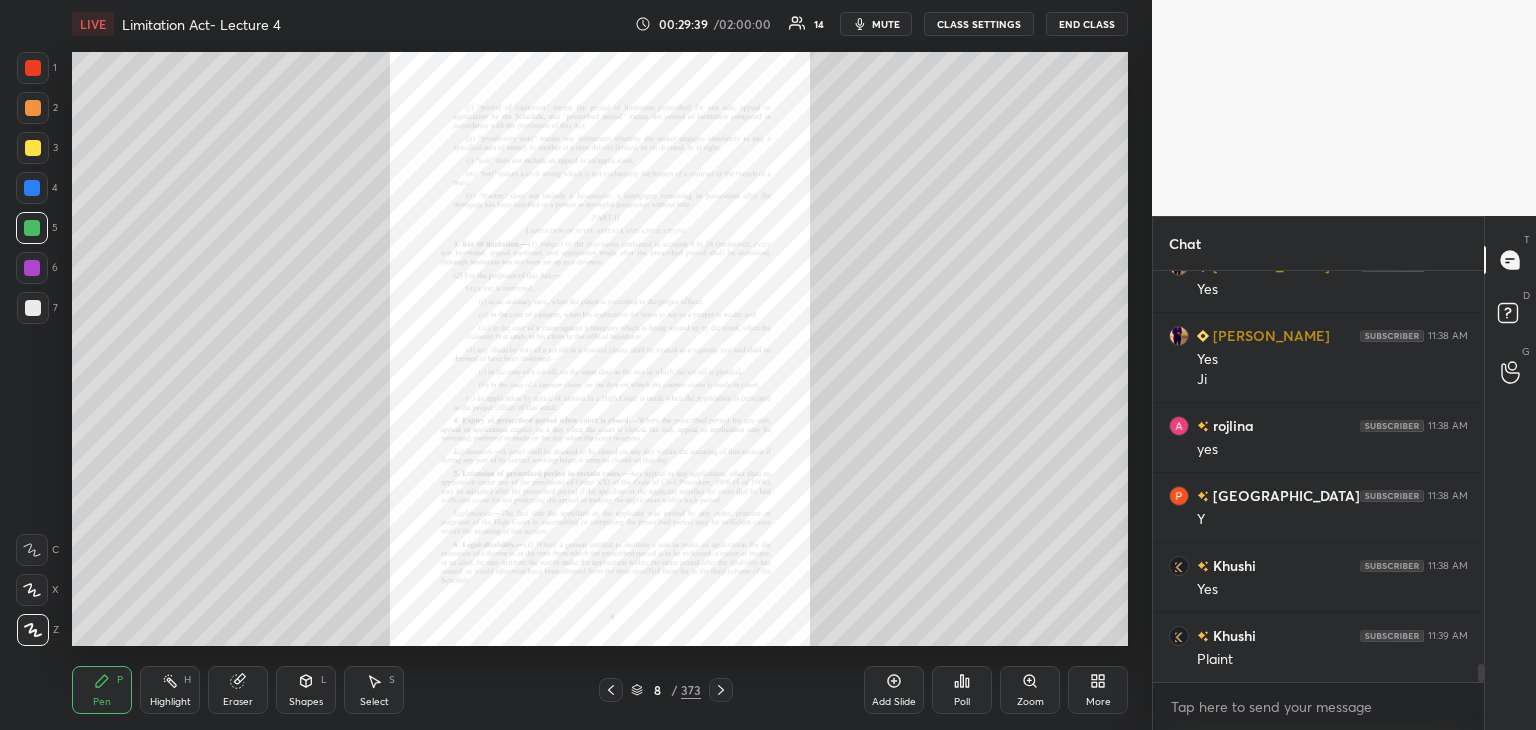 click 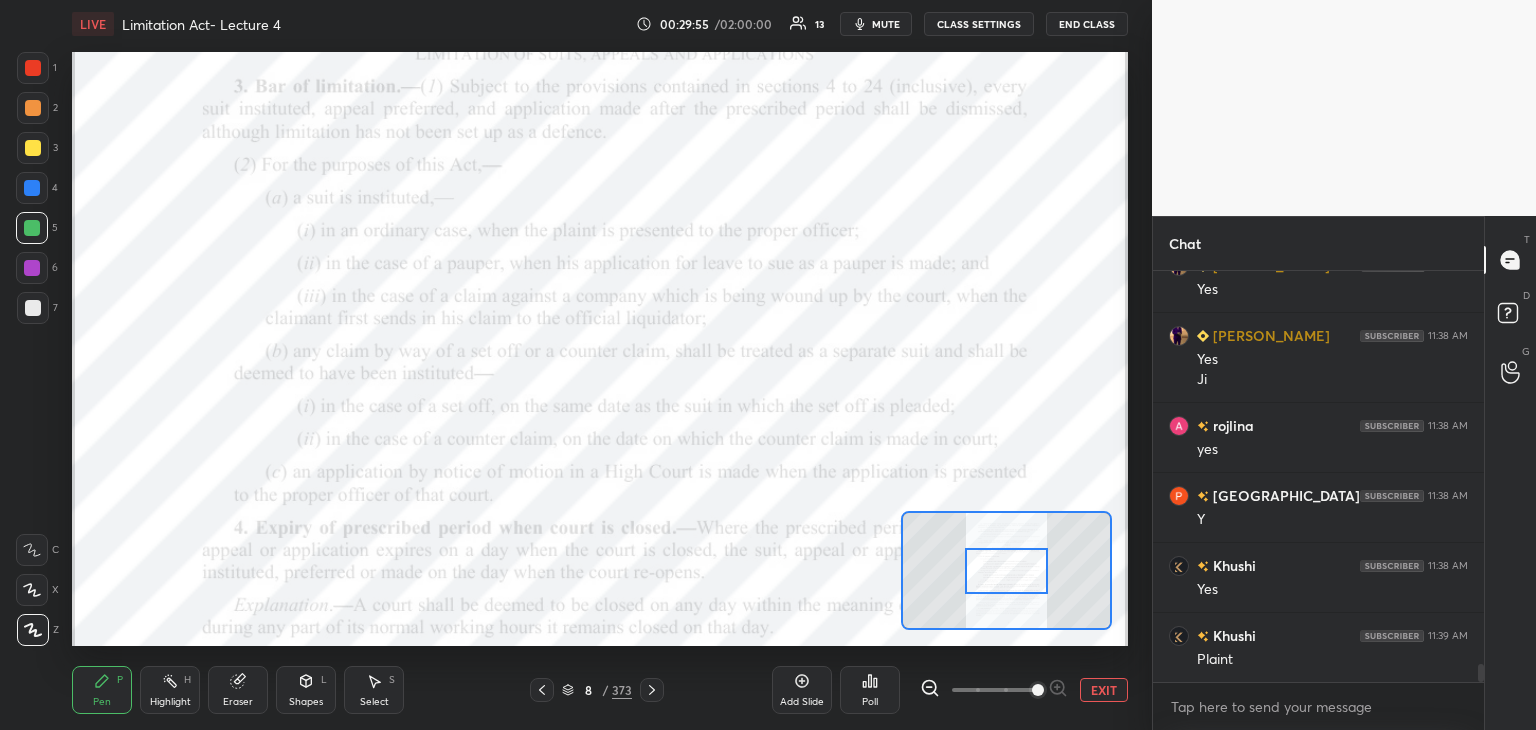 click 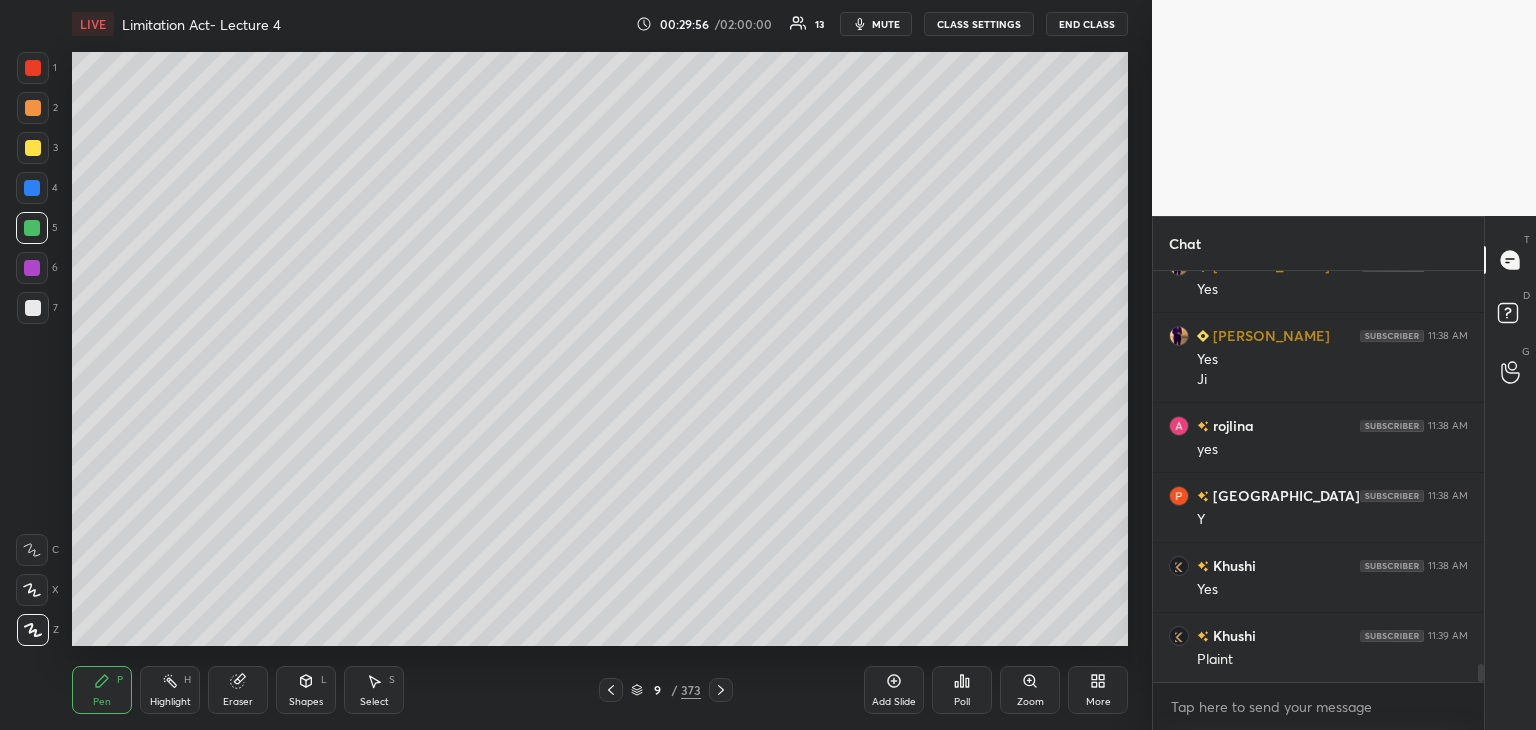 click on "9" at bounding box center [657, 690] 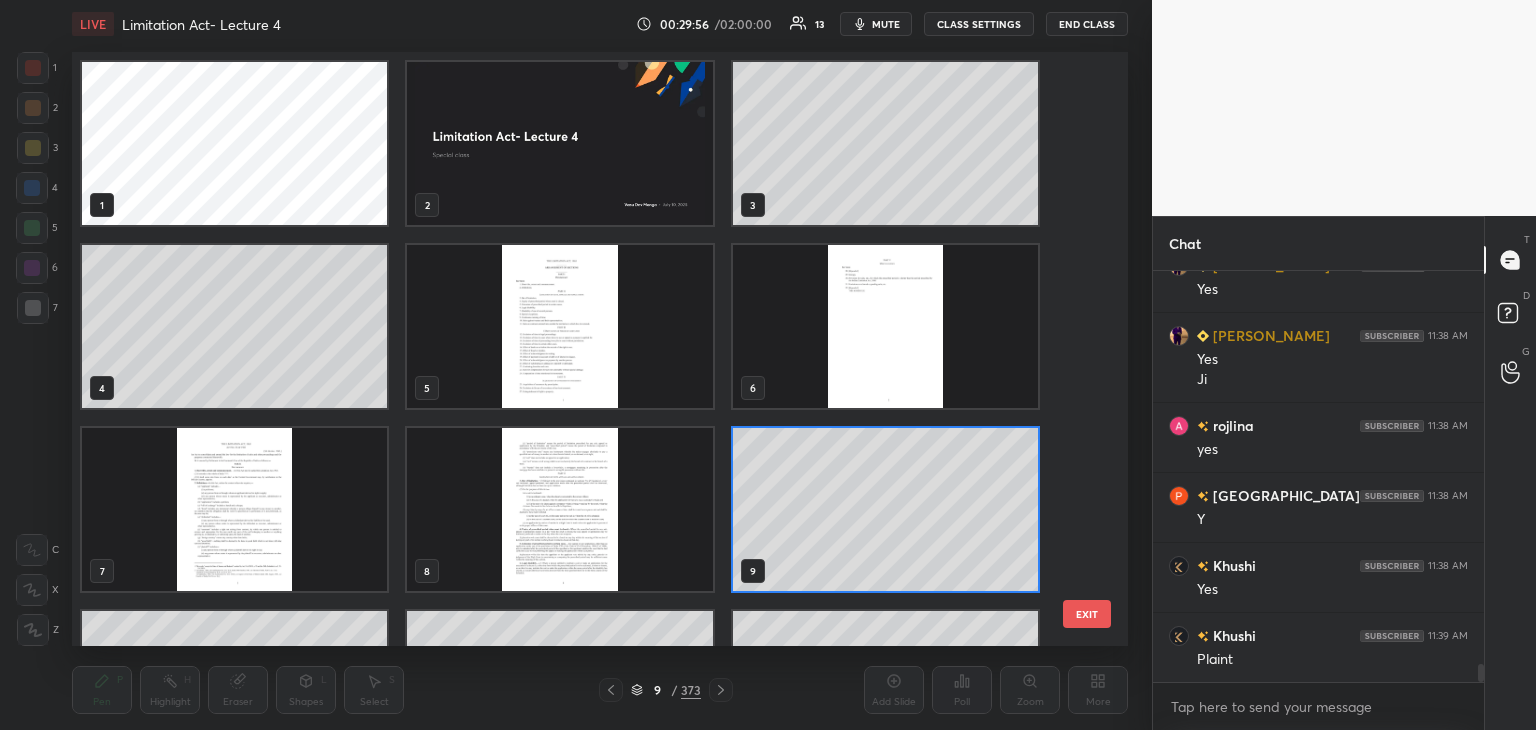 scroll, scrollTop: 6, scrollLeft: 10, axis: both 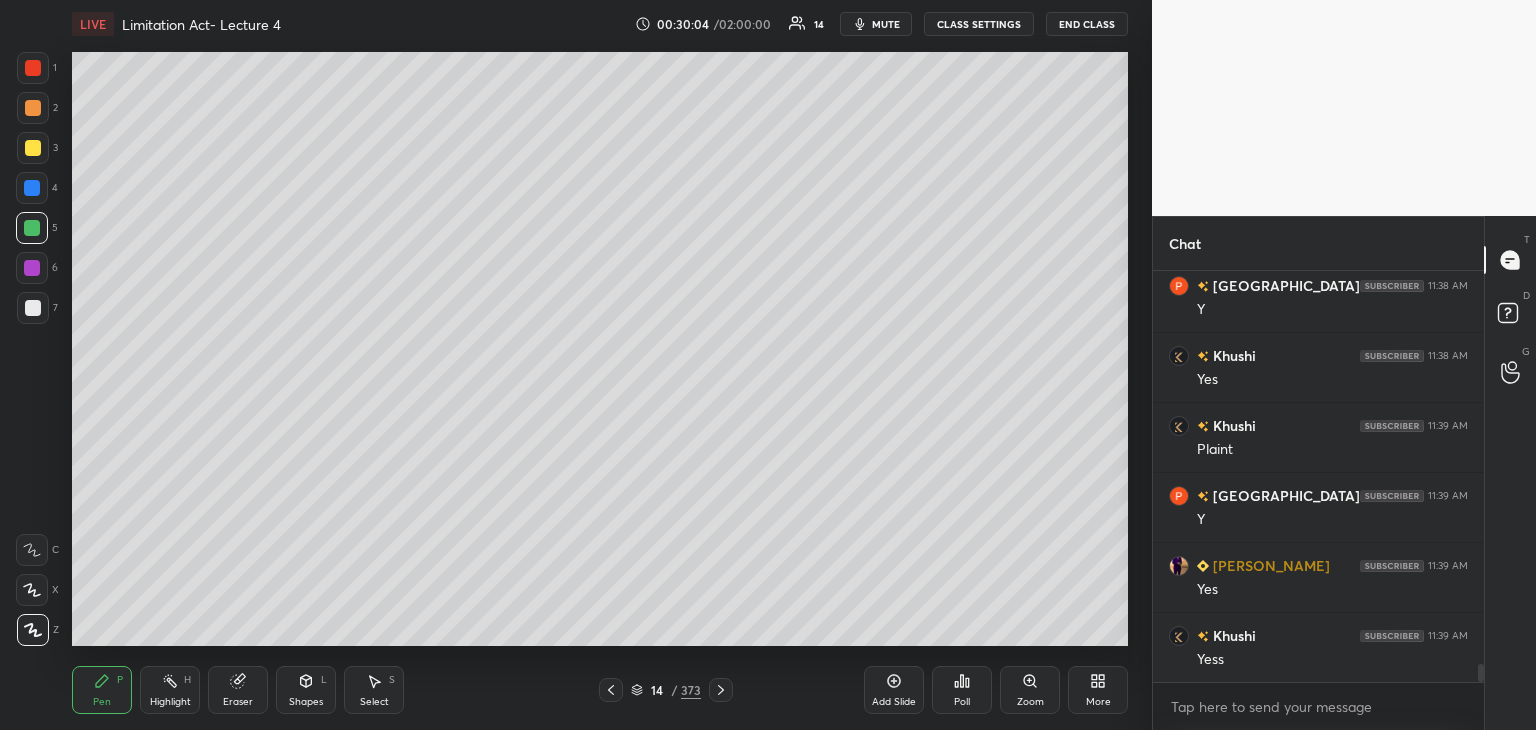 click 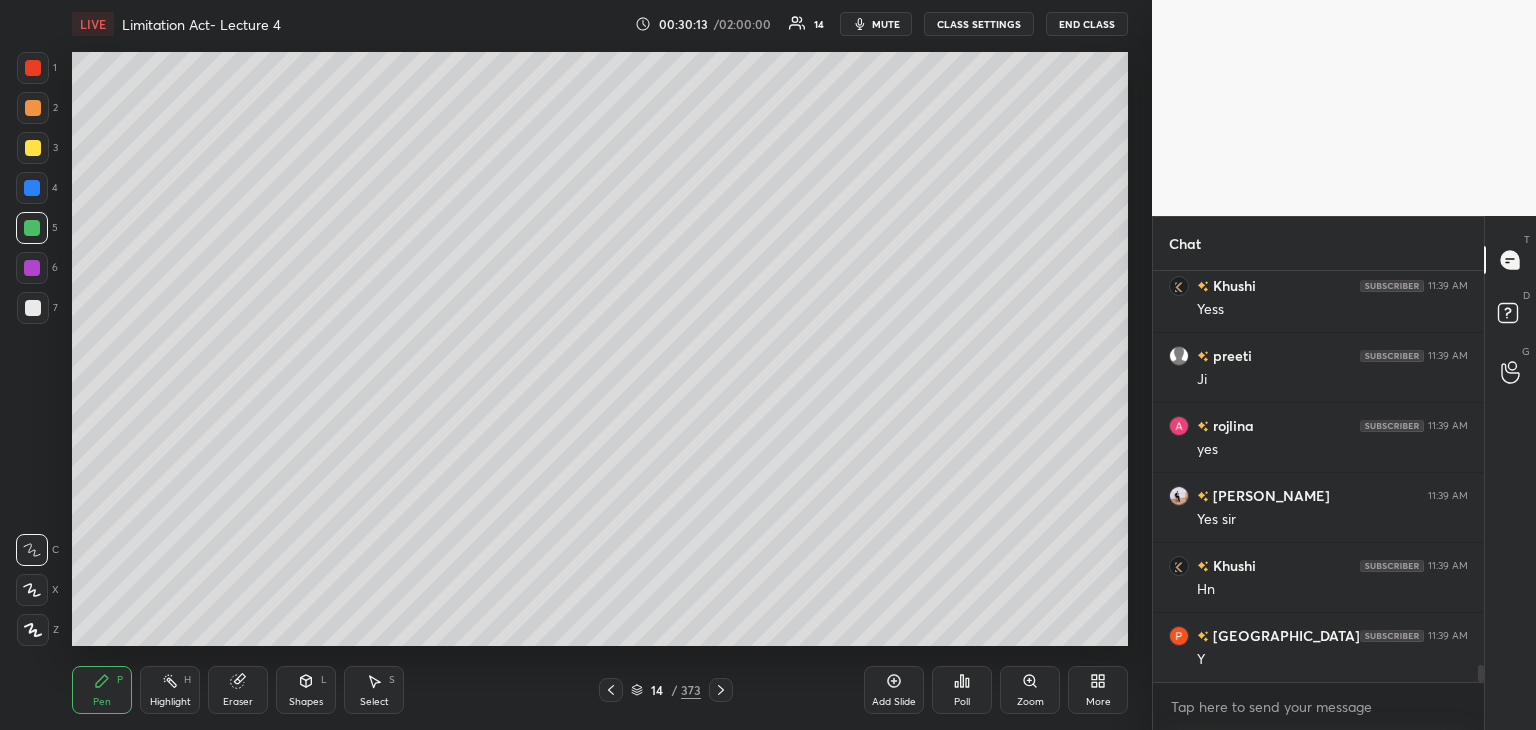 scroll, scrollTop: 9534, scrollLeft: 0, axis: vertical 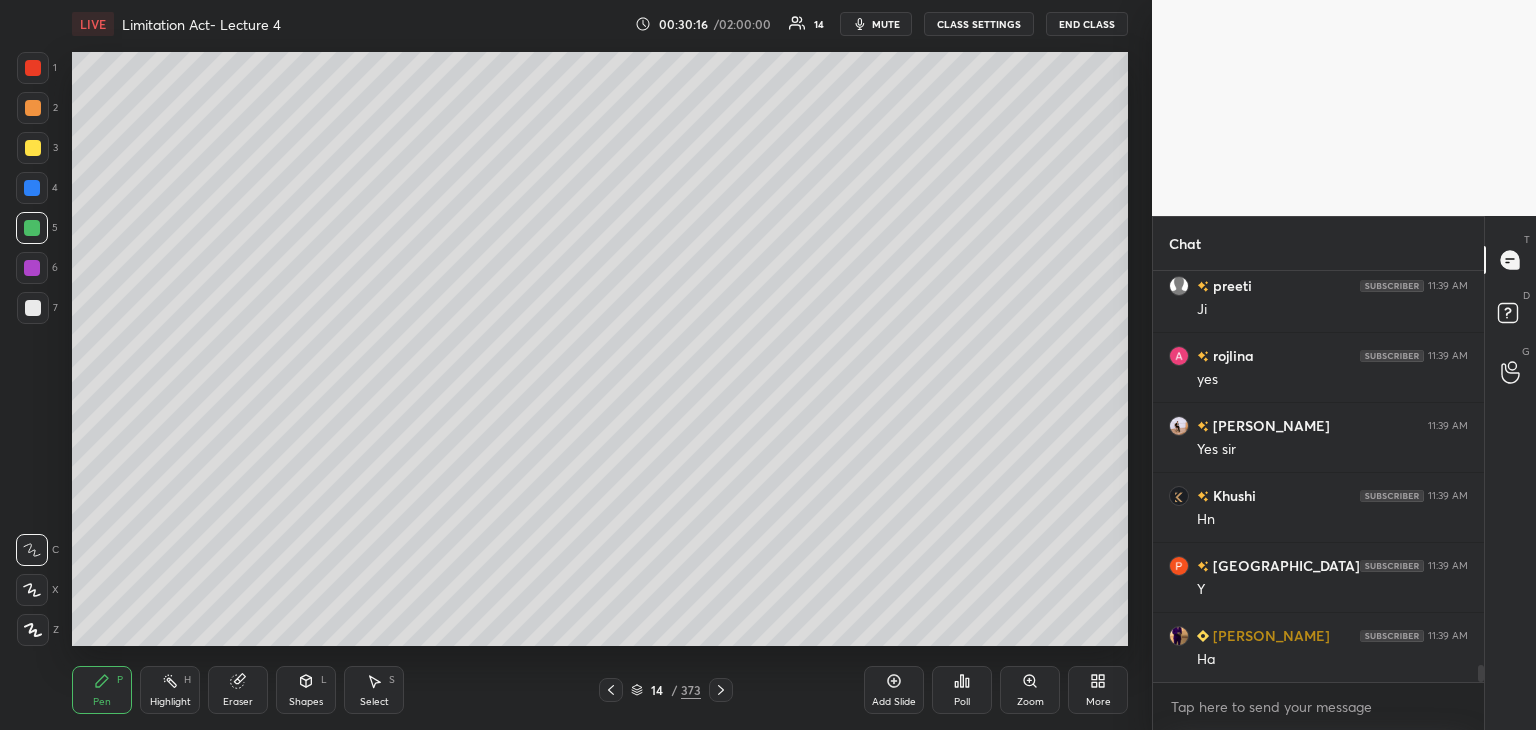 click 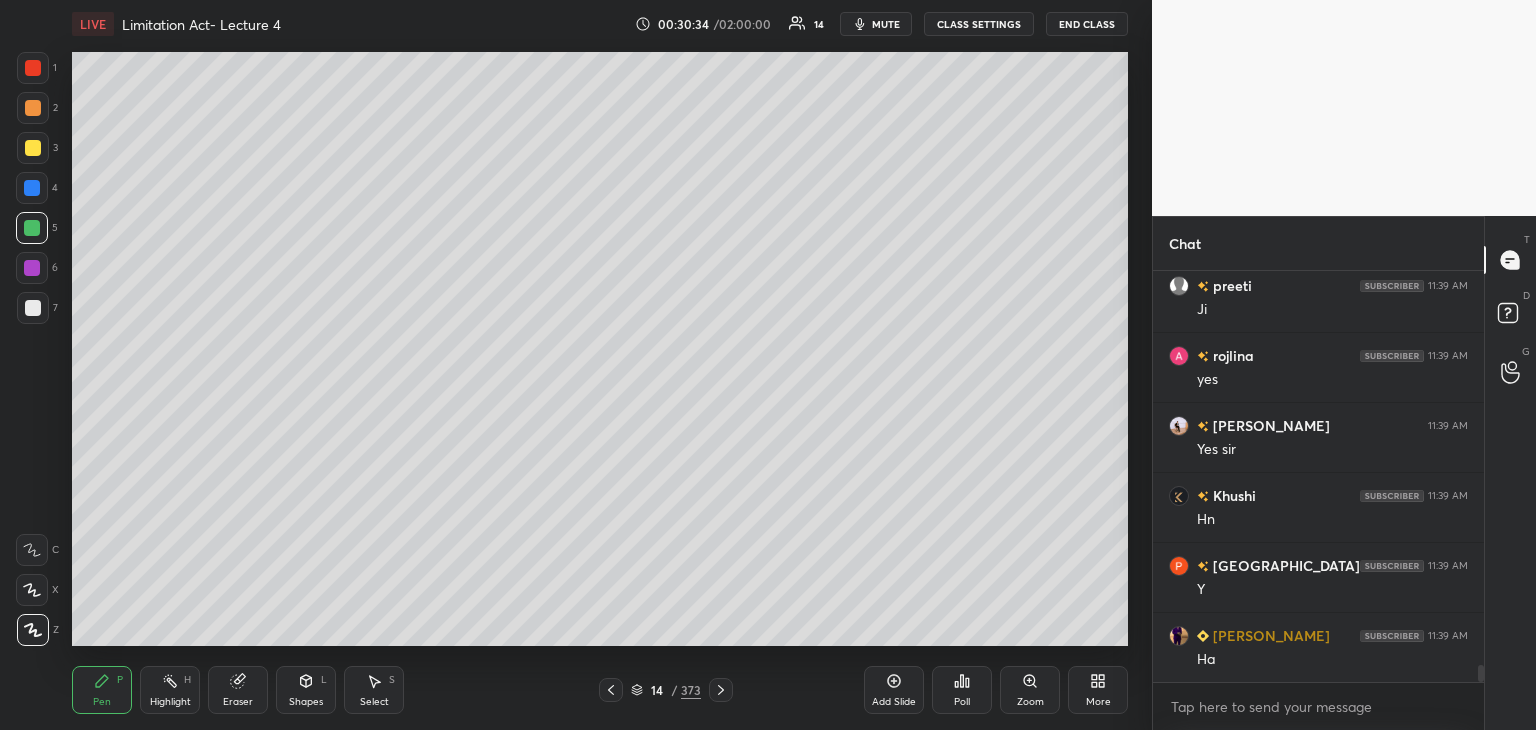 click on "Eraser" at bounding box center [238, 702] 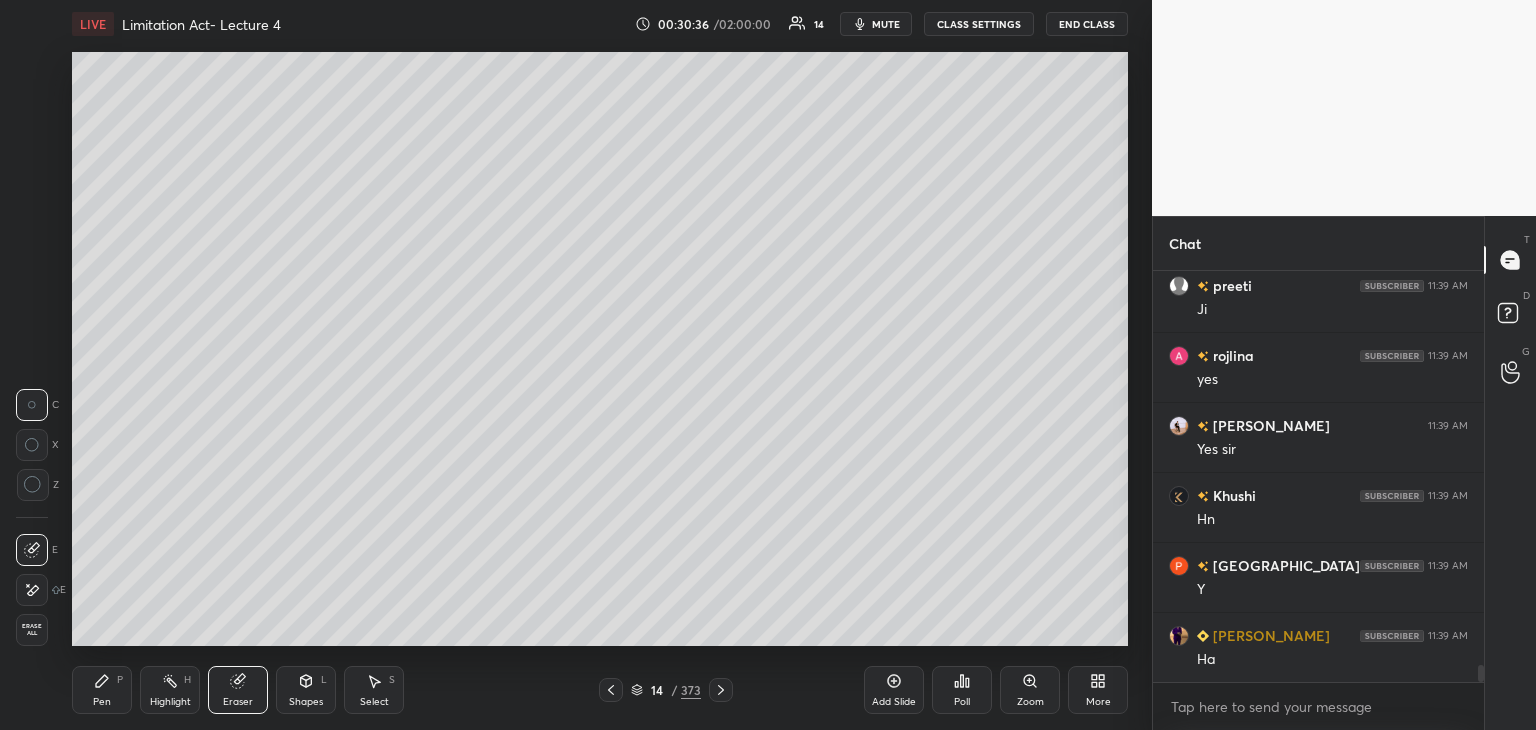 scroll, scrollTop: 9582, scrollLeft: 0, axis: vertical 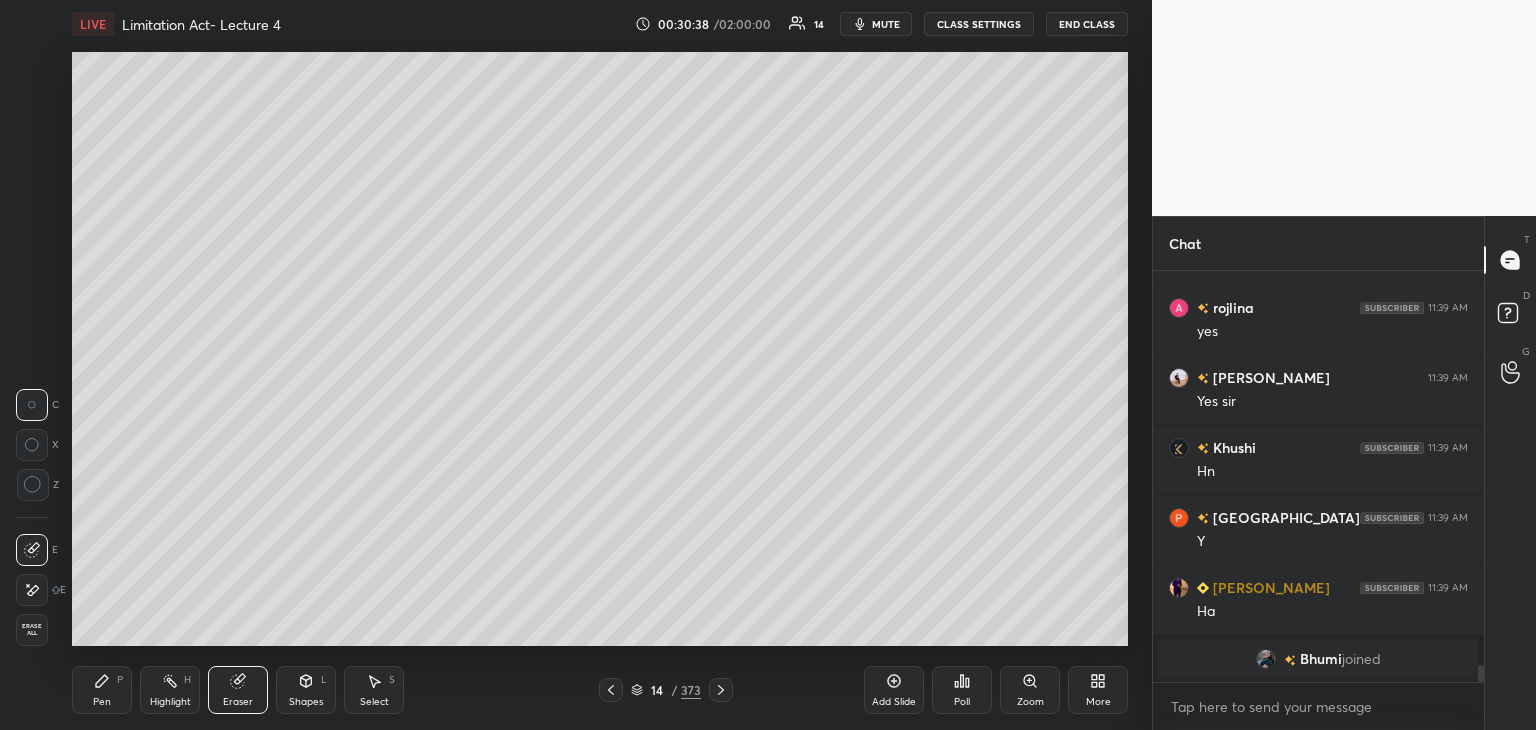 click on "Pen P" at bounding box center (102, 690) 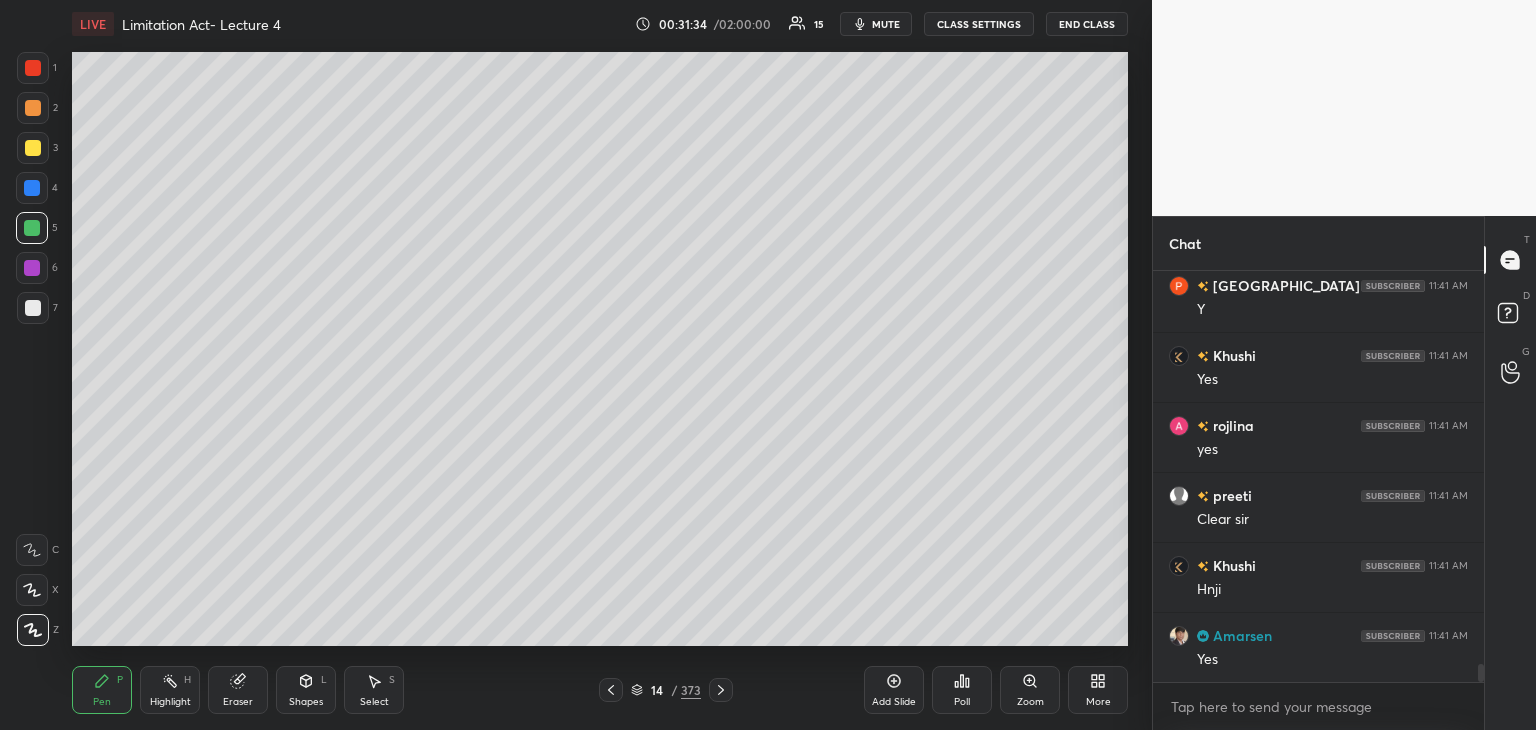 scroll, scrollTop: 9086, scrollLeft: 0, axis: vertical 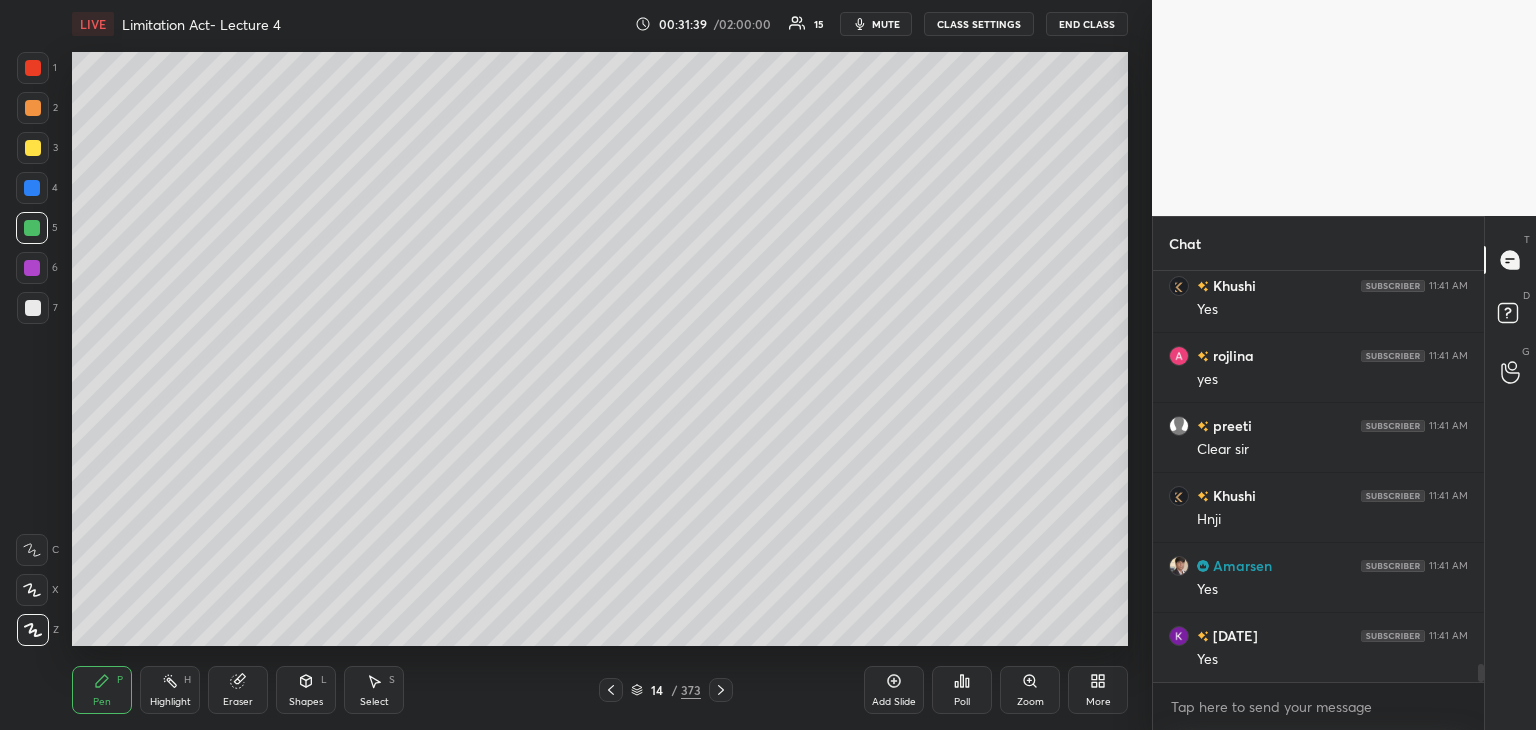 click 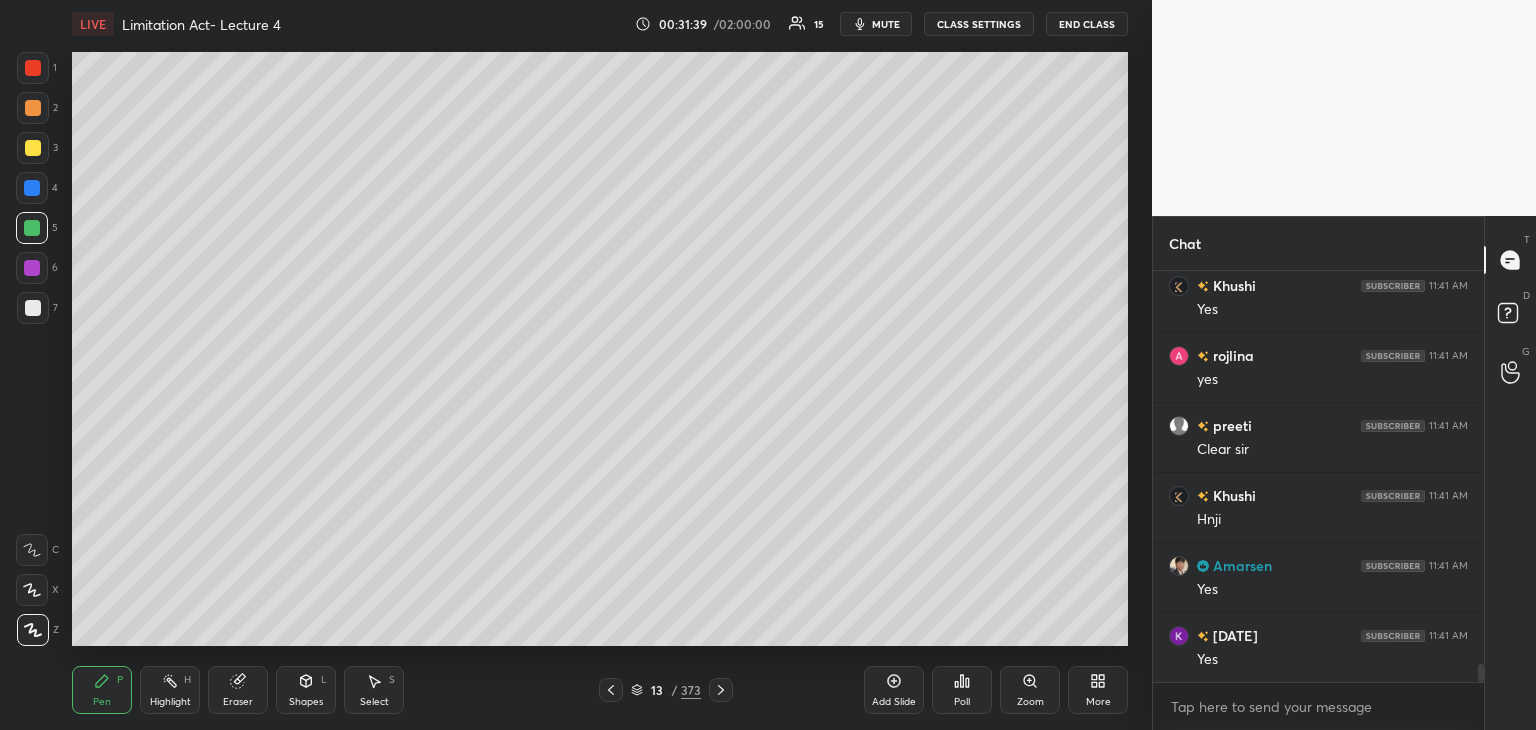 click 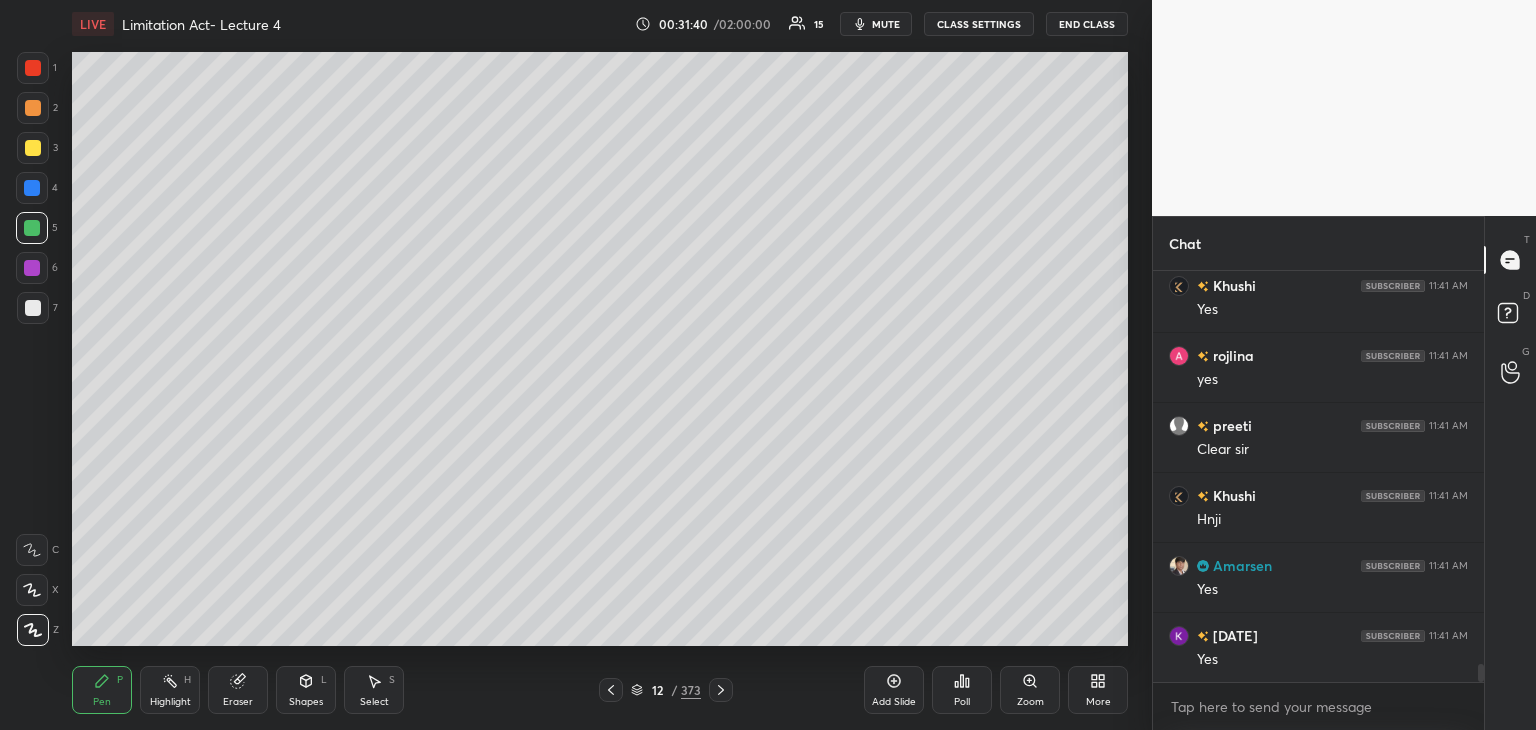 click 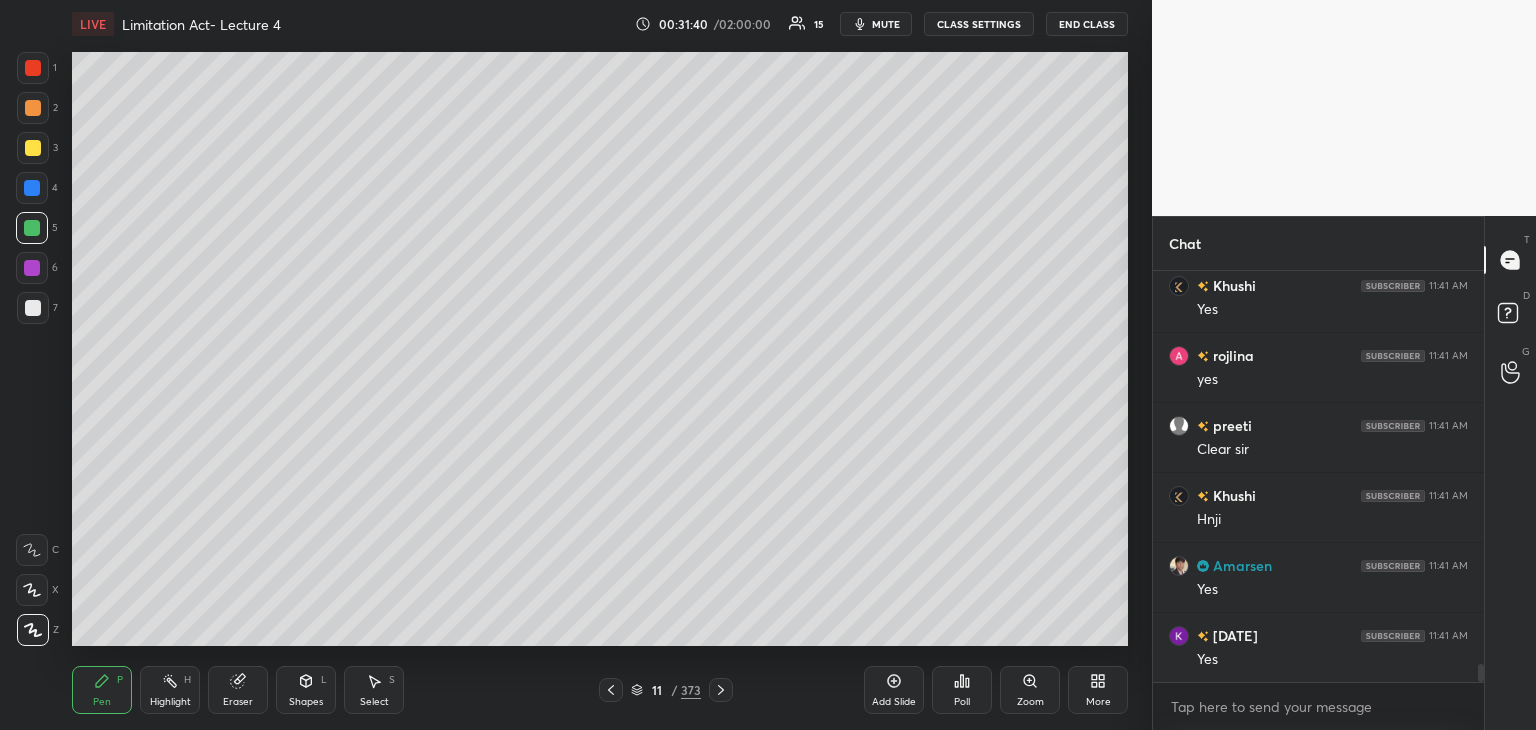 click 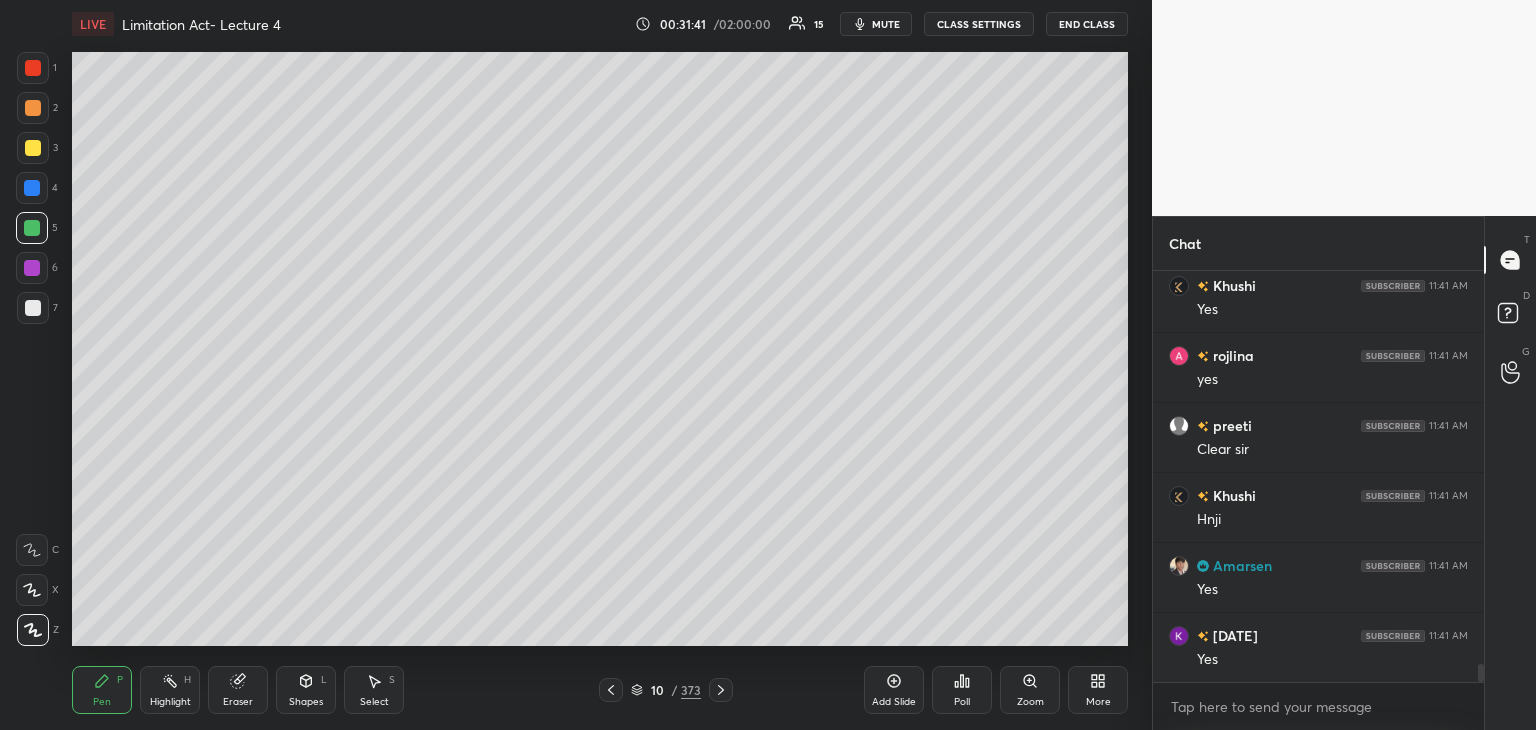click 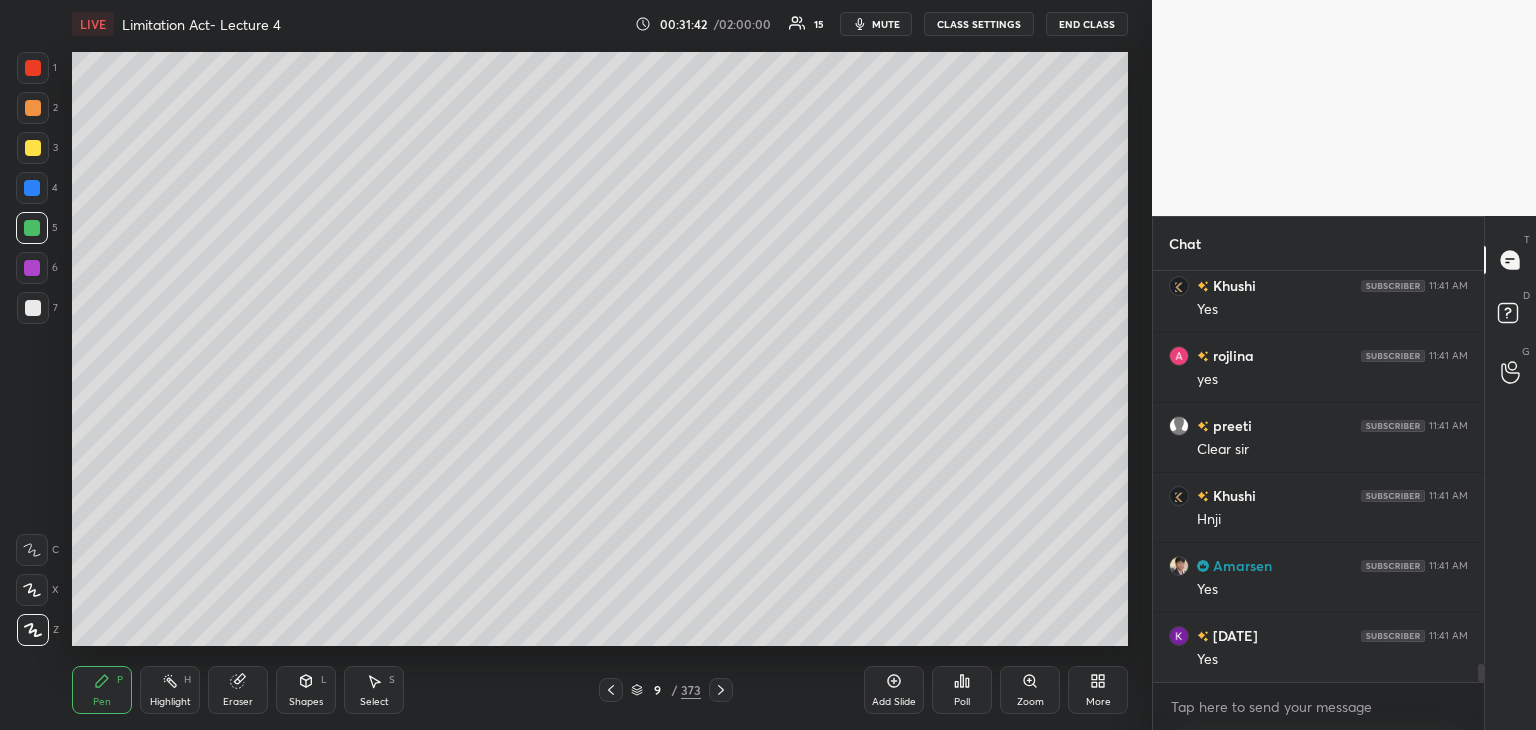 click 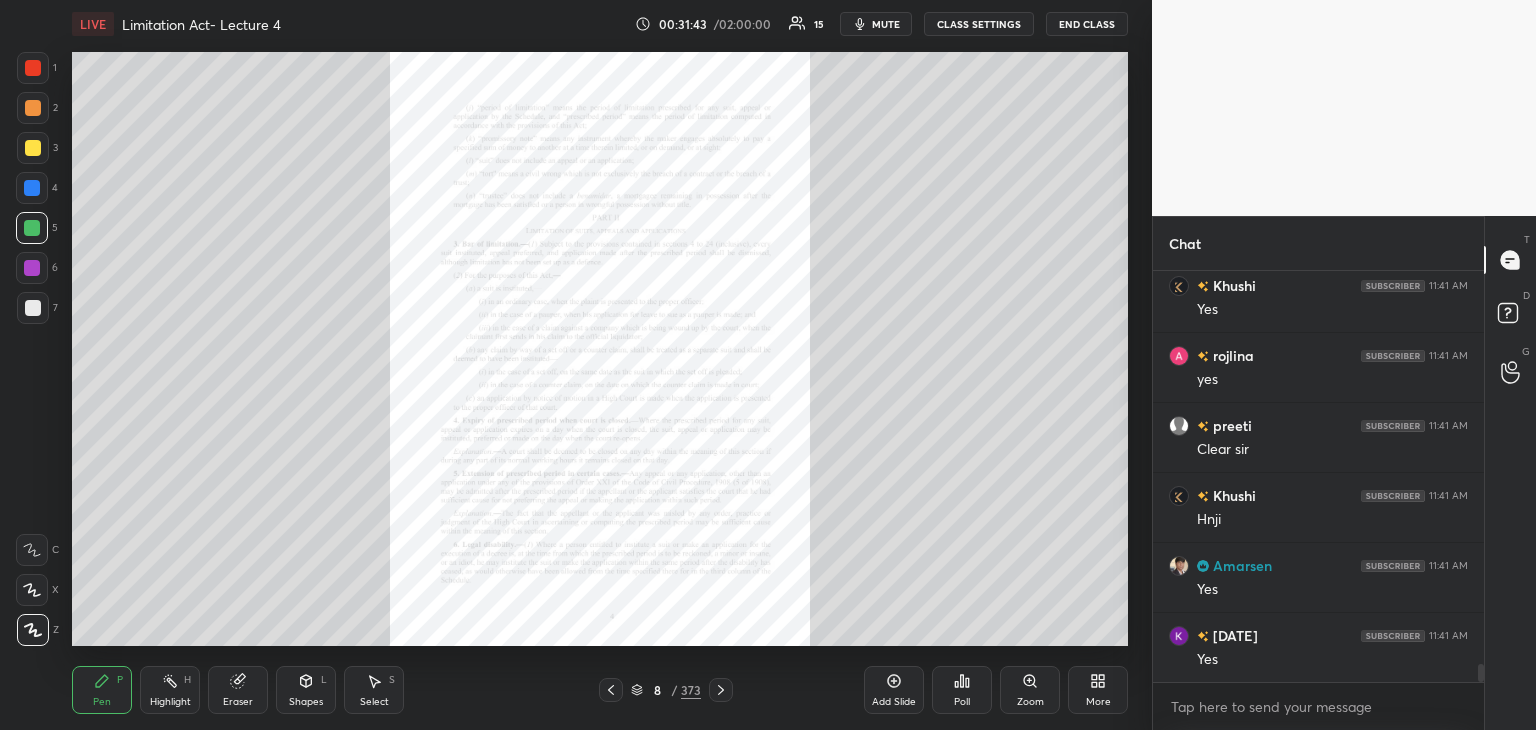 click 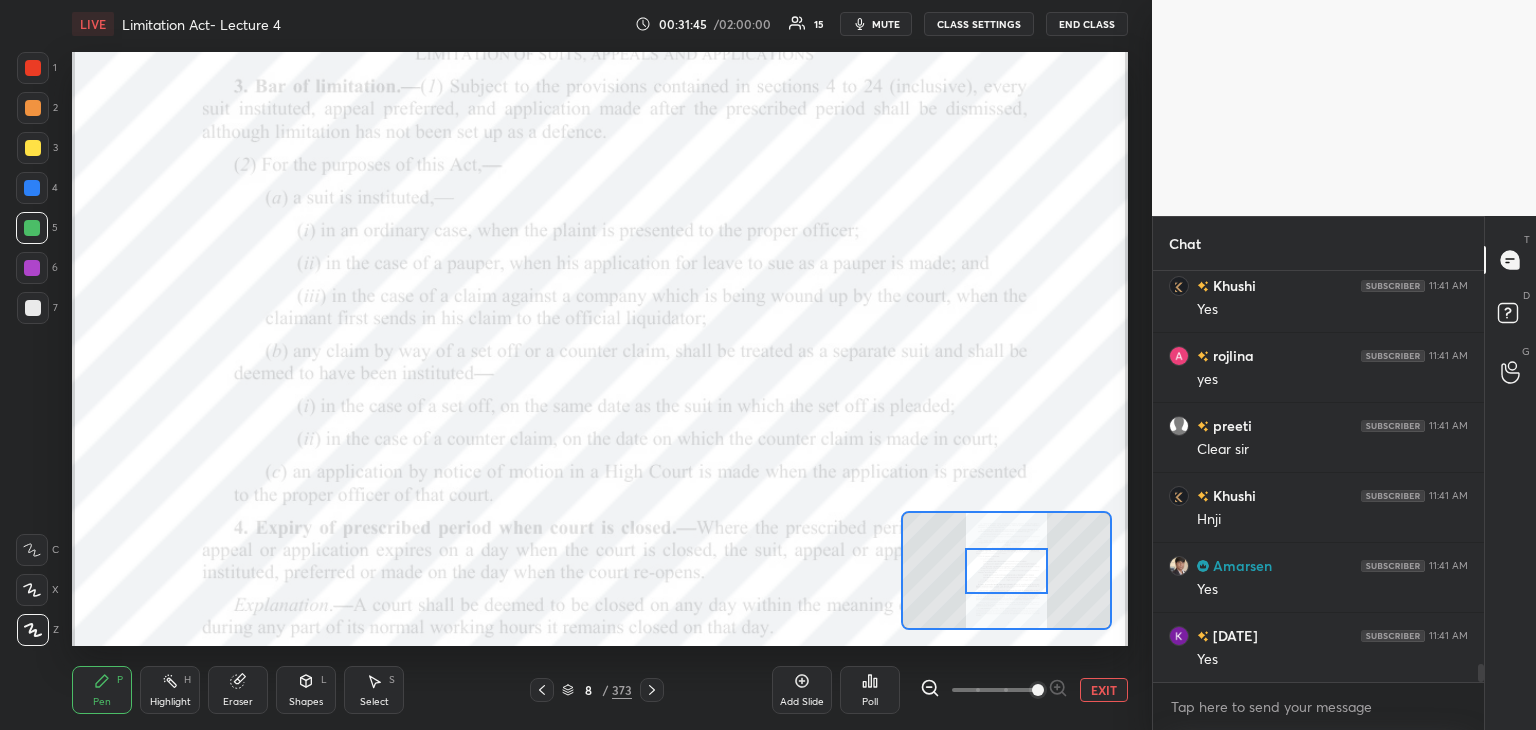 click on "Eraser" at bounding box center (238, 690) 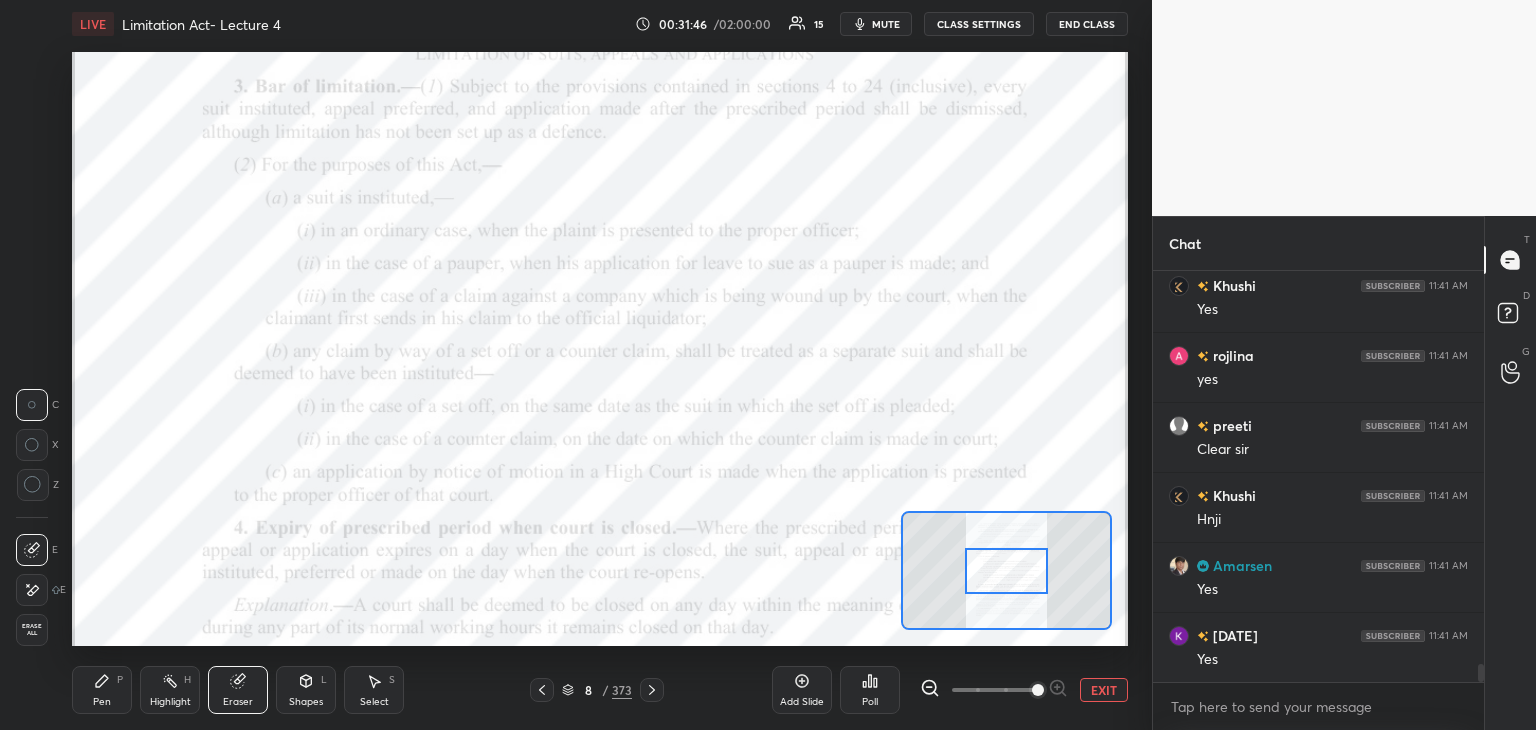 click on "Erase all" at bounding box center (34, 630) 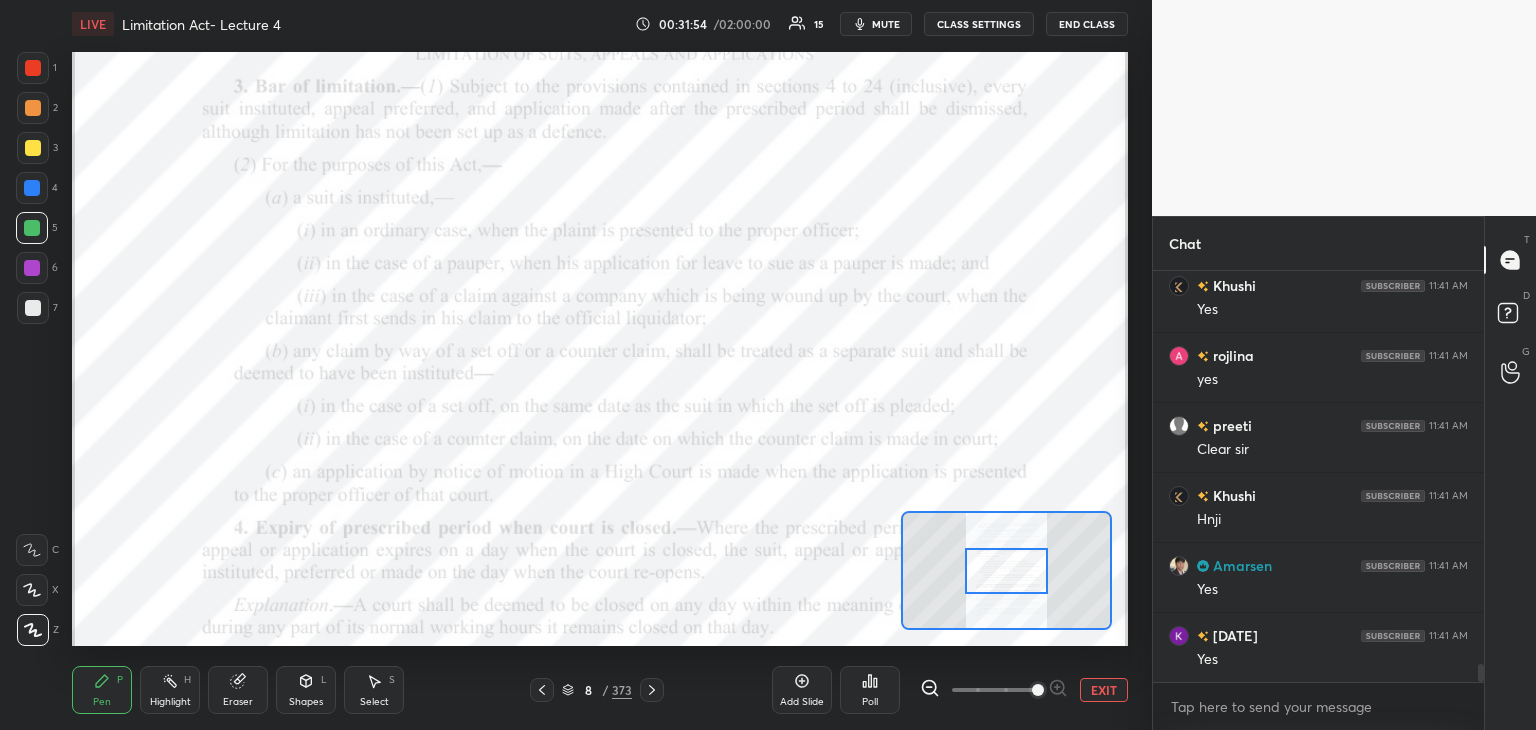 click 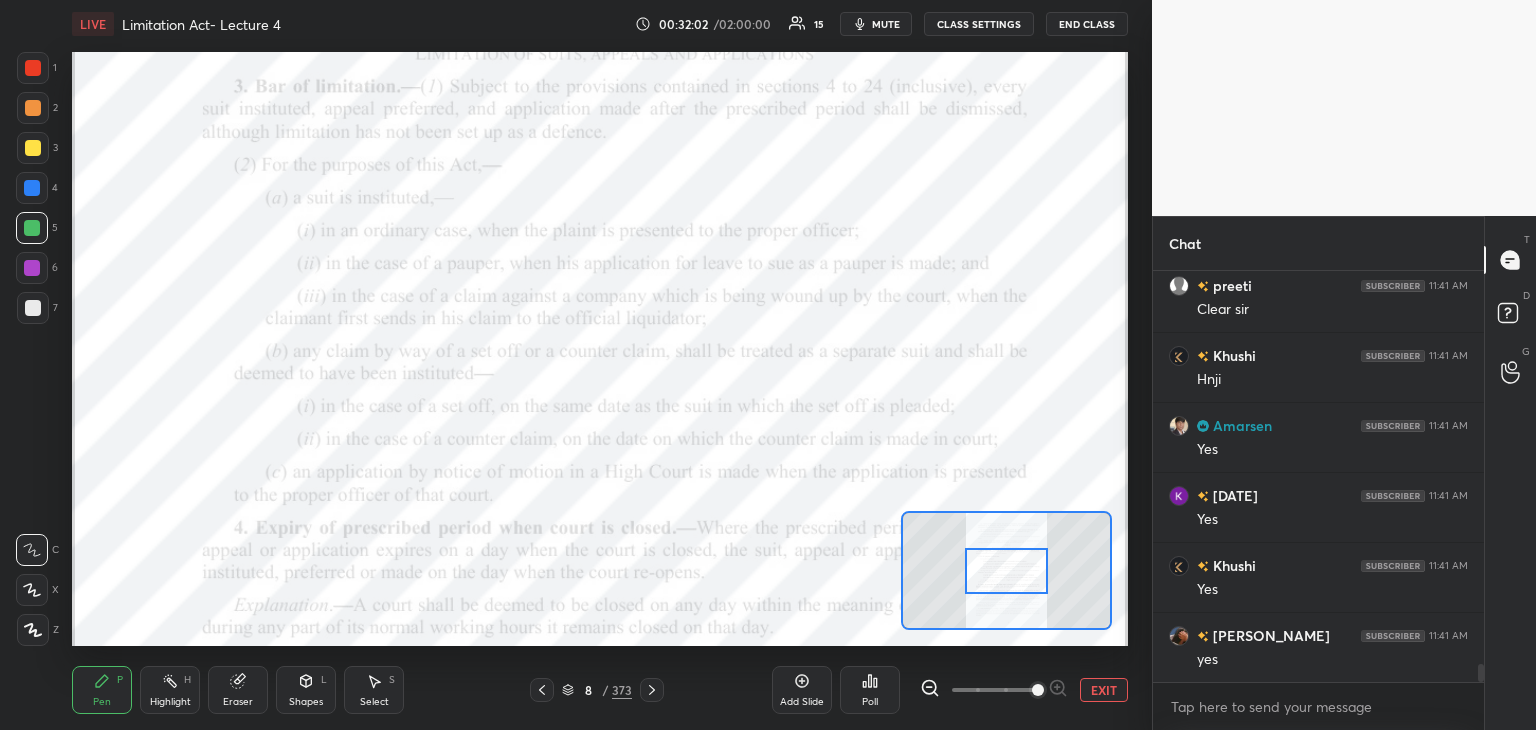scroll, scrollTop: 9296, scrollLeft: 0, axis: vertical 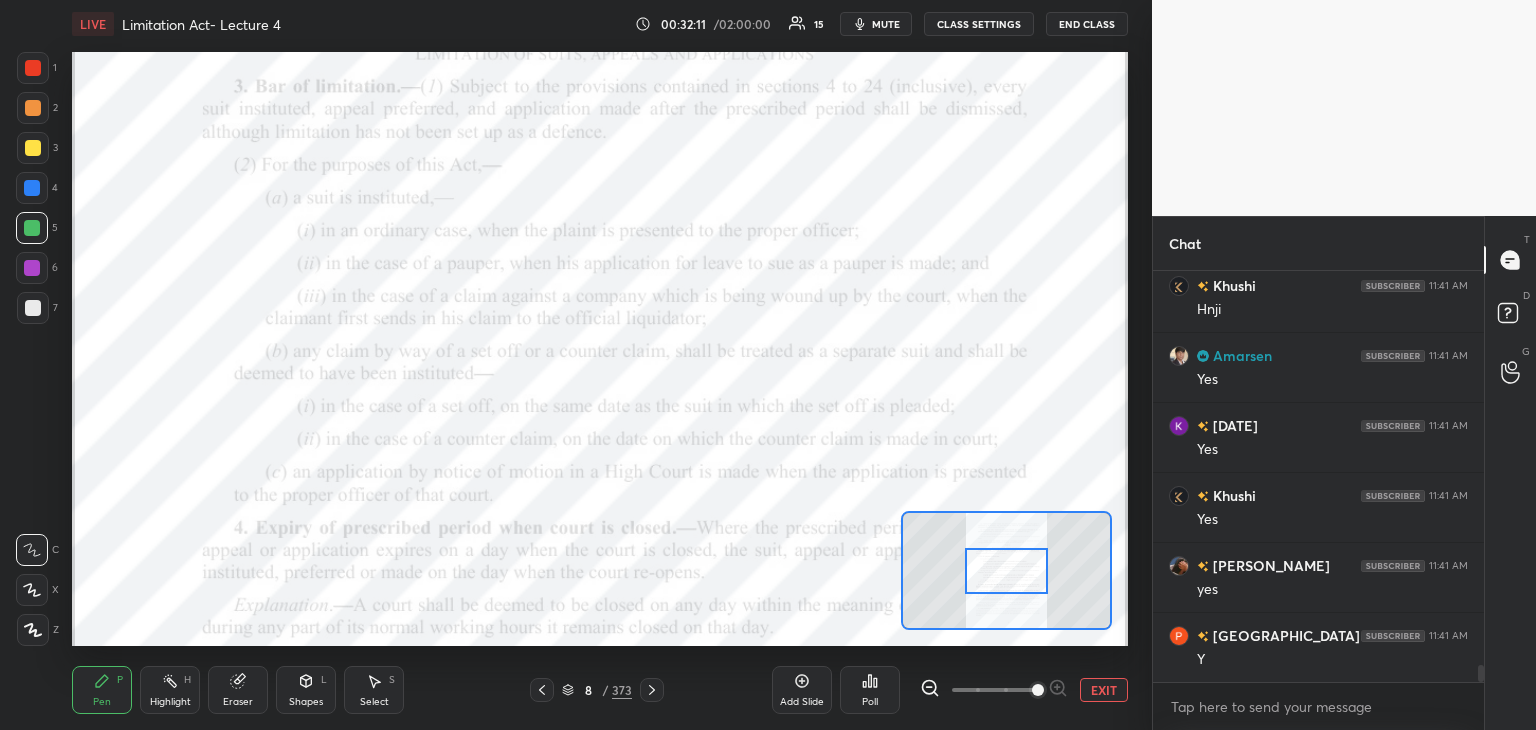 click on "Add Slide" at bounding box center [802, 690] 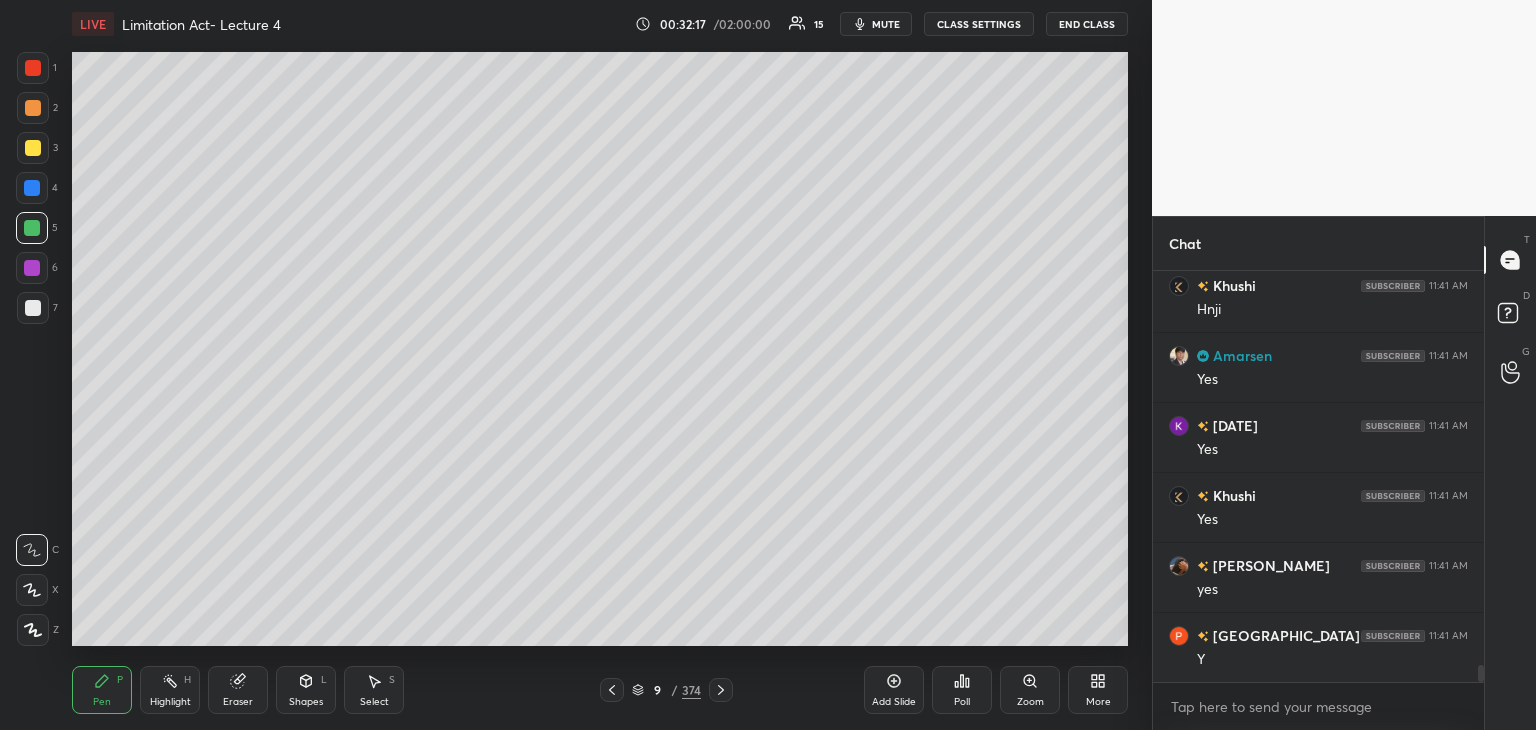 click at bounding box center (33, 630) 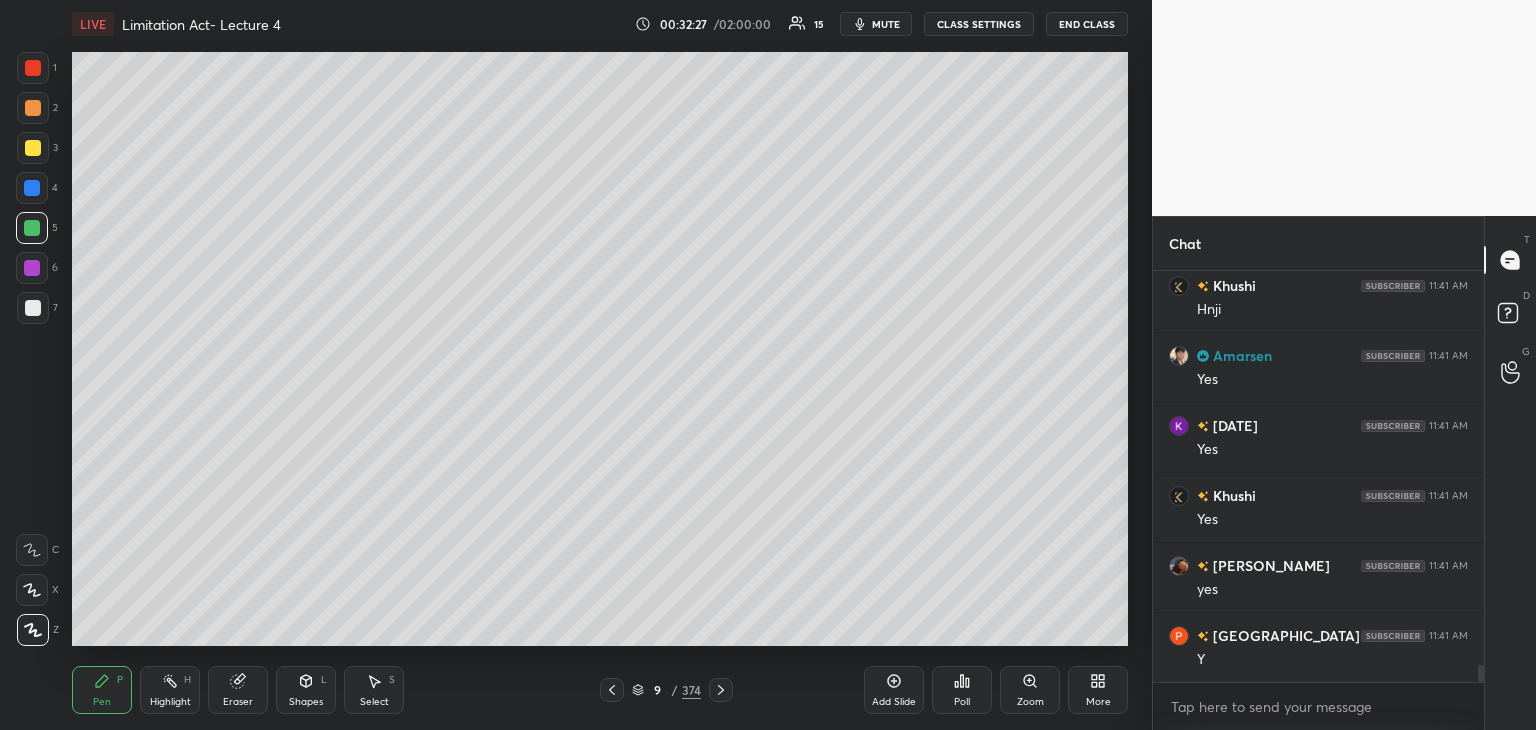 click at bounding box center [32, 268] 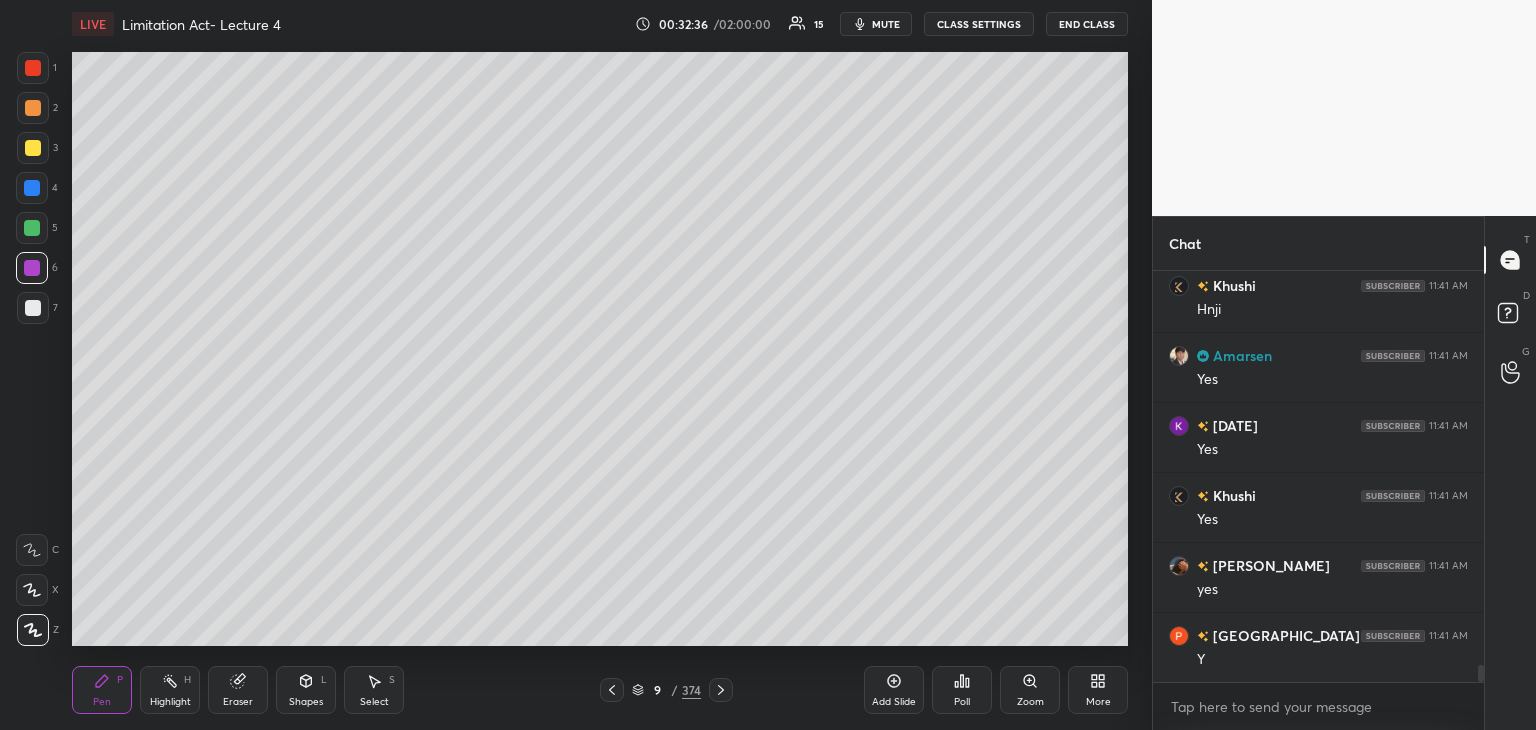 scroll, scrollTop: 9366, scrollLeft: 0, axis: vertical 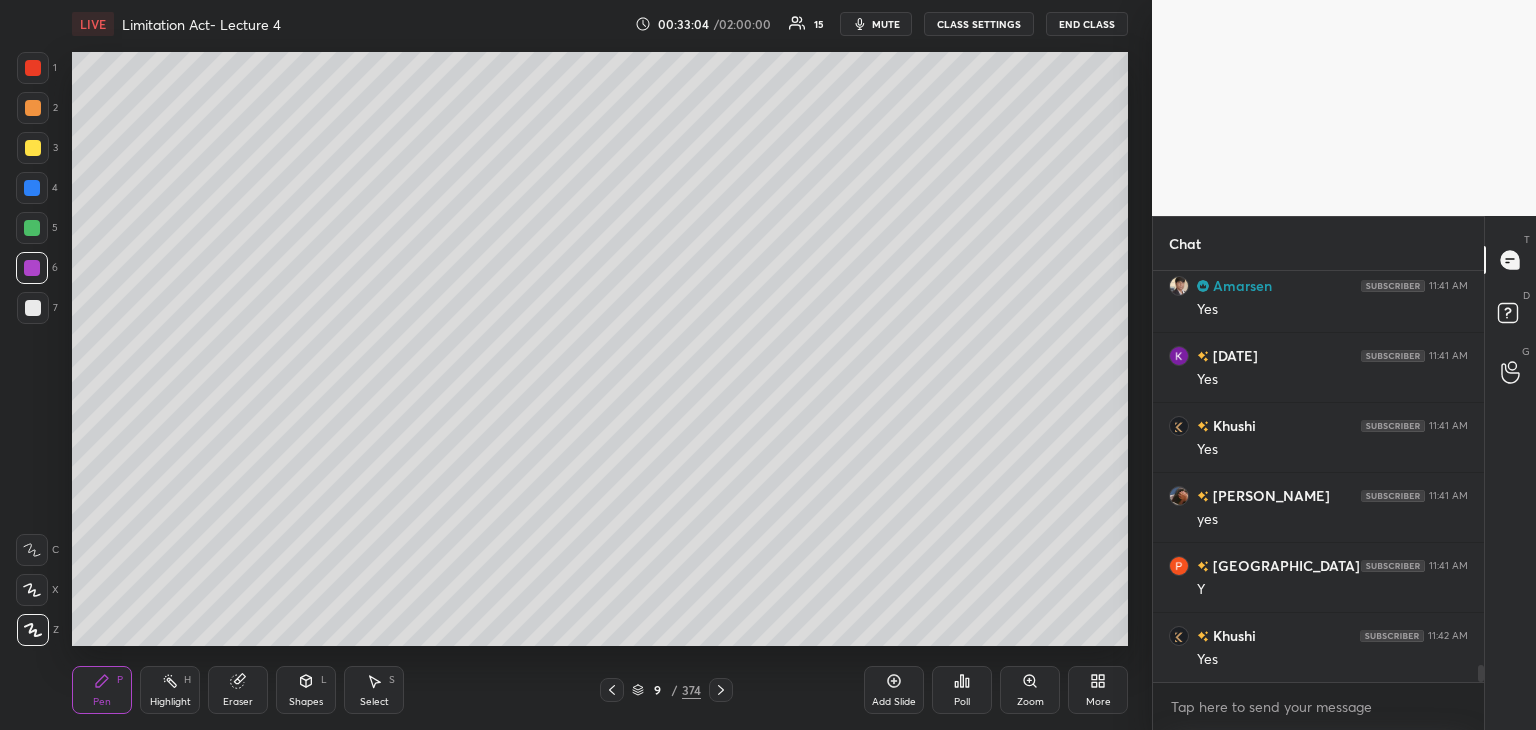 click at bounding box center [32, 188] 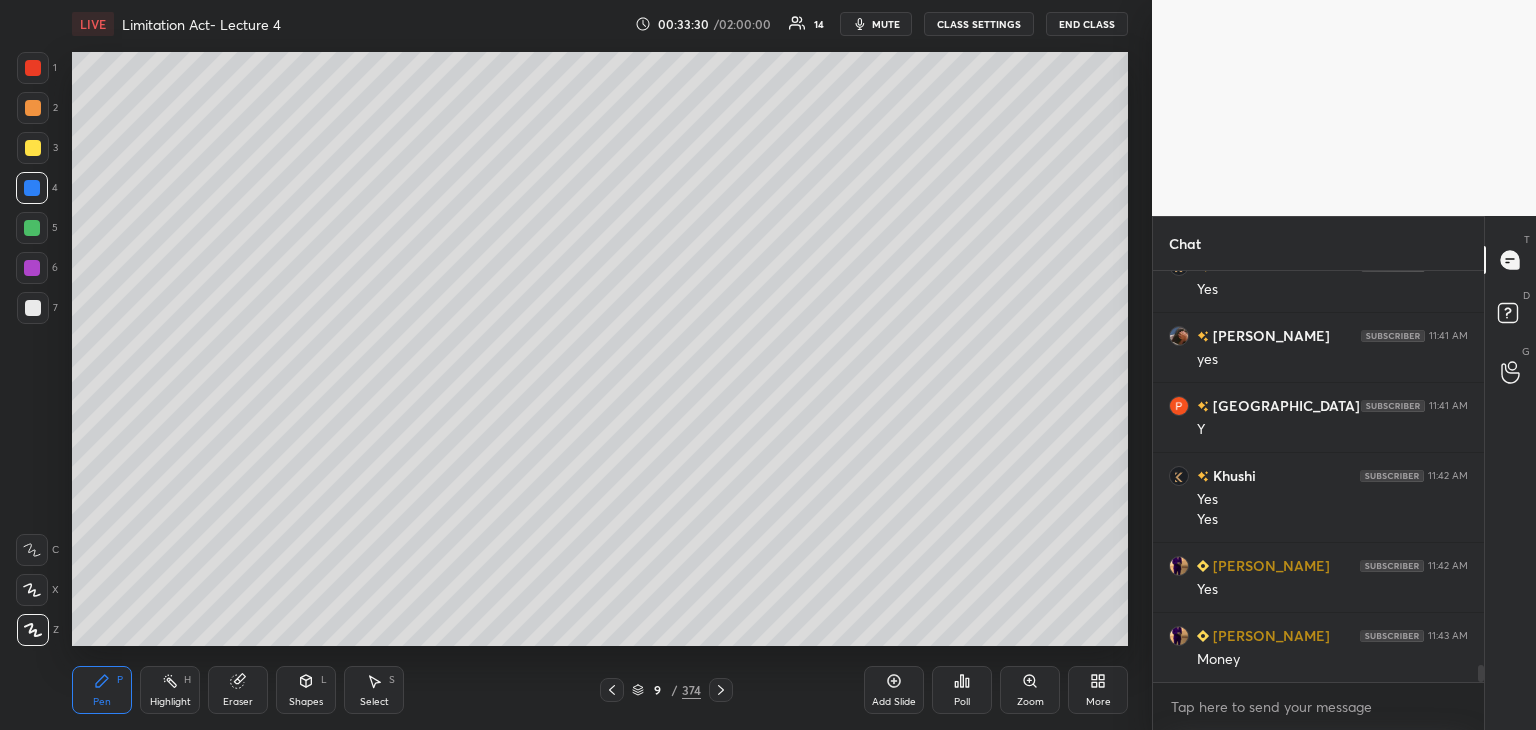 scroll, scrollTop: 9596, scrollLeft: 0, axis: vertical 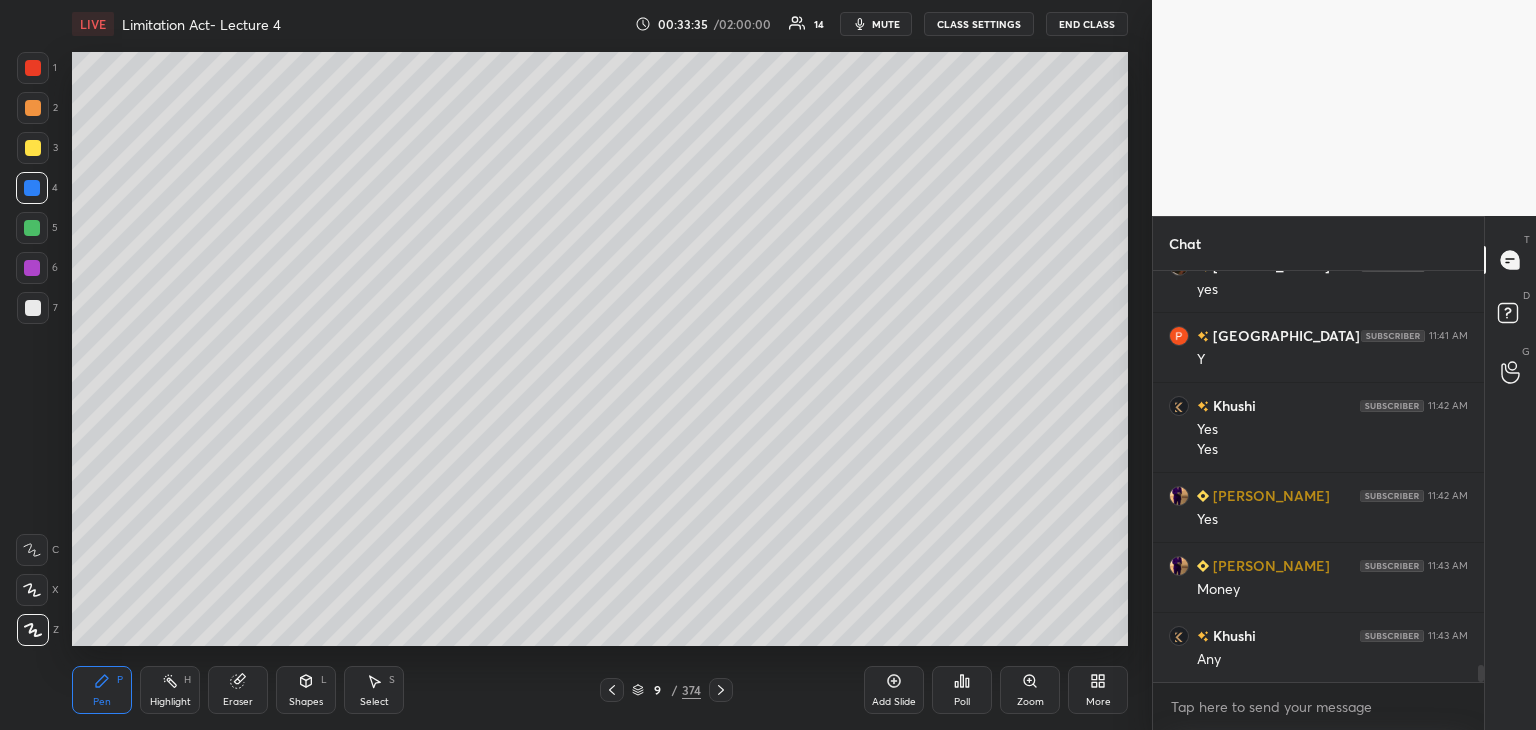click at bounding box center (32, 188) 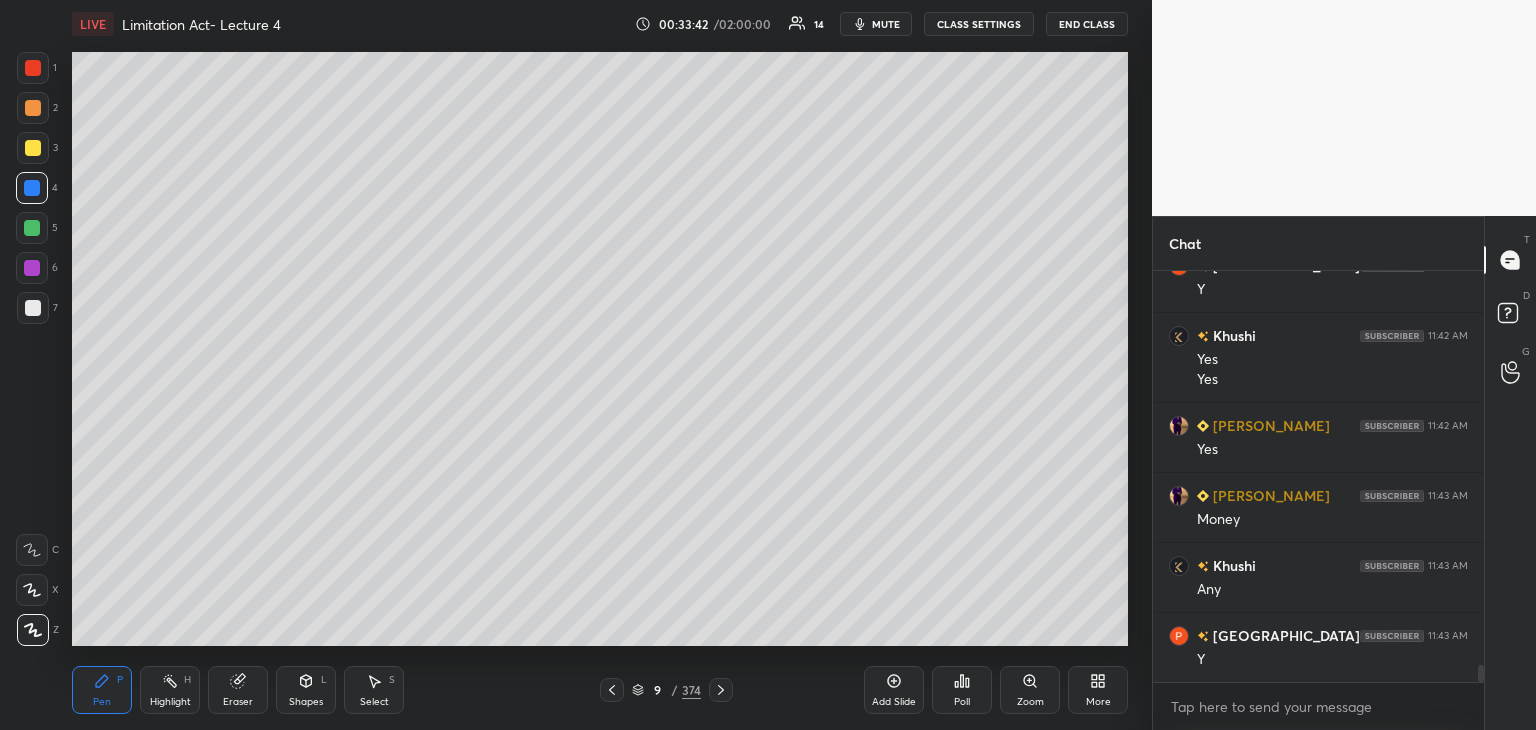 scroll, scrollTop: 9736, scrollLeft: 0, axis: vertical 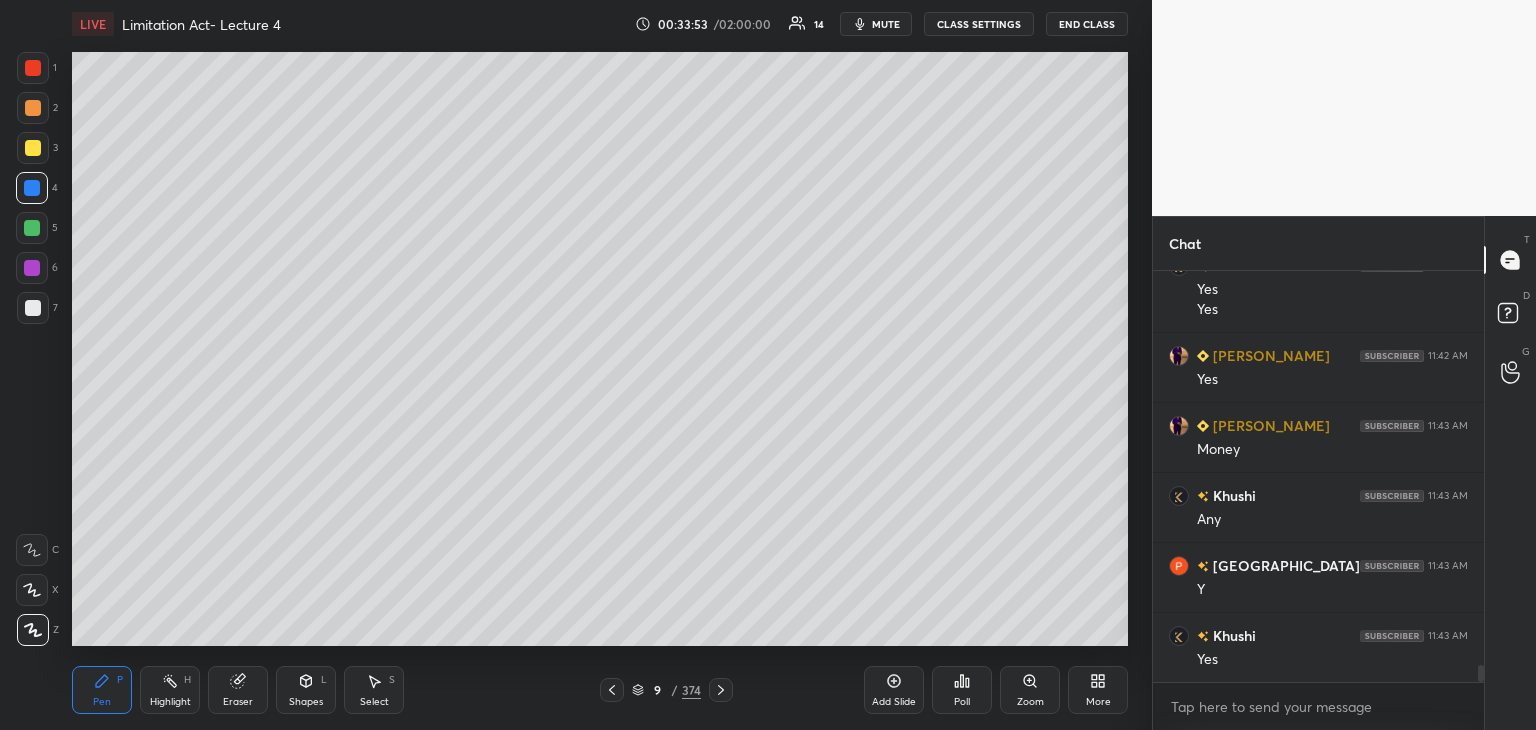 click on "5" at bounding box center (37, 232) 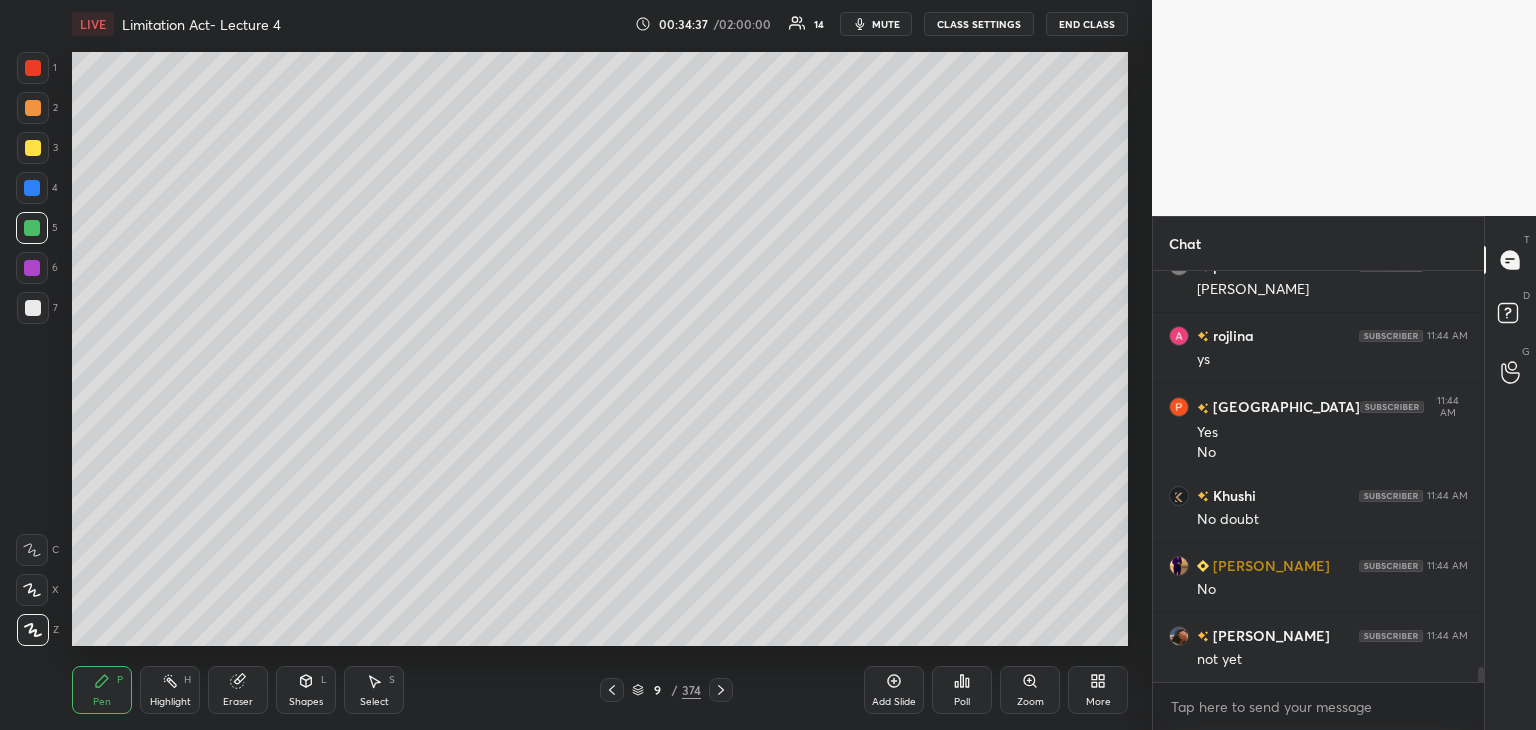 scroll, scrollTop: 10756, scrollLeft: 0, axis: vertical 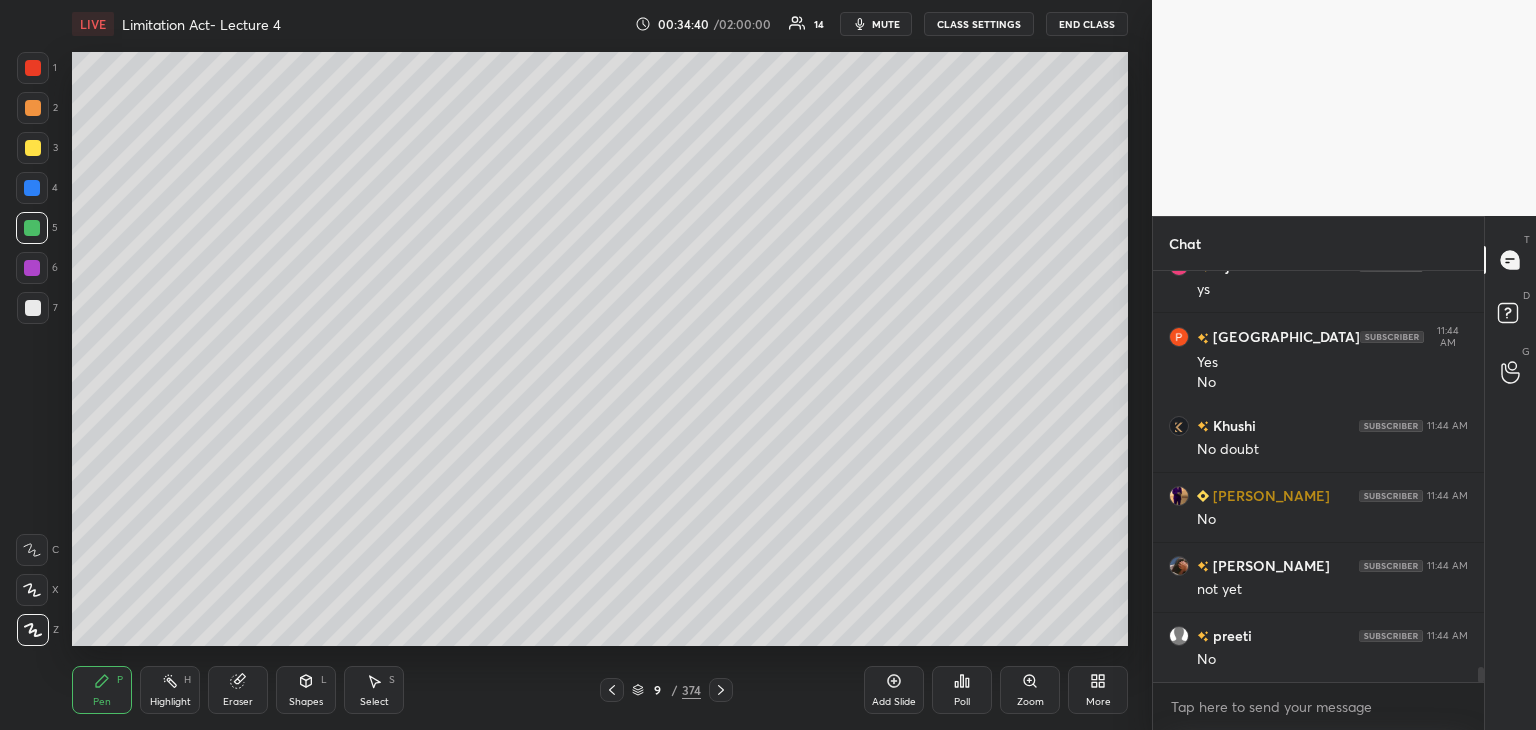 type 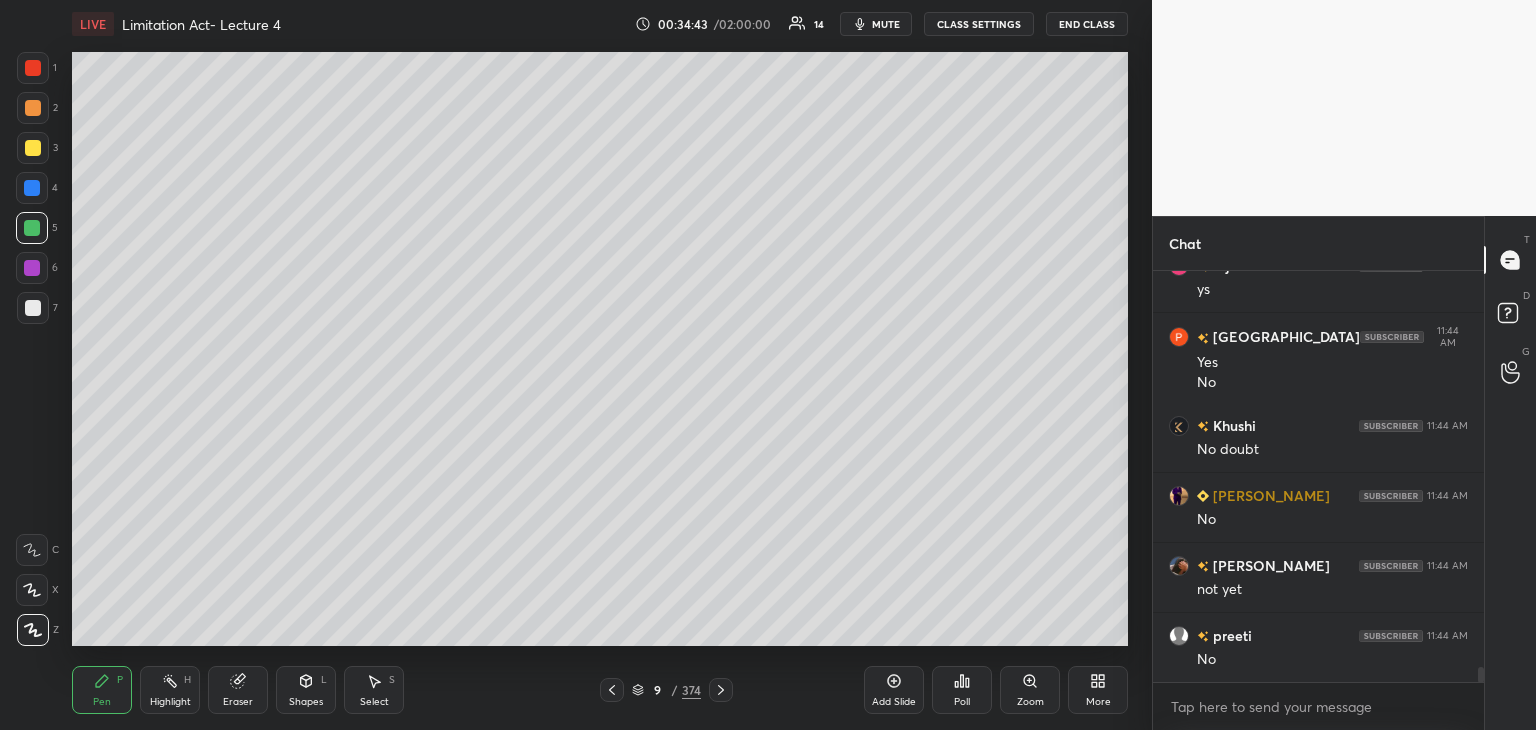 click on "Add Slide Poll Zoom More" at bounding box center [996, 690] 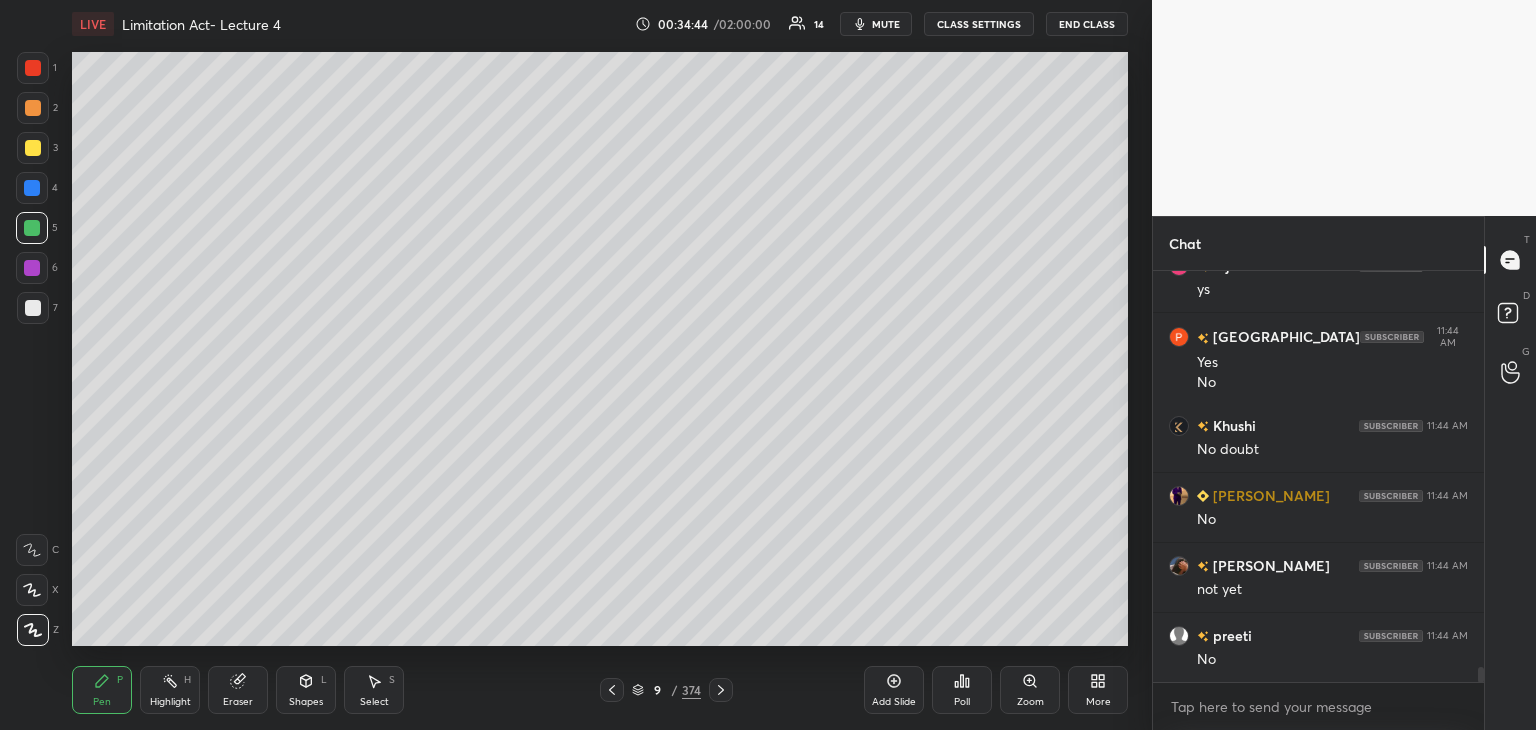 click on "Add Slide" at bounding box center [894, 702] 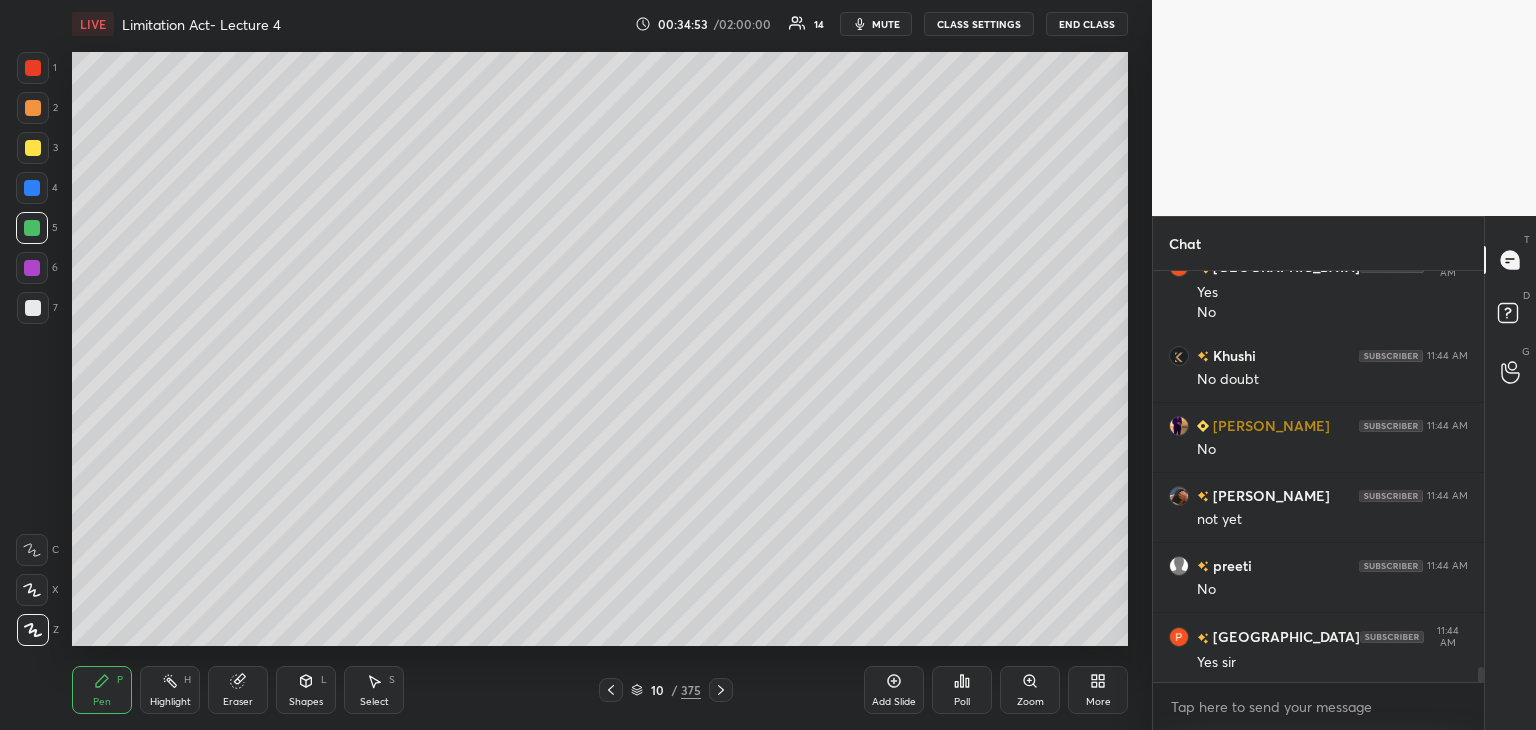 scroll, scrollTop: 10896, scrollLeft: 0, axis: vertical 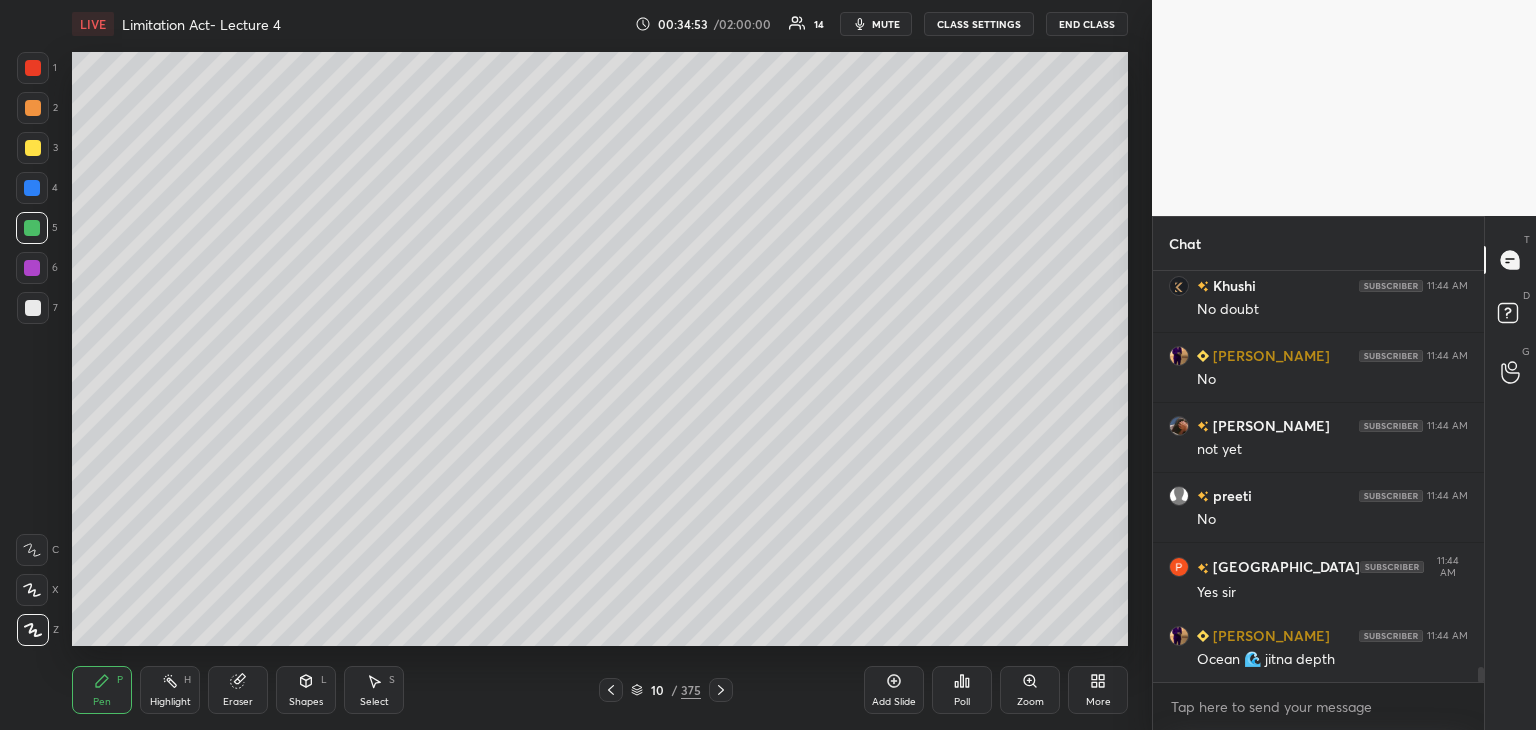 click at bounding box center (33, 308) 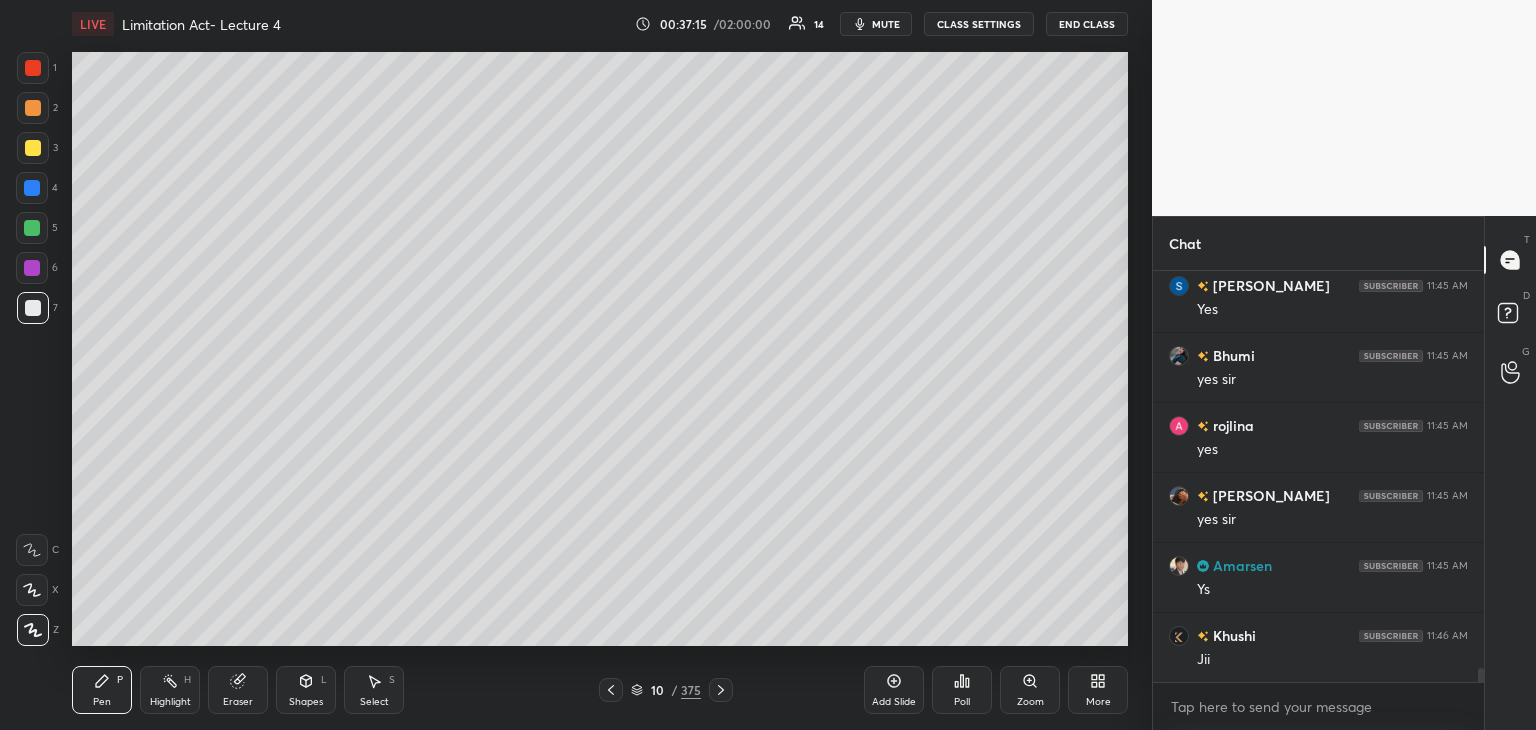 scroll, scrollTop: 11756, scrollLeft: 0, axis: vertical 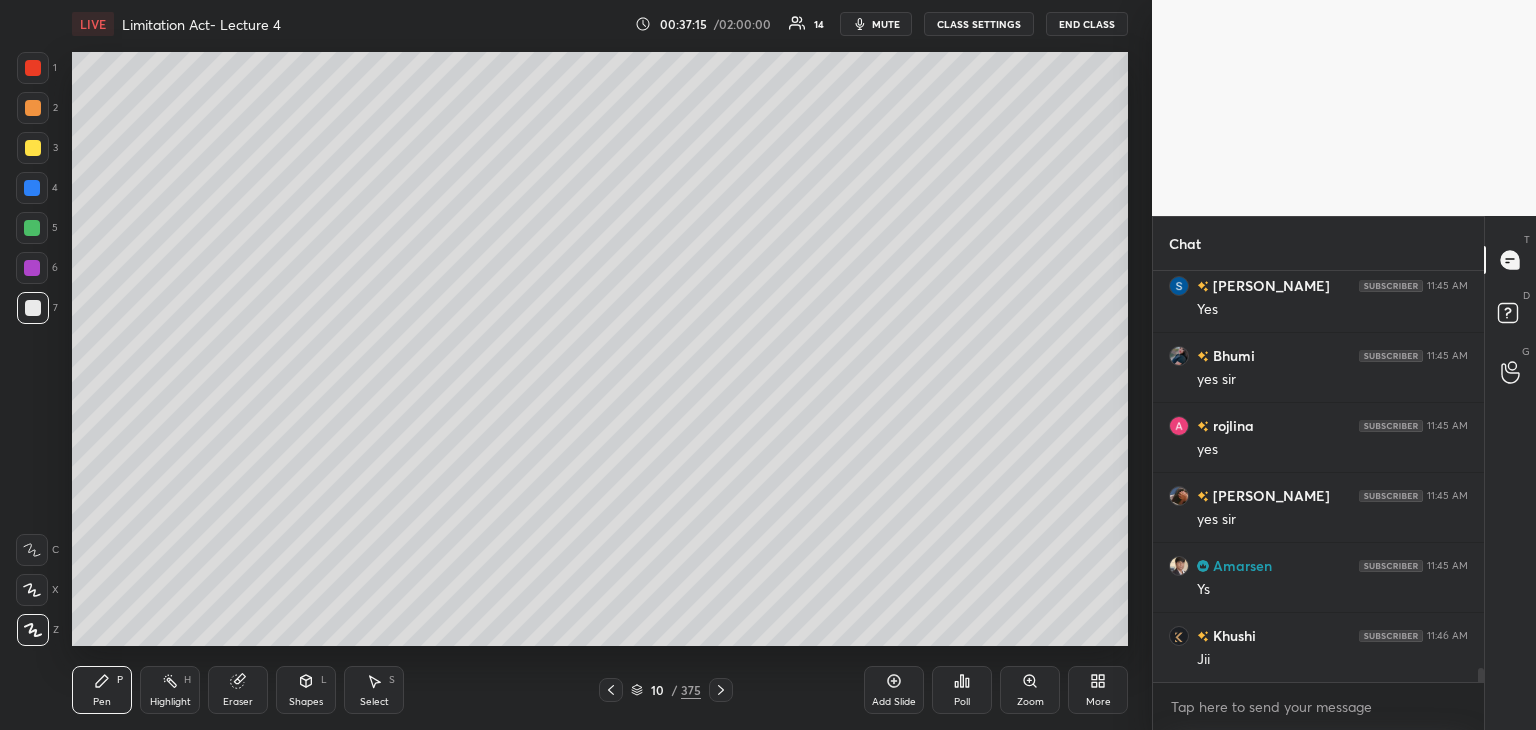 click on "Add Slide" at bounding box center [894, 702] 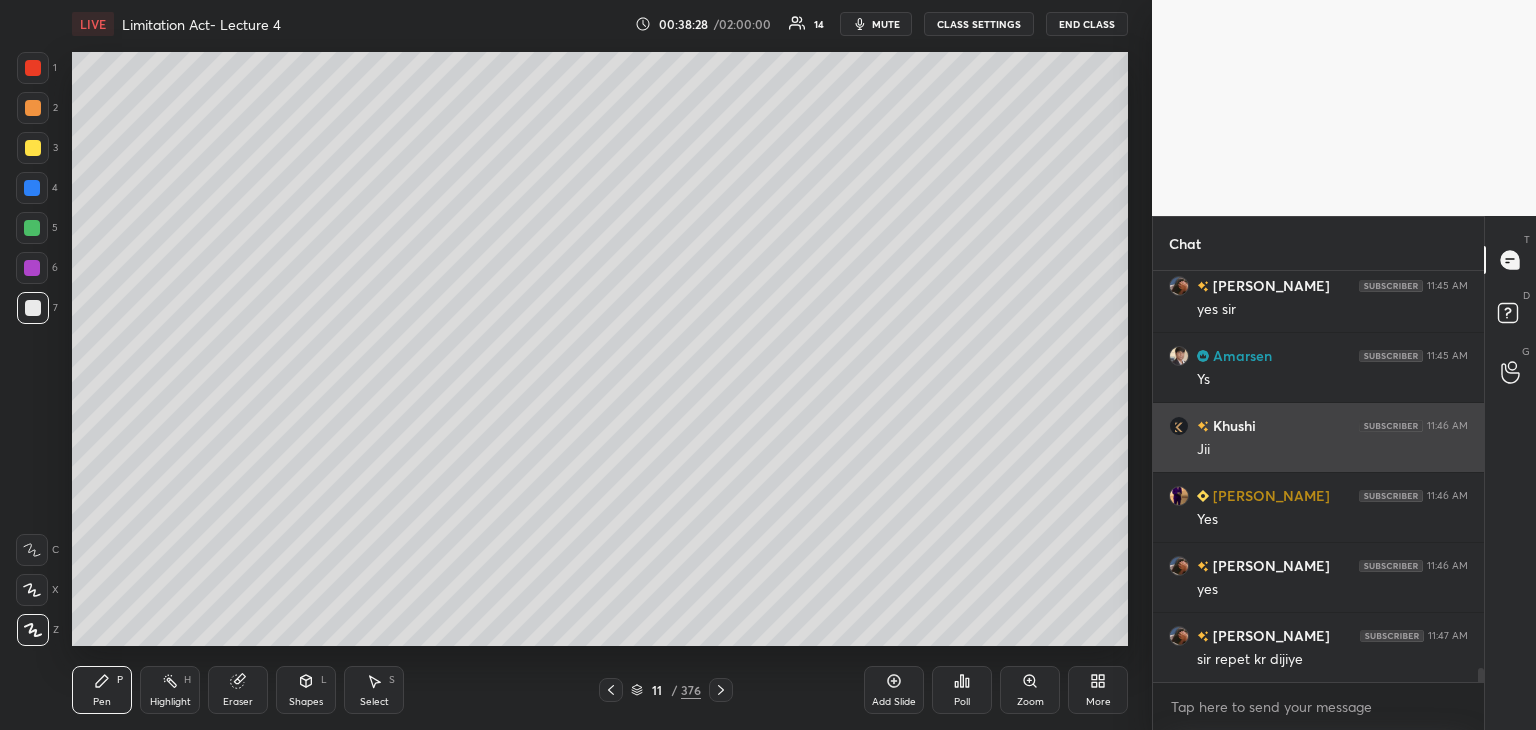 scroll, scrollTop: 11966, scrollLeft: 0, axis: vertical 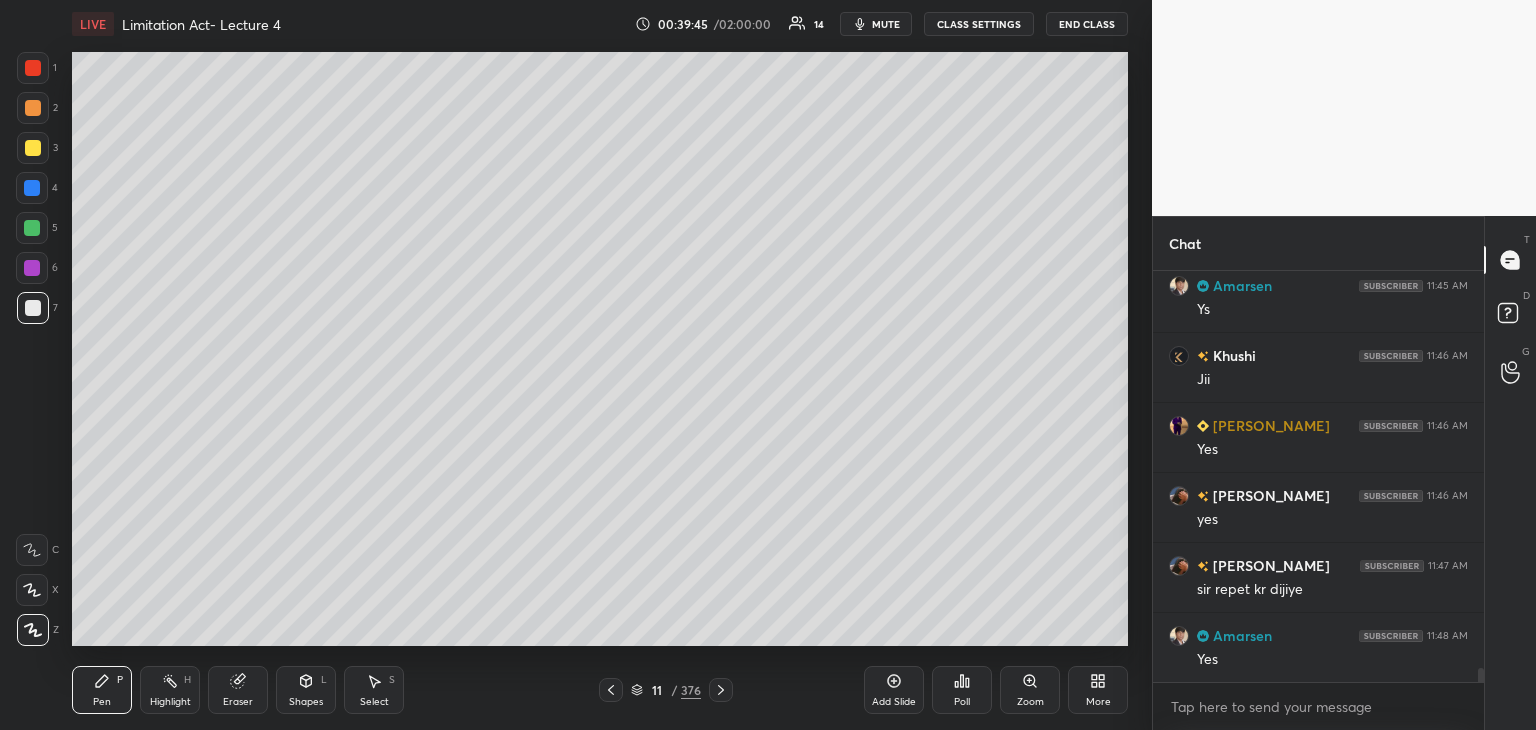 click 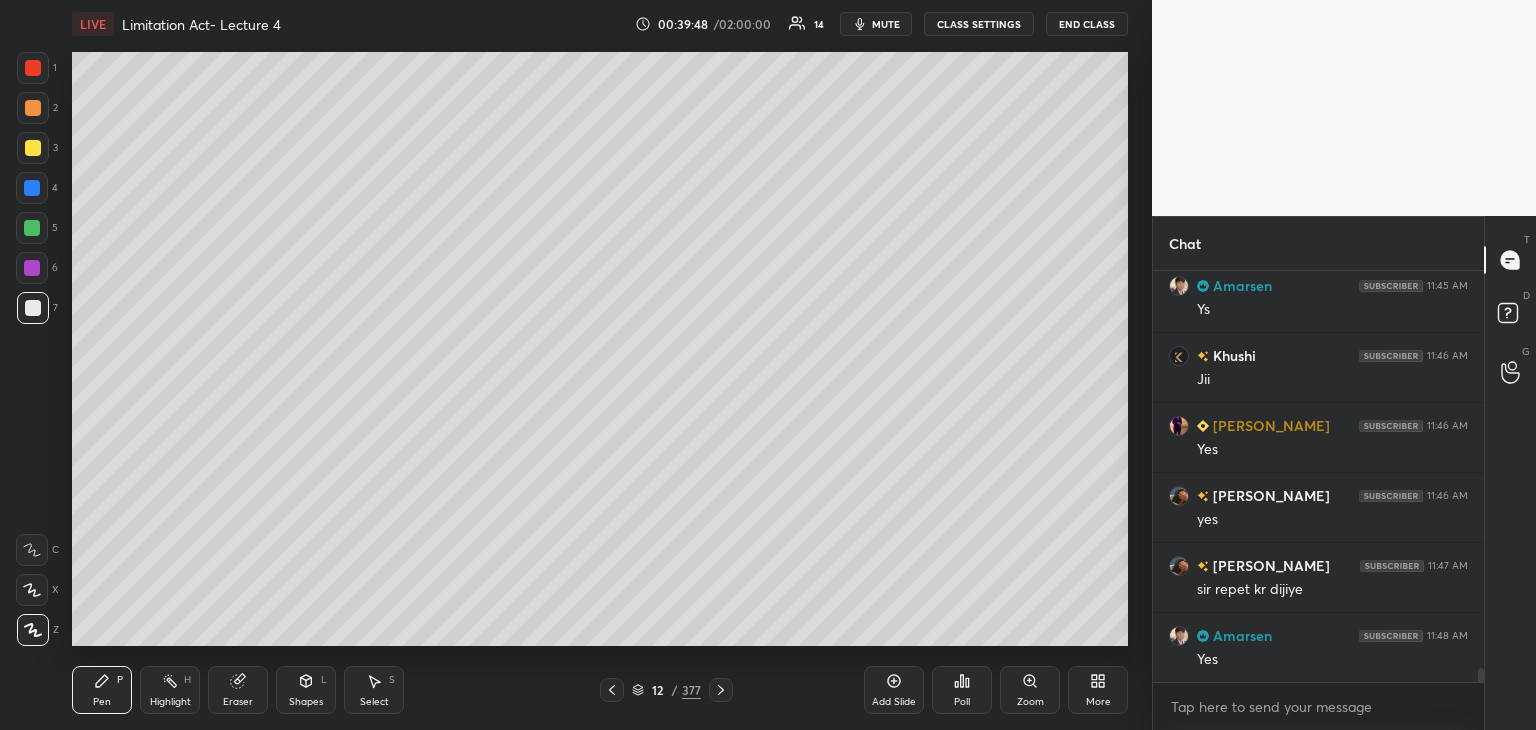 click at bounding box center (32, 188) 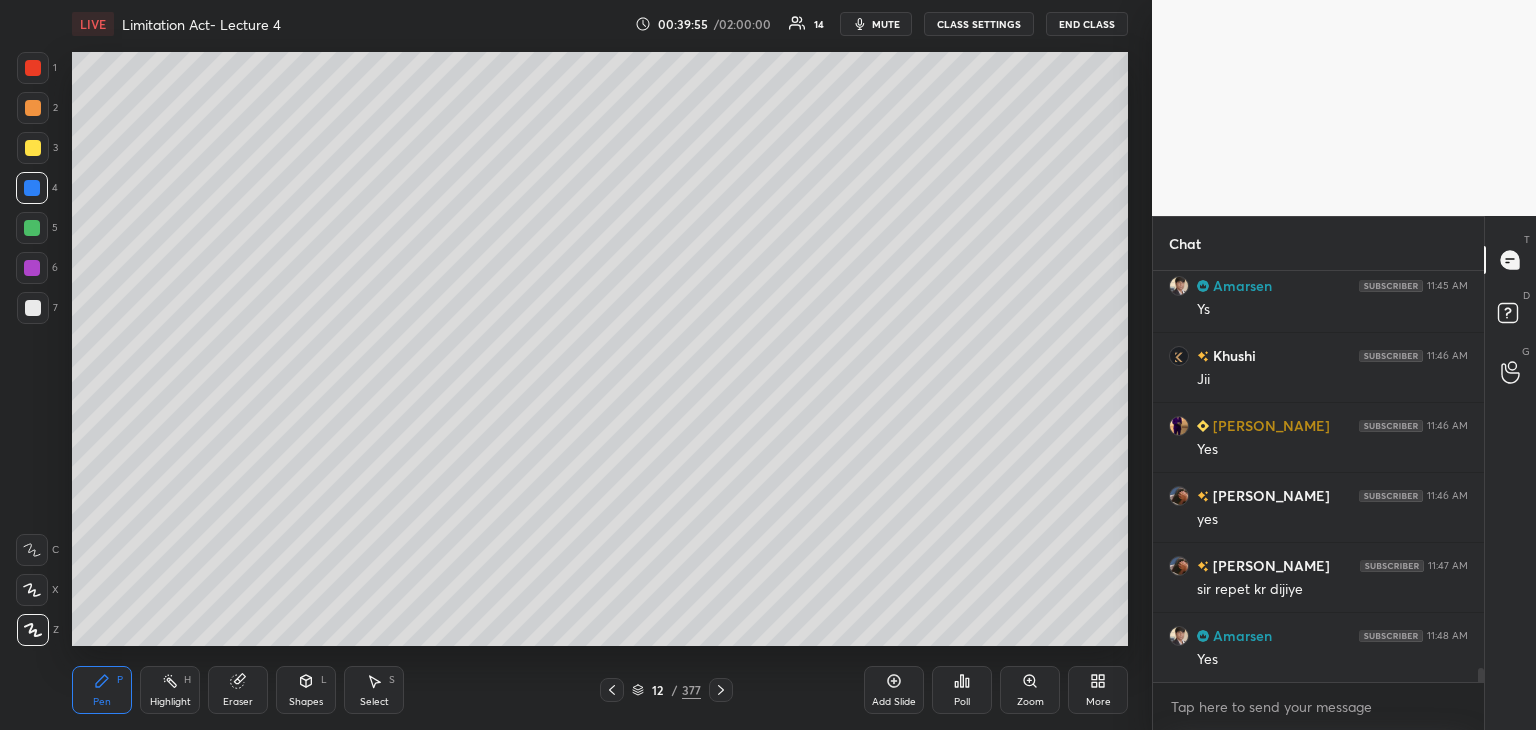 scroll, scrollTop: 12036, scrollLeft: 0, axis: vertical 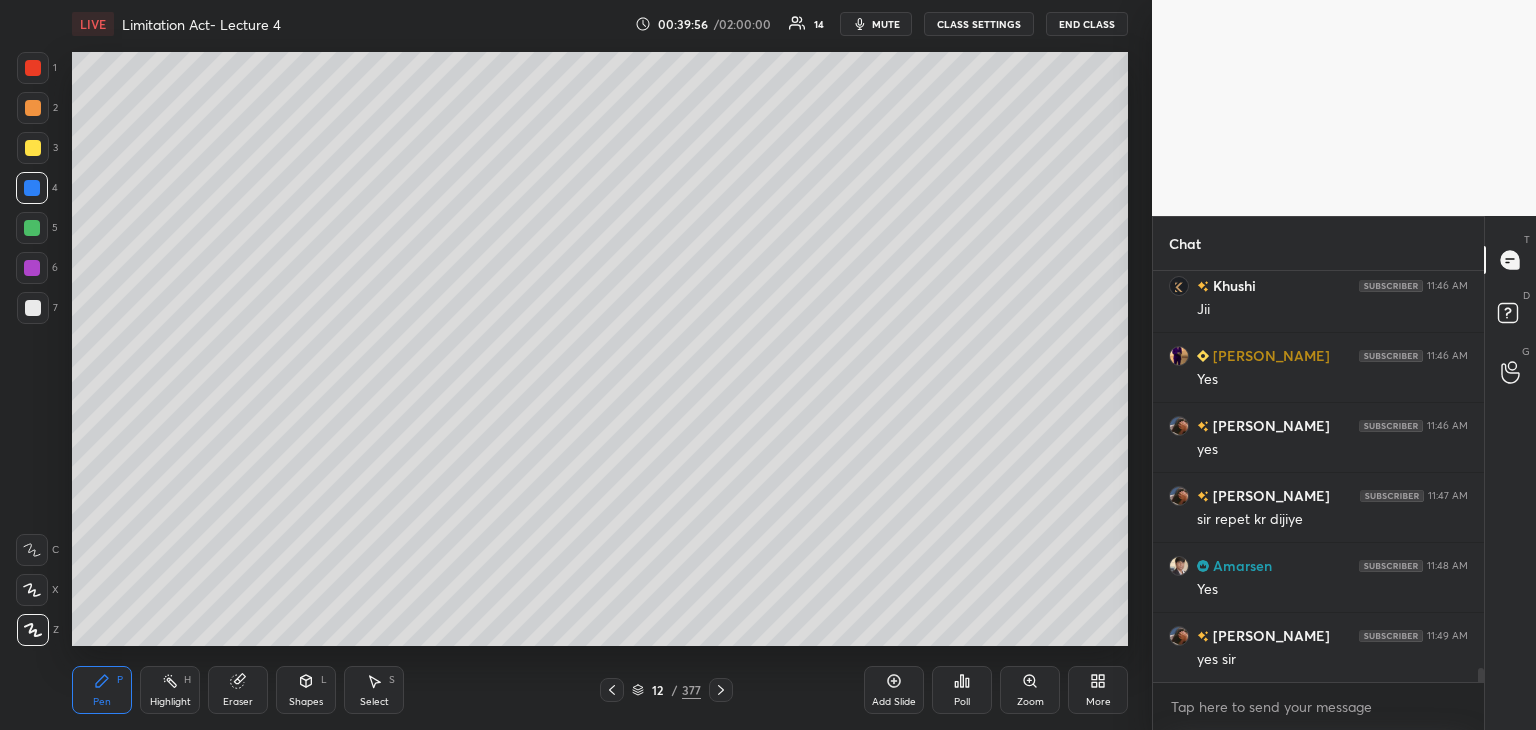 click at bounding box center [32, 228] 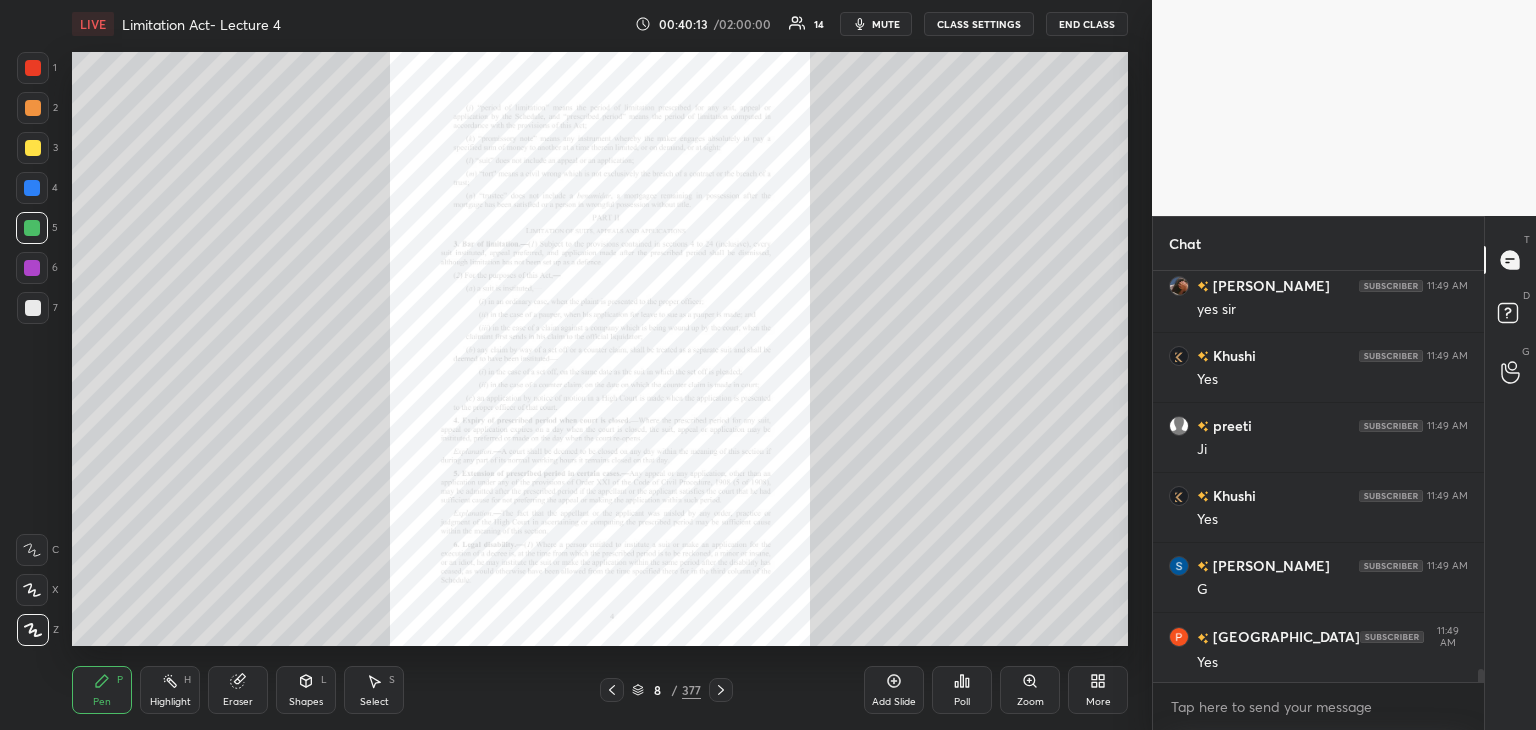 scroll, scrollTop: 12456, scrollLeft: 0, axis: vertical 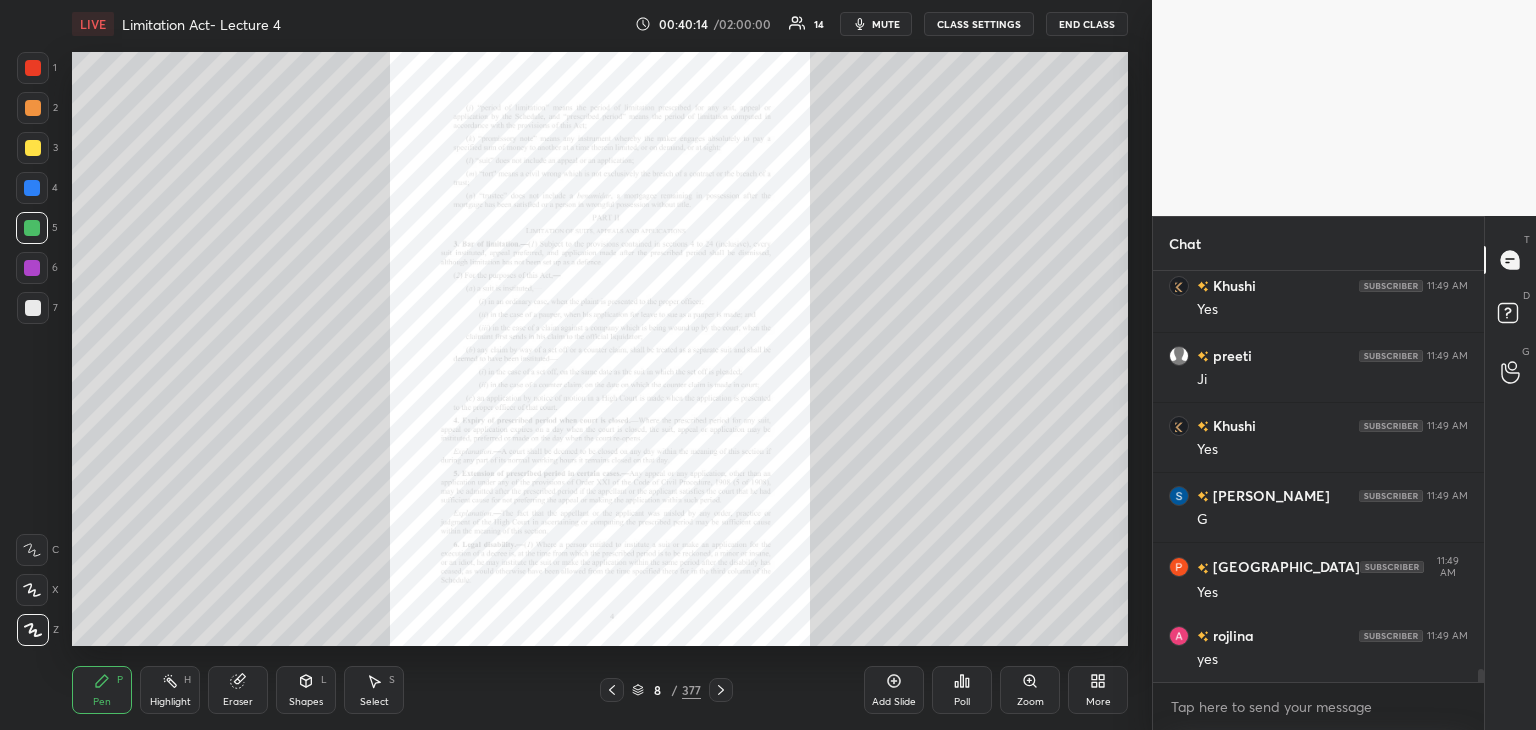 click on "Zoom" at bounding box center [1030, 690] 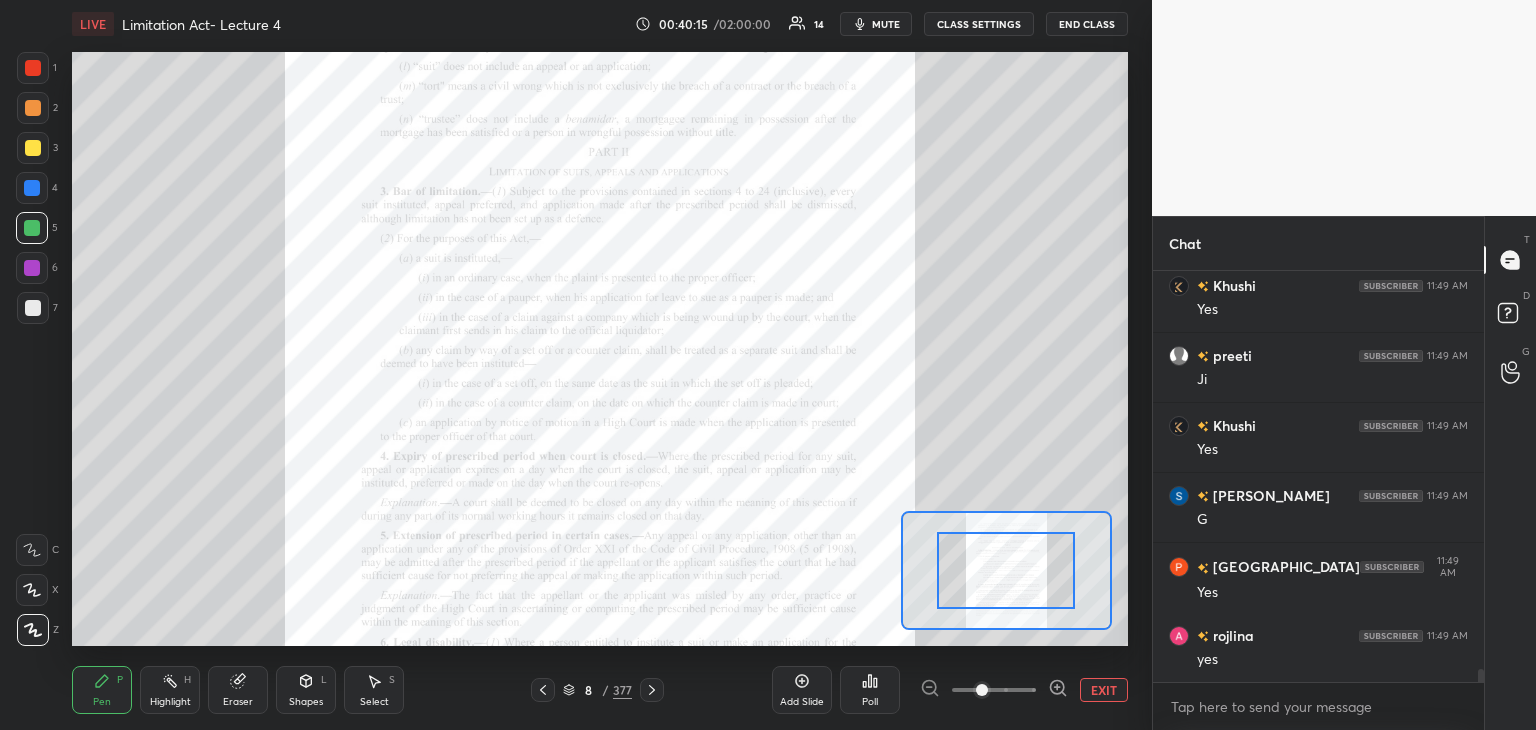scroll, scrollTop: 12526, scrollLeft: 0, axis: vertical 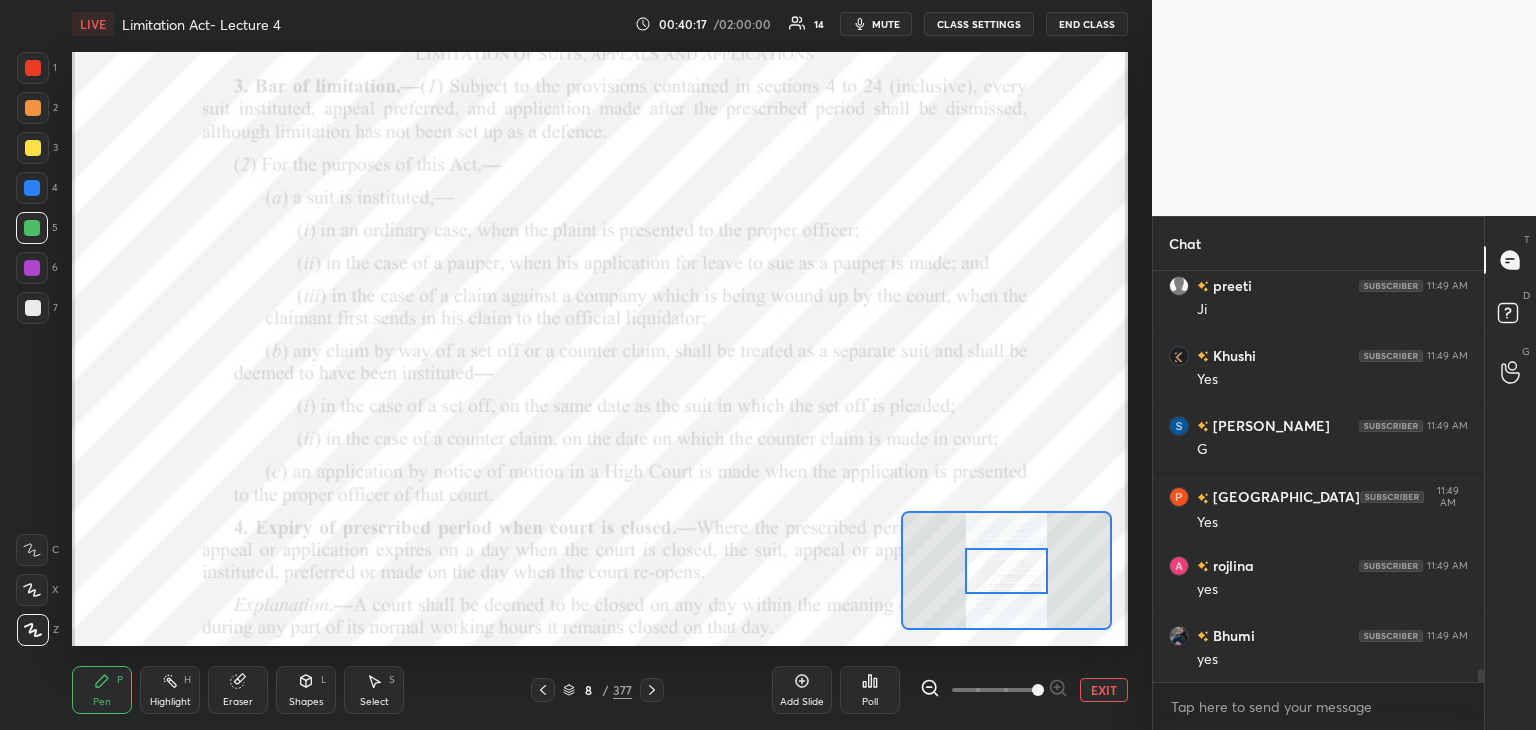 click 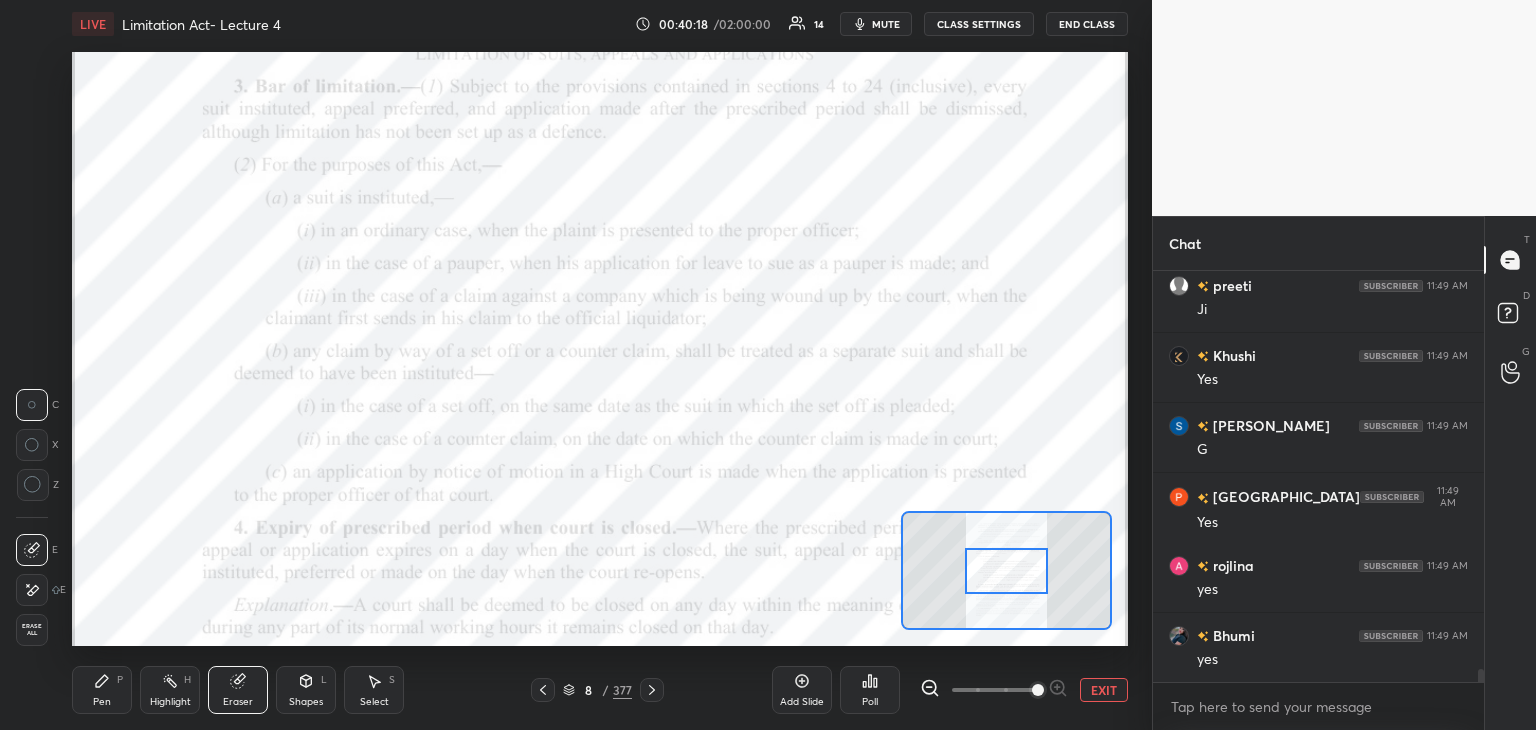 click on "Erase all" at bounding box center (32, 630) 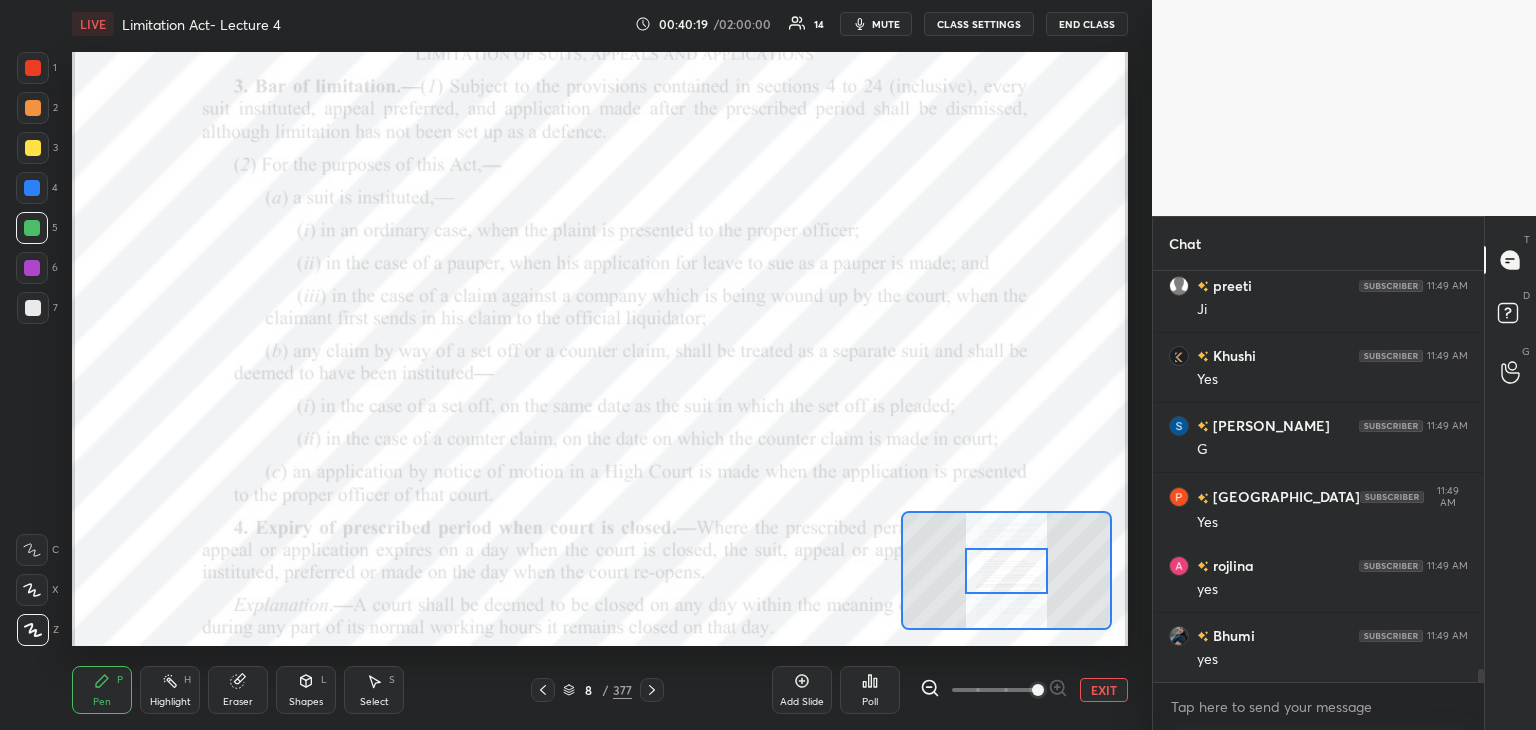 click at bounding box center [32, 188] 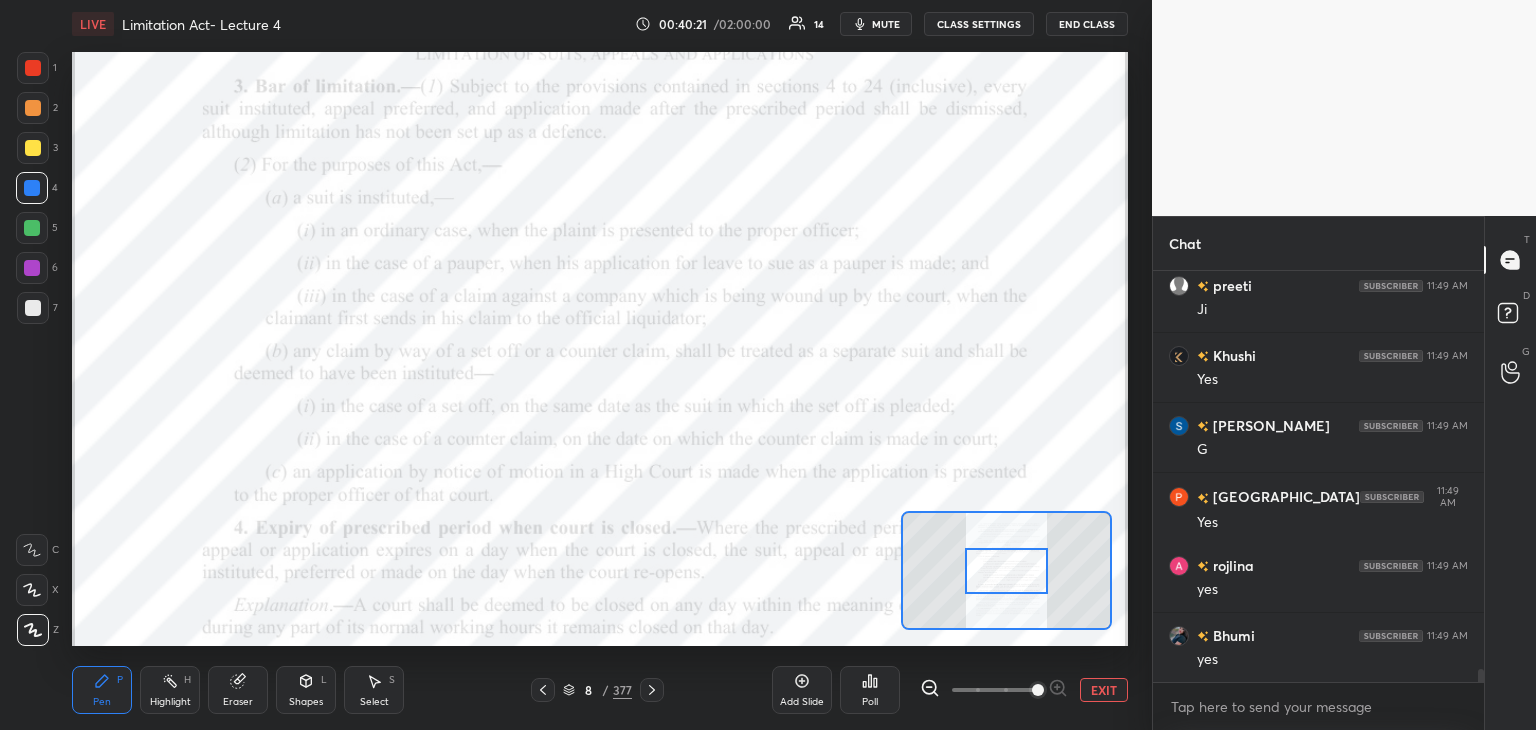 scroll, scrollTop: 12596, scrollLeft: 0, axis: vertical 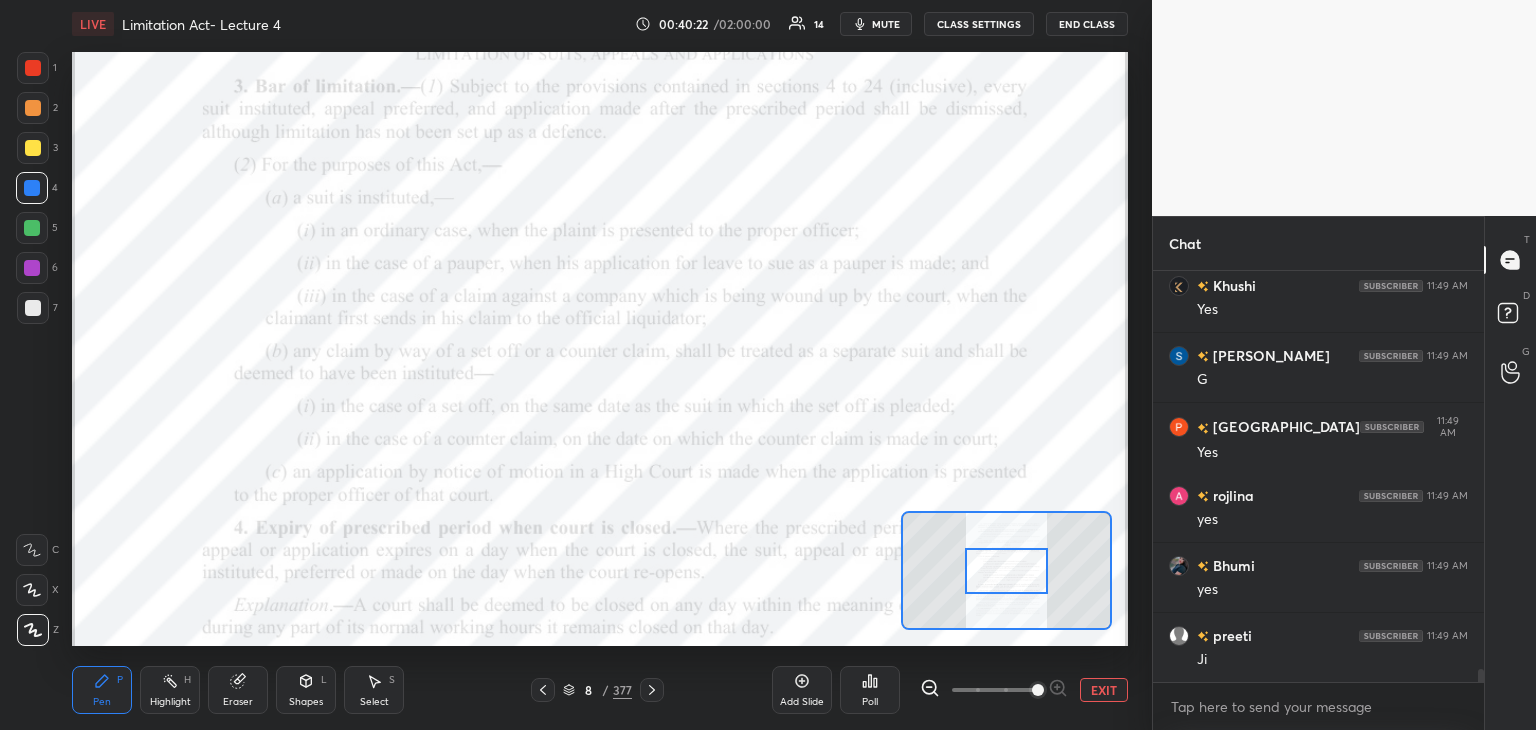 click 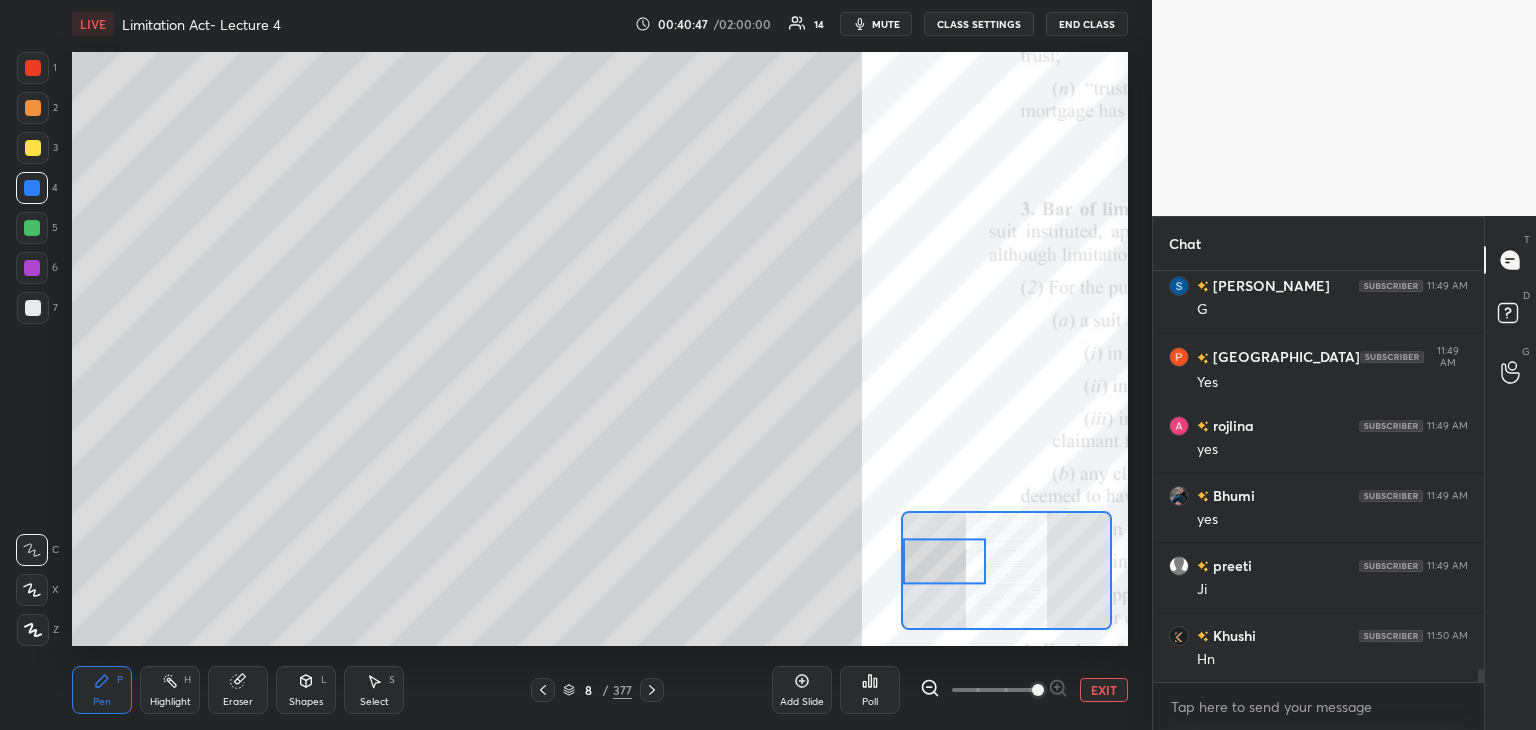 scroll, scrollTop: 12736, scrollLeft: 0, axis: vertical 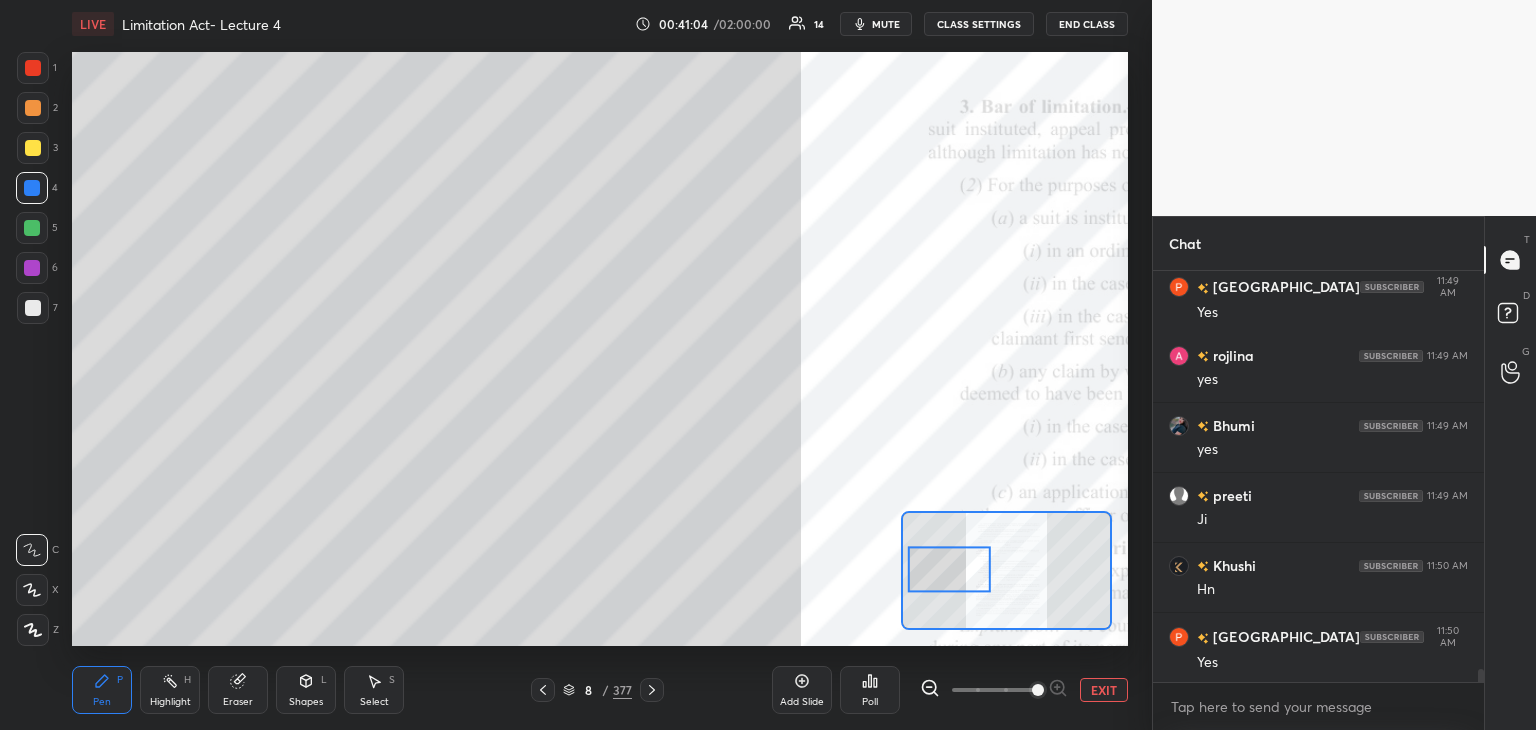 click at bounding box center [33, 308] 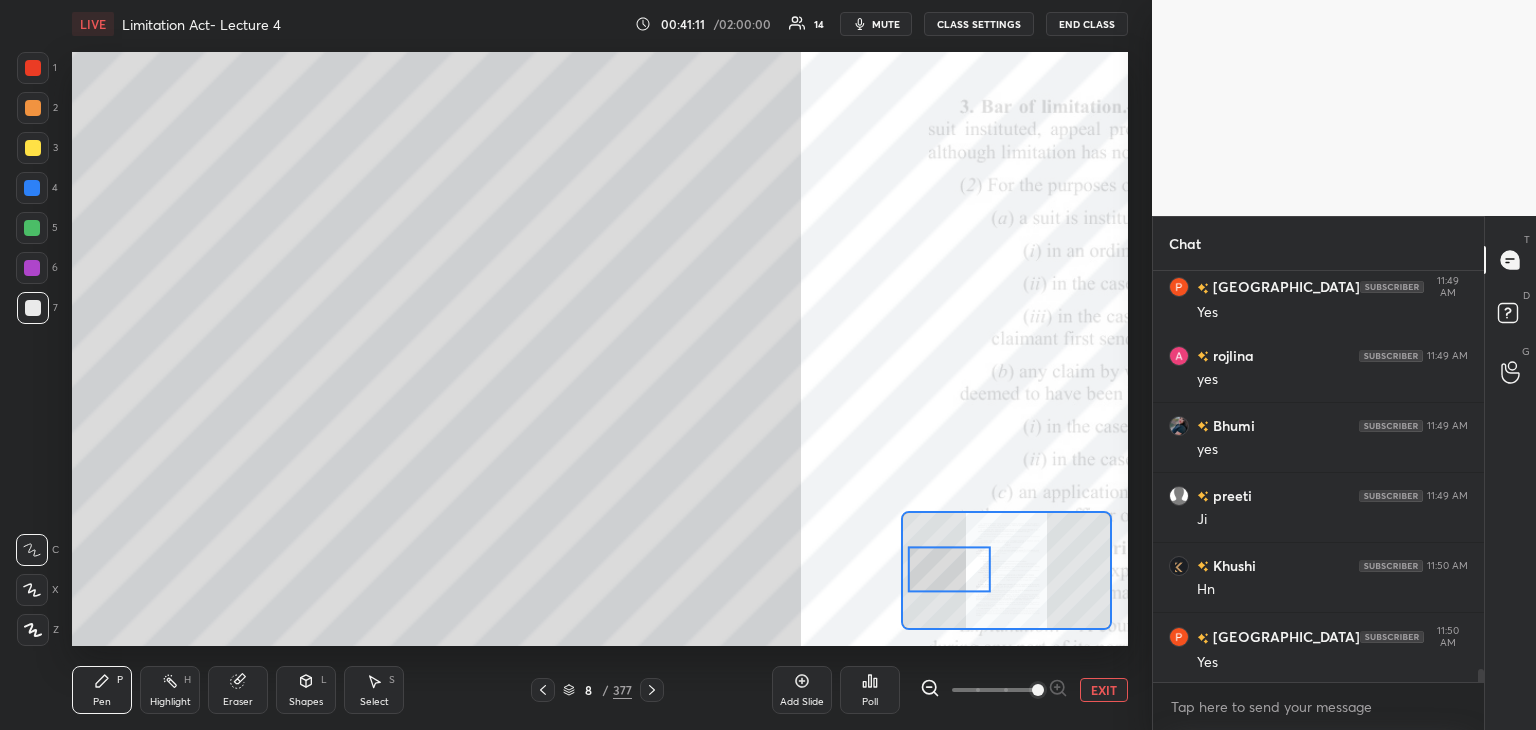 scroll, scrollTop: 12824, scrollLeft: 0, axis: vertical 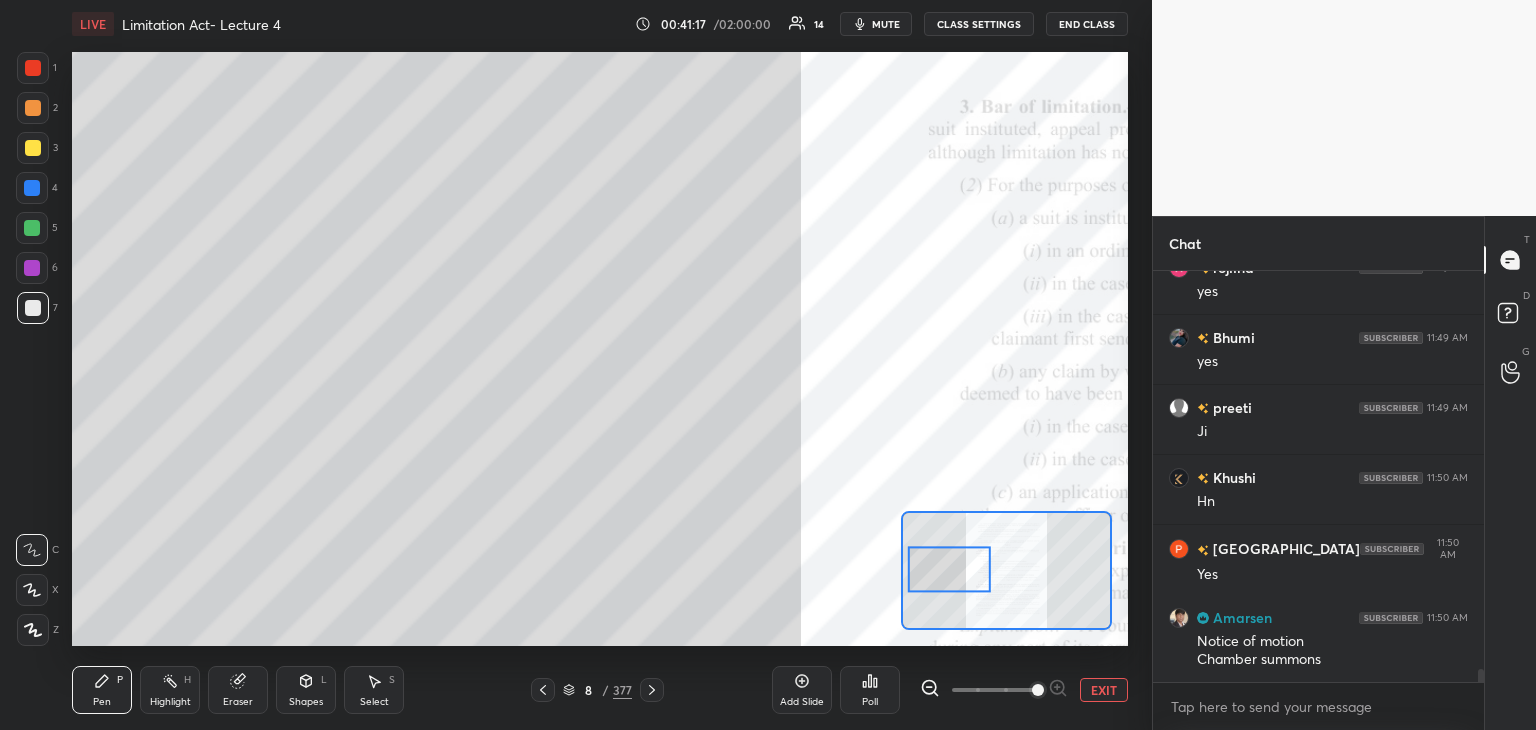 click at bounding box center (32, 228) 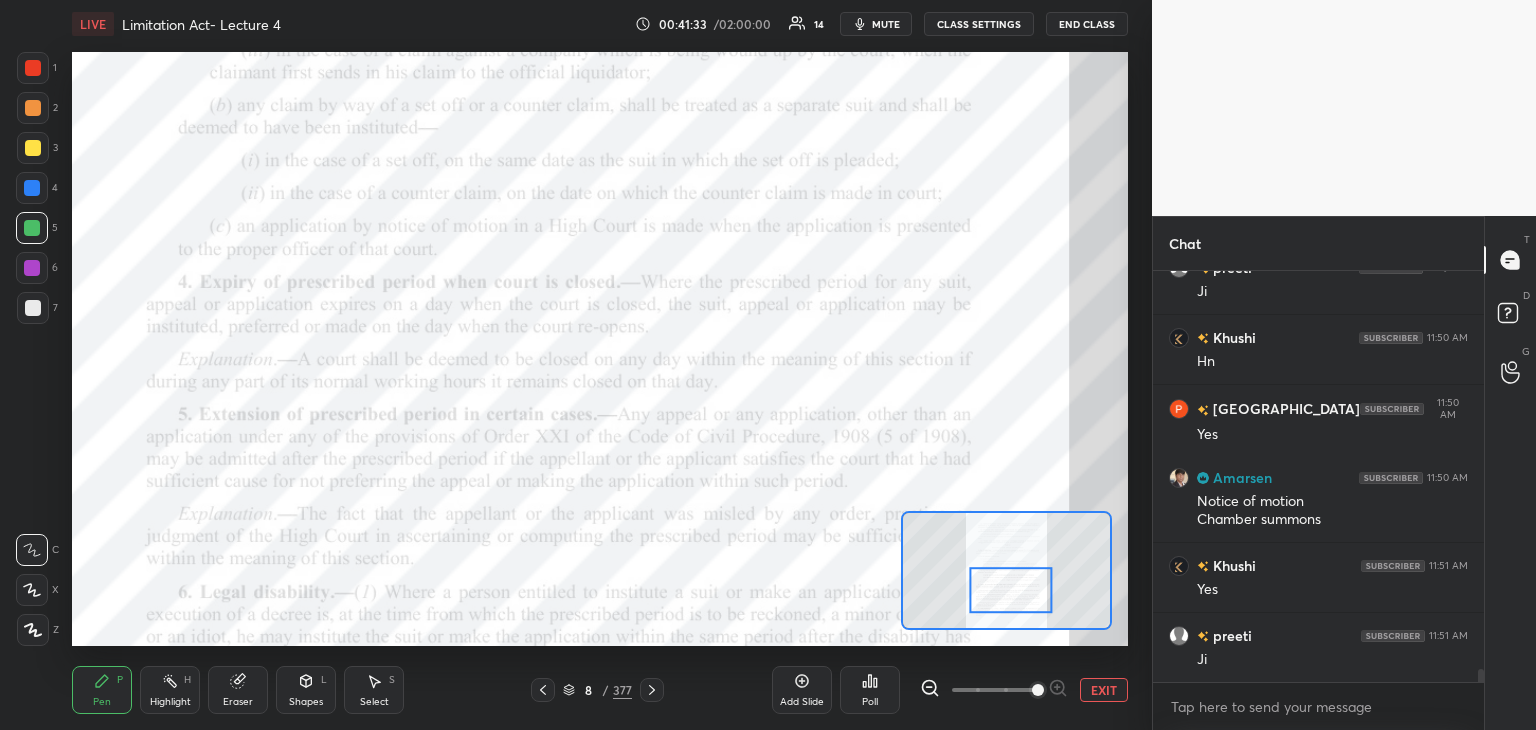 scroll, scrollTop: 13034, scrollLeft: 0, axis: vertical 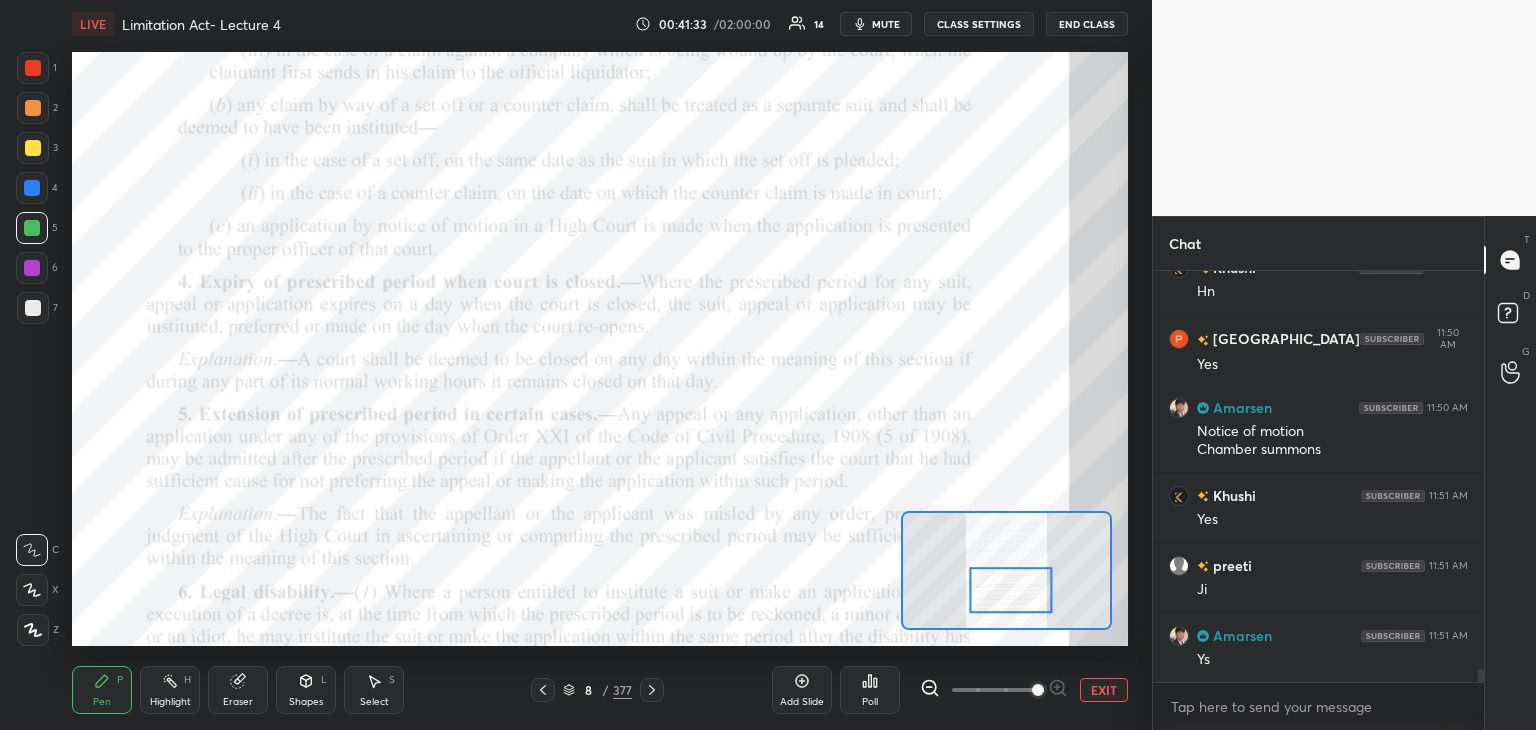 click on "Eraser" at bounding box center [238, 690] 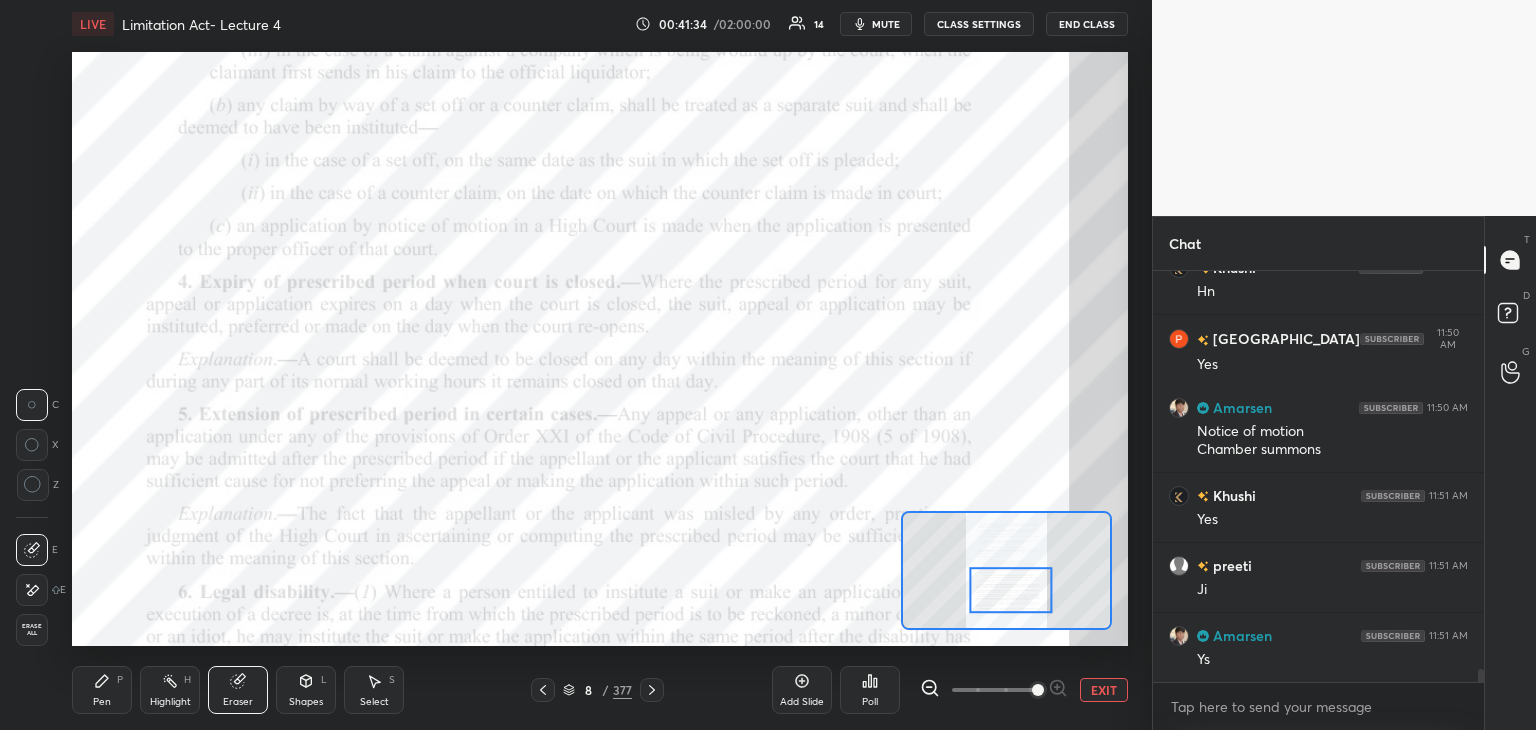 click on "Erase all" at bounding box center (32, 630) 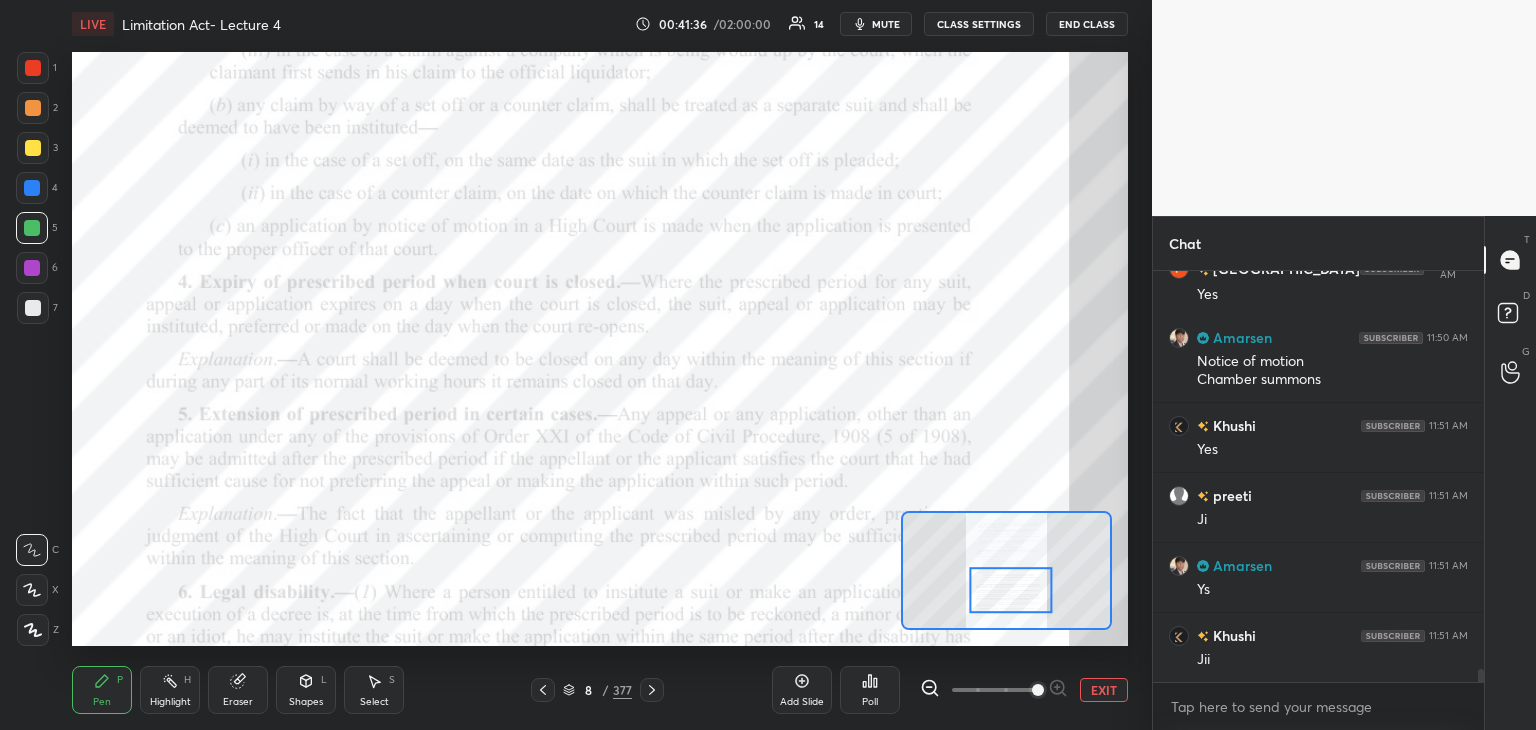 click at bounding box center (543, 690) 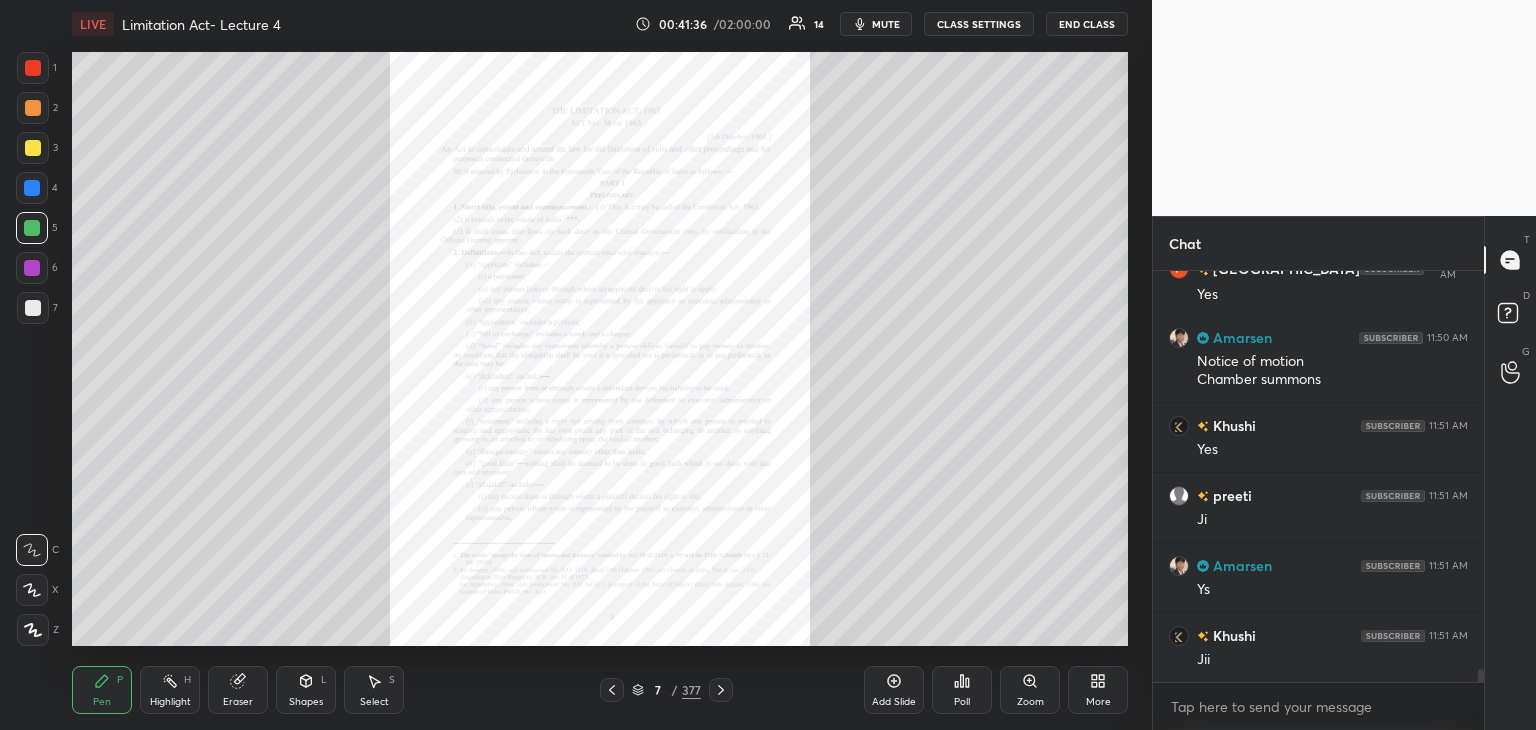 scroll, scrollTop: 13174, scrollLeft: 0, axis: vertical 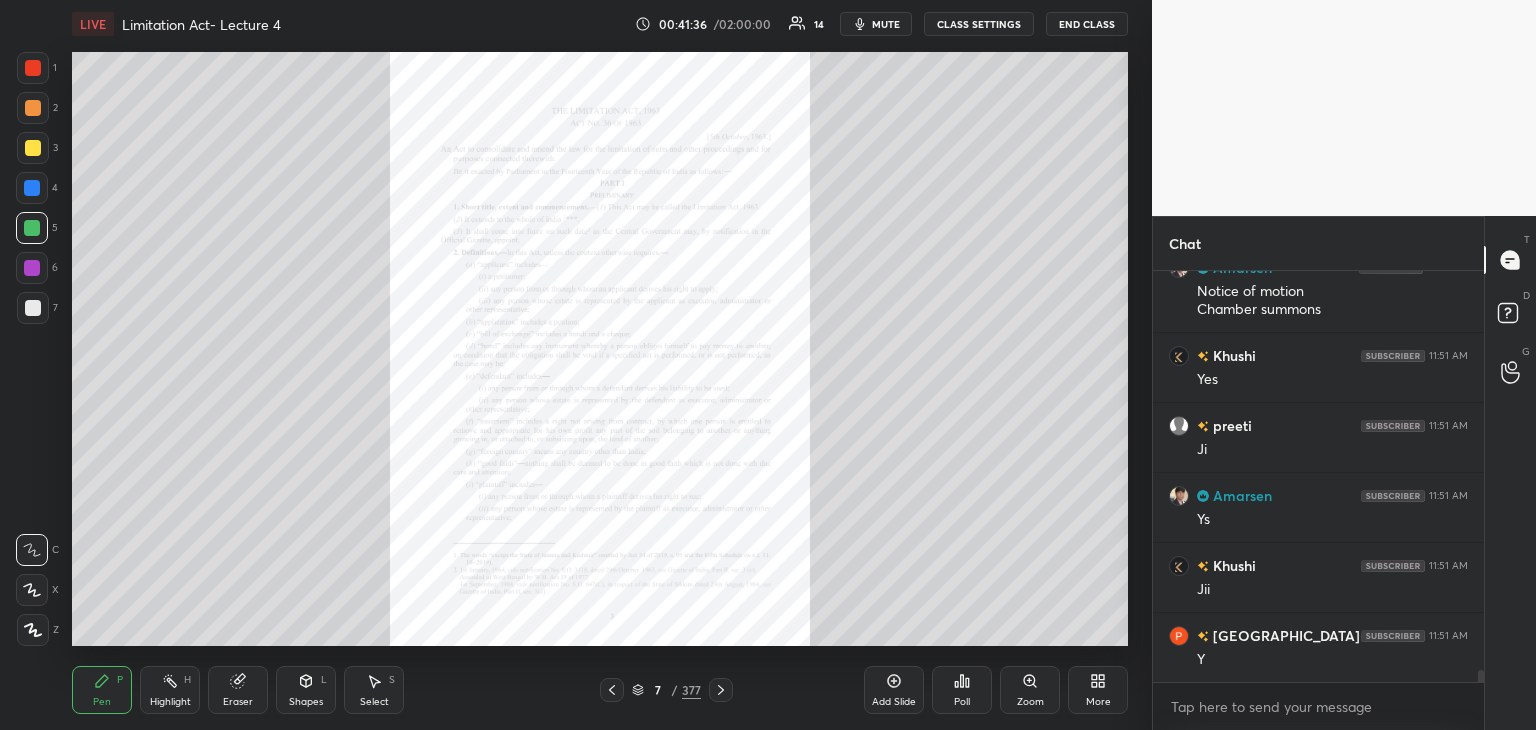 click on "Add Slide" at bounding box center (894, 690) 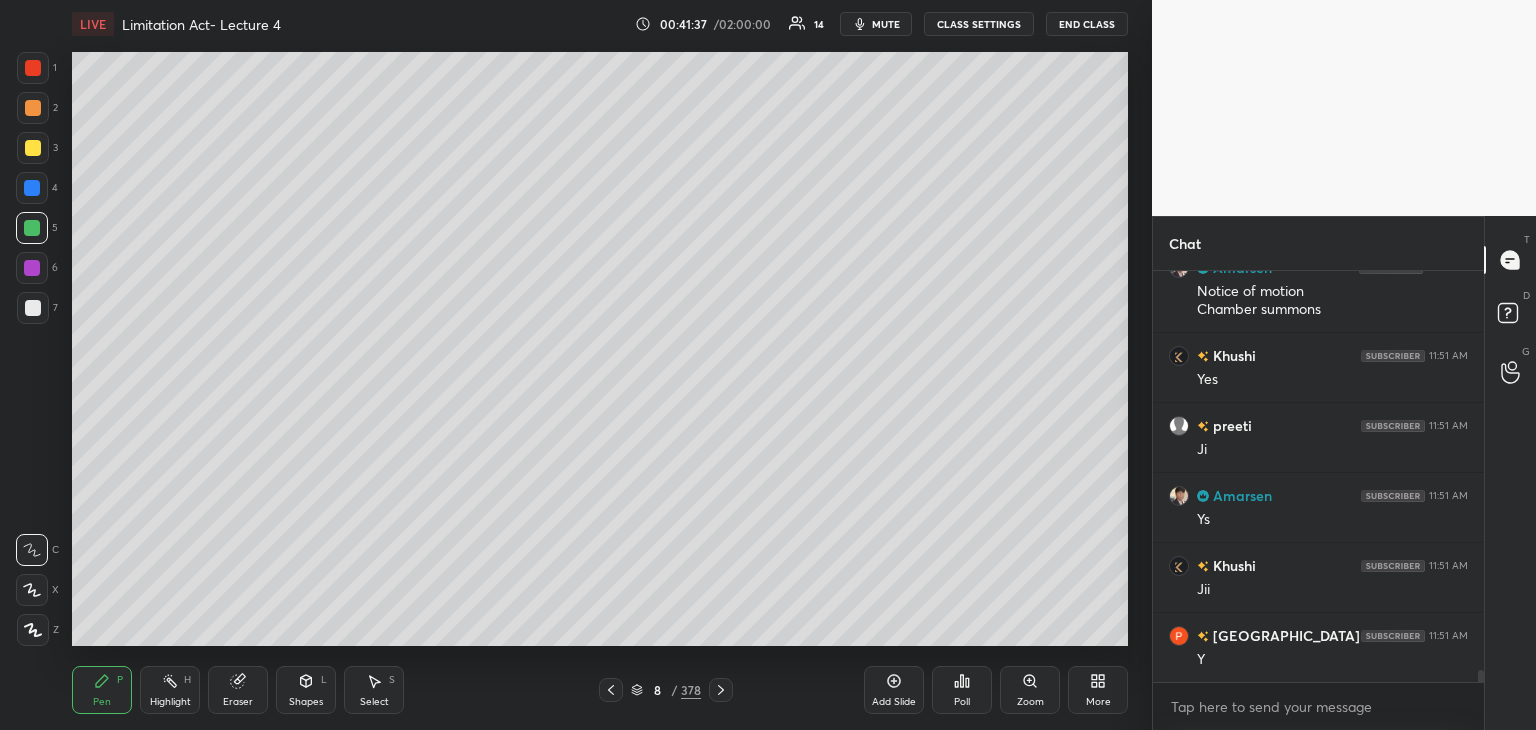 scroll, scrollTop: 13244, scrollLeft: 0, axis: vertical 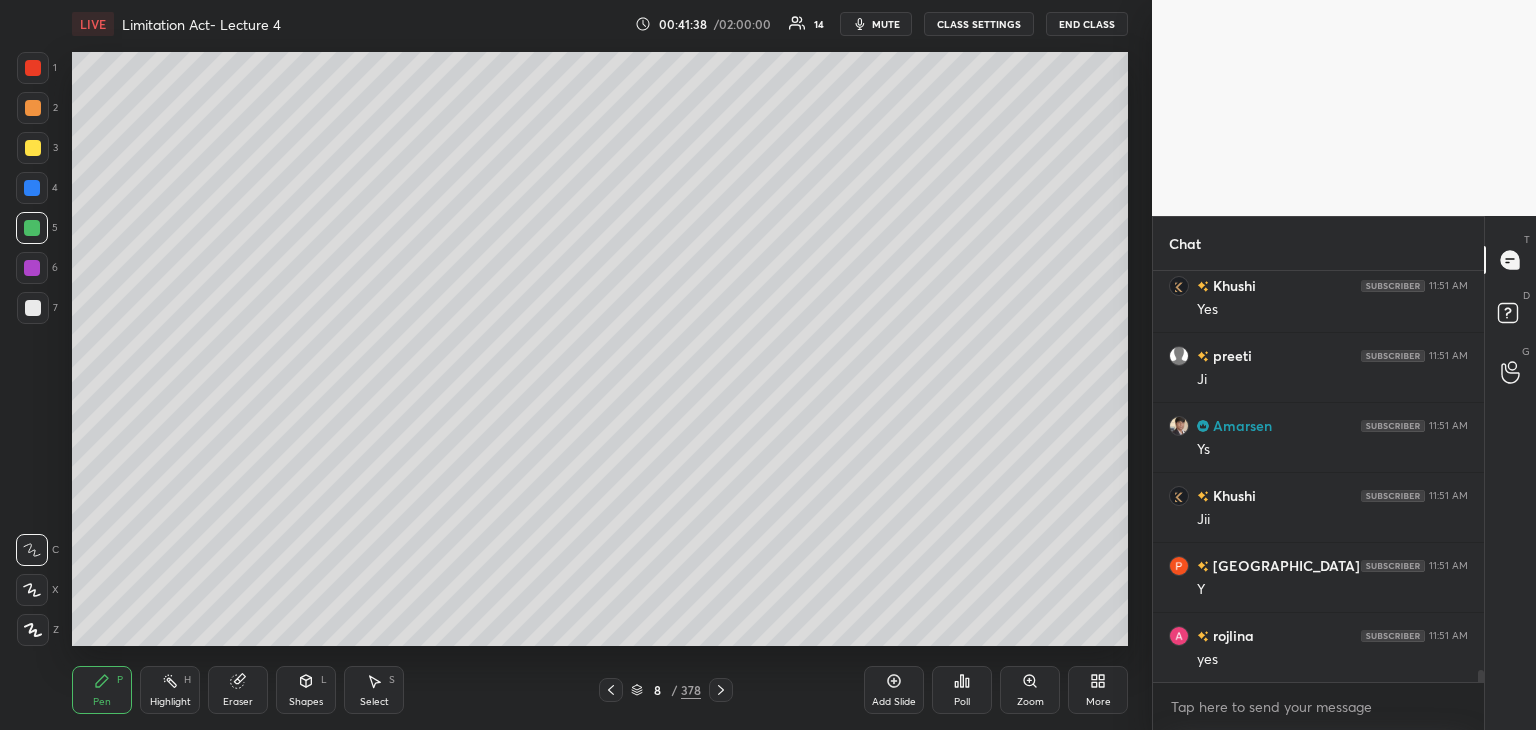 click at bounding box center [33, 148] 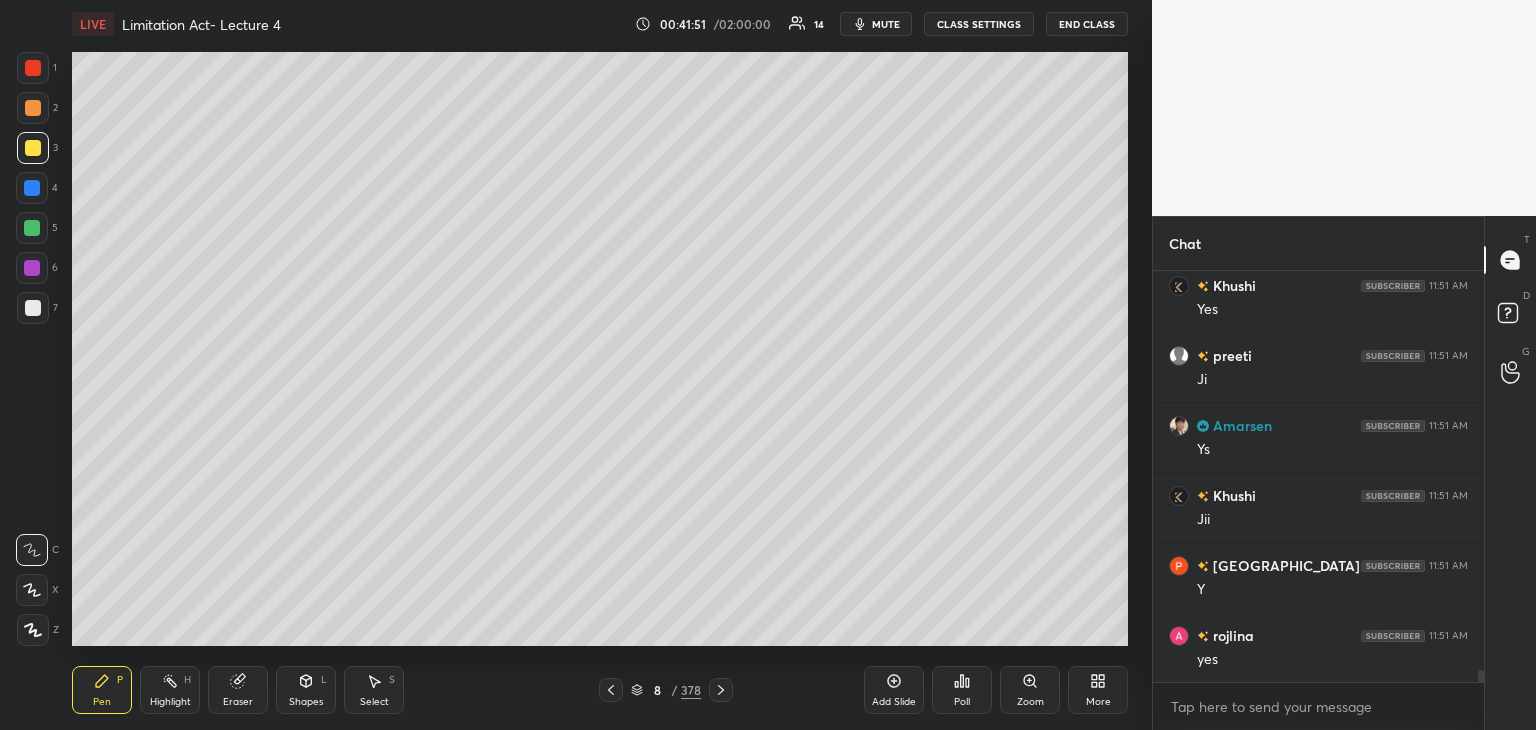 click at bounding box center (33, 630) 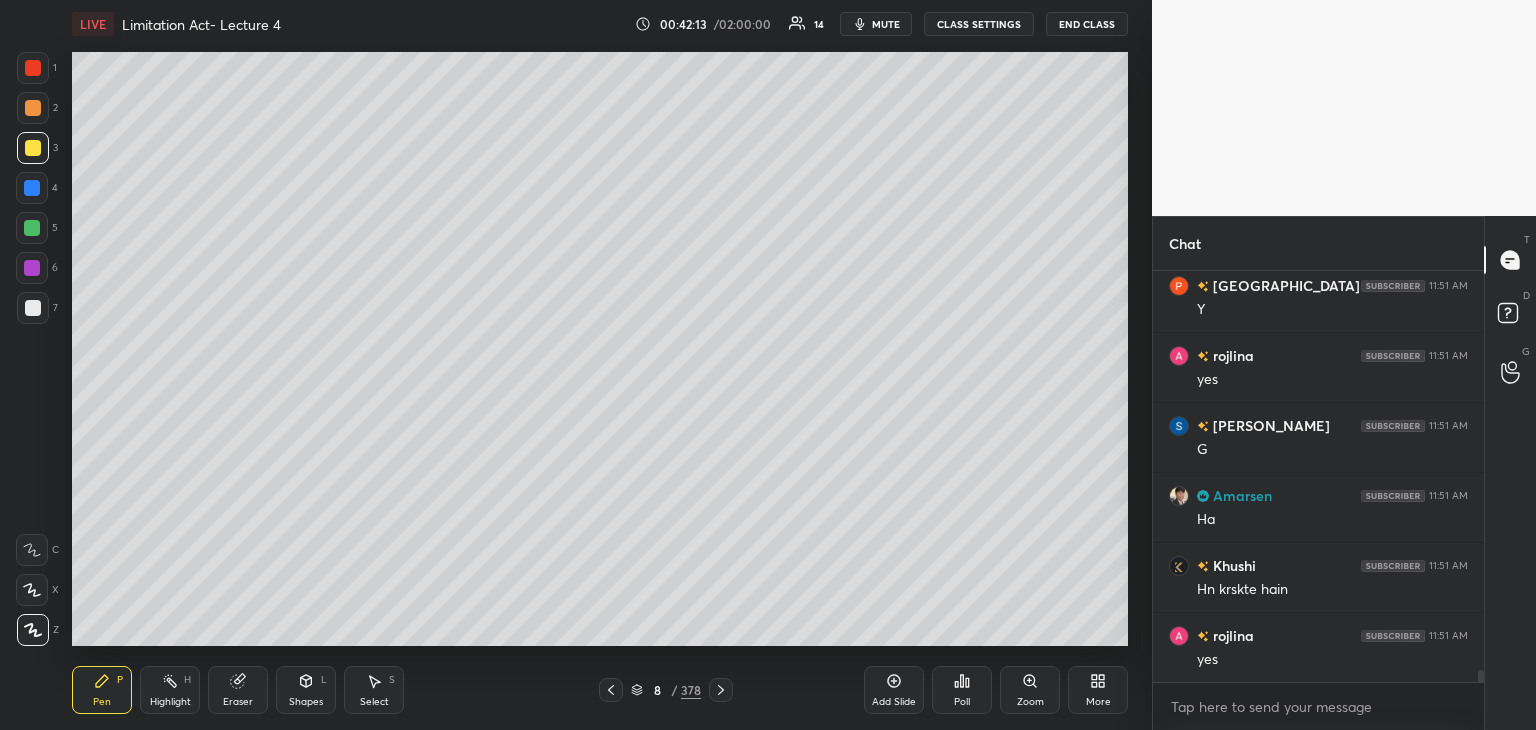 scroll, scrollTop: 13594, scrollLeft: 0, axis: vertical 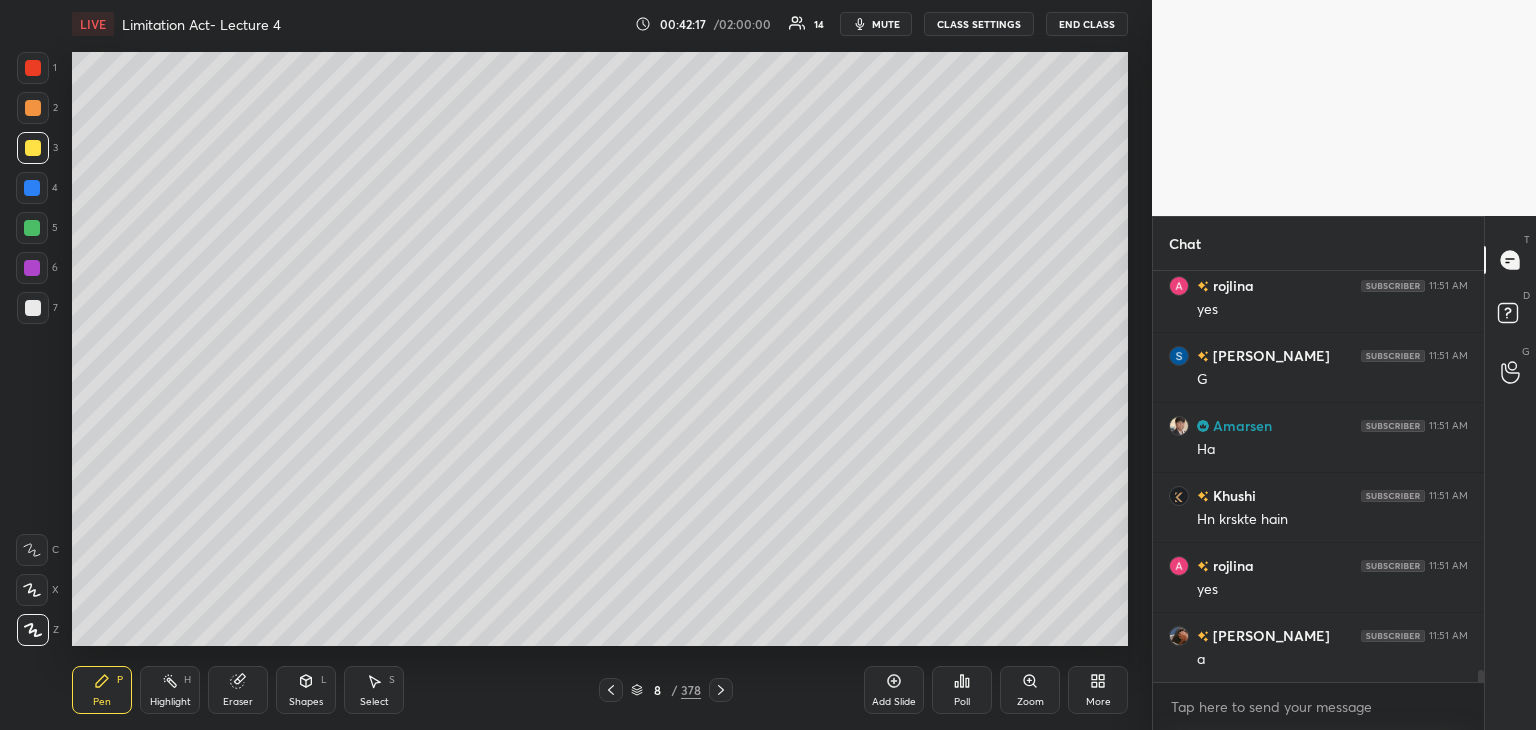 click on "Poll" at bounding box center [962, 702] 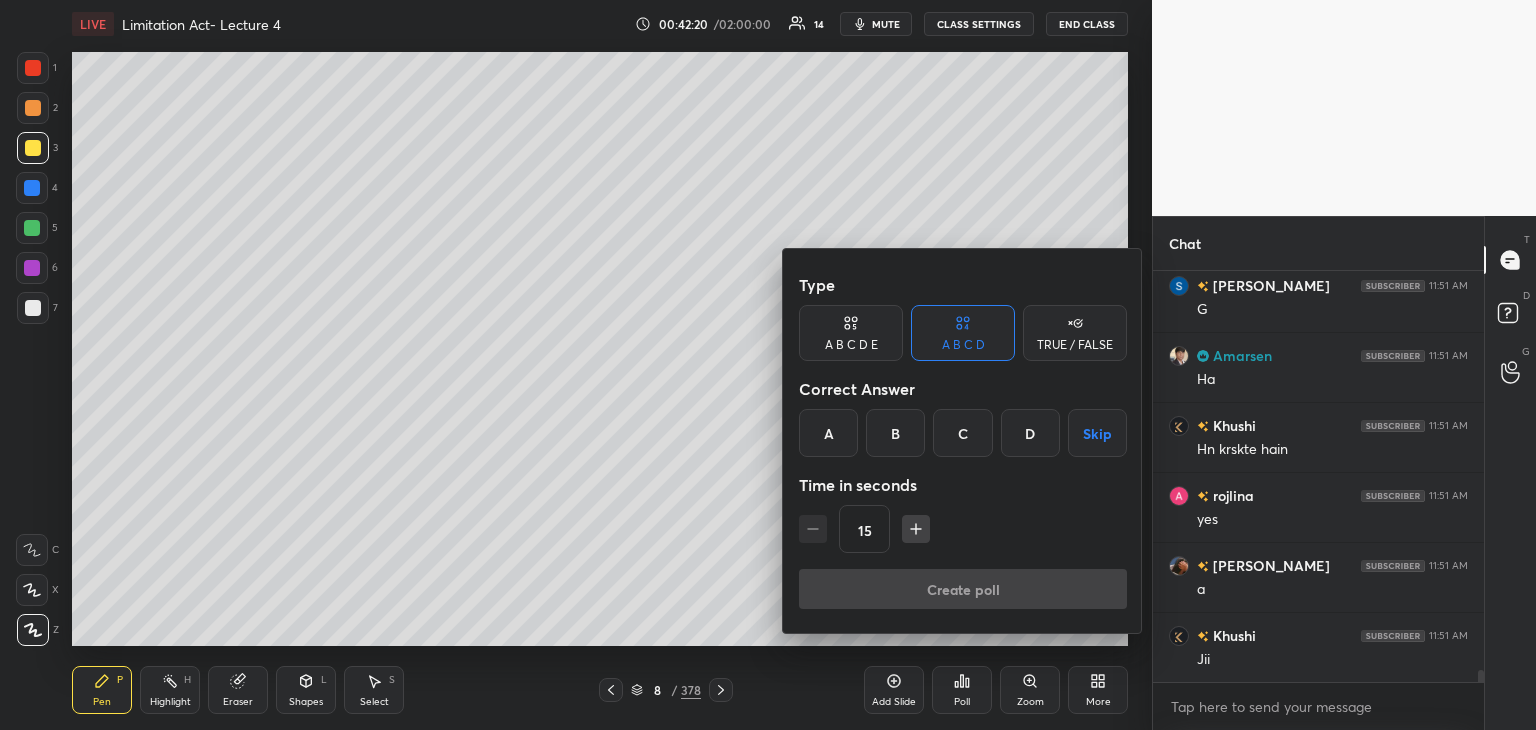 scroll, scrollTop: 13734, scrollLeft: 0, axis: vertical 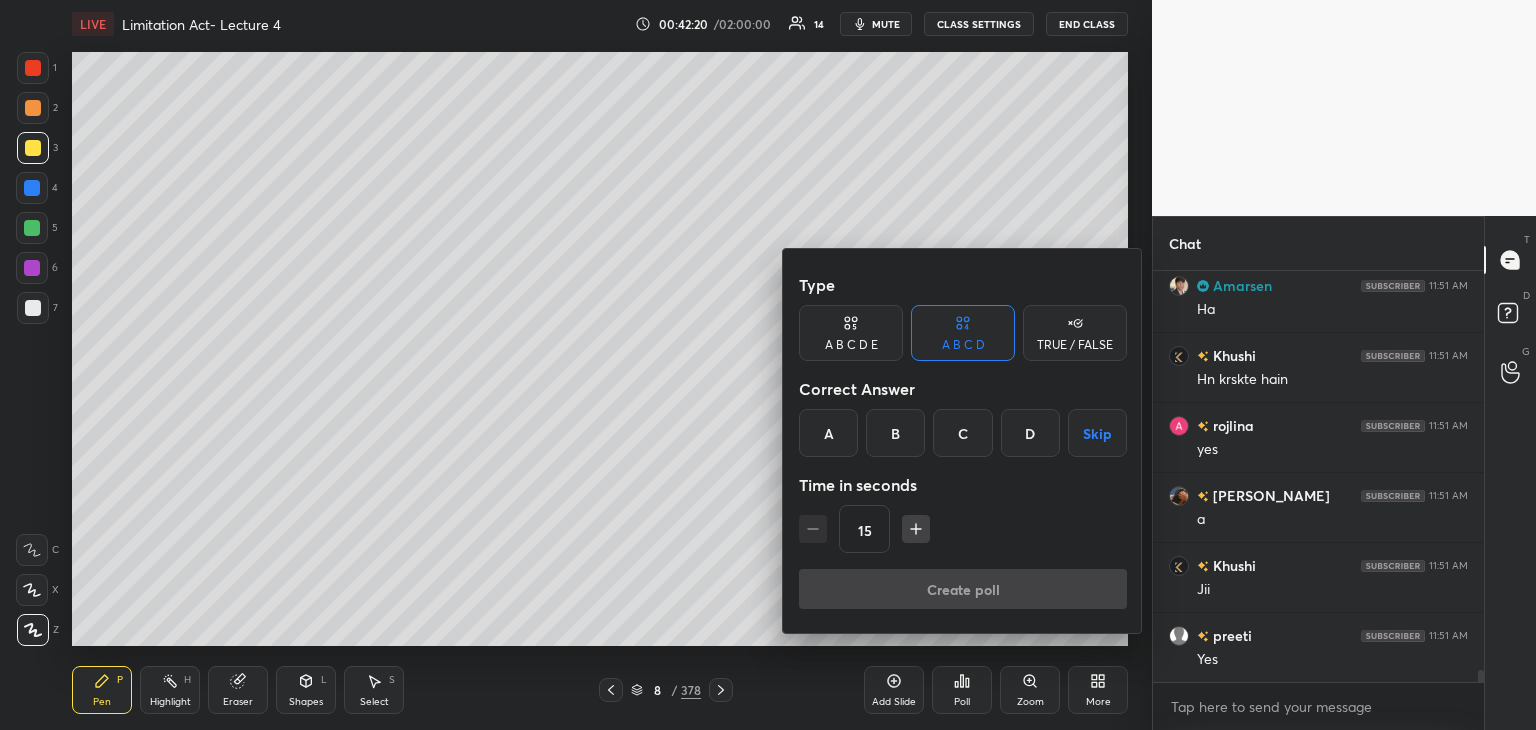 click on "A" at bounding box center [828, 433] 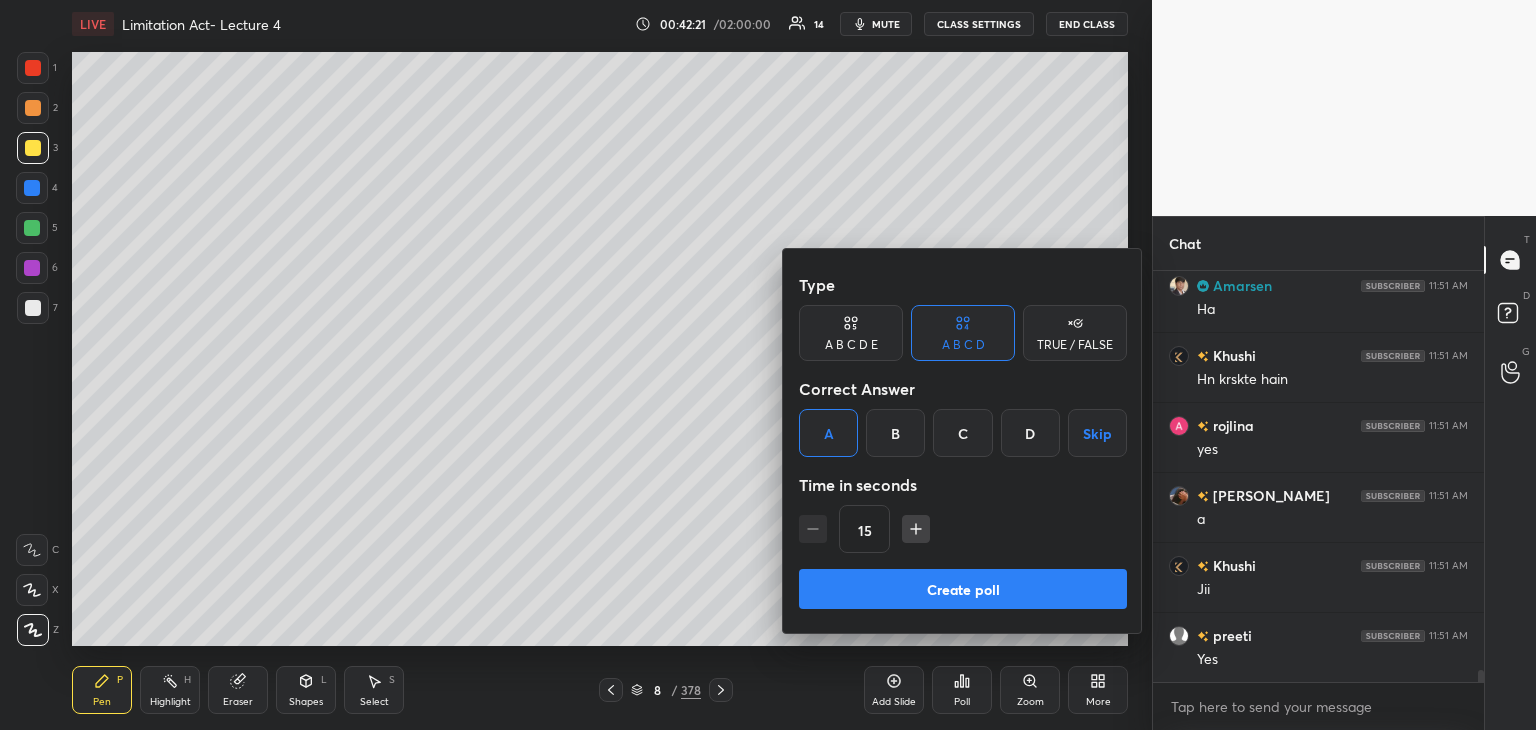 click on "Create poll" at bounding box center (963, 589) 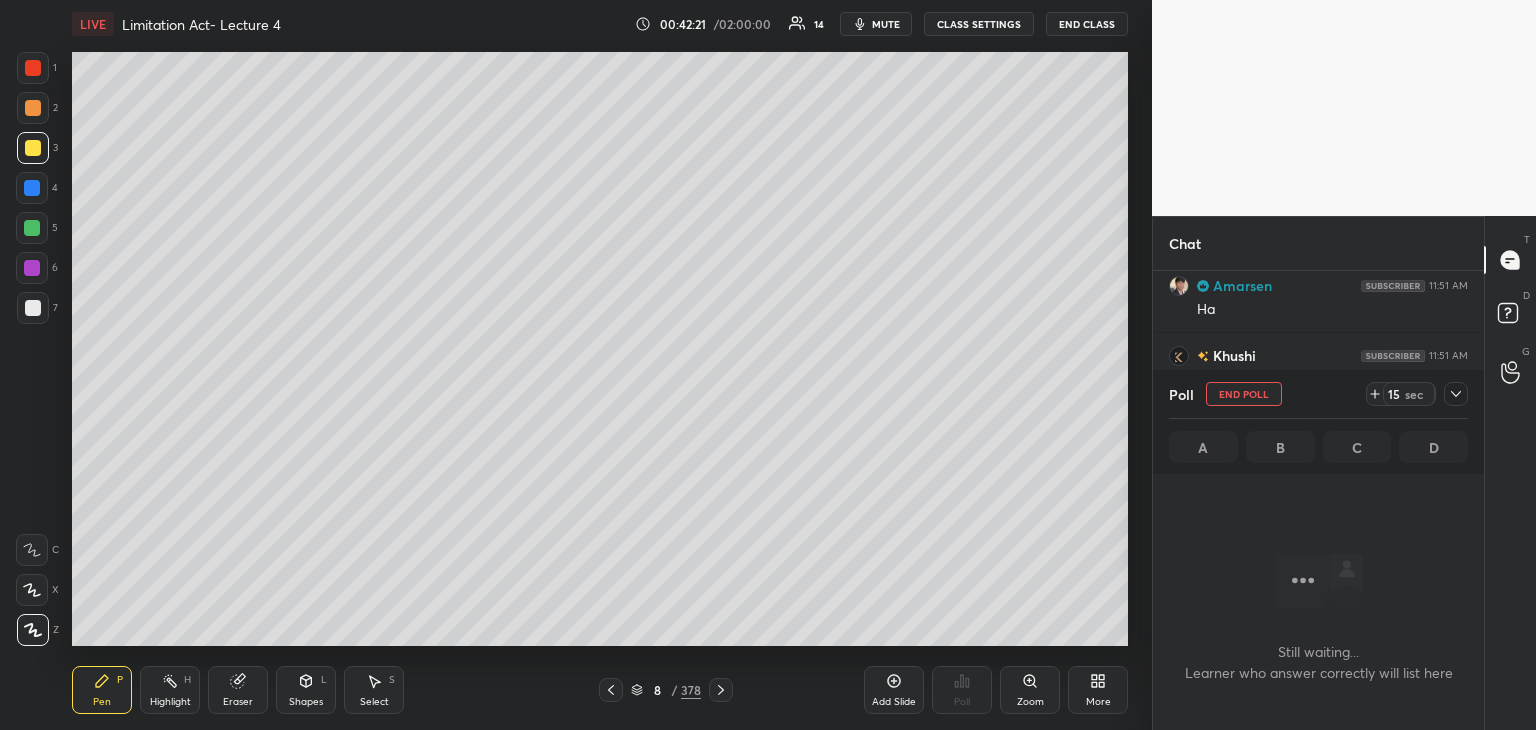 scroll, scrollTop: 304, scrollLeft: 325, axis: both 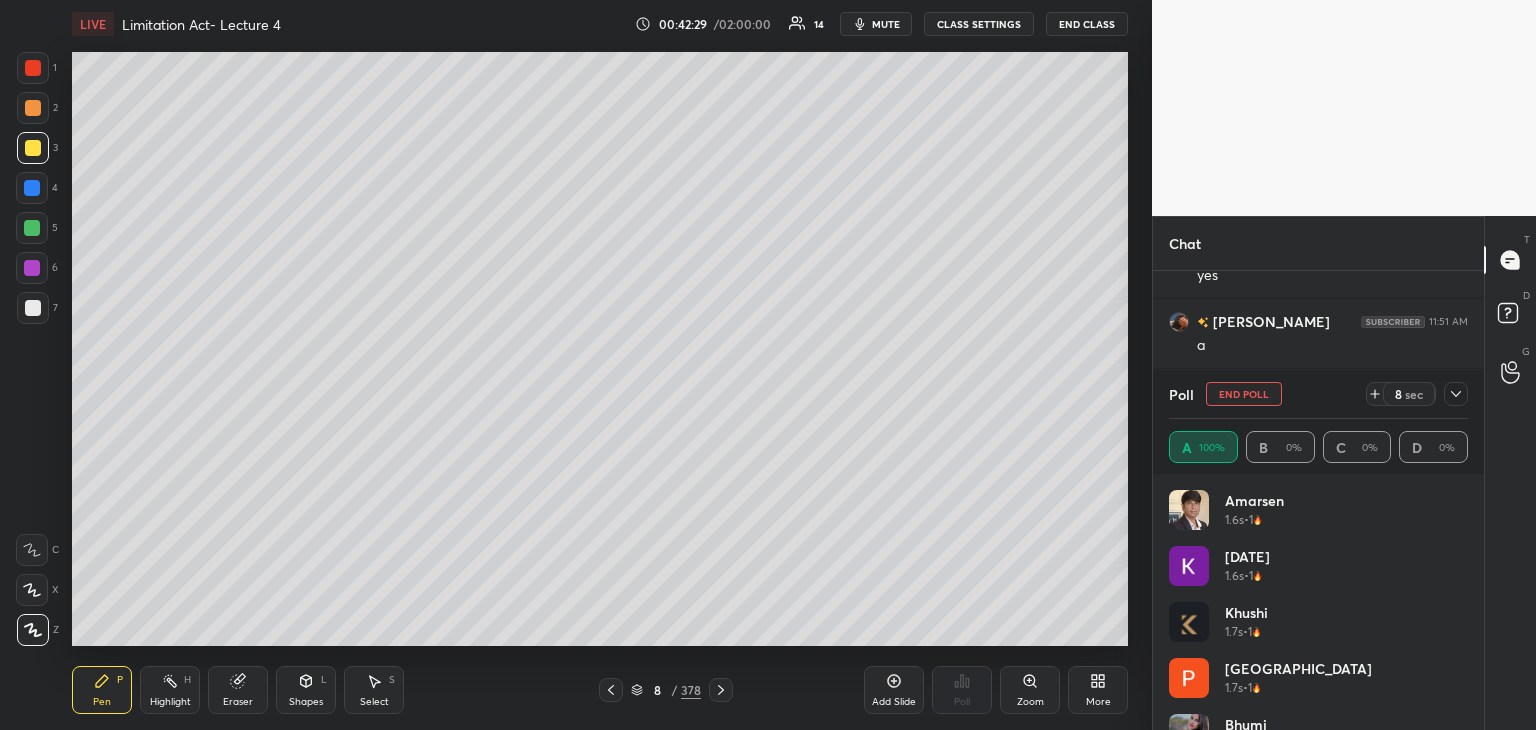 drag, startPoint x: 1461, startPoint y: 529, endPoint x: 1470, endPoint y: 704, distance: 175.23128 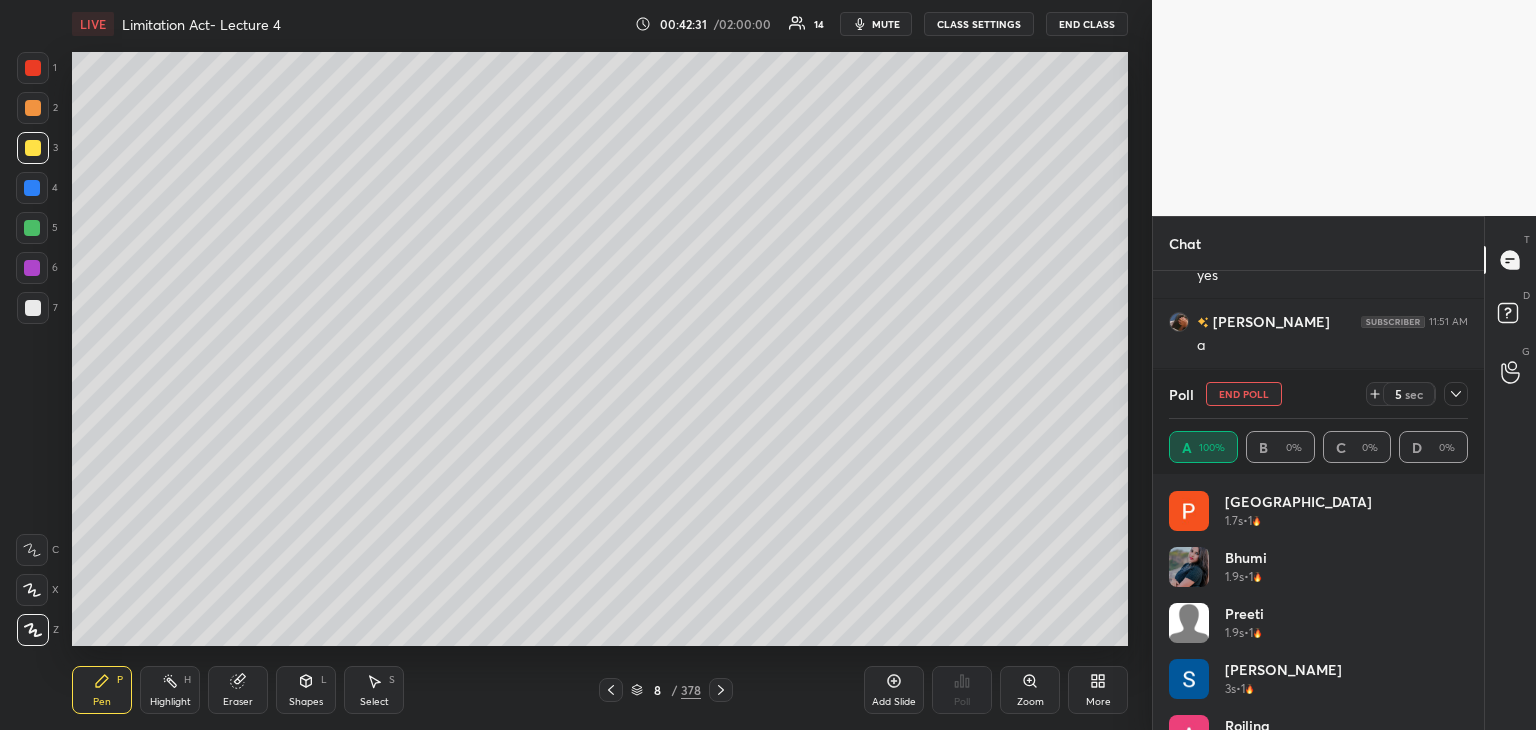 scroll, scrollTop: 210, scrollLeft: 0, axis: vertical 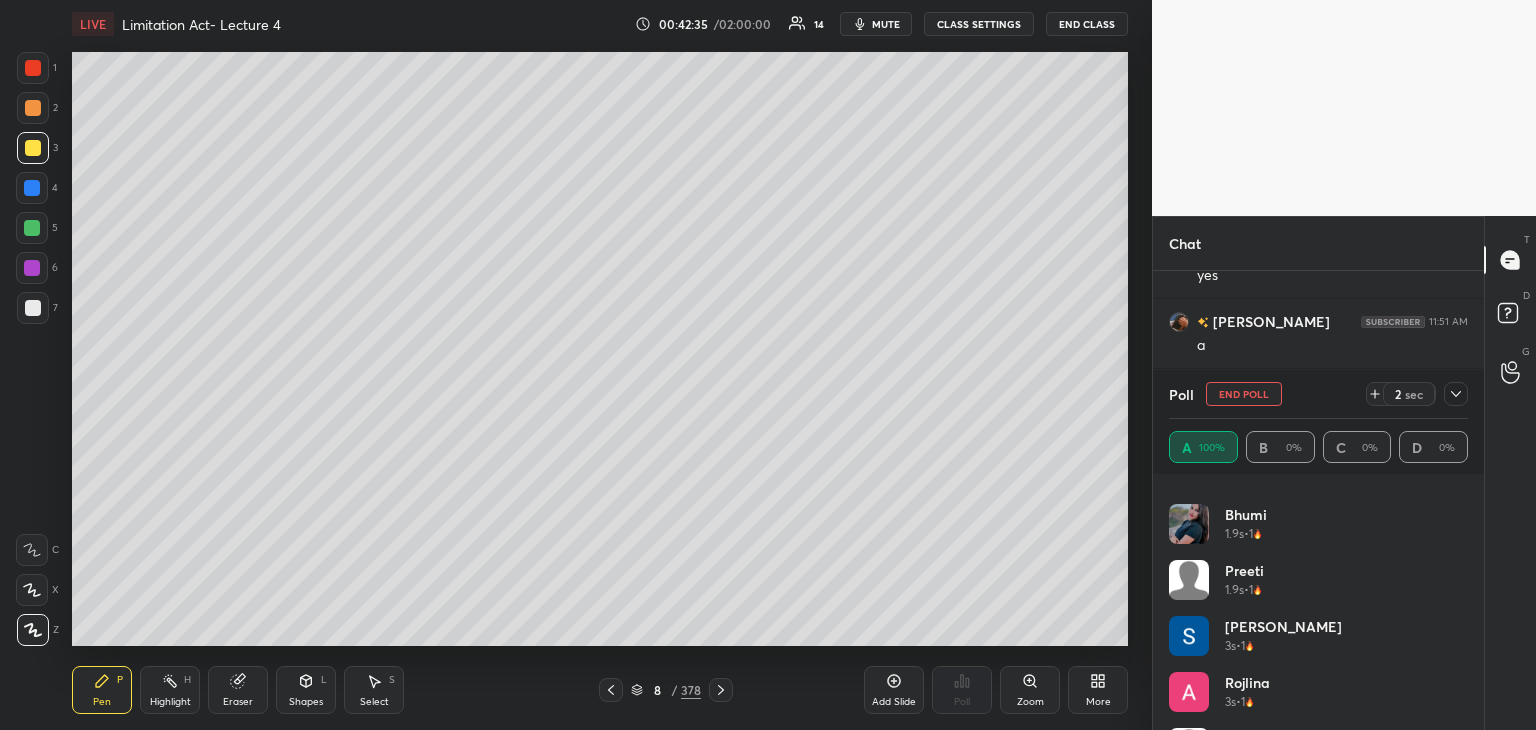 click 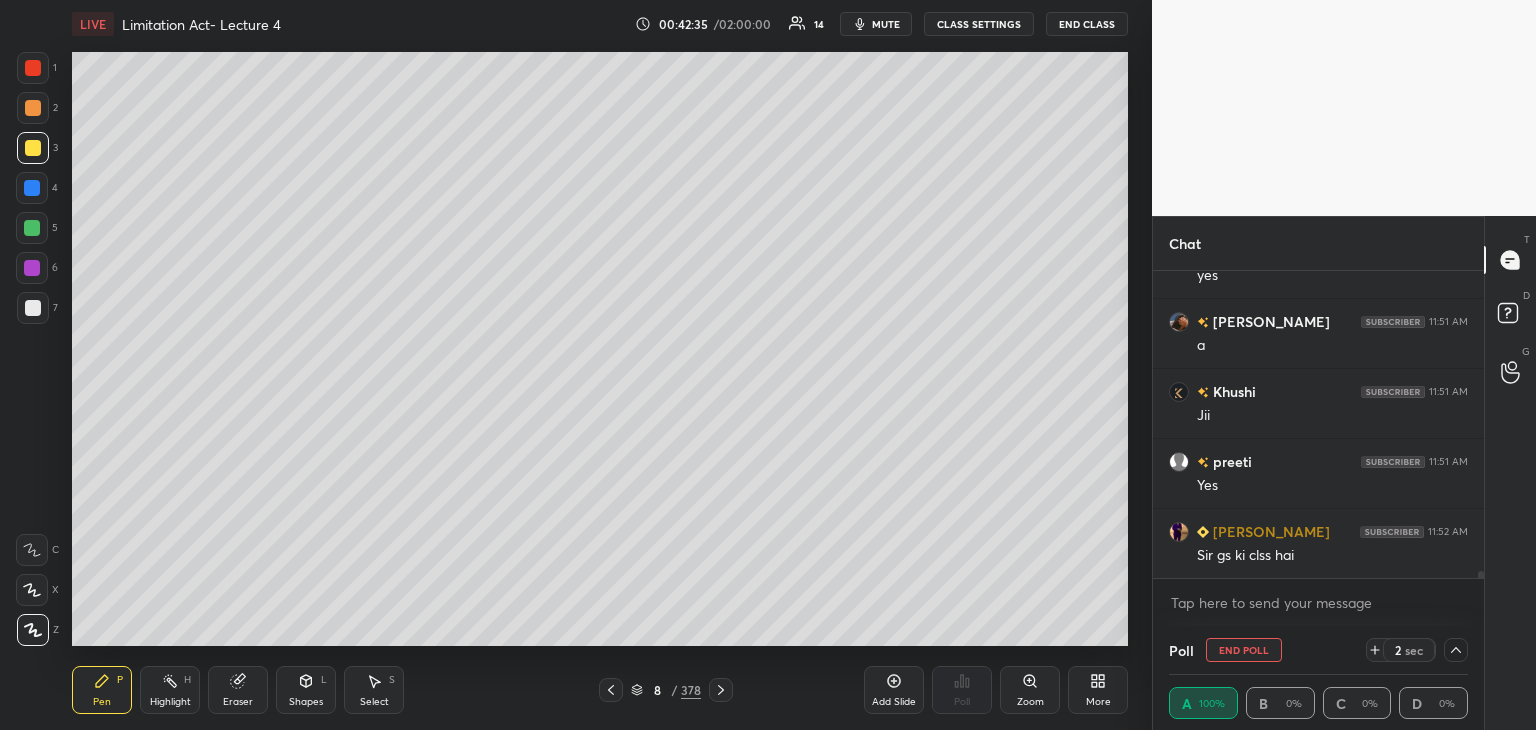 scroll, scrollTop: 0, scrollLeft: 0, axis: both 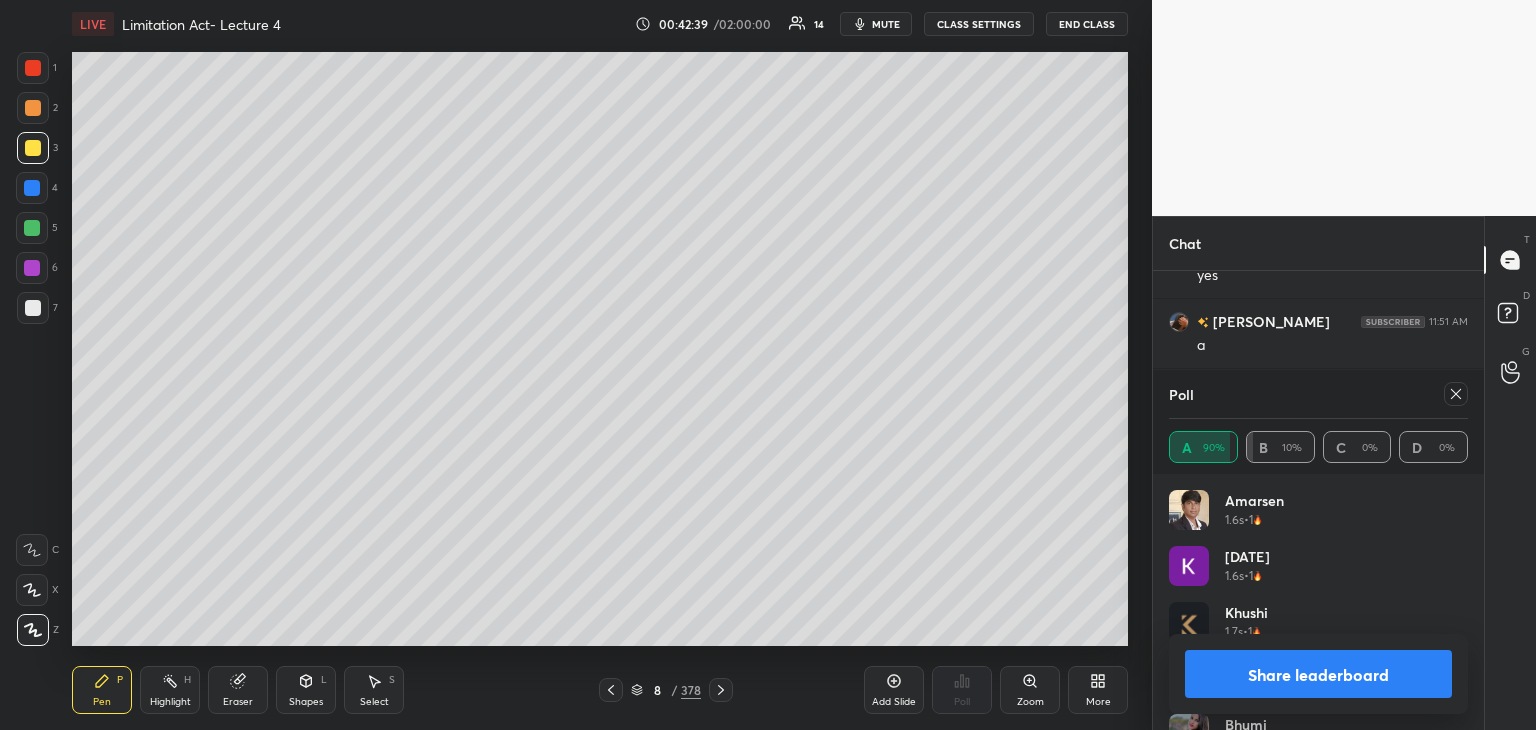click at bounding box center (1456, 394) 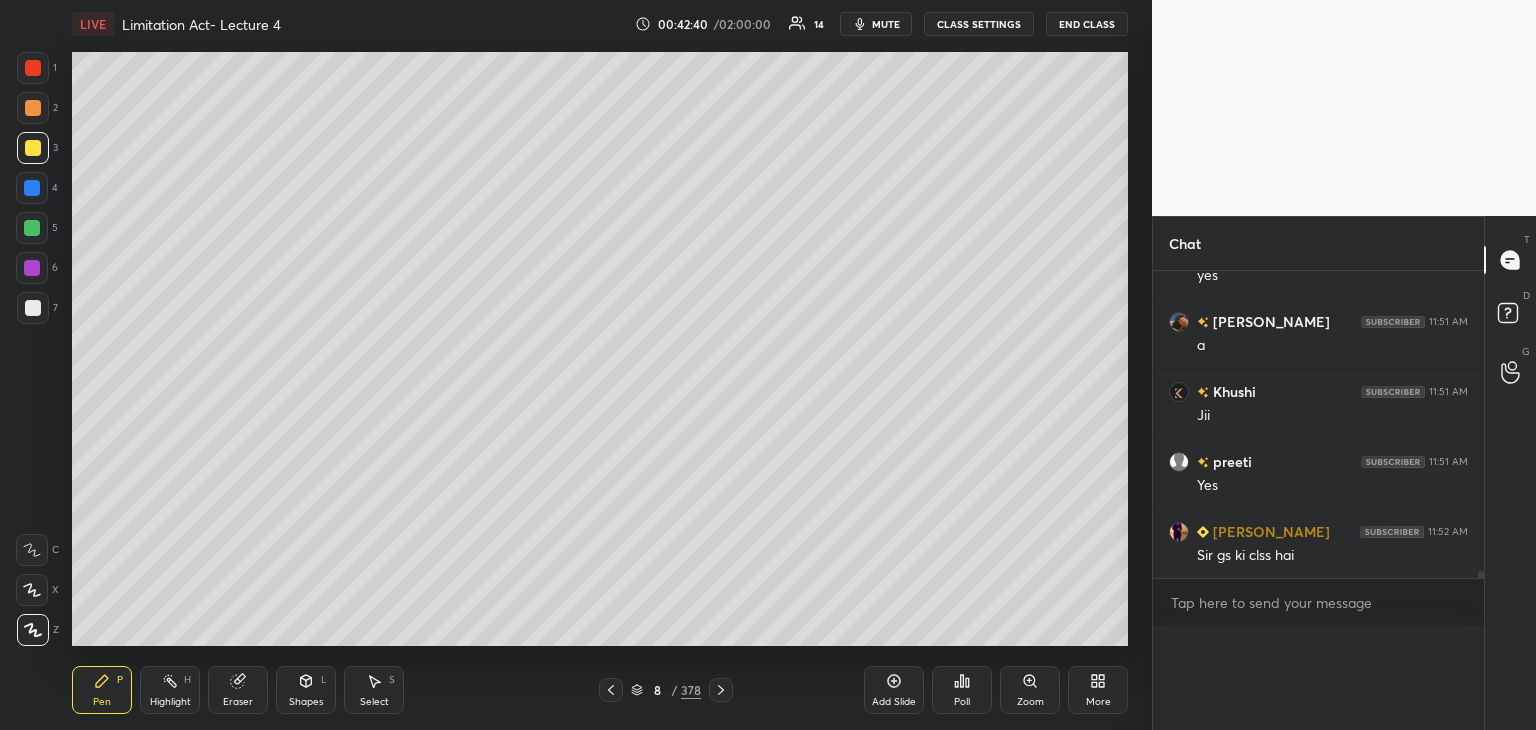 scroll, scrollTop: 0, scrollLeft: 0, axis: both 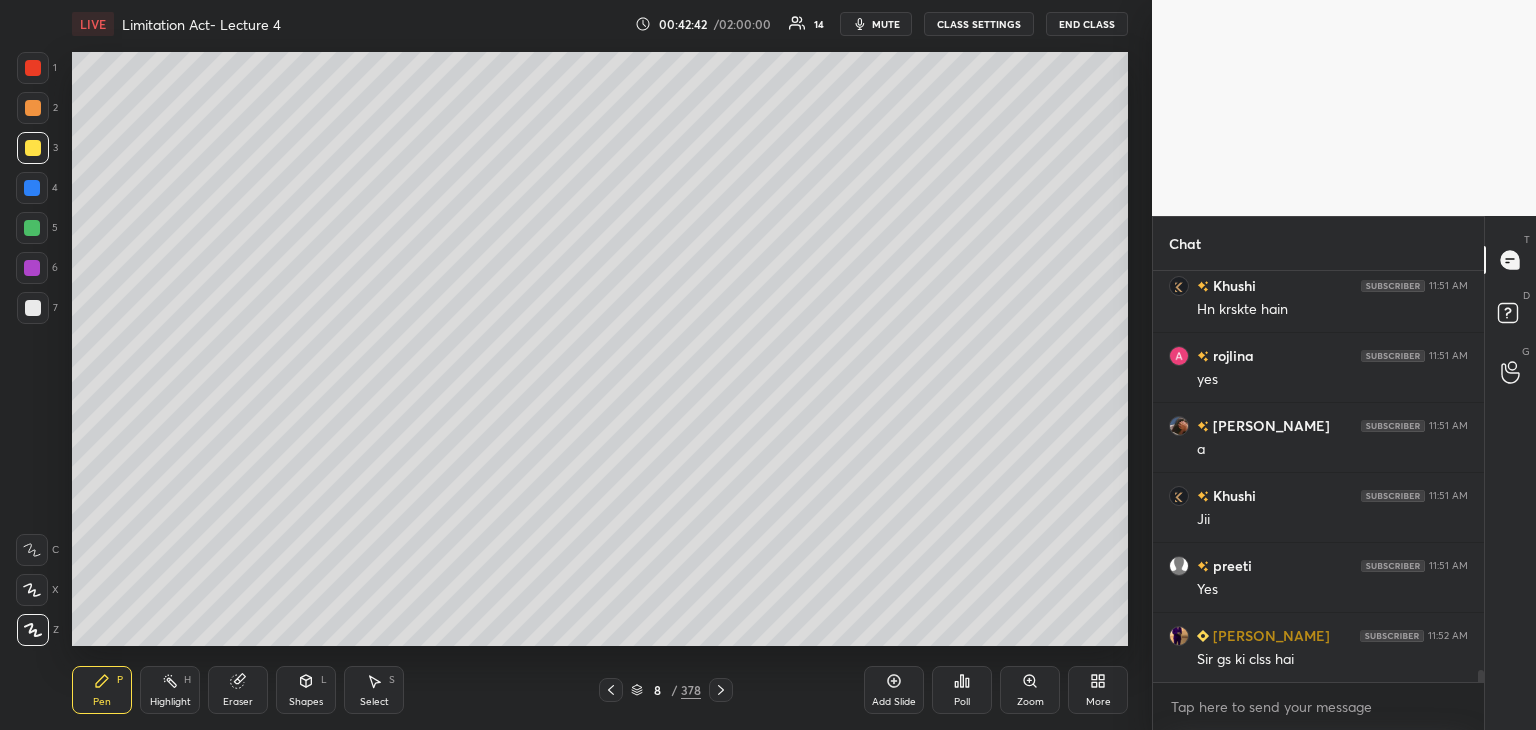 click at bounding box center (32, 188) 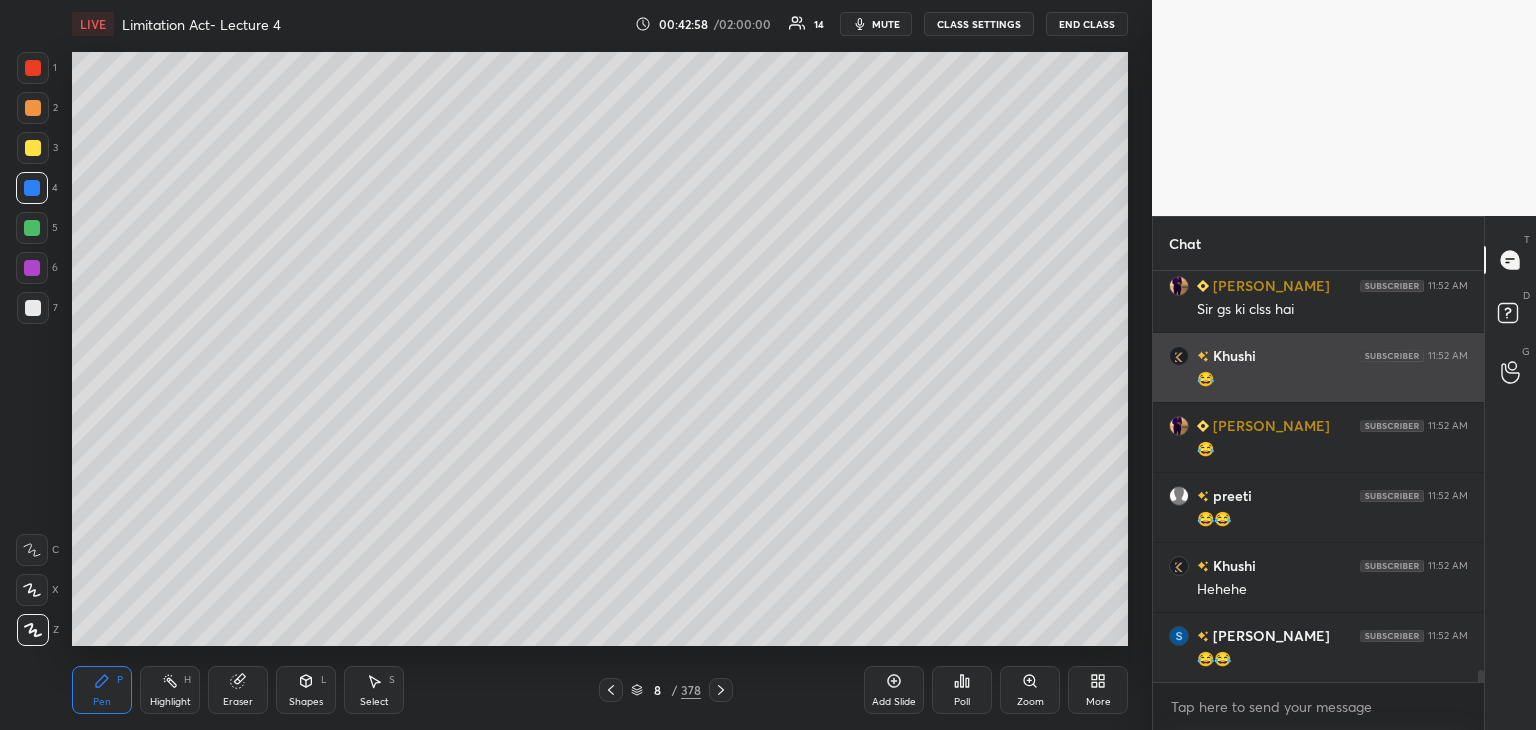 click at bounding box center [32, 188] 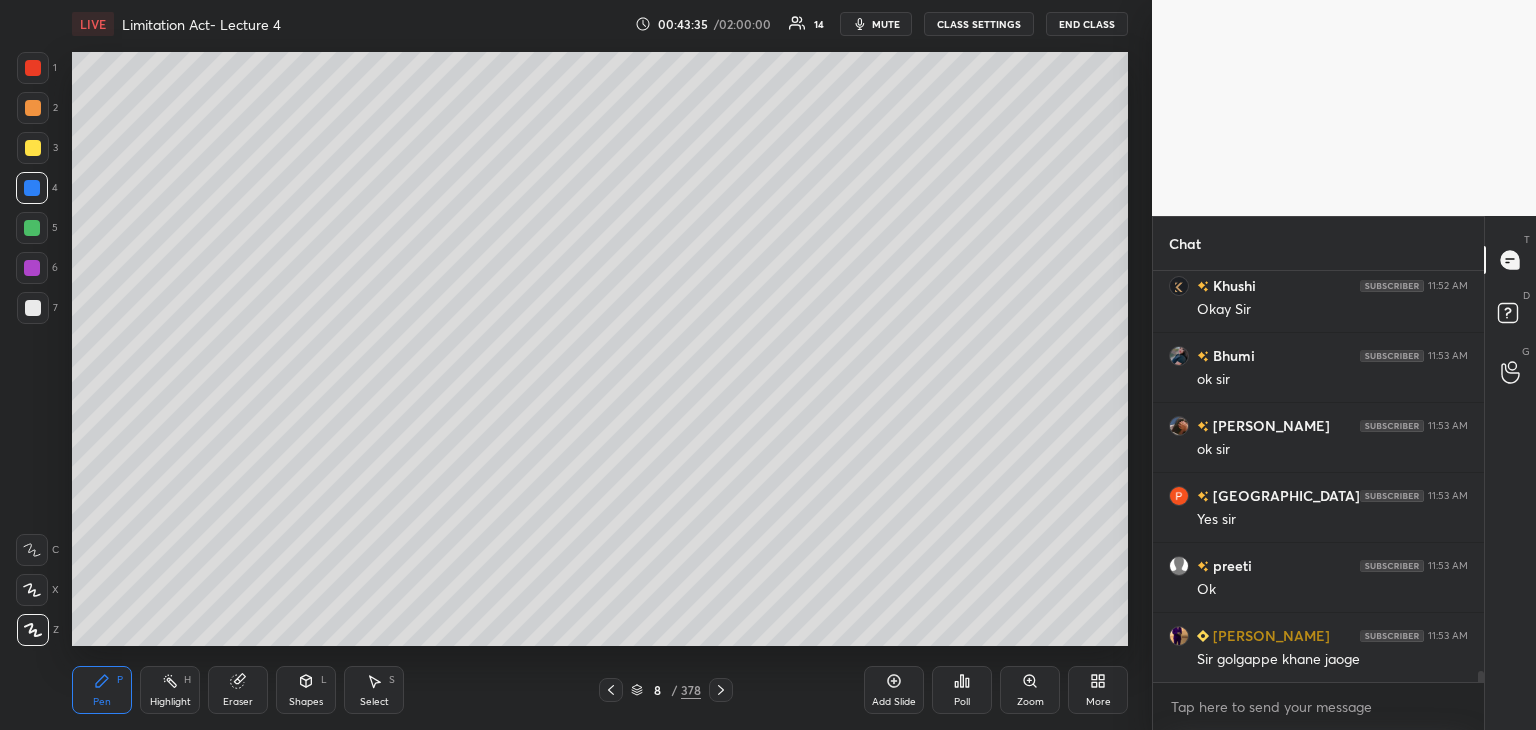 click on "5" at bounding box center (37, 228) 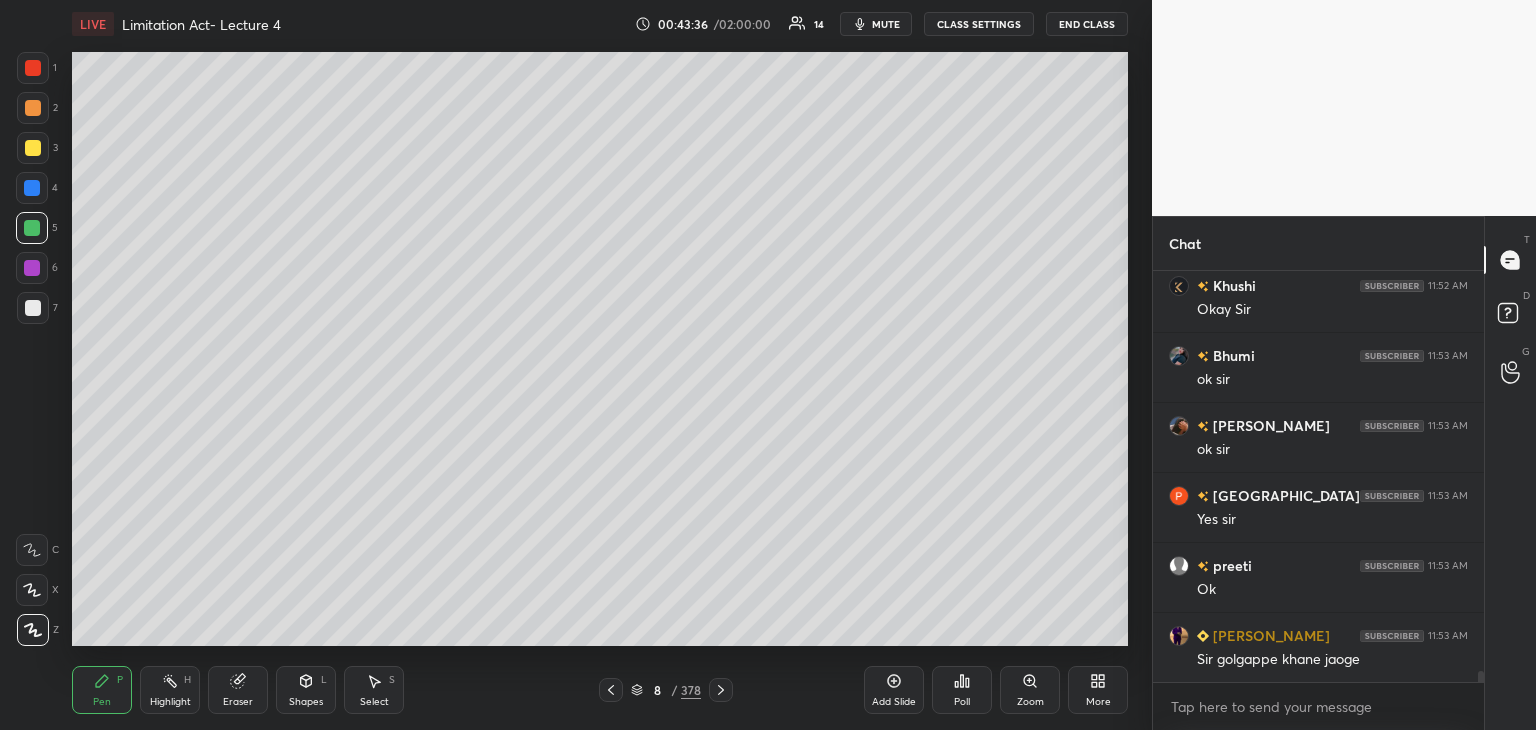 click at bounding box center [32, 268] 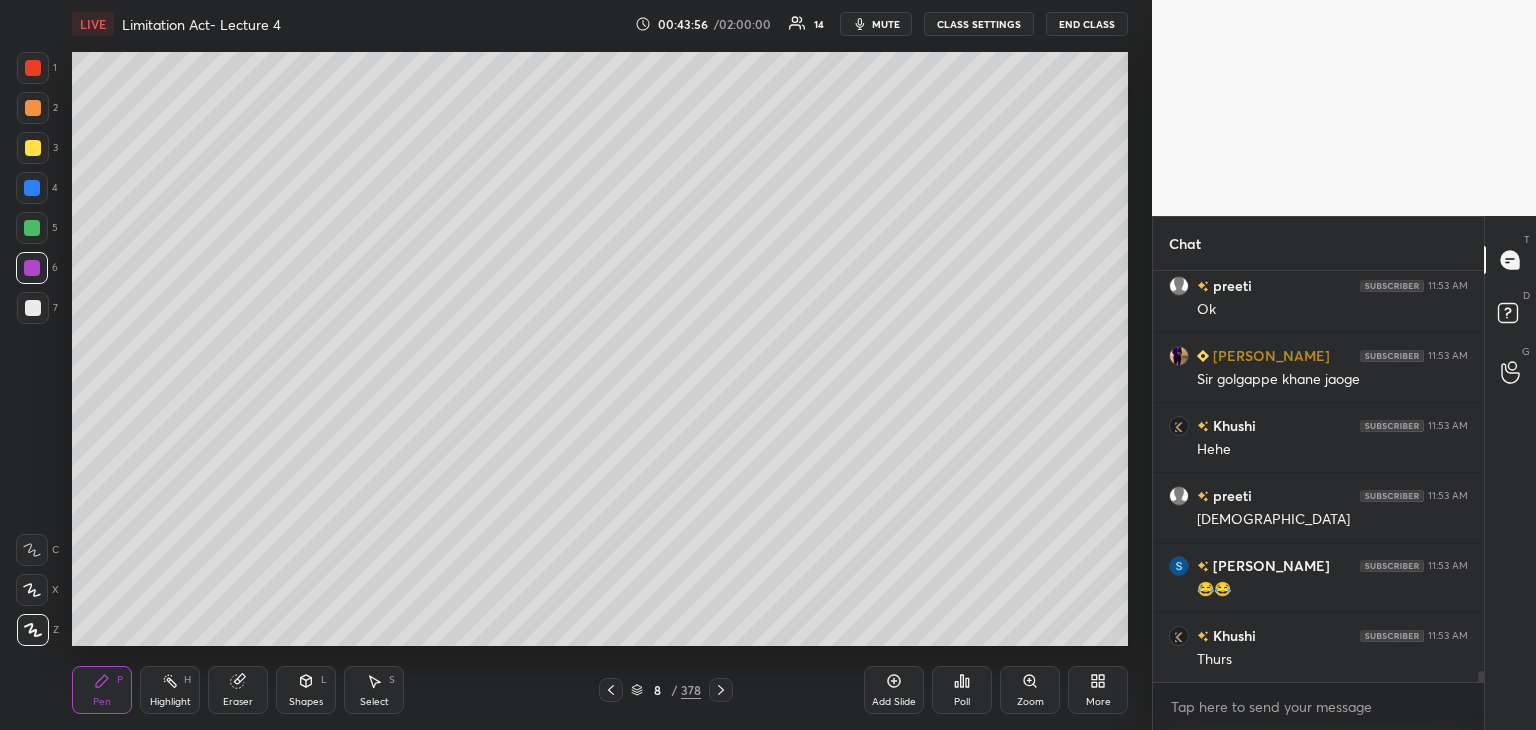 scroll, scrollTop: 15134, scrollLeft: 0, axis: vertical 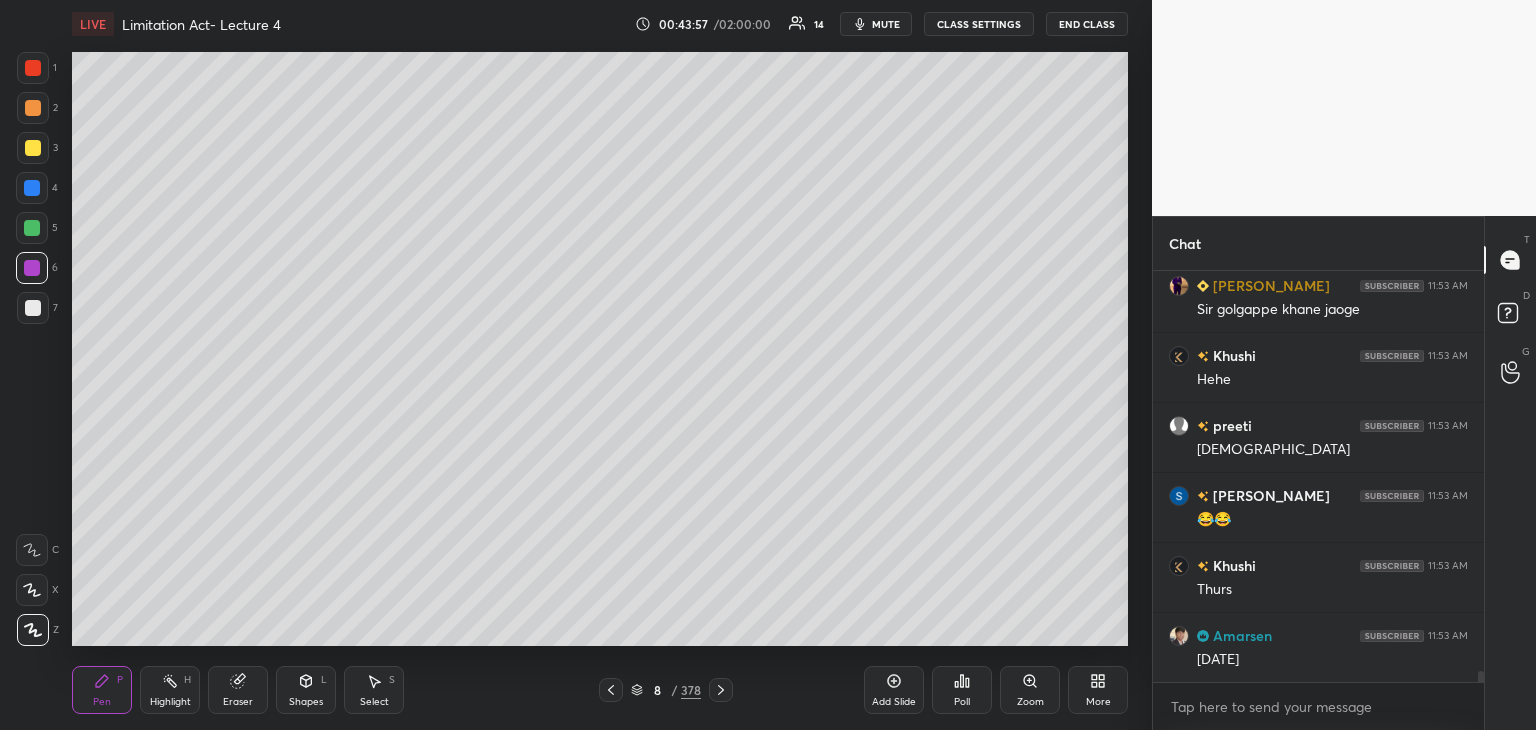 click 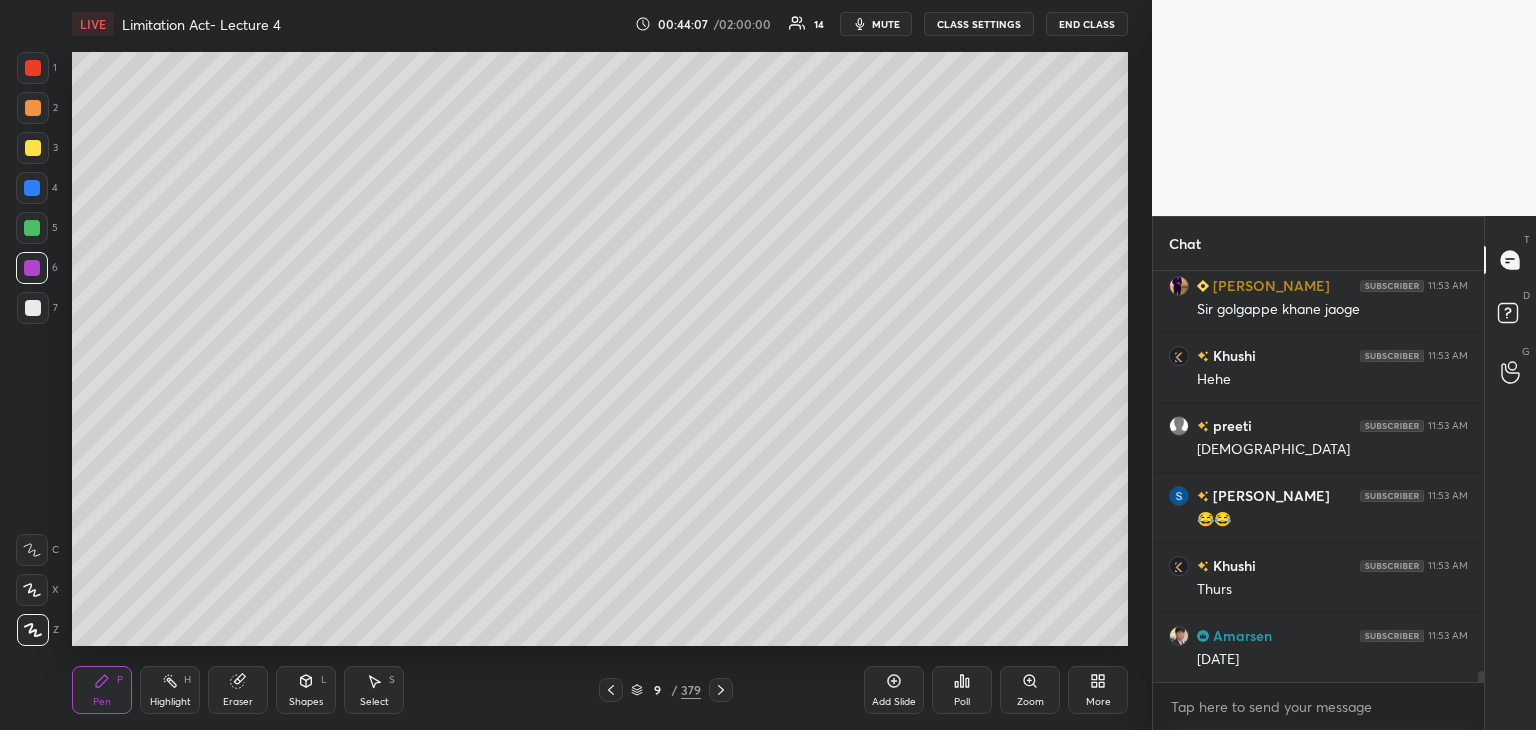 click at bounding box center [32, 188] 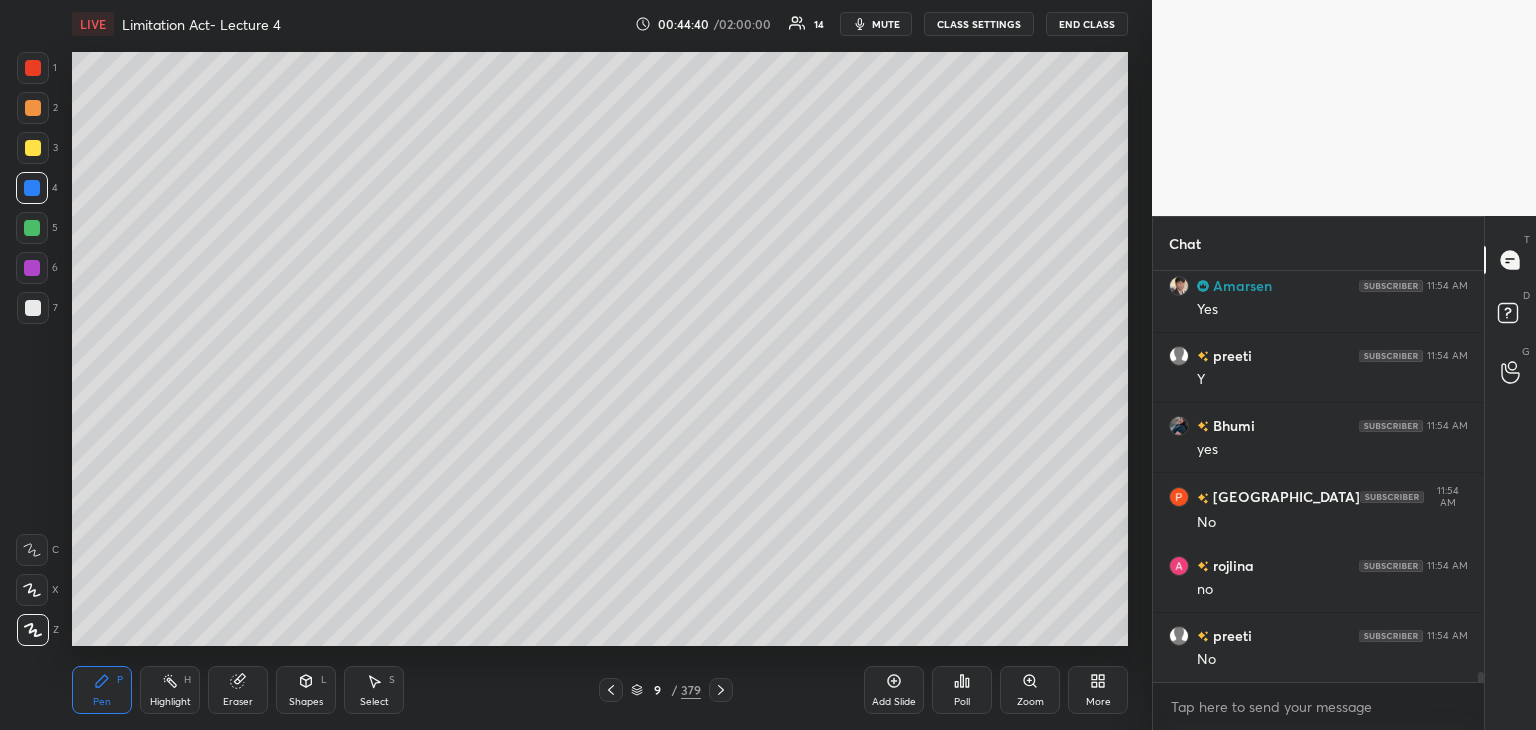 scroll, scrollTop: 15904, scrollLeft: 0, axis: vertical 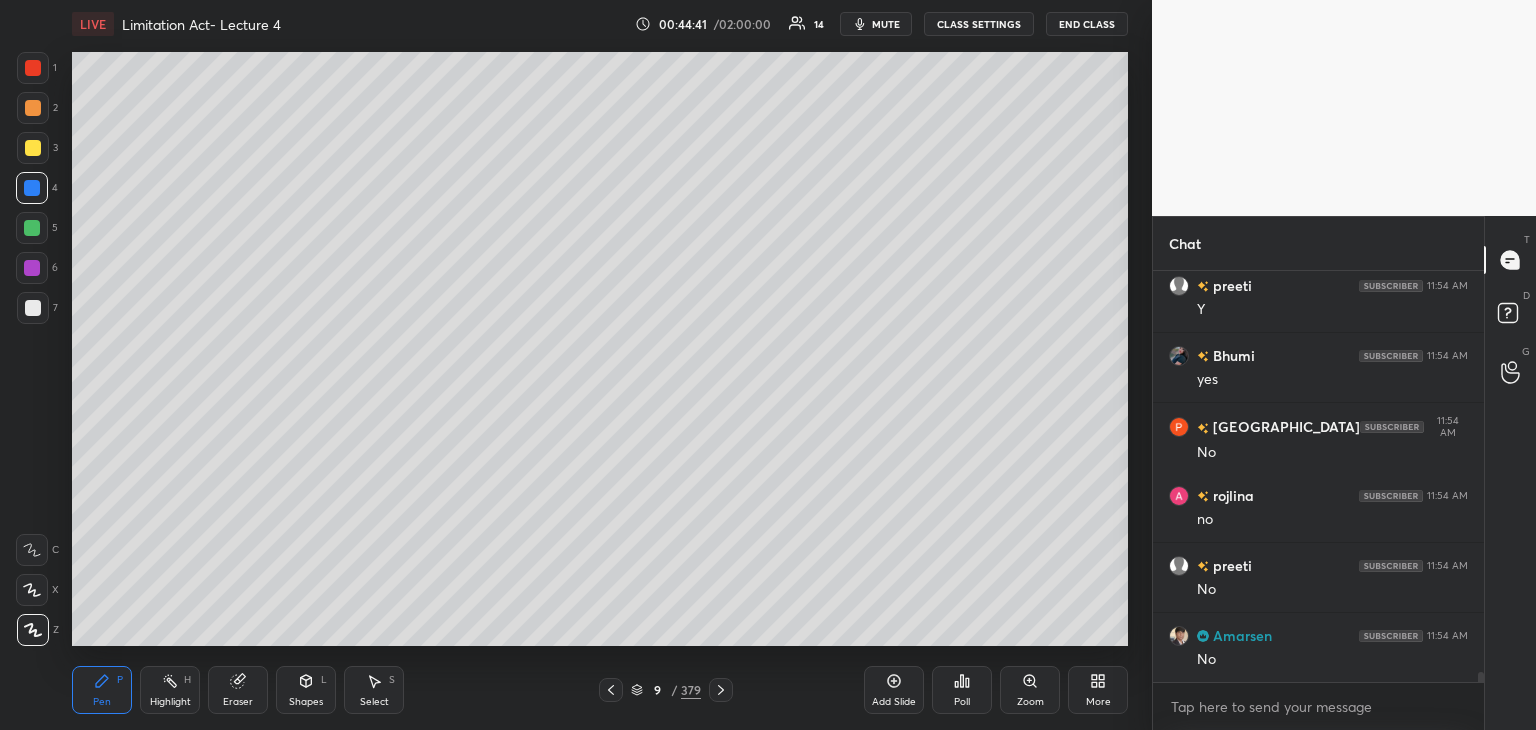 click at bounding box center (32, 228) 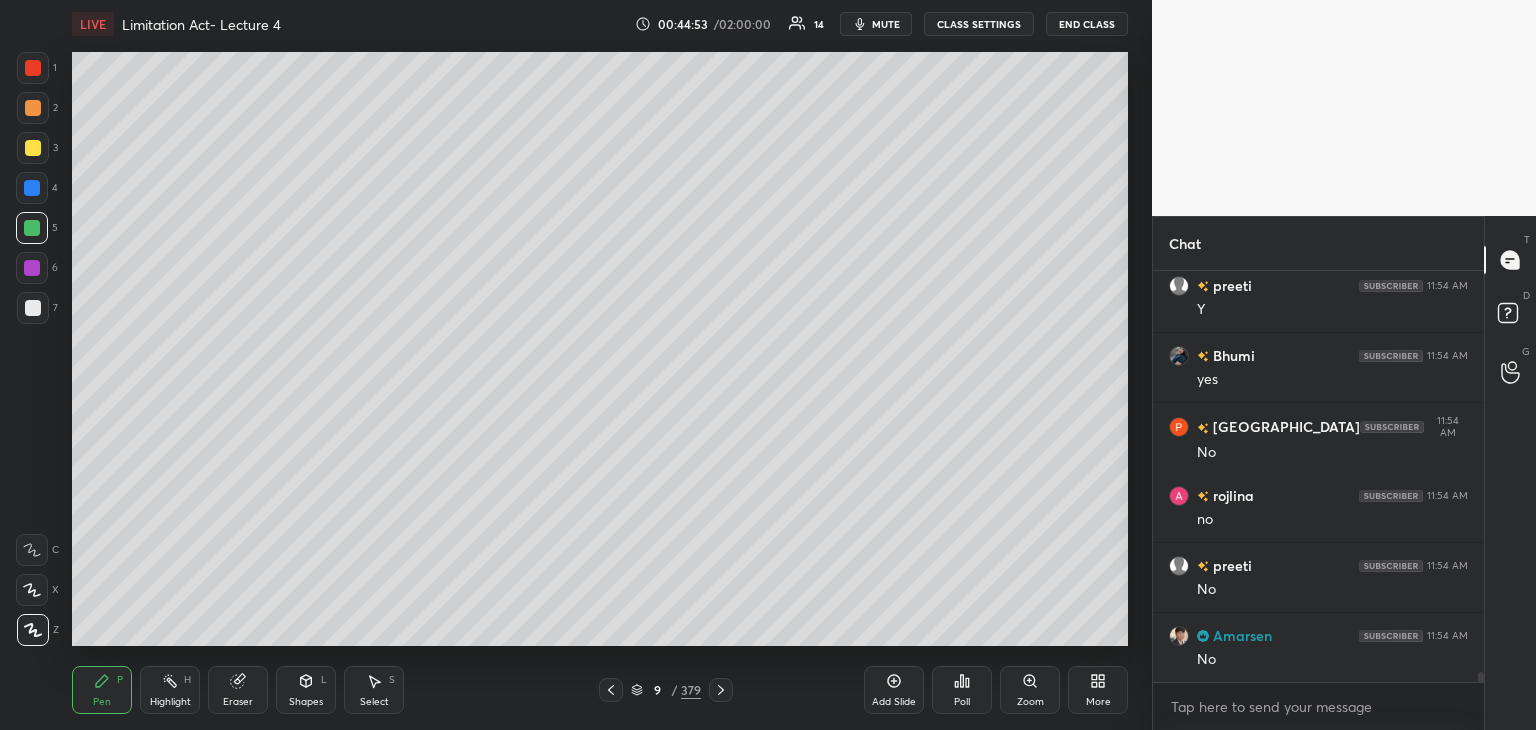 click at bounding box center [33, 308] 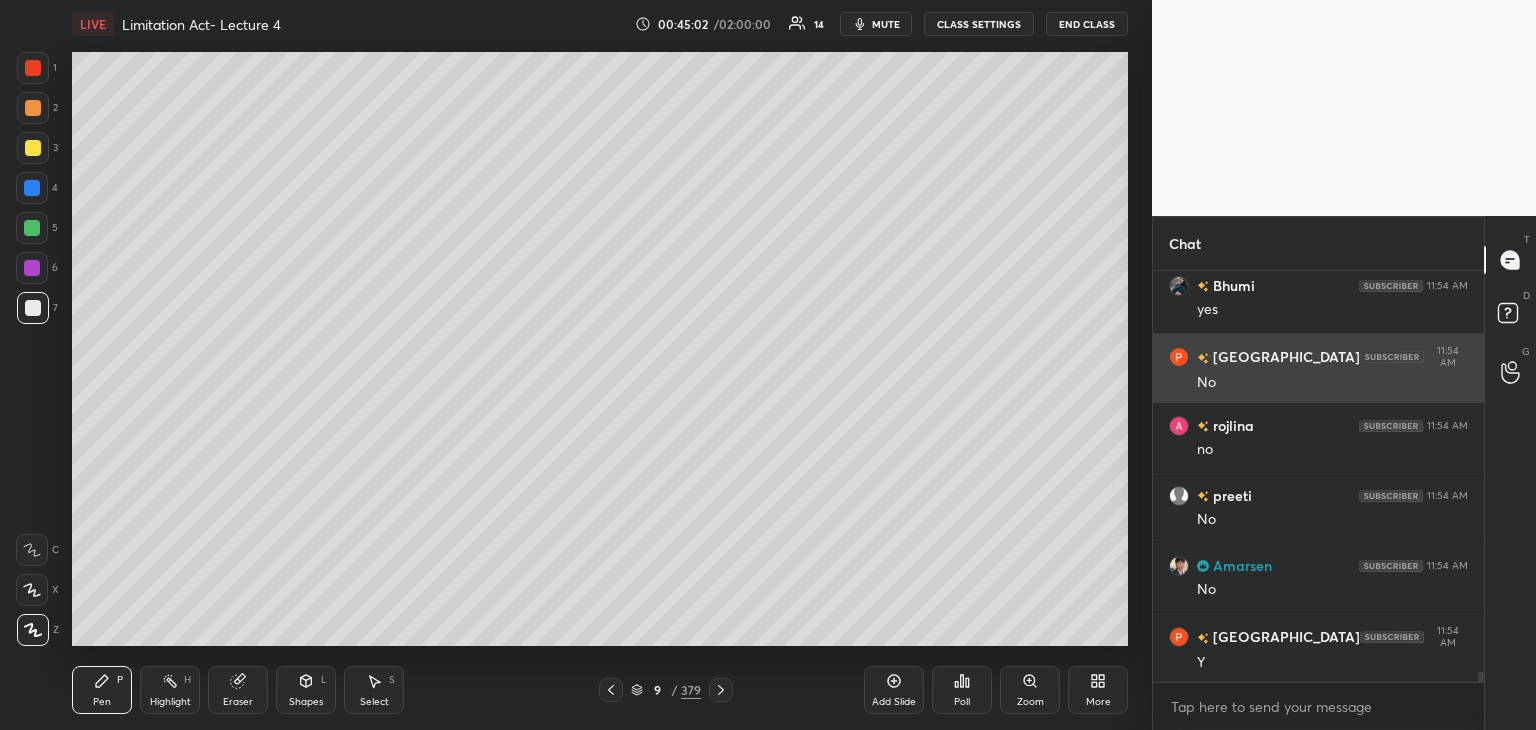scroll, scrollTop: 16044, scrollLeft: 0, axis: vertical 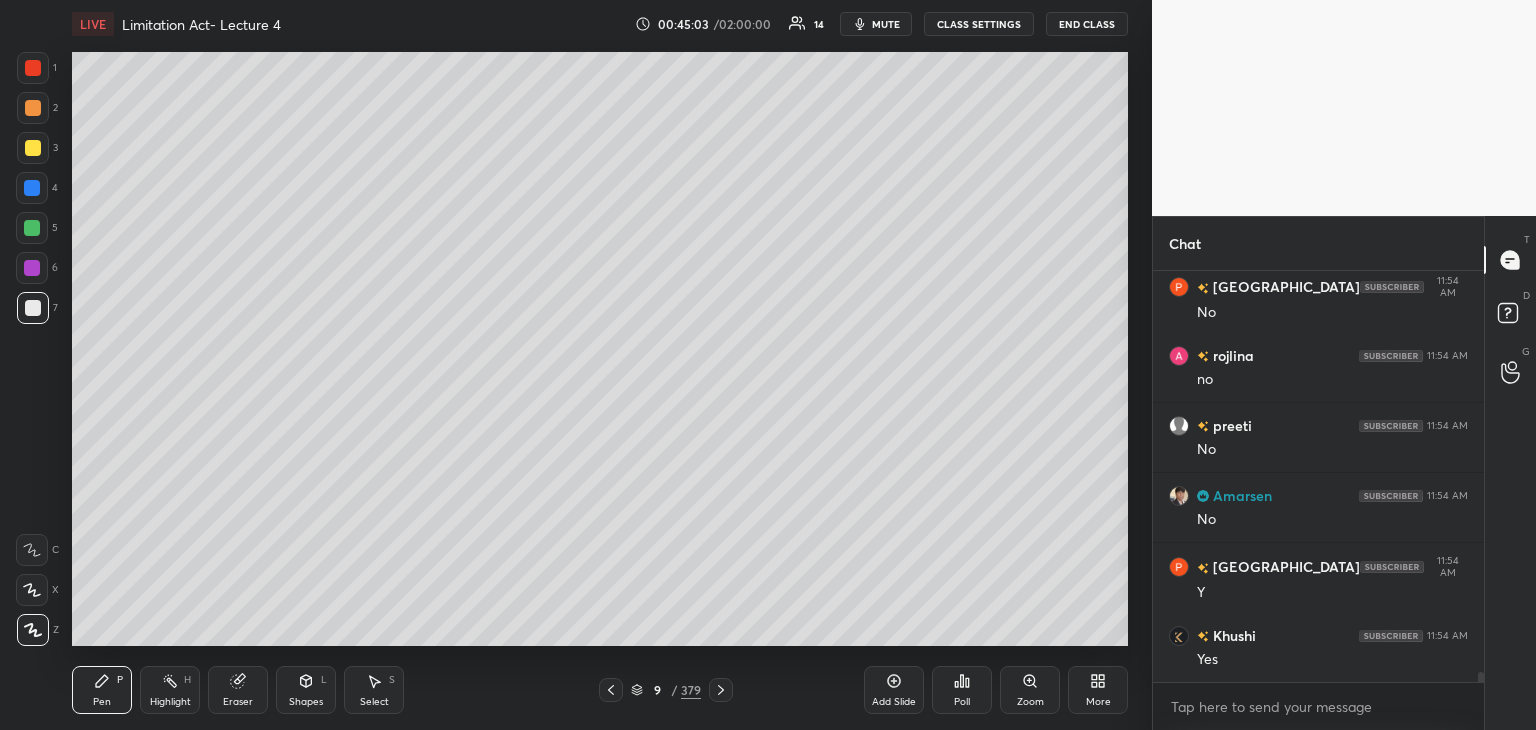 click on "Add Slide" at bounding box center [894, 702] 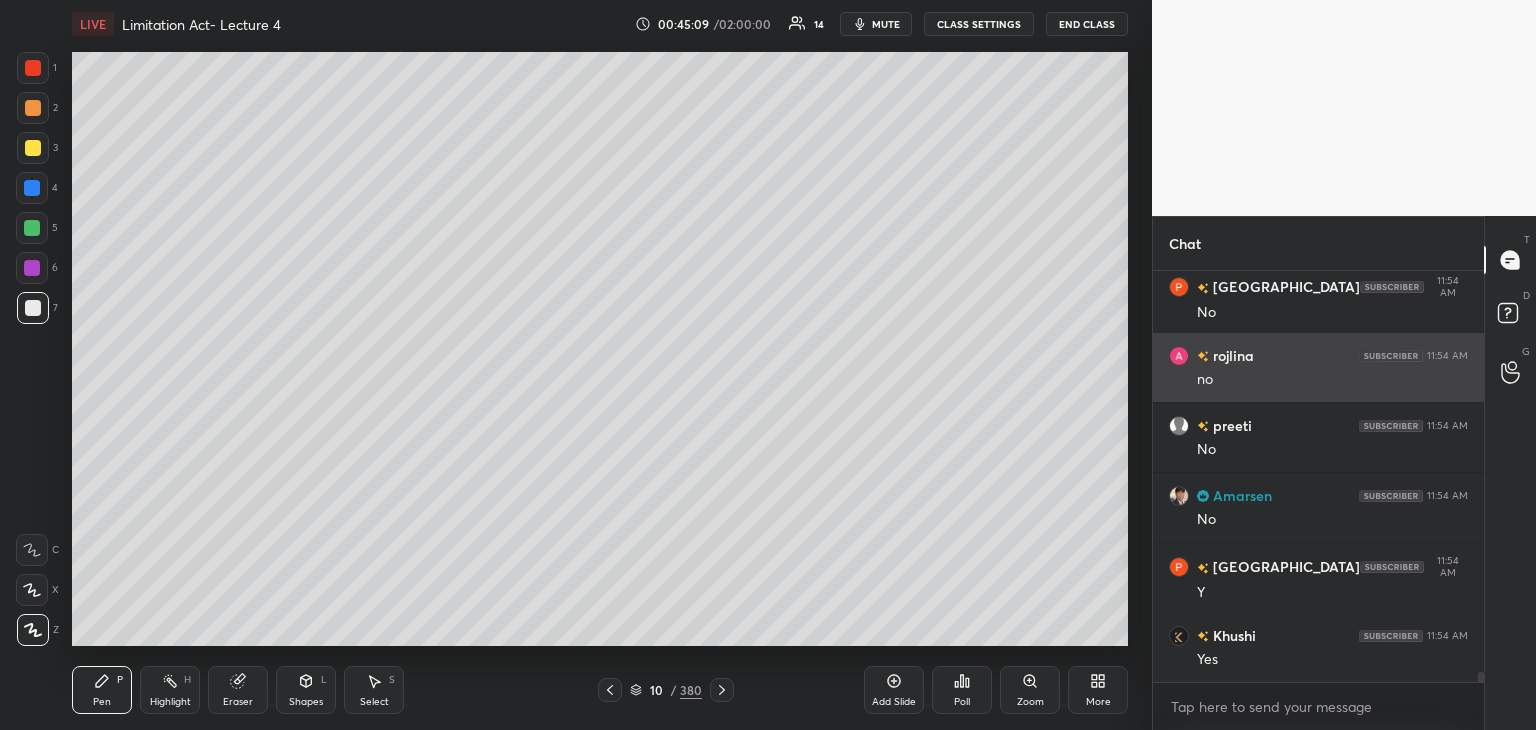 click at bounding box center (32, 228) 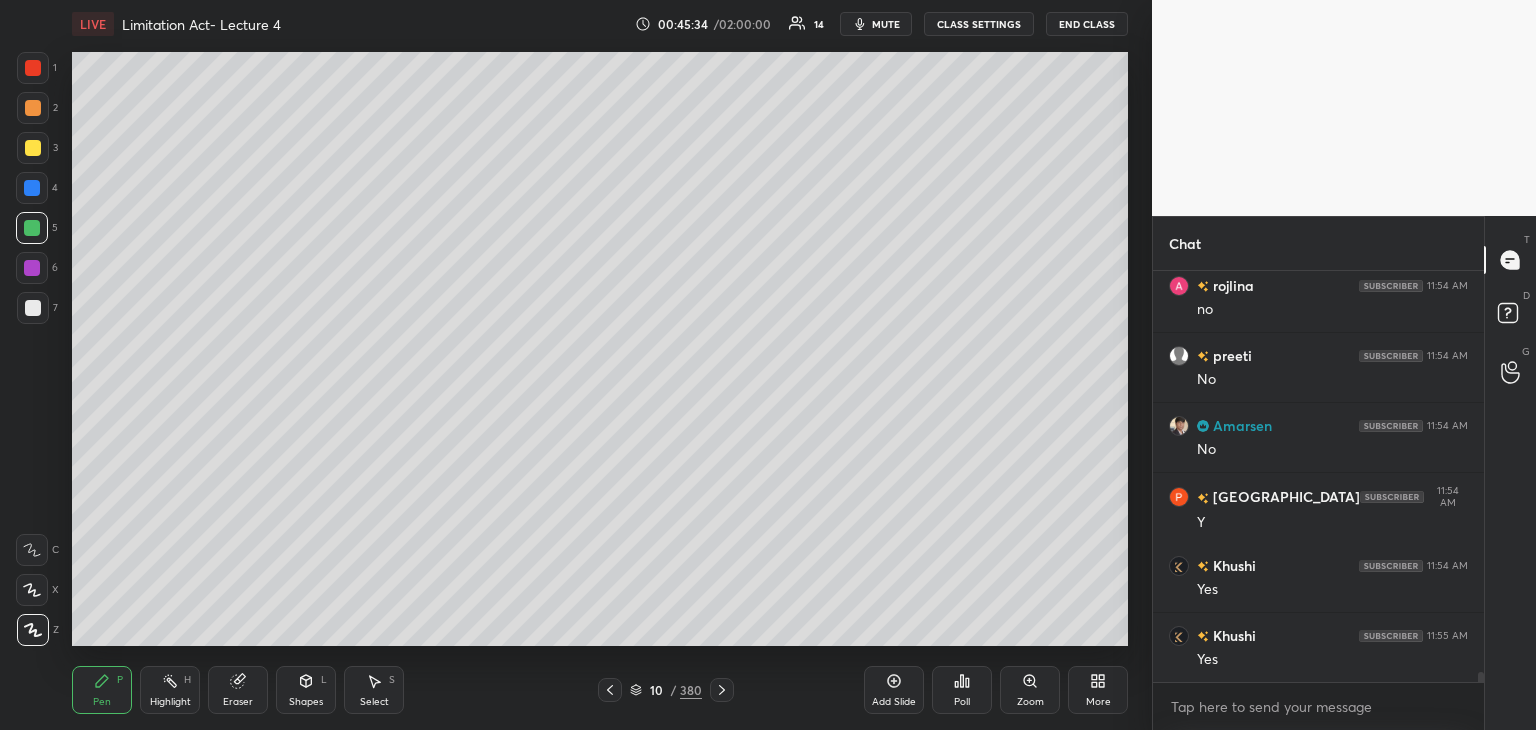 scroll, scrollTop: 16184, scrollLeft: 0, axis: vertical 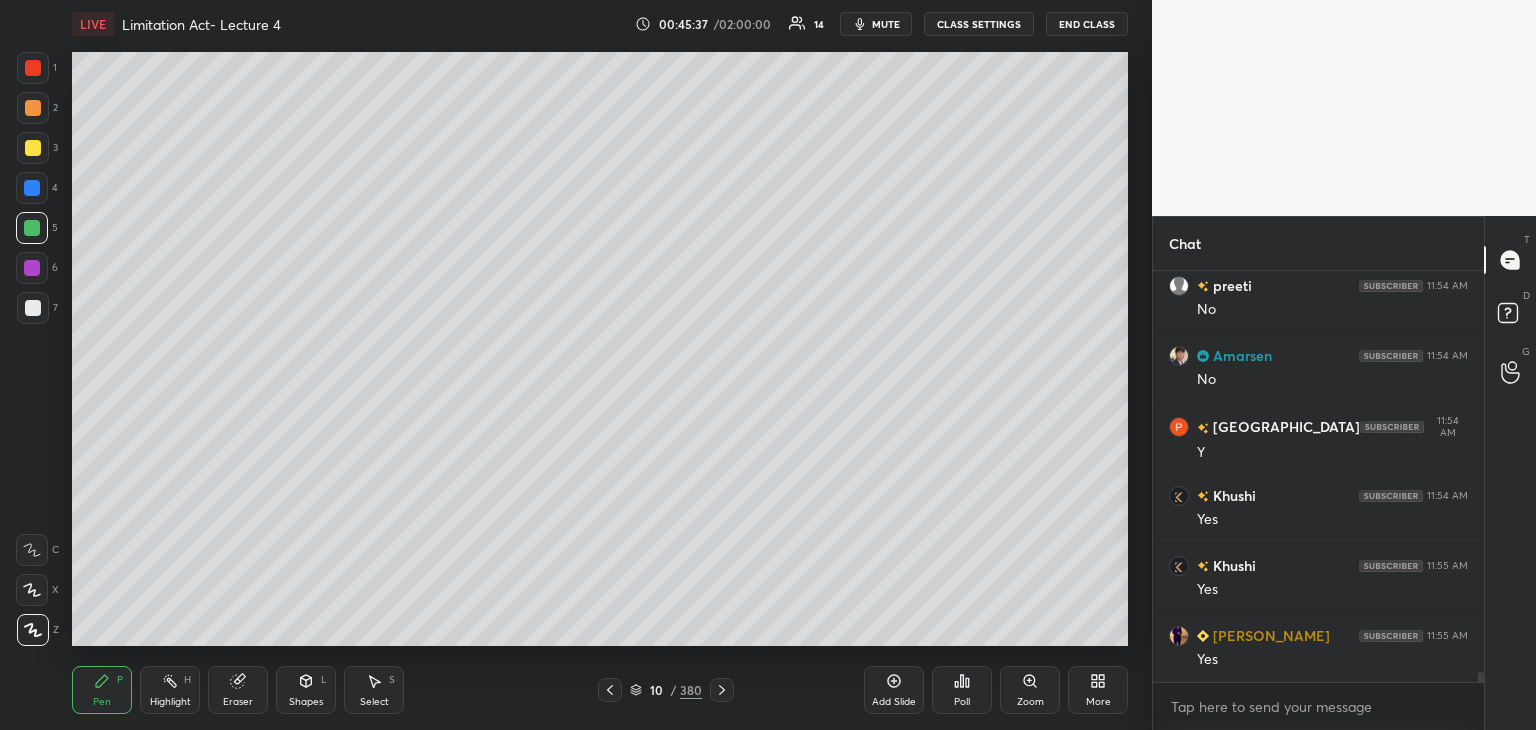 click at bounding box center (33, 308) 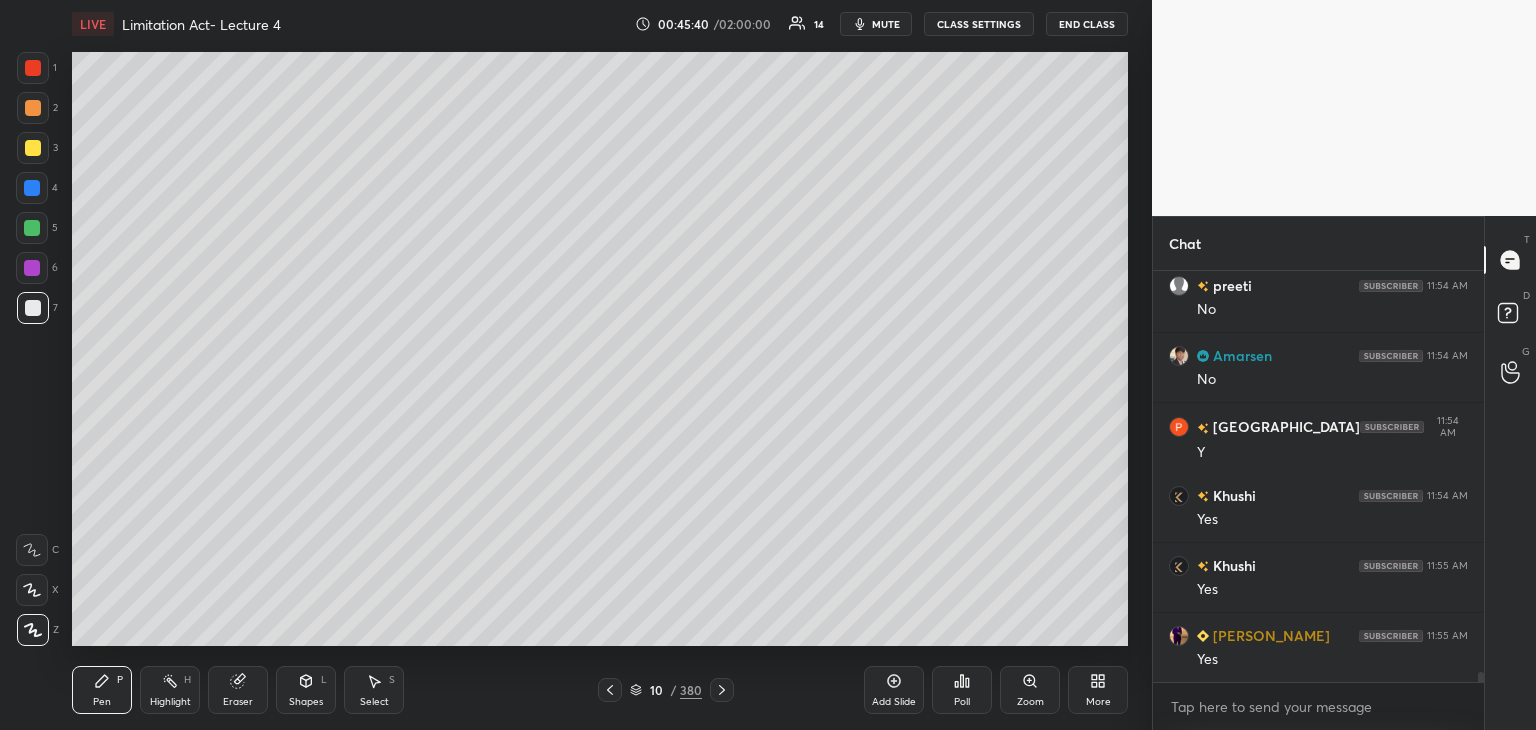 click on "1 2 3 4 5 6 7 C X Z C X Z E E Erase all   H H" at bounding box center (32, 349) 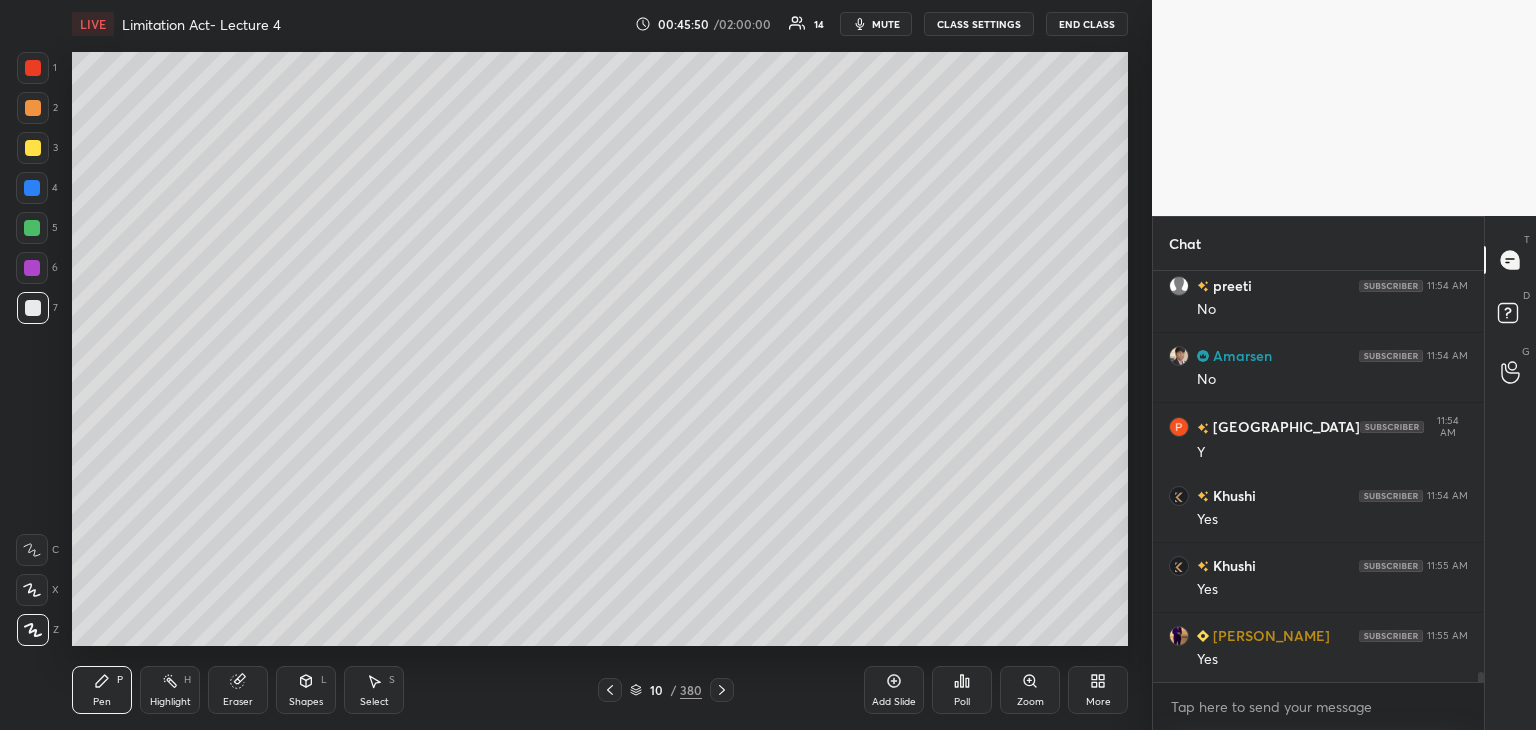 click at bounding box center (33, 308) 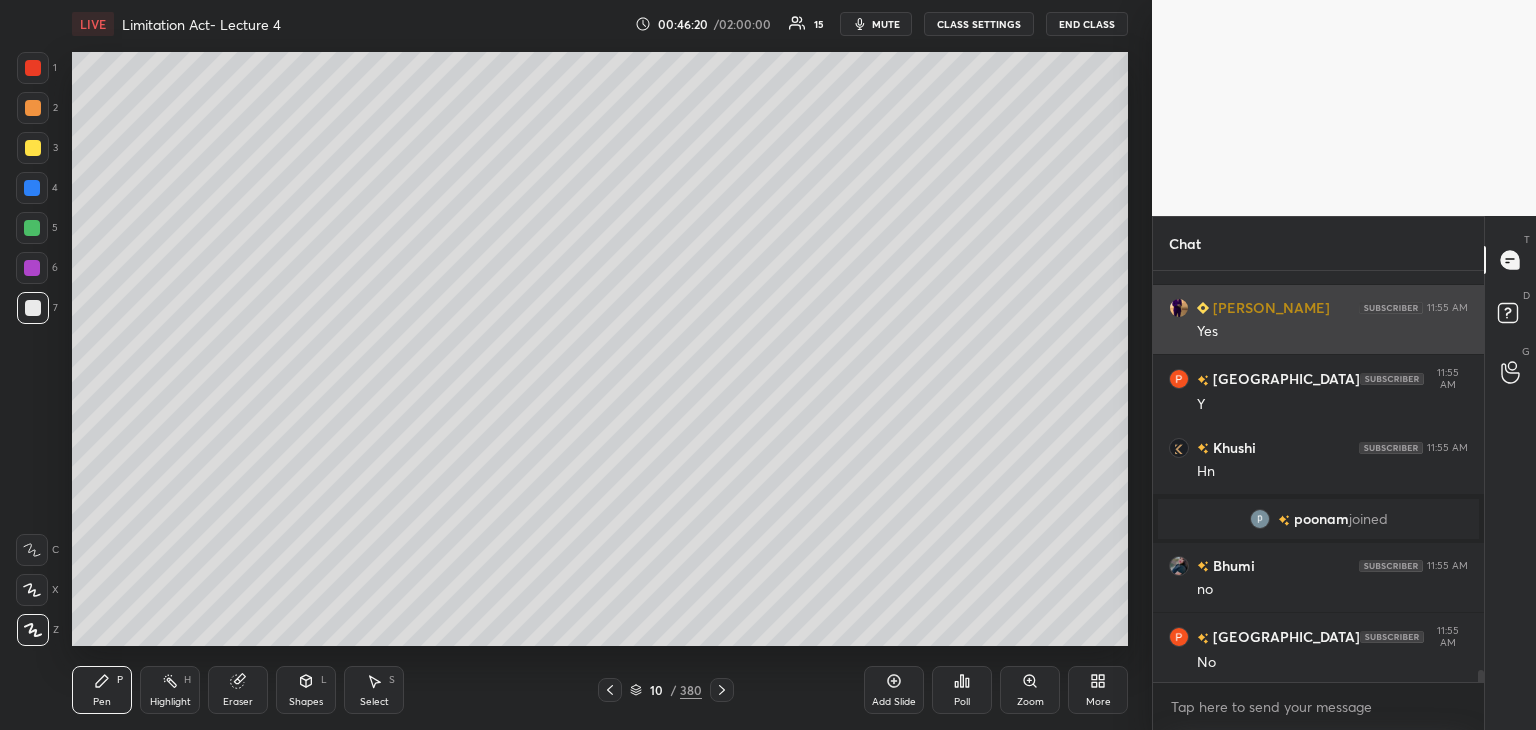 scroll, scrollTop: 14206, scrollLeft: 0, axis: vertical 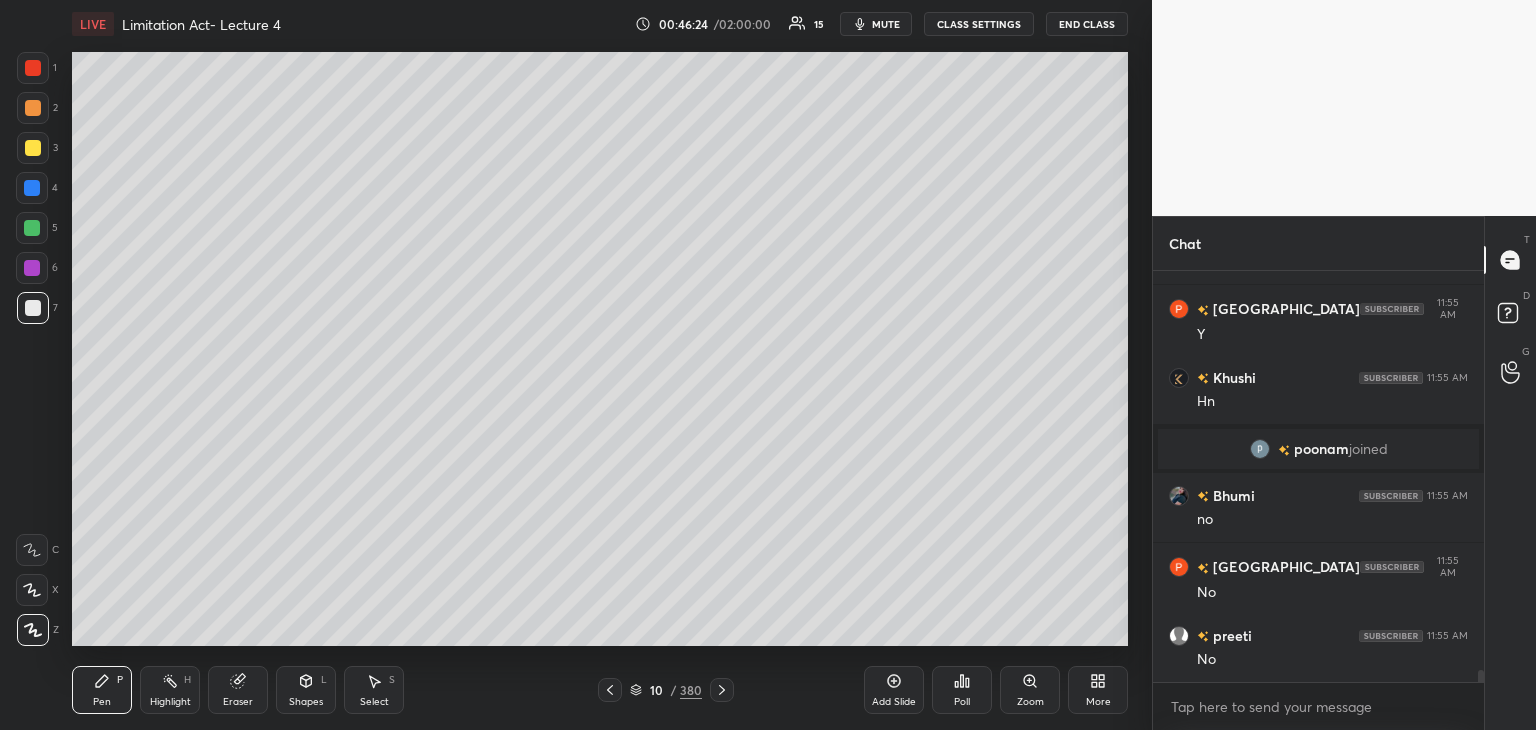 click at bounding box center [610, 690] 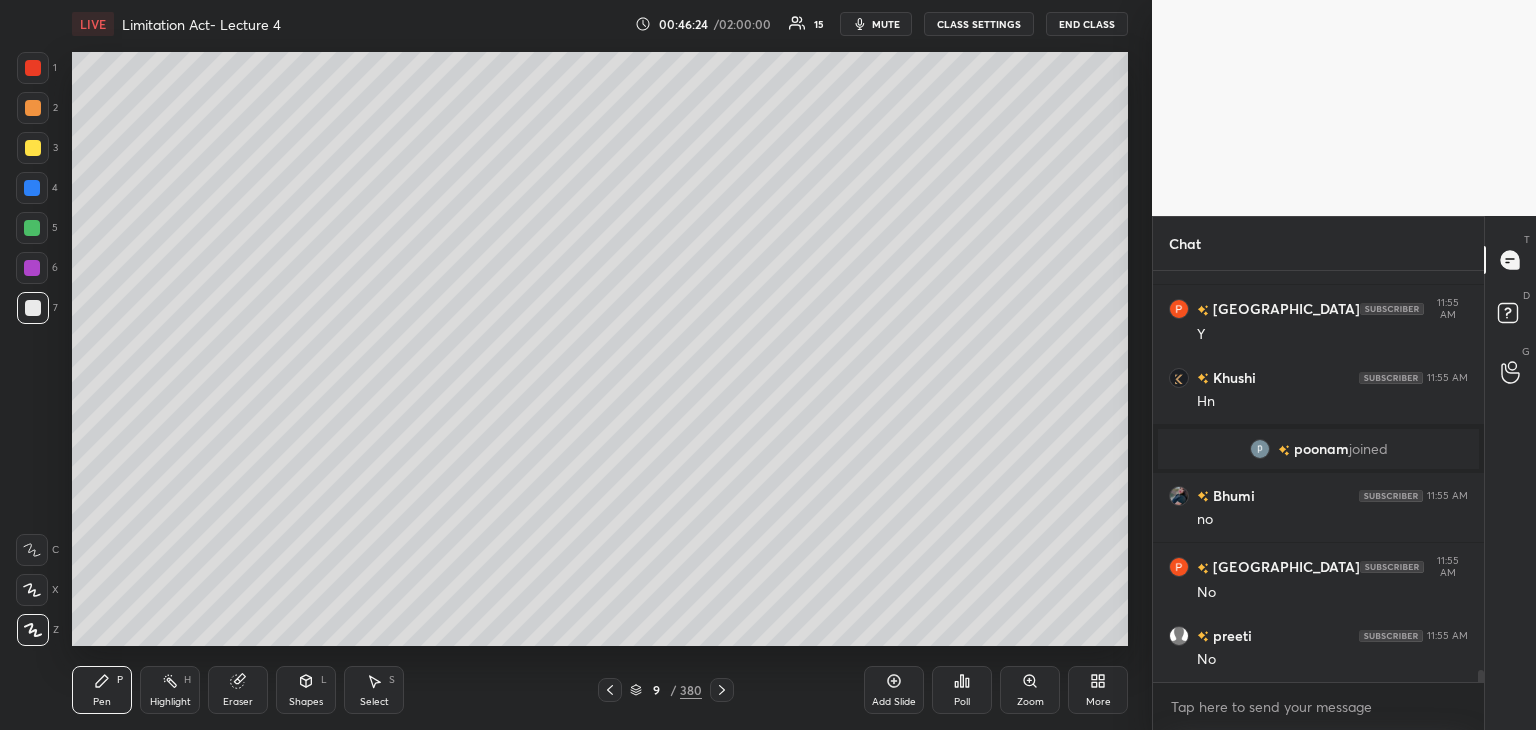 click at bounding box center [610, 690] 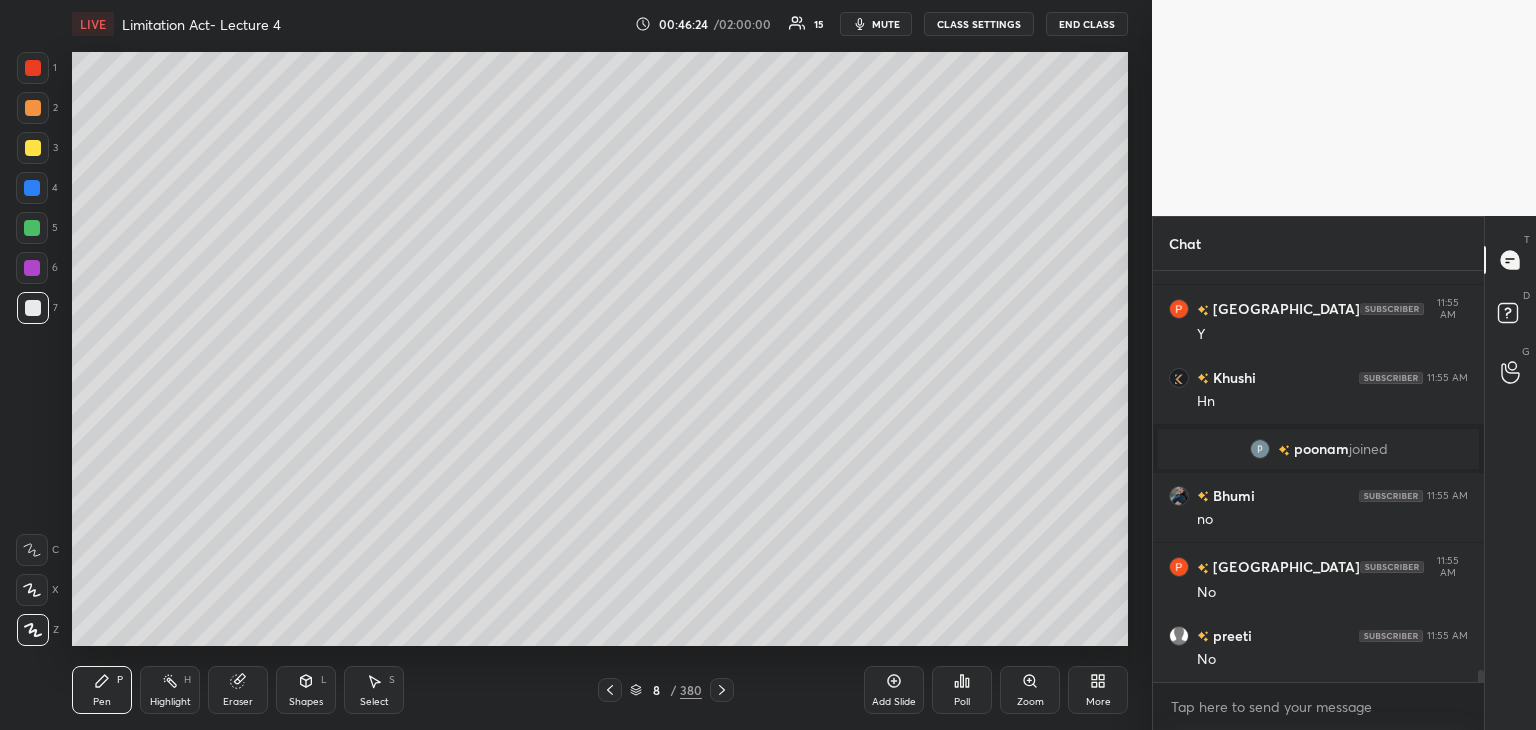click 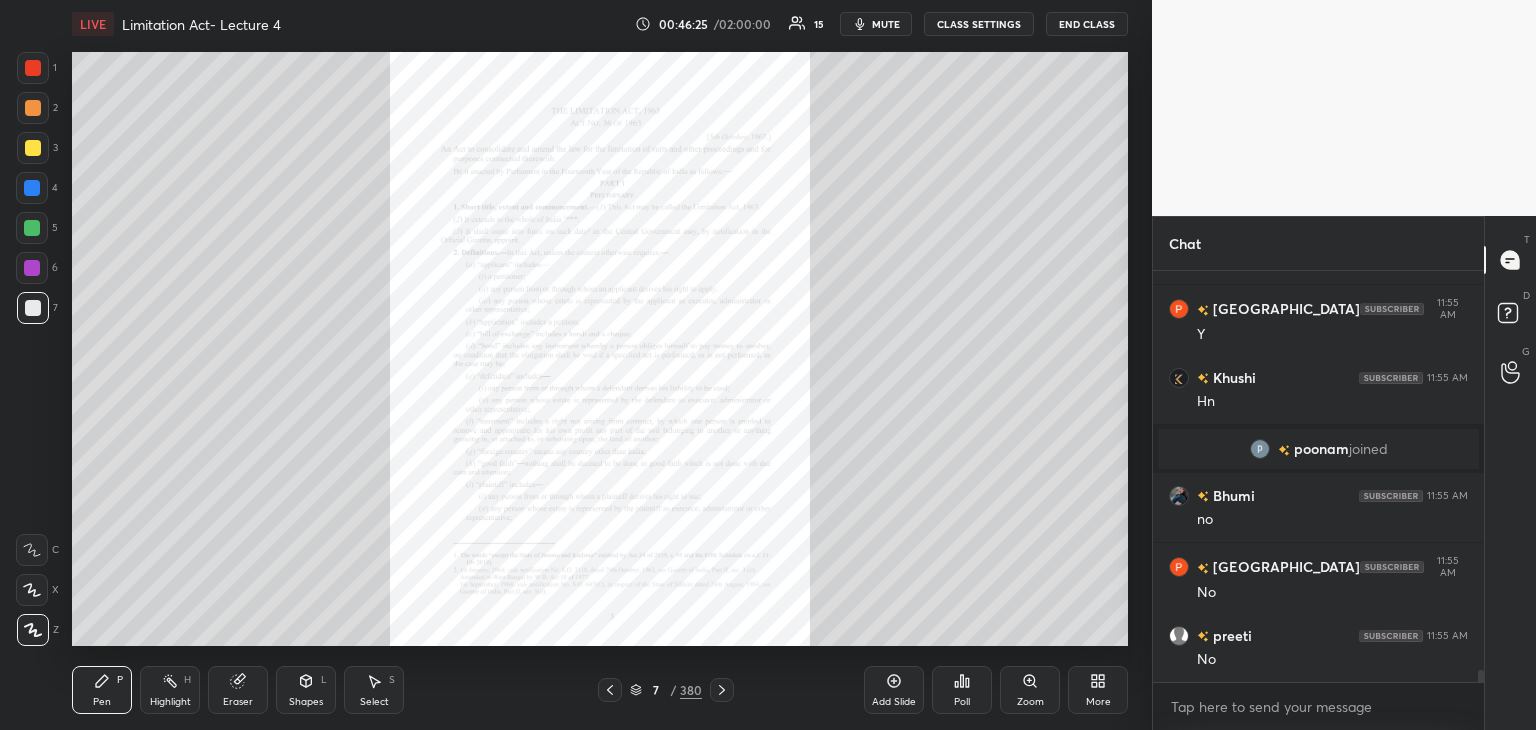 click 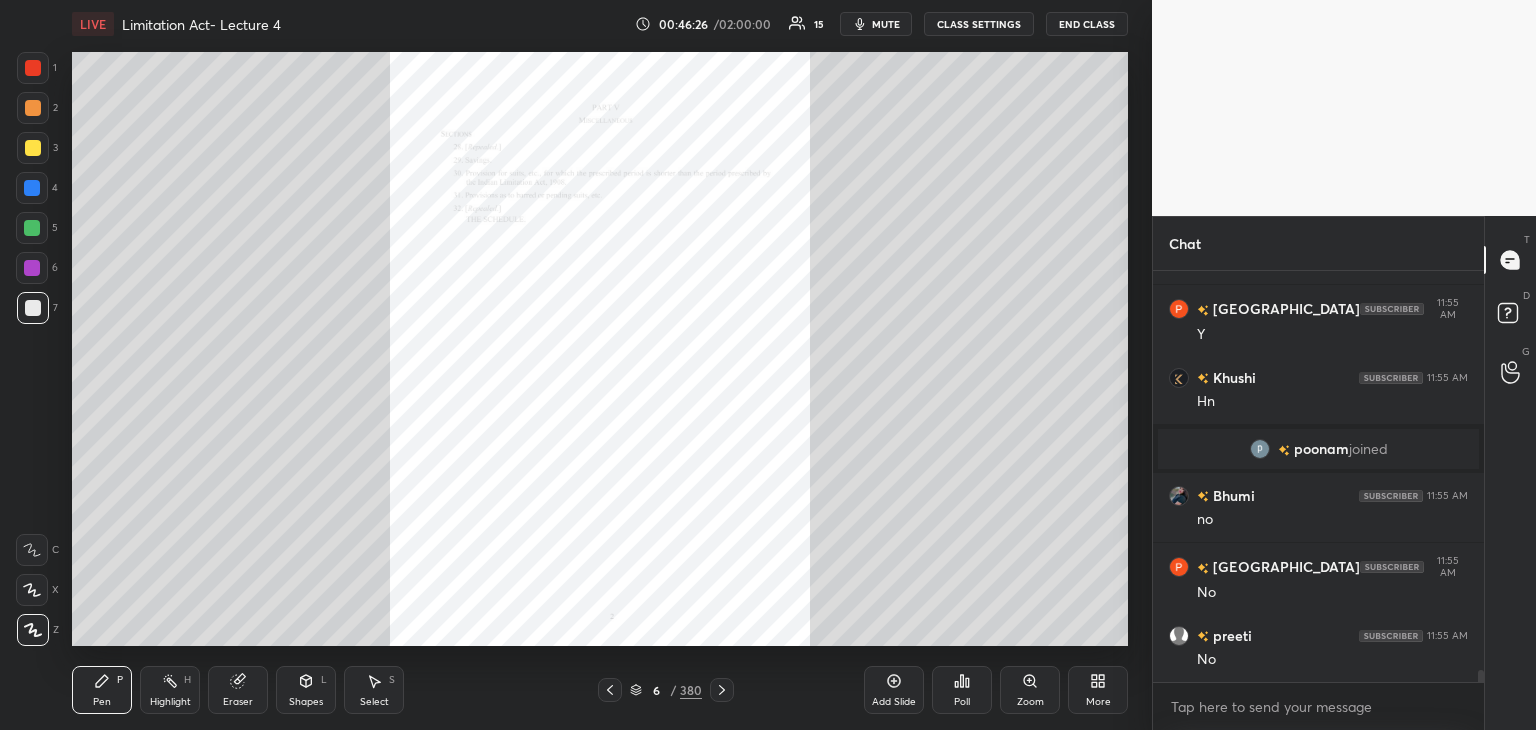 click at bounding box center (722, 690) 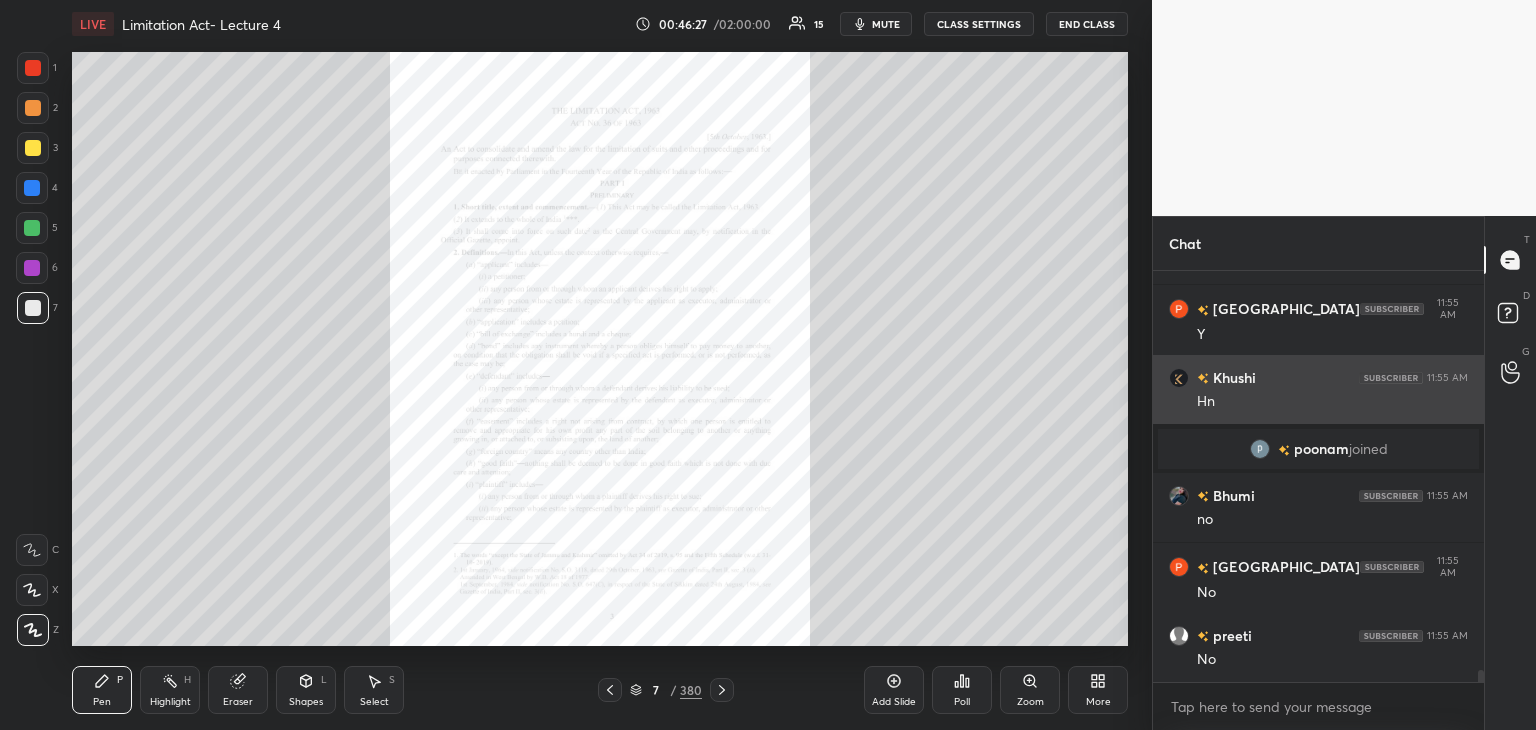 click on "7 / 380" at bounding box center [666, 690] 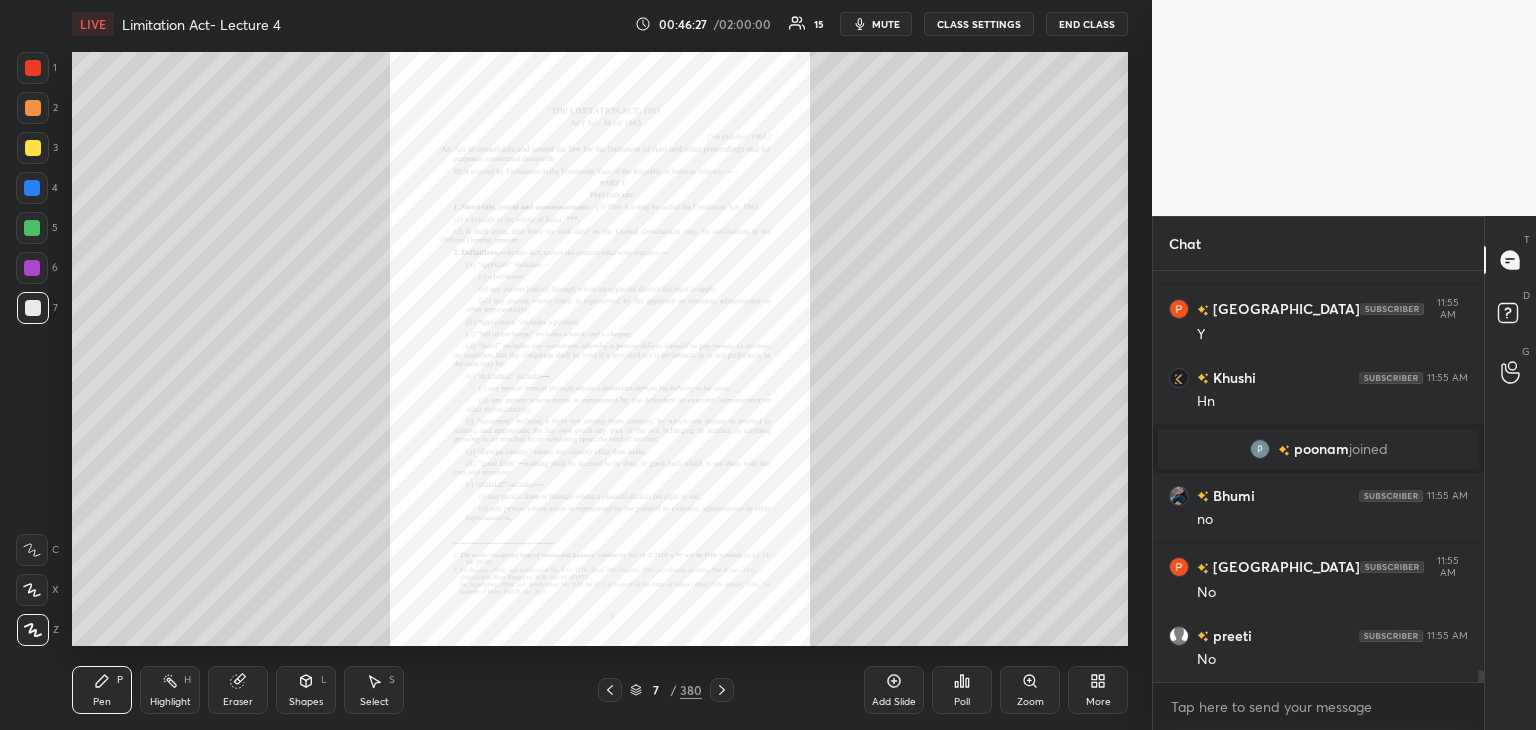click 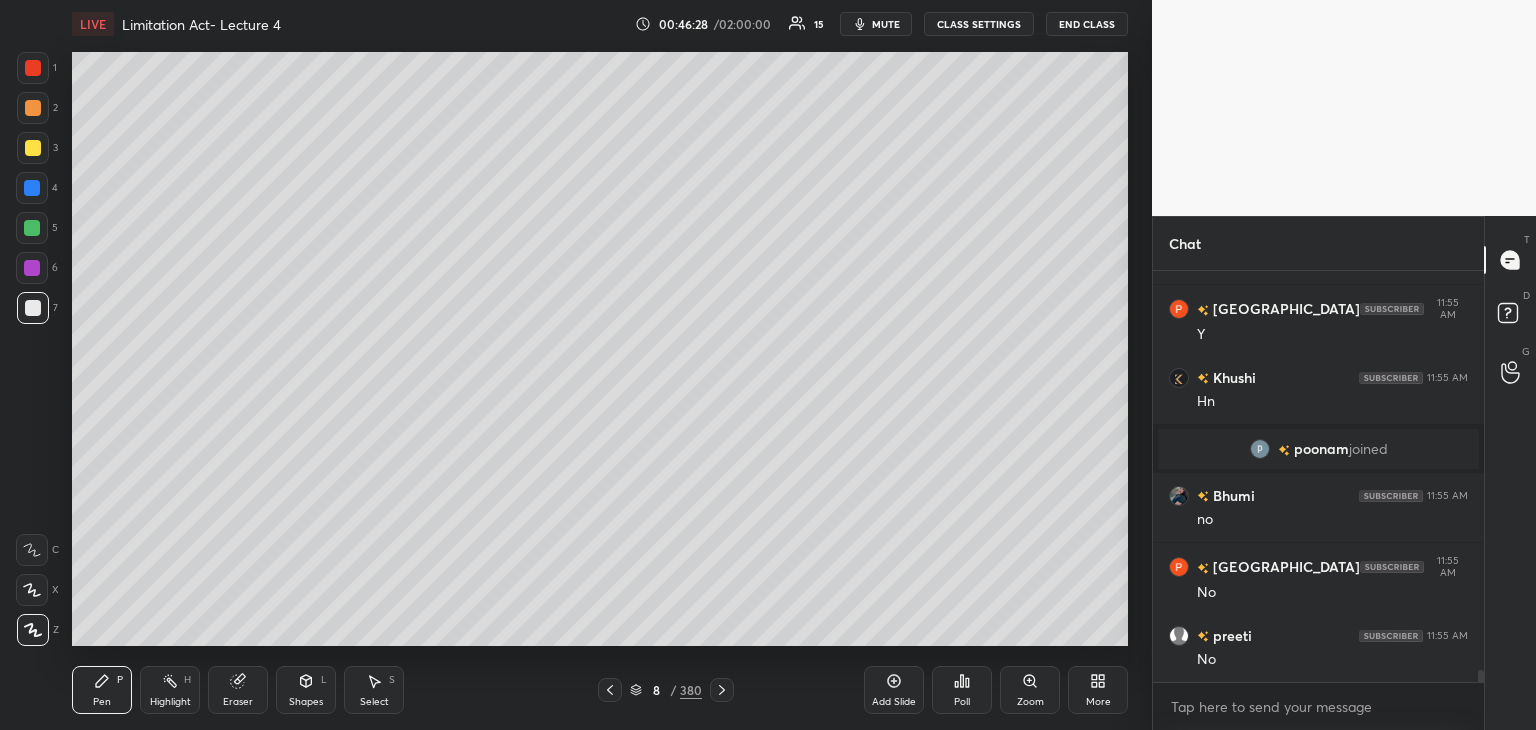 click at bounding box center (722, 690) 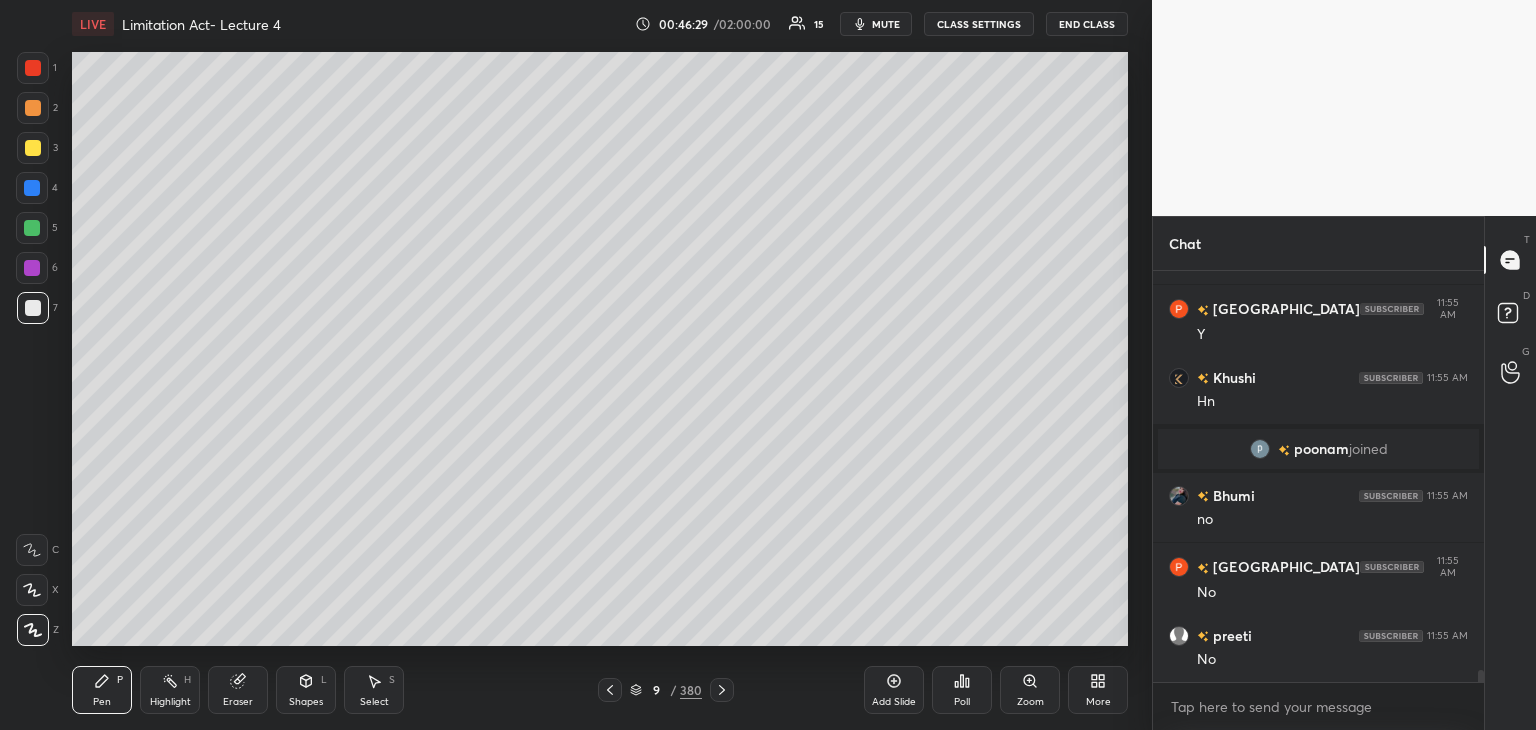 click 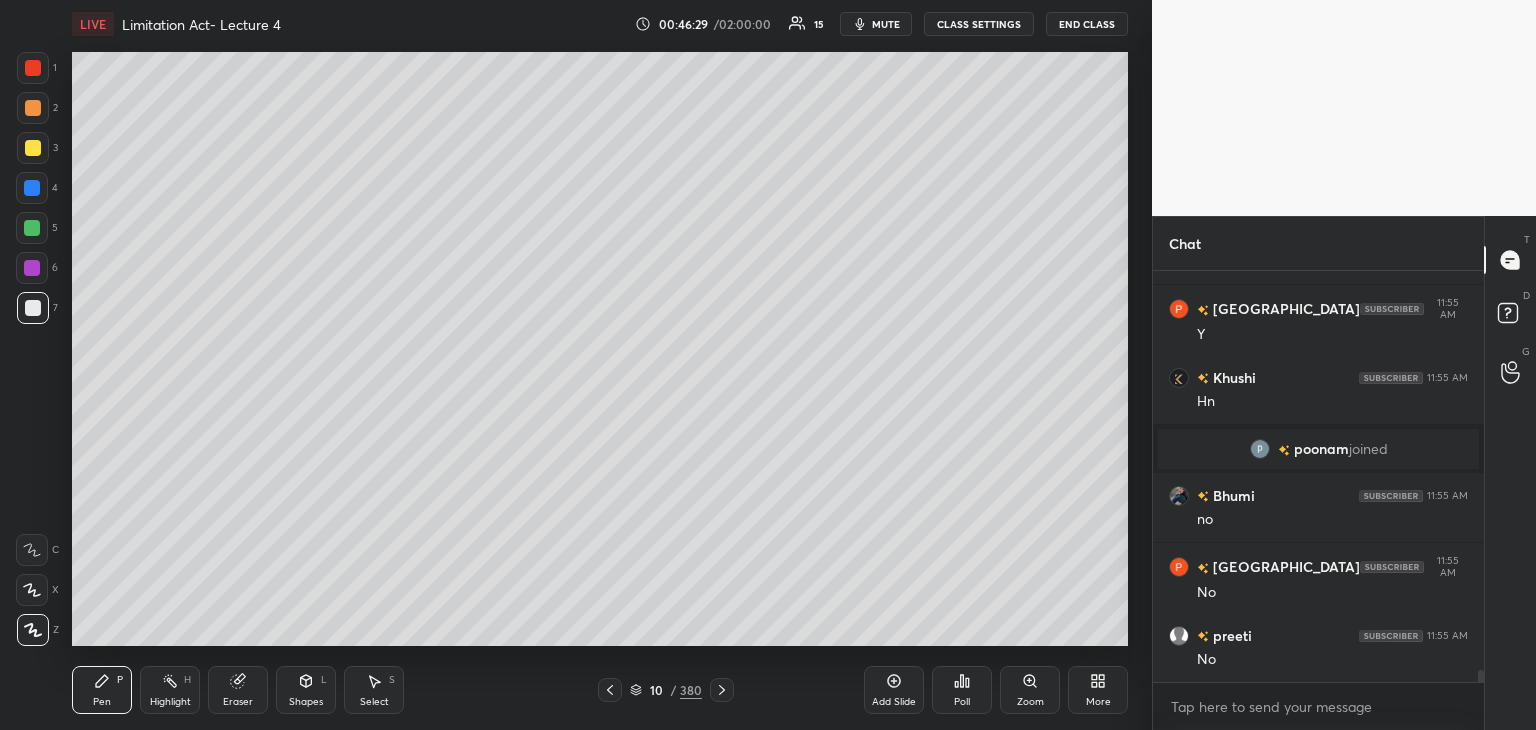 click 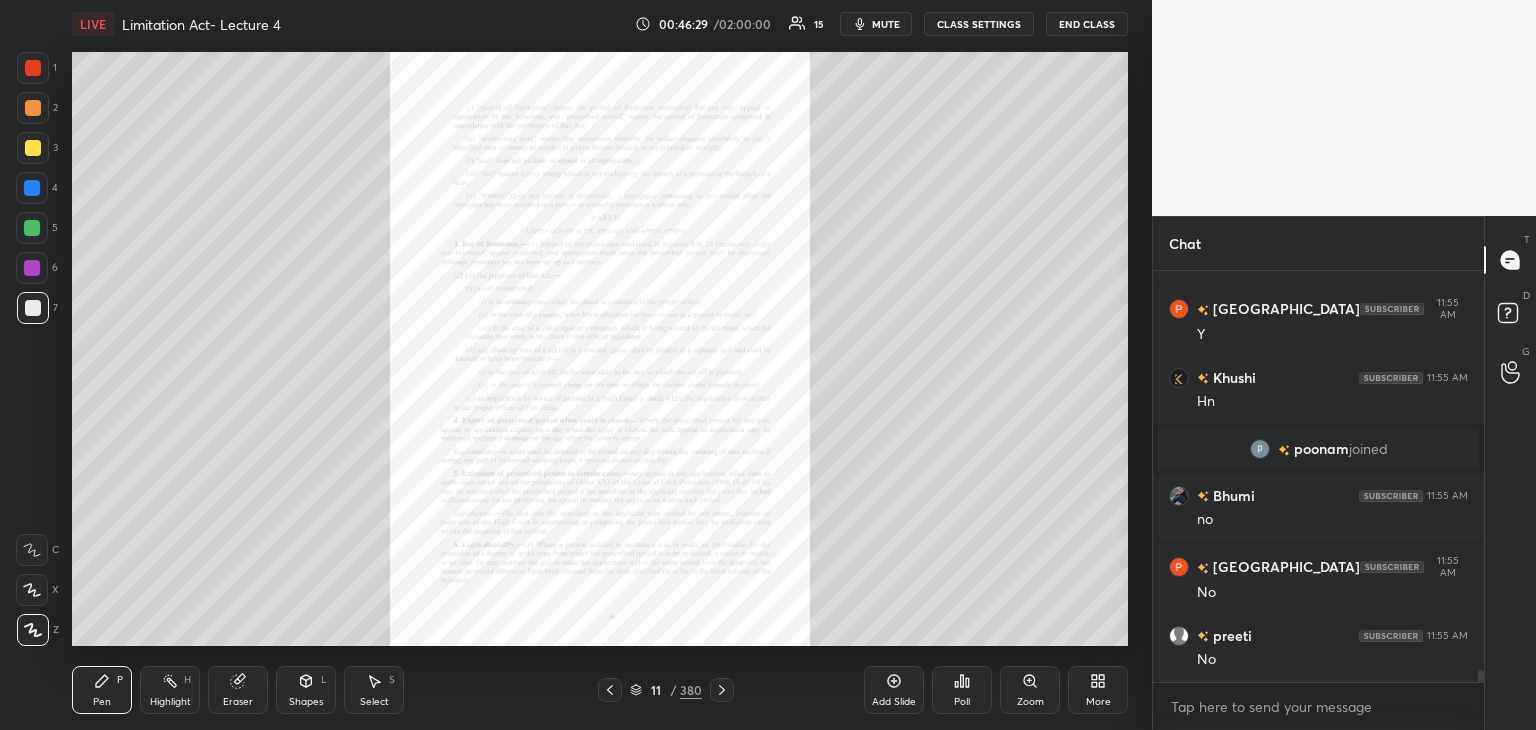 click 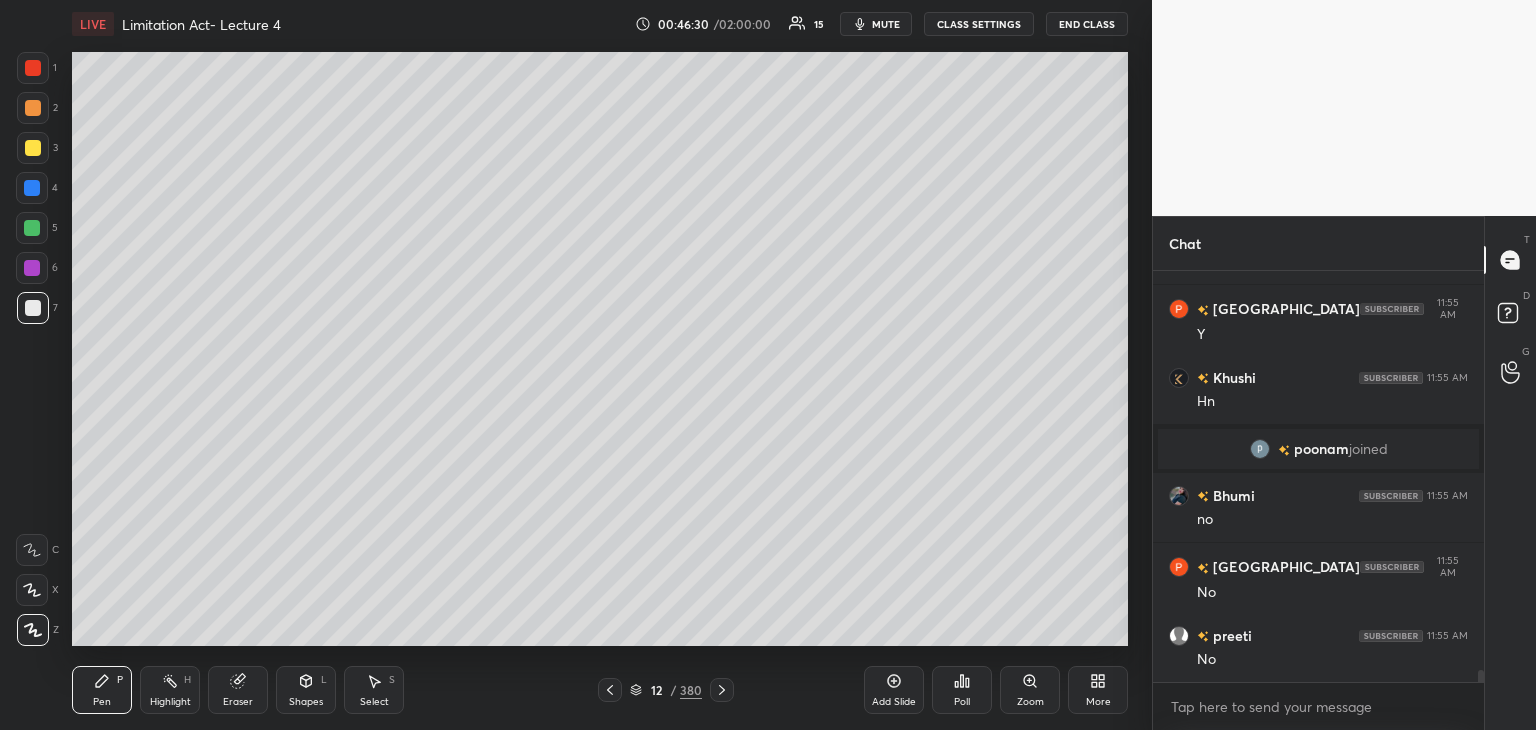 click 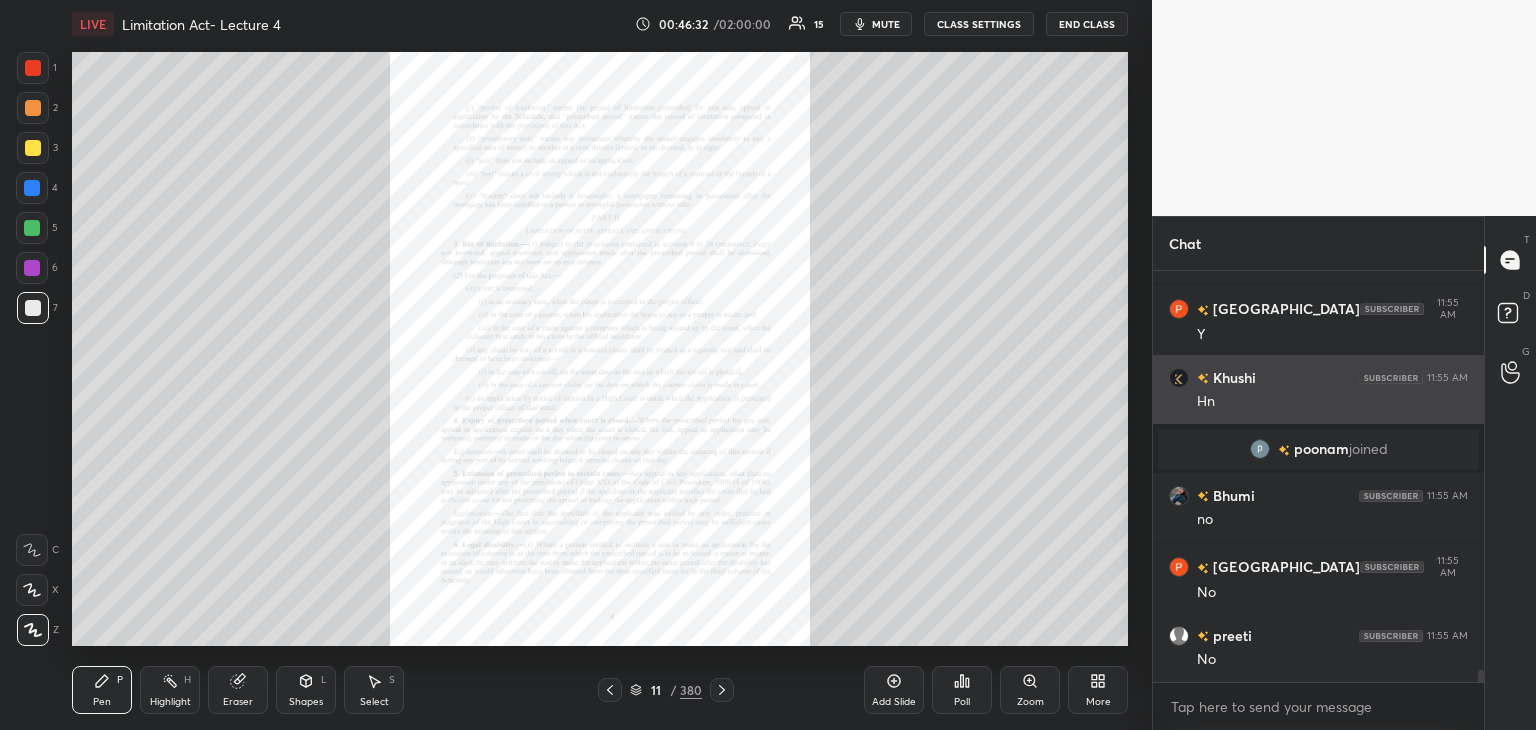 click on "Zoom" at bounding box center (1030, 690) 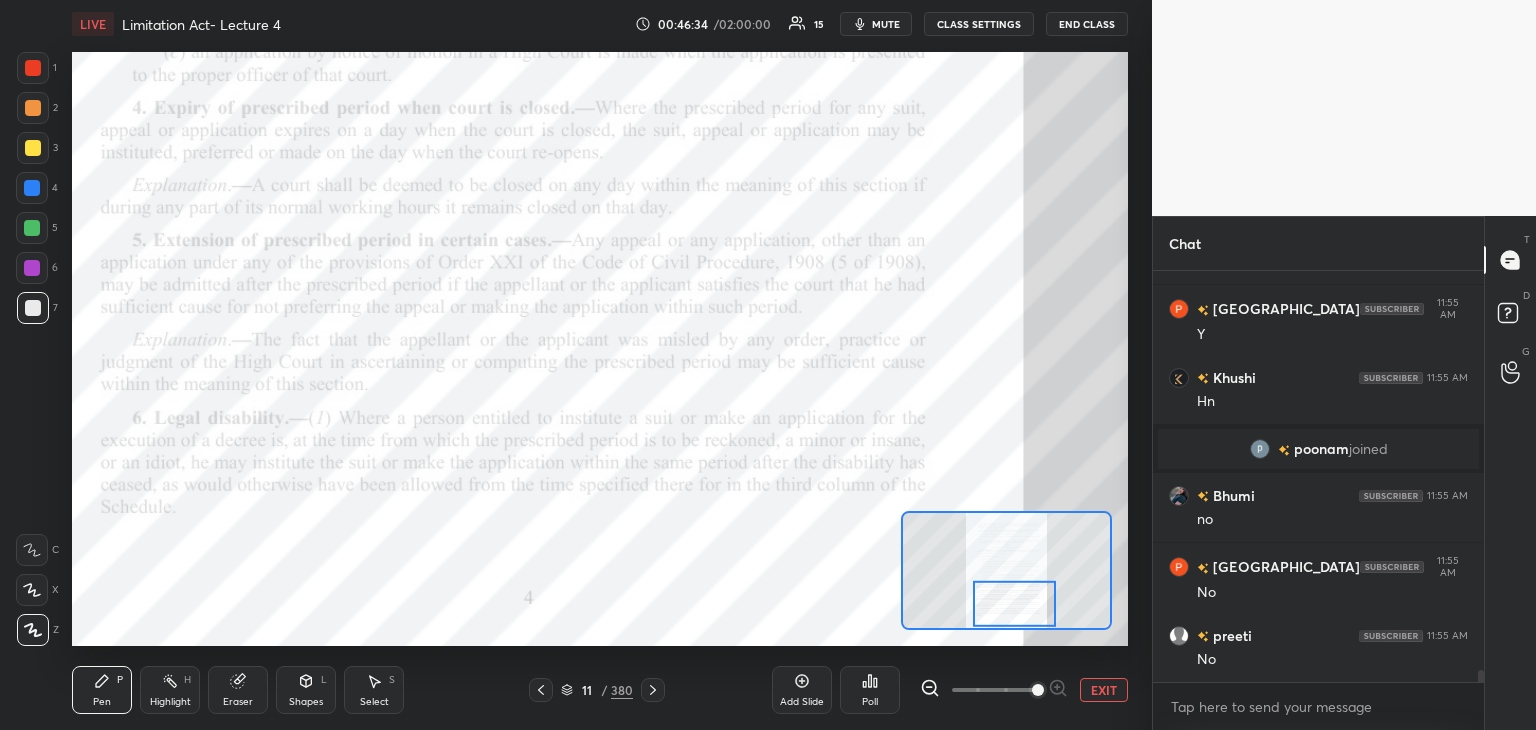 scroll, scrollTop: 14276, scrollLeft: 0, axis: vertical 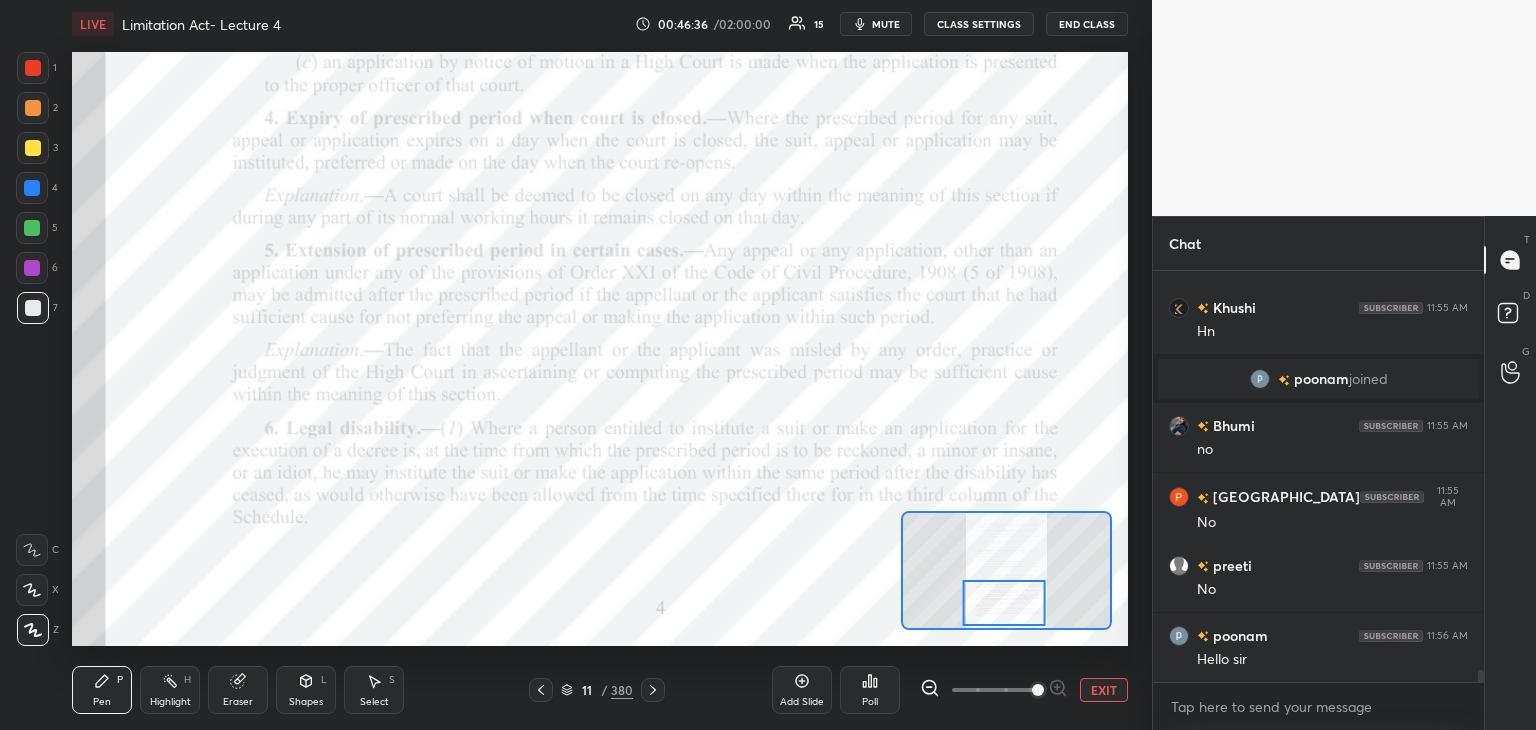 click at bounding box center (33, 68) 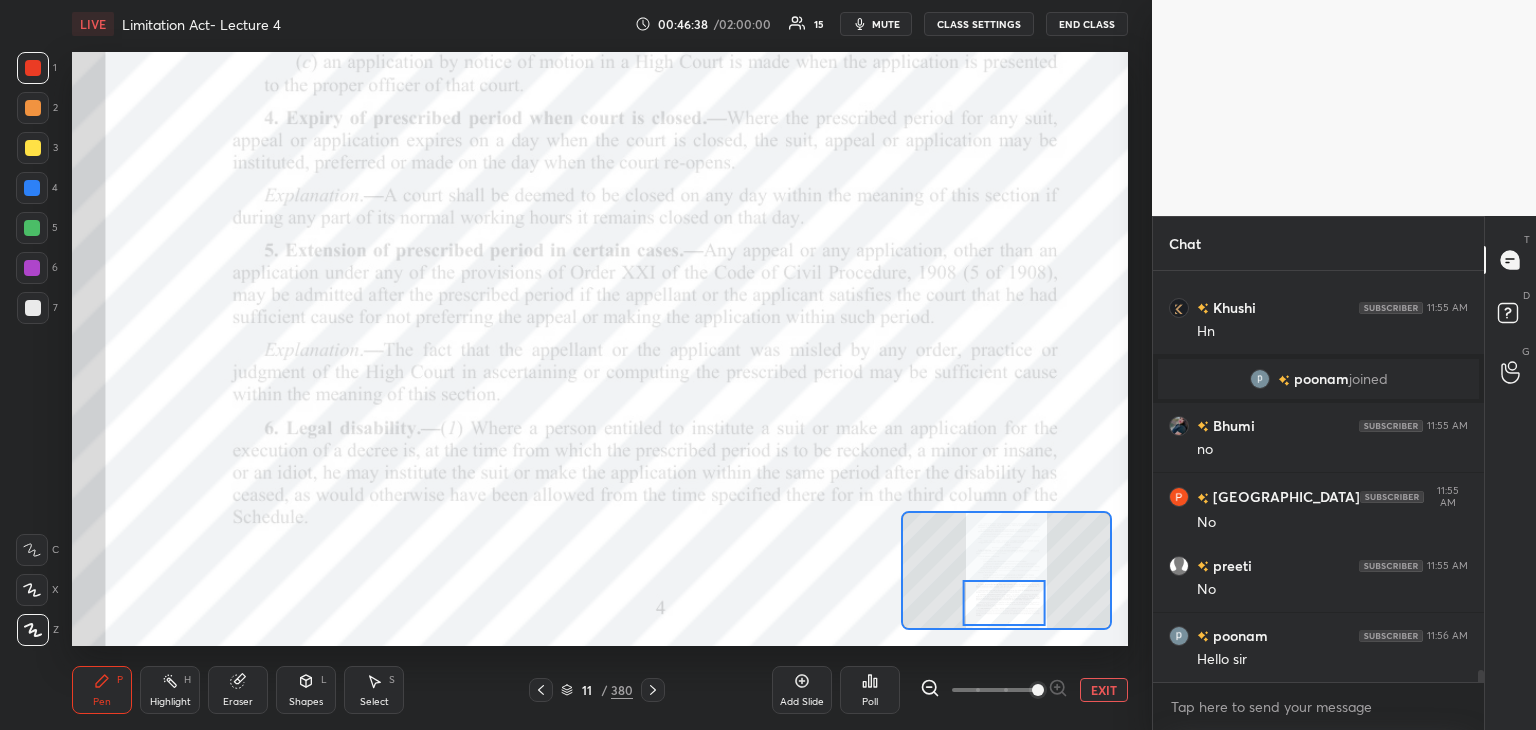 click 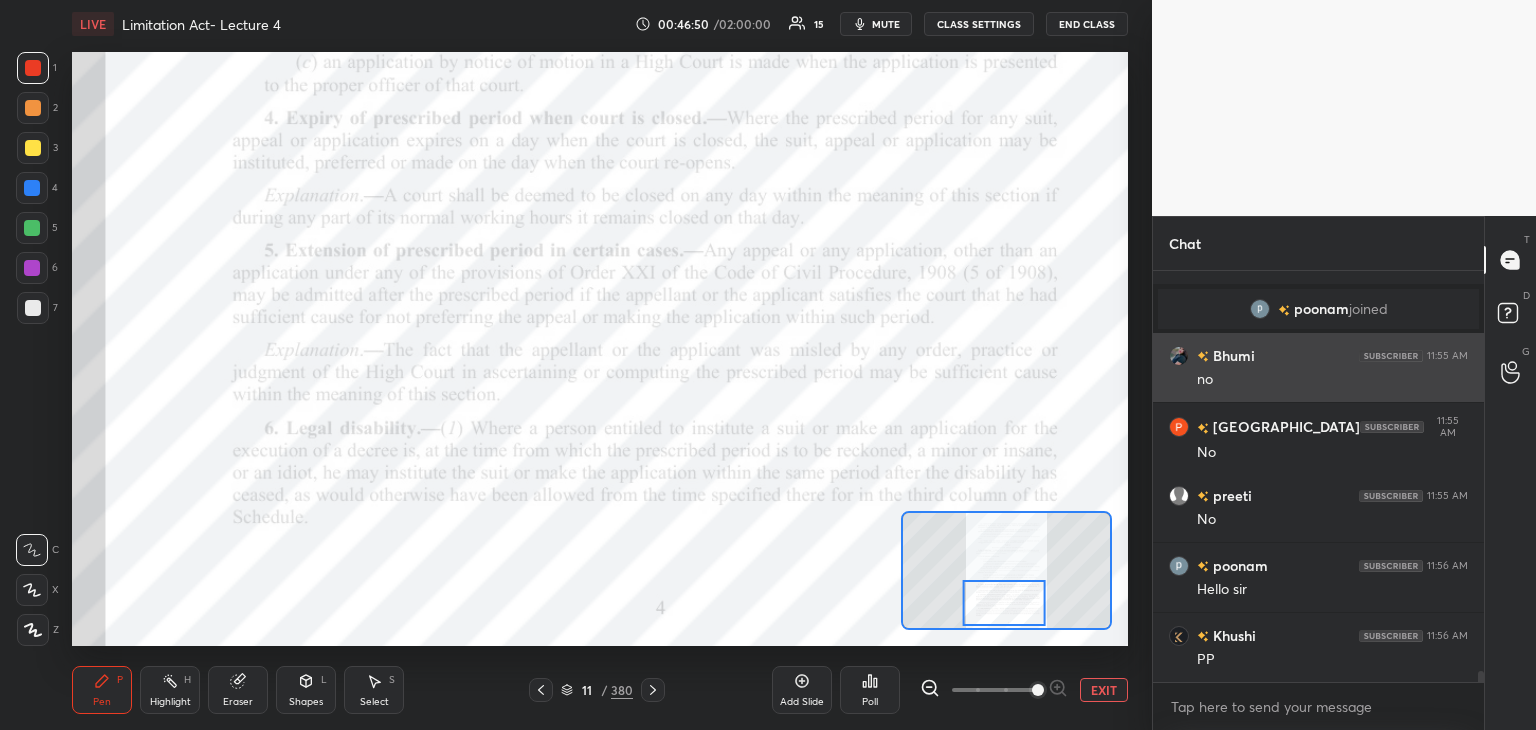 scroll, scrollTop: 14416, scrollLeft: 0, axis: vertical 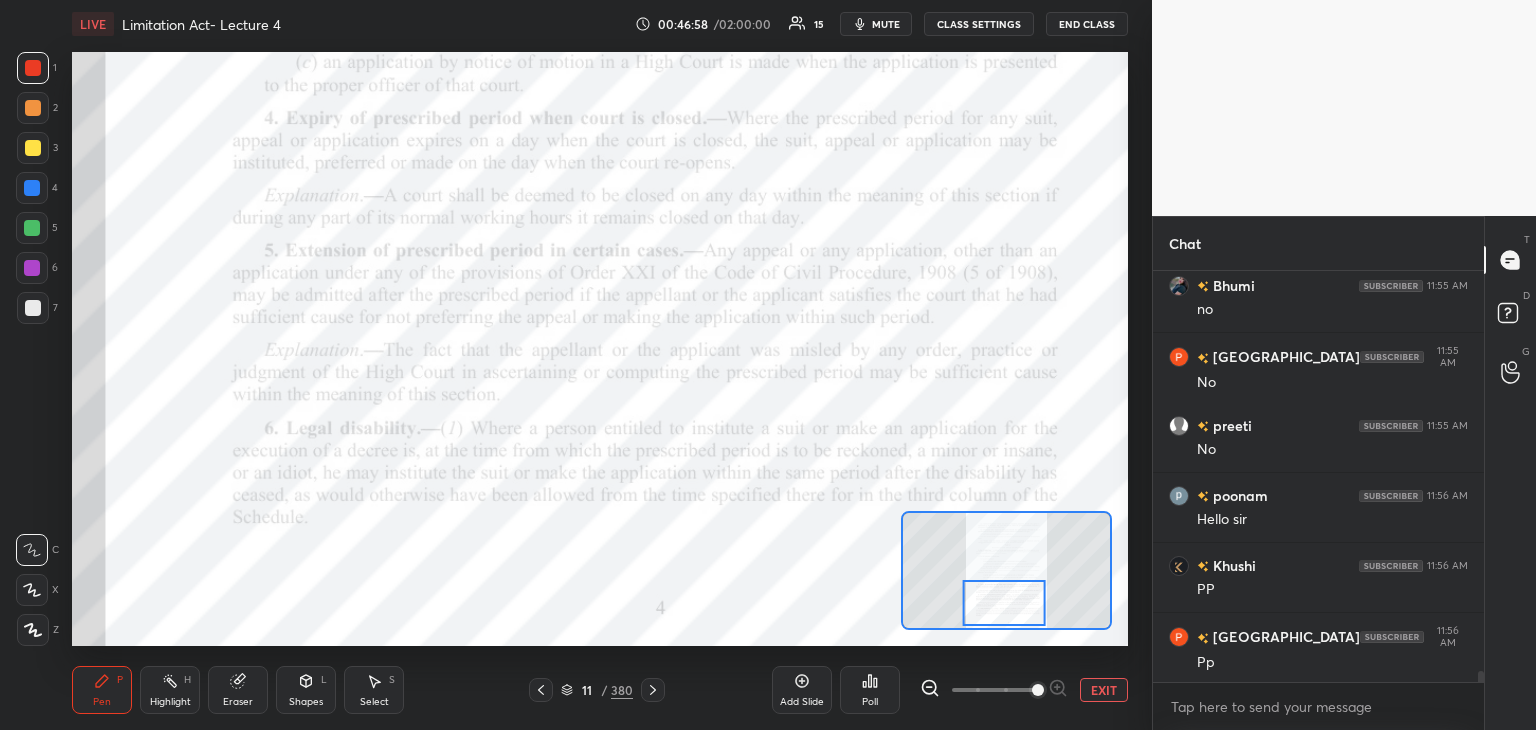 click at bounding box center (32, 268) 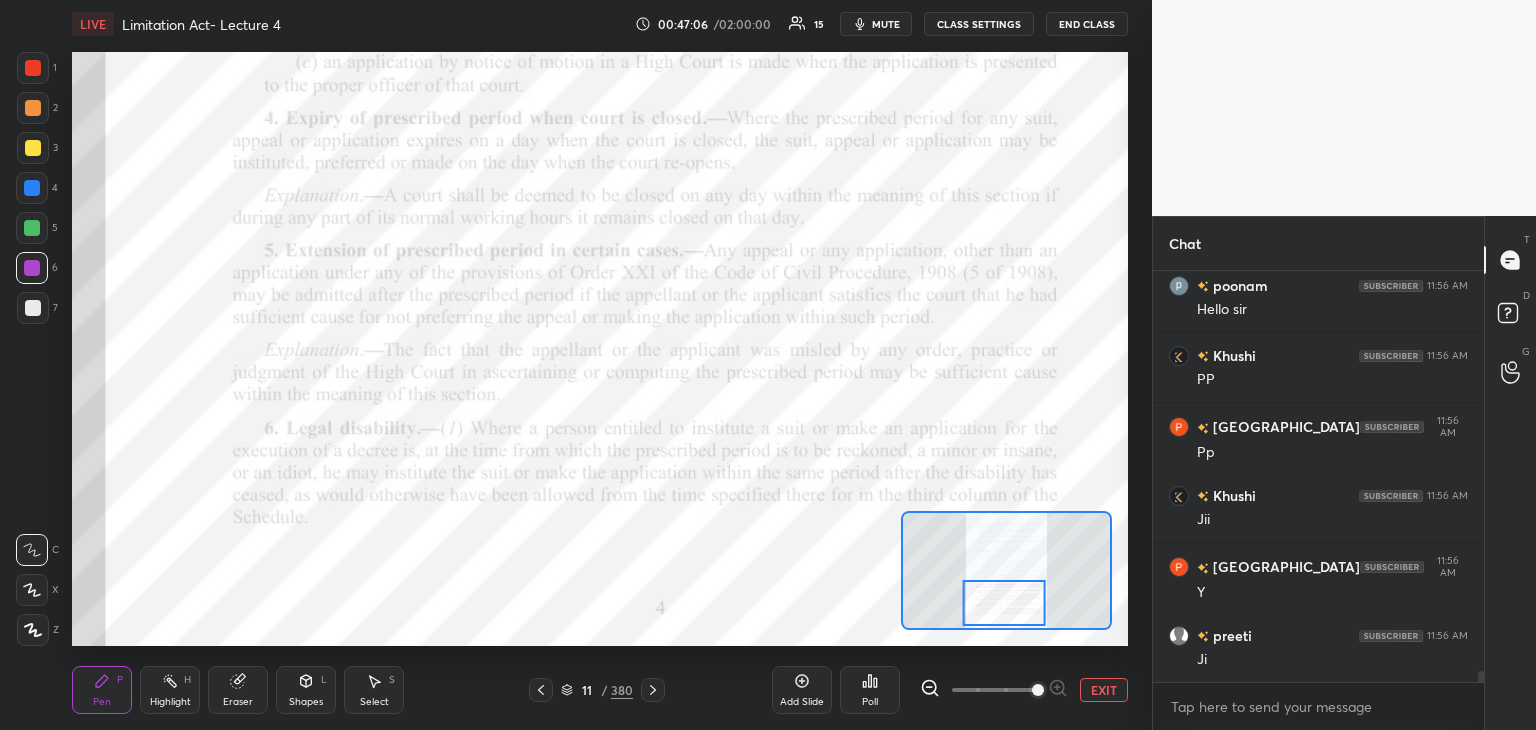 scroll, scrollTop: 14696, scrollLeft: 0, axis: vertical 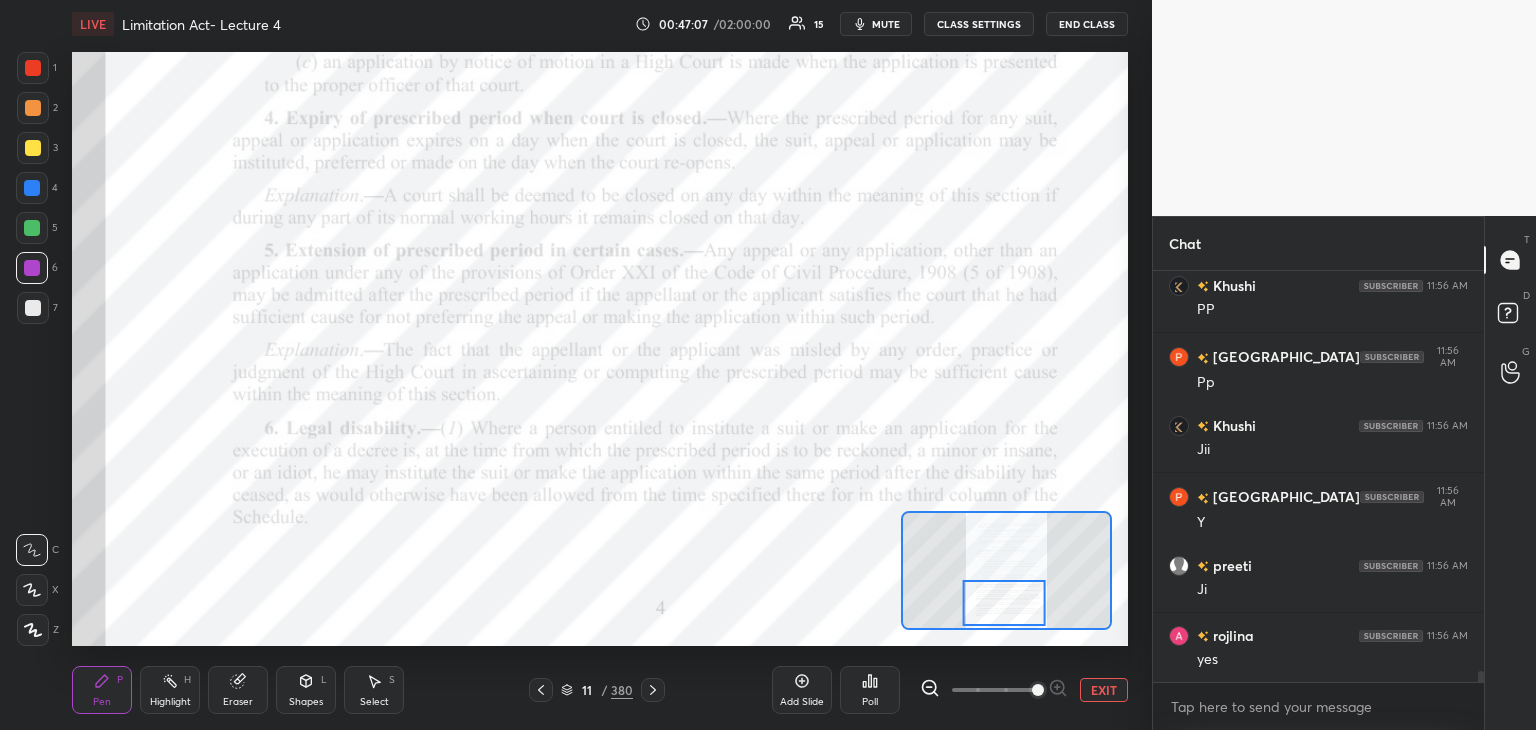 click at bounding box center [33, 68] 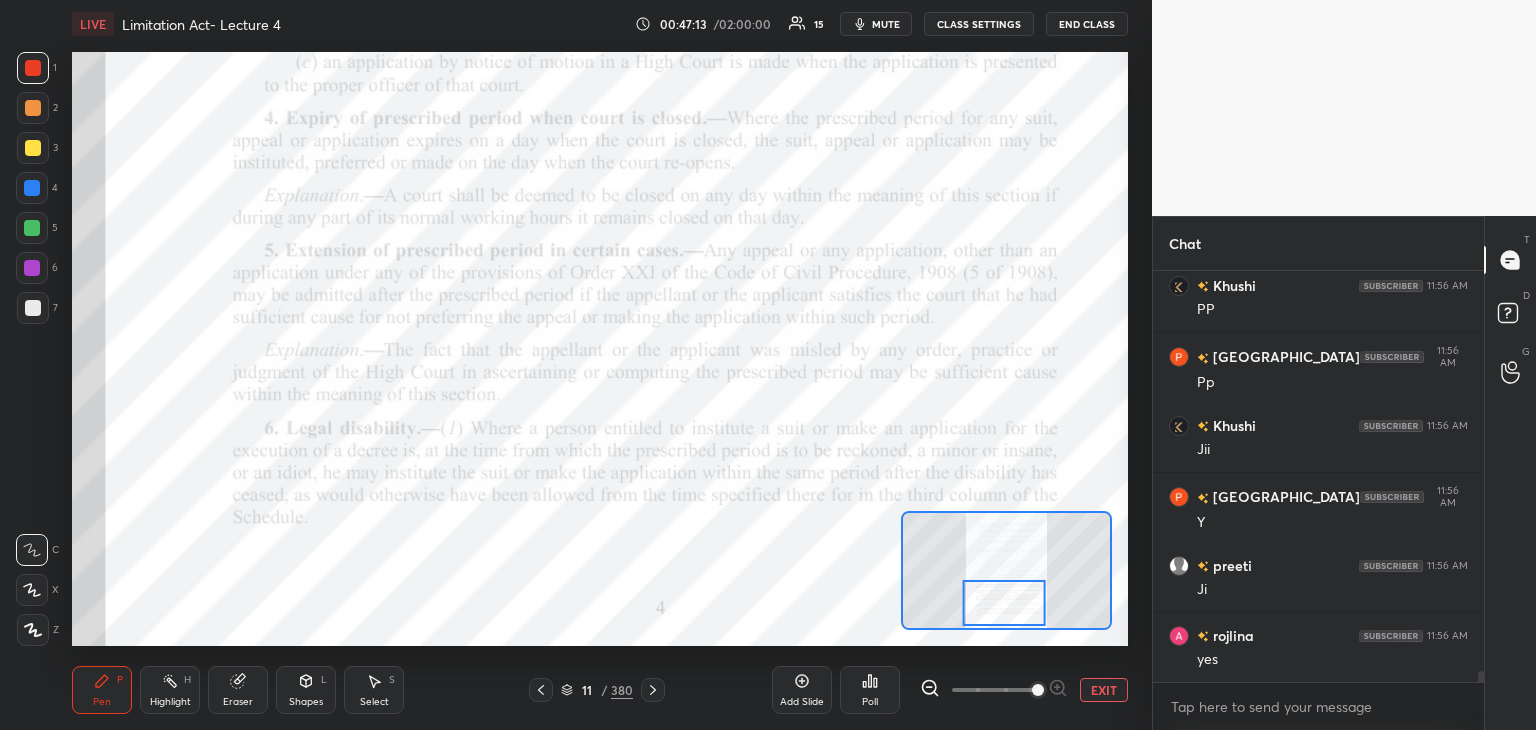 click at bounding box center (33, 108) 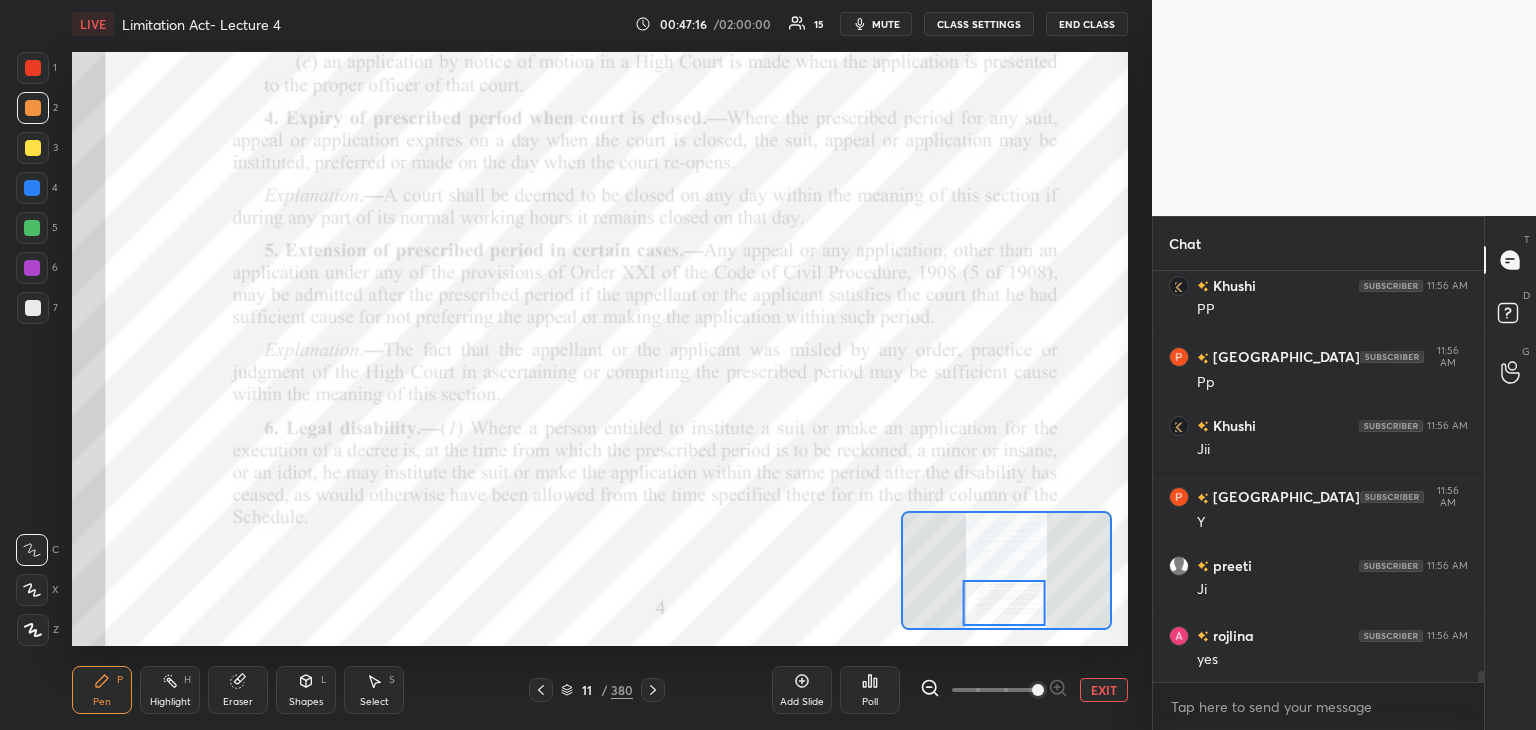 click 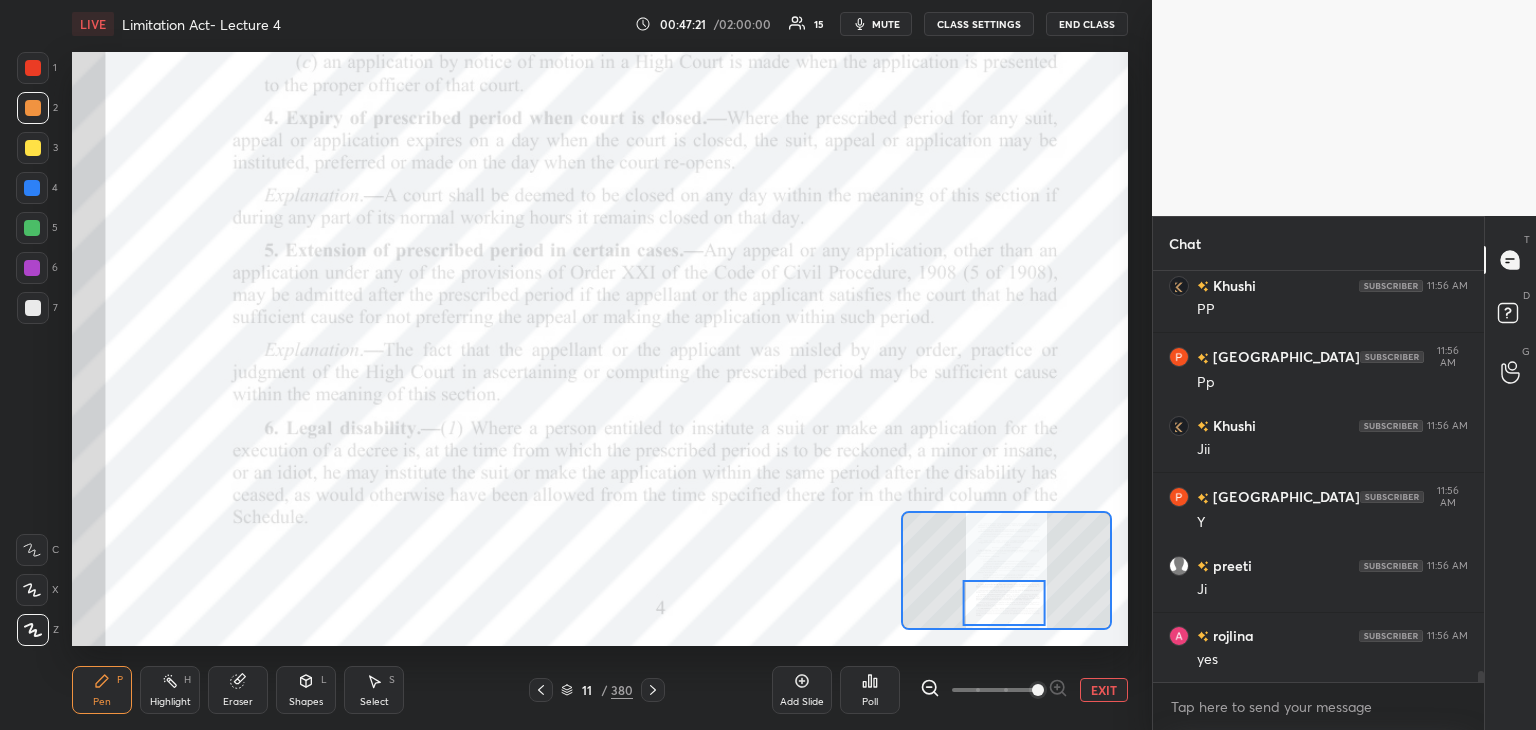 click 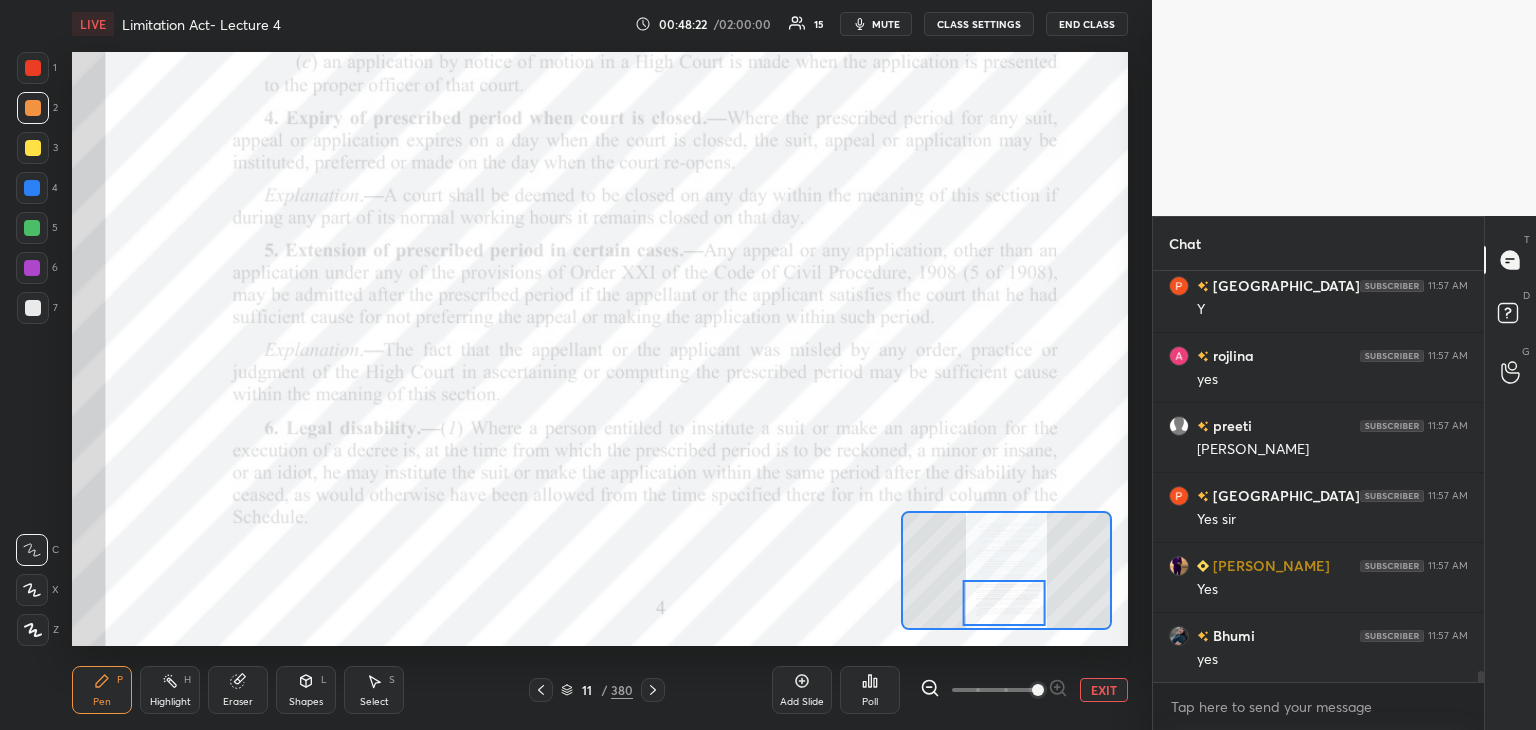 scroll, scrollTop: 15310, scrollLeft: 0, axis: vertical 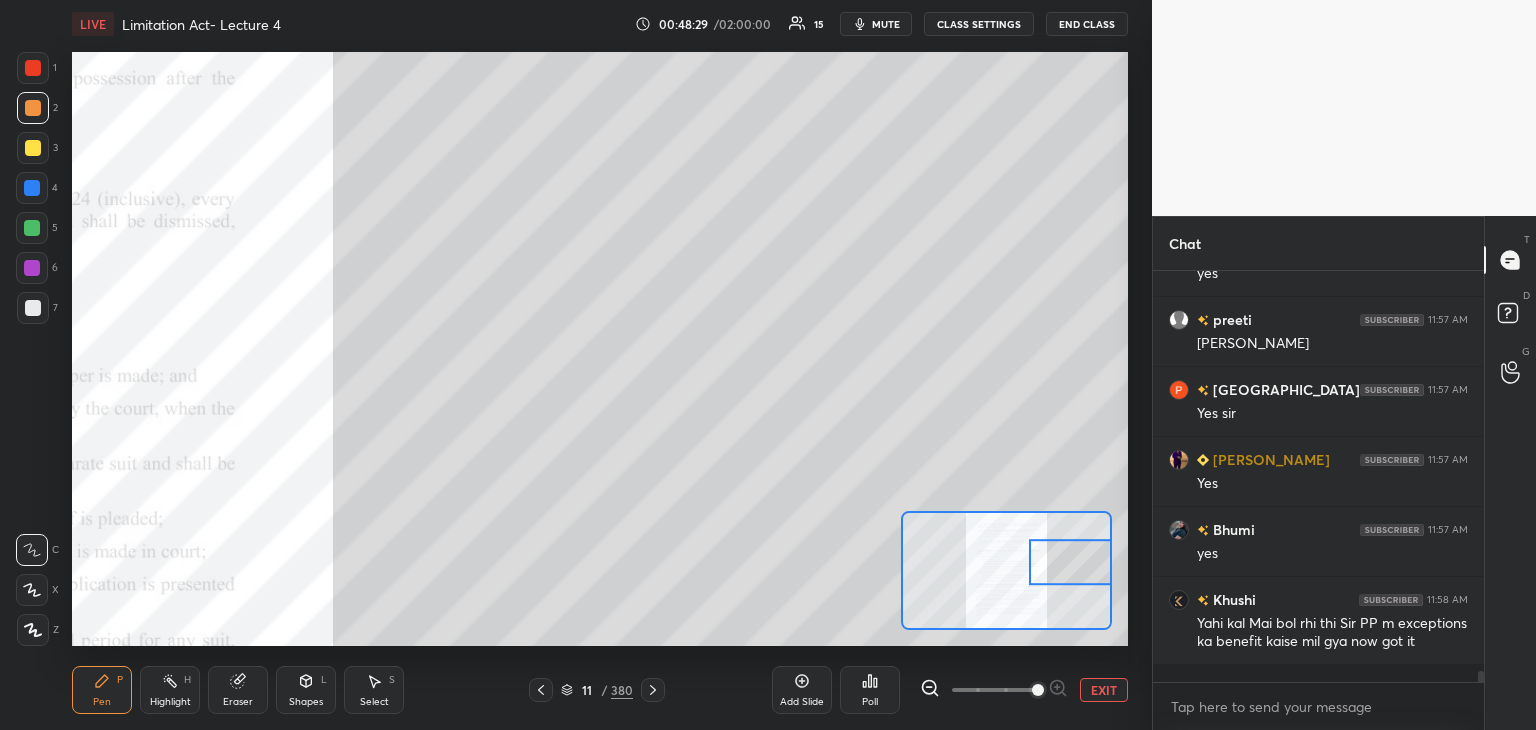 click at bounding box center [33, 68] 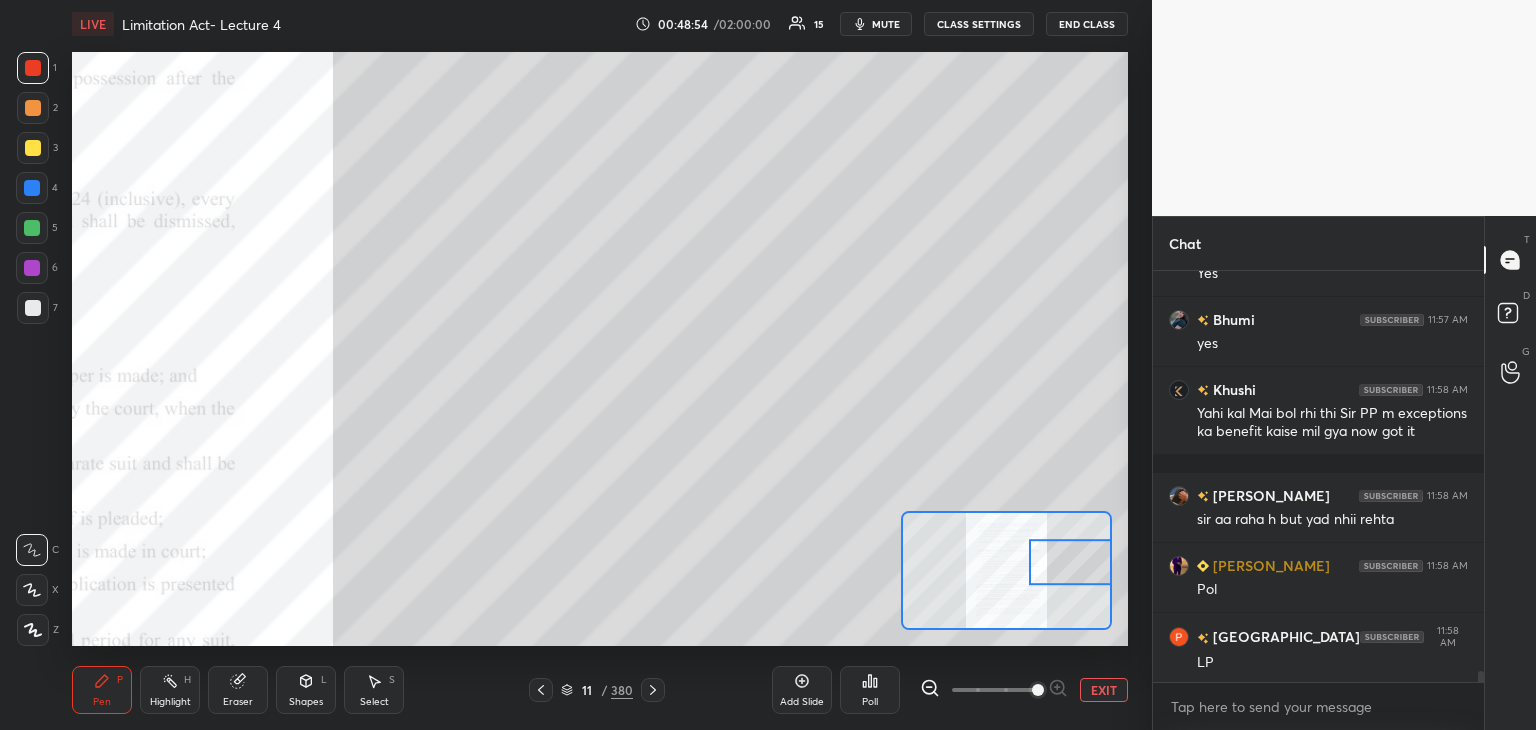 scroll, scrollTop: 15590, scrollLeft: 0, axis: vertical 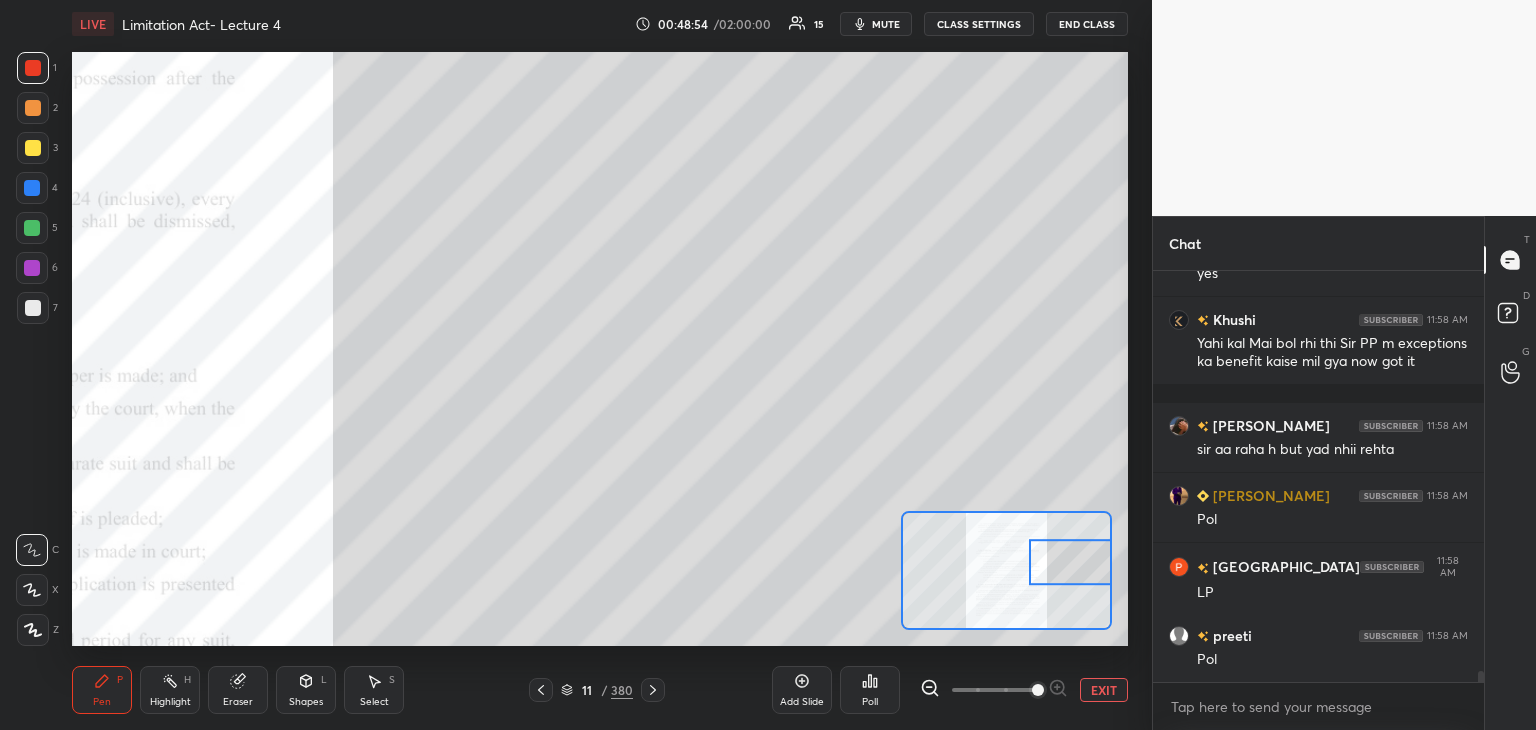 click at bounding box center (33, 68) 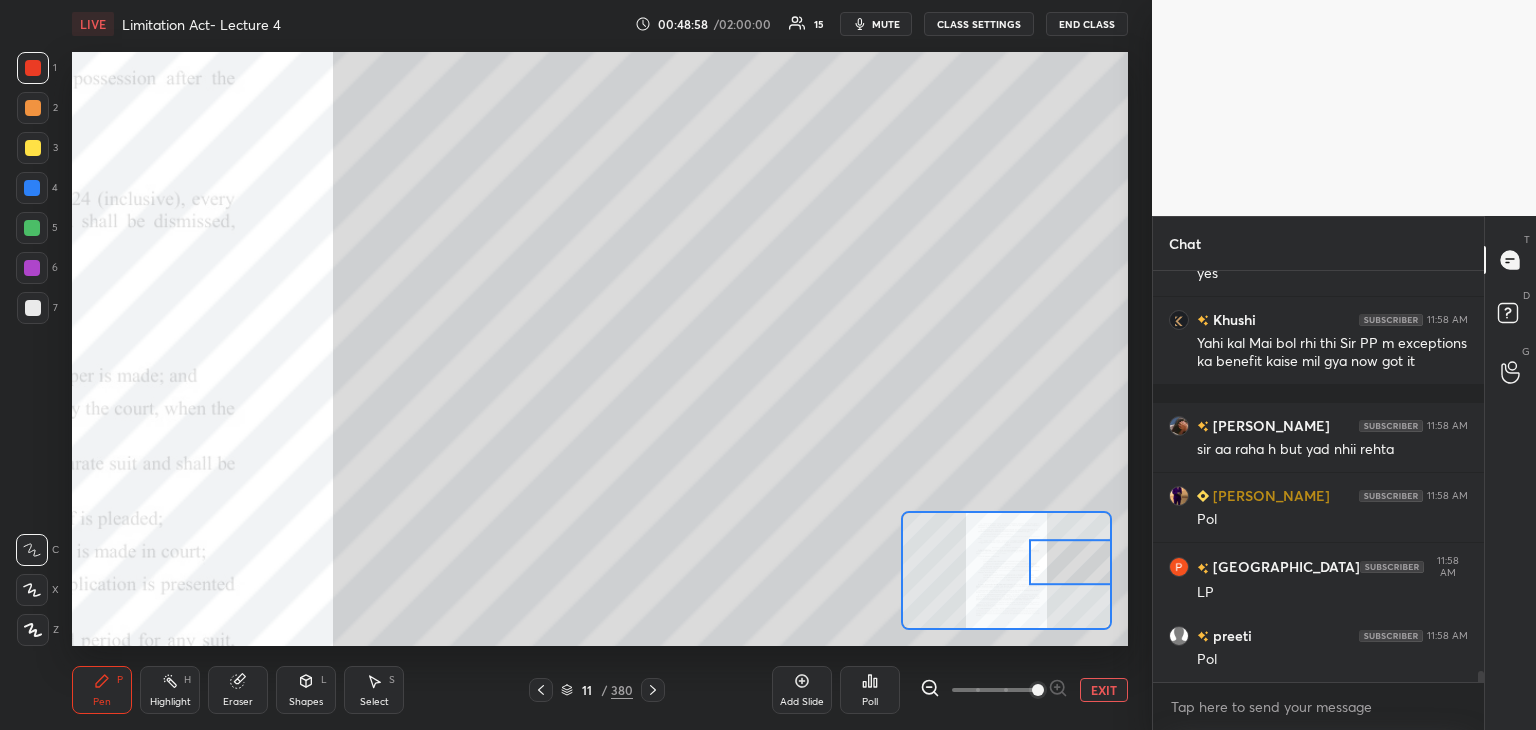 click at bounding box center (33, 148) 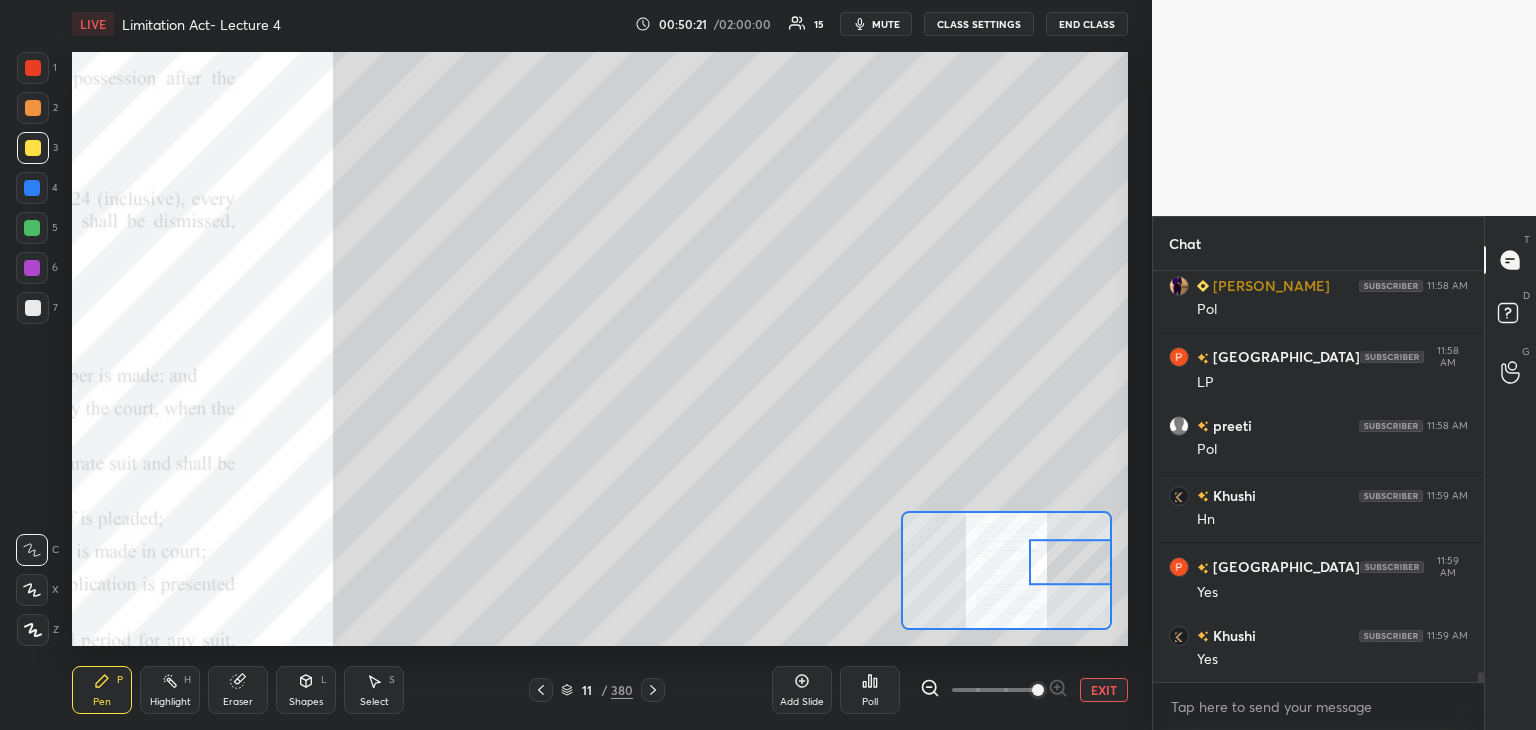scroll, scrollTop: 15870, scrollLeft: 0, axis: vertical 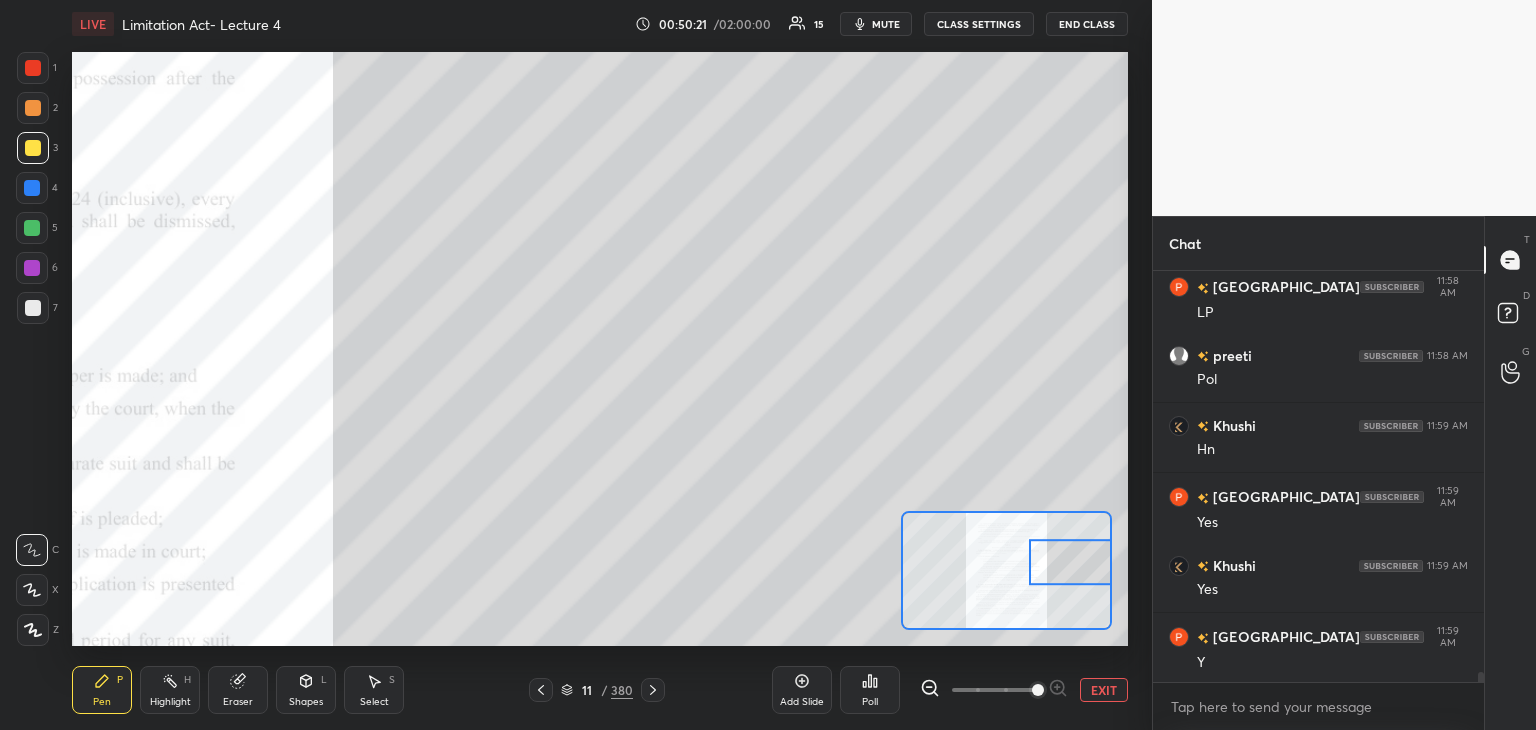 click at bounding box center [32, 188] 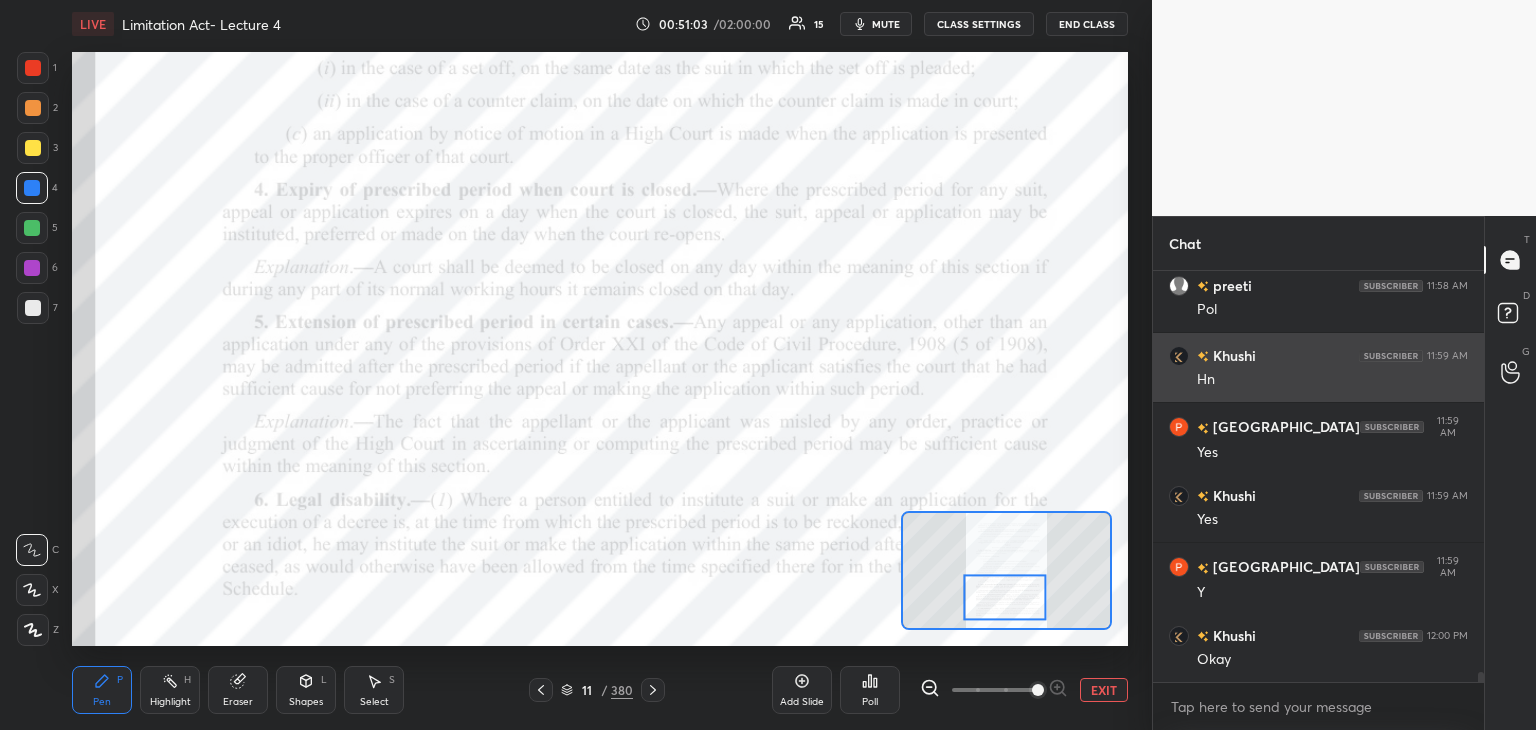 scroll, scrollTop: 16010, scrollLeft: 0, axis: vertical 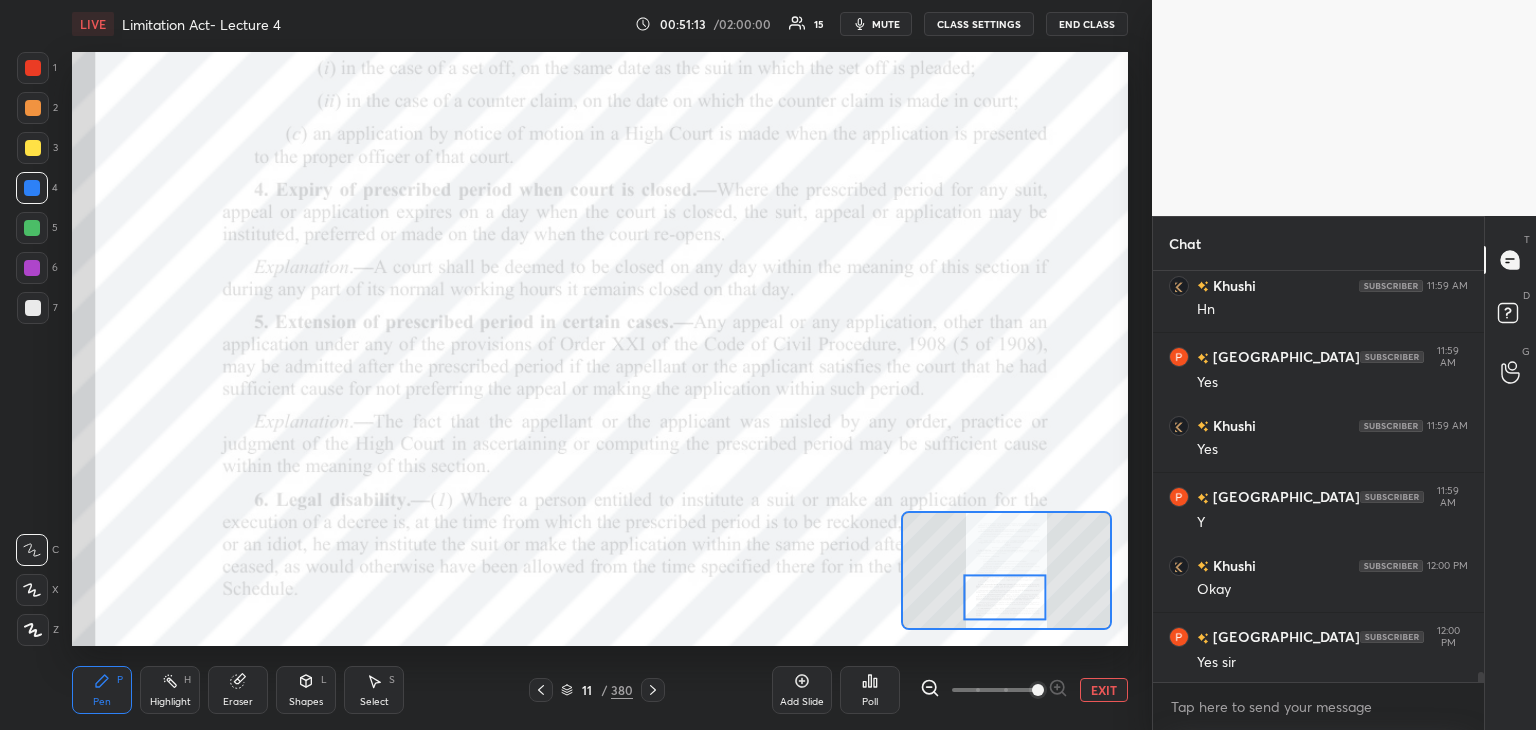 click on "Eraser" at bounding box center [238, 690] 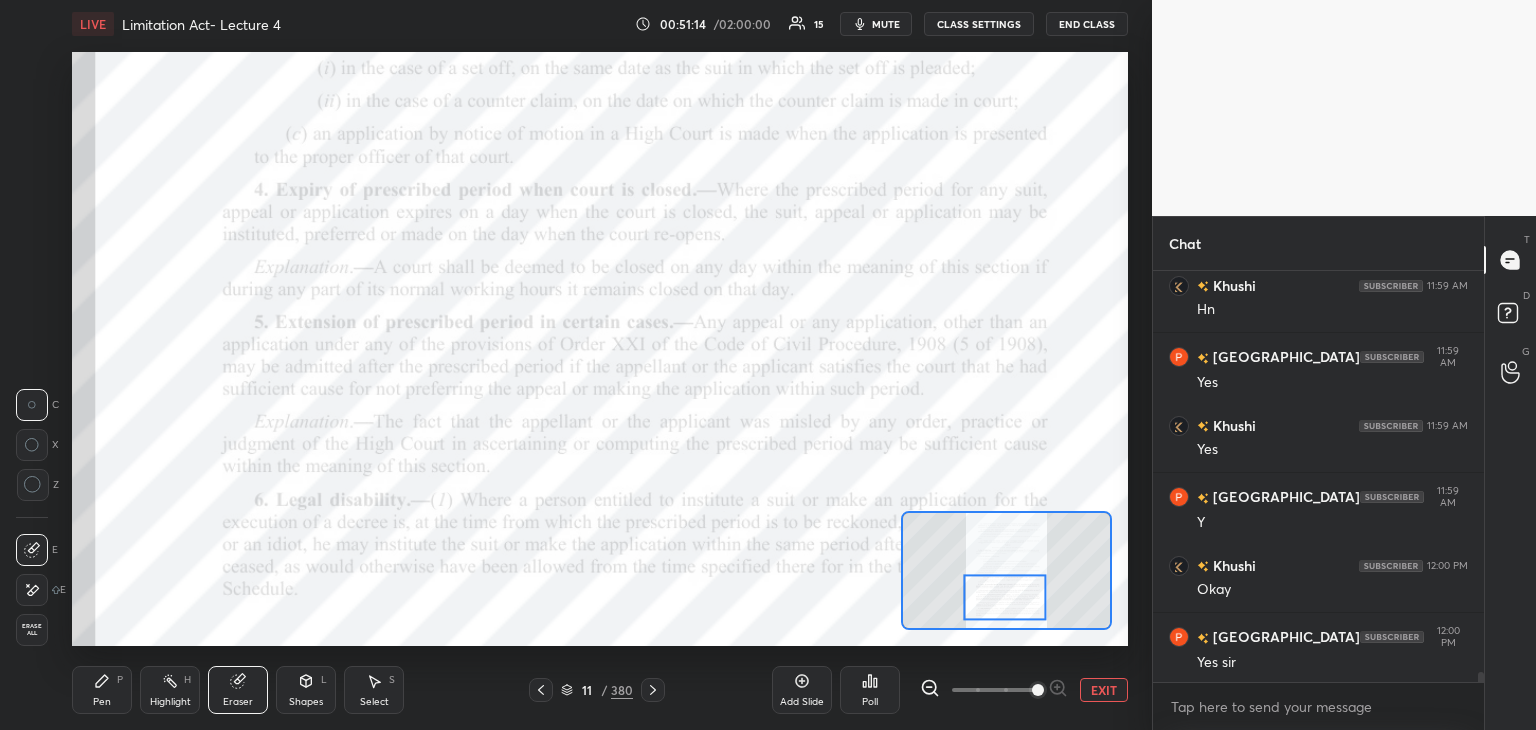 click on "1 2 3 4 5 6 7 C X Z C X Z E E Erase all   H H LIVE Limitation Act- Lecture 4 00:51:14 /  02:00:00 15 mute CLASS SETTINGS End Class Setting up your live class Poll for   secs No correct answer Start poll Back Limitation Act- Lecture 4 [PERSON_NAME] Dev [PERSON_NAME] Pen P Highlight H Eraser Shapes L Select S 11 / 380 Add Slide Poll EXIT" at bounding box center (568, 365) 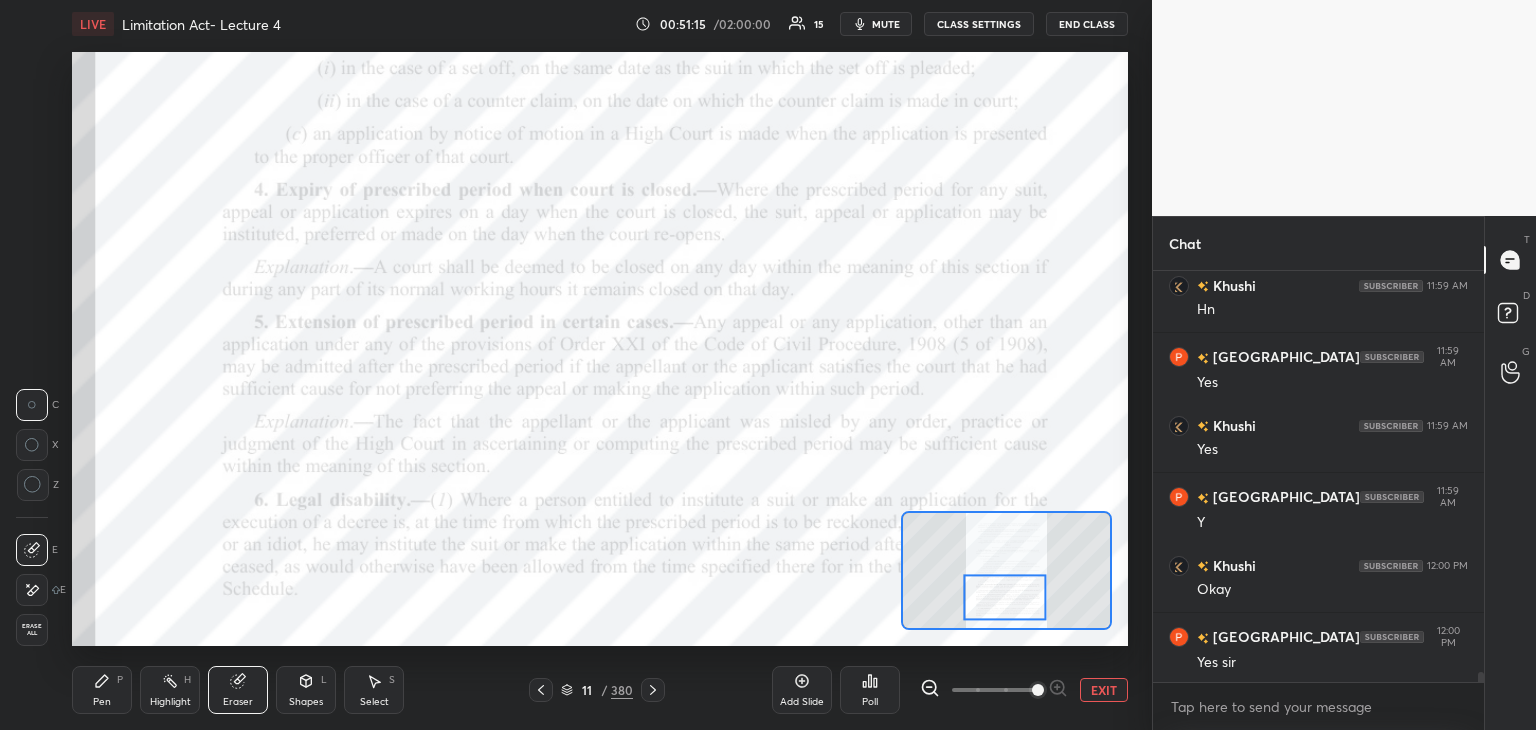 click on "Erase all" at bounding box center [32, 630] 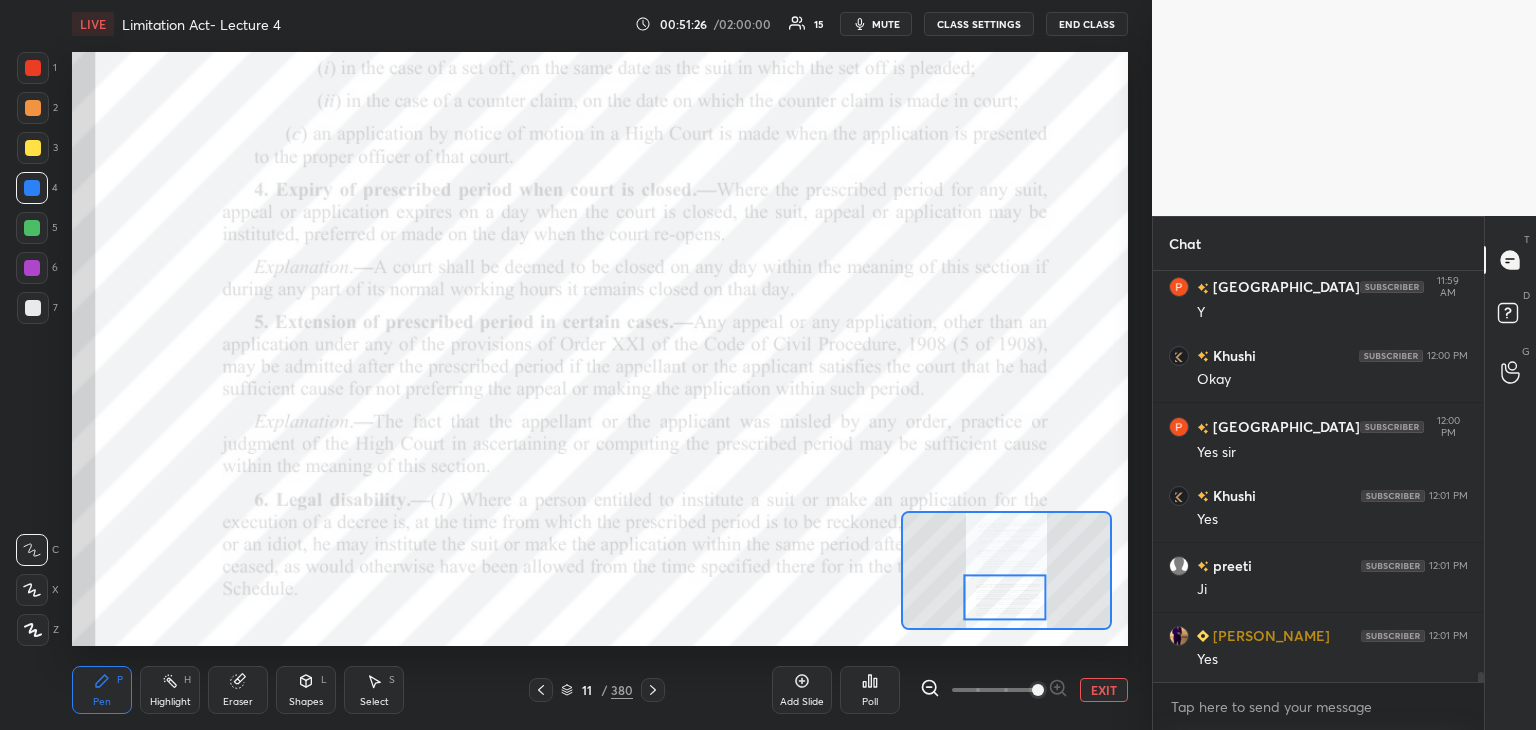 scroll, scrollTop: 16290, scrollLeft: 0, axis: vertical 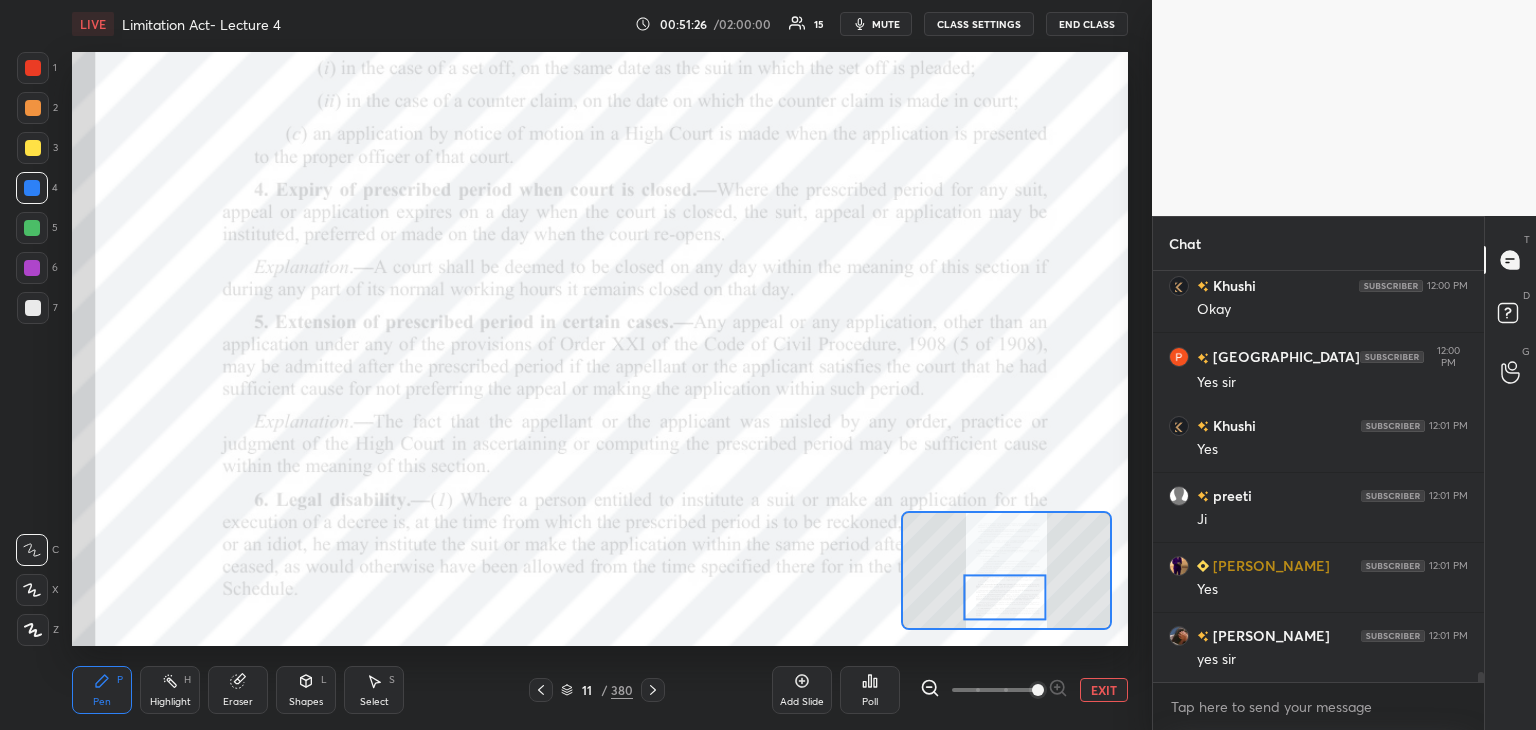 click at bounding box center [32, 268] 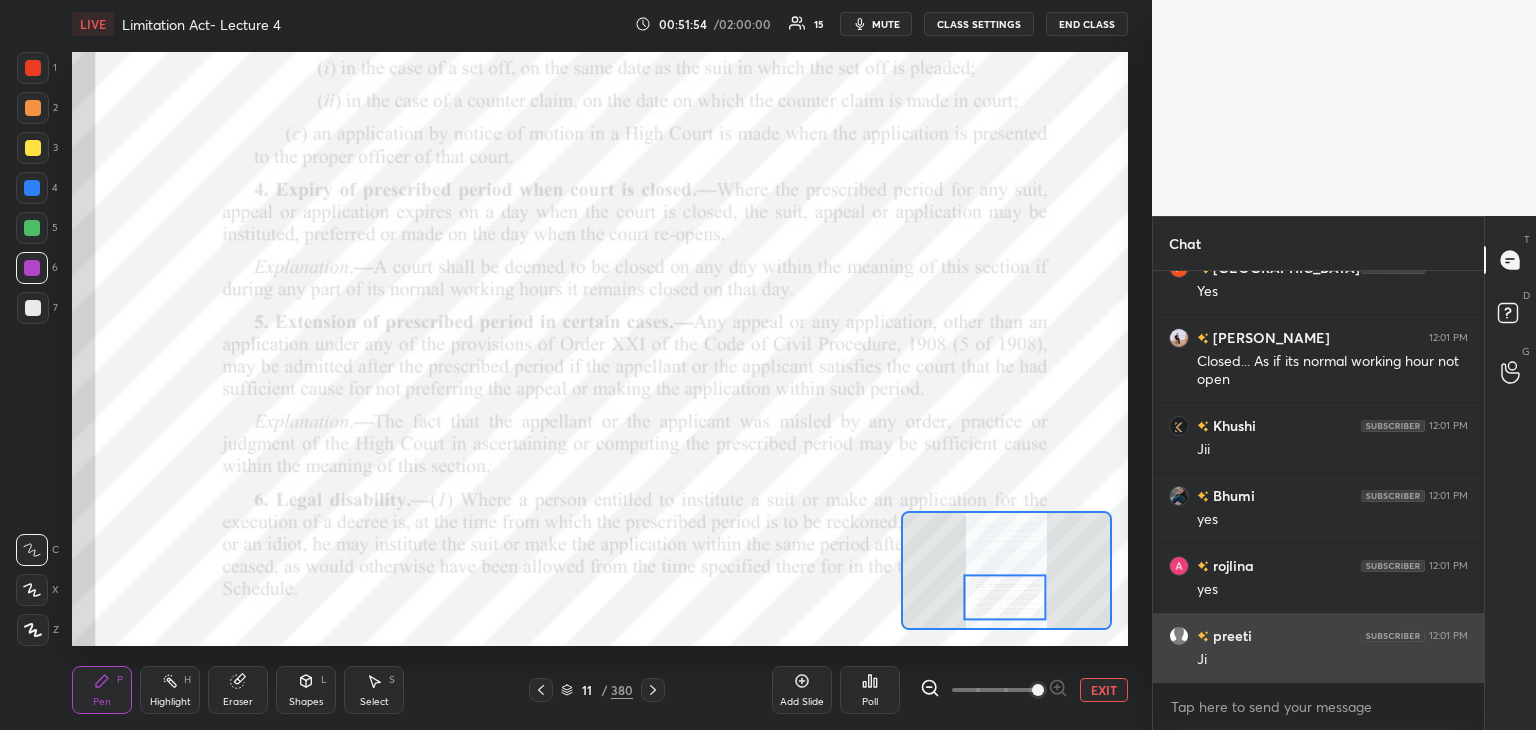scroll, scrollTop: 16798, scrollLeft: 0, axis: vertical 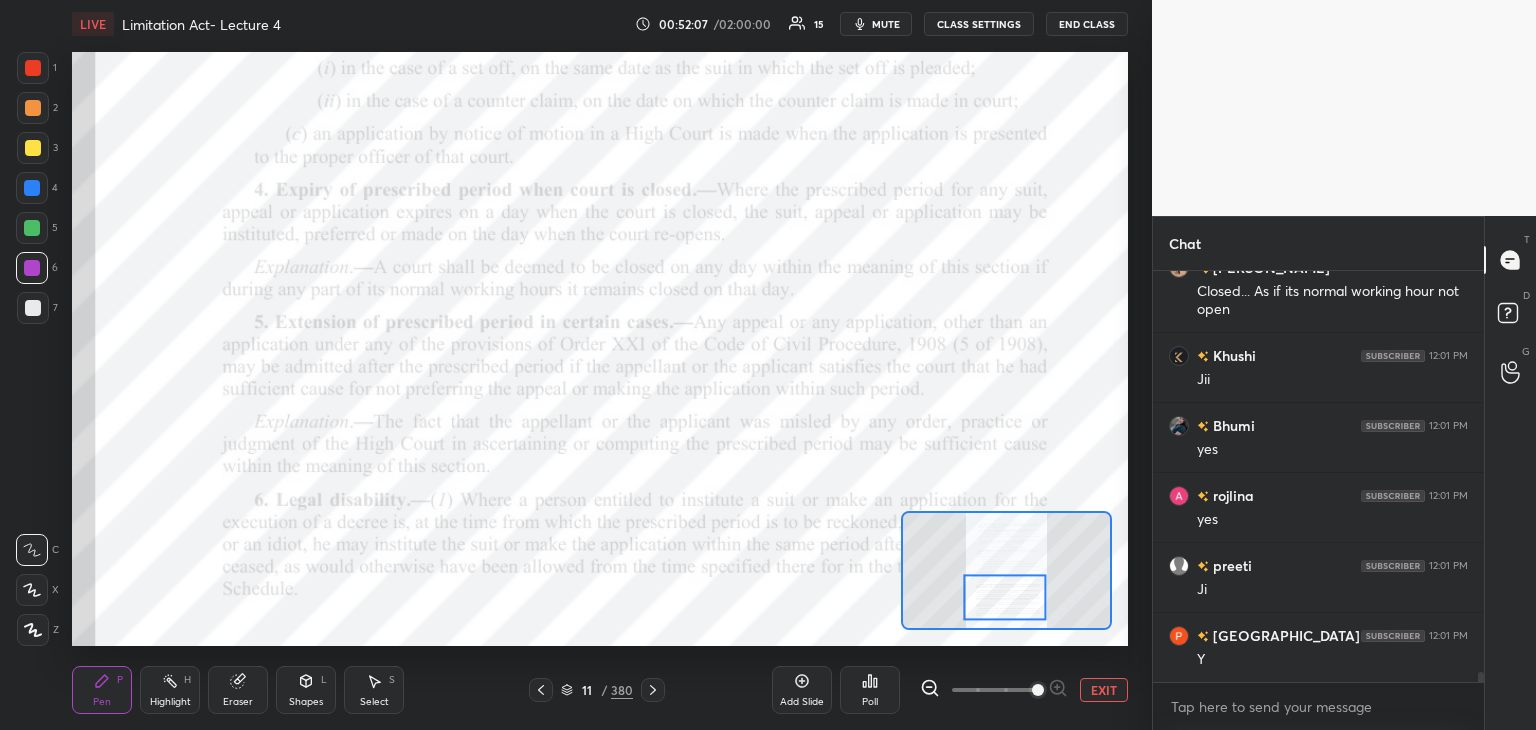 click on "Add Slide" at bounding box center (802, 702) 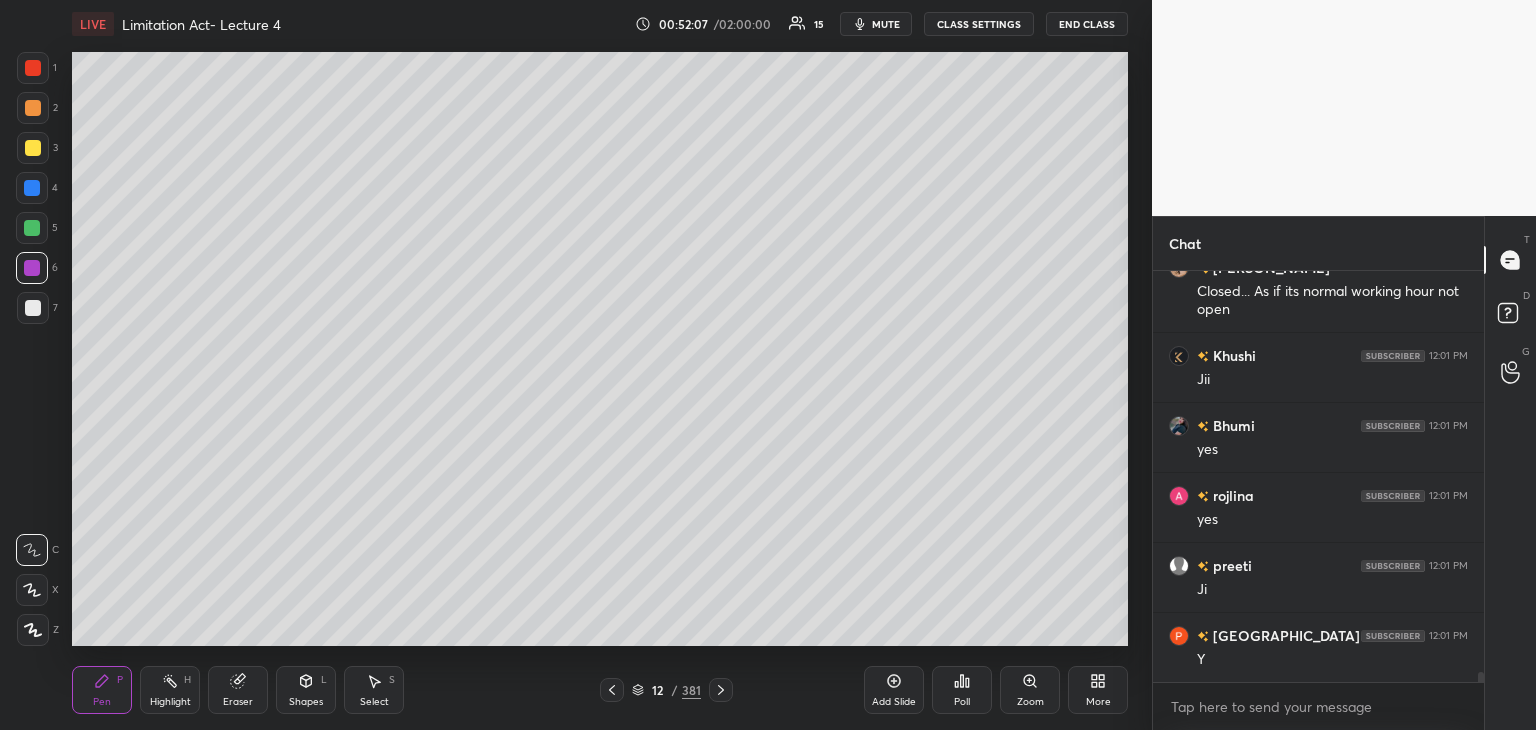 scroll, scrollTop: 16868, scrollLeft: 0, axis: vertical 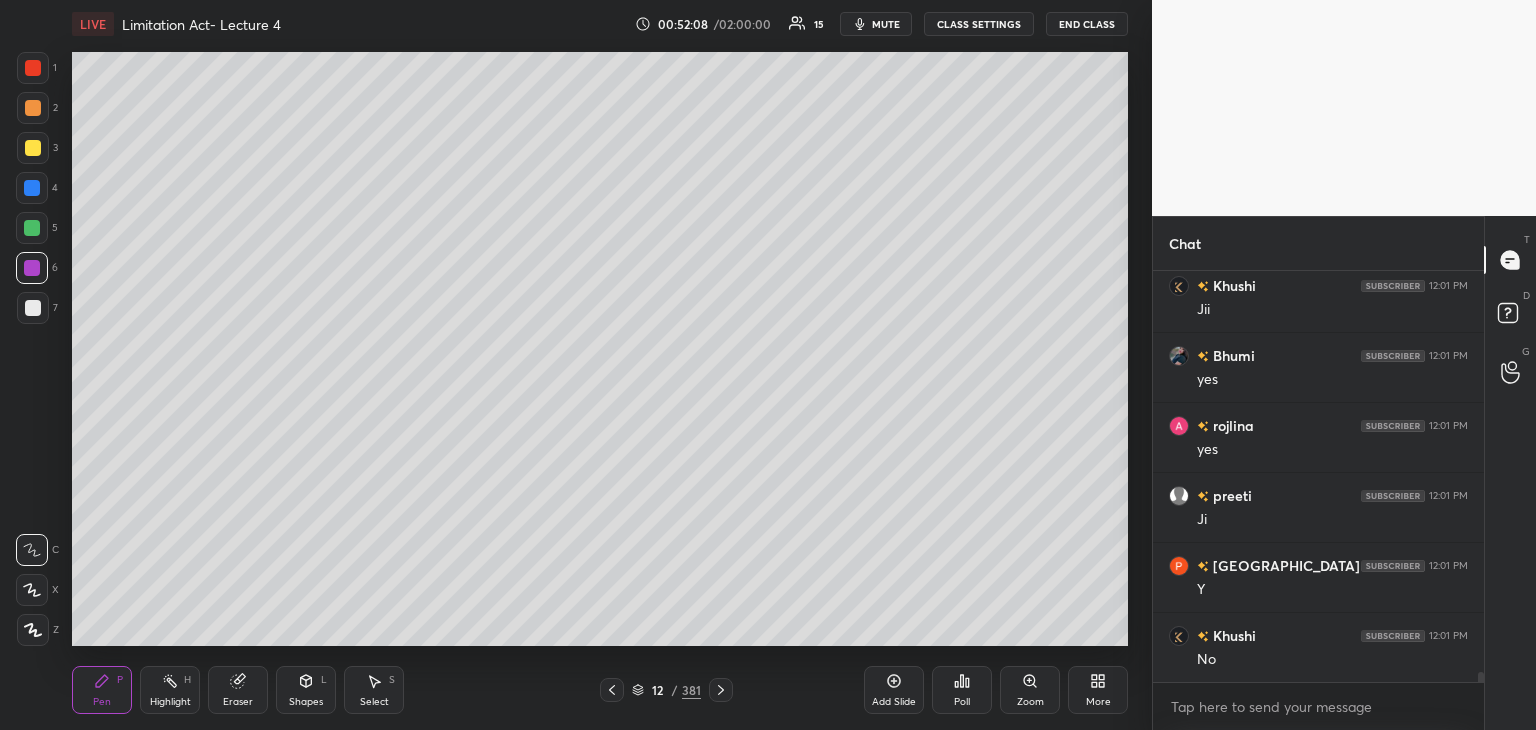 click at bounding box center [33, 108] 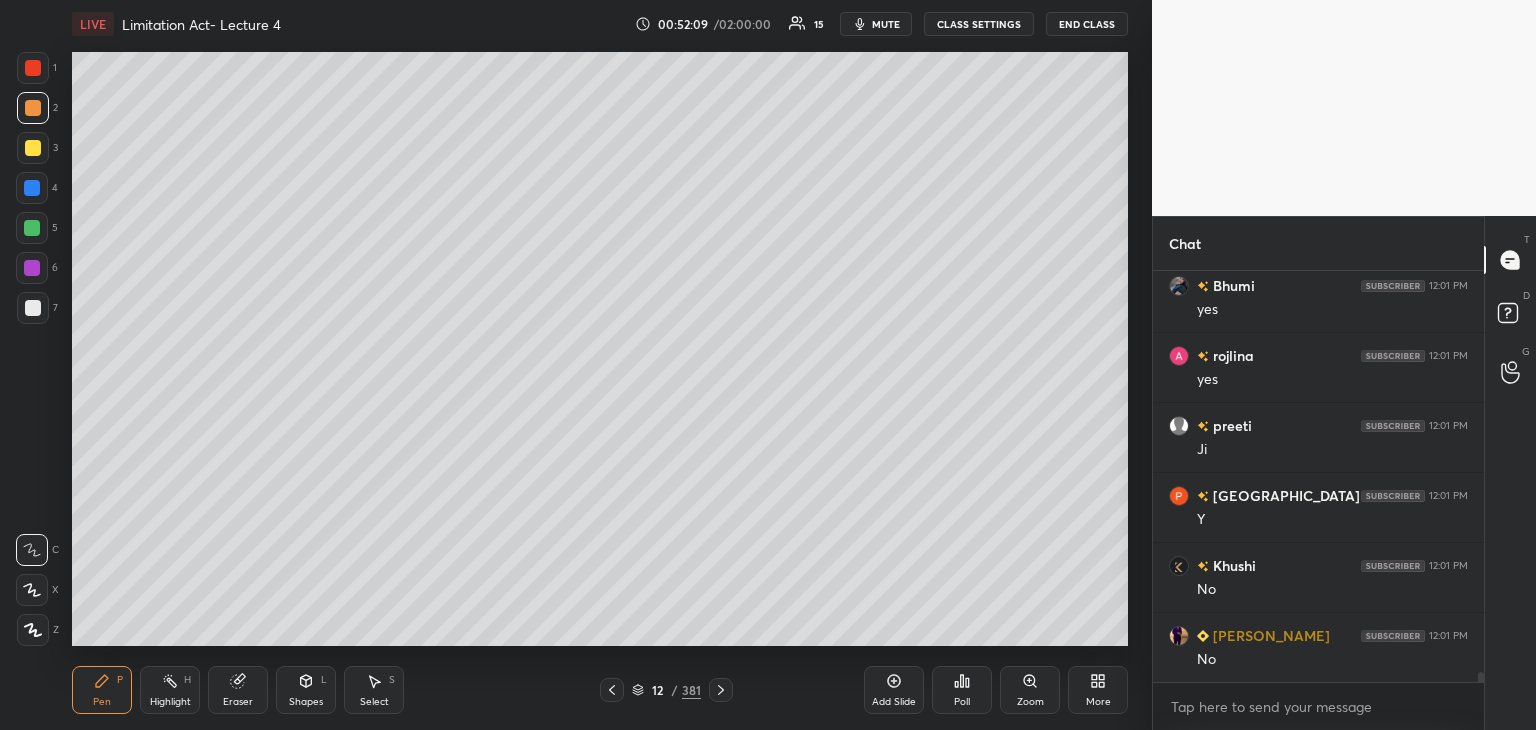 scroll, scrollTop: 17008, scrollLeft: 0, axis: vertical 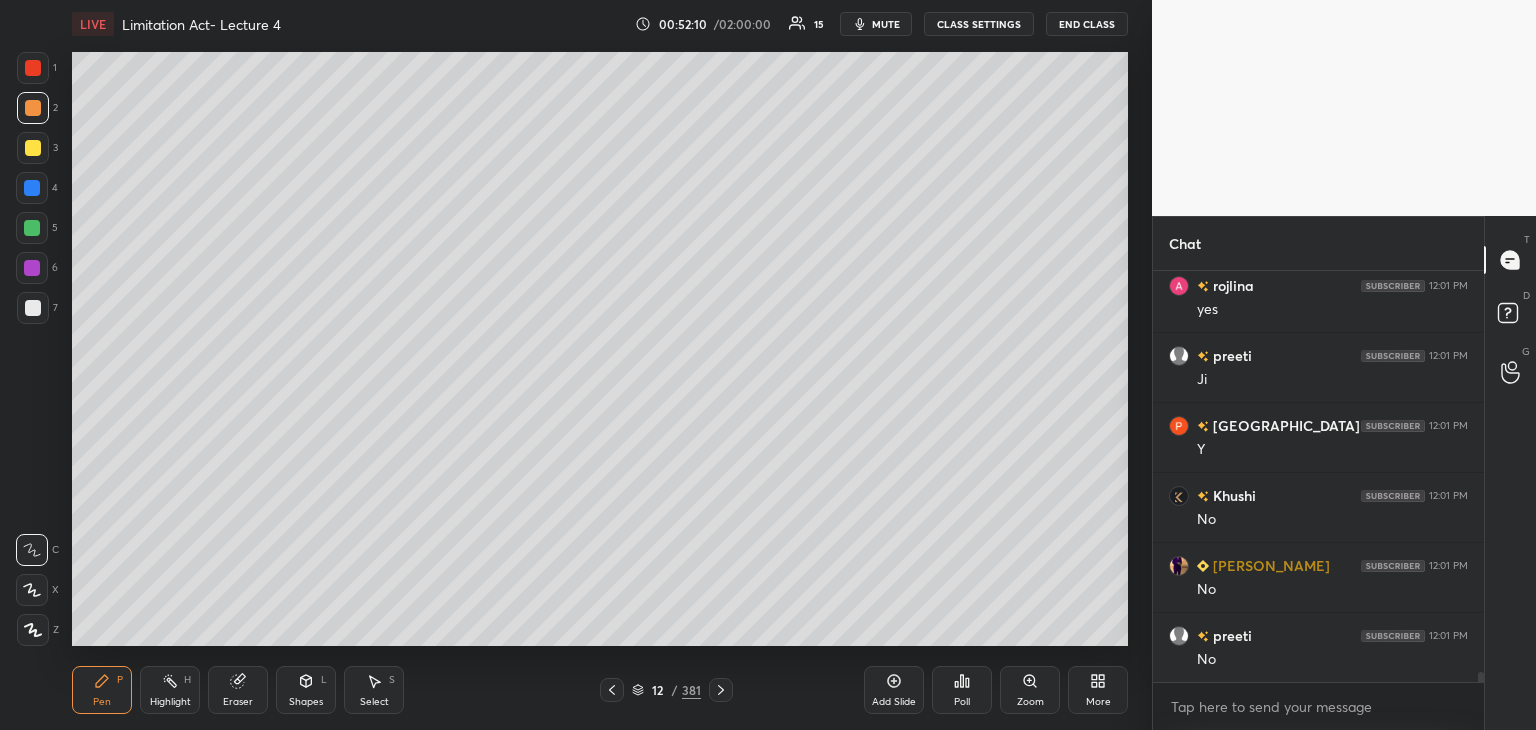click at bounding box center [33, 630] 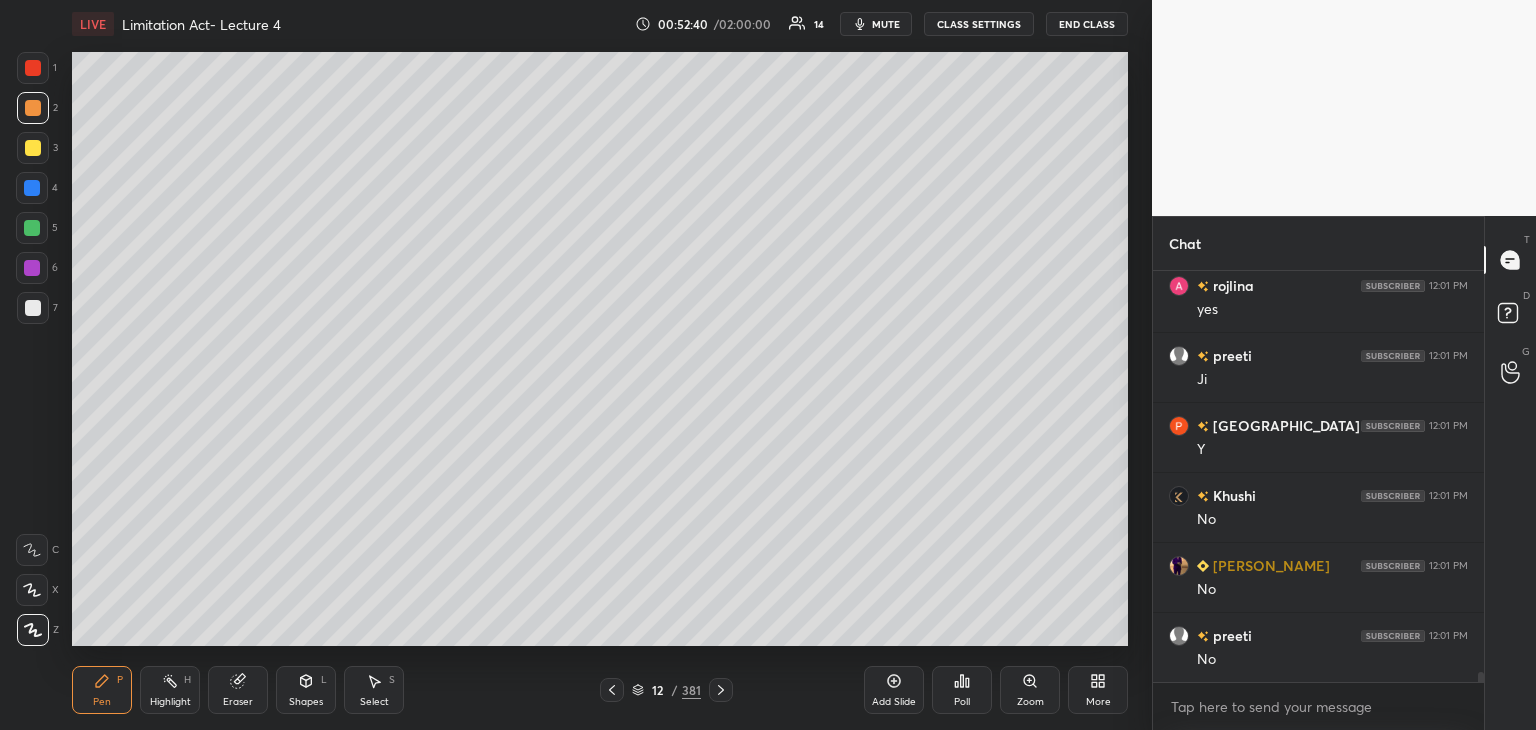 click at bounding box center [33, 148] 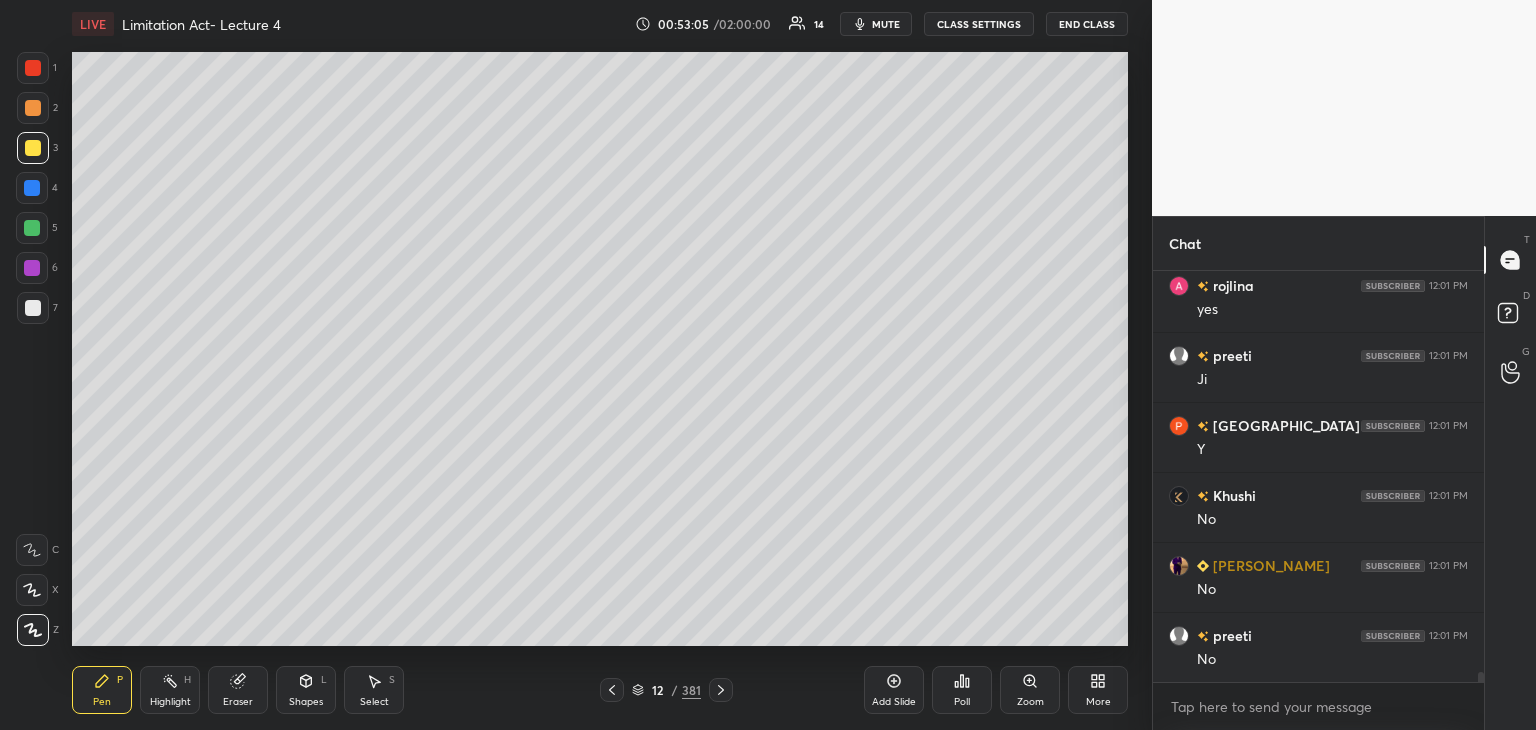 click at bounding box center [32, 228] 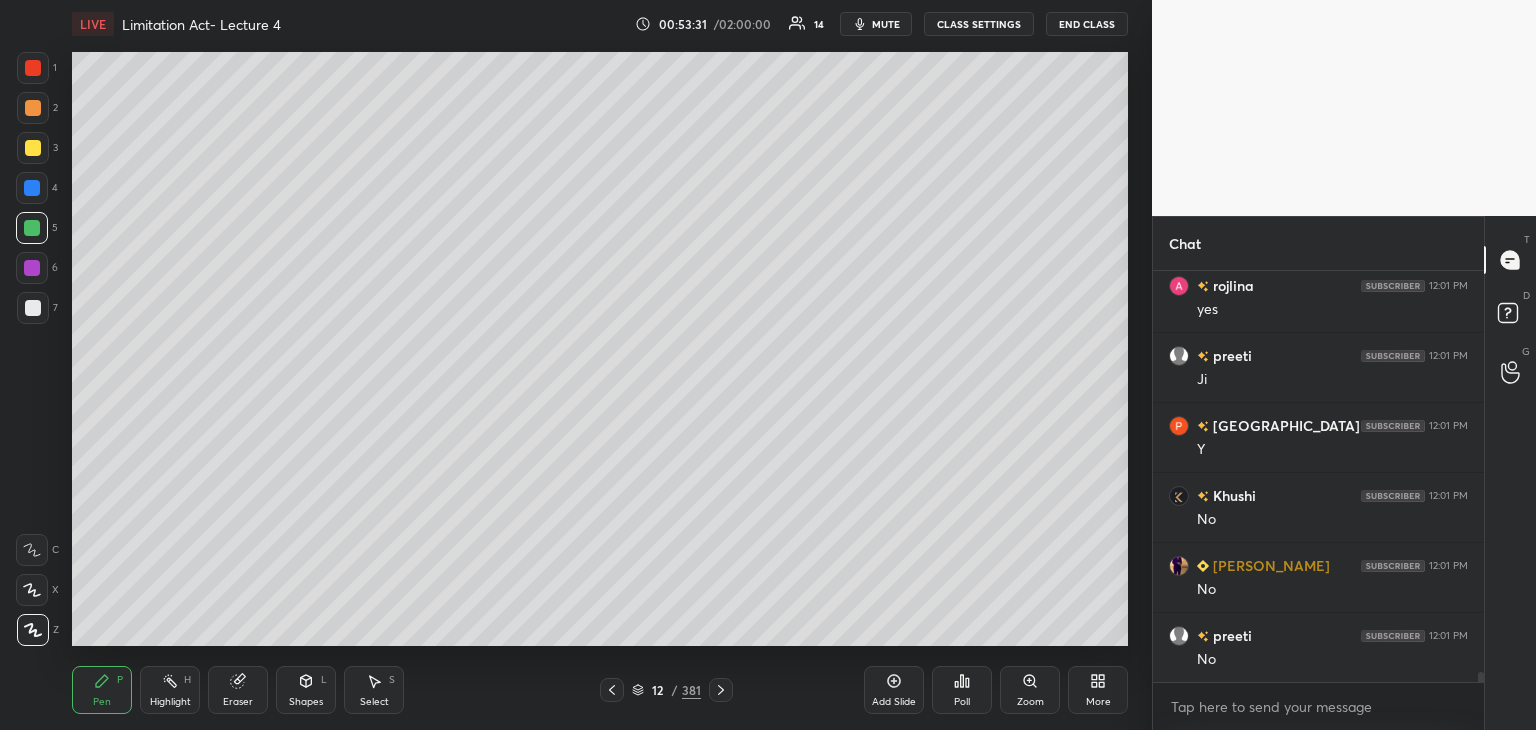 click at bounding box center (32, 268) 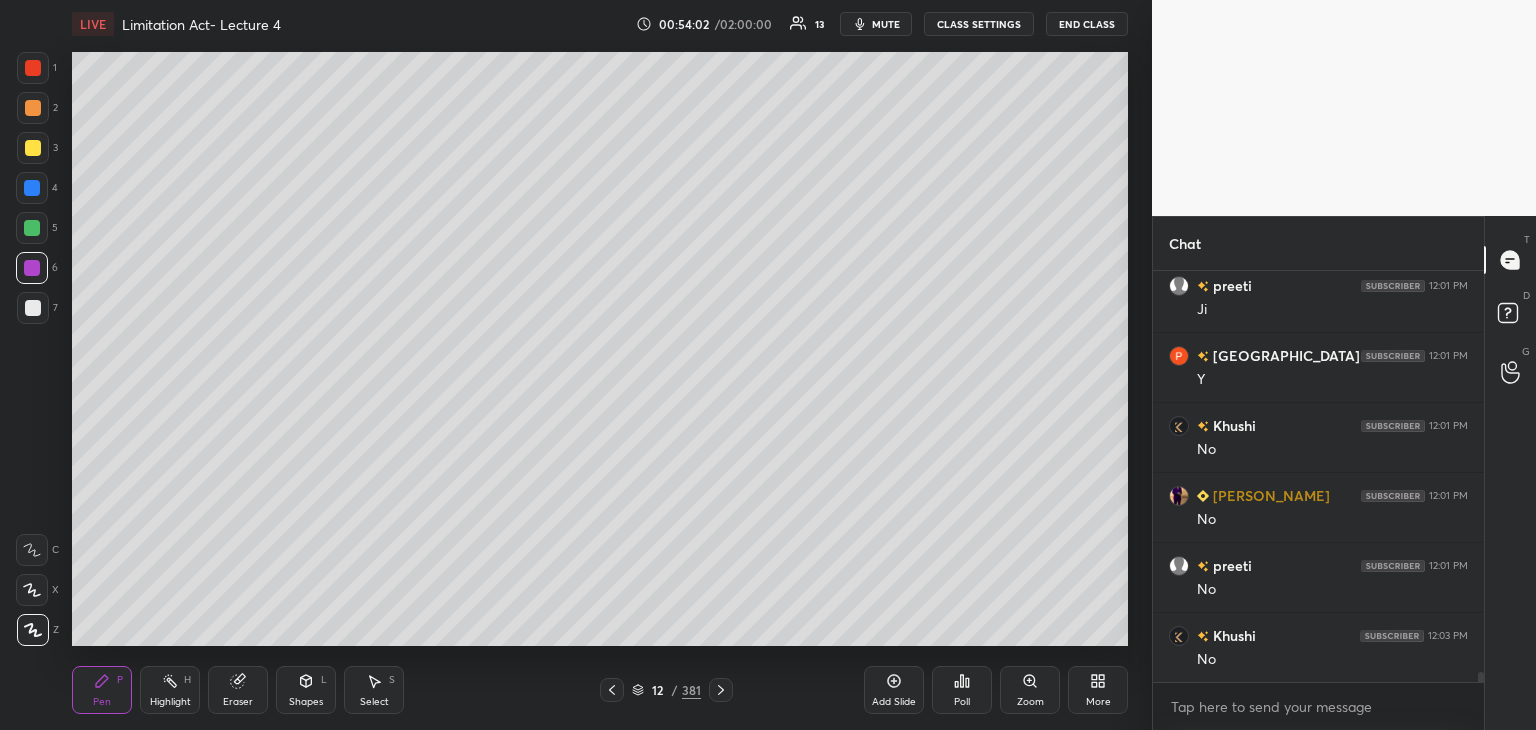 scroll, scrollTop: 17148, scrollLeft: 0, axis: vertical 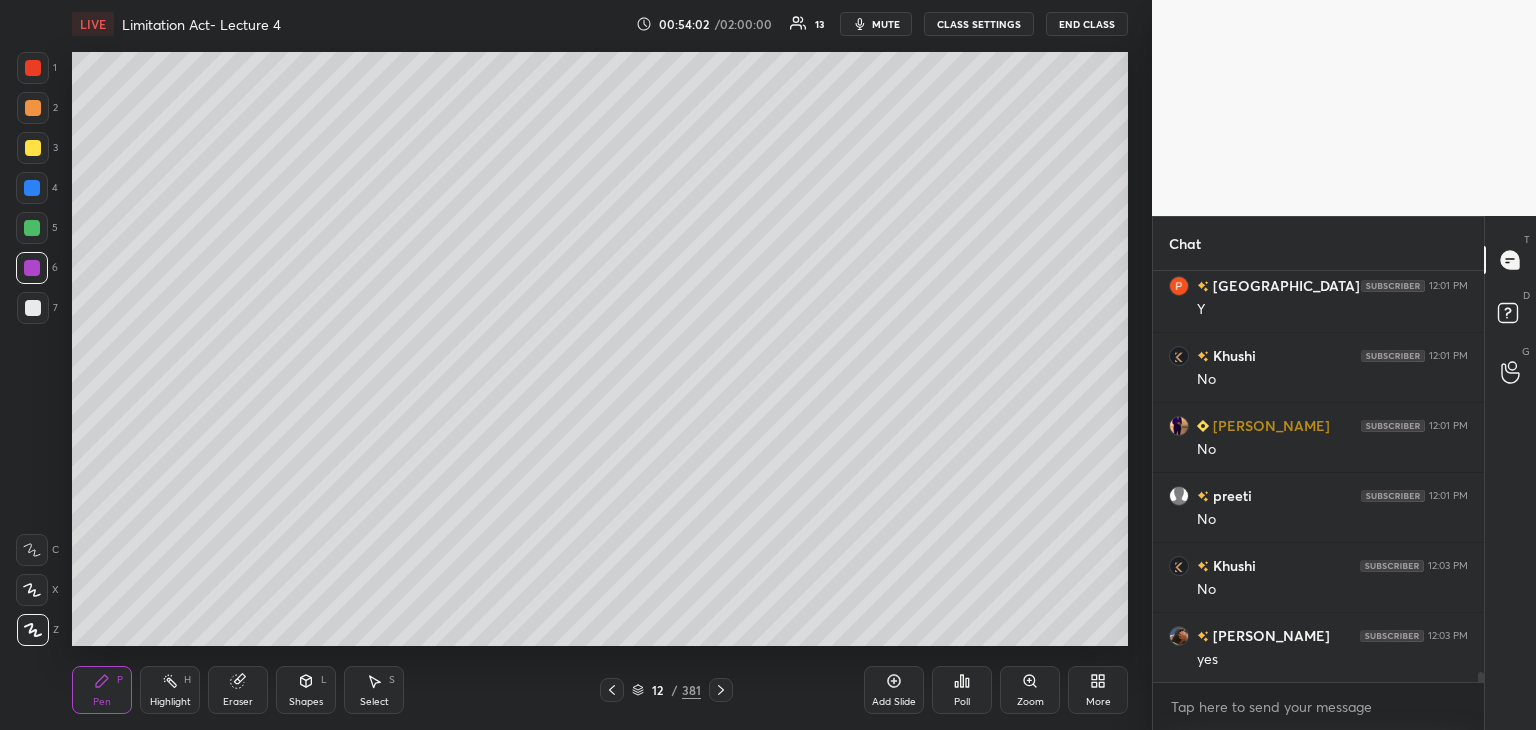 click on "Add Slide" at bounding box center [894, 690] 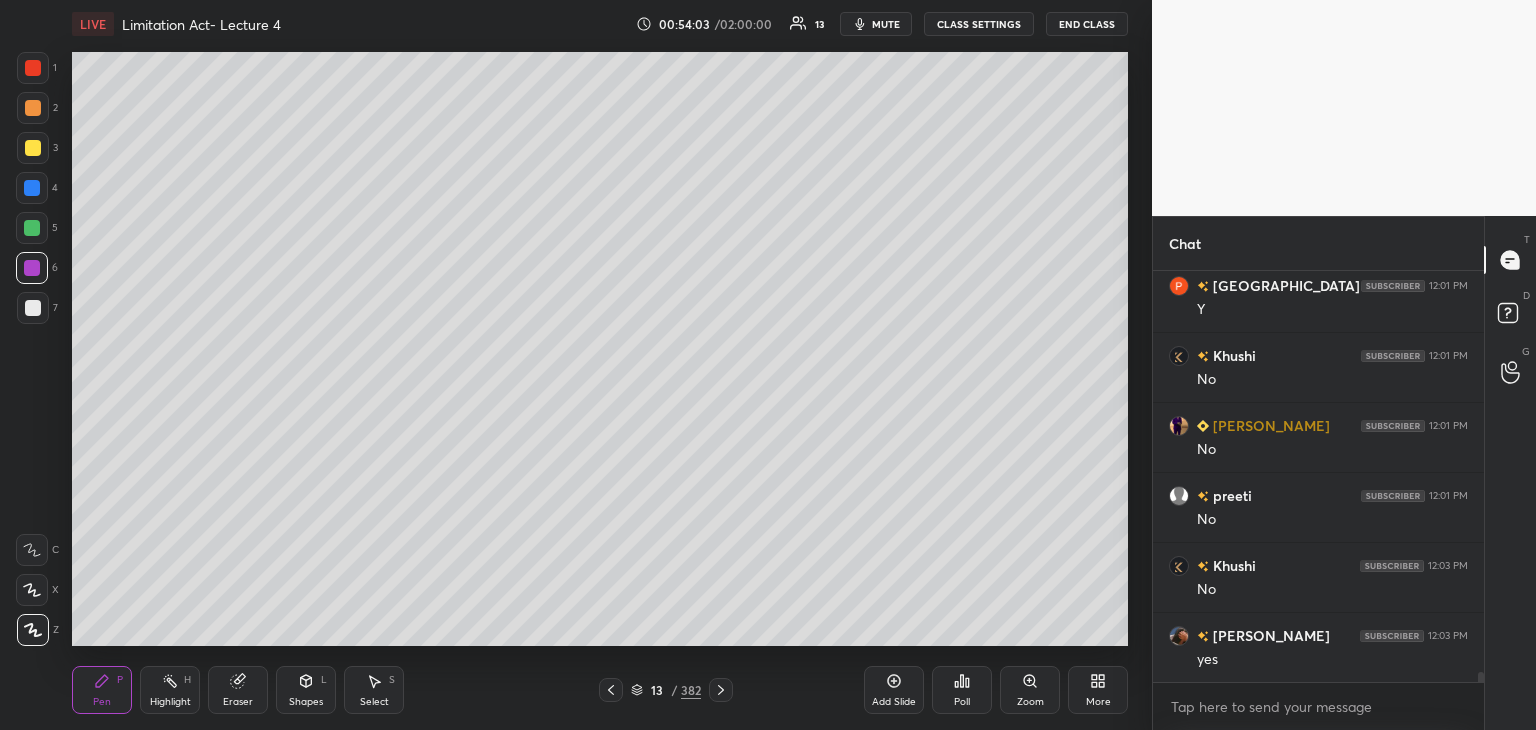 scroll, scrollTop: 17218, scrollLeft: 0, axis: vertical 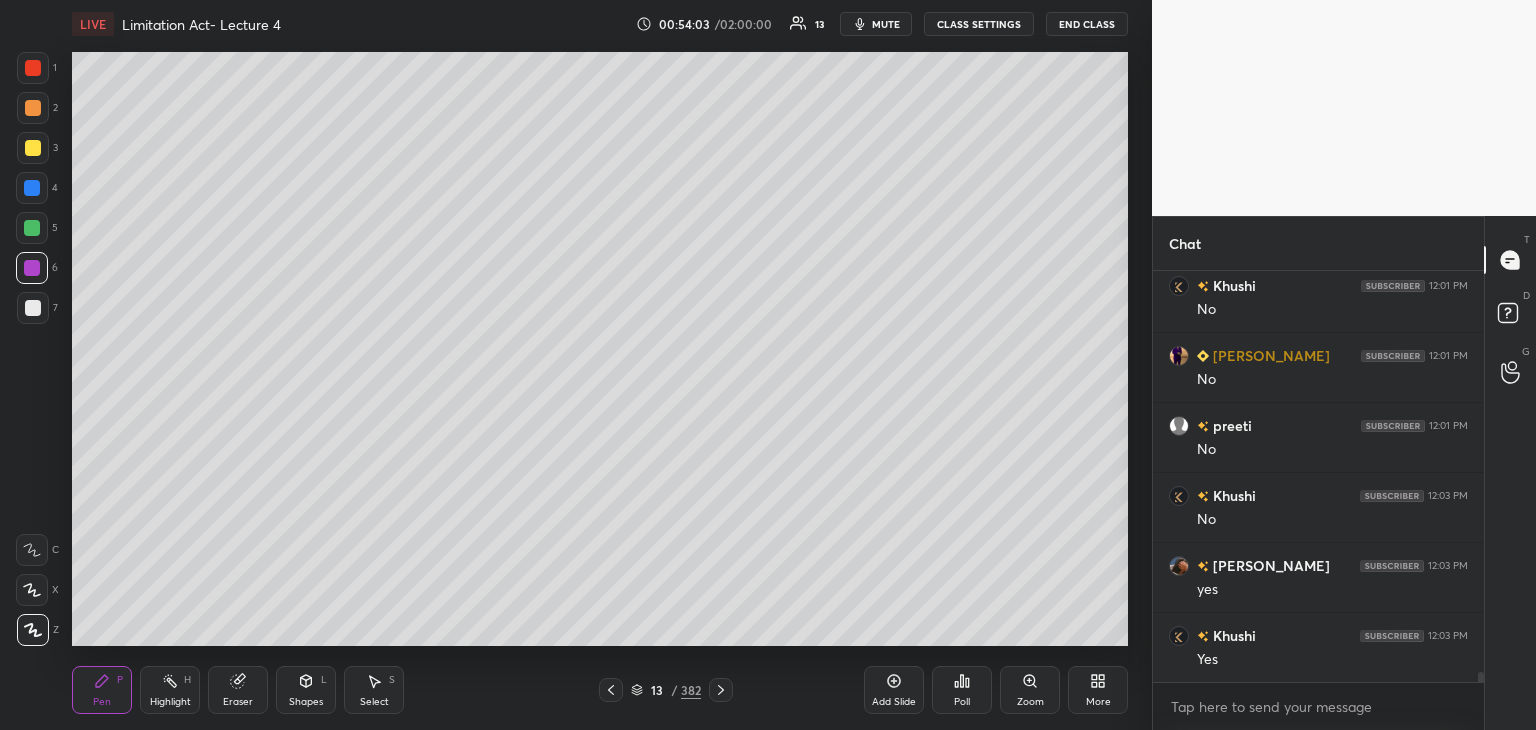 click at bounding box center [33, 68] 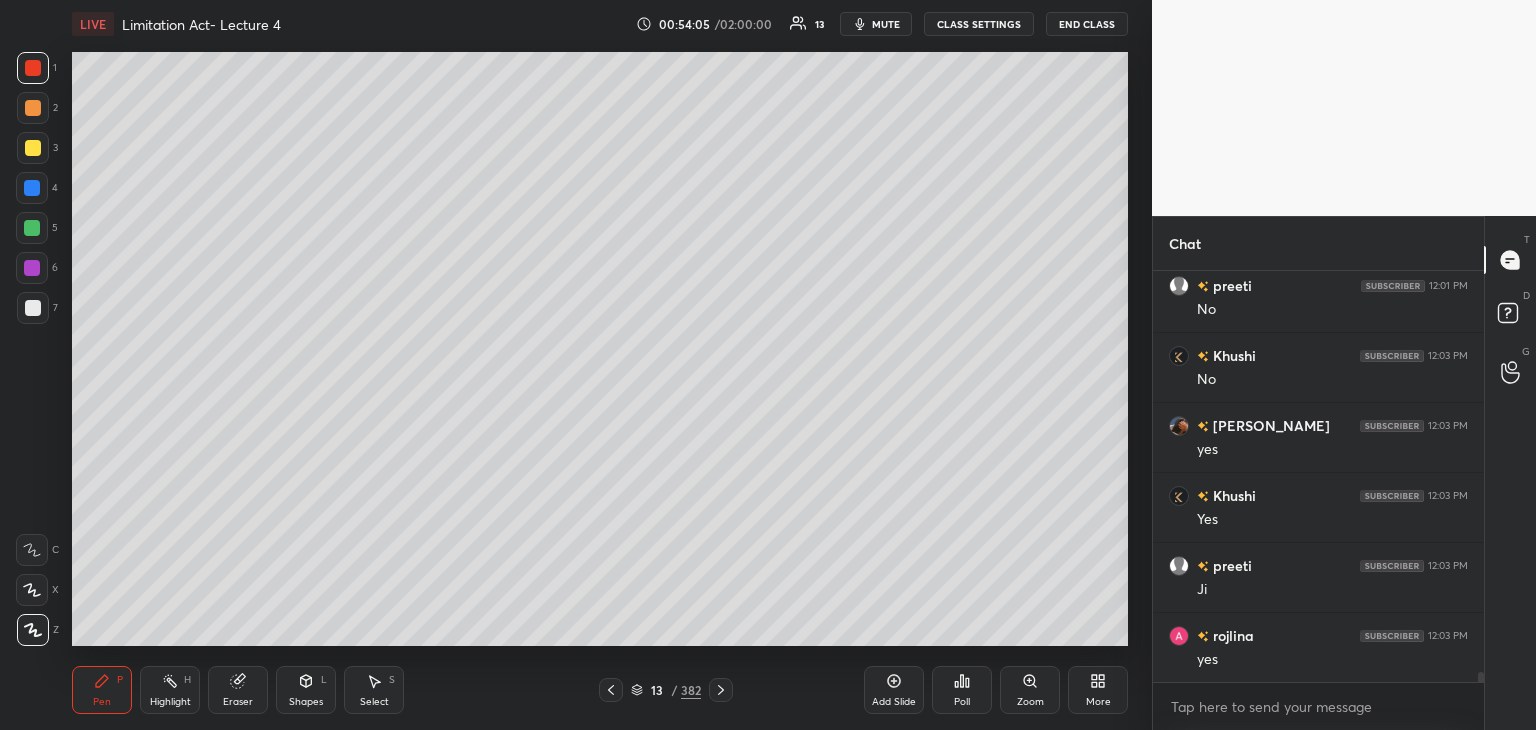 scroll, scrollTop: 17428, scrollLeft: 0, axis: vertical 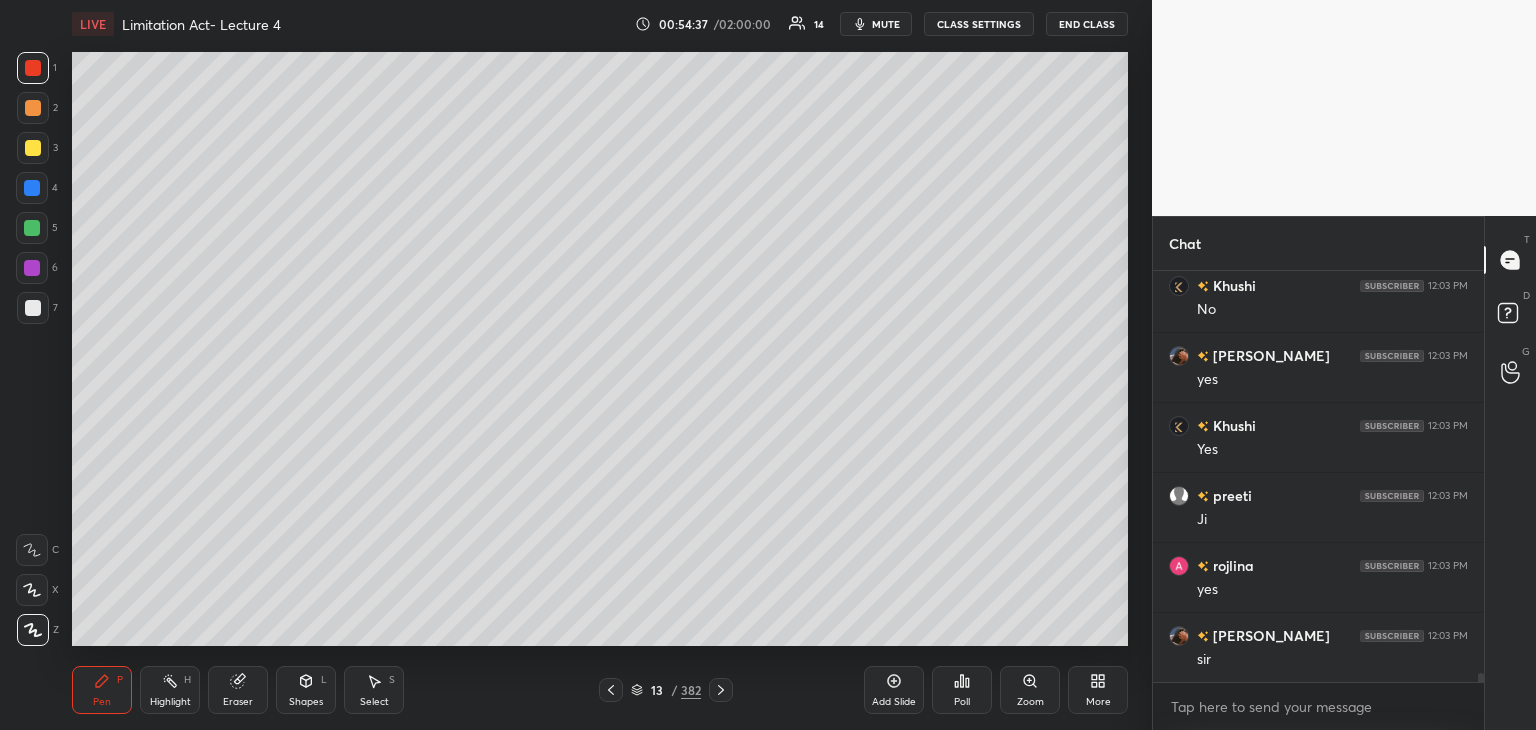 click on "3" at bounding box center [37, 148] 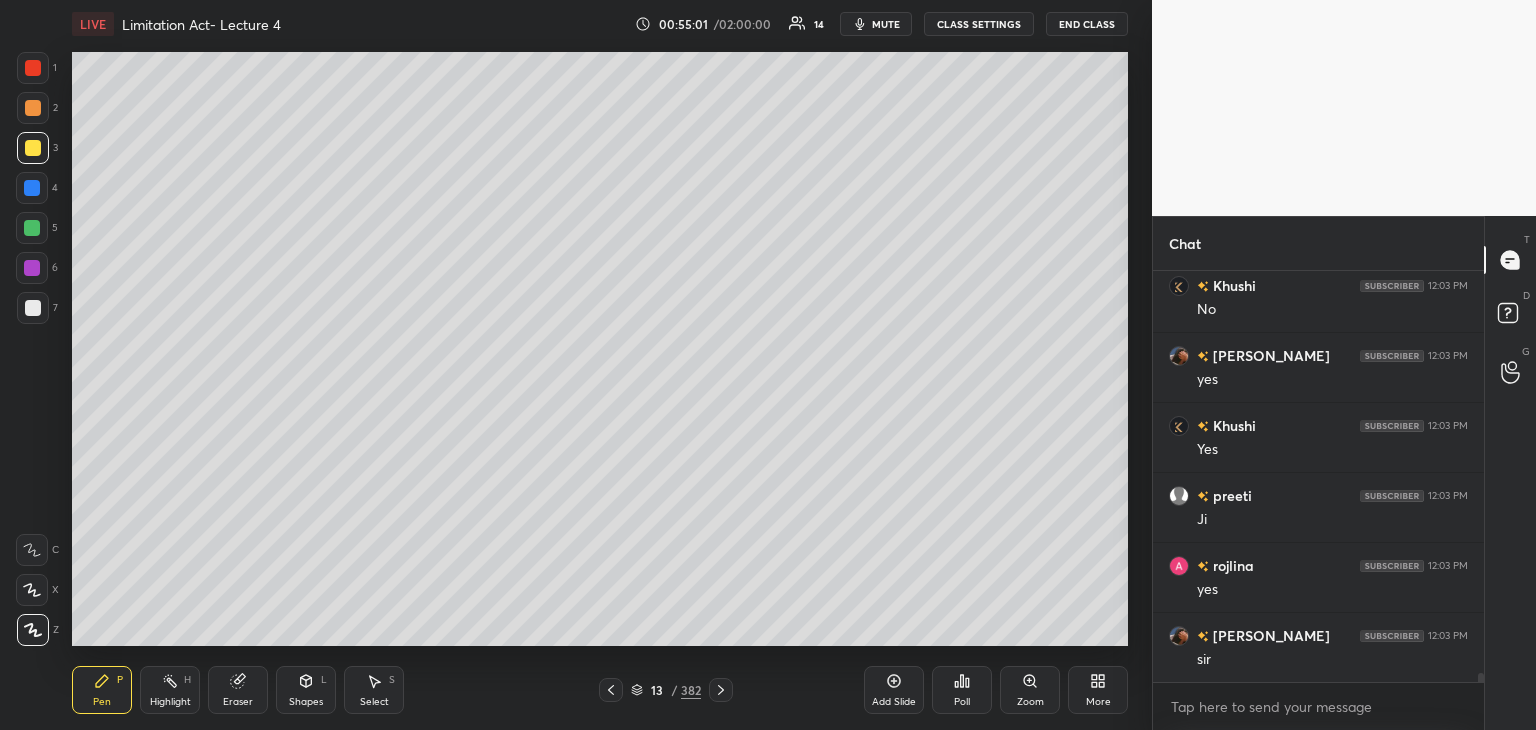 scroll, scrollTop: 17498, scrollLeft: 0, axis: vertical 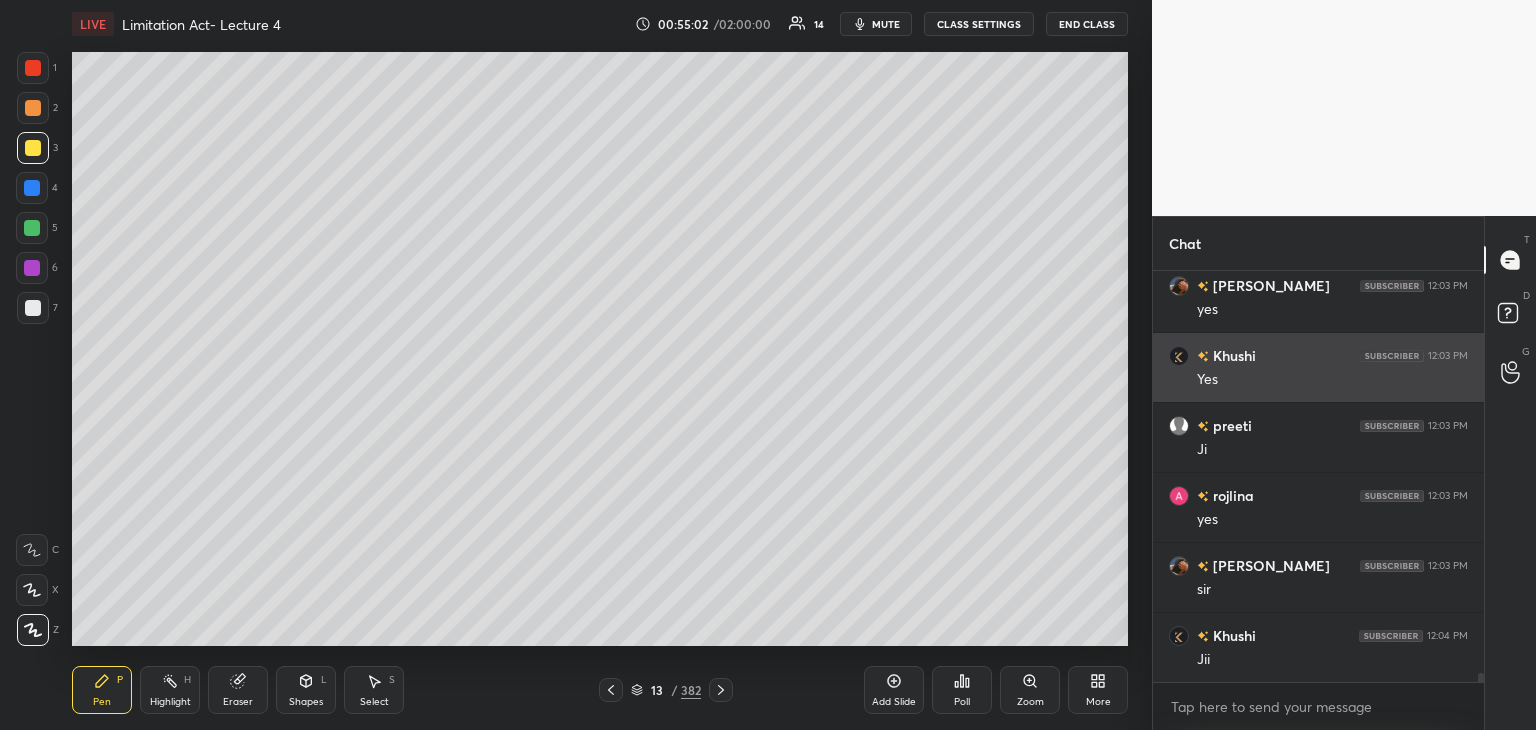 click at bounding box center [32, 228] 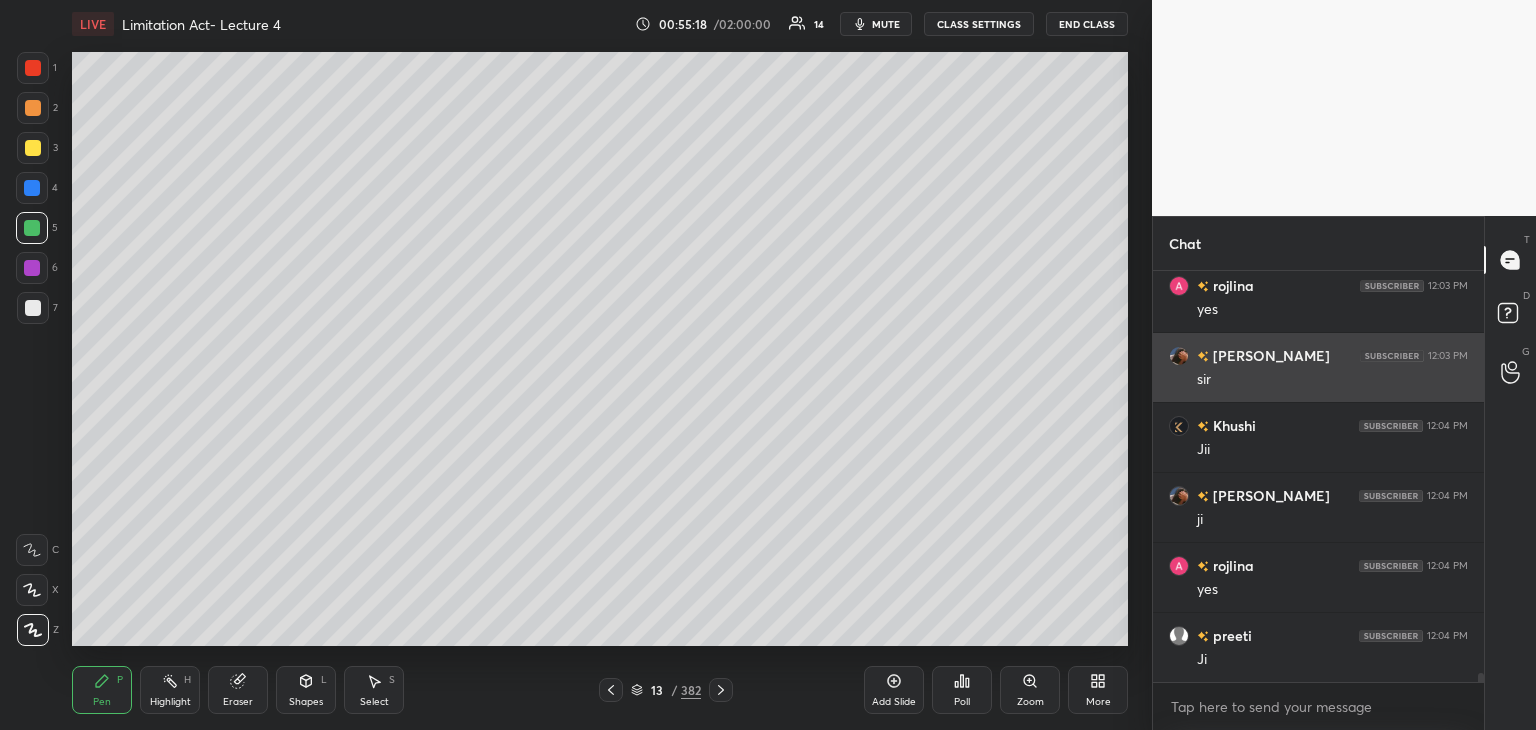 scroll, scrollTop: 17778, scrollLeft: 0, axis: vertical 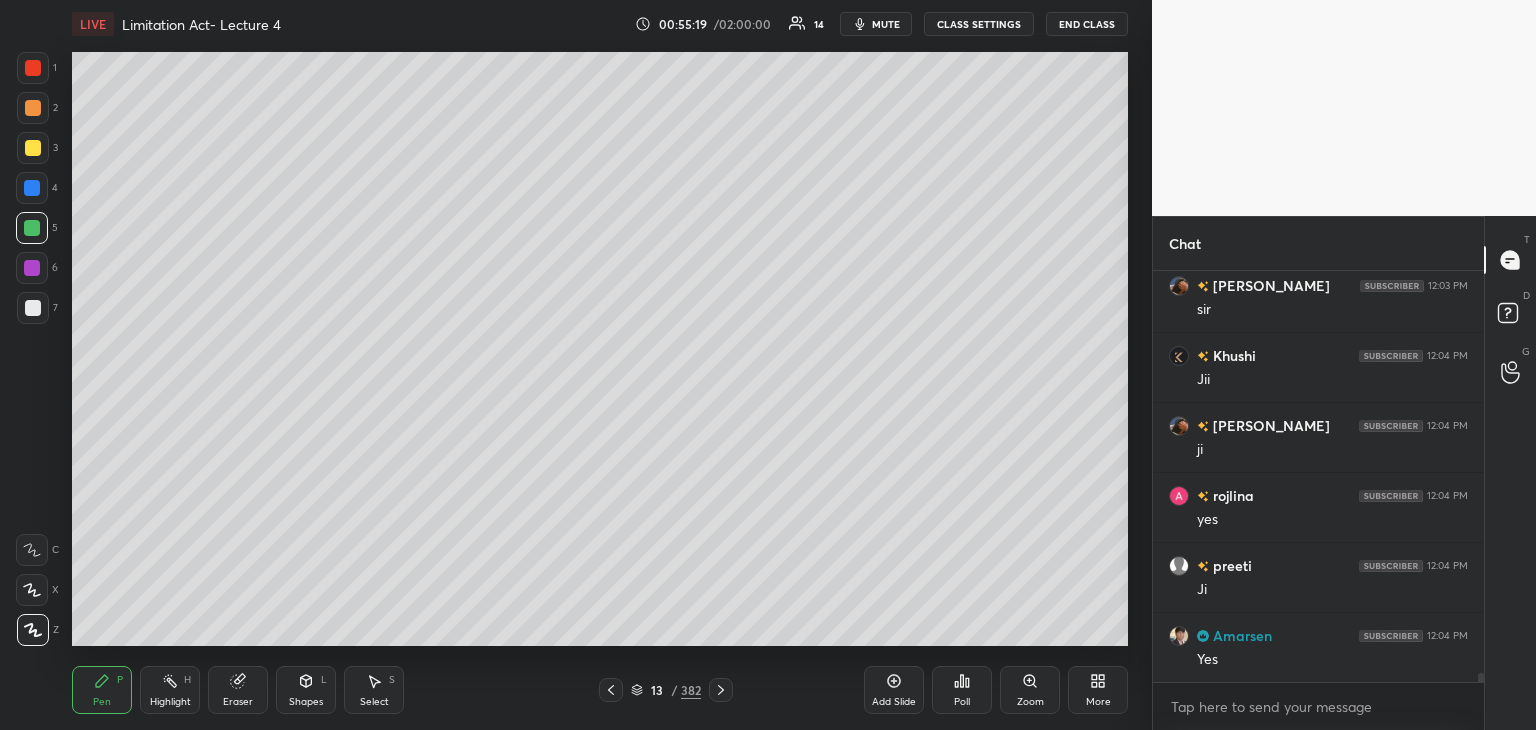 click at bounding box center [32, 188] 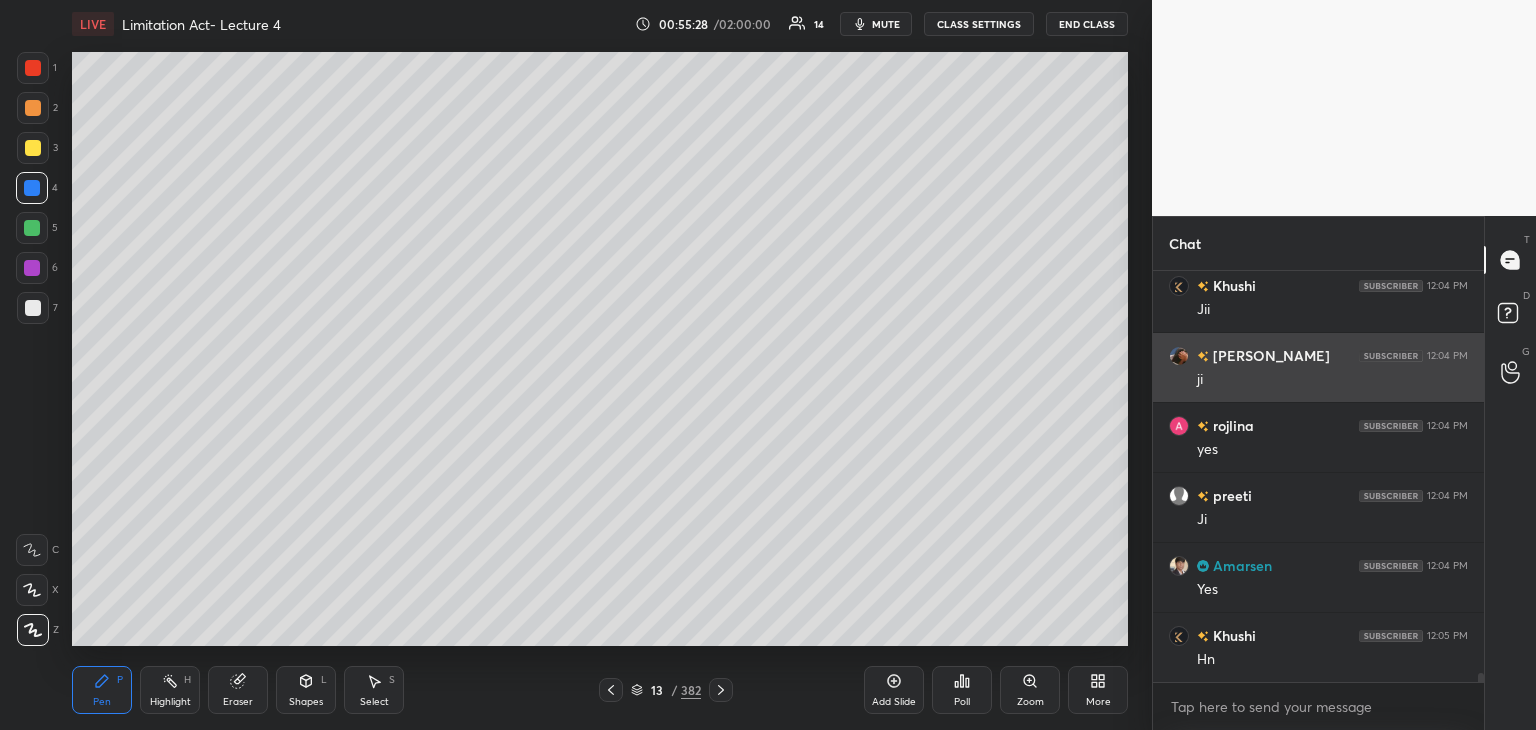 scroll, scrollTop: 17918, scrollLeft: 0, axis: vertical 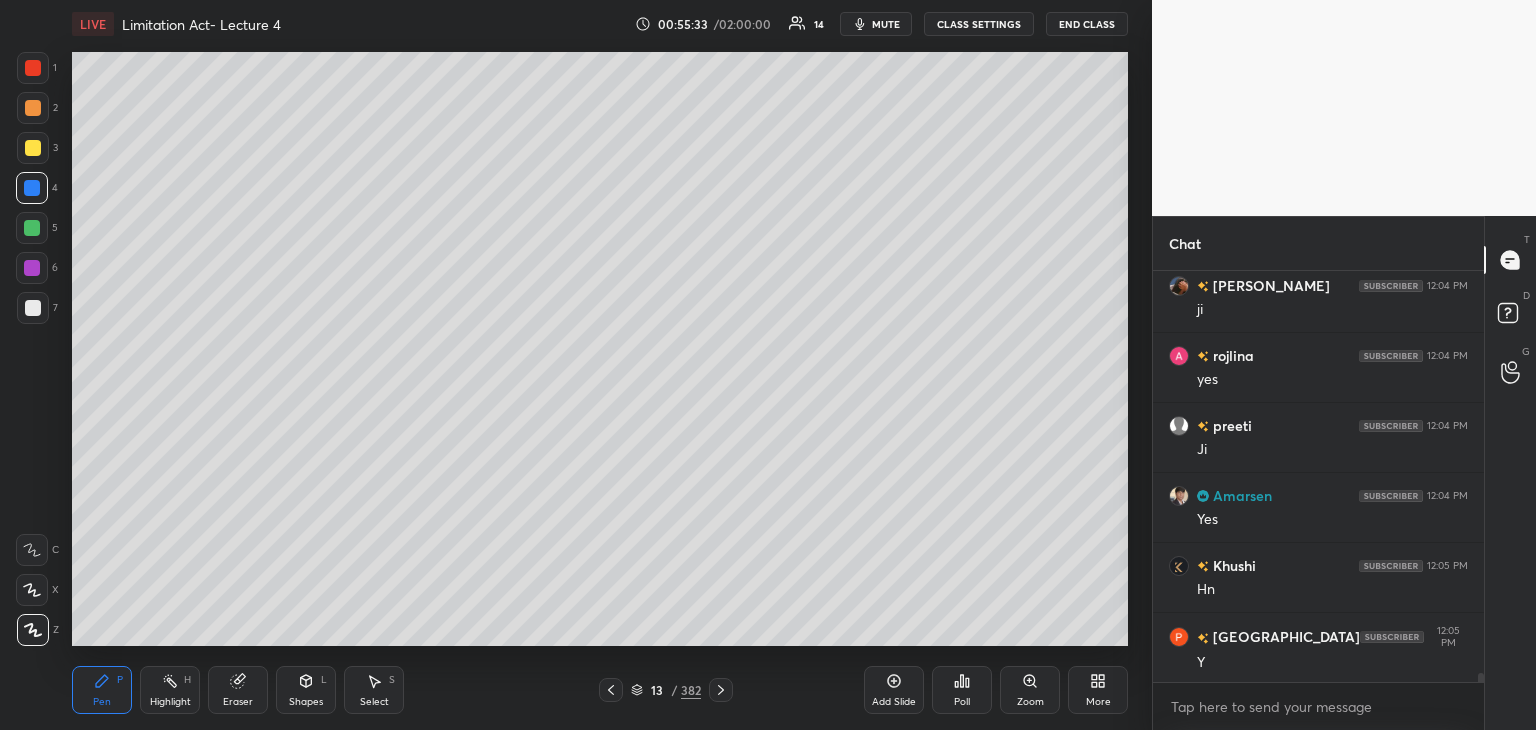 click at bounding box center [32, 268] 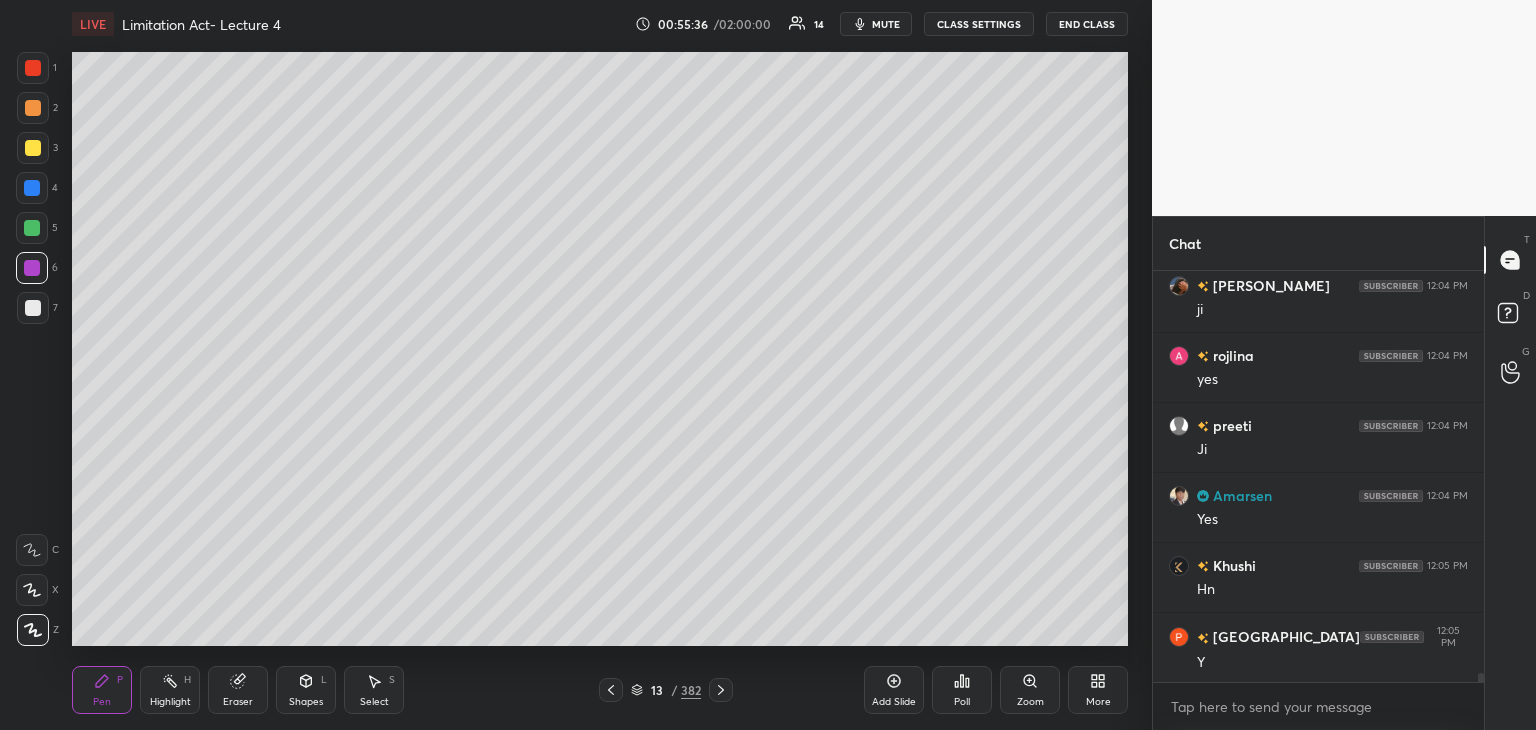 scroll, scrollTop: 17988, scrollLeft: 0, axis: vertical 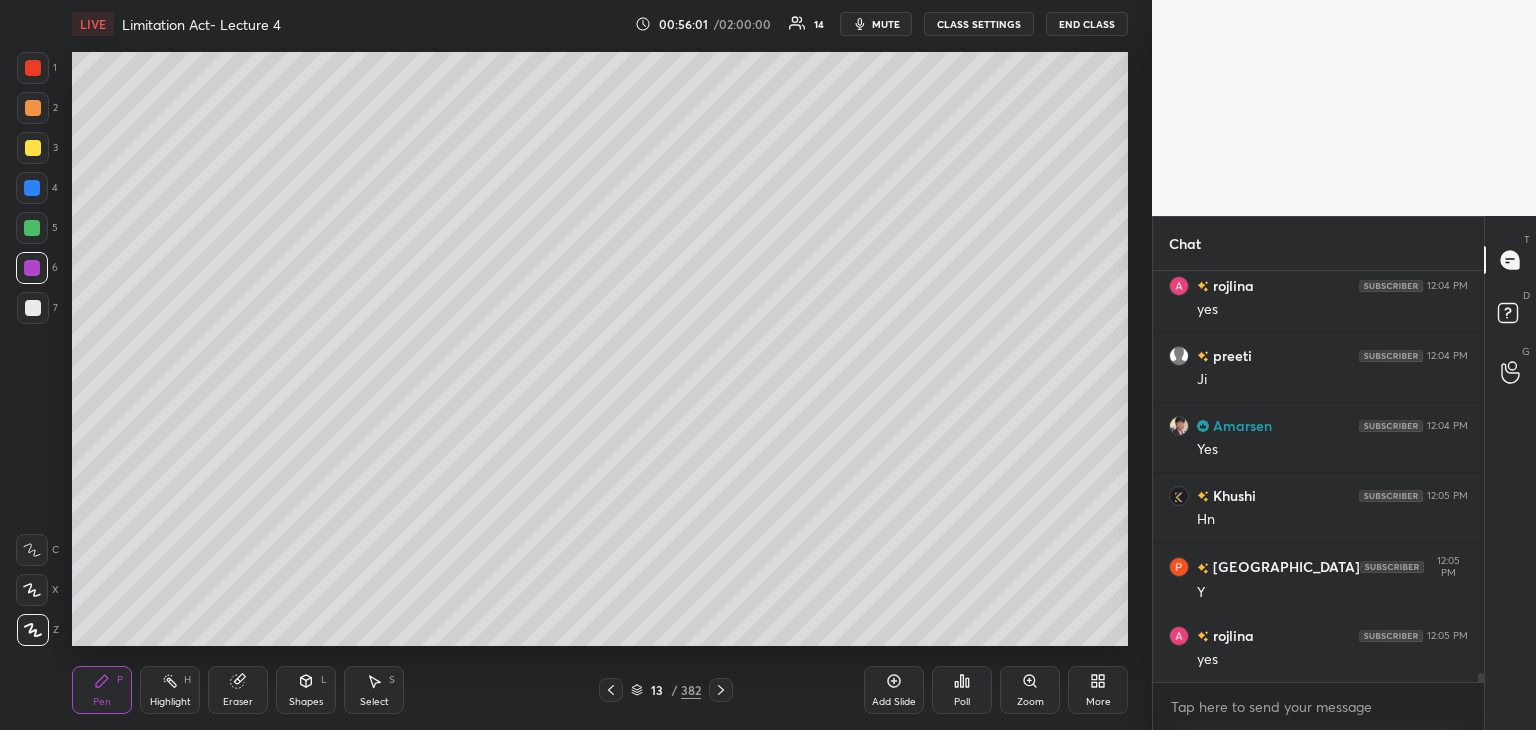 click at bounding box center [32, 228] 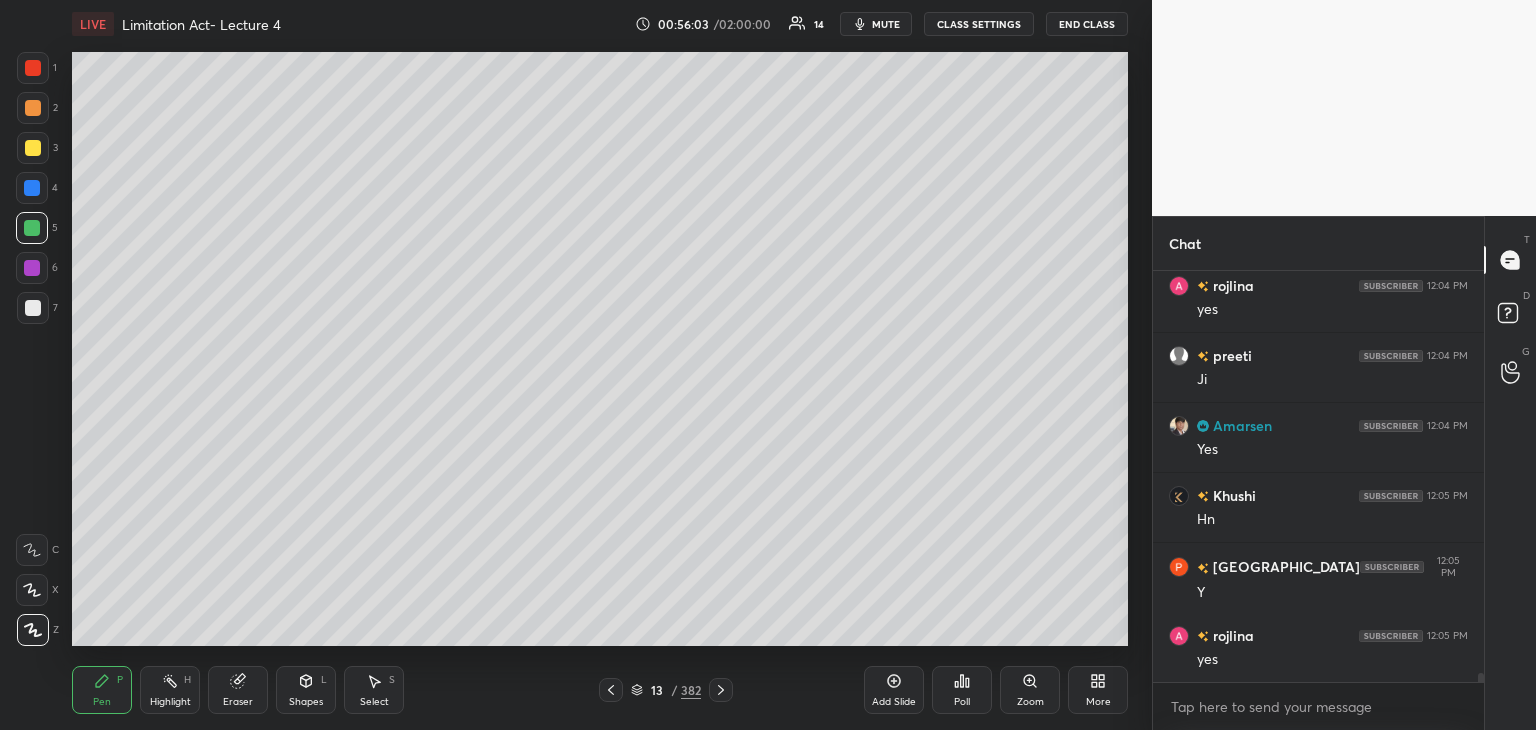 click at bounding box center [33, 108] 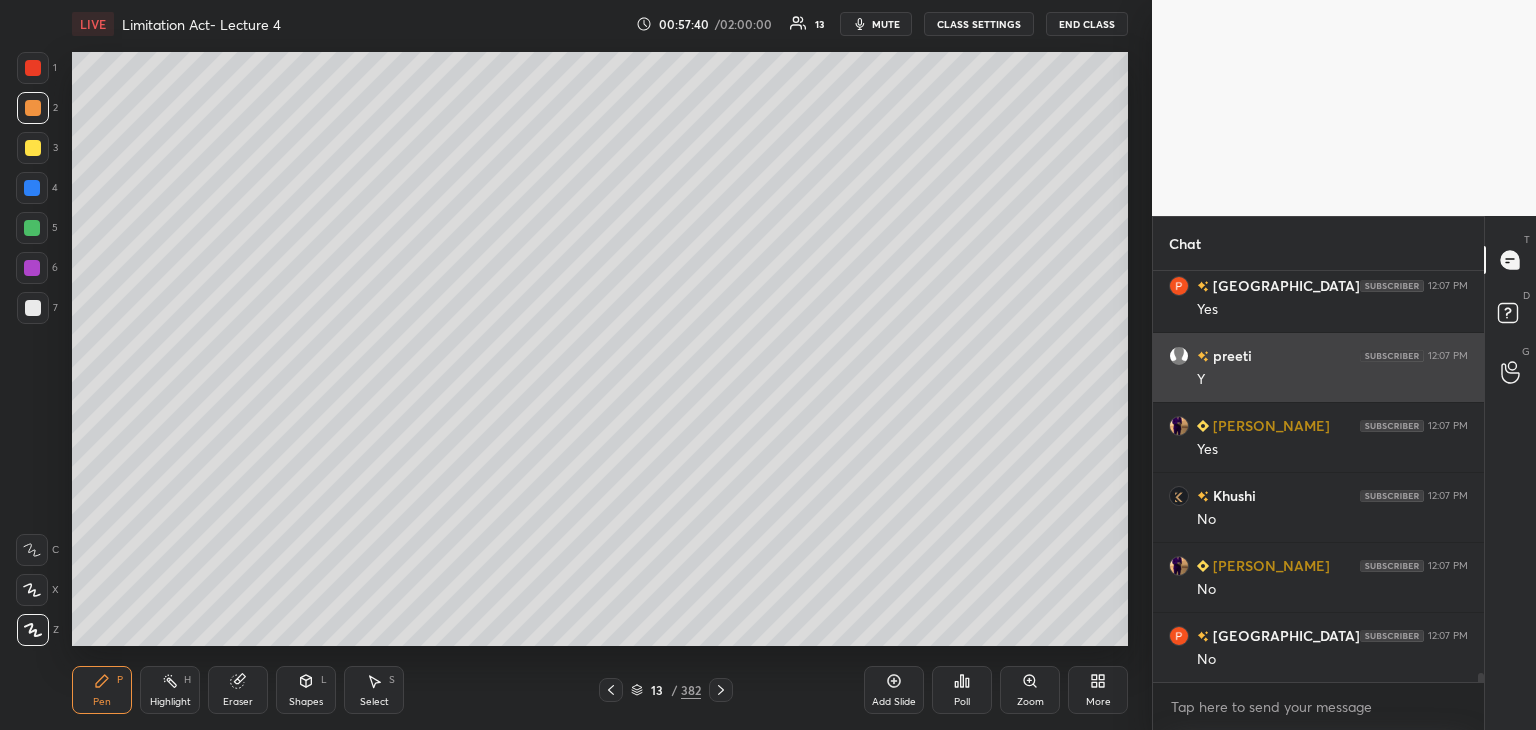 scroll, scrollTop: 19268, scrollLeft: 0, axis: vertical 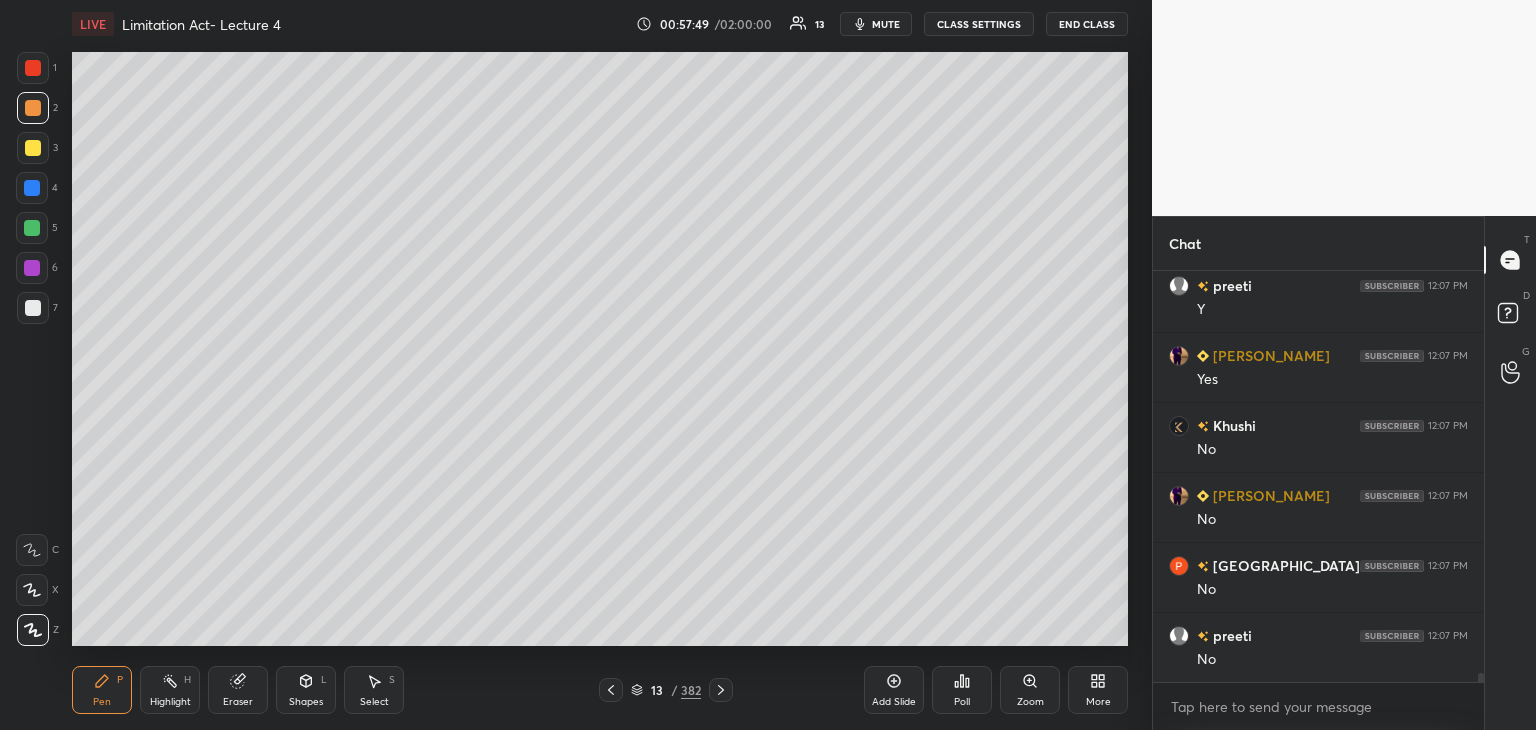 click on "LIVE Limitation Act- Lecture 4 00:57:49 /  02:00:00 13 mute CLASS SETTINGS End Class" at bounding box center [600, 24] 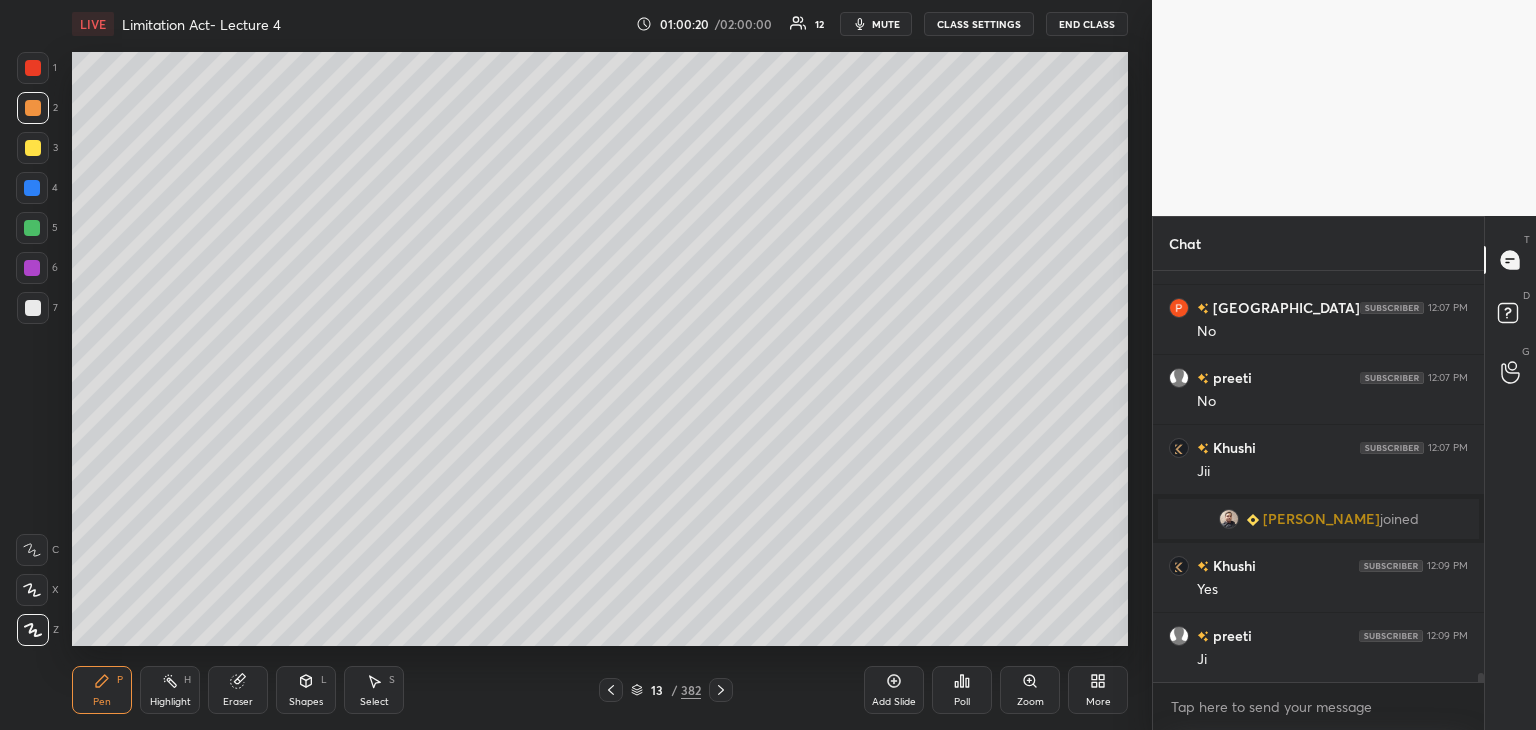 scroll, scrollTop: 18004, scrollLeft: 0, axis: vertical 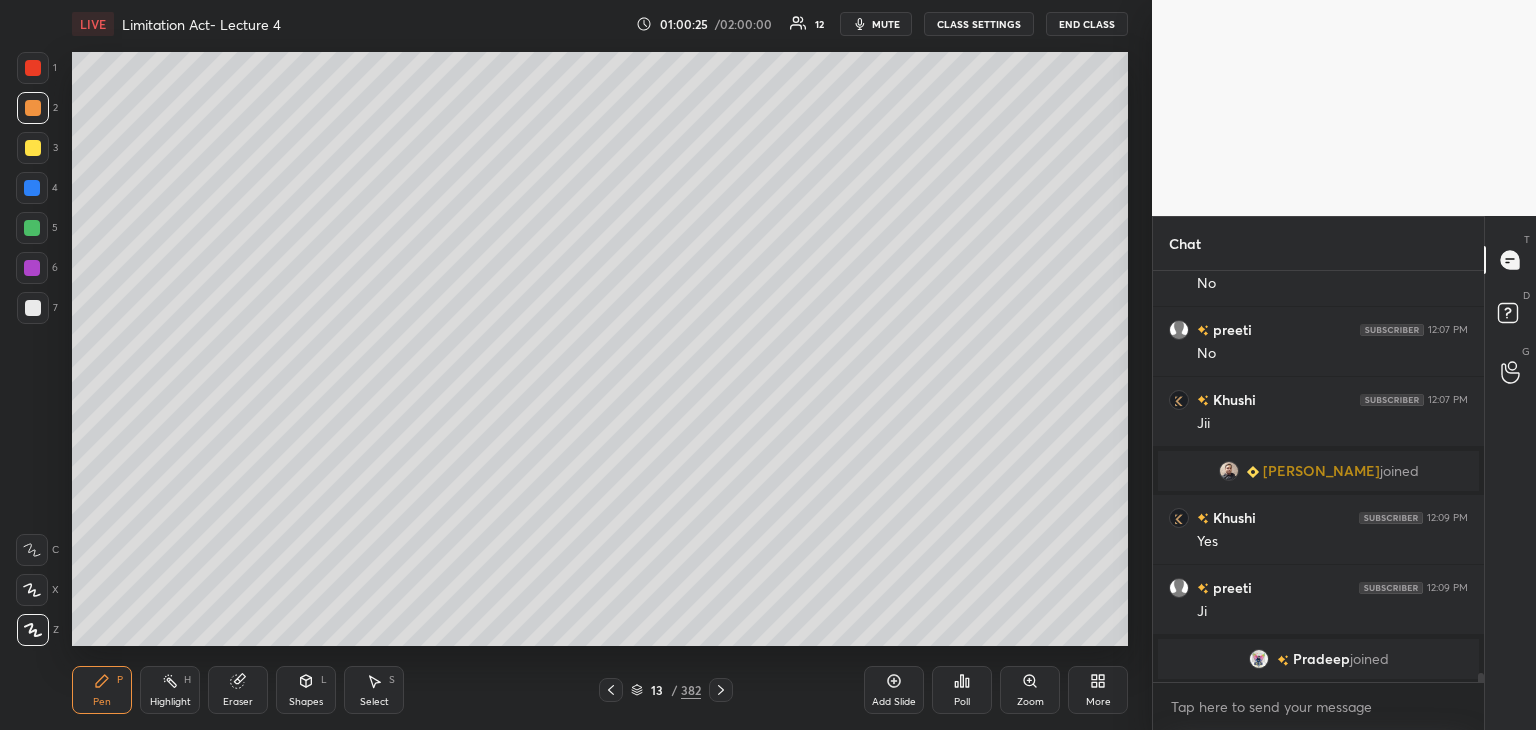 click on "Add Slide" at bounding box center (894, 690) 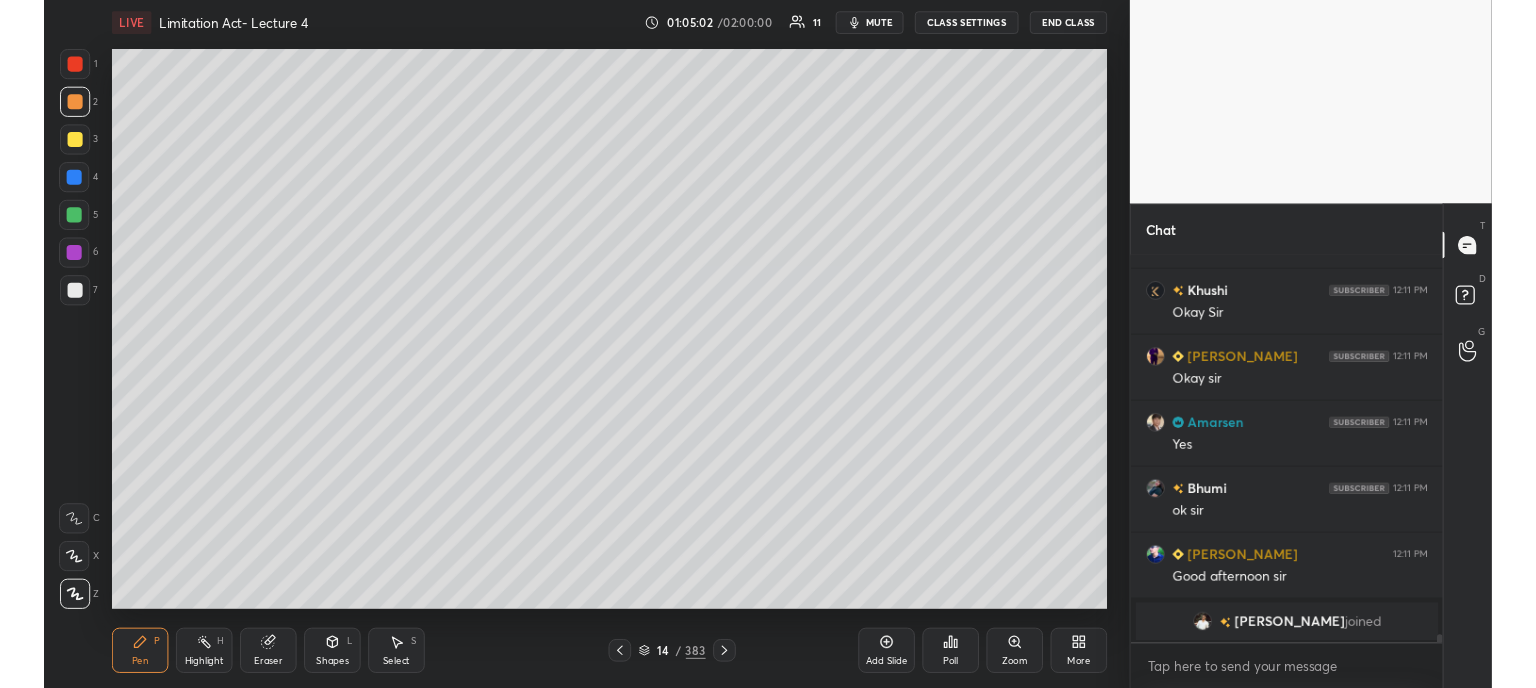 scroll, scrollTop: 19344, scrollLeft: 0, axis: vertical 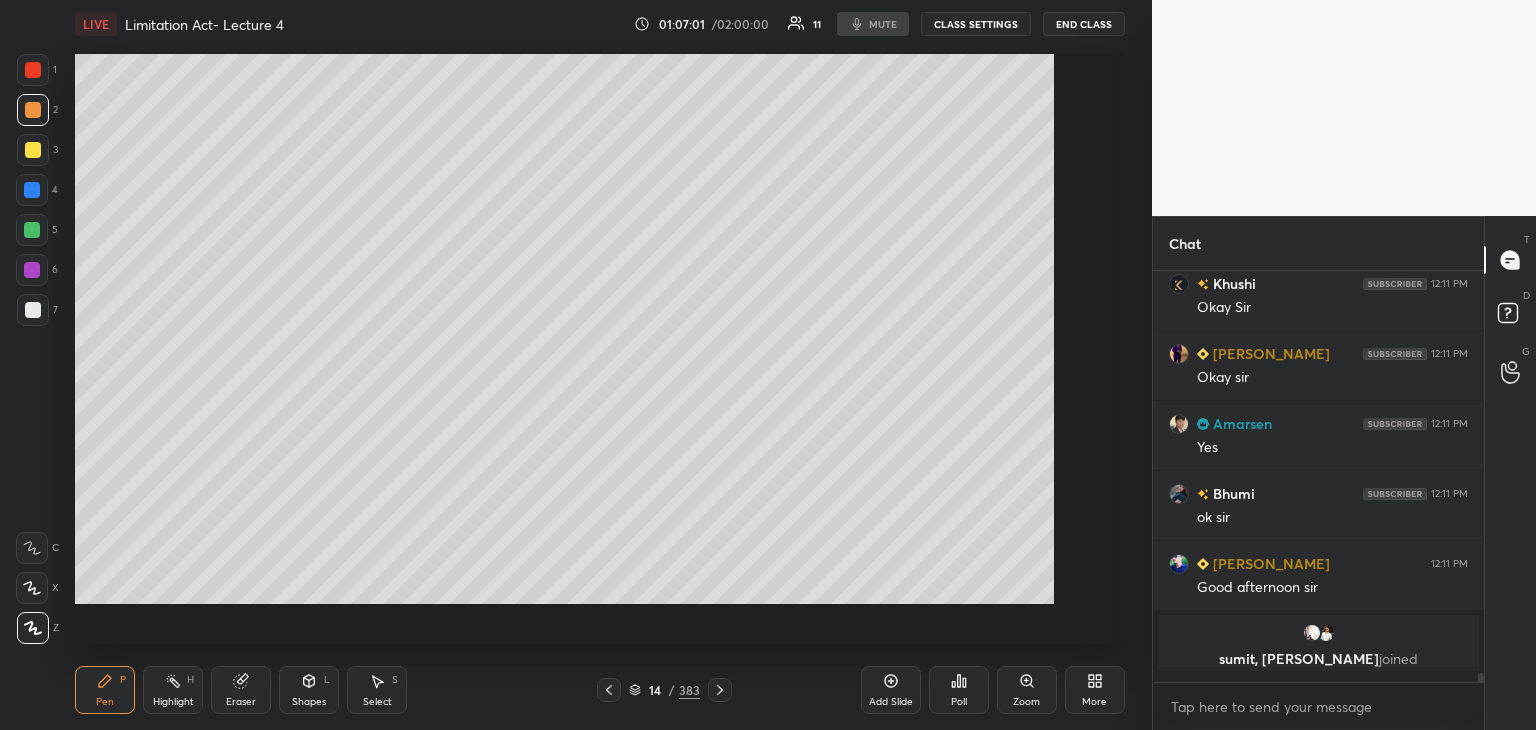 type on "x" 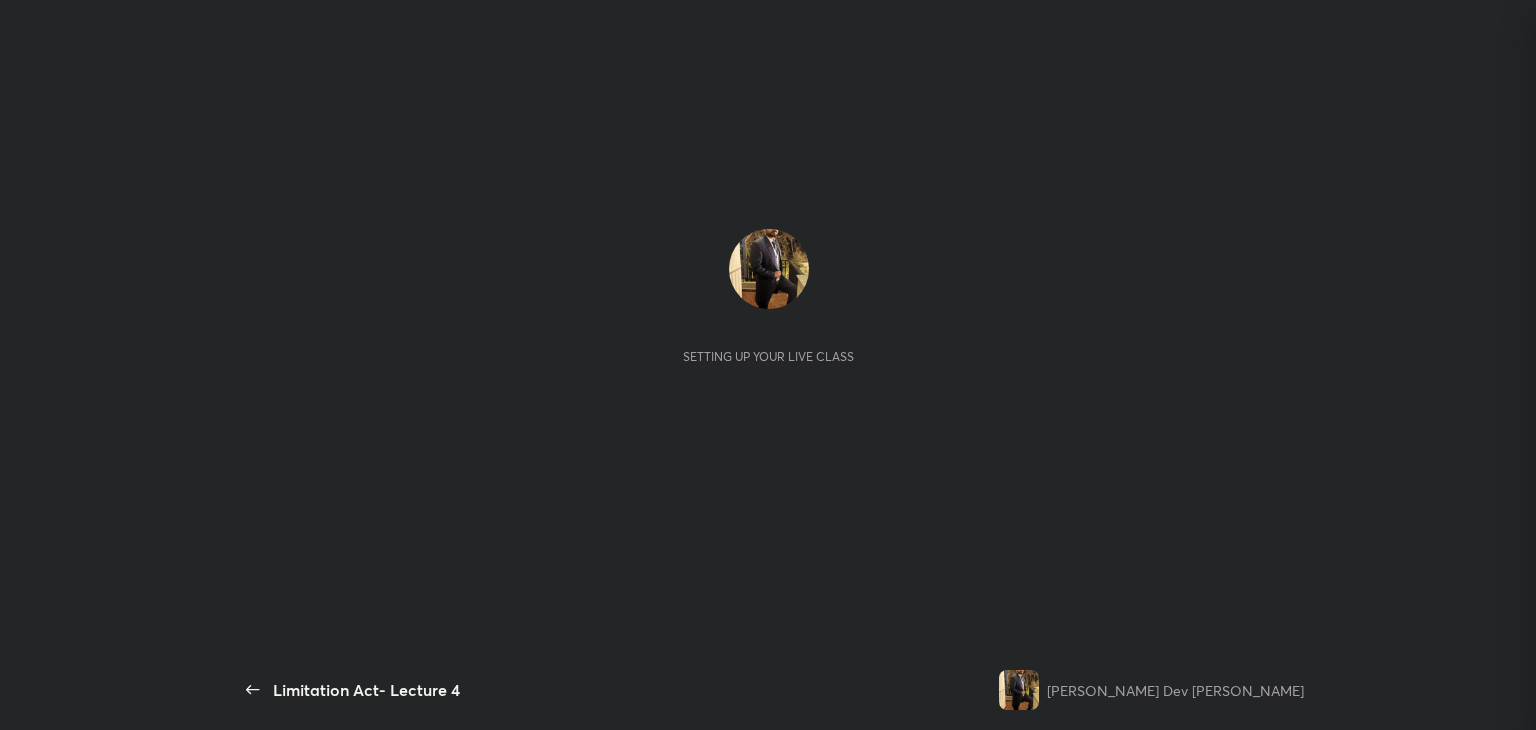 scroll, scrollTop: 0, scrollLeft: 0, axis: both 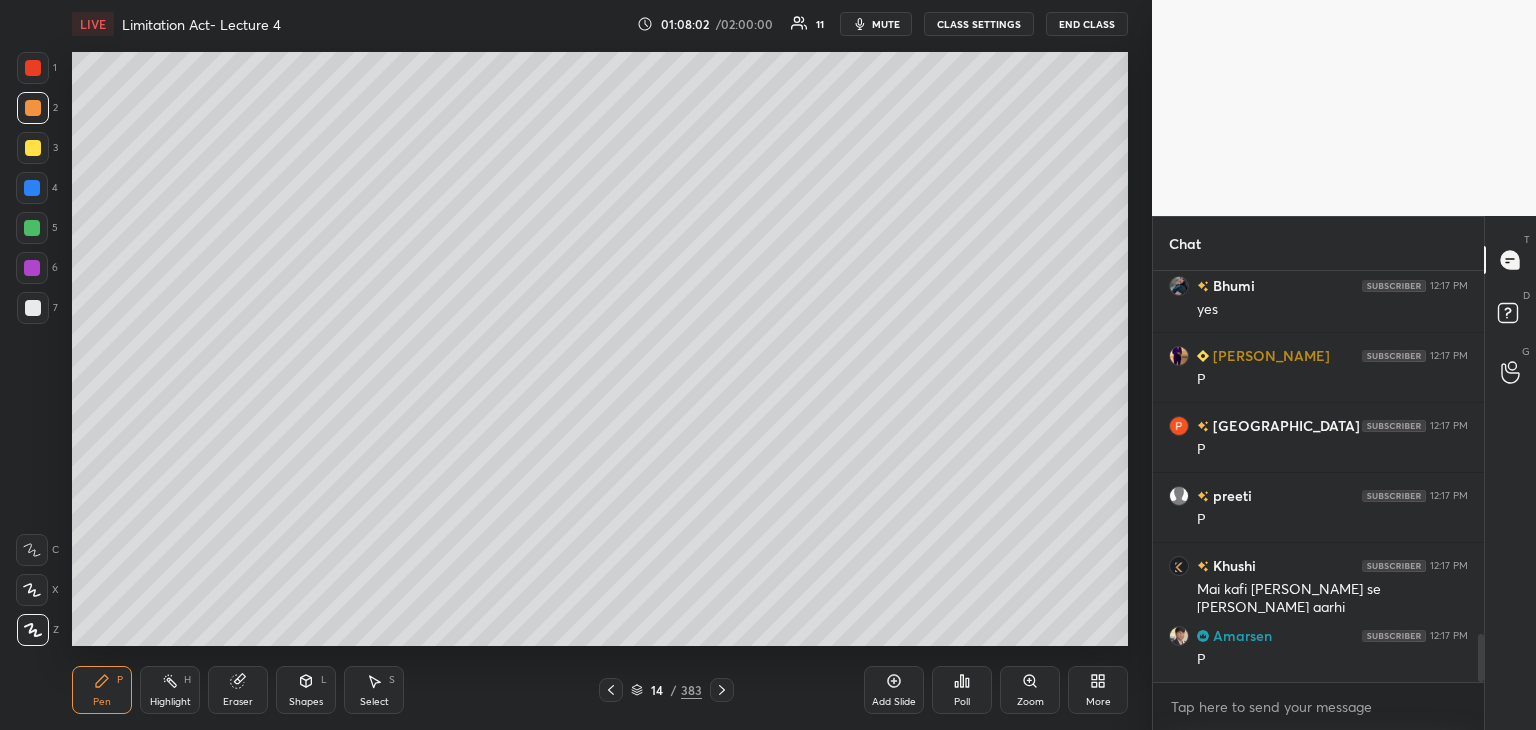 click at bounding box center (32, 228) 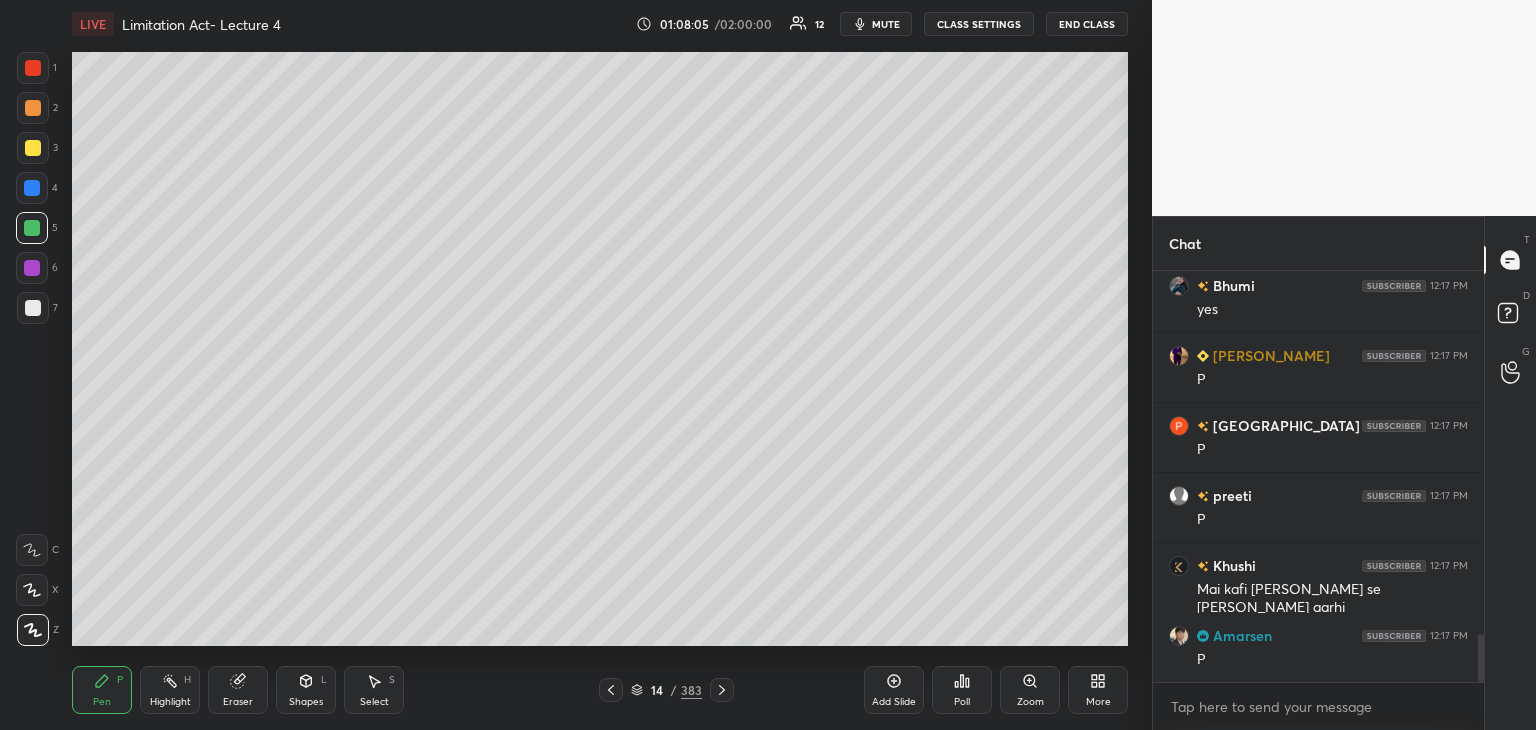 scroll, scrollTop: 3218, scrollLeft: 0, axis: vertical 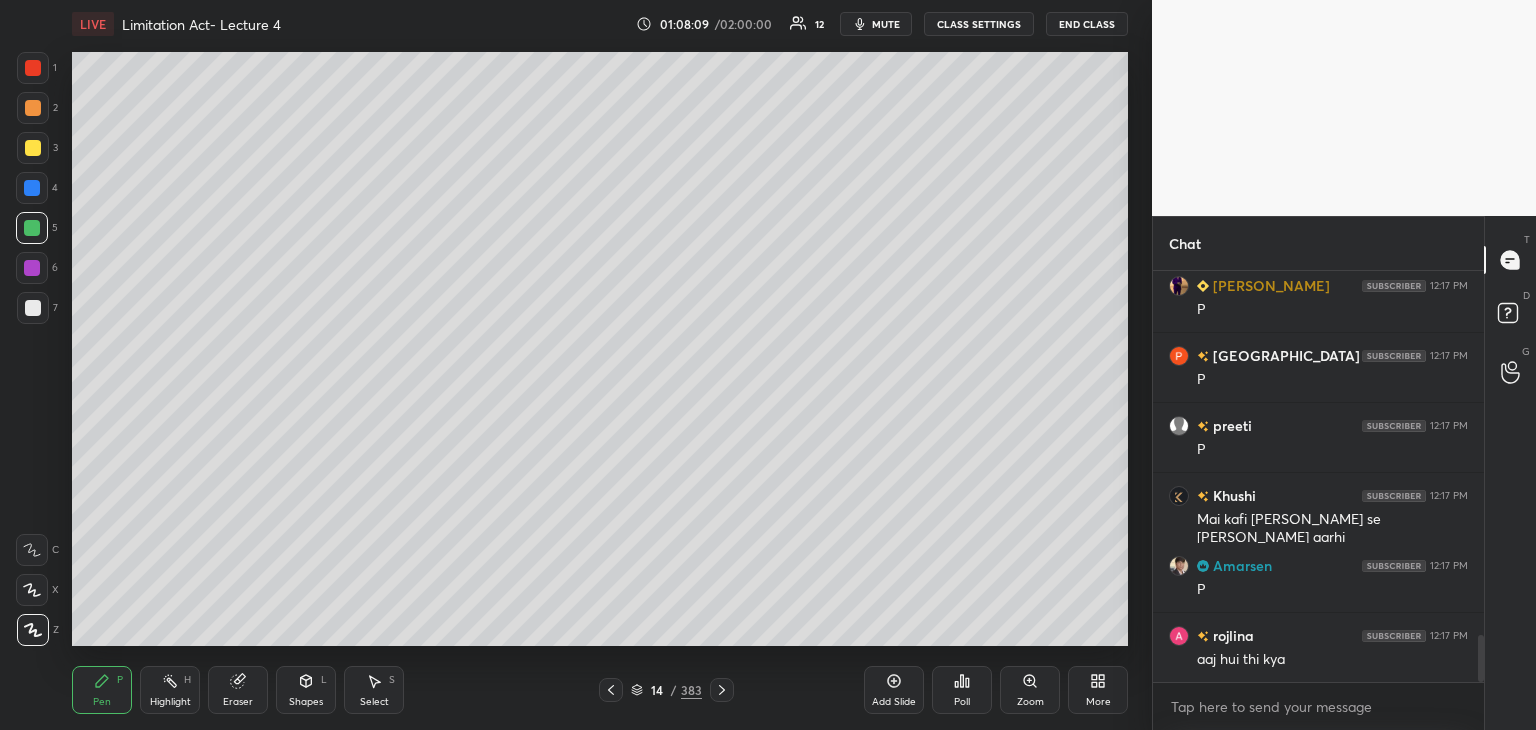 click at bounding box center (32, 268) 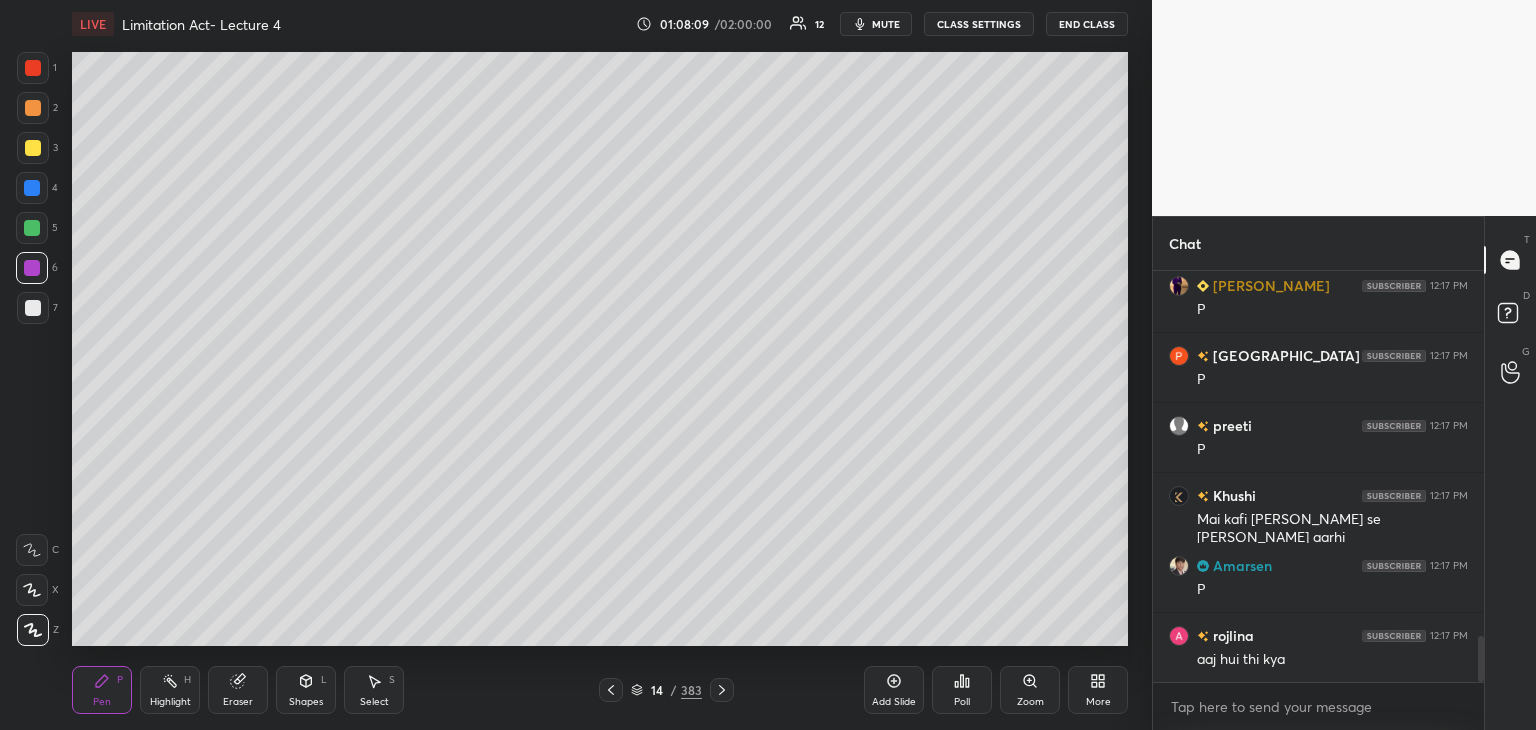 scroll, scrollTop: 3288, scrollLeft: 0, axis: vertical 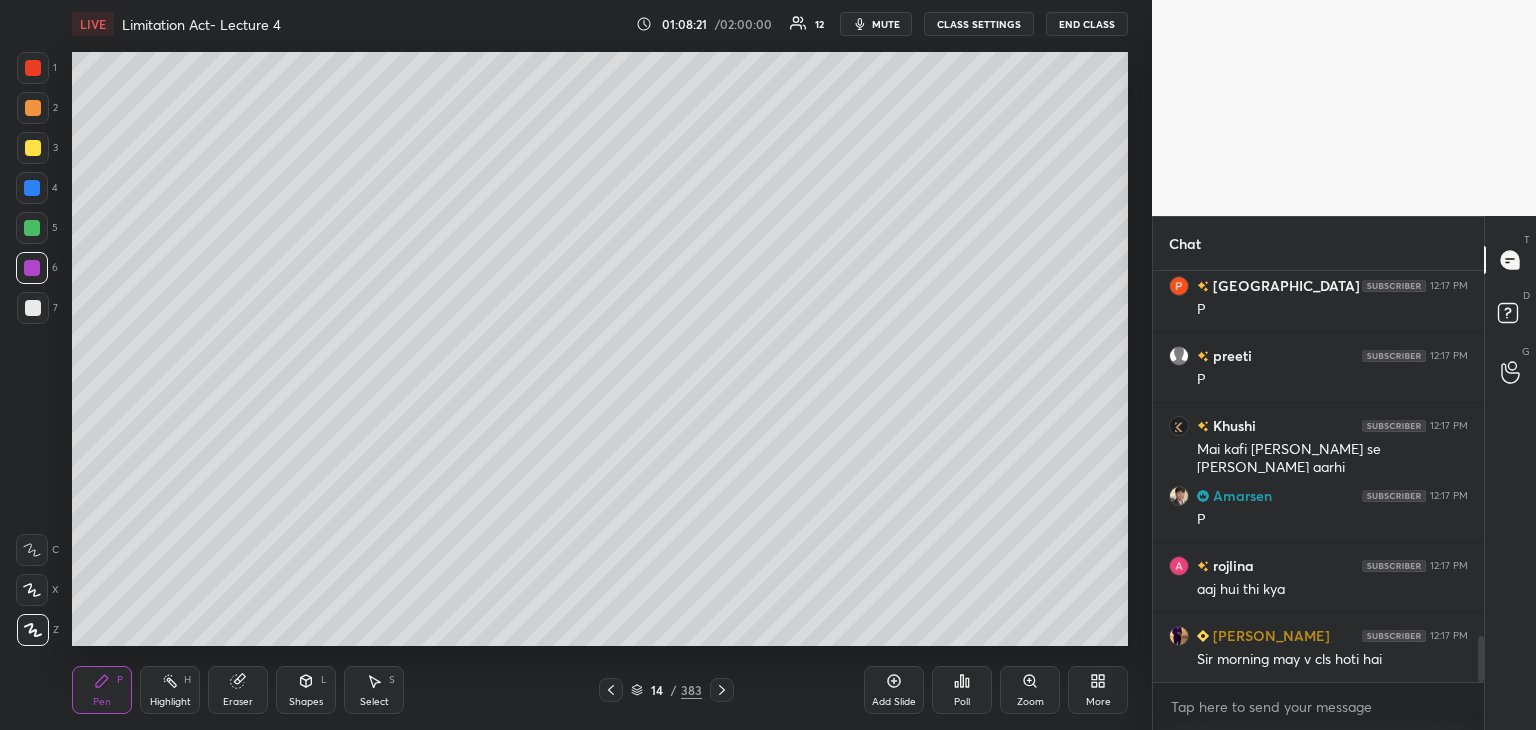 click 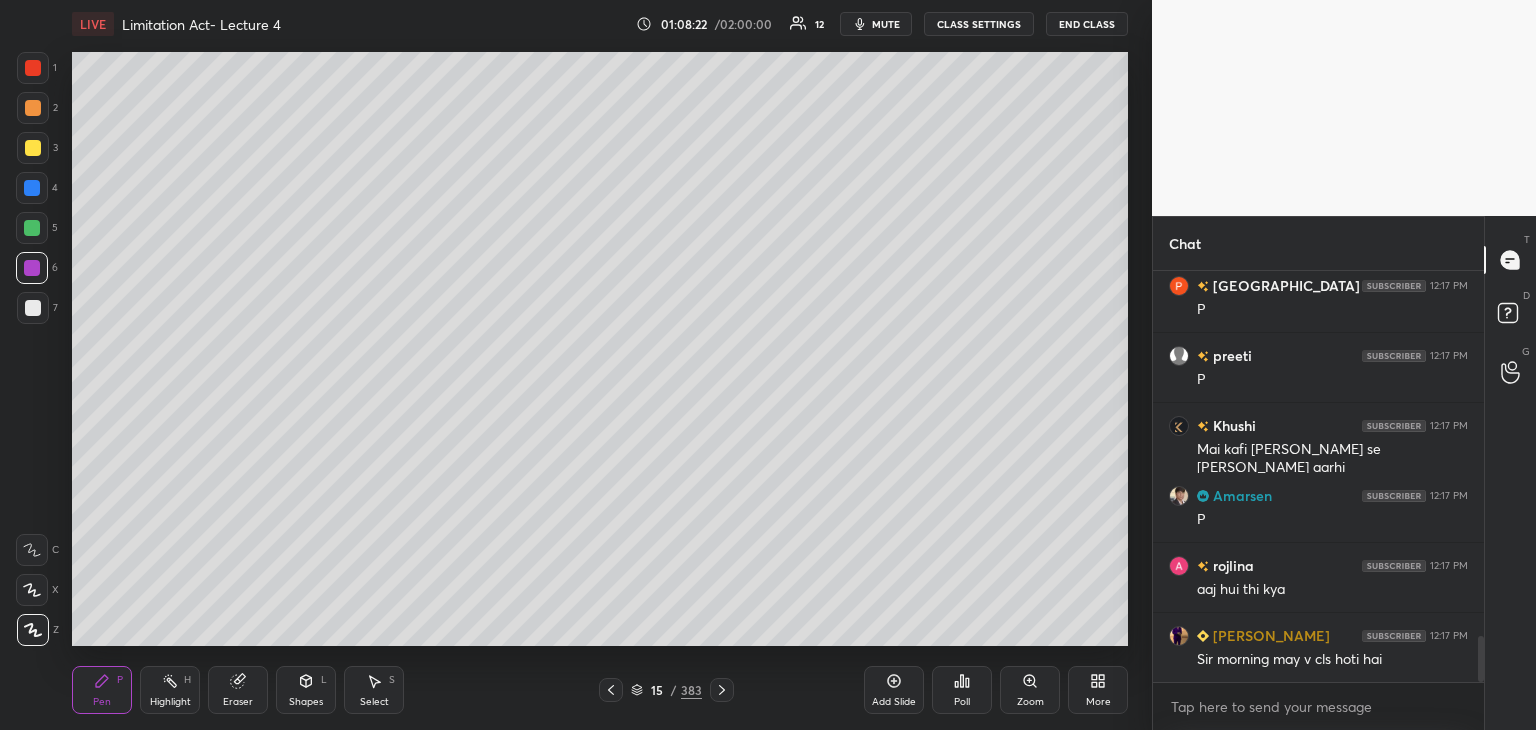 click at bounding box center [722, 690] 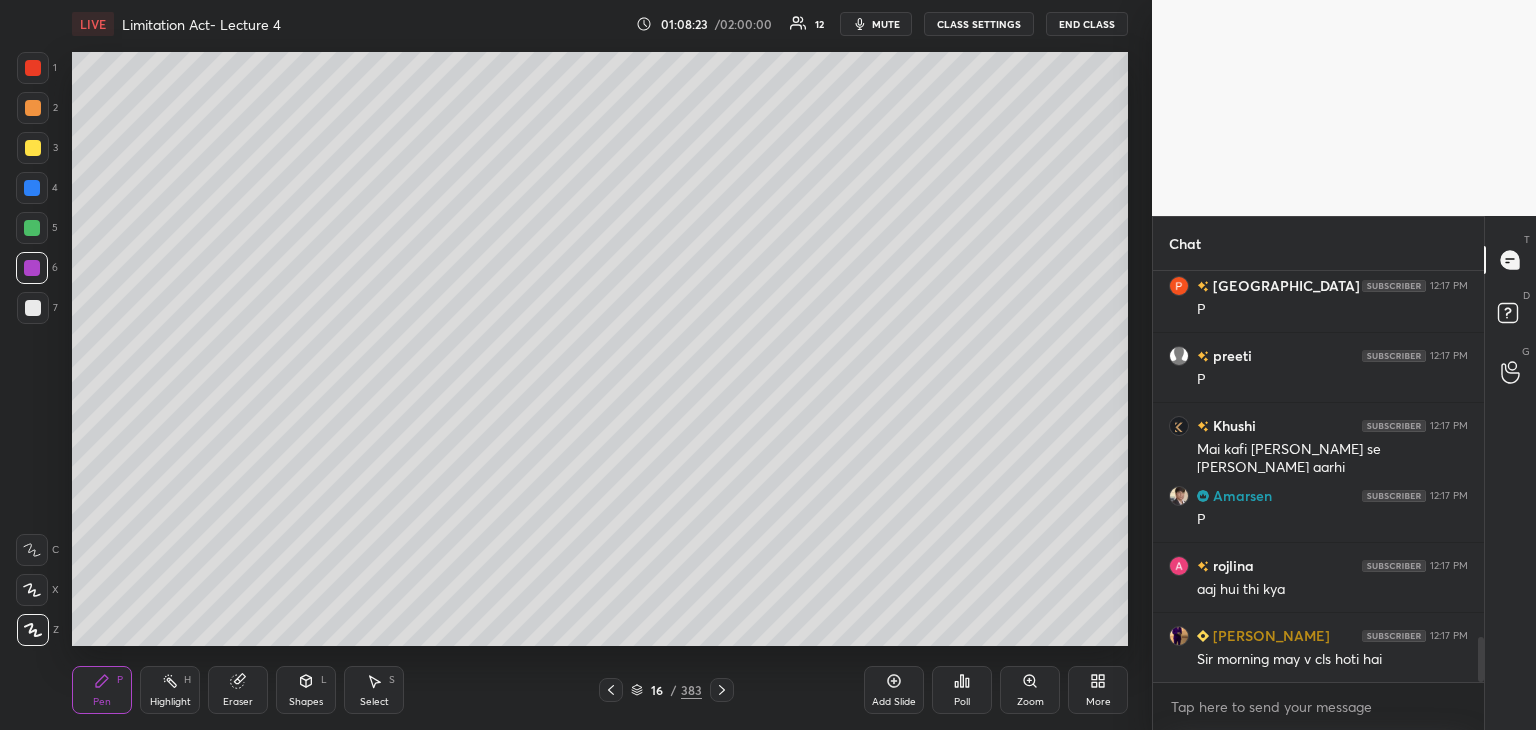 scroll, scrollTop: 3358, scrollLeft: 0, axis: vertical 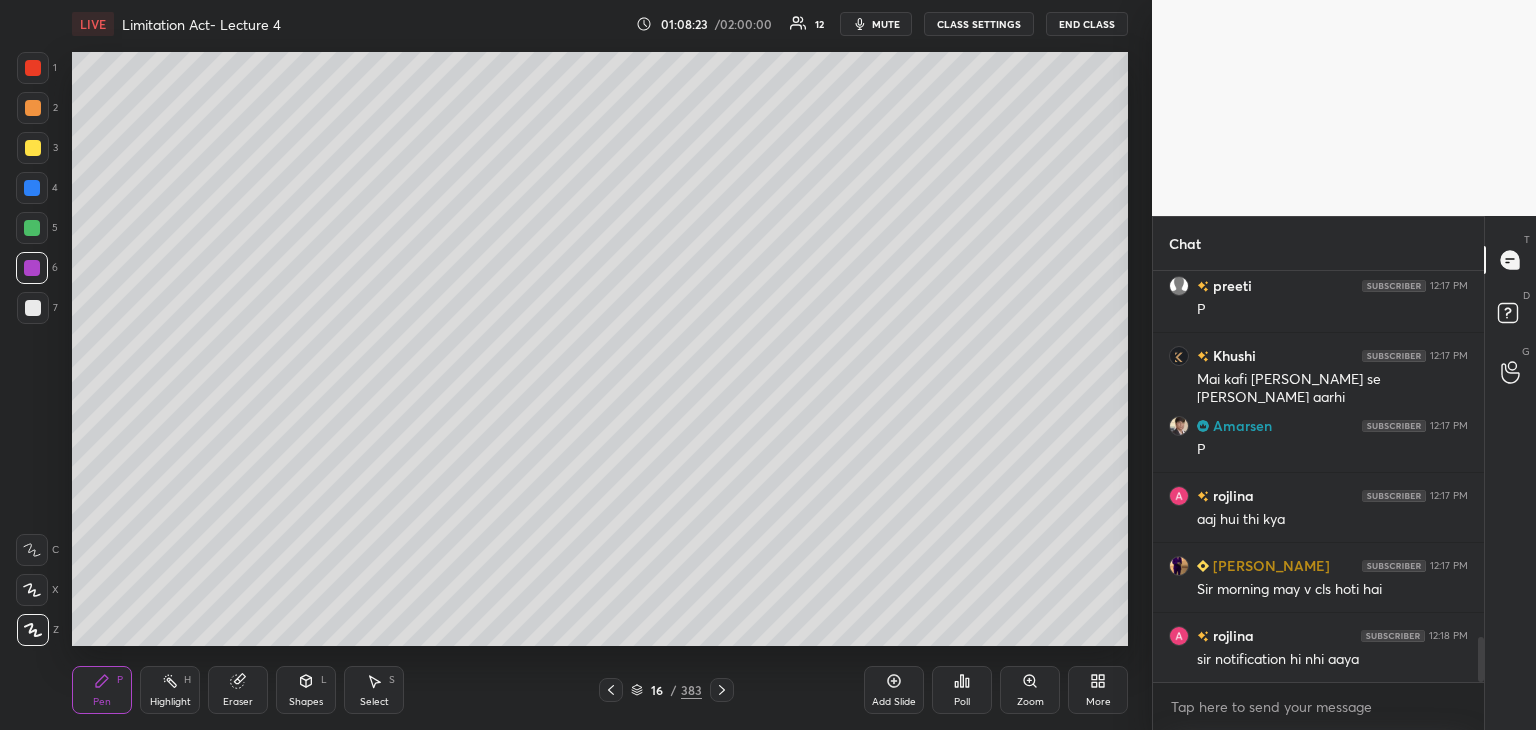 click 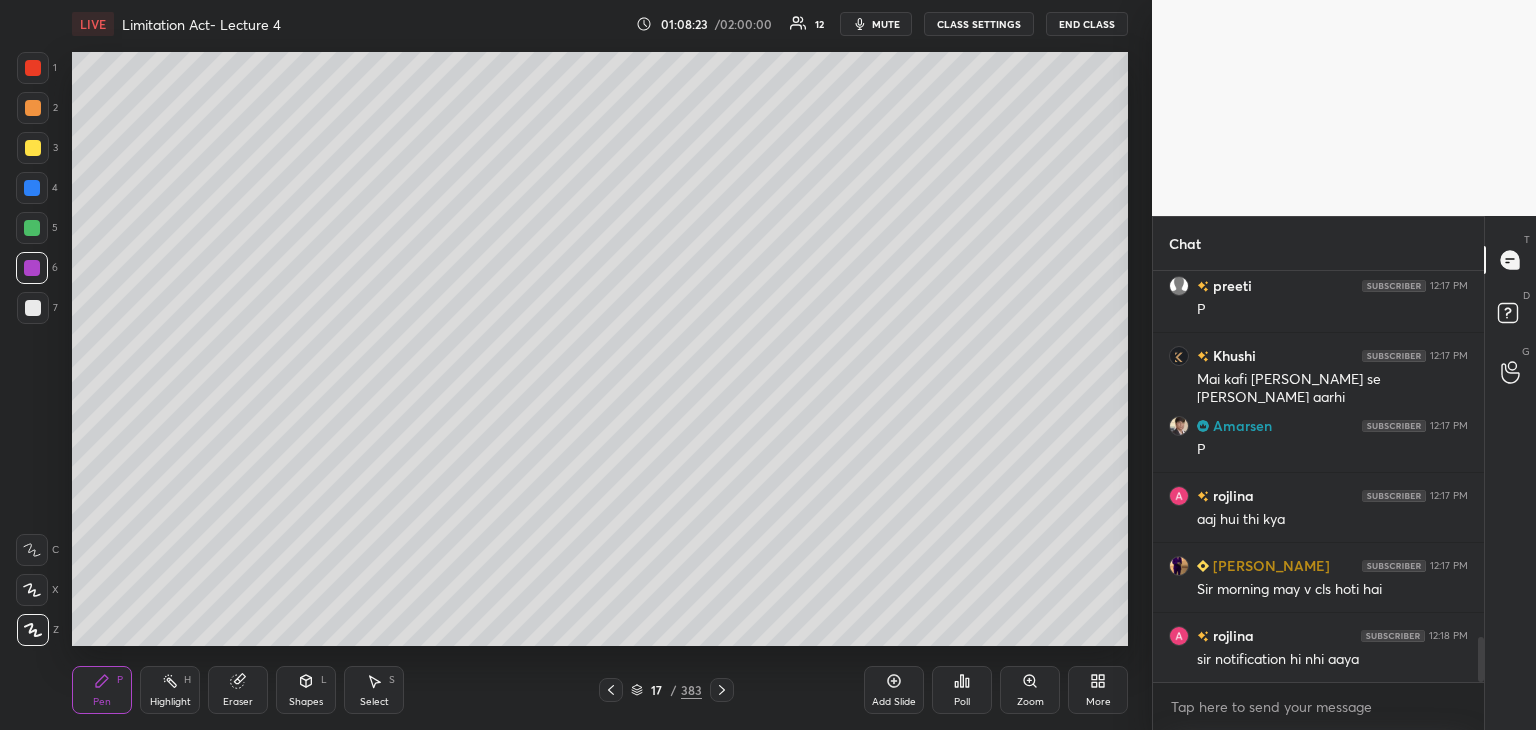 click 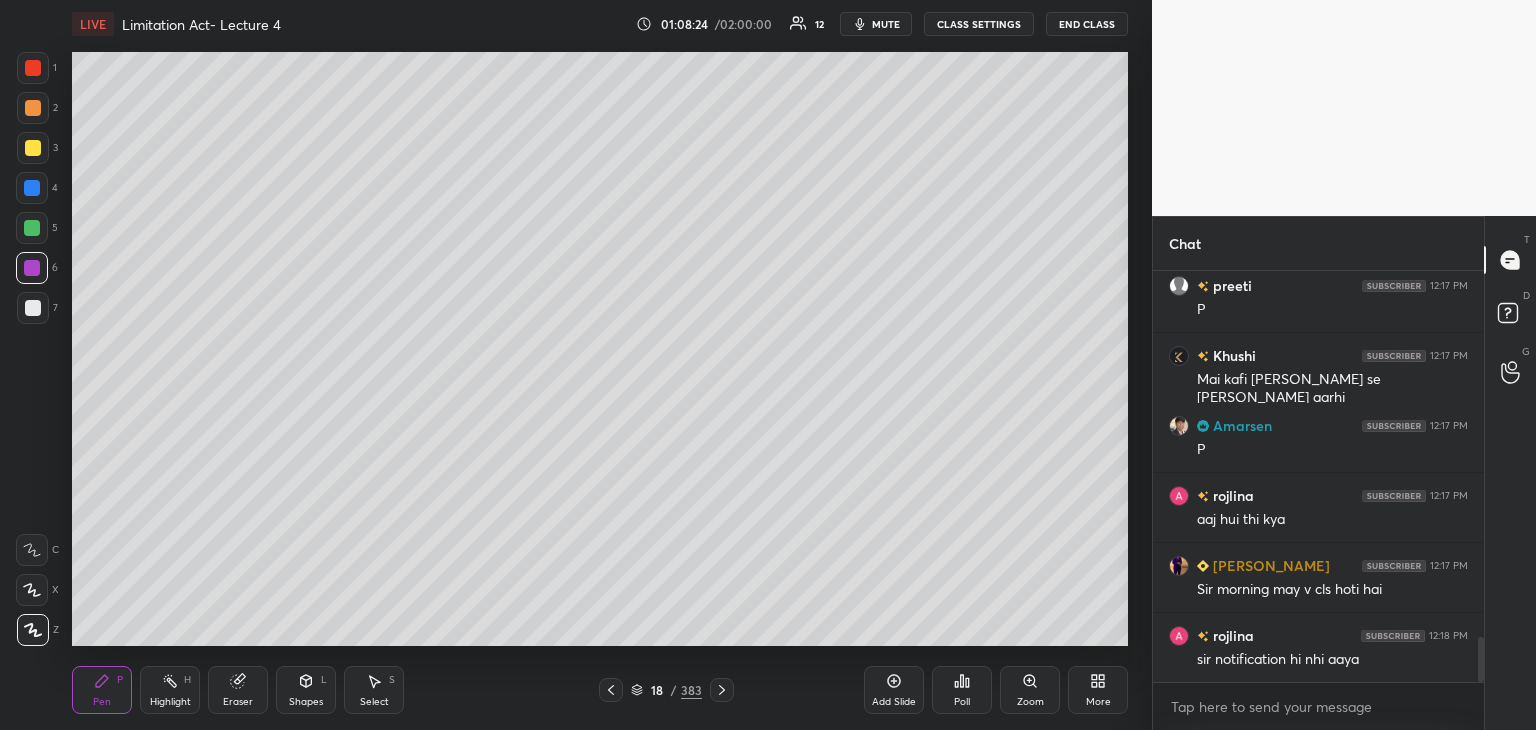 click 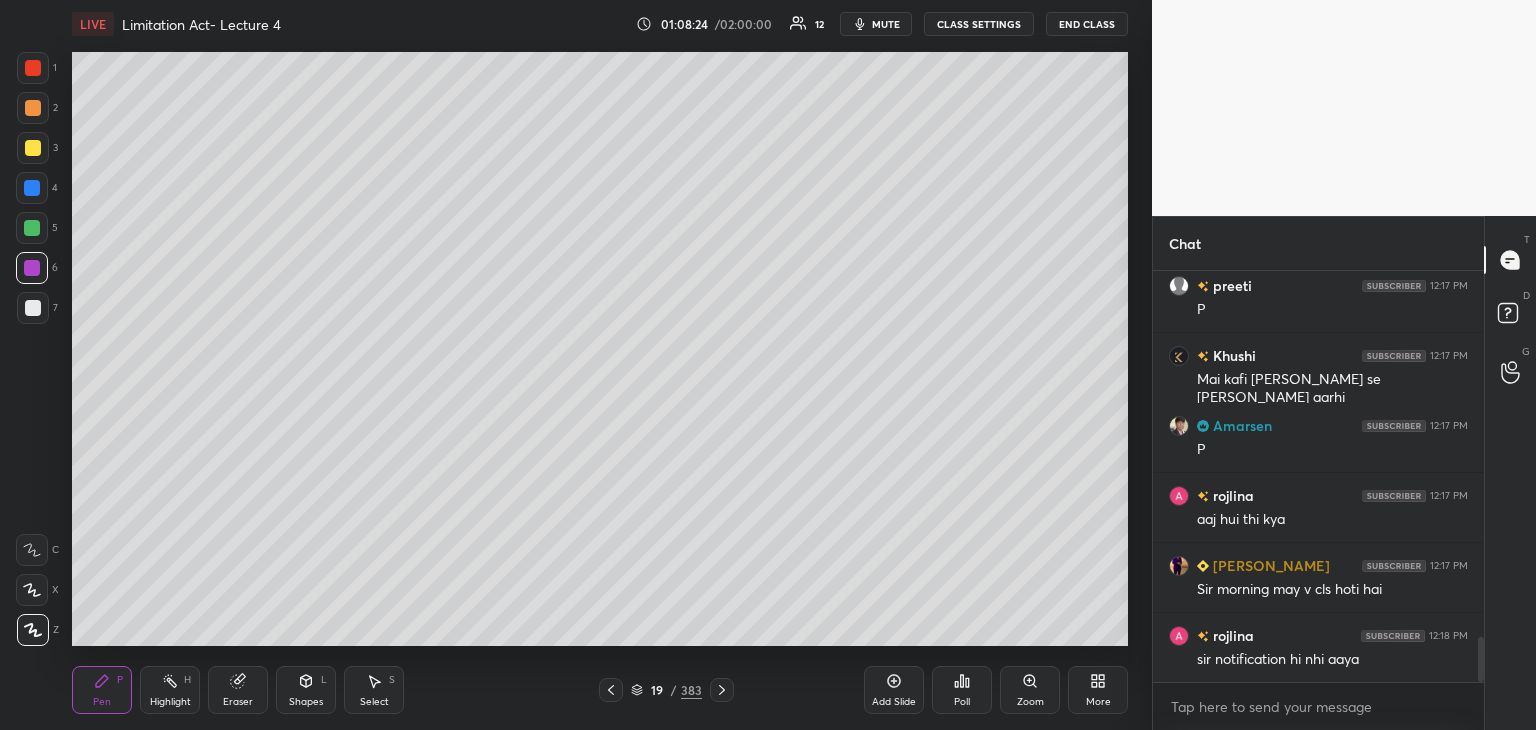 click 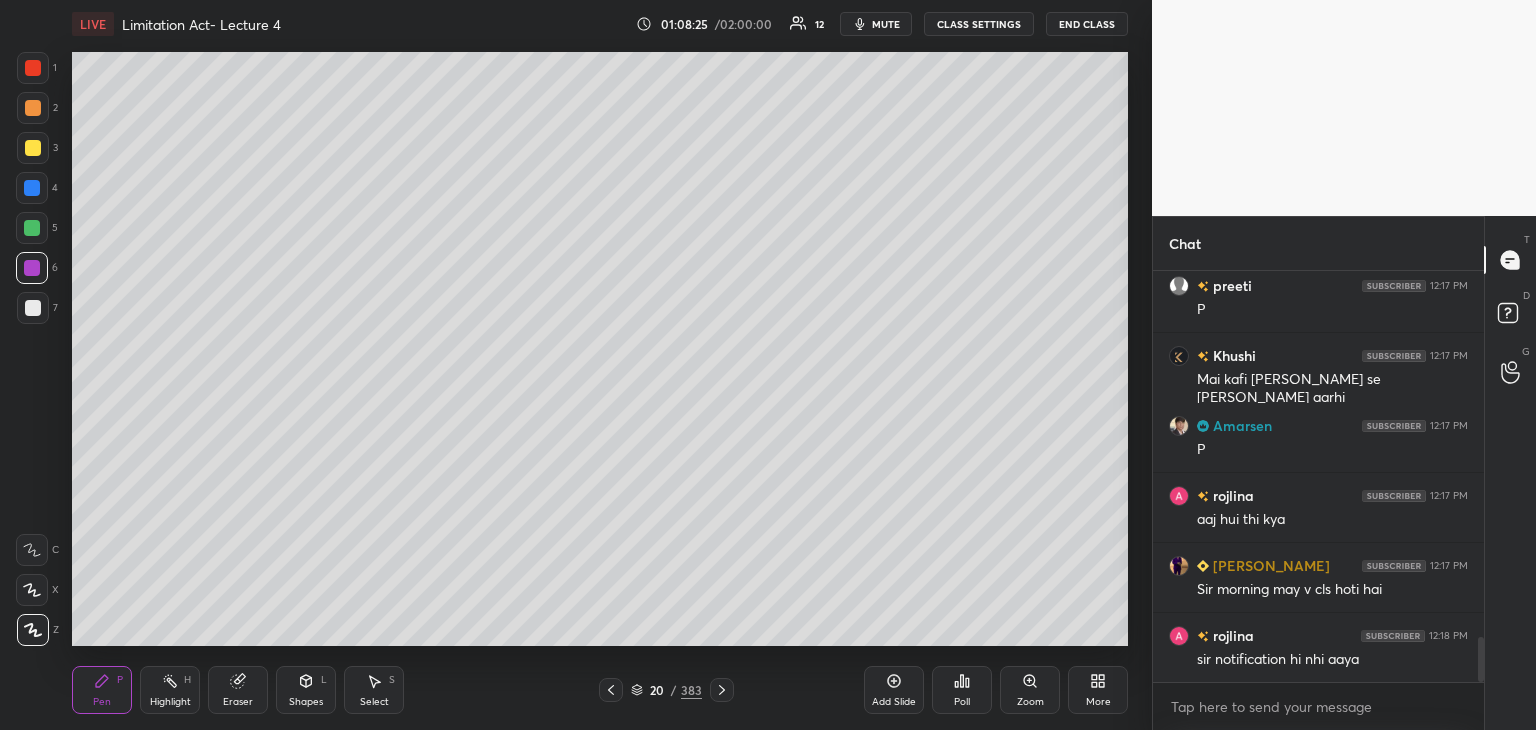click at bounding box center (722, 690) 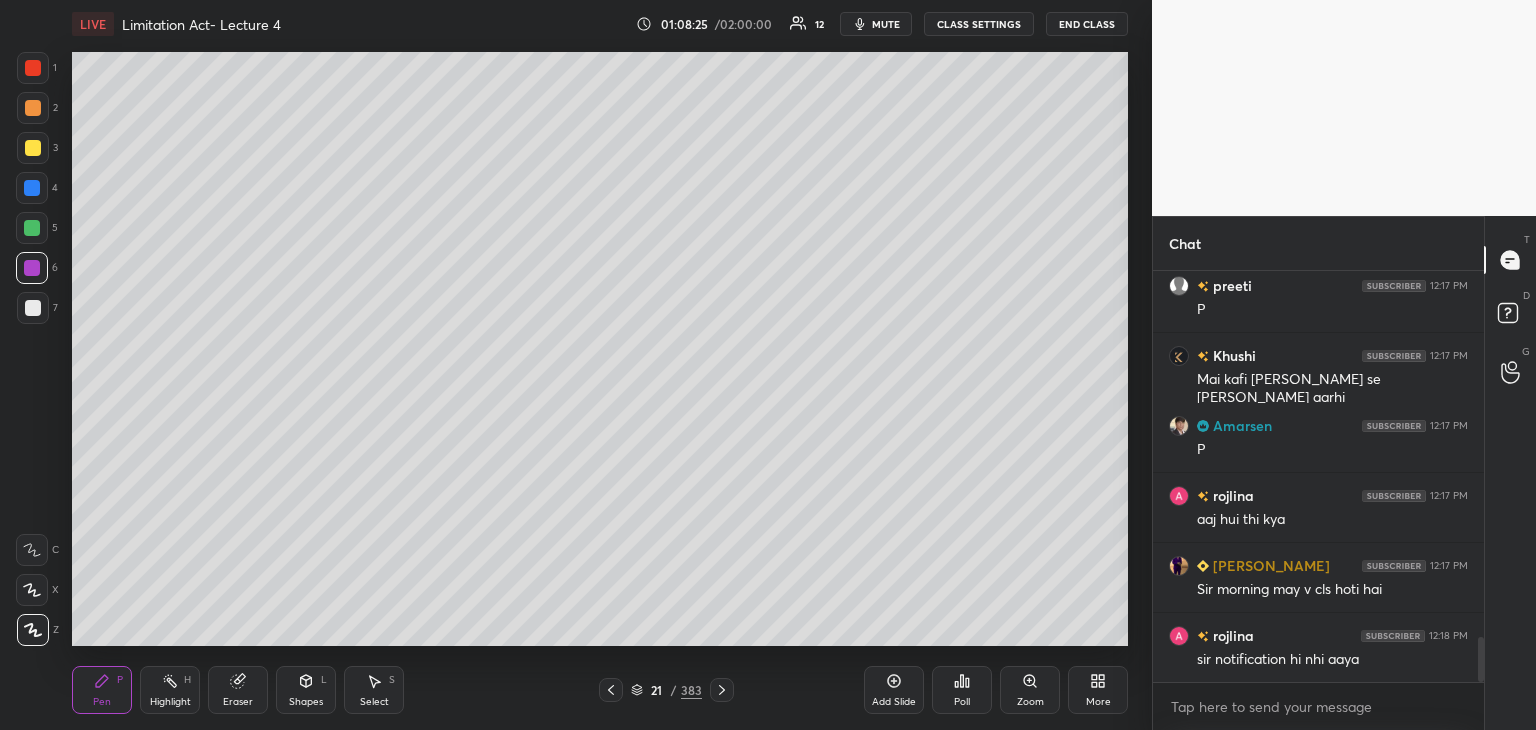 click at bounding box center (722, 690) 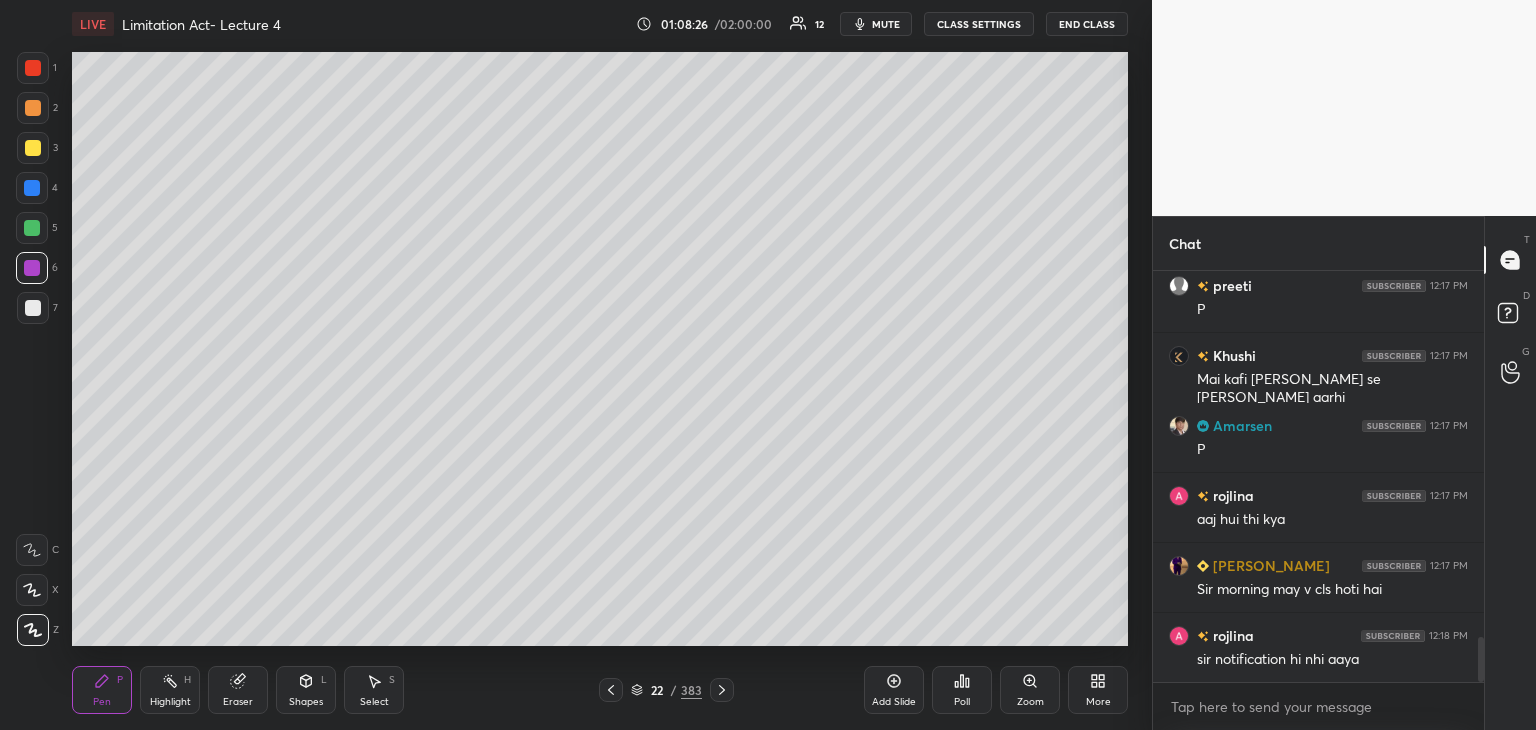 click at bounding box center (722, 690) 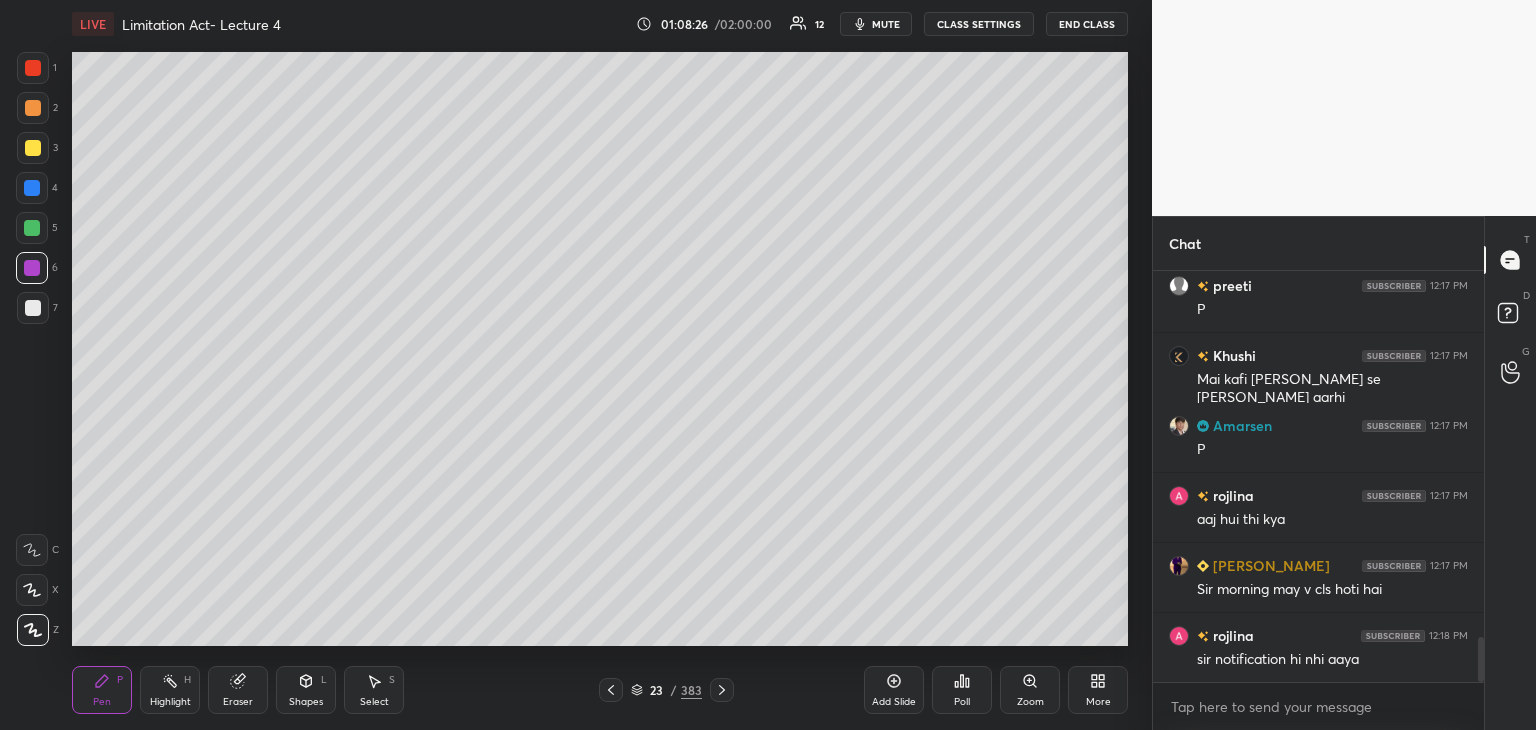 click 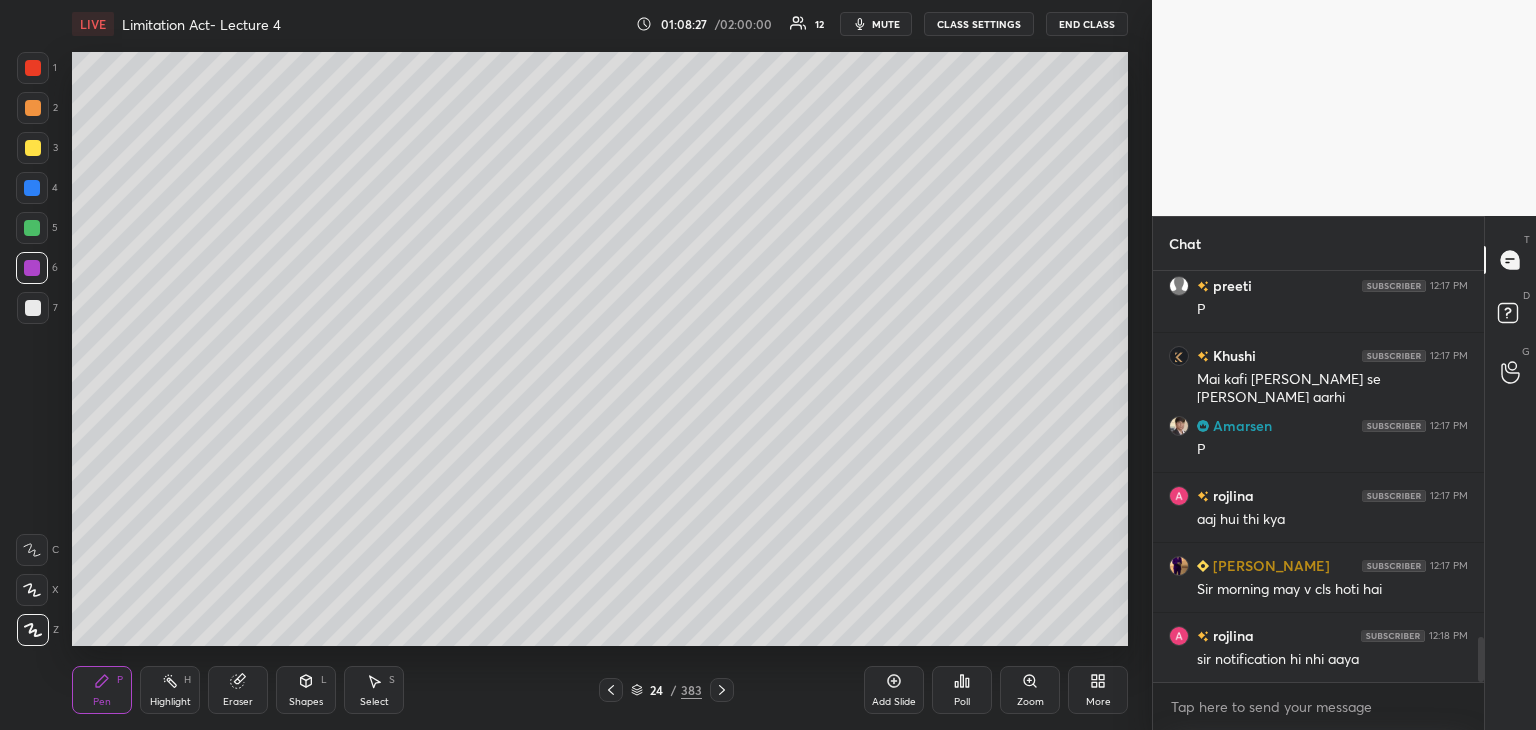 click 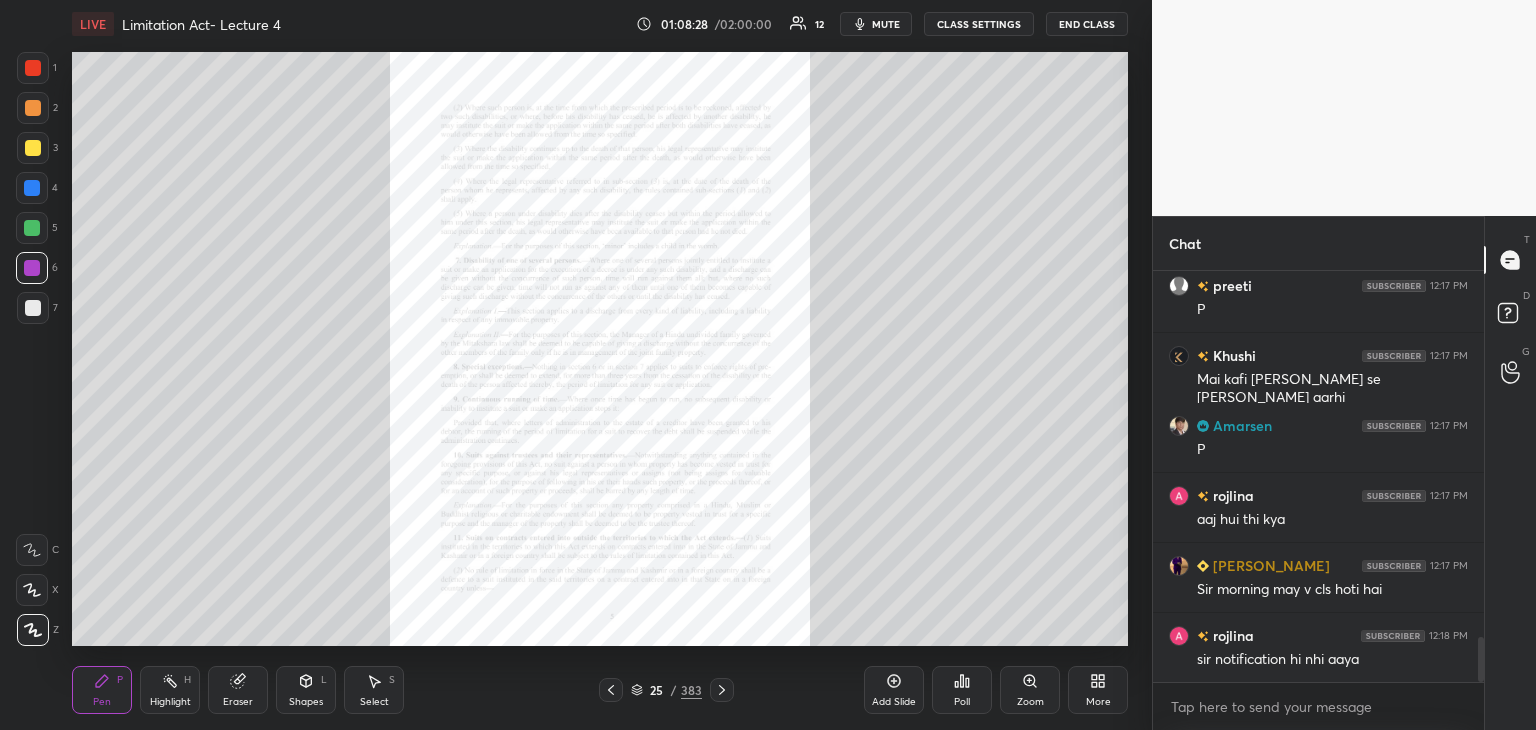 scroll, scrollTop: 3428, scrollLeft: 0, axis: vertical 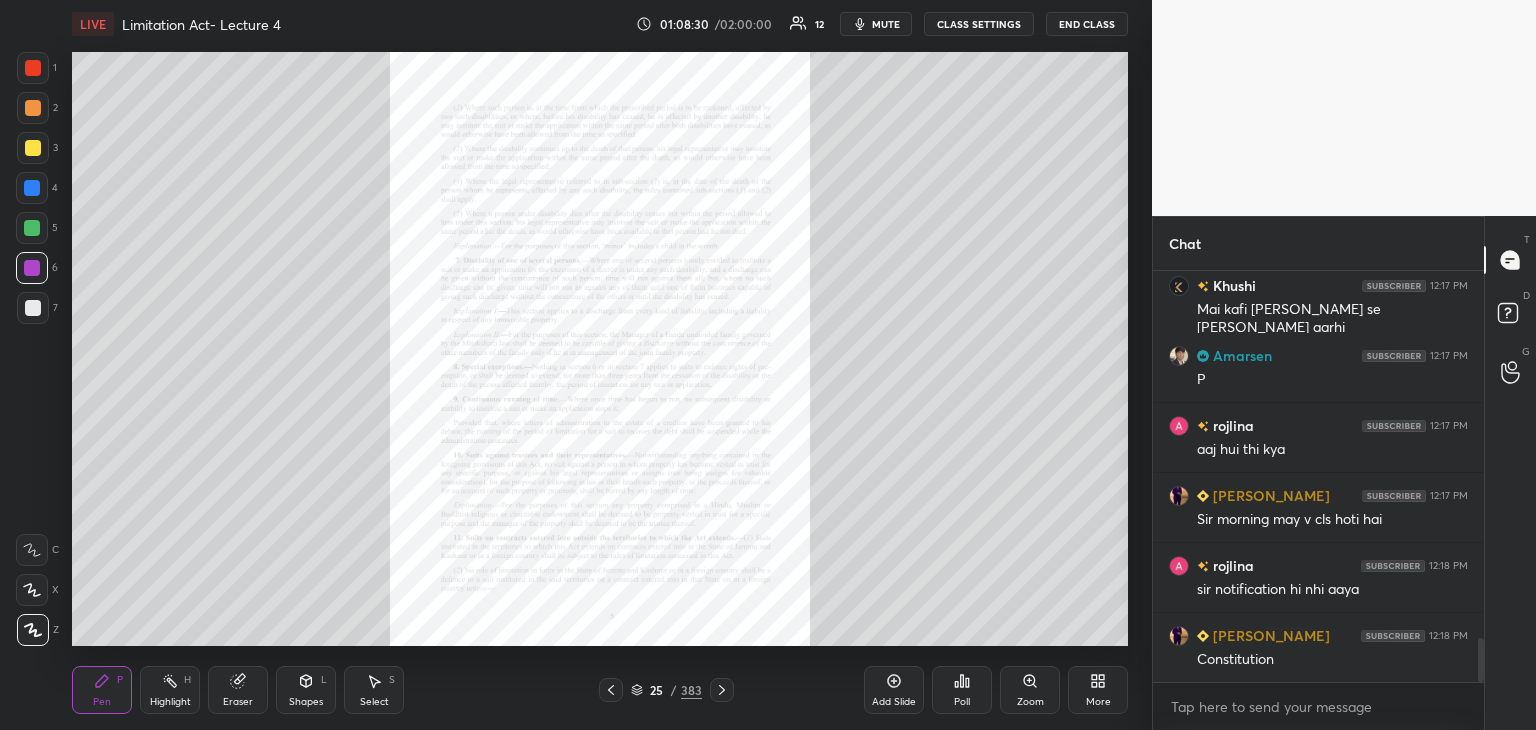 click 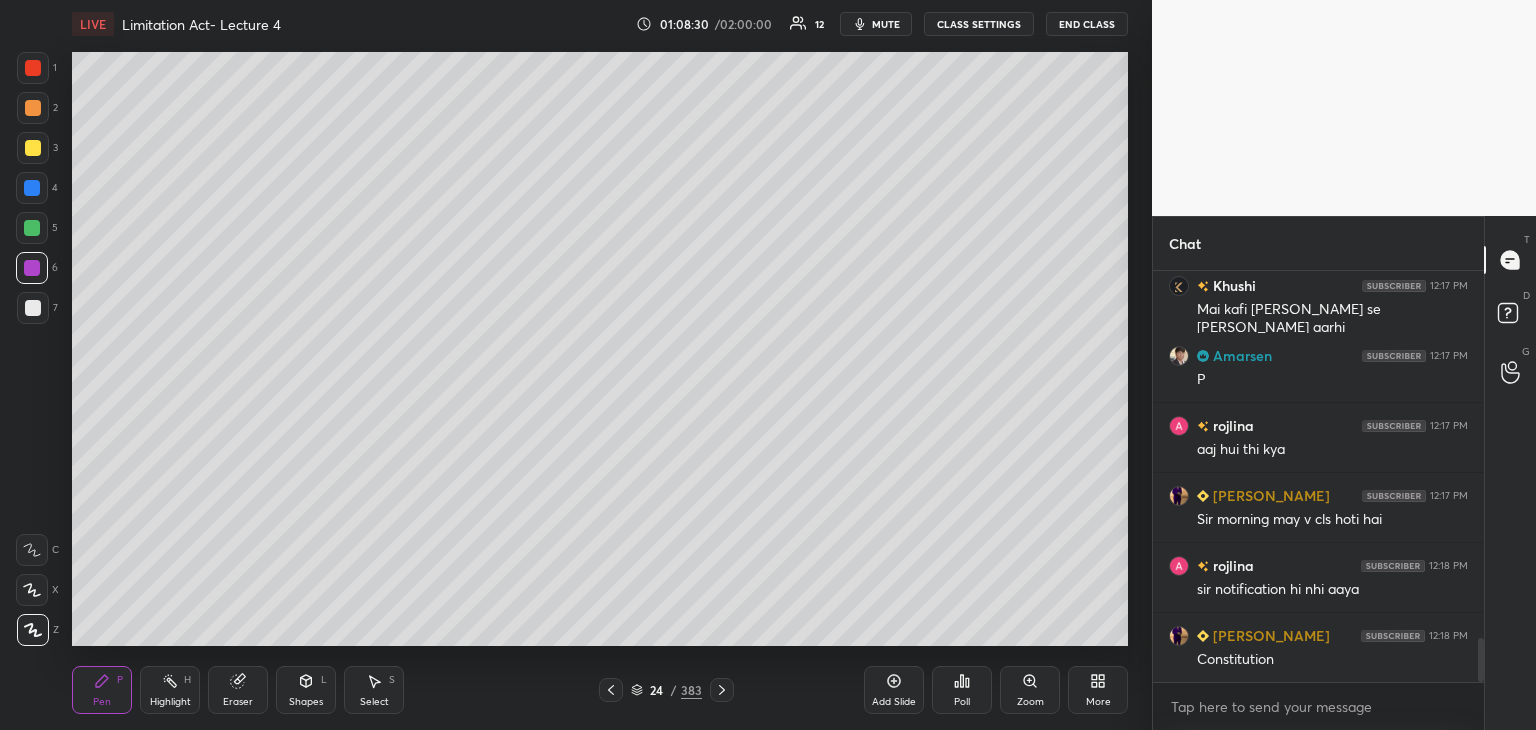 click 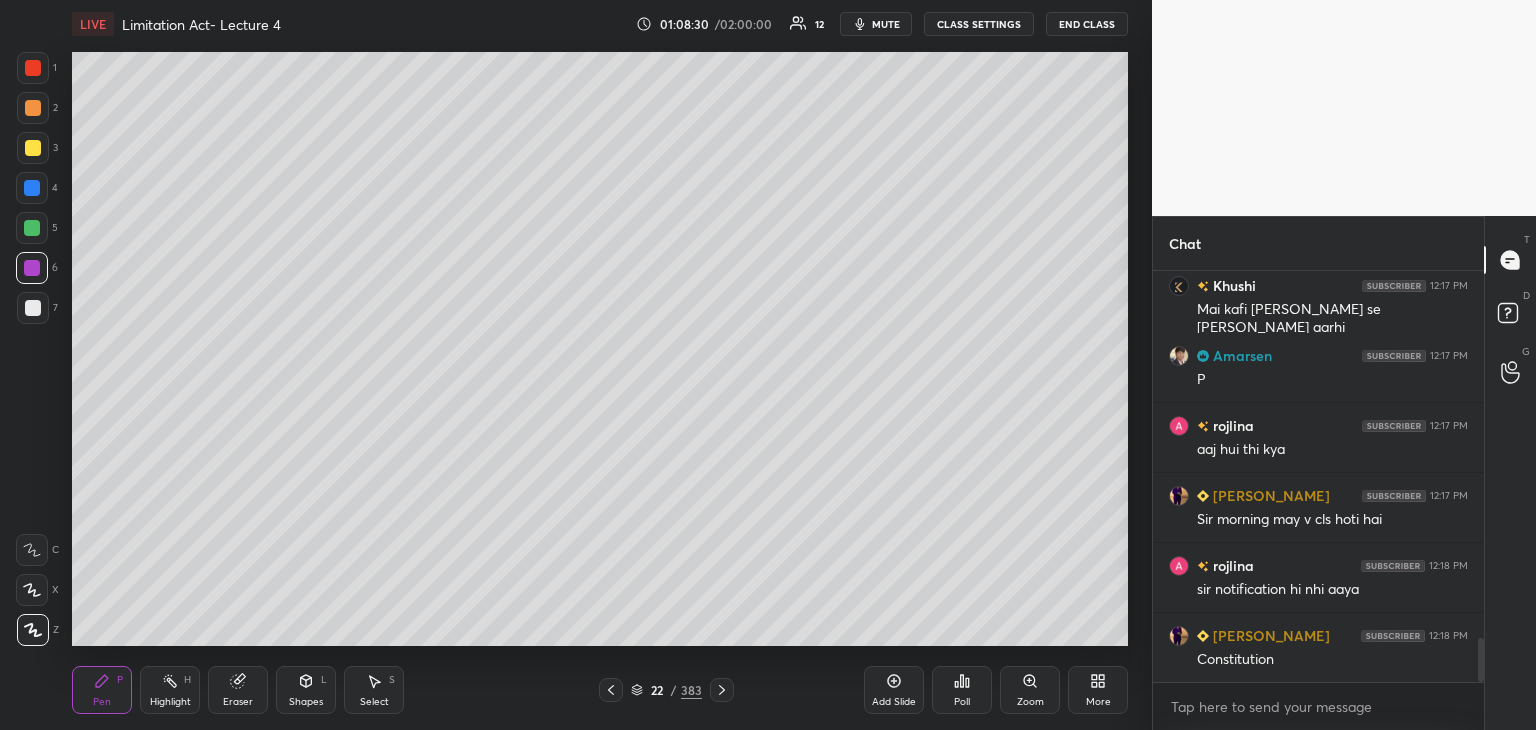 click at bounding box center [611, 690] 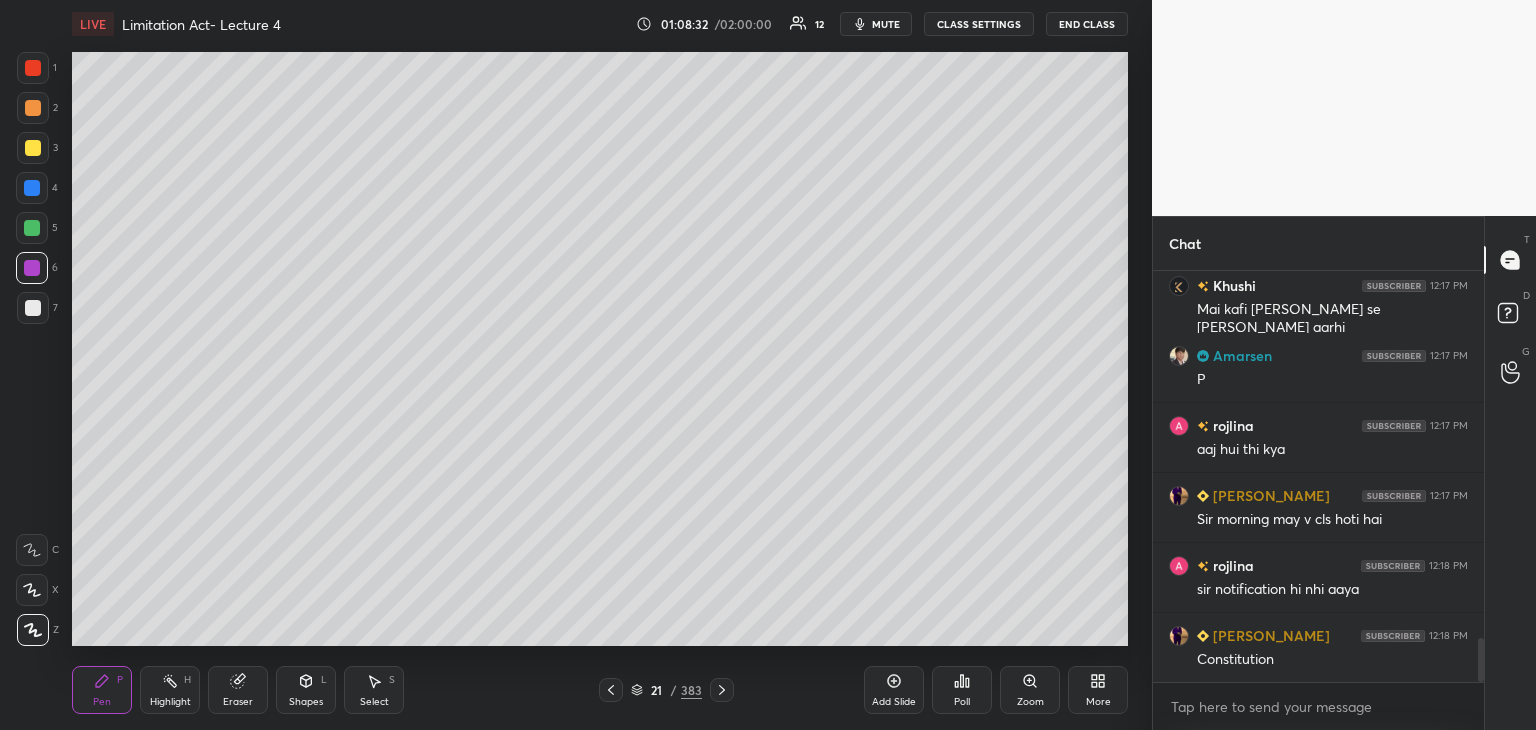 click 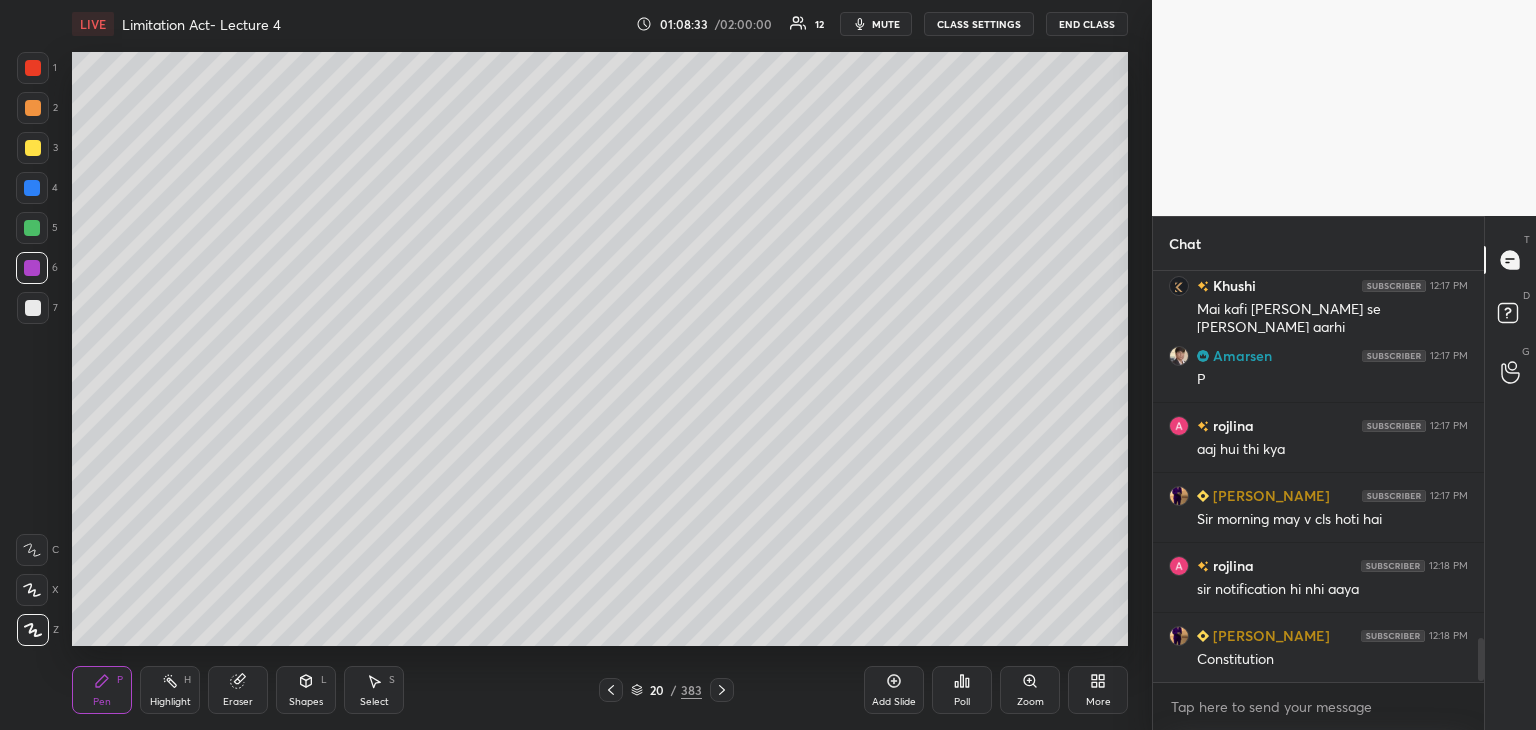 scroll, scrollTop: 3498, scrollLeft: 0, axis: vertical 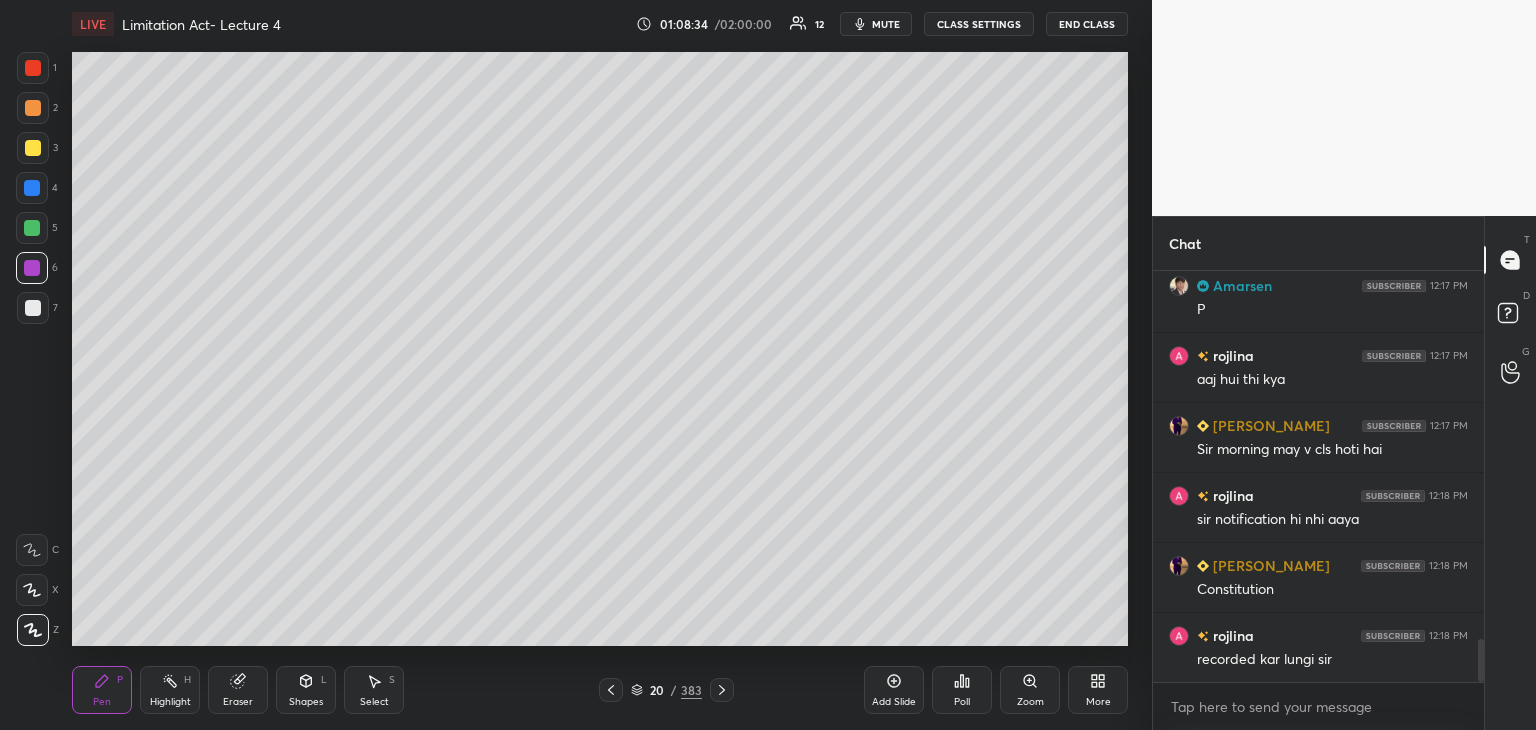 click 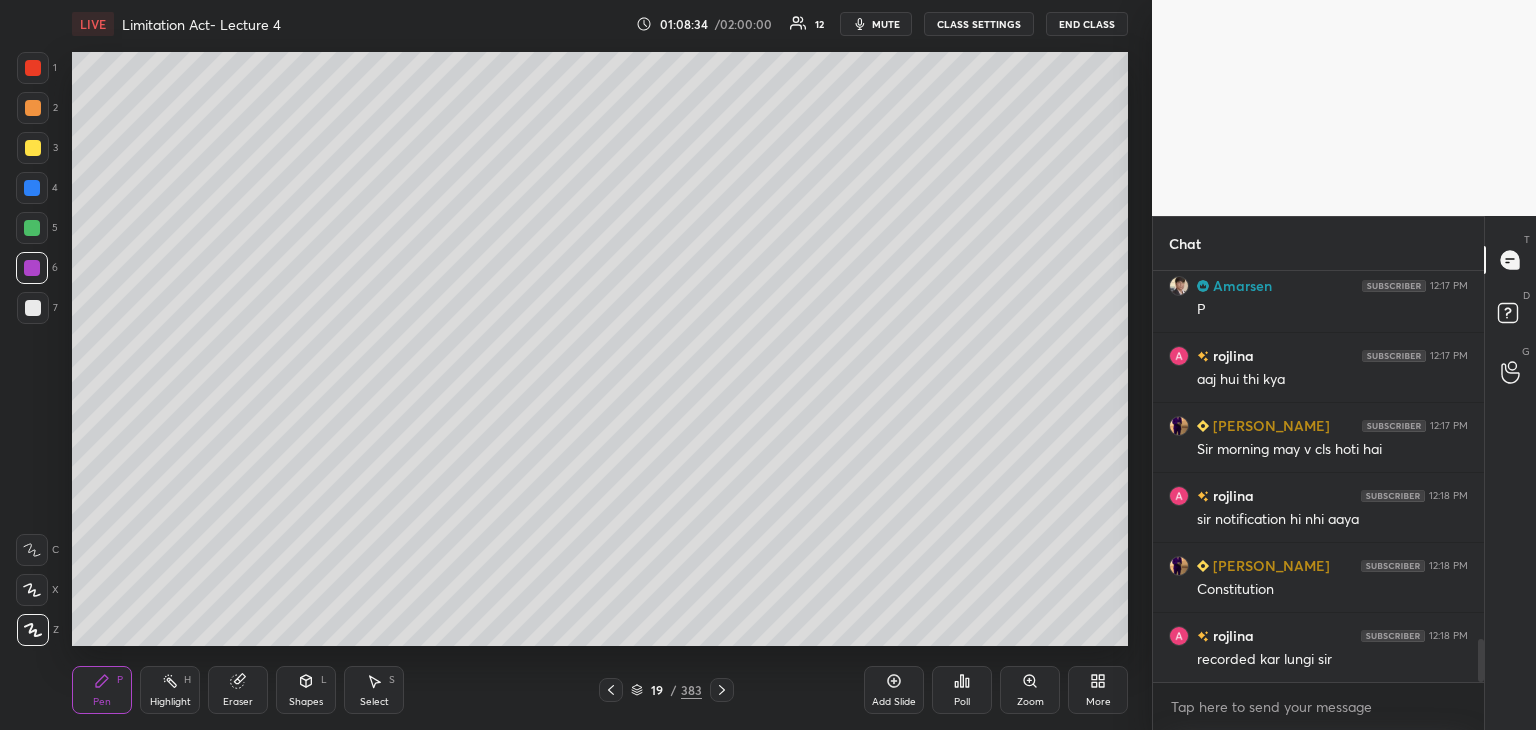 click 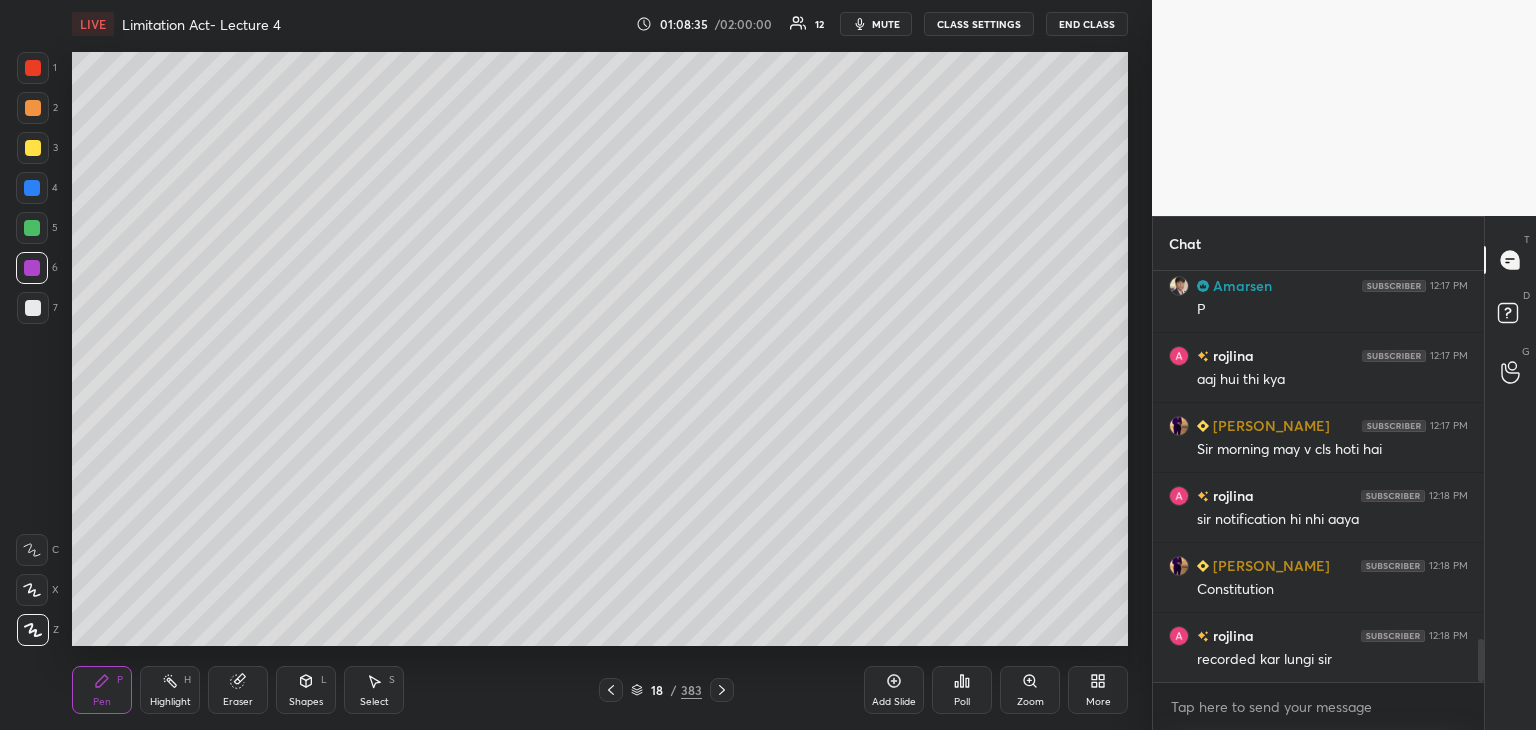 click 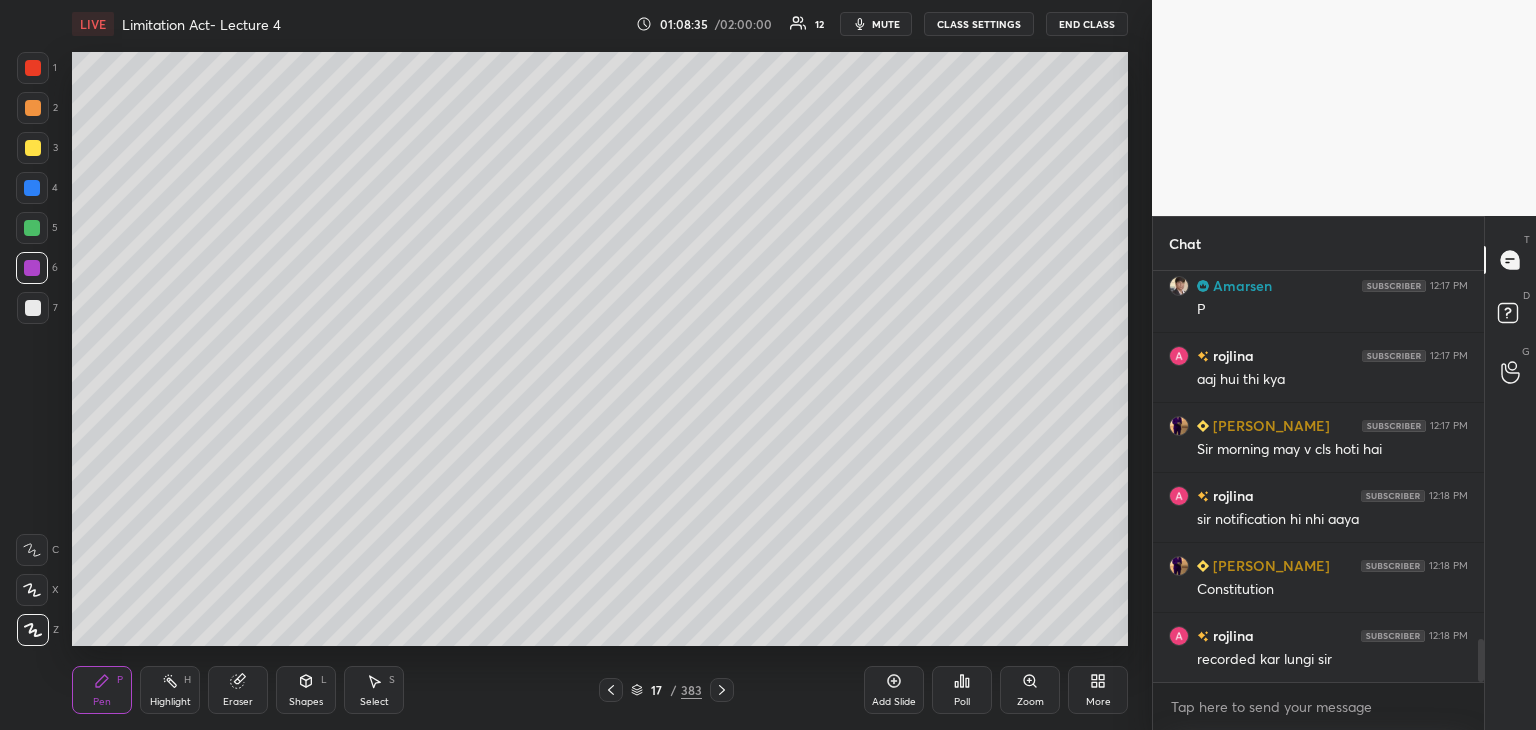 click 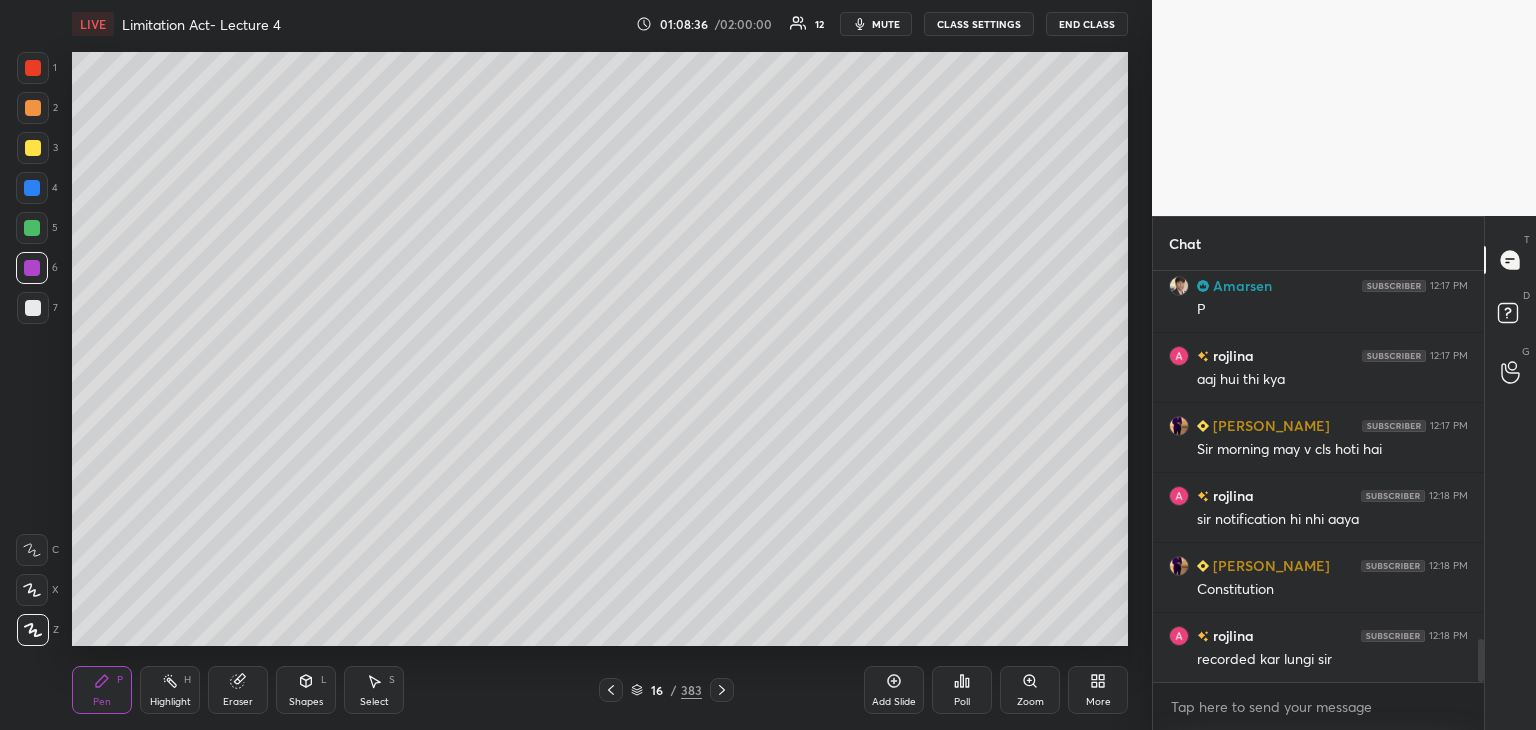 scroll, scrollTop: 3568, scrollLeft: 0, axis: vertical 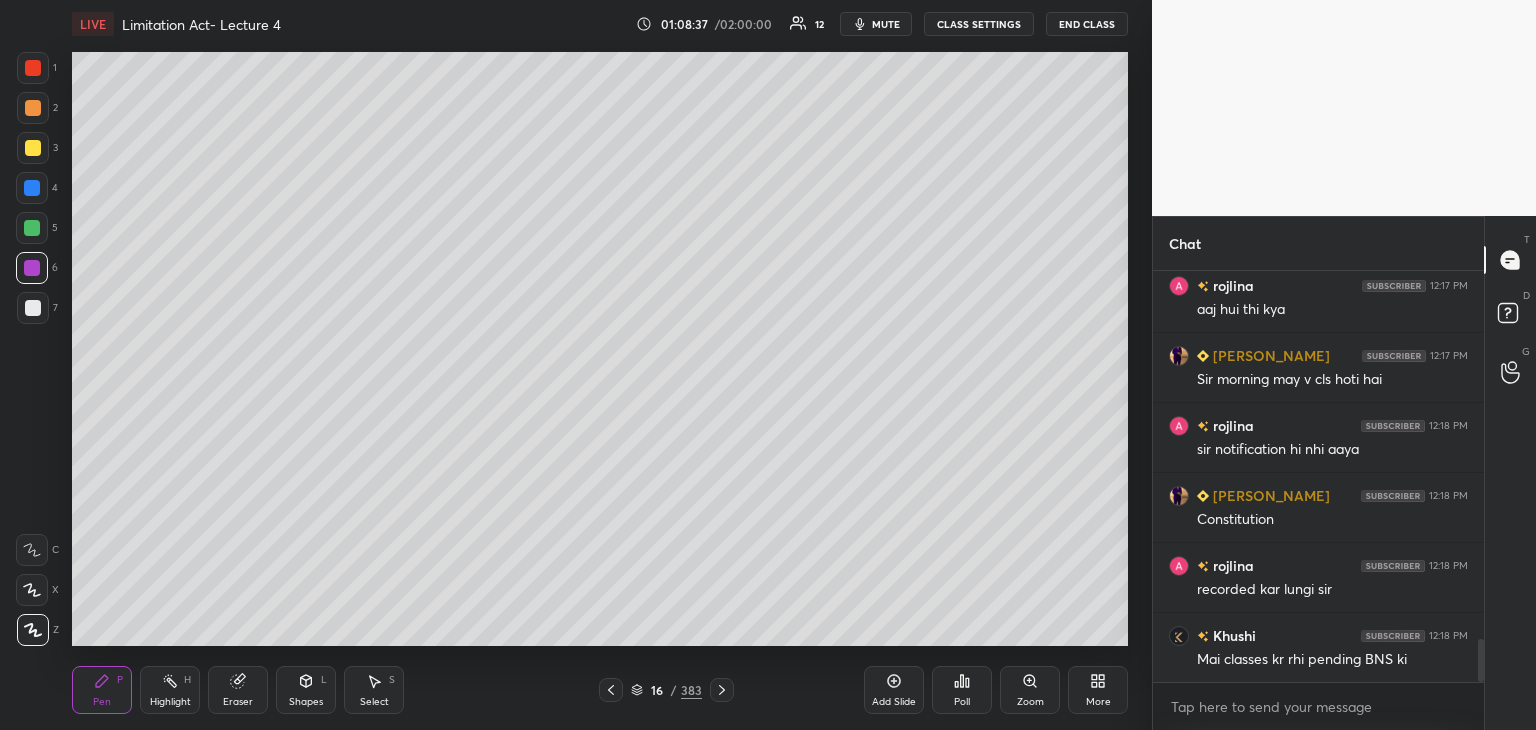 click 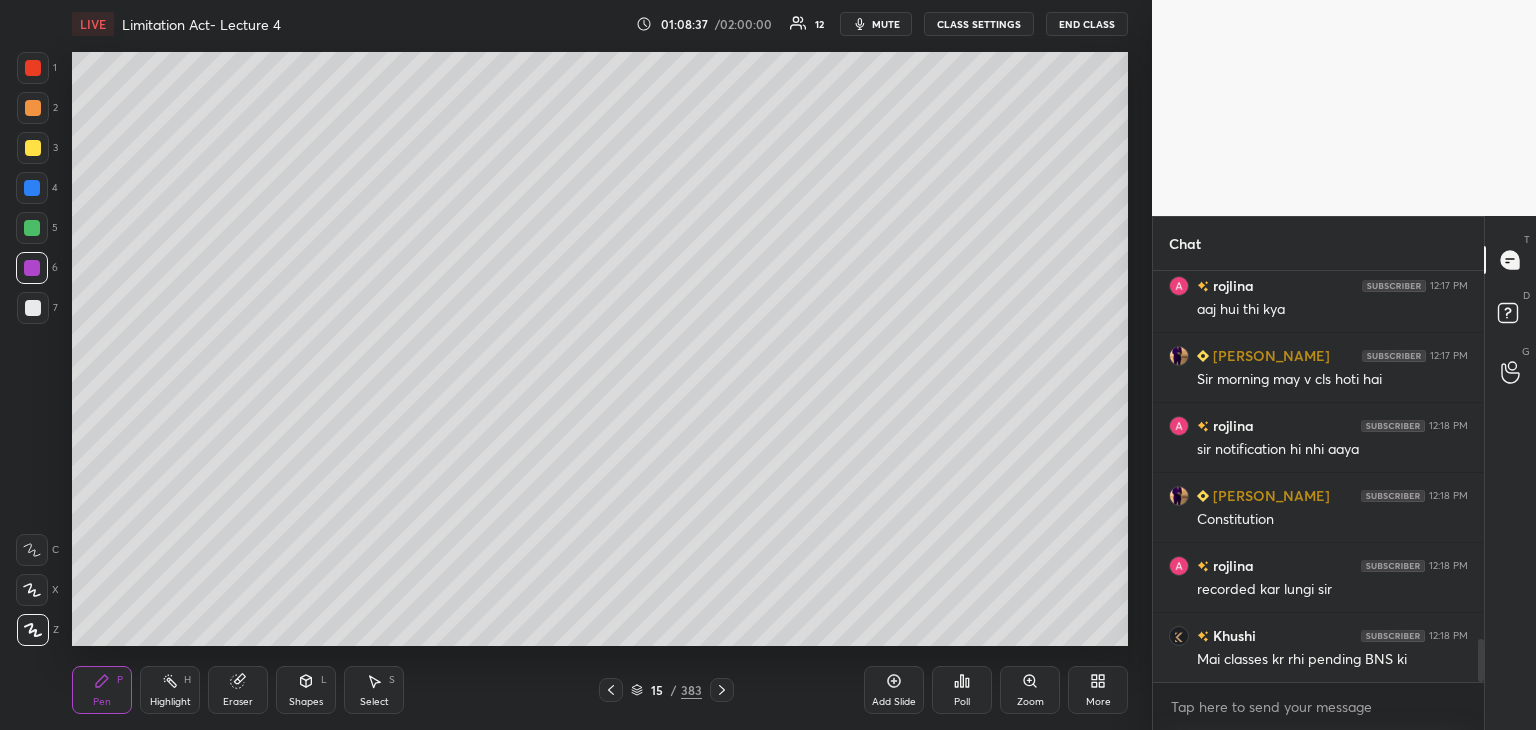 click 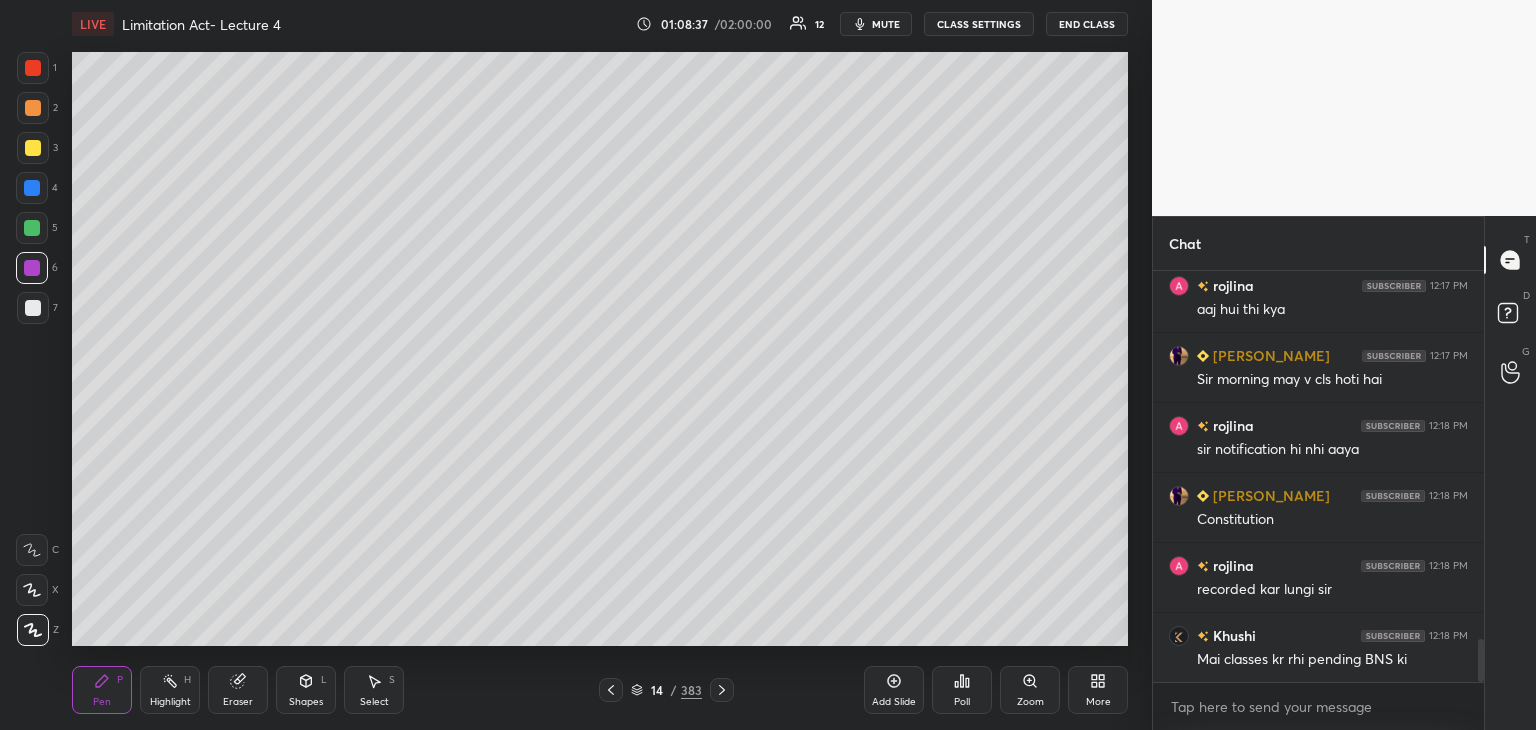 click 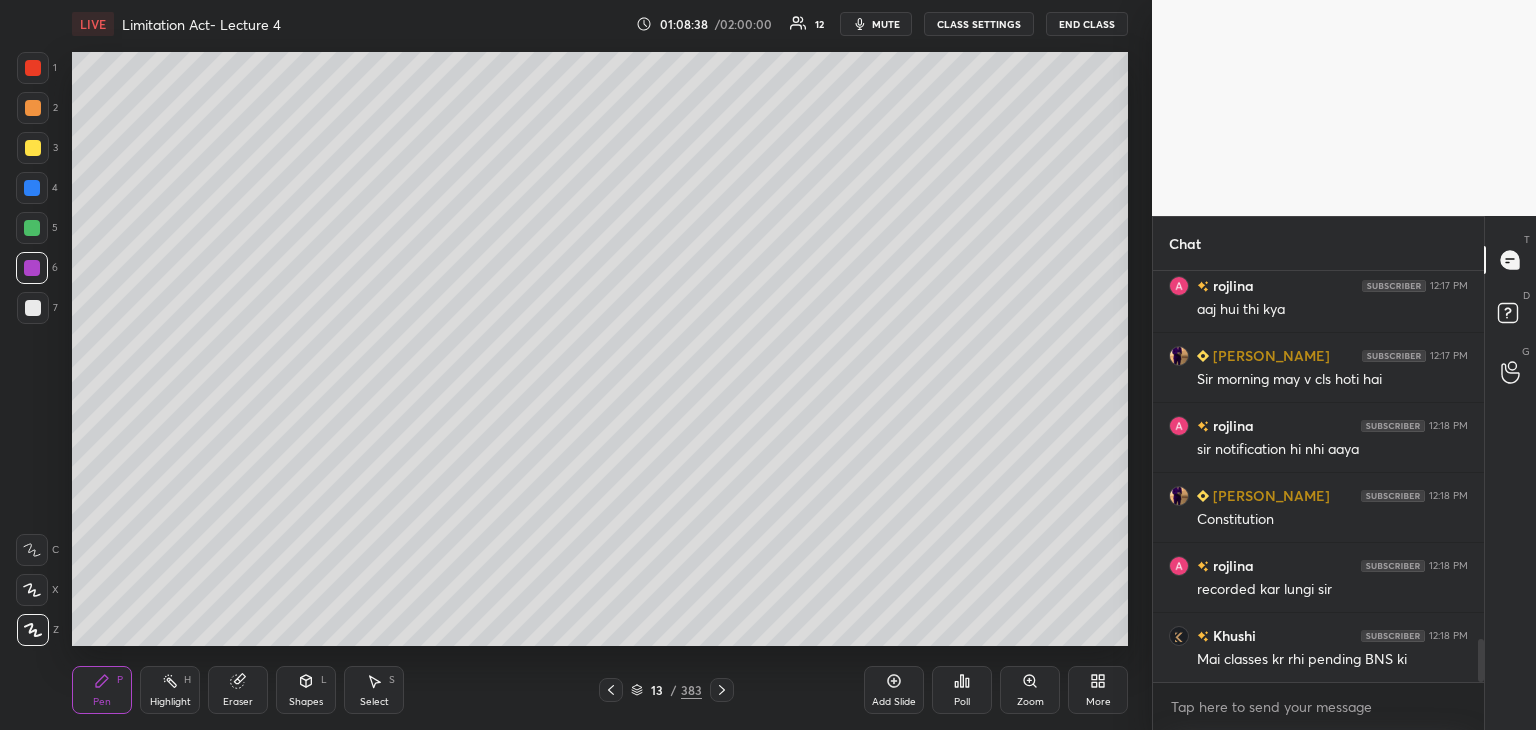 click 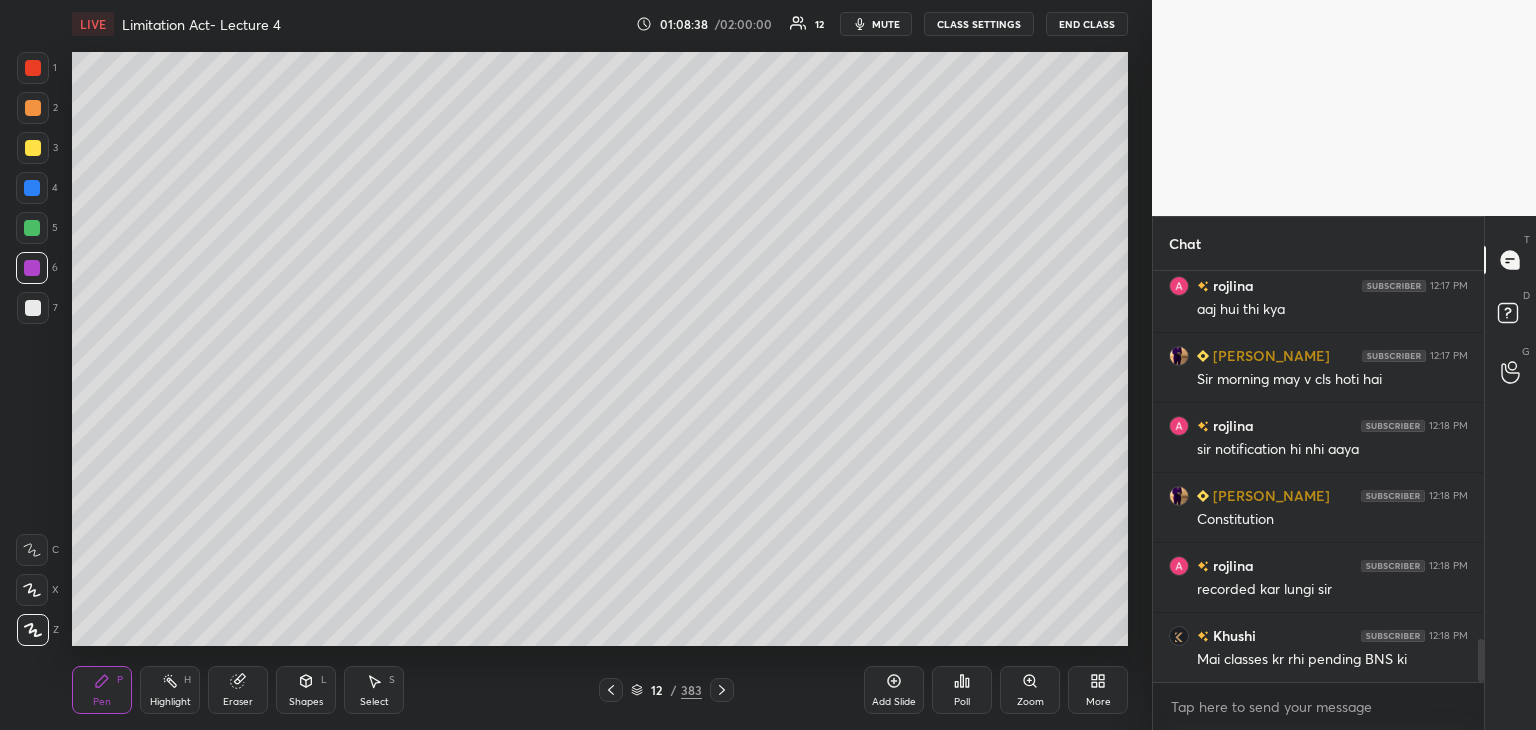 click 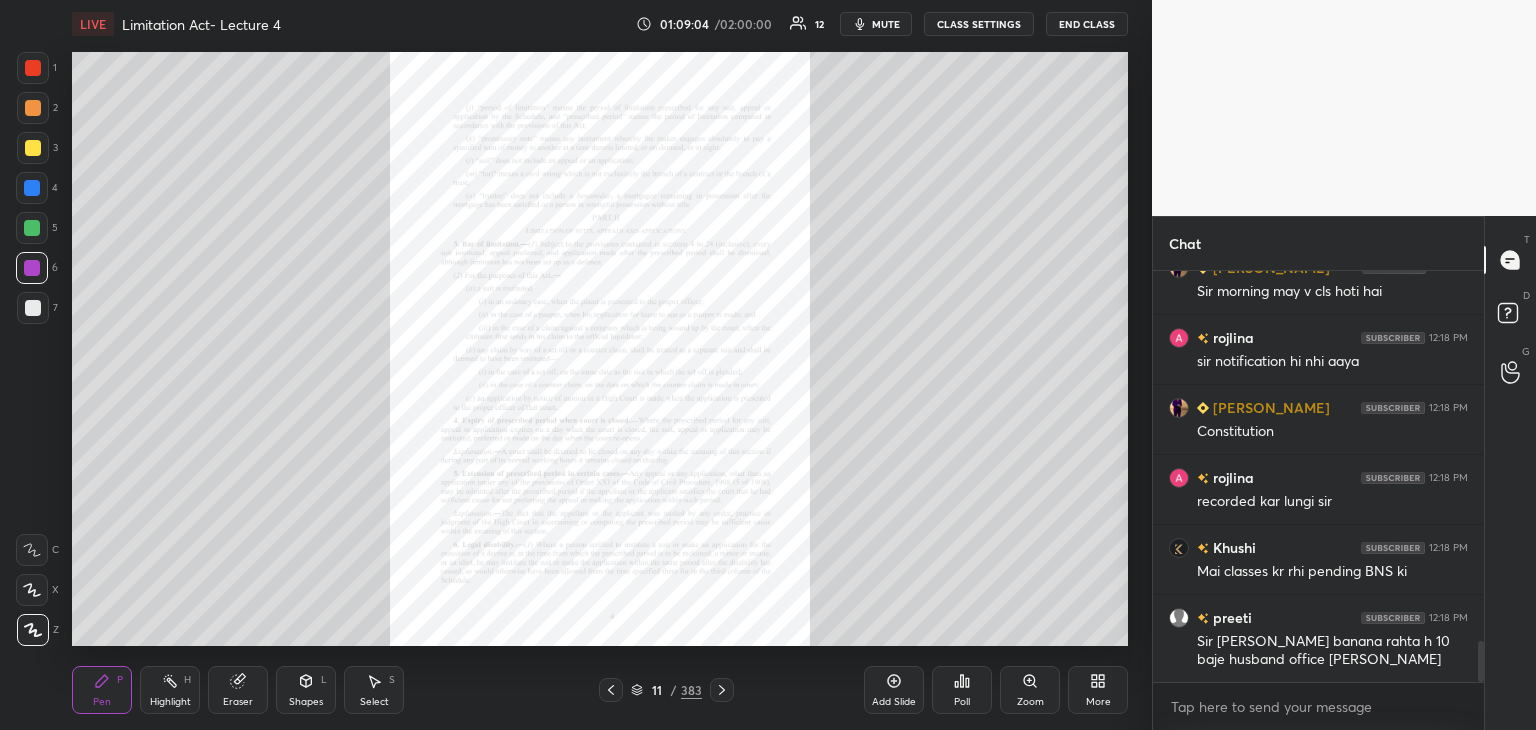 scroll, scrollTop: 3726, scrollLeft: 0, axis: vertical 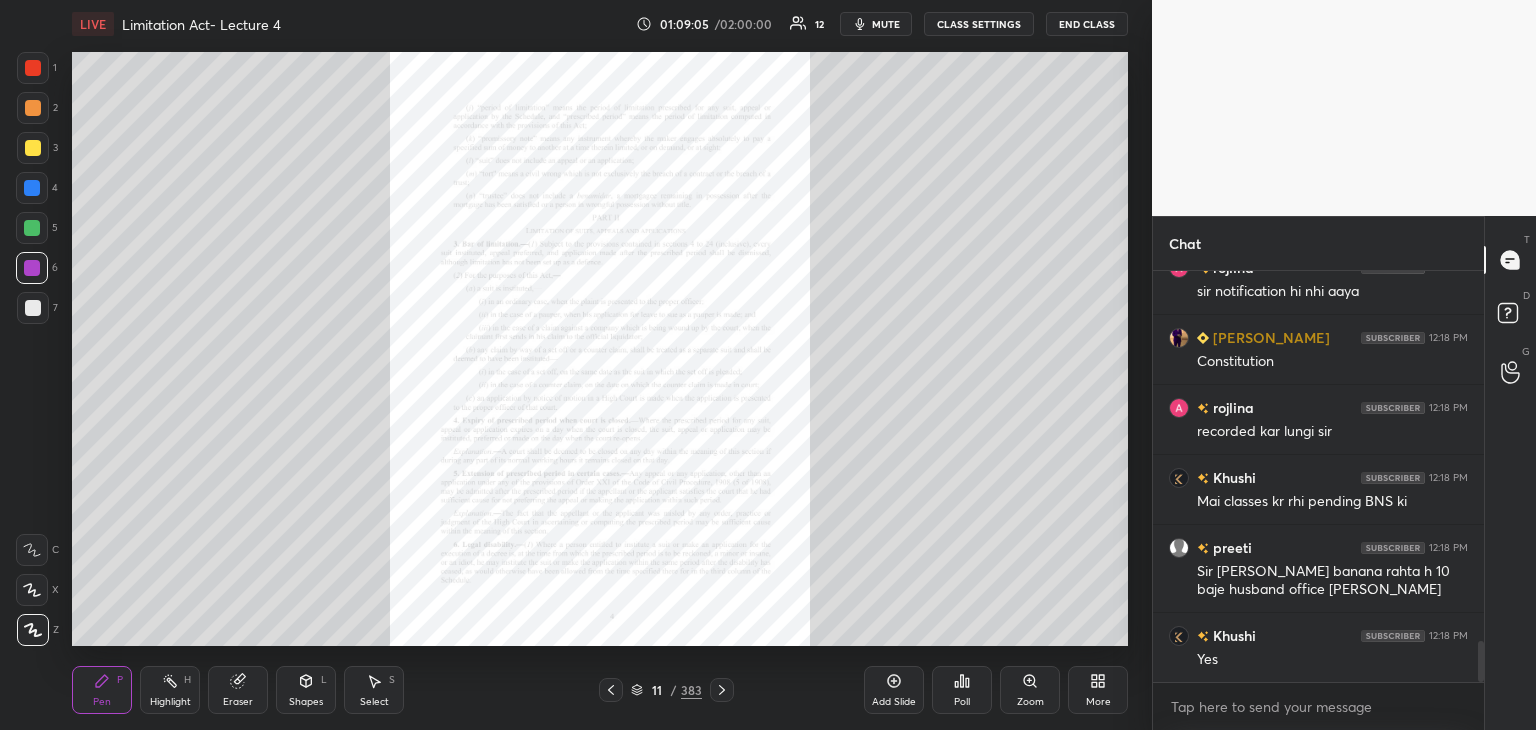 click 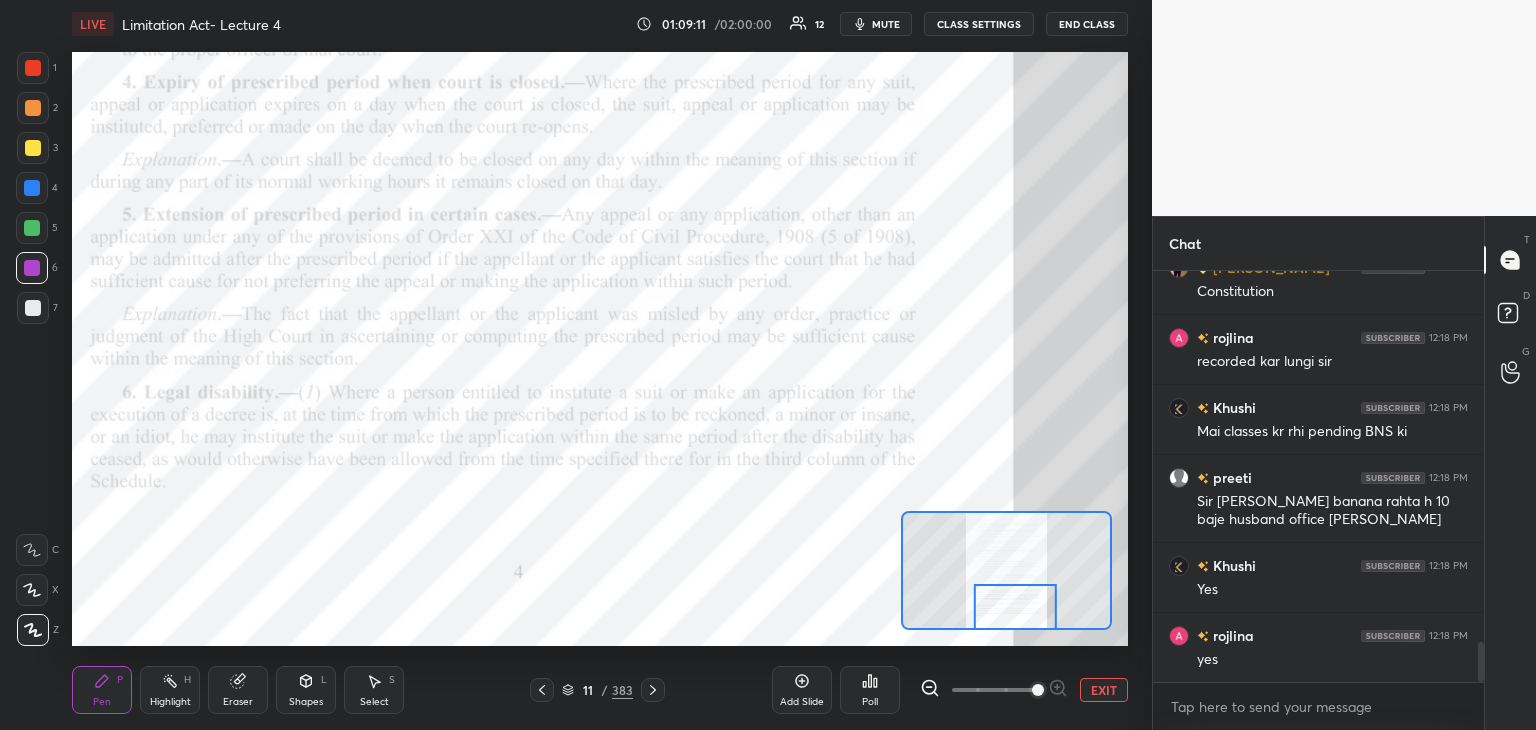 scroll, scrollTop: 3866, scrollLeft: 0, axis: vertical 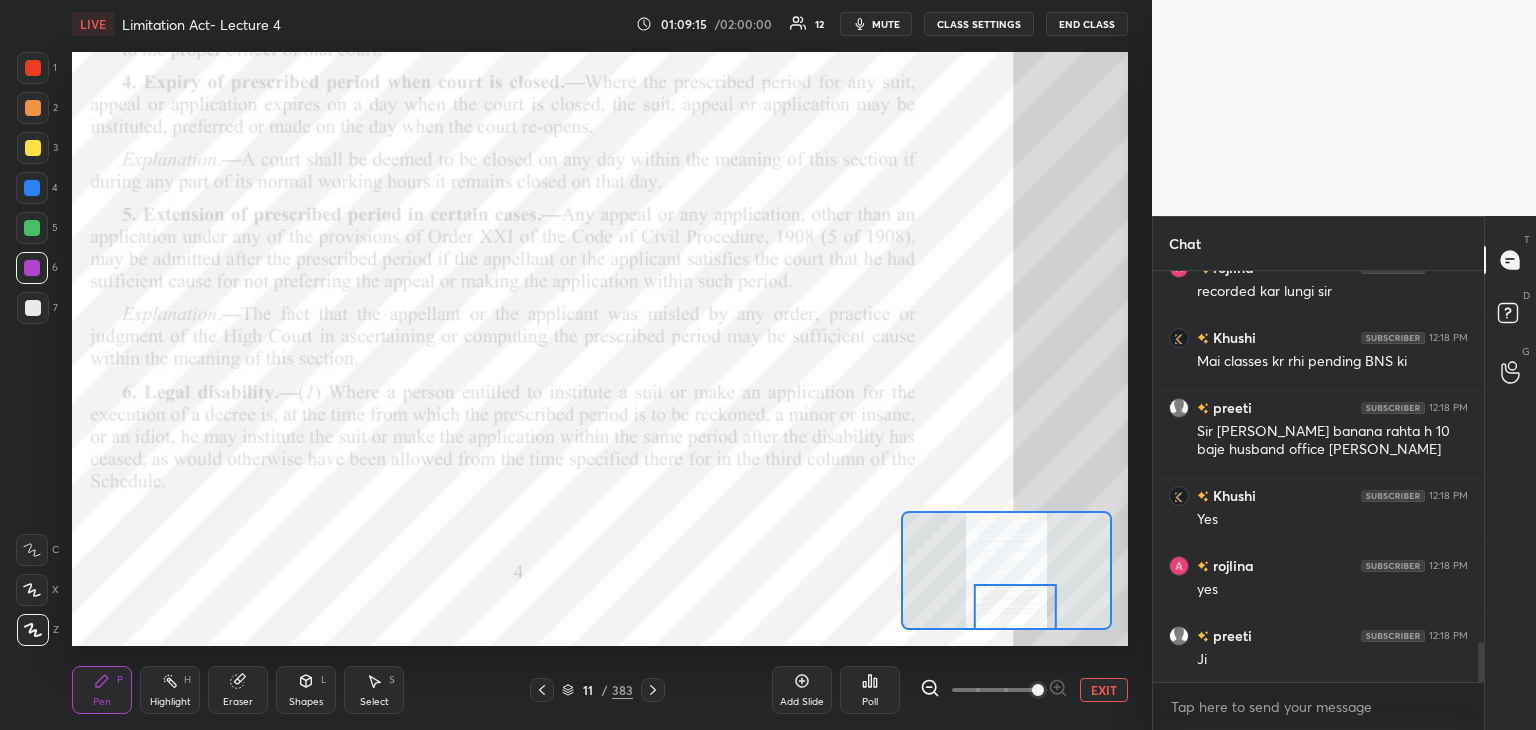 click on "C" at bounding box center [37, 550] 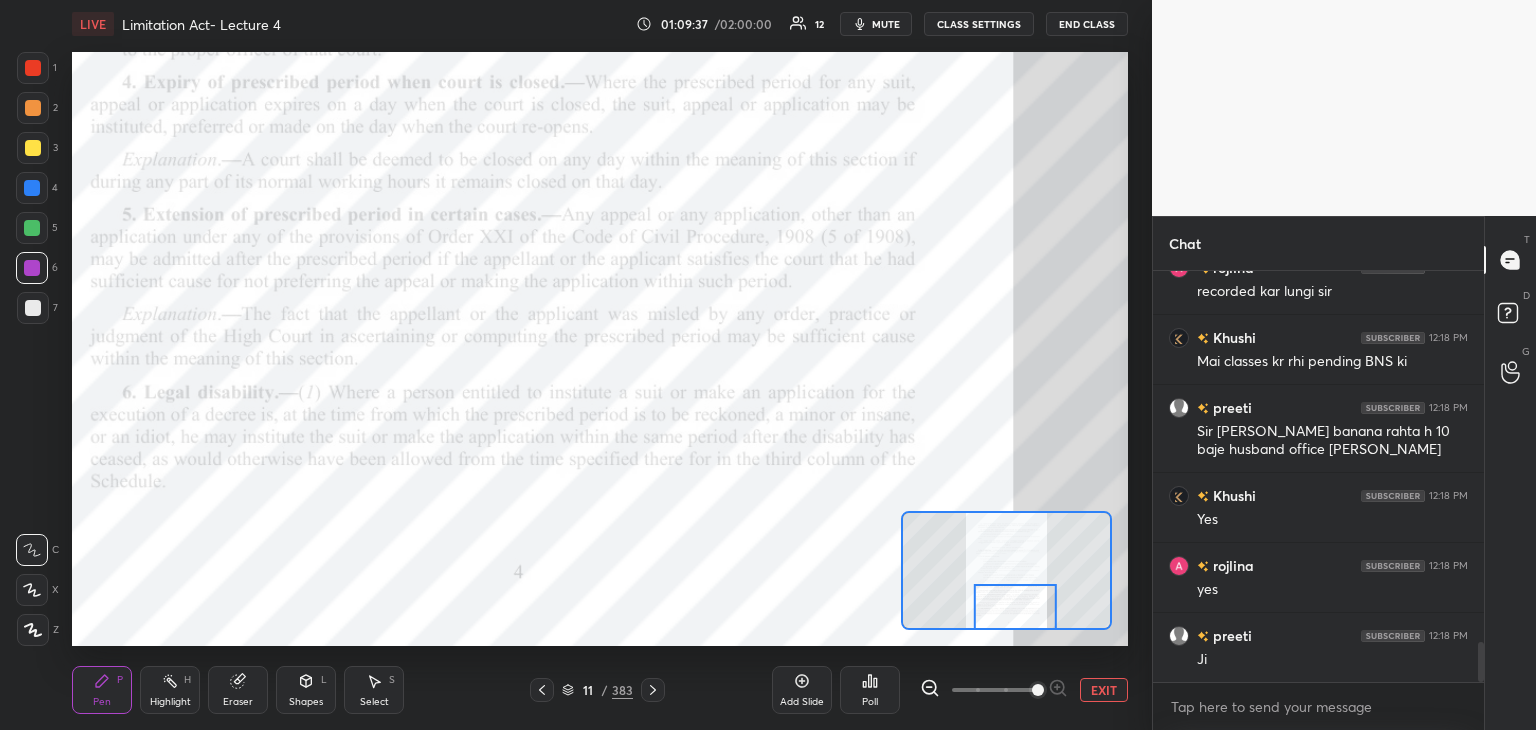 click on "Eraser" at bounding box center (238, 702) 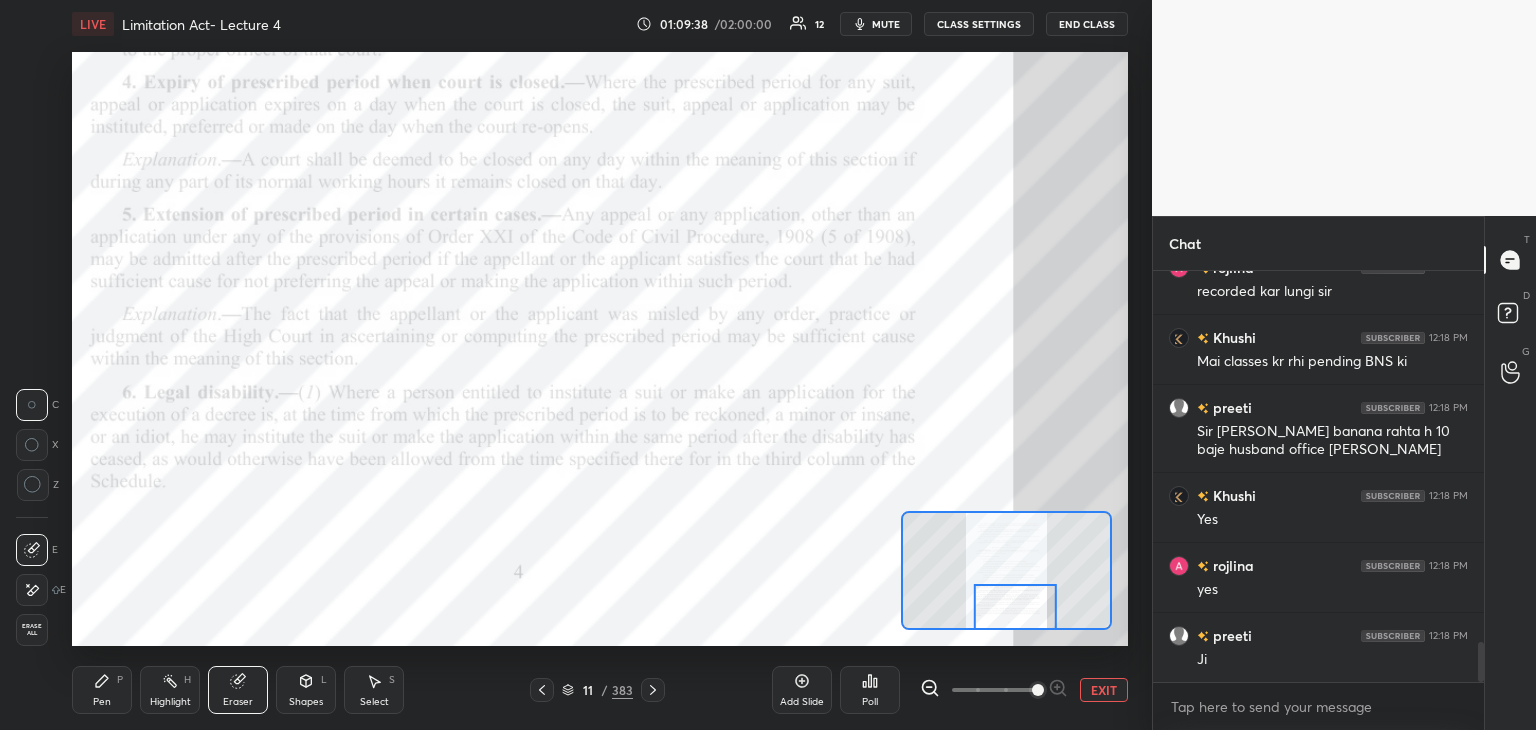 click on "Erase all" at bounding box center [32, 630] 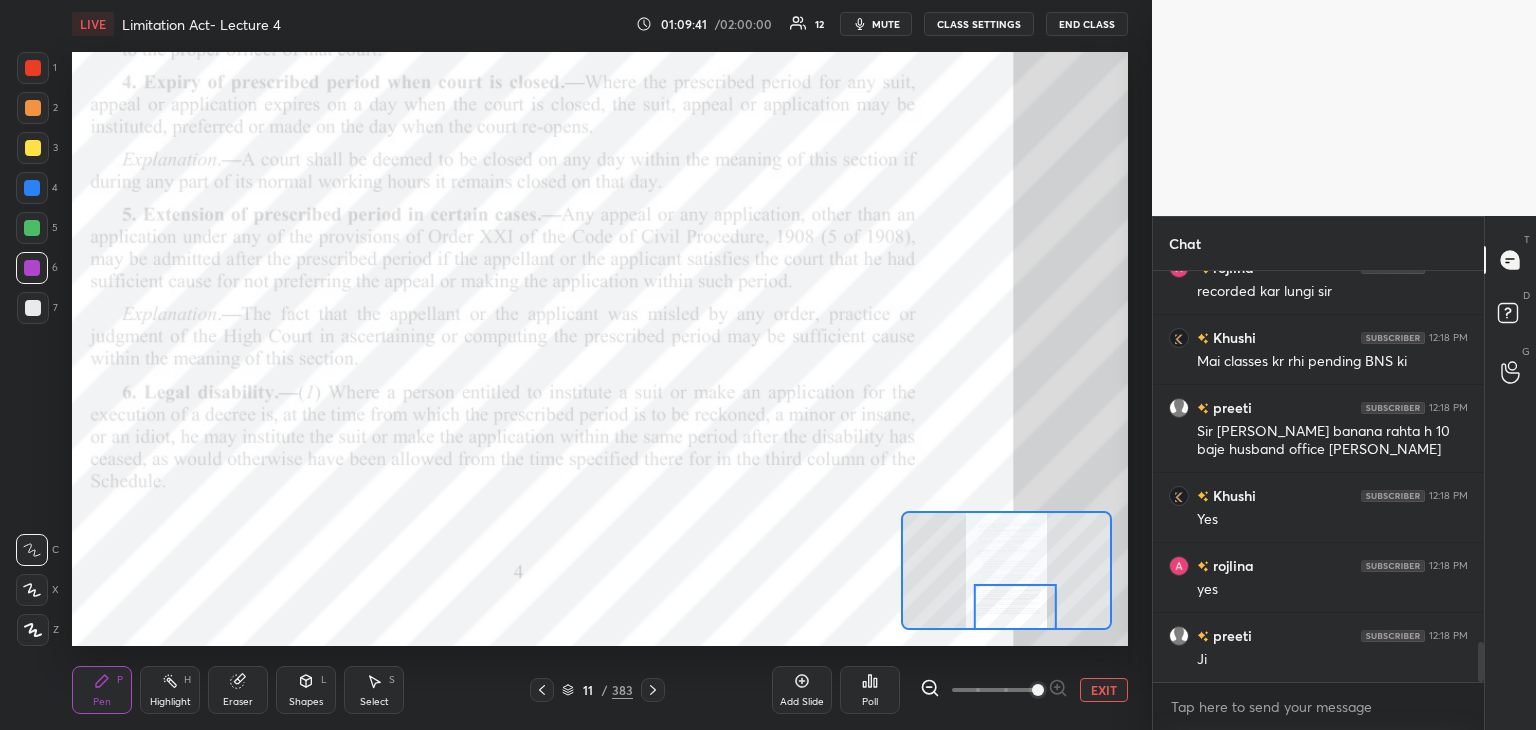 scroll, scrollTop: 3936, scrollLeft: 0, axis: vertical 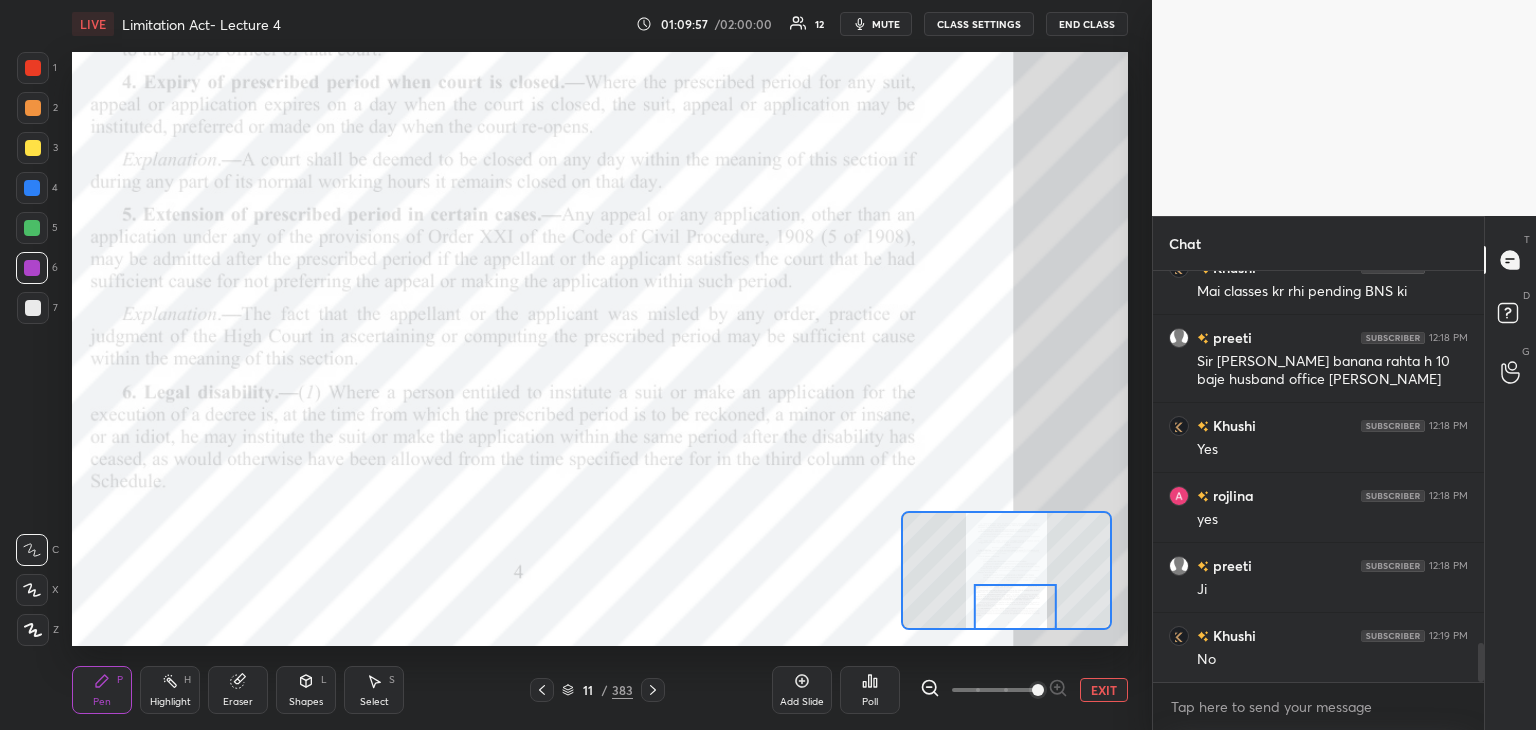 click on "Eraser" at bounding box center [238, 702] 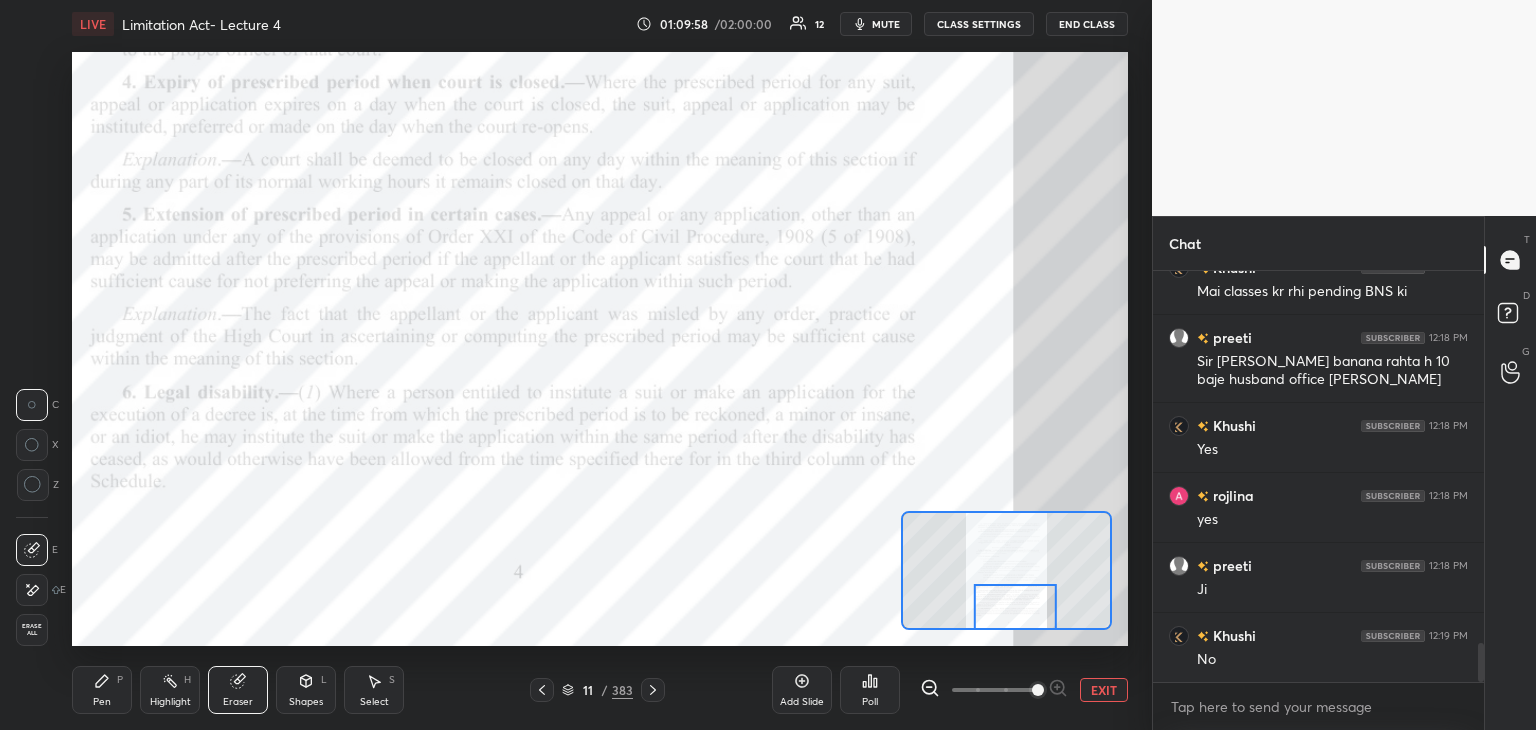 click on "Erase all" at bounding box center [32, 630] 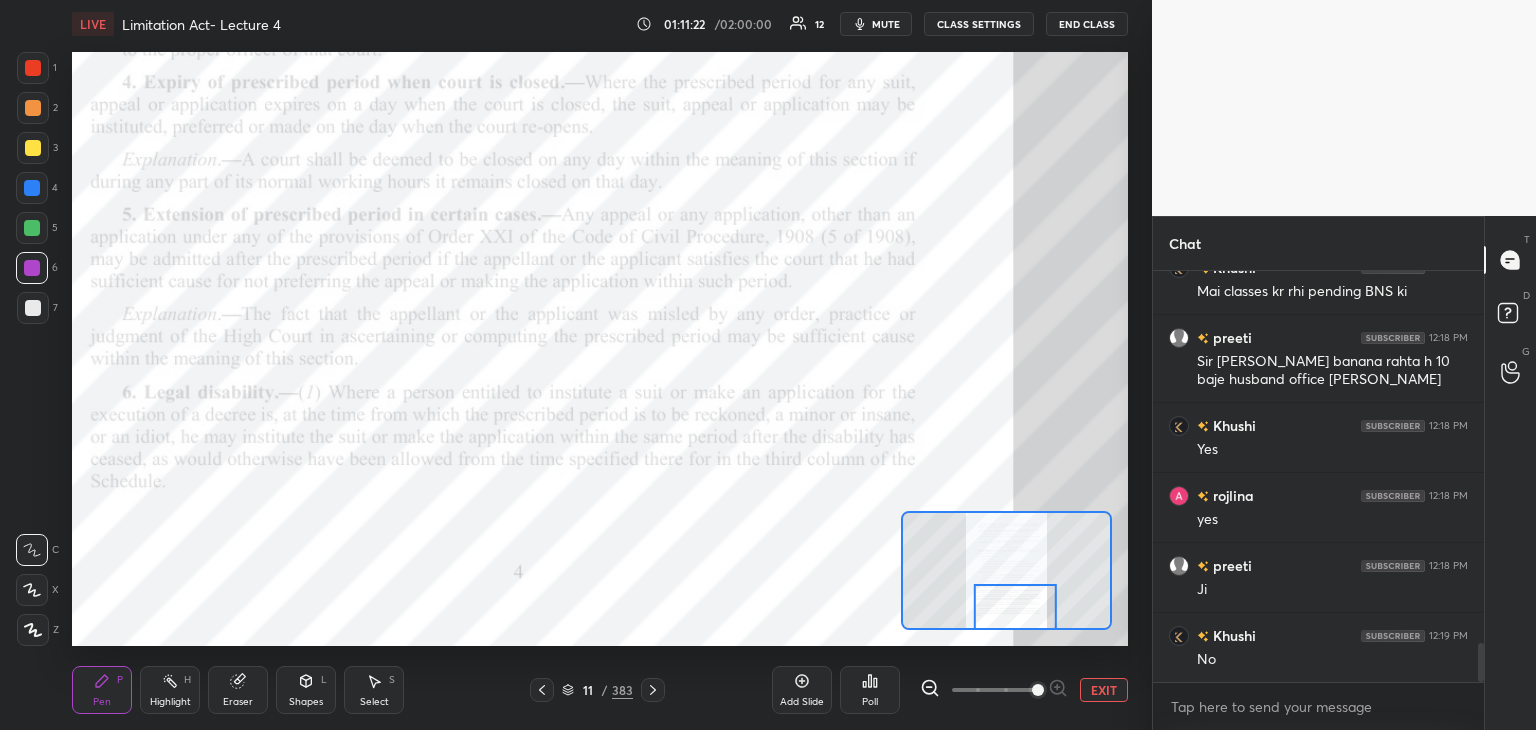 click on "Add Slide" at bounding box center (802, 702) 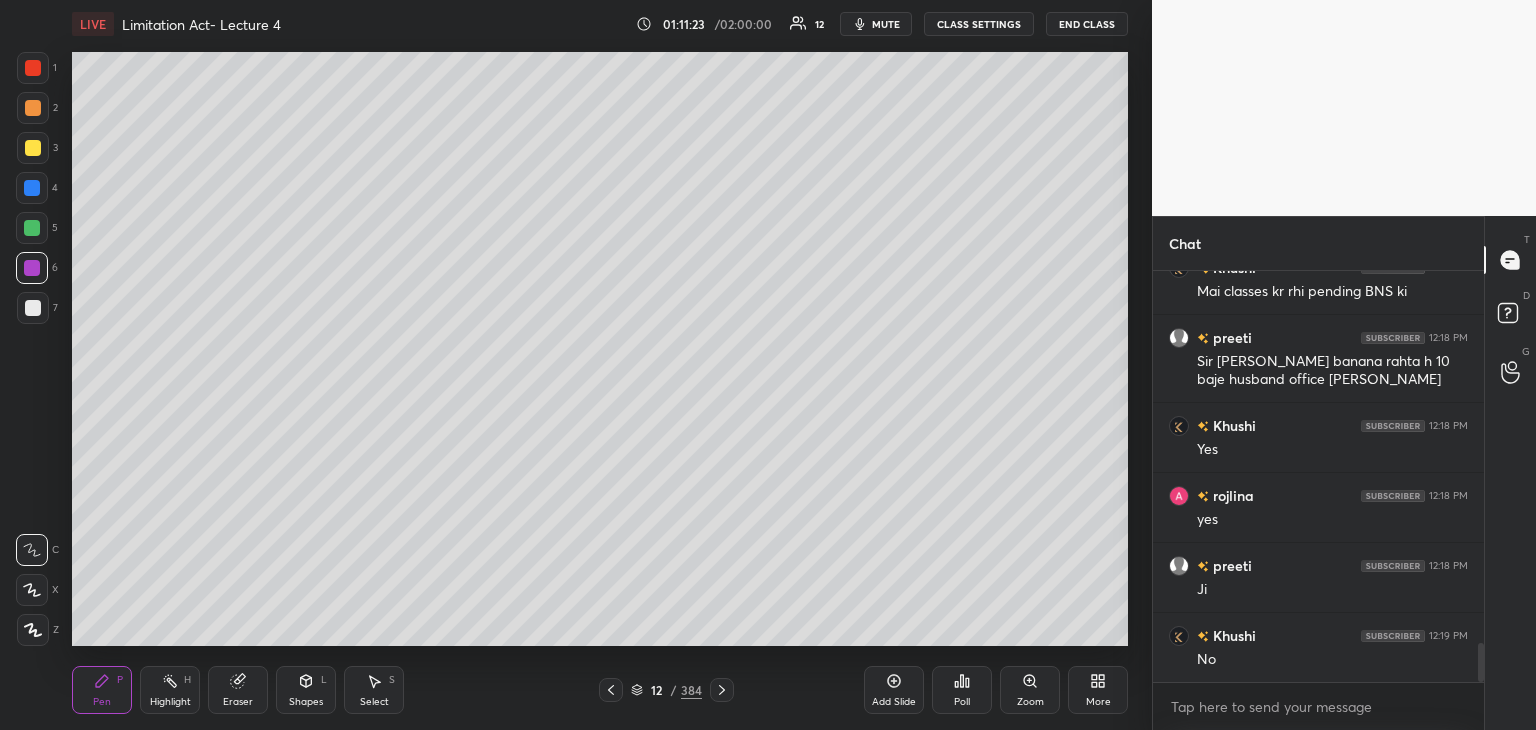 click at bounding box center (33, 108) 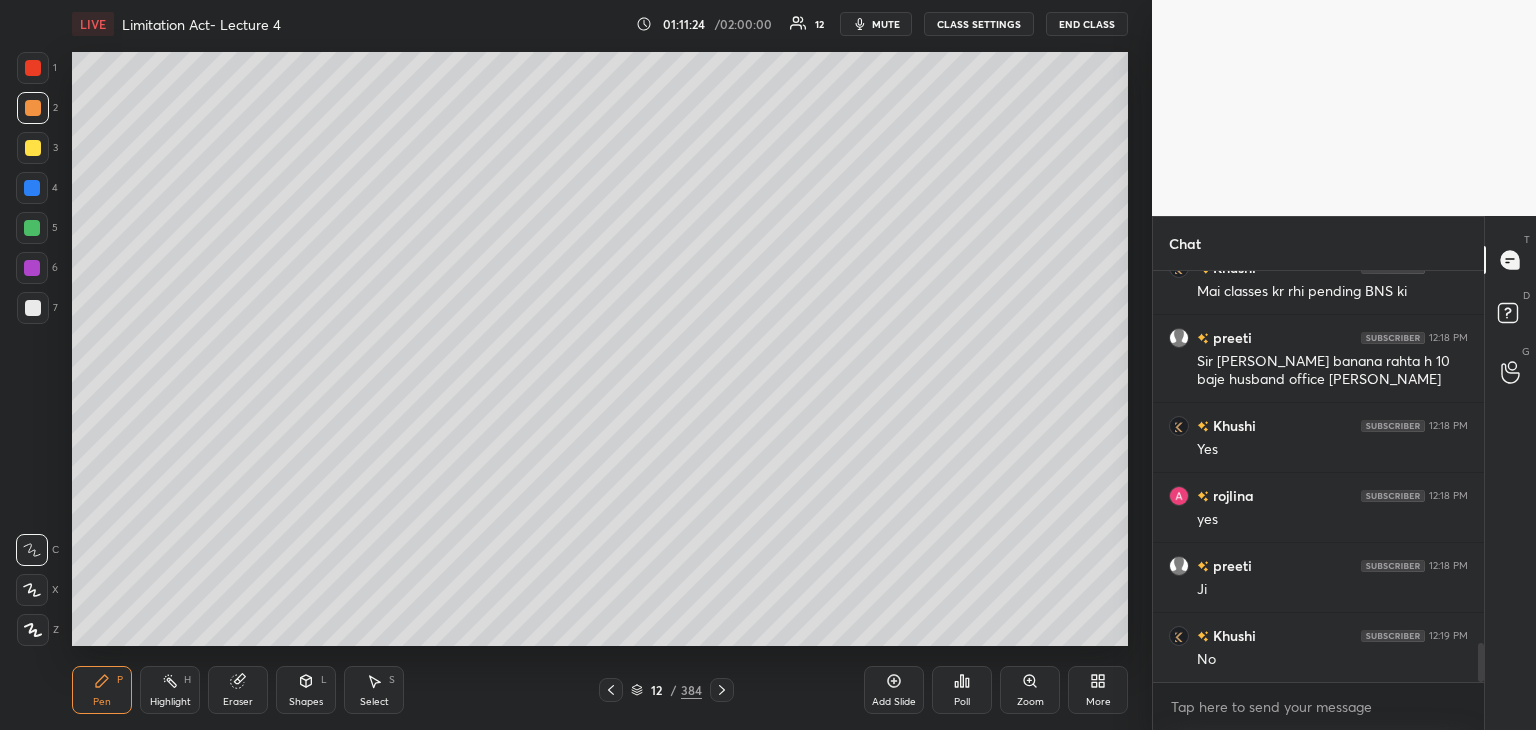 click 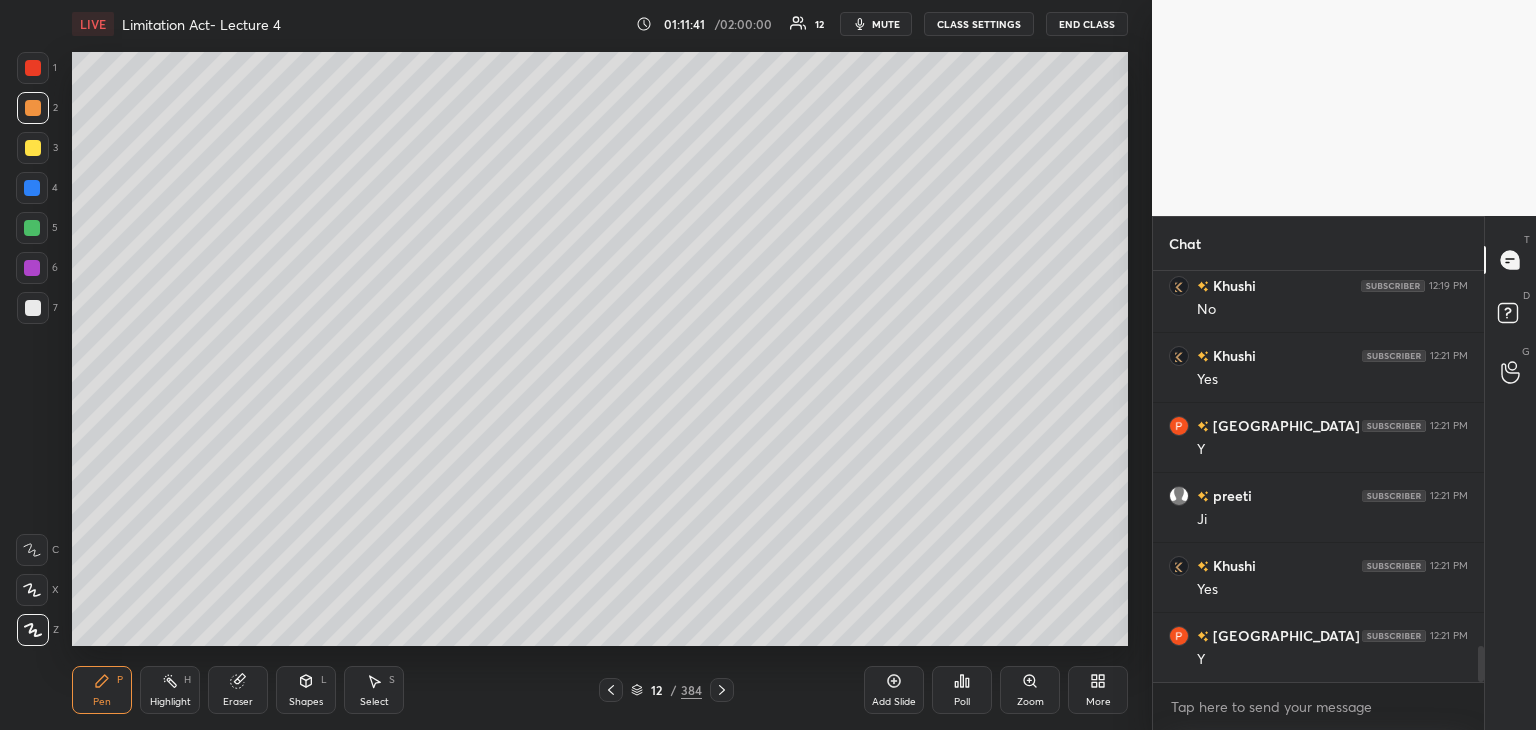 scroll, scrollTop: 4356, scrollLeft: 0, axis: vertical 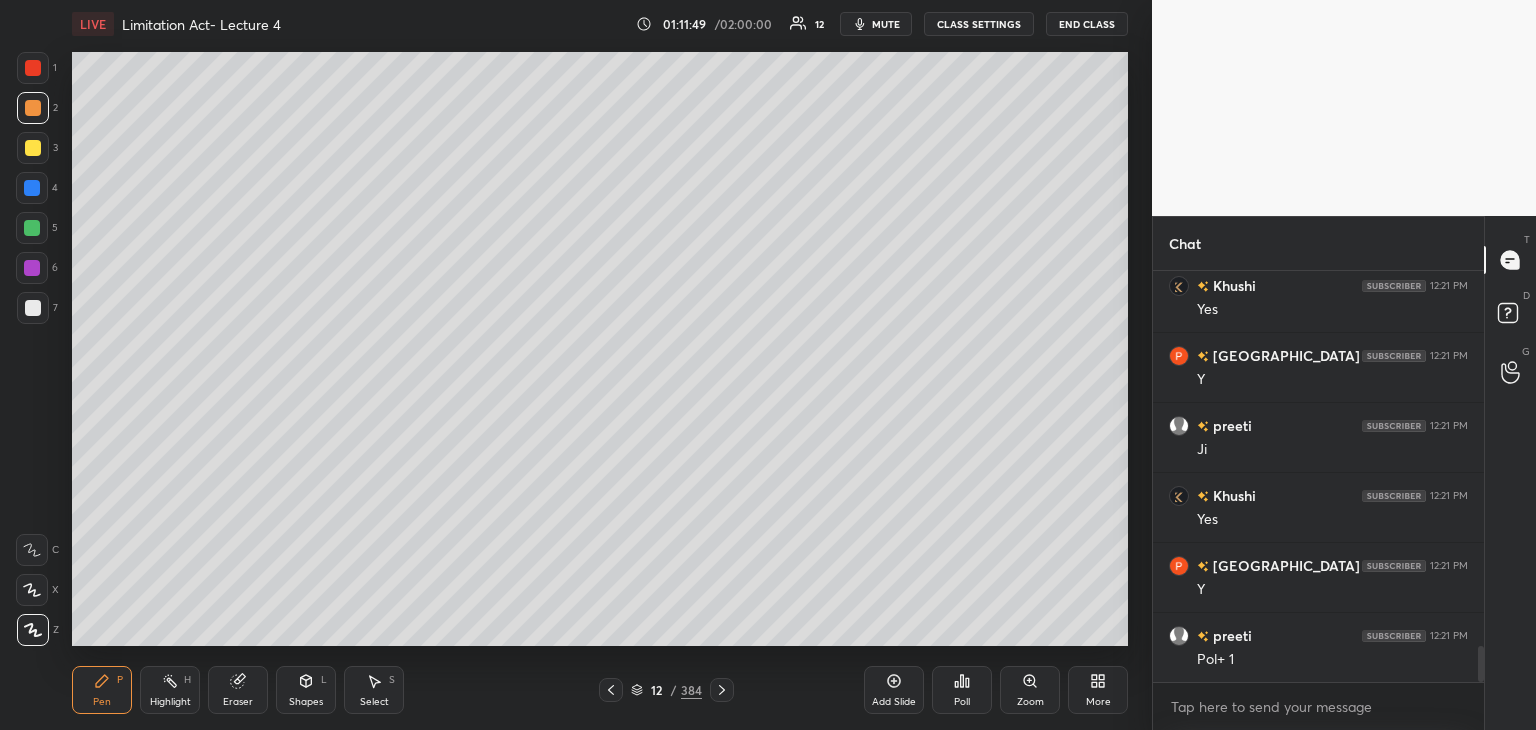 click at bounding box center (33, 308) 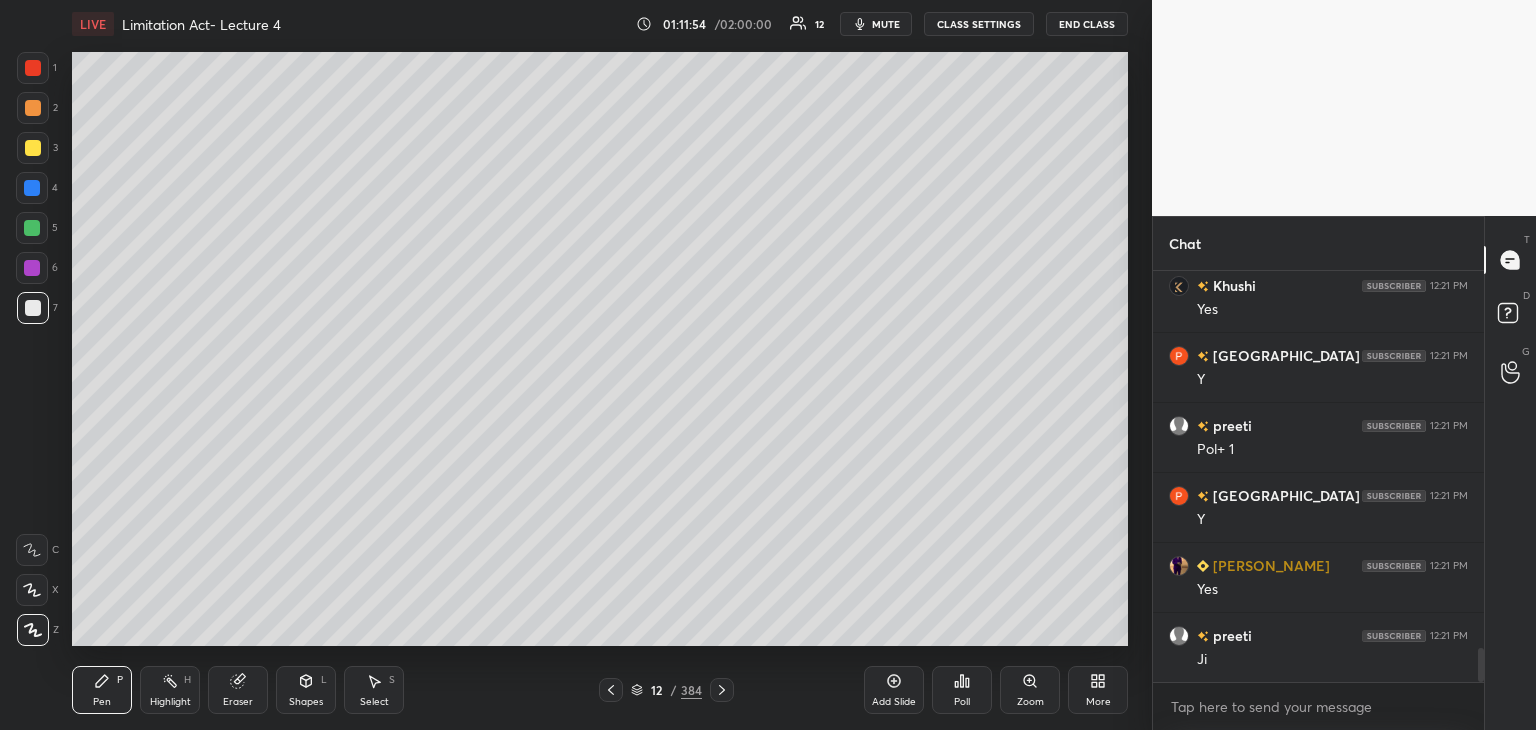 scroll, scrollTop: 4636, scrollLeft: 0, axis: vertical 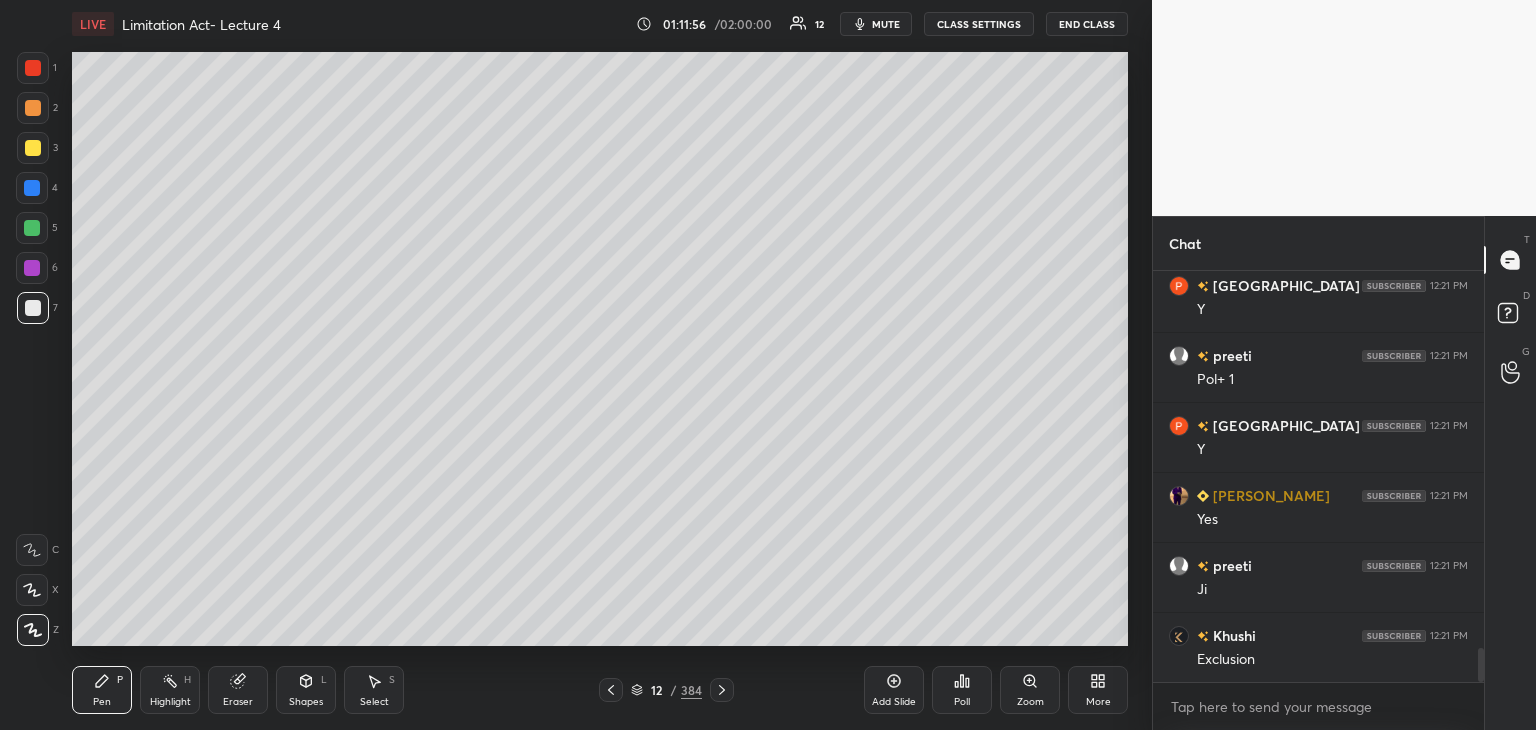 click on "preeti 12:21 PM Pol+ 1" at bounding box center [1318, 367] 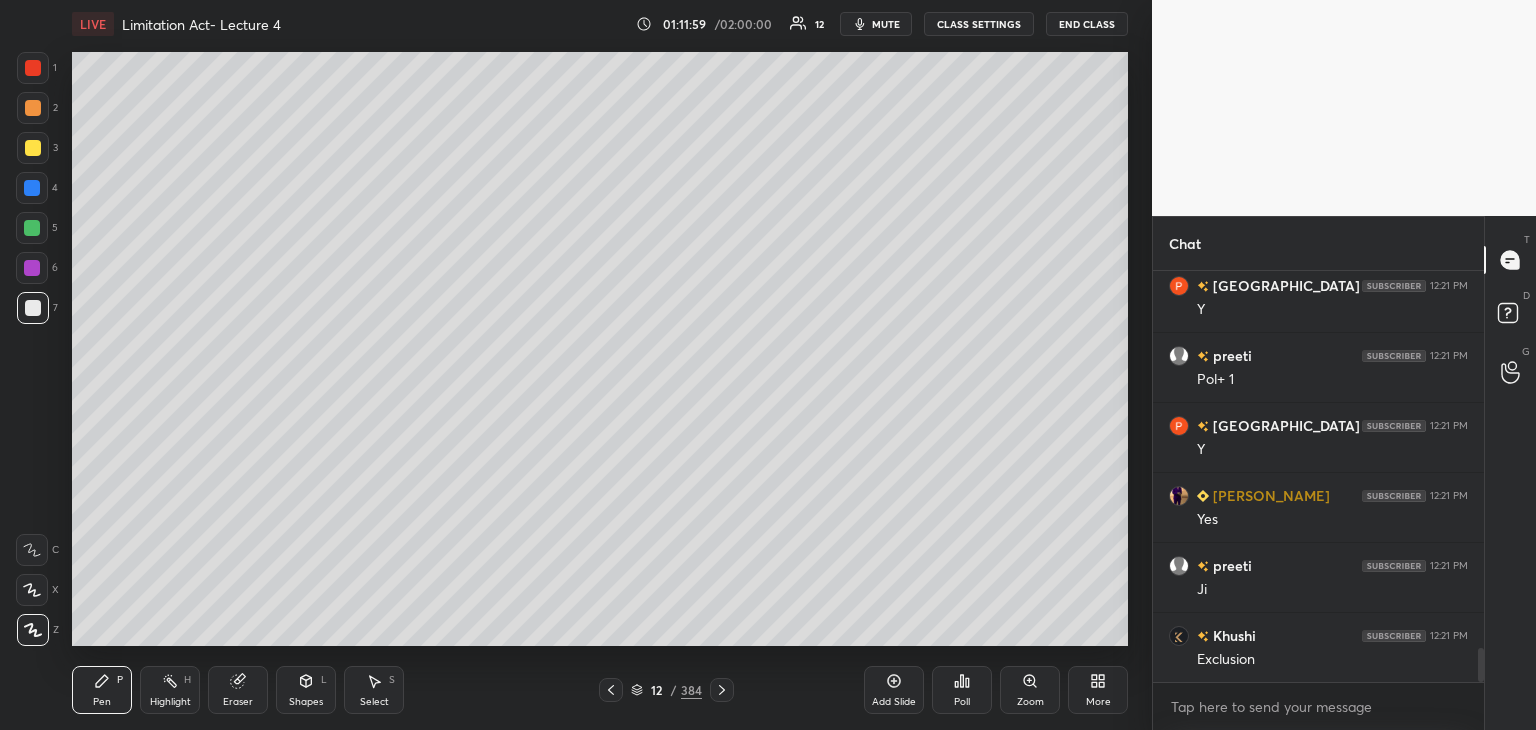 click on "Add Slide" at bounding box center (894, 690) 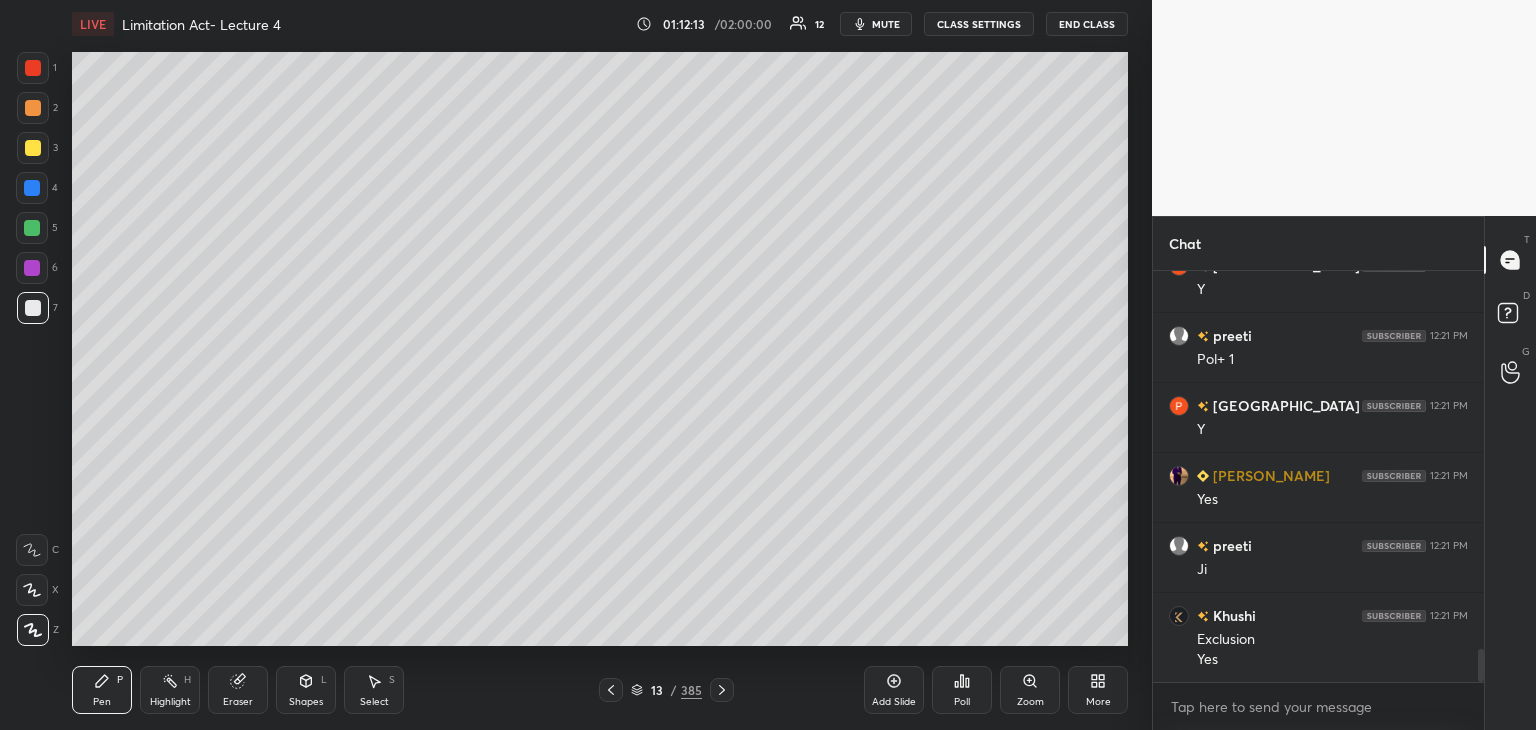 scroll, scrollTop: 4726, scrollLeft: 0, axis: vertical 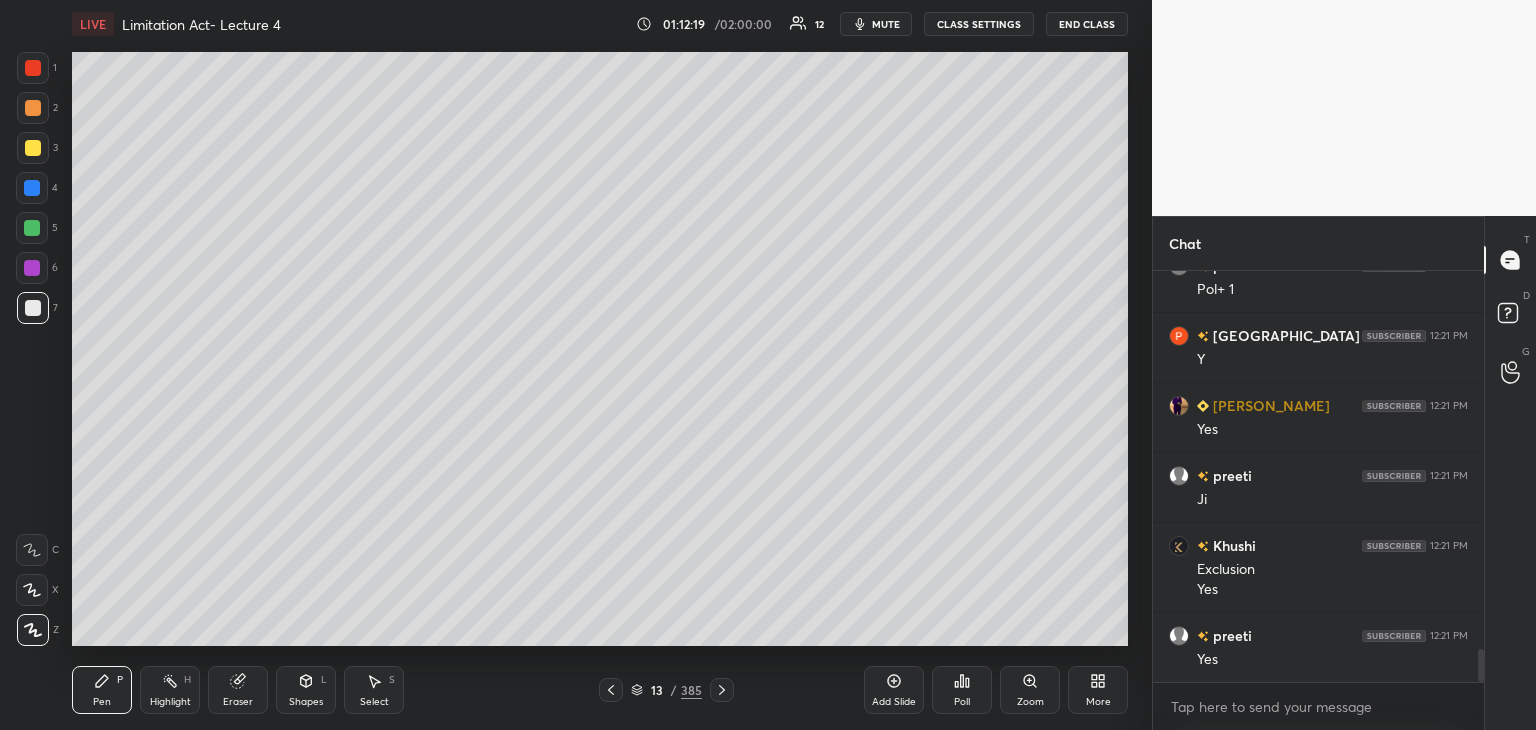 click at bounding box center [32, 228] 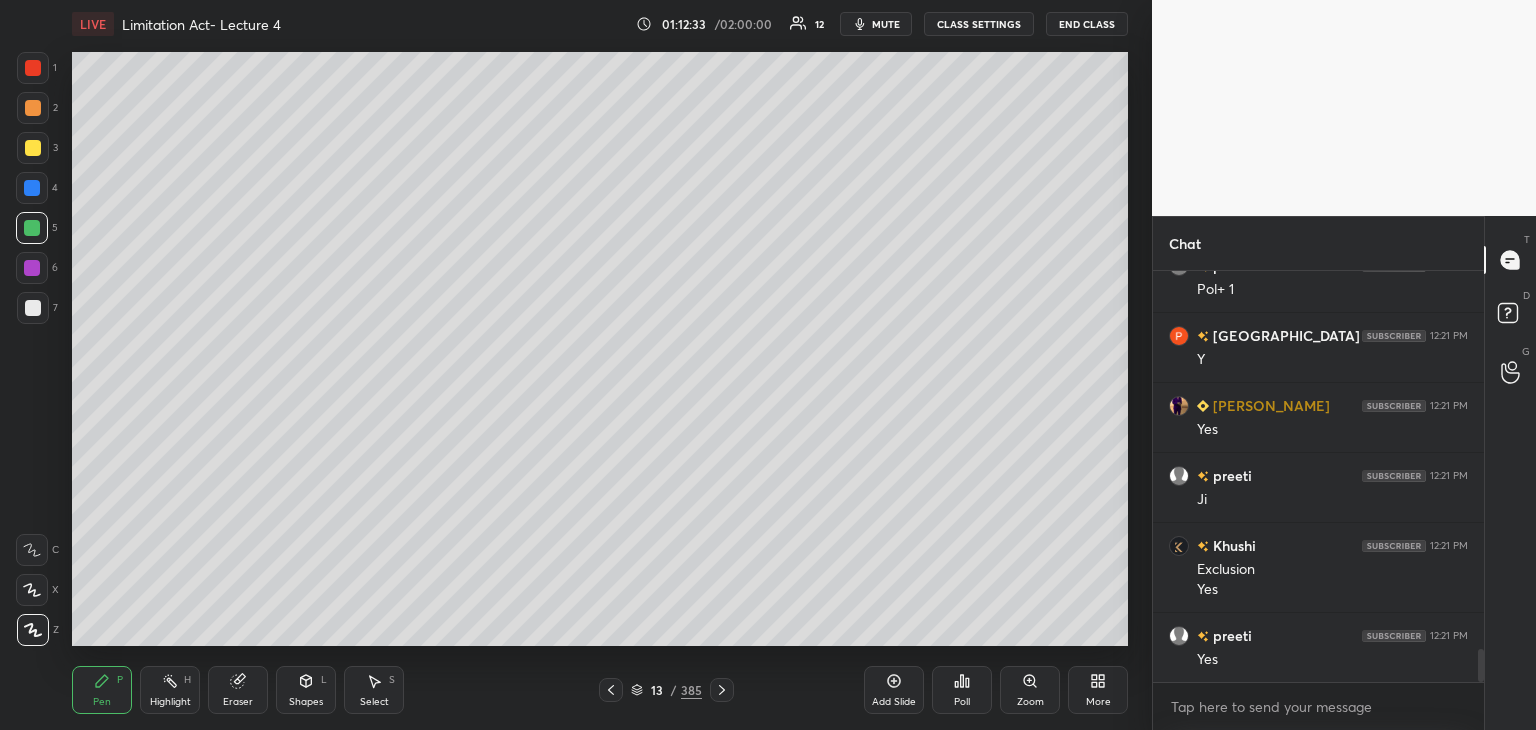 click at bounding box center (32, 268) 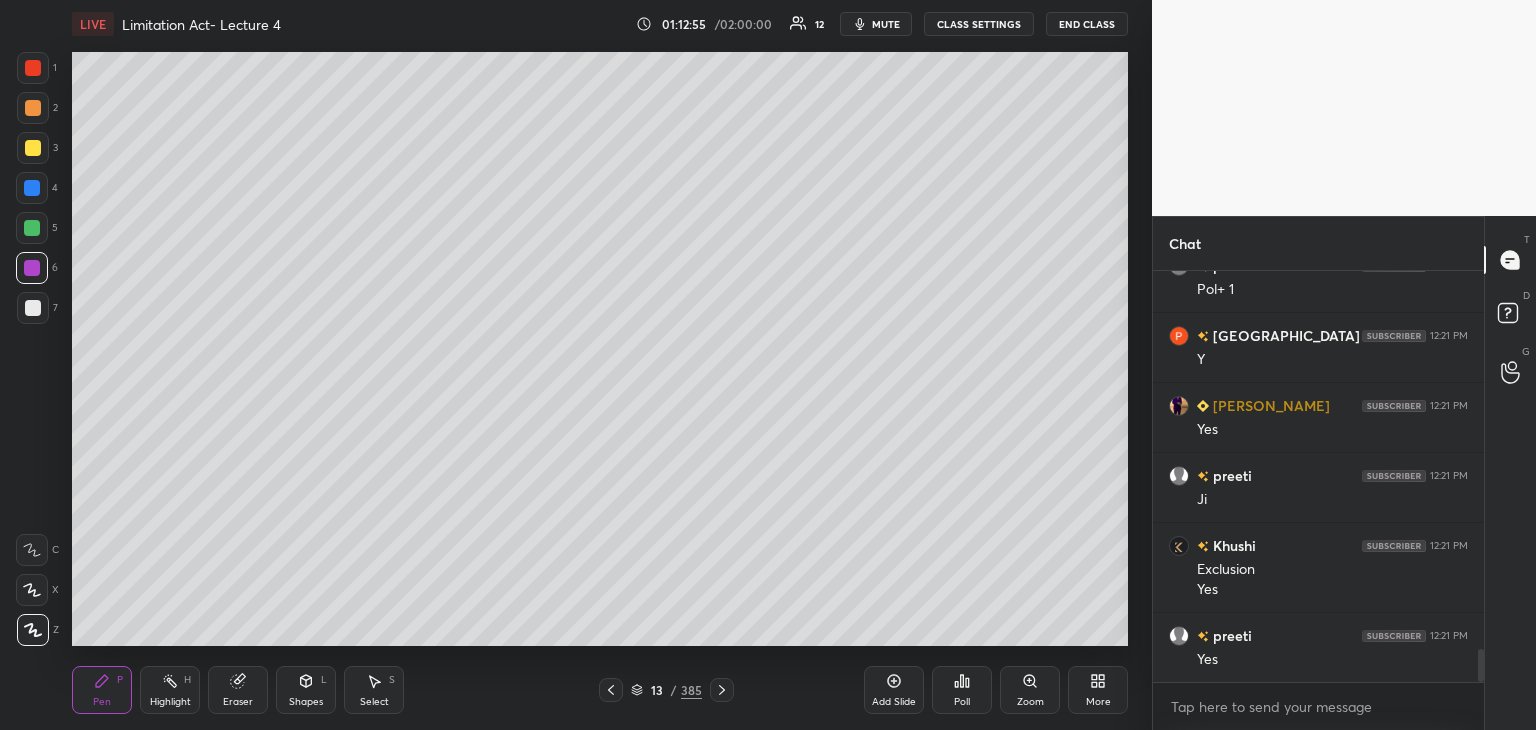 click at bounding box center (32, 228) 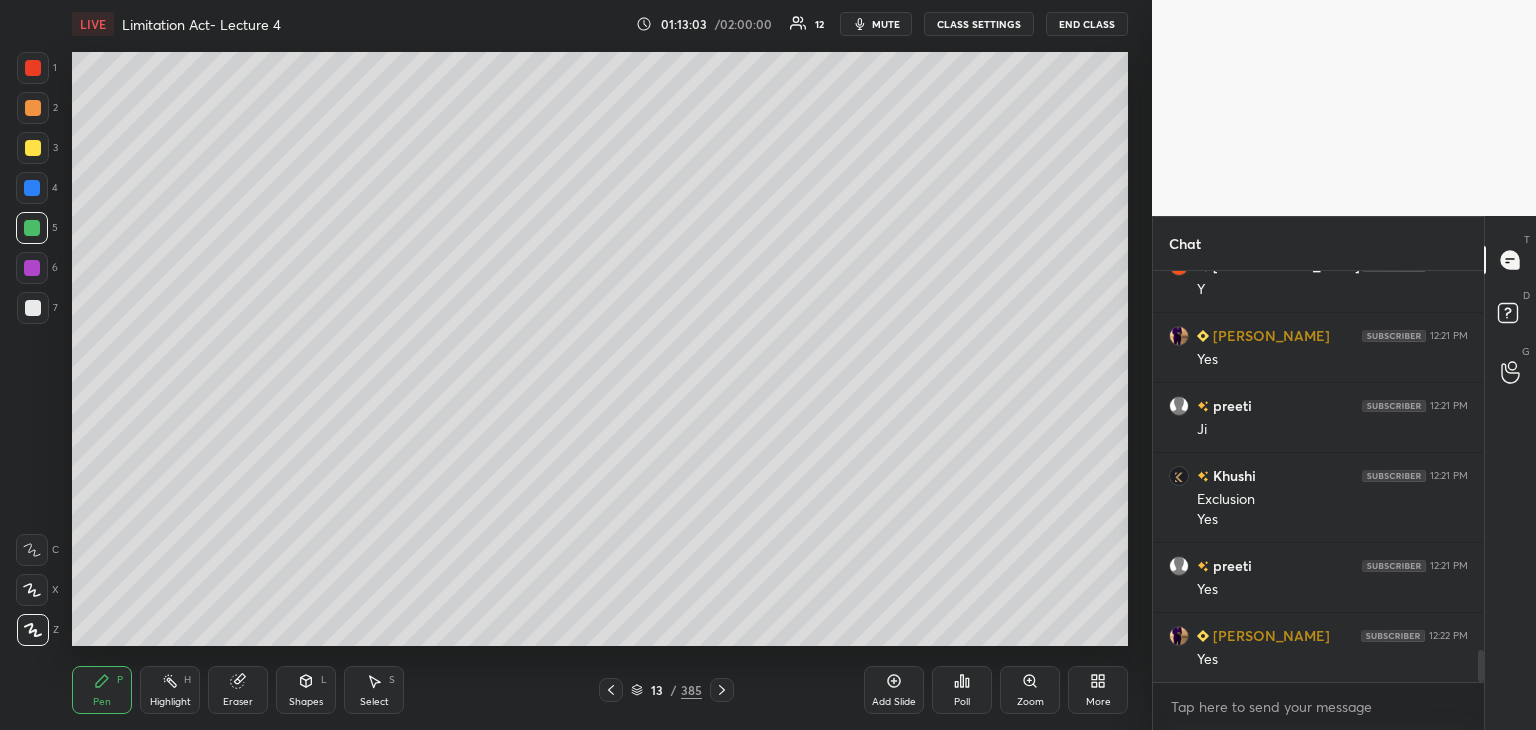 scroll, scrollTop: 4866, scrollLeft: 0, axis: vertical 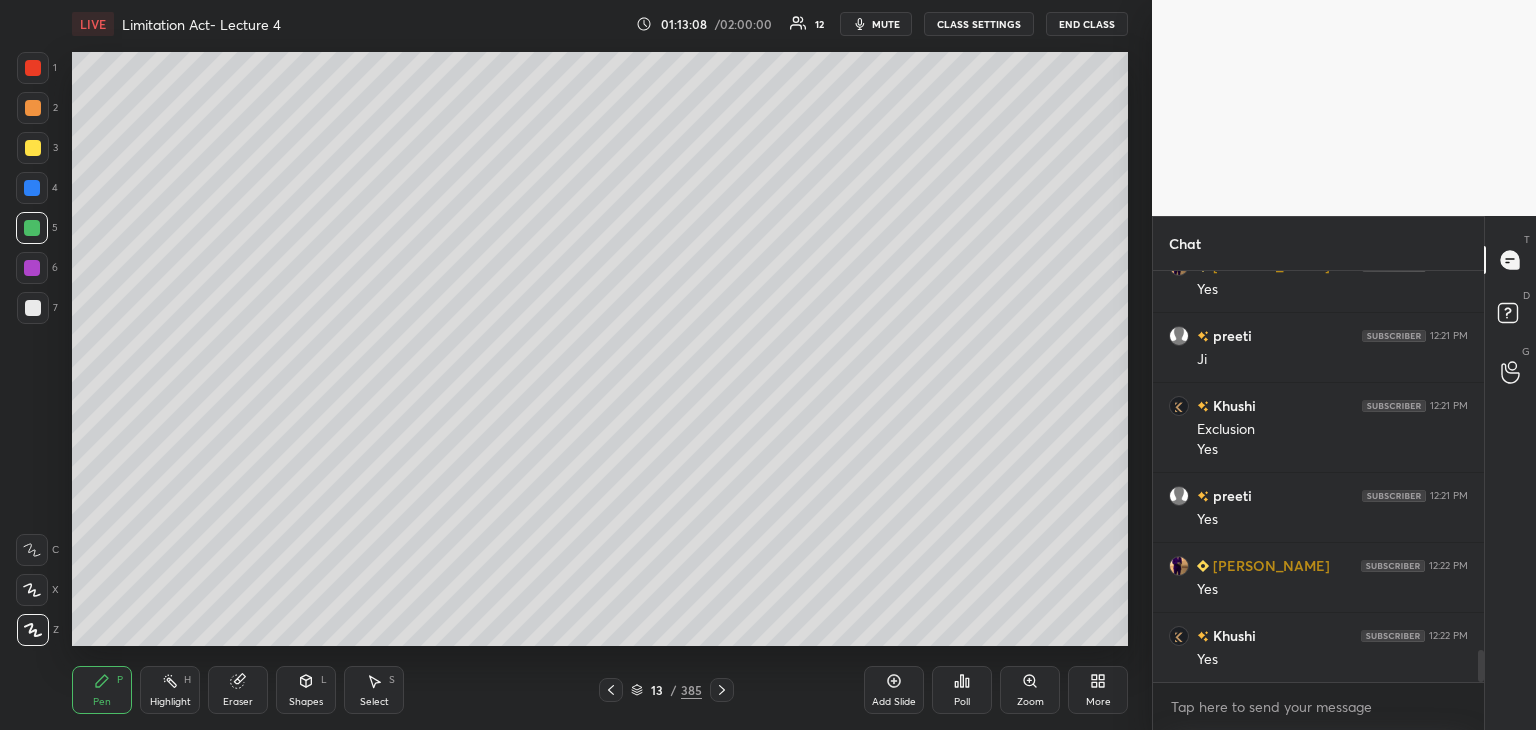 click at bounding box center (32, 268) 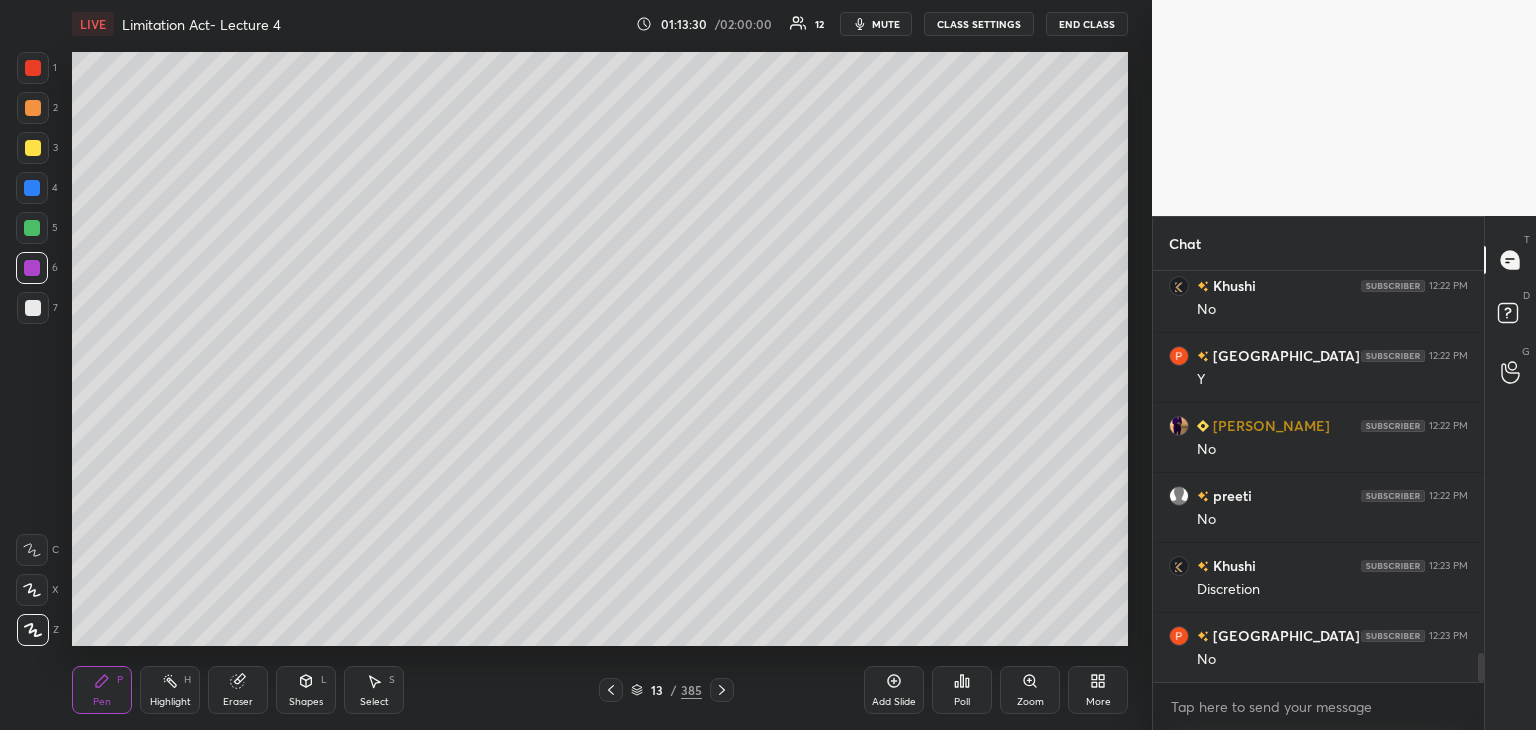 scroll, scrollTop: 5496, scrollLeft: 0, axis: vertical 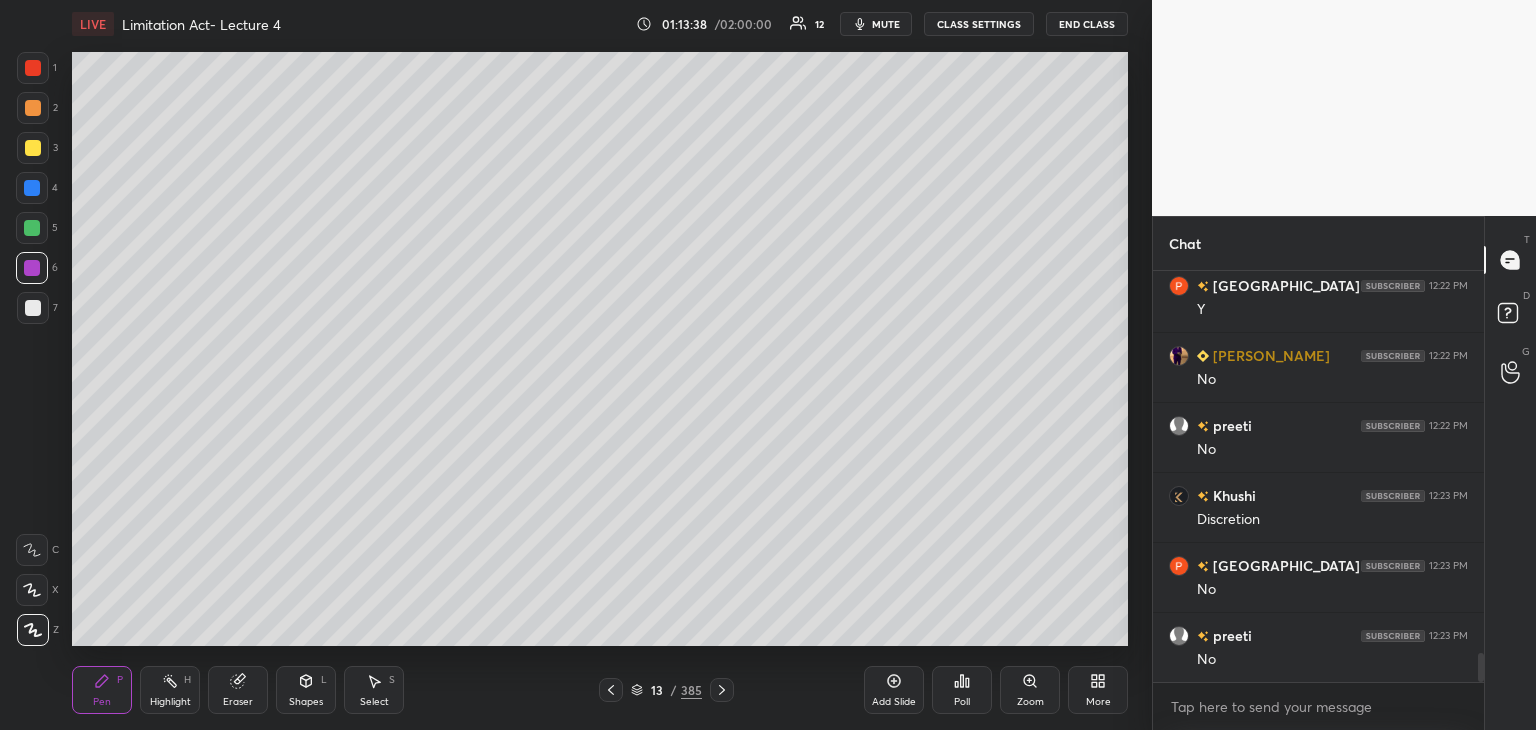 click on "Poll" at bounding box center (962, 690) 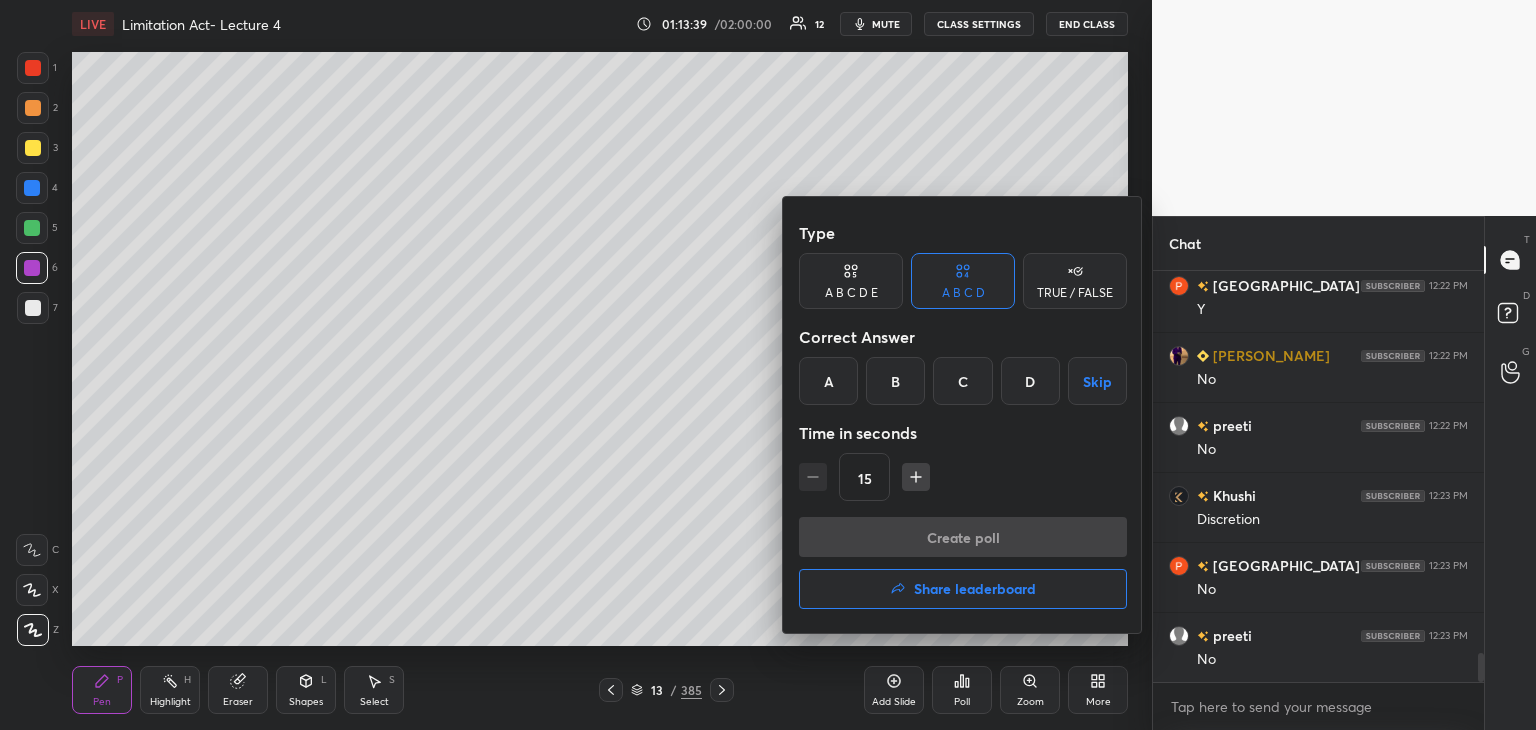 click at bounding box center (768, 365) 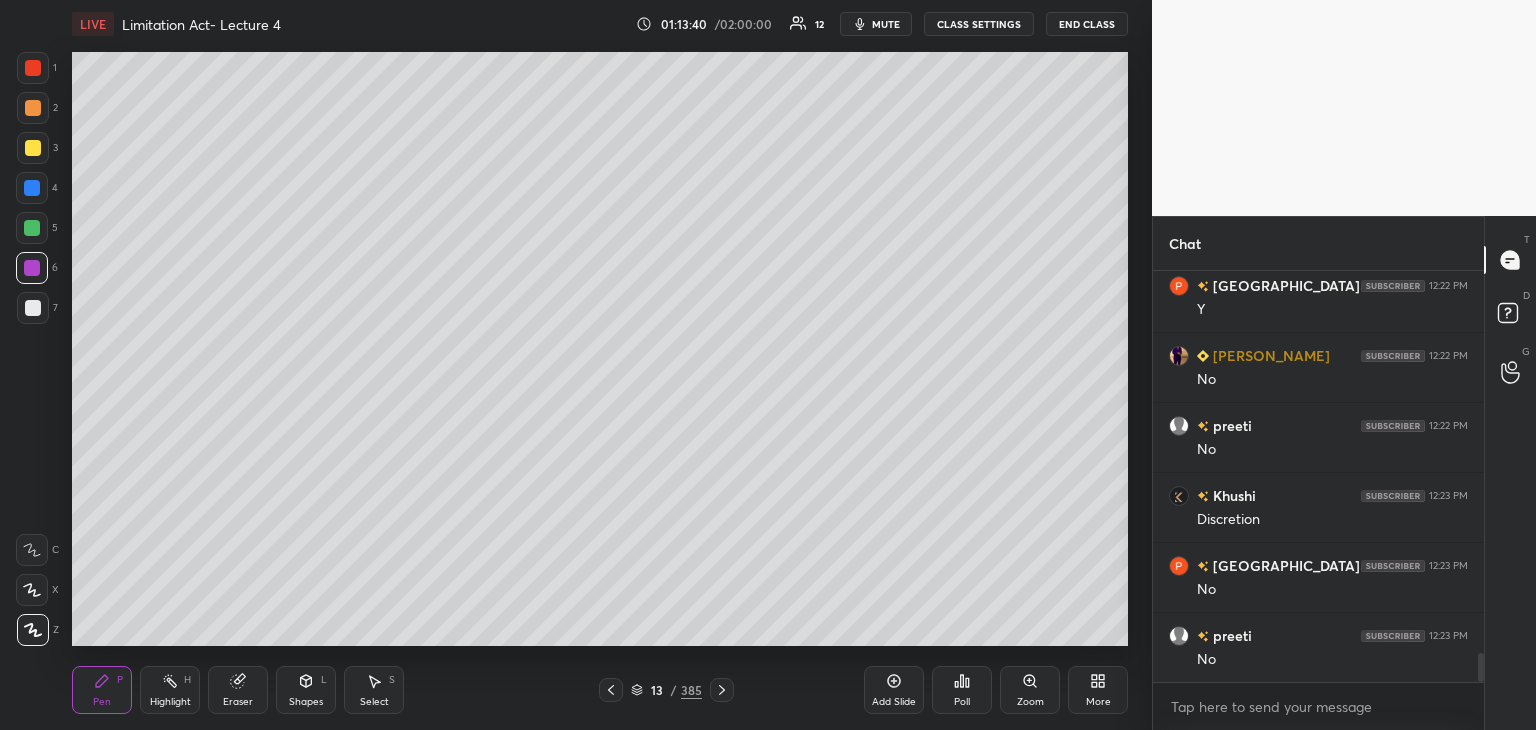 click on "Add Slide" at bounding box center (894, 702) 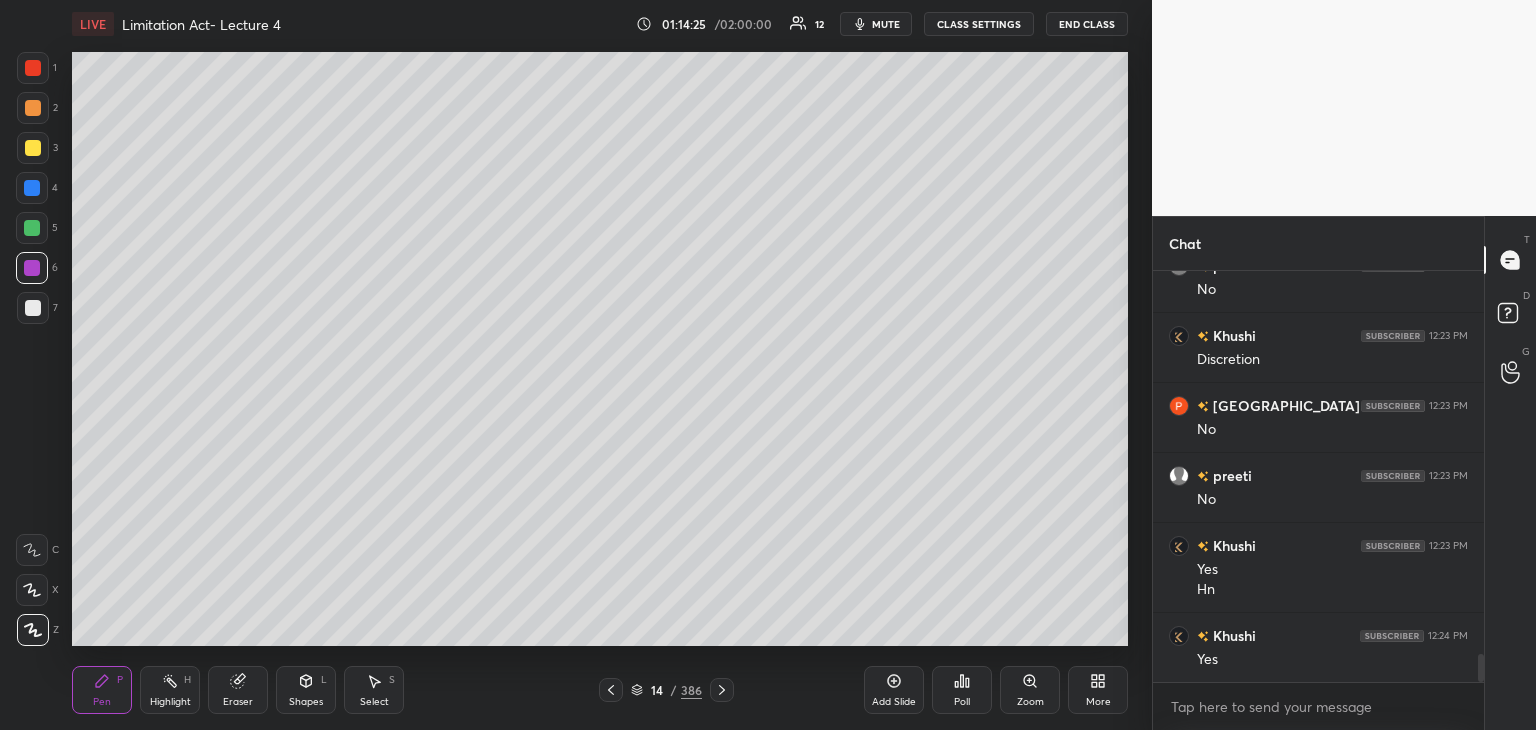scroll, scrollTop: 5726, scrollLeft: 0, axis: vertical 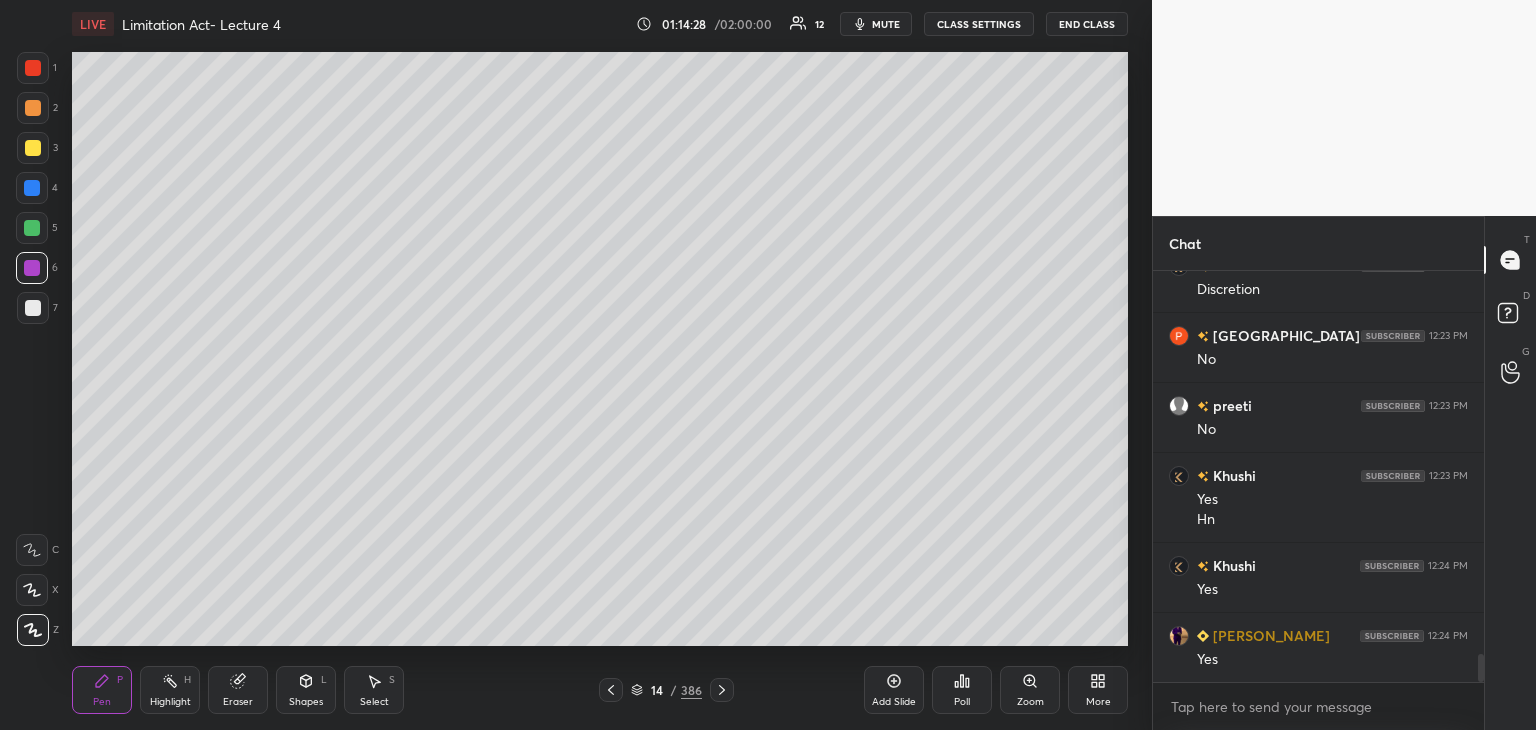 click on "5" at bounding box center (37, 232) 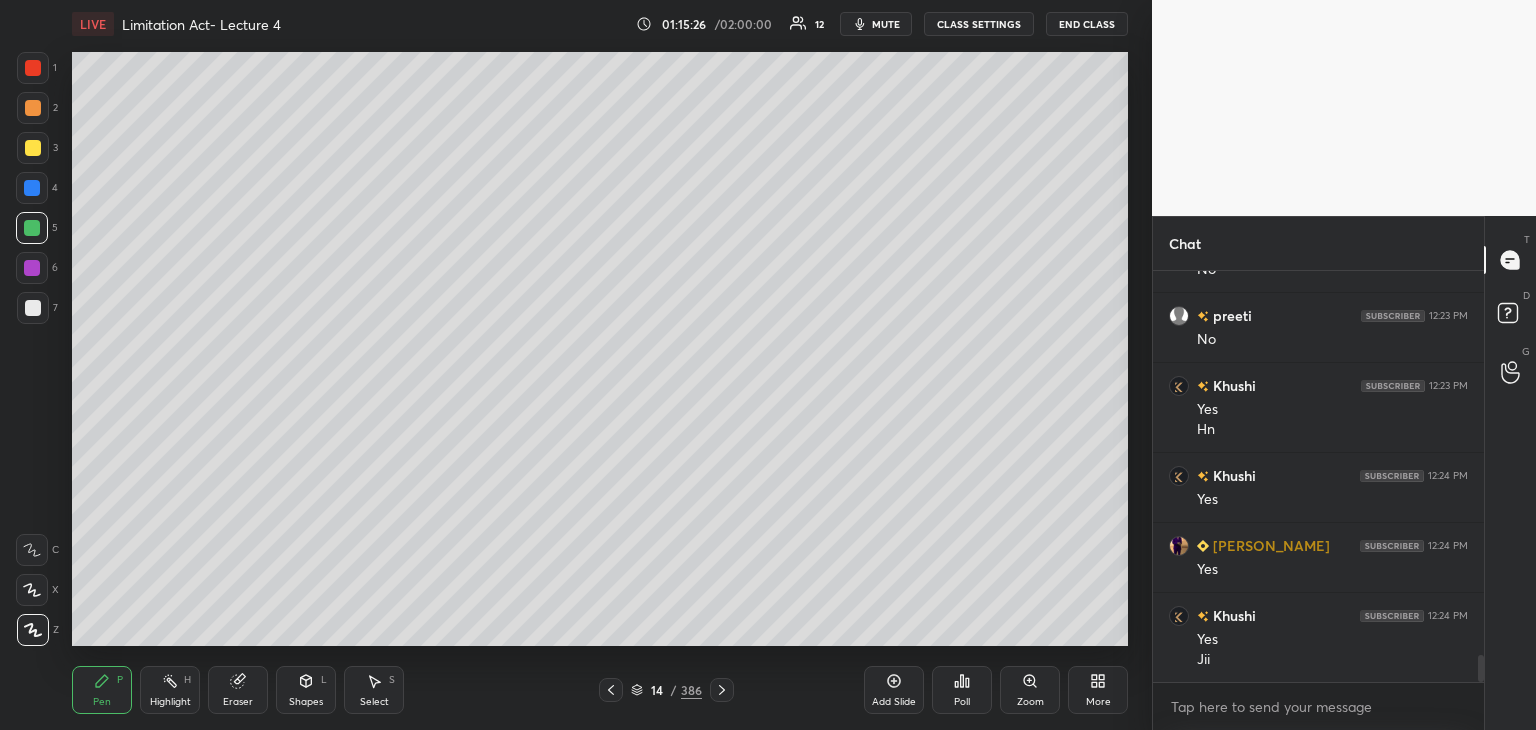 scroll, scrollTop: 5886, scrollLeft: 0, axis: vertical 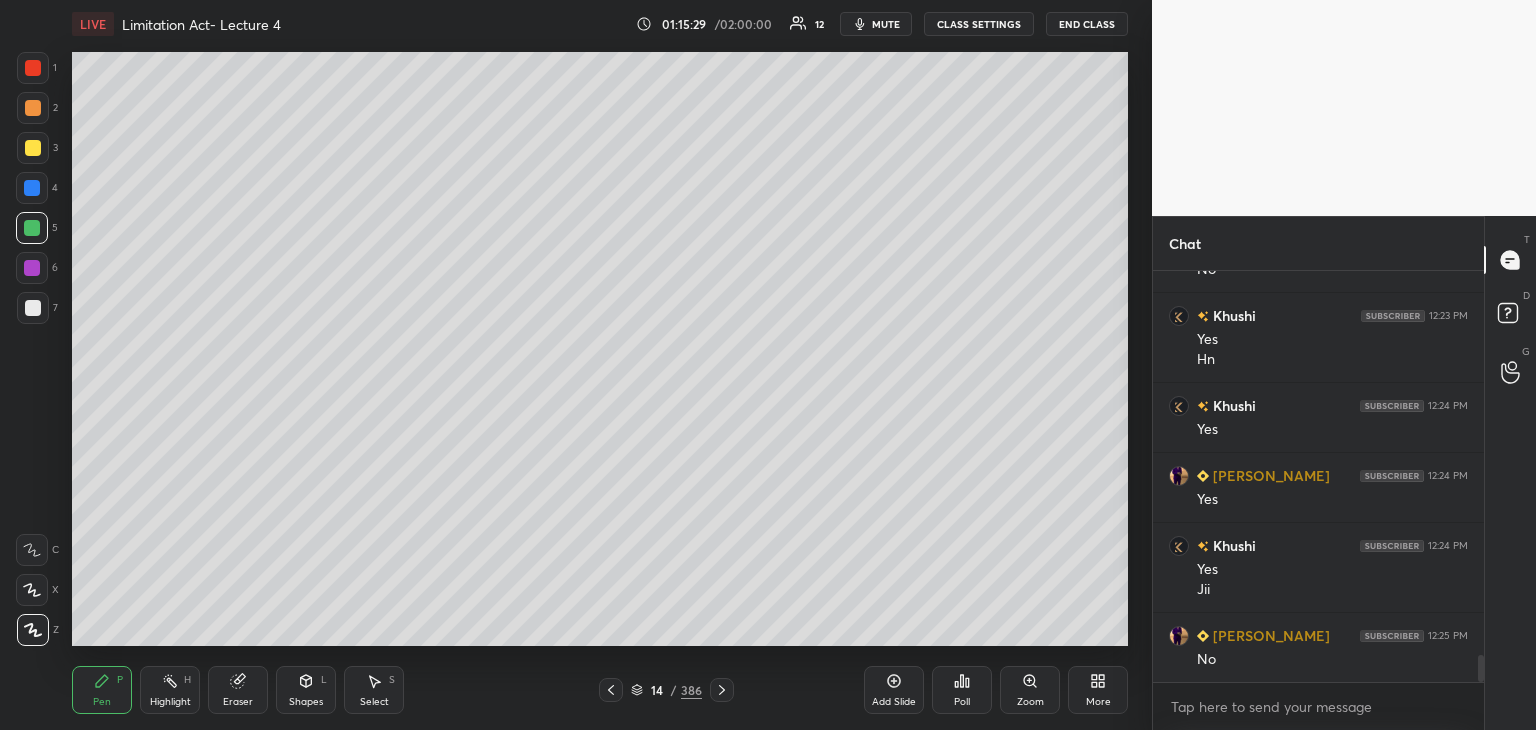 click at bounding box center (33, 308) 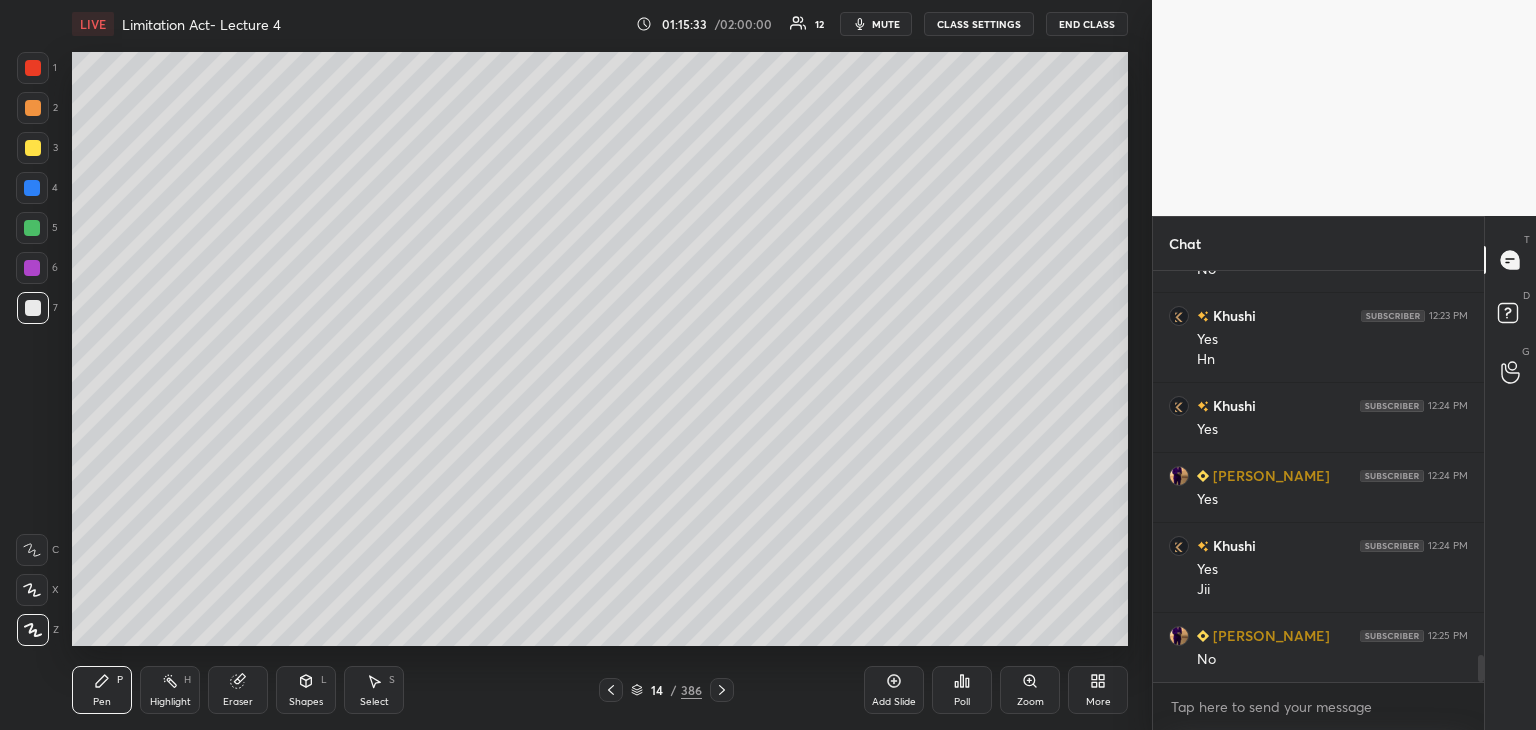 scroll, scrollTop: 5956, scrollLeft: 0, axis: vertical 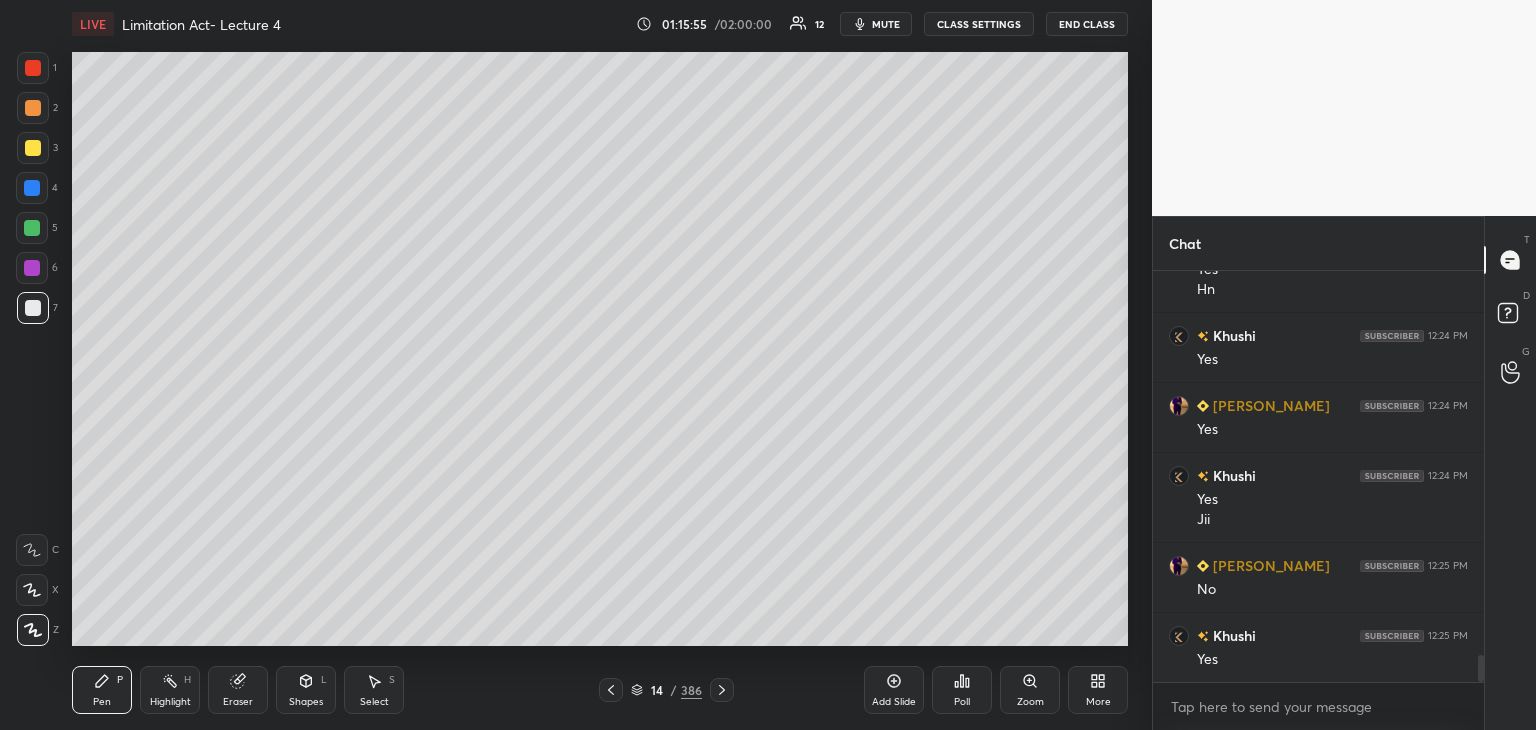 click on "Add Slide" at bounding box center (894, 690) 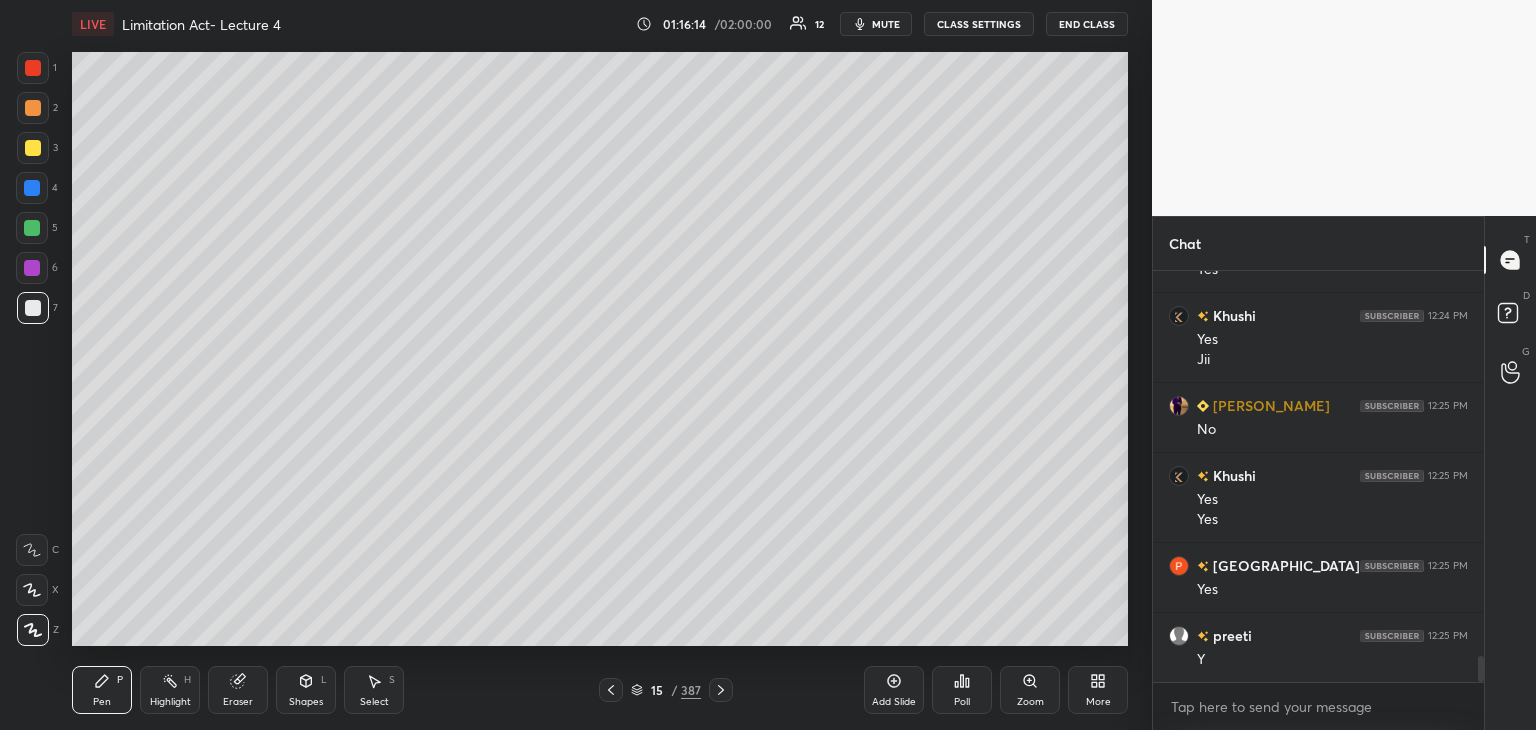 scroll, scrollTop: 6186, scrollLeft: 0, axis: vertical 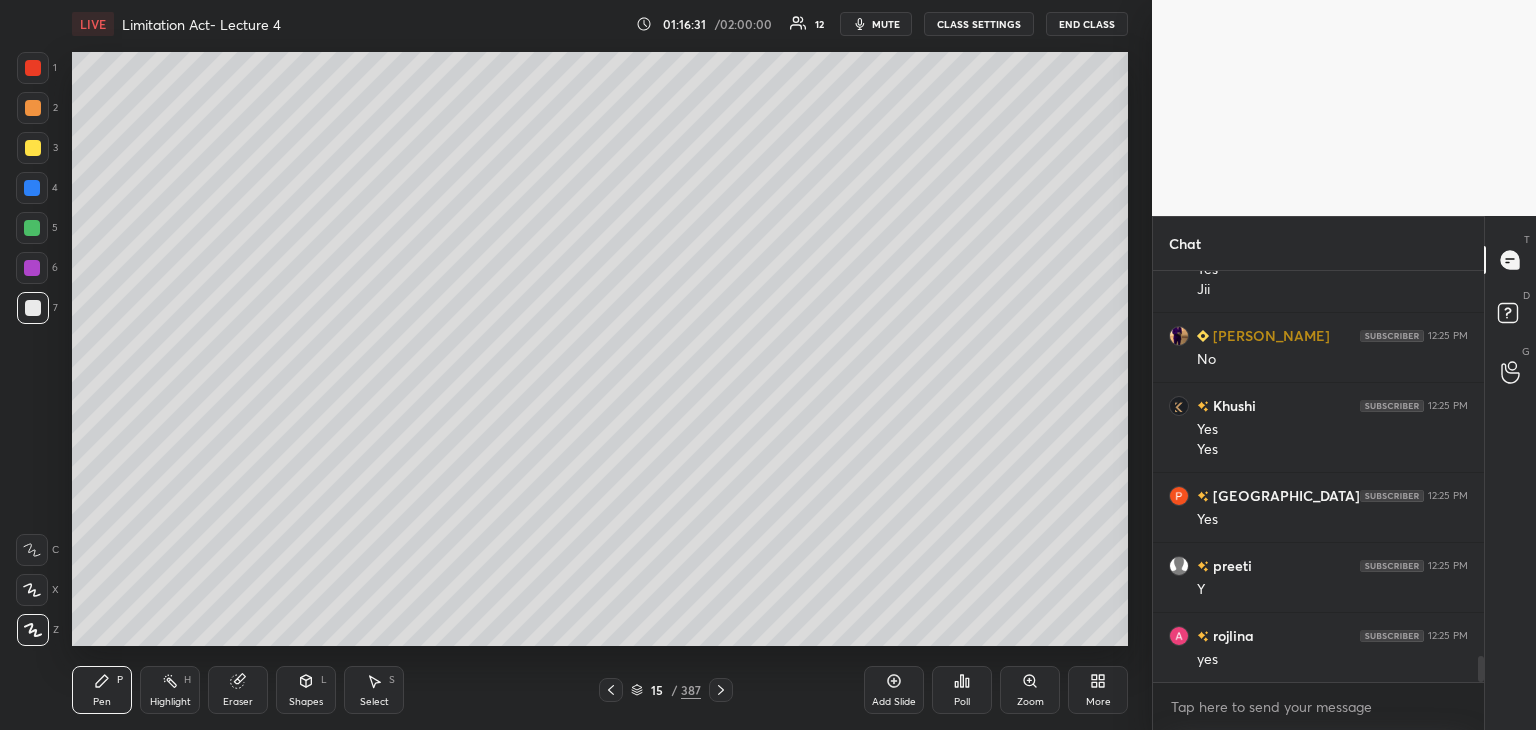 click at bounding box center [32, 268] 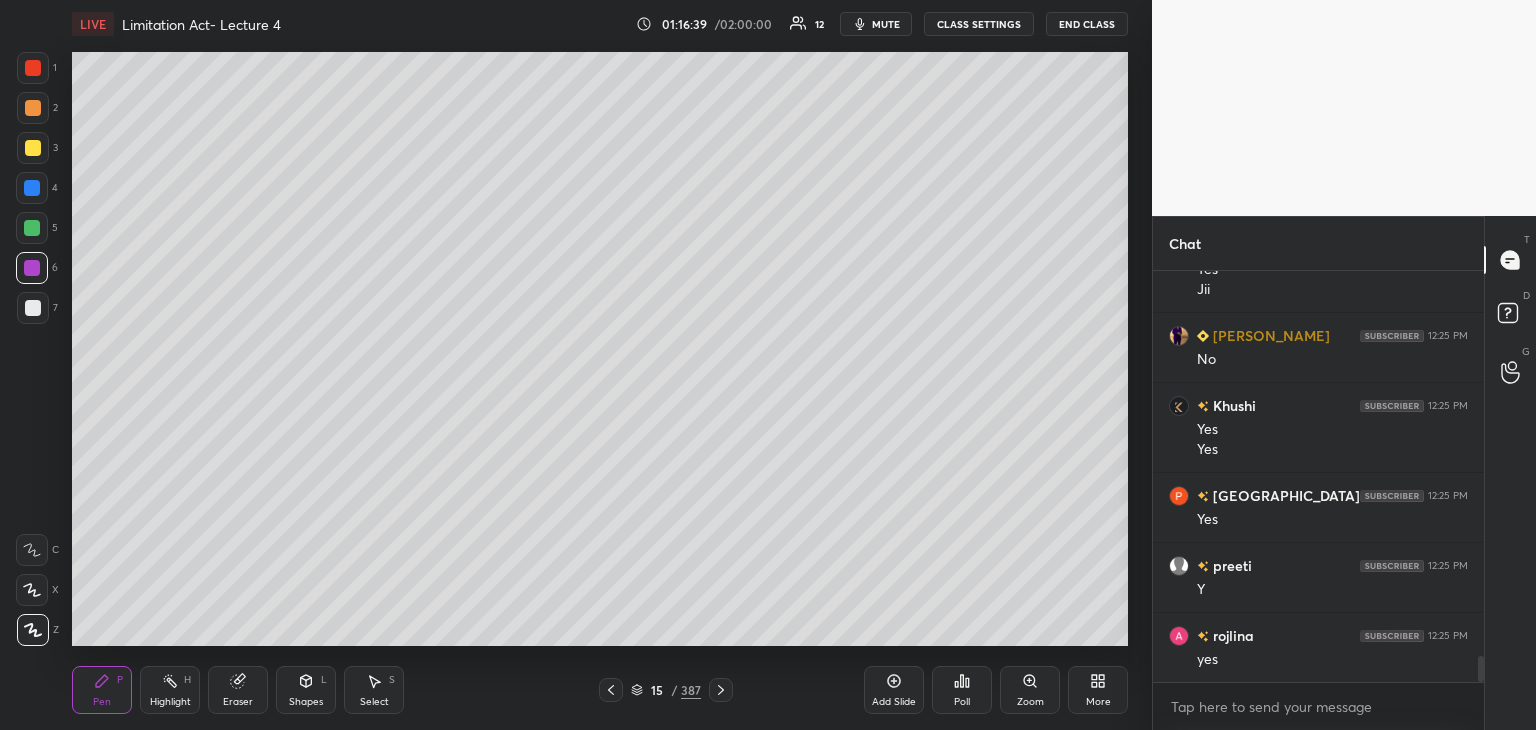 click at bounding box center [32, 268] 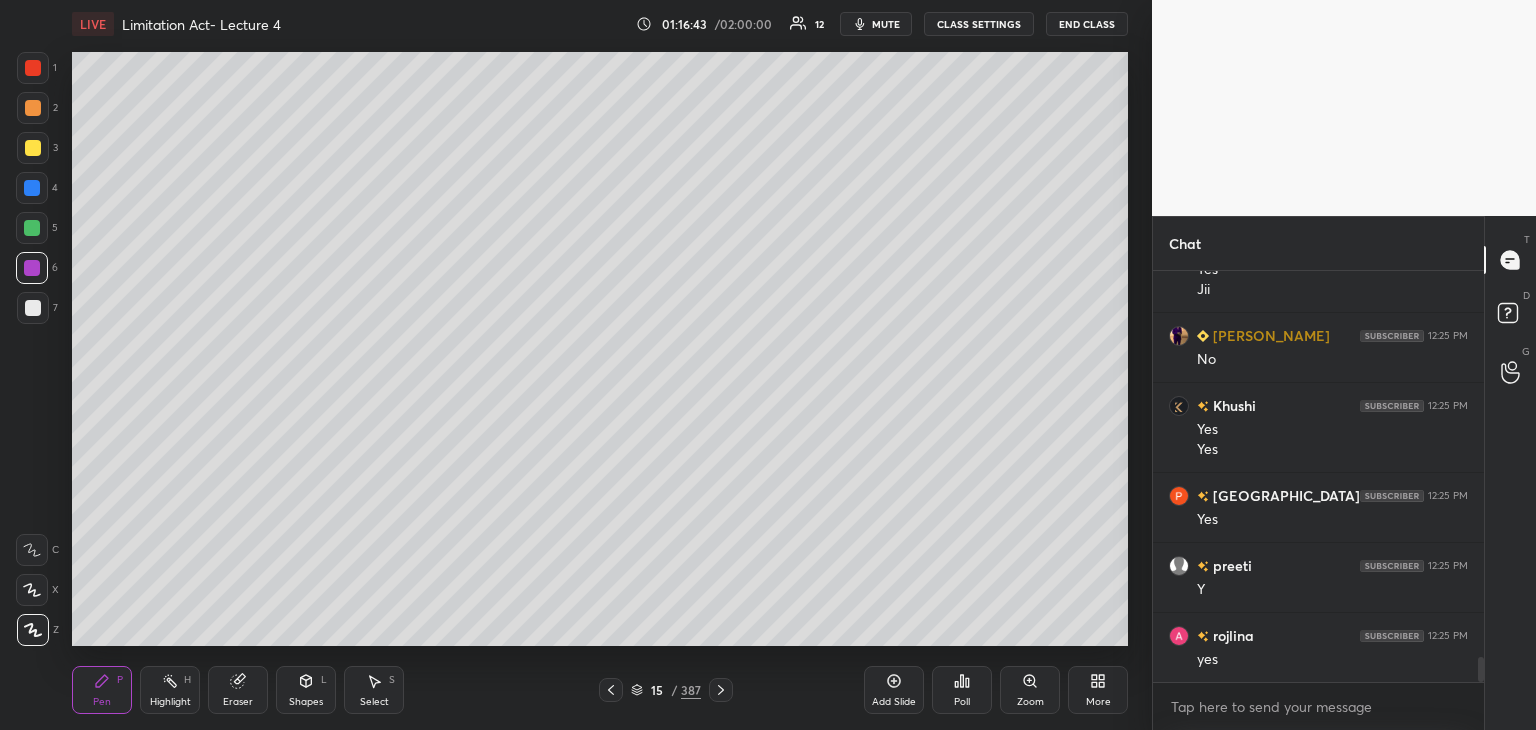 scroll, scrollTop: 6256, scrollLeft: 0, axis: vertical 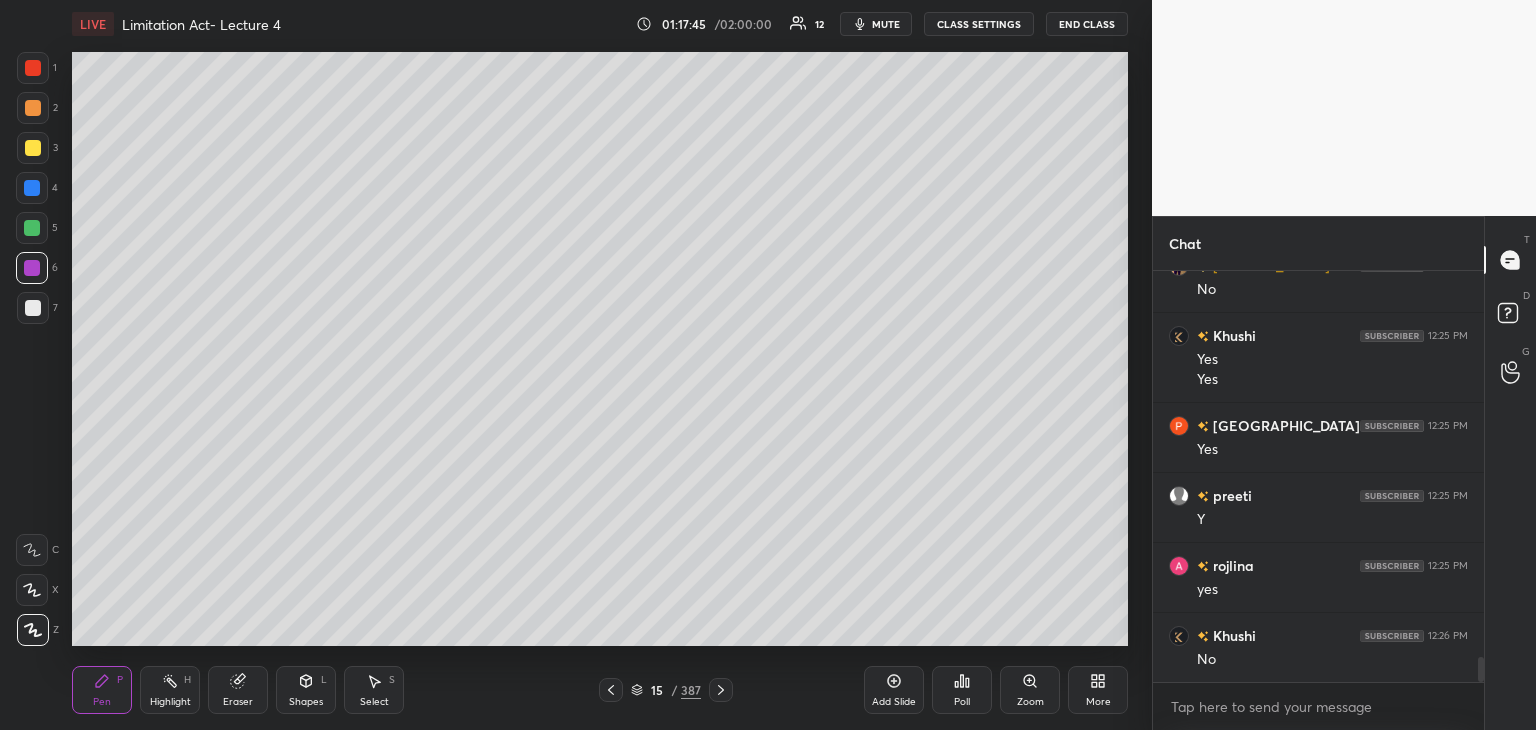 click 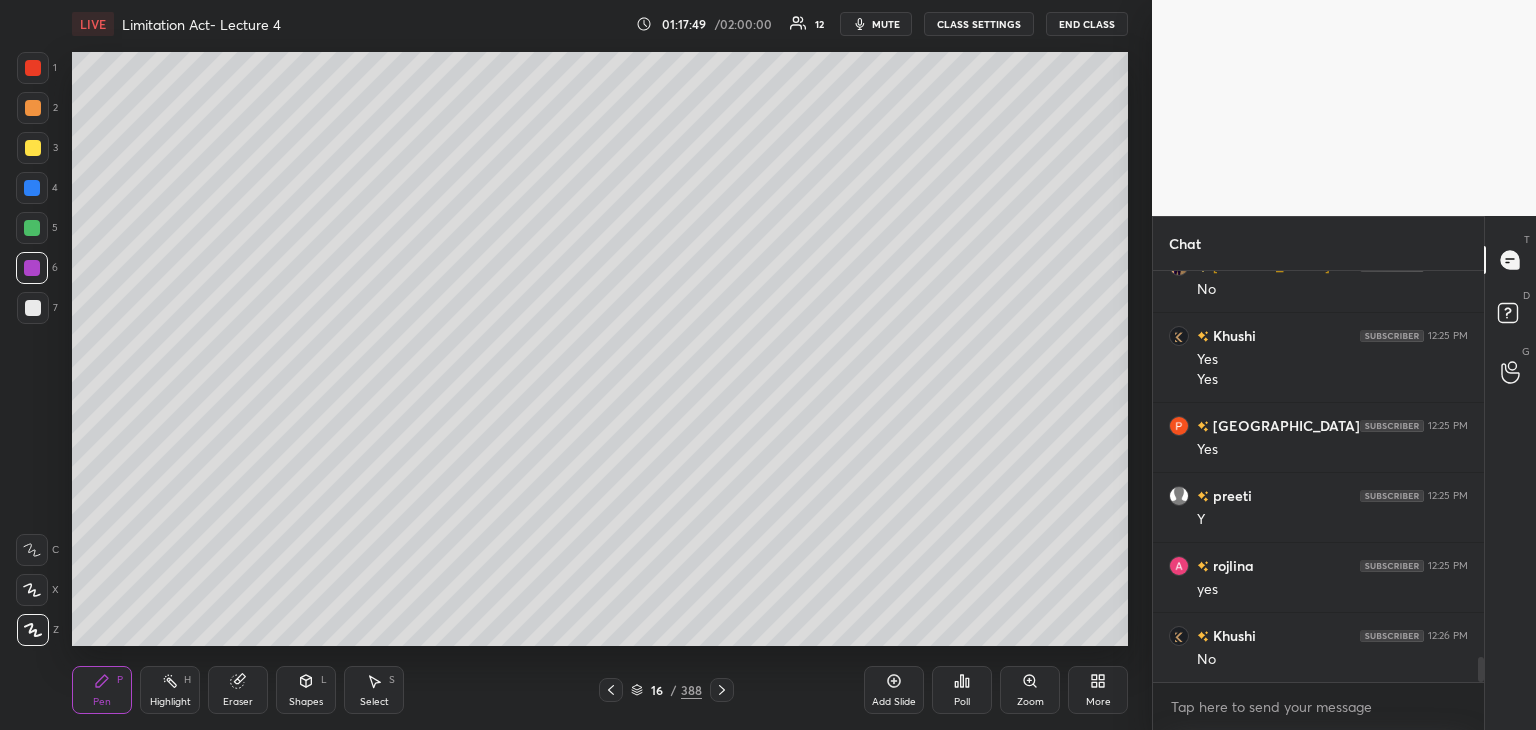 click at bounding box center (33, 148) 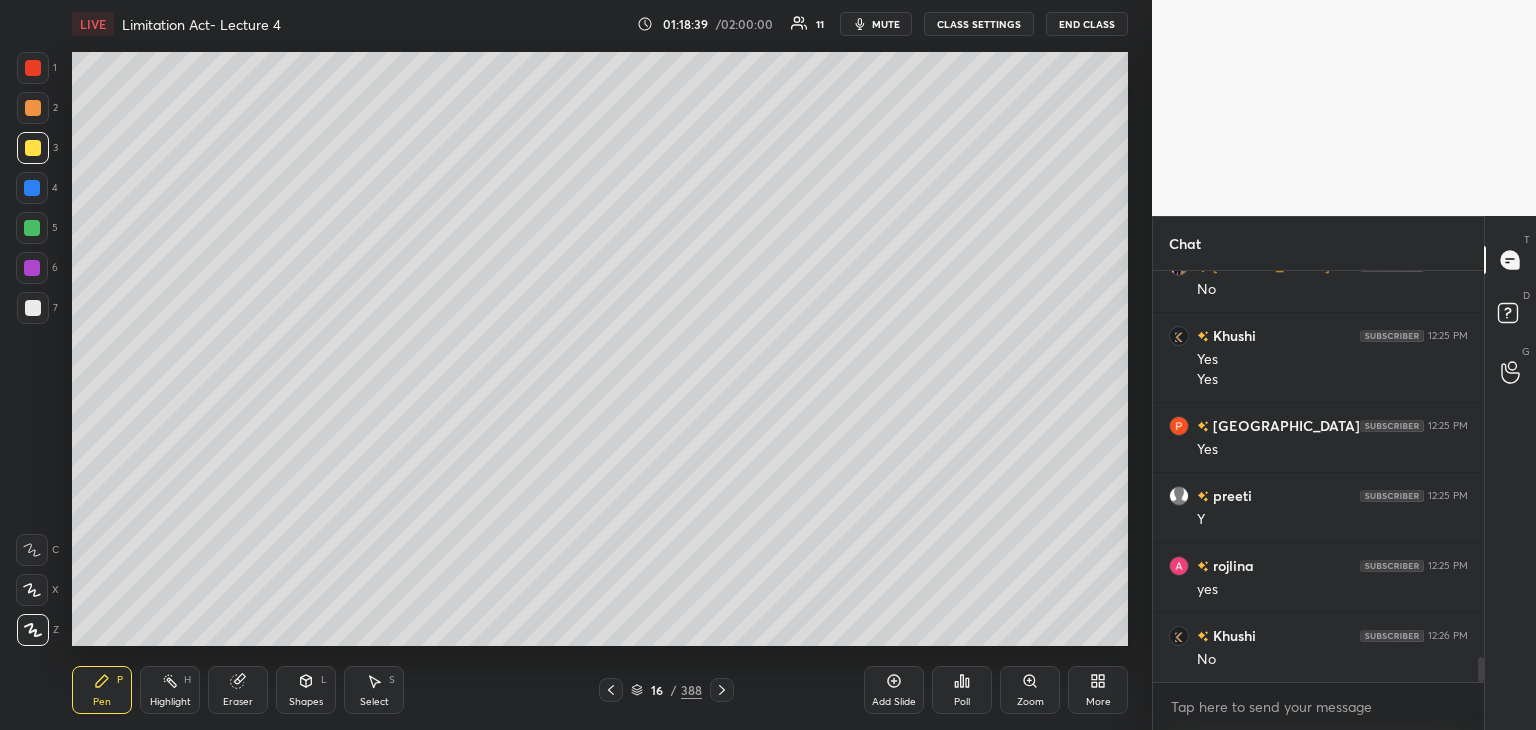click on "1 2 3 4 5 6 7 C X Z C X Z E E Erase all   H H LIVE Limitation Act- Lecture 4 01:18:39 /  02:00:00 11 mute CLASS SETTINGS End Class Setting up your live class Poll for   secs No correct answer Start poll Back Limitation Act- Lecture 4 Vasu Dev Monga Pen P Highlight H Eraser Shapes L Select S 16 / 388 Add Slide Poll Zoom More" at bounding box center (576, 365) 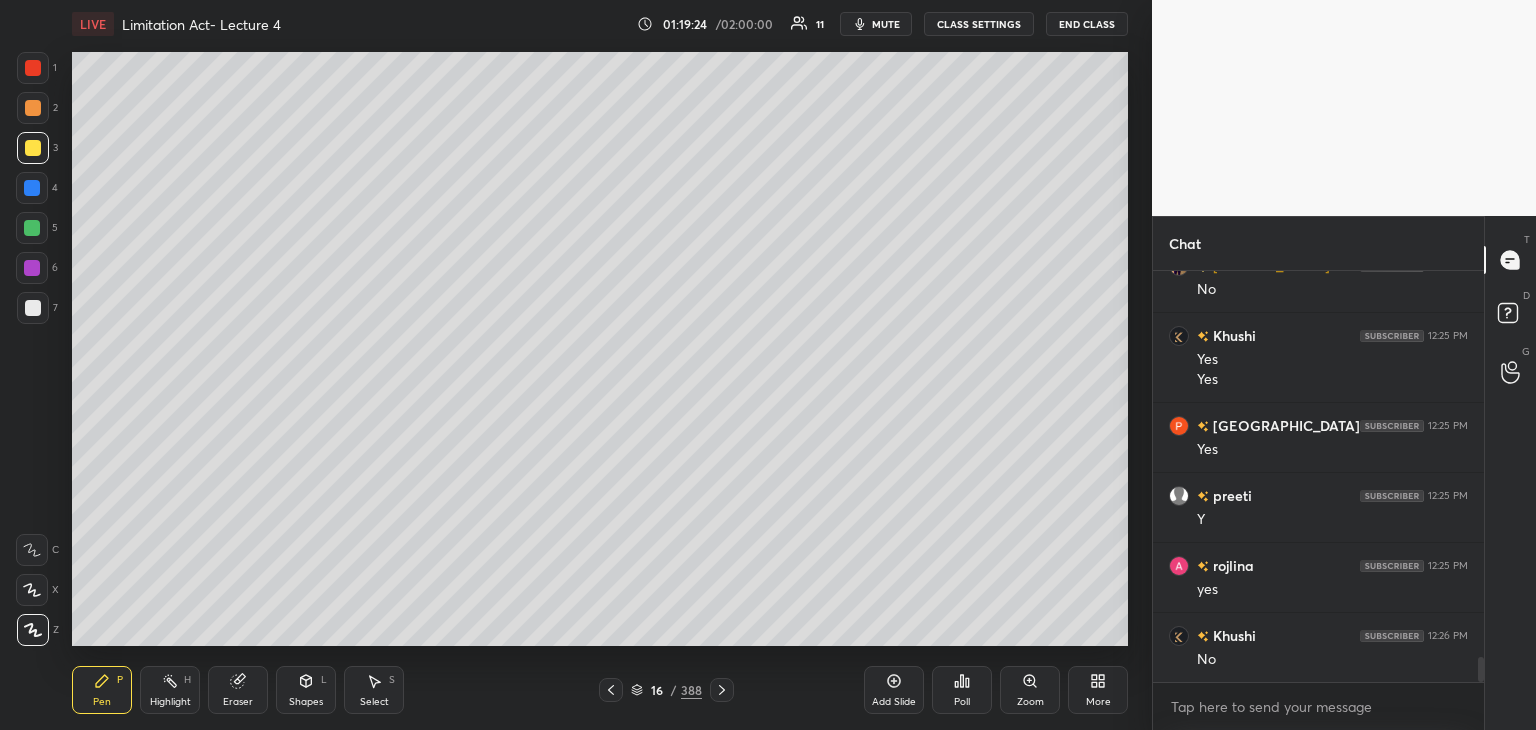 click on "Add Slide" at bounding box center (894, 690) 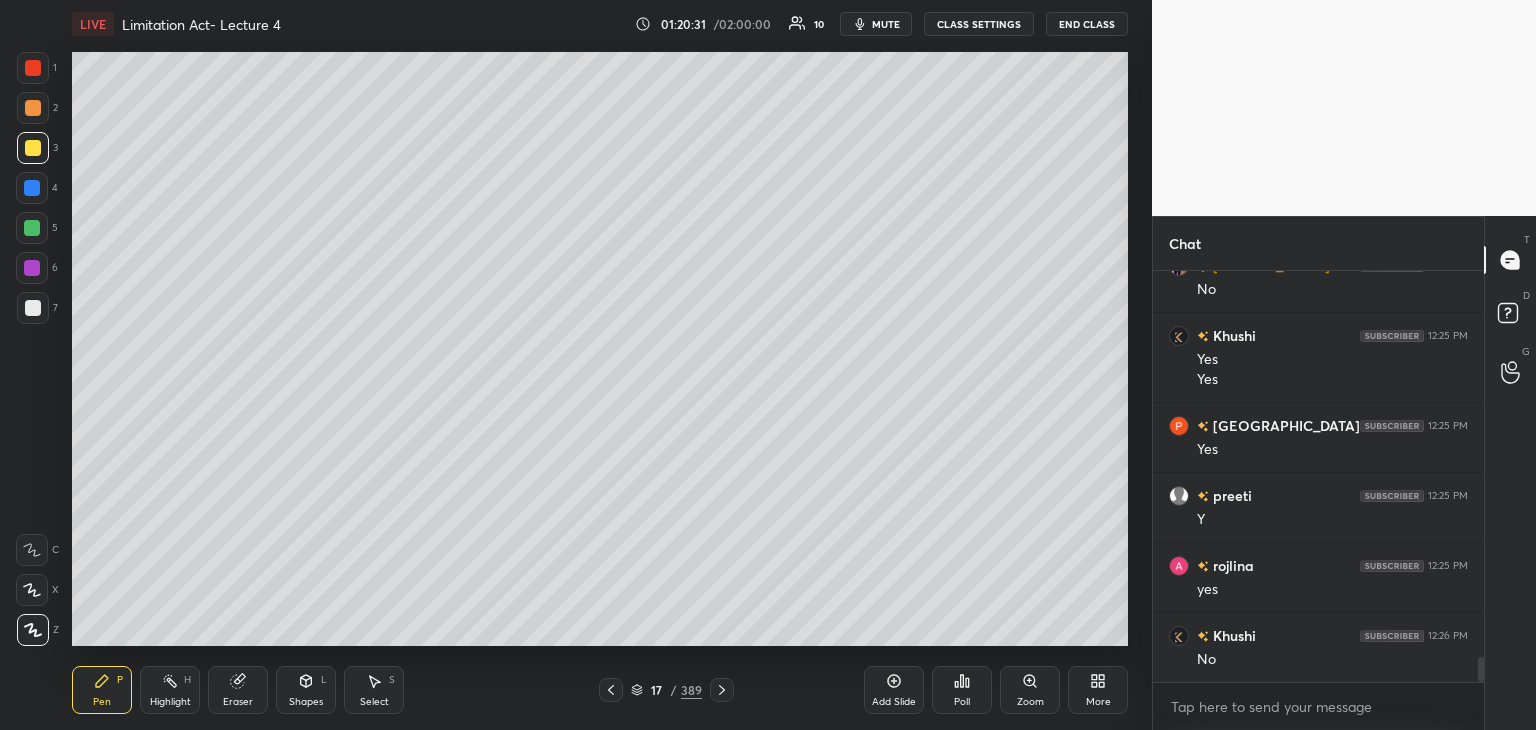 click at bounding box center [32, 188] 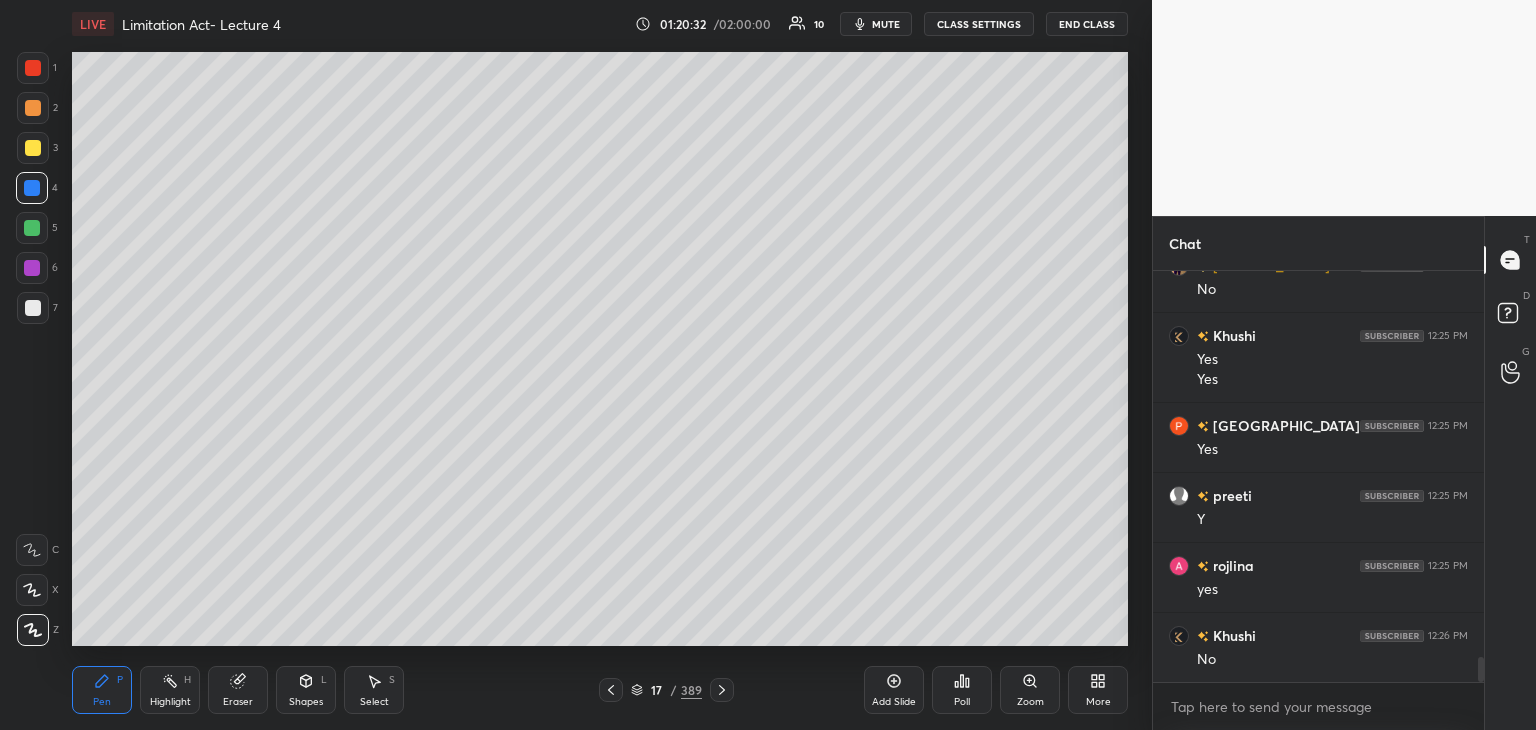 scroll, scrollTop: 6304, scrollLeft: 0, axis: vertical 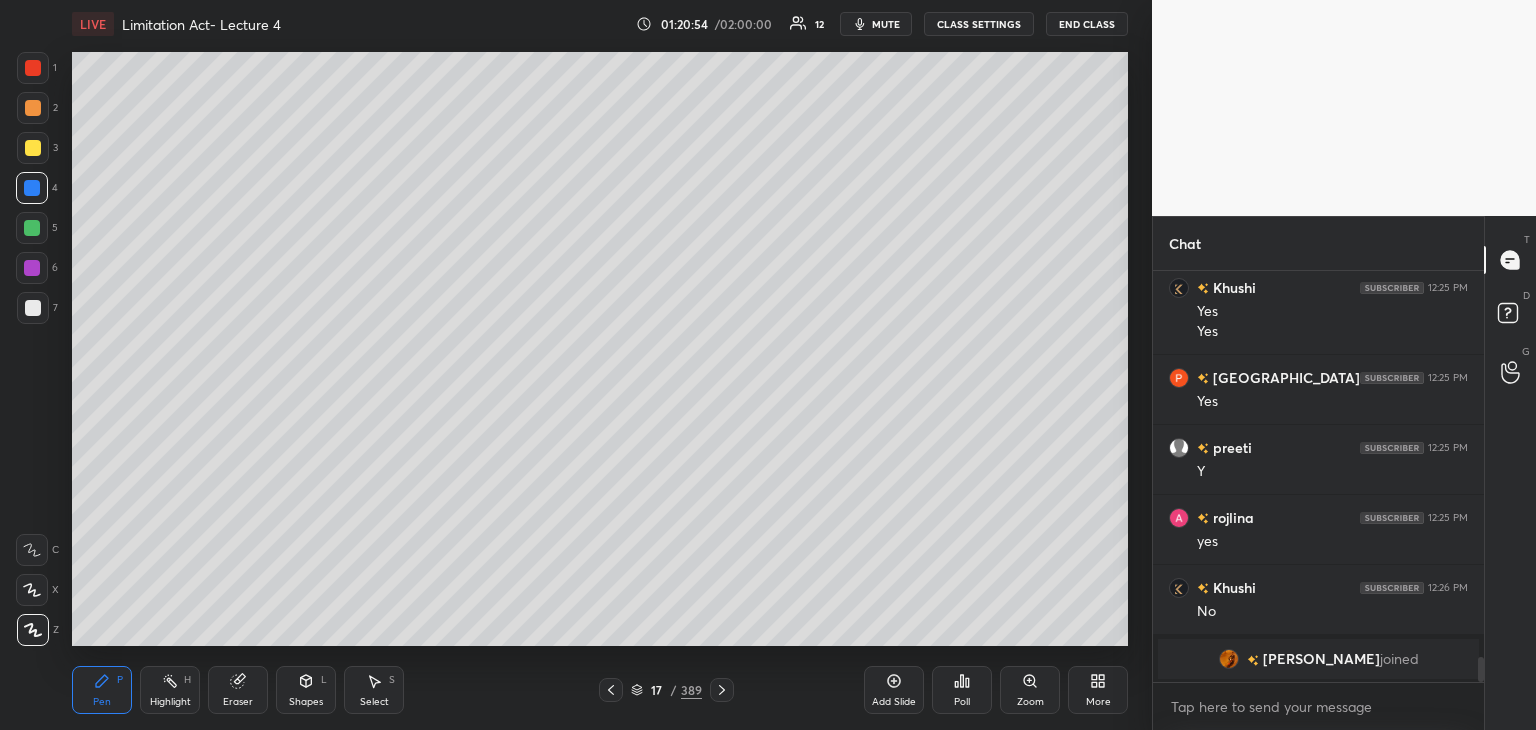 click on "Add Slide" at bounding box center [894, 690] 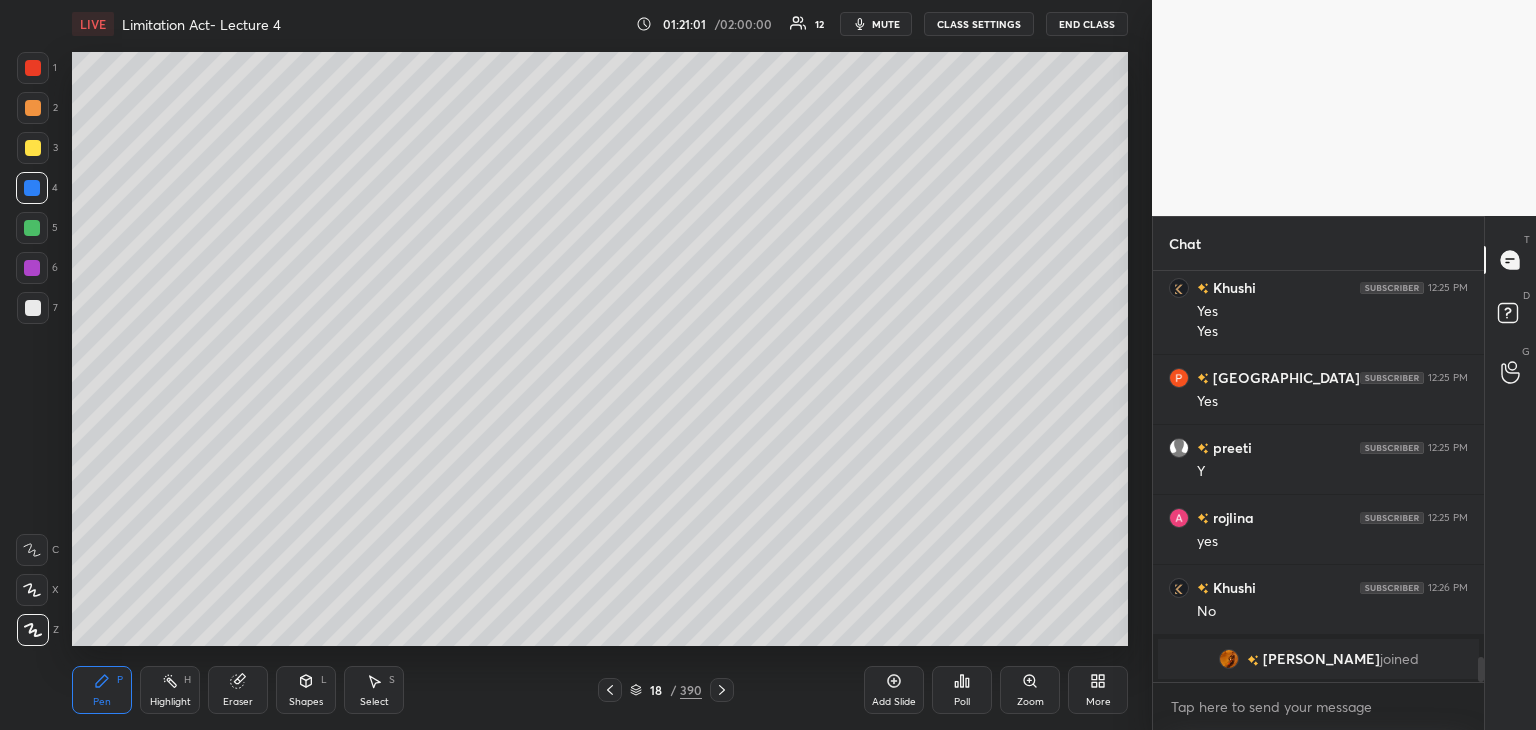 scroll, scrollTop: 5108, scrollLeft: 0, axis: vertical 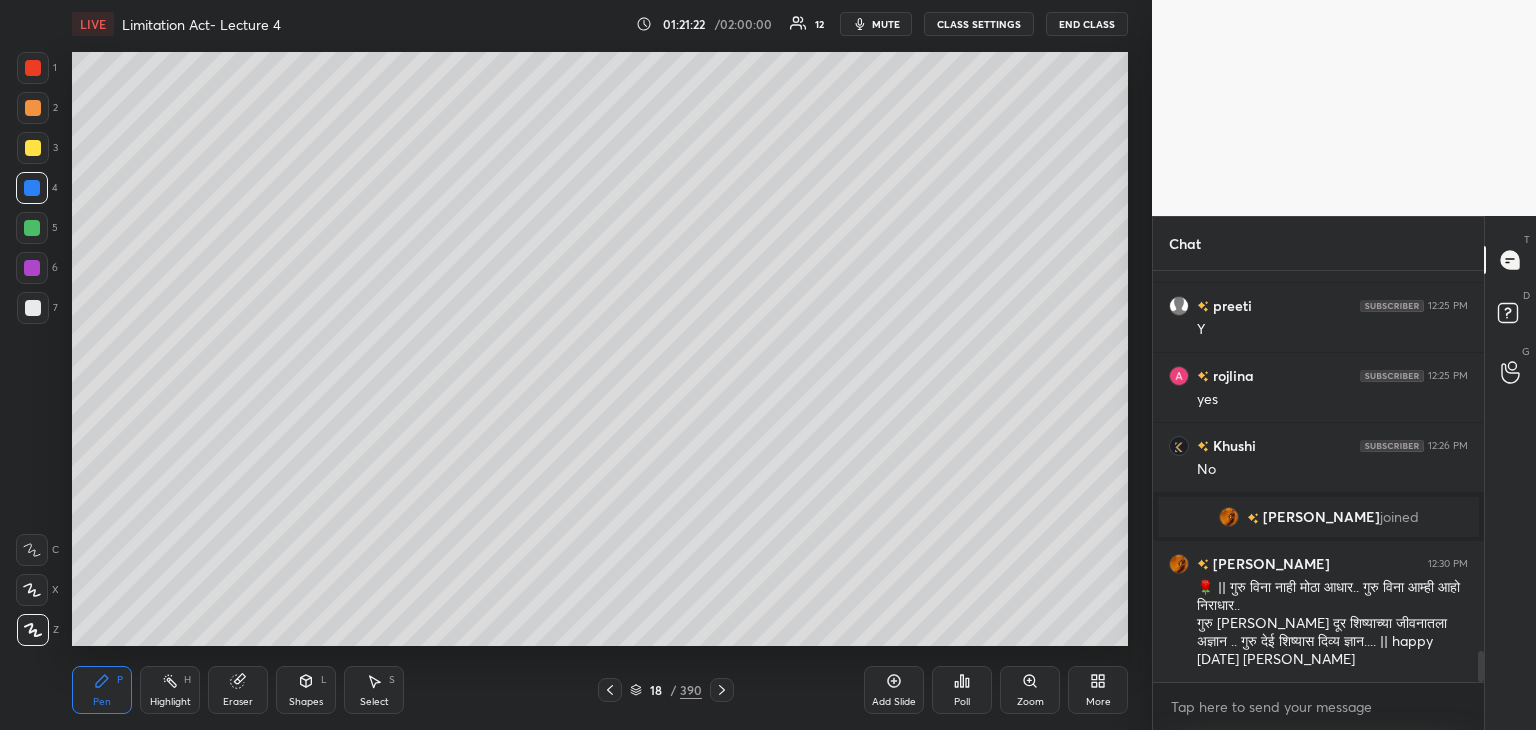 click at bounding box center [33, 148] 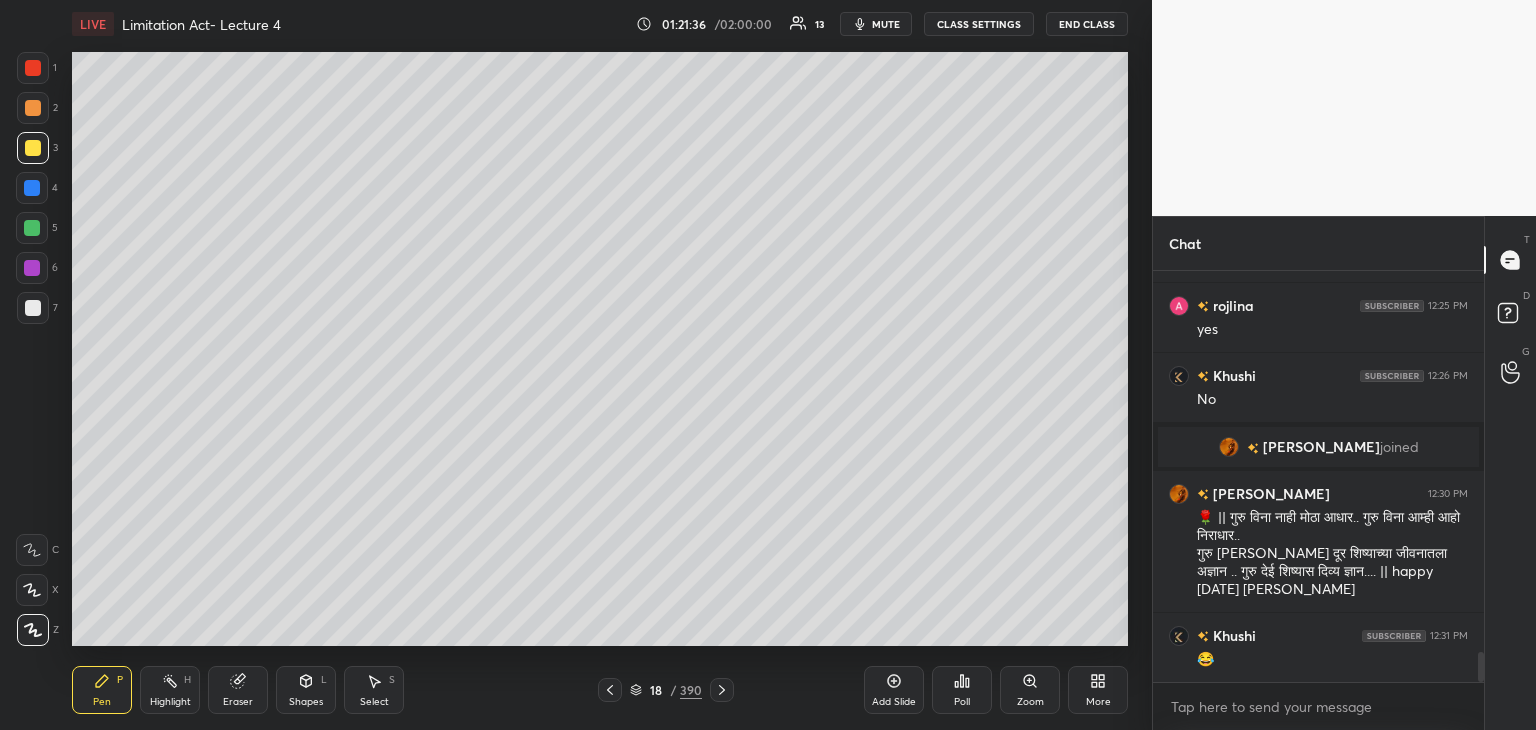 scroll, scrollTop: 5248, scrollLeft: 0, axis: vertical 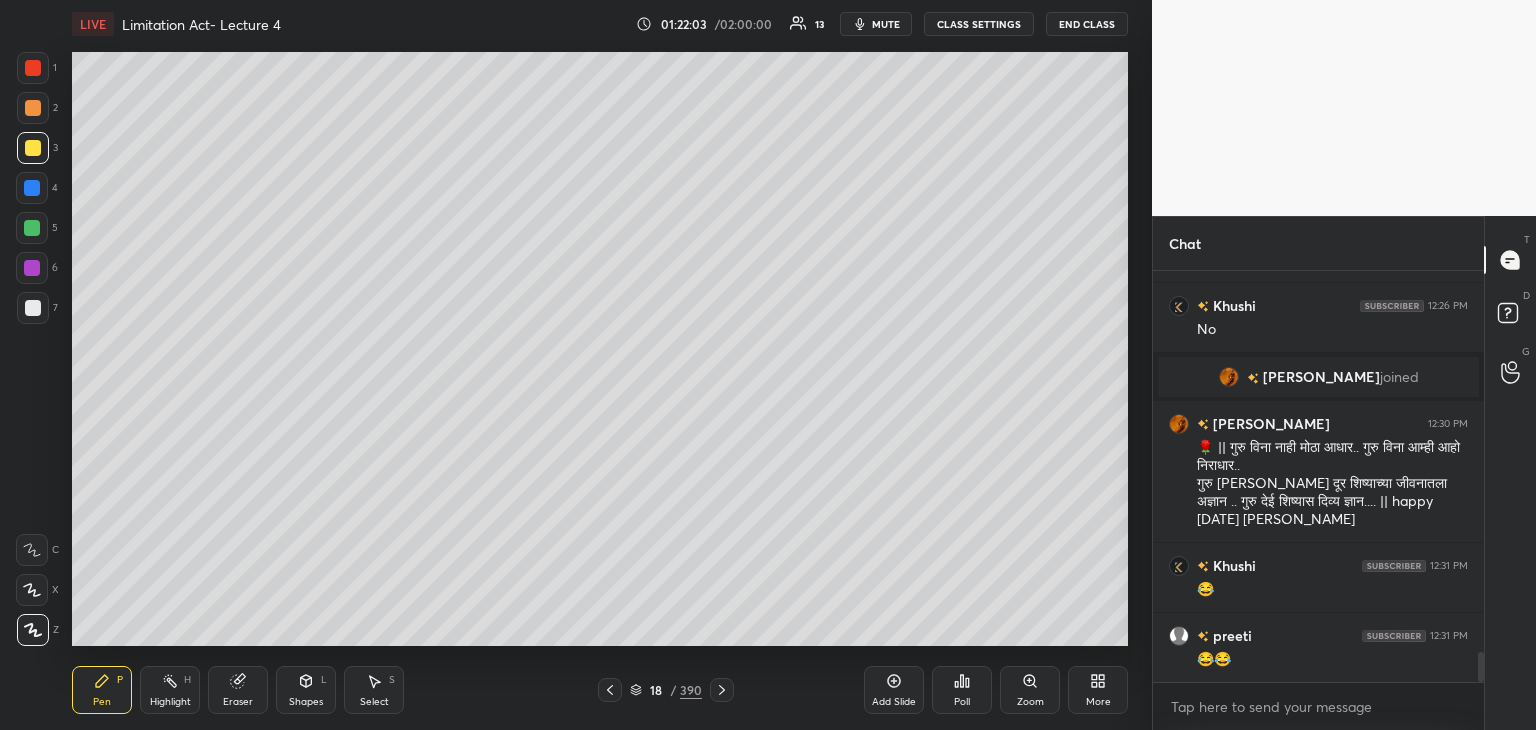click at bounding box center [32, 228] 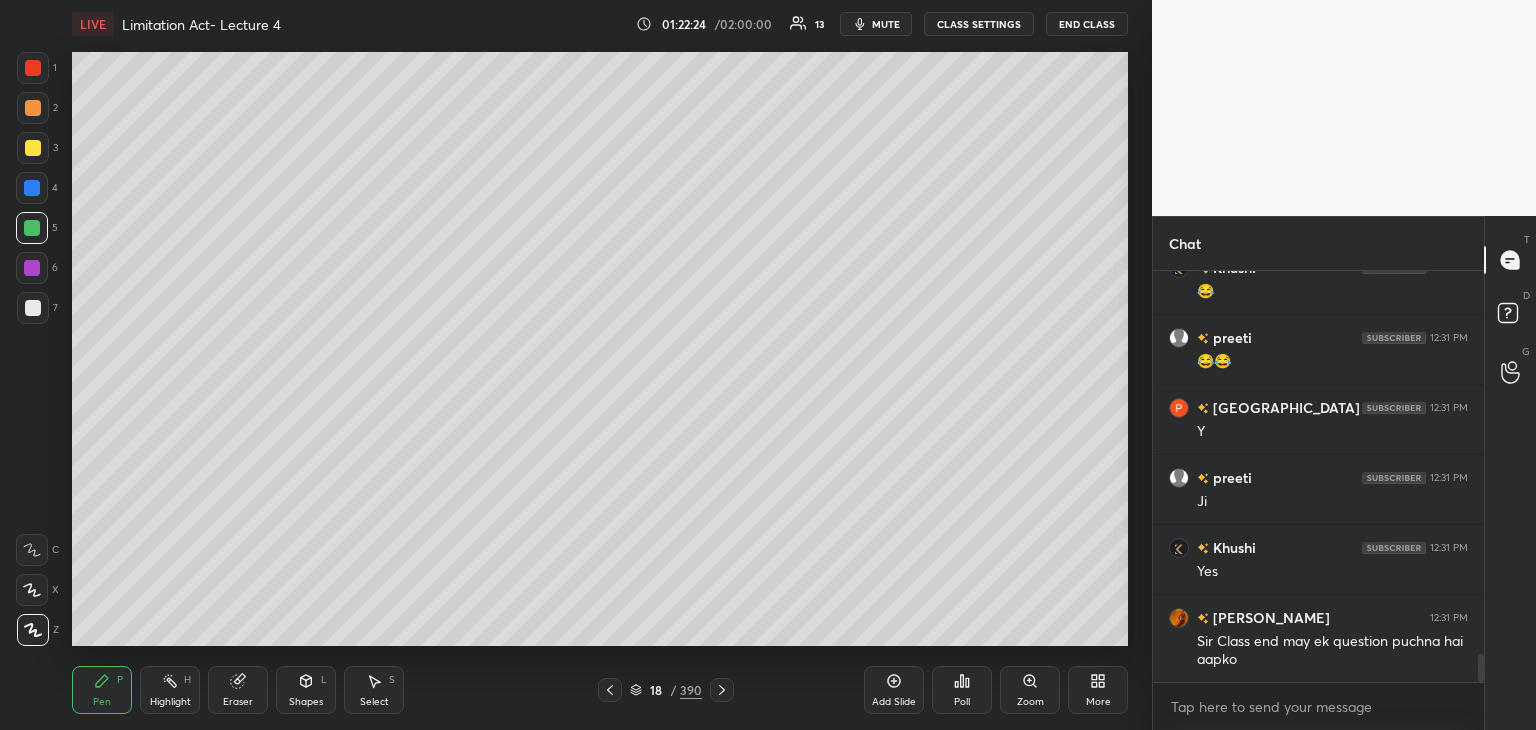scroll, scrollTop: 5616, scrollLeft: 0, axis: vertical 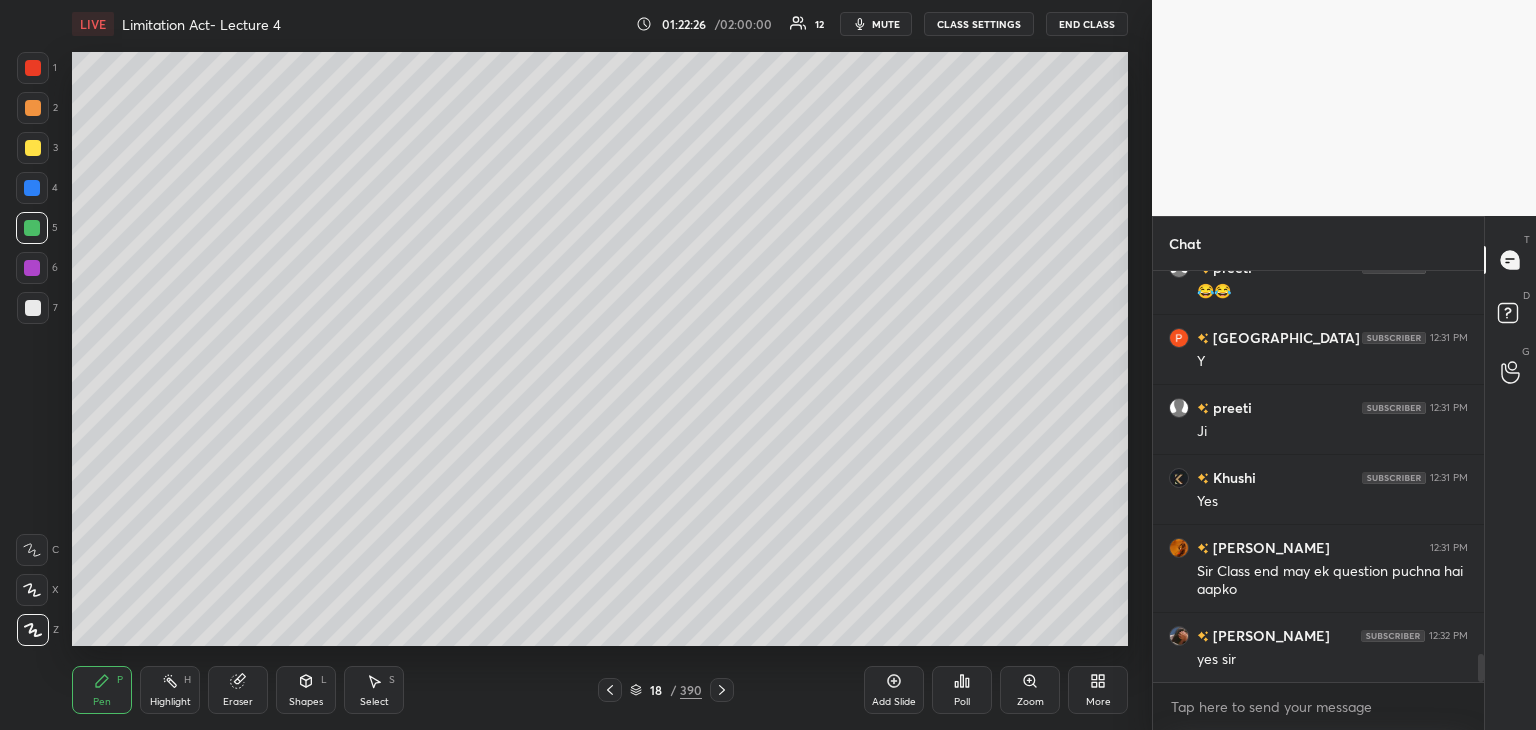 click at bounding box center [32, 268] 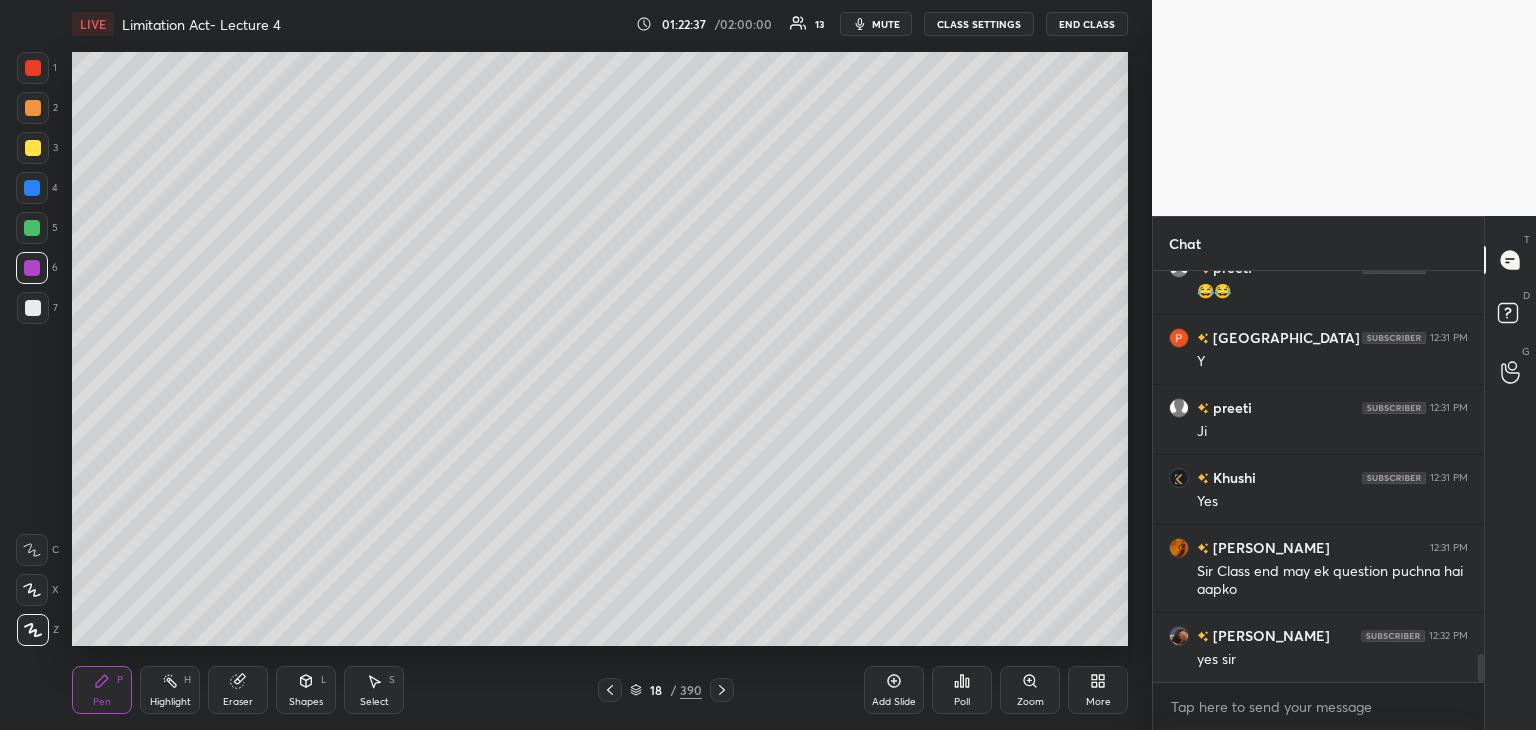 scroll, scrollTop: 5686, scrollLeft: 0, axis: vertical 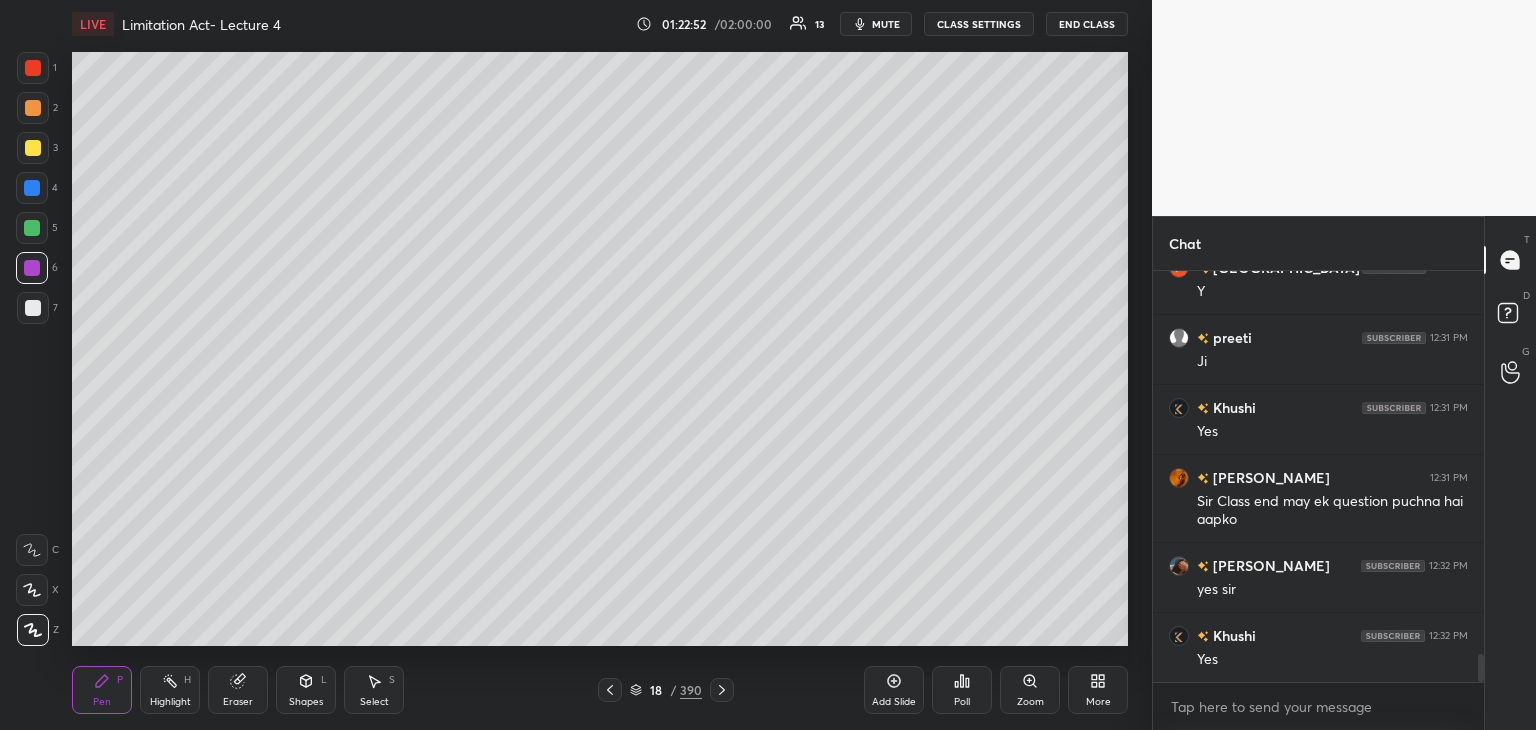click at bounding box center [32, 188] 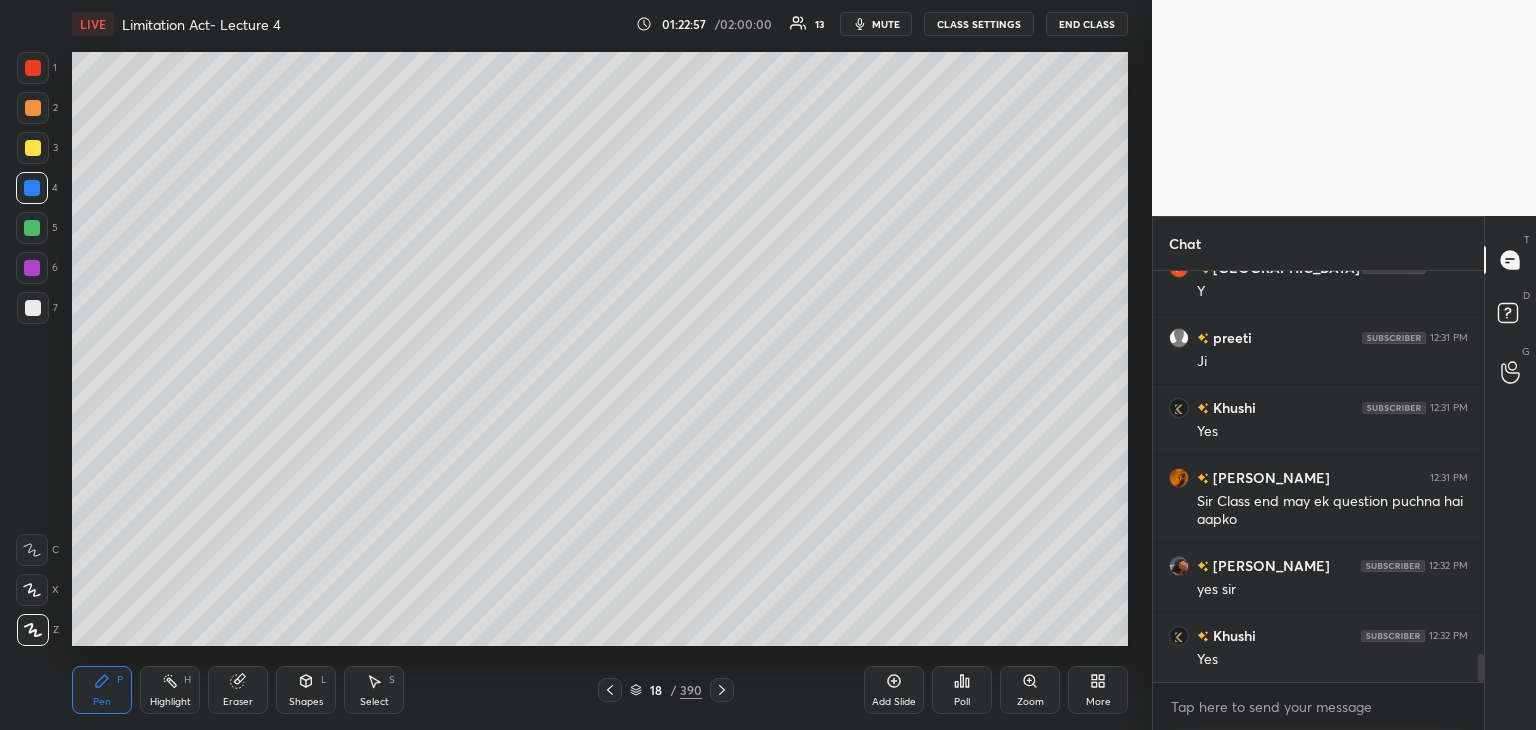 click at bounding box center [32, 228] 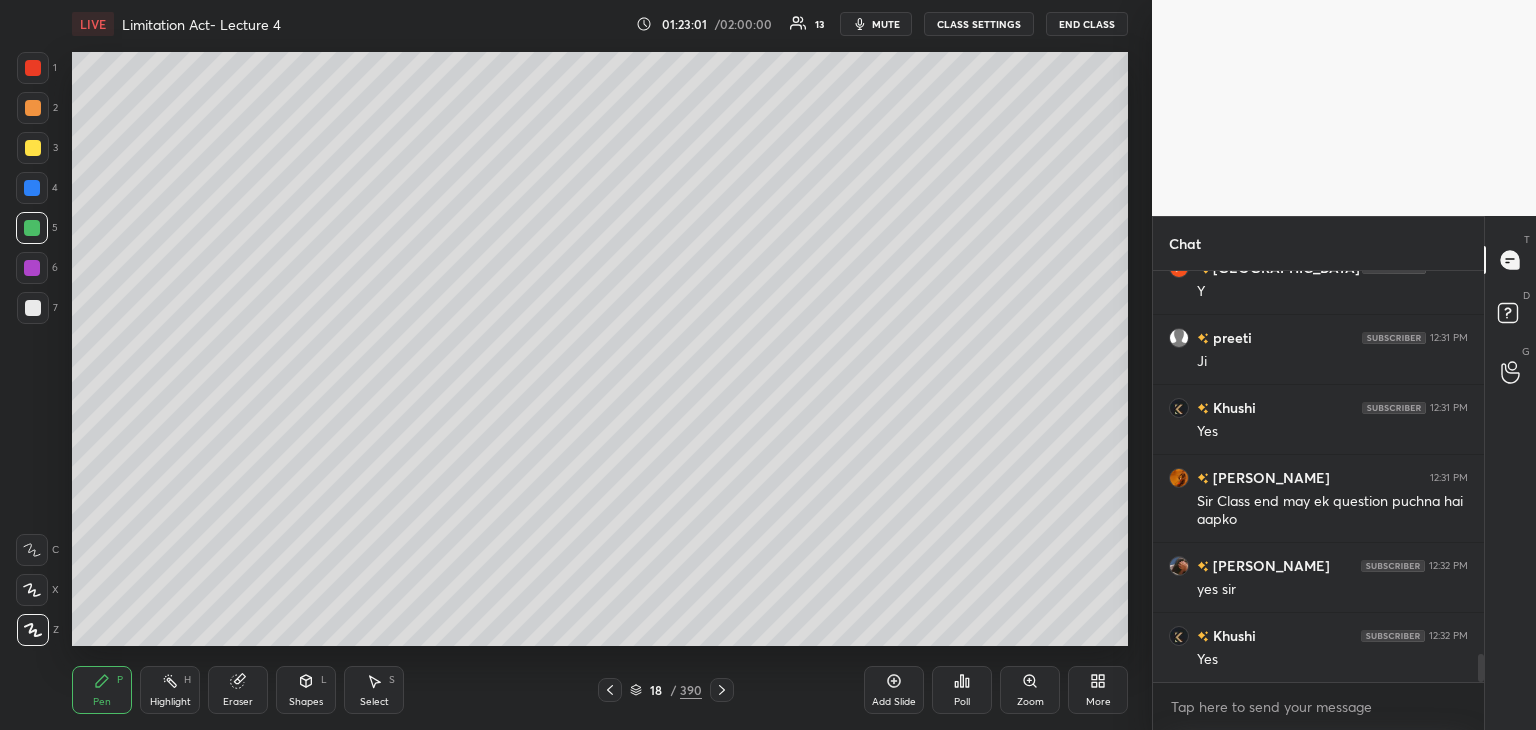click at bounding box center (33, 308) 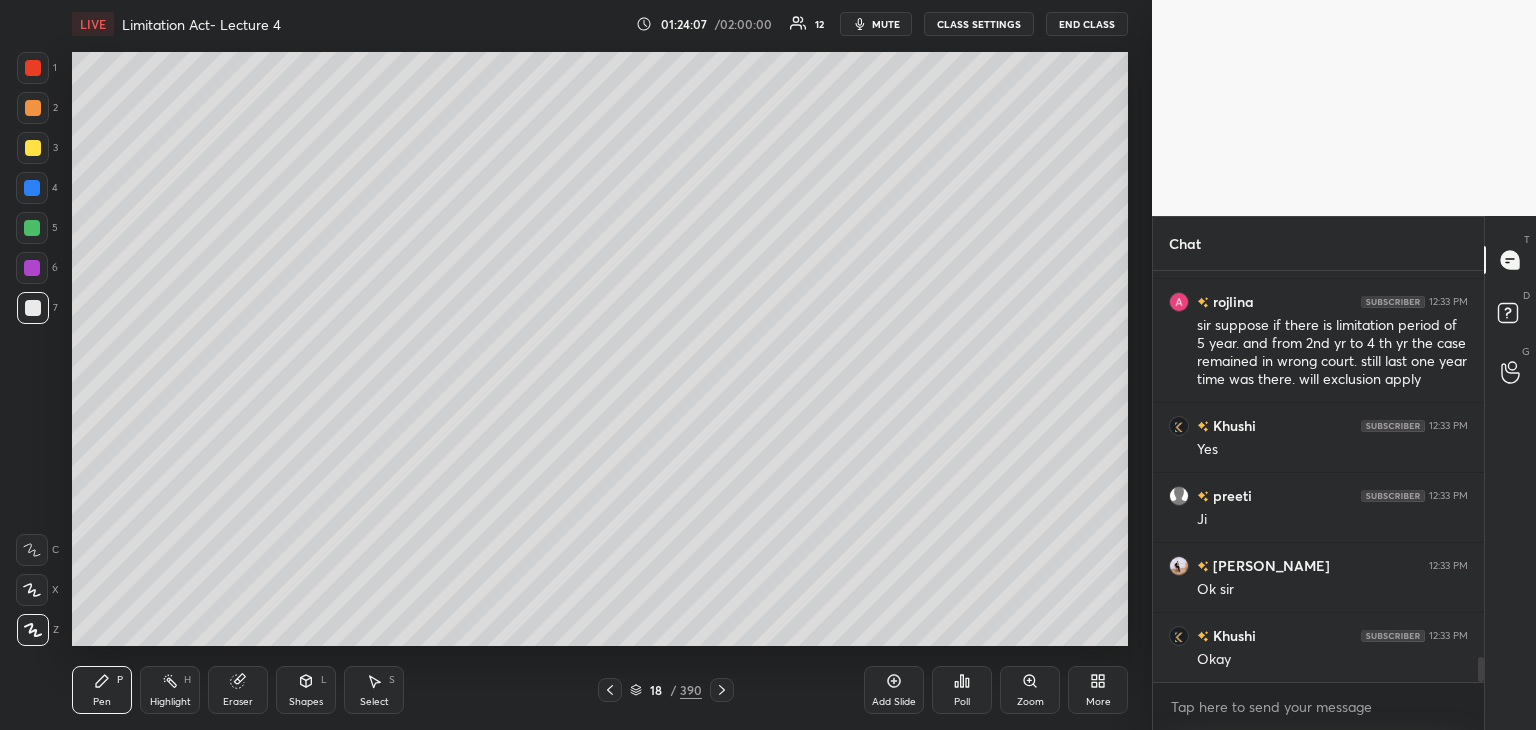 scroll, scrollTop: 6318, scrollLeft: 0, axis: vertical 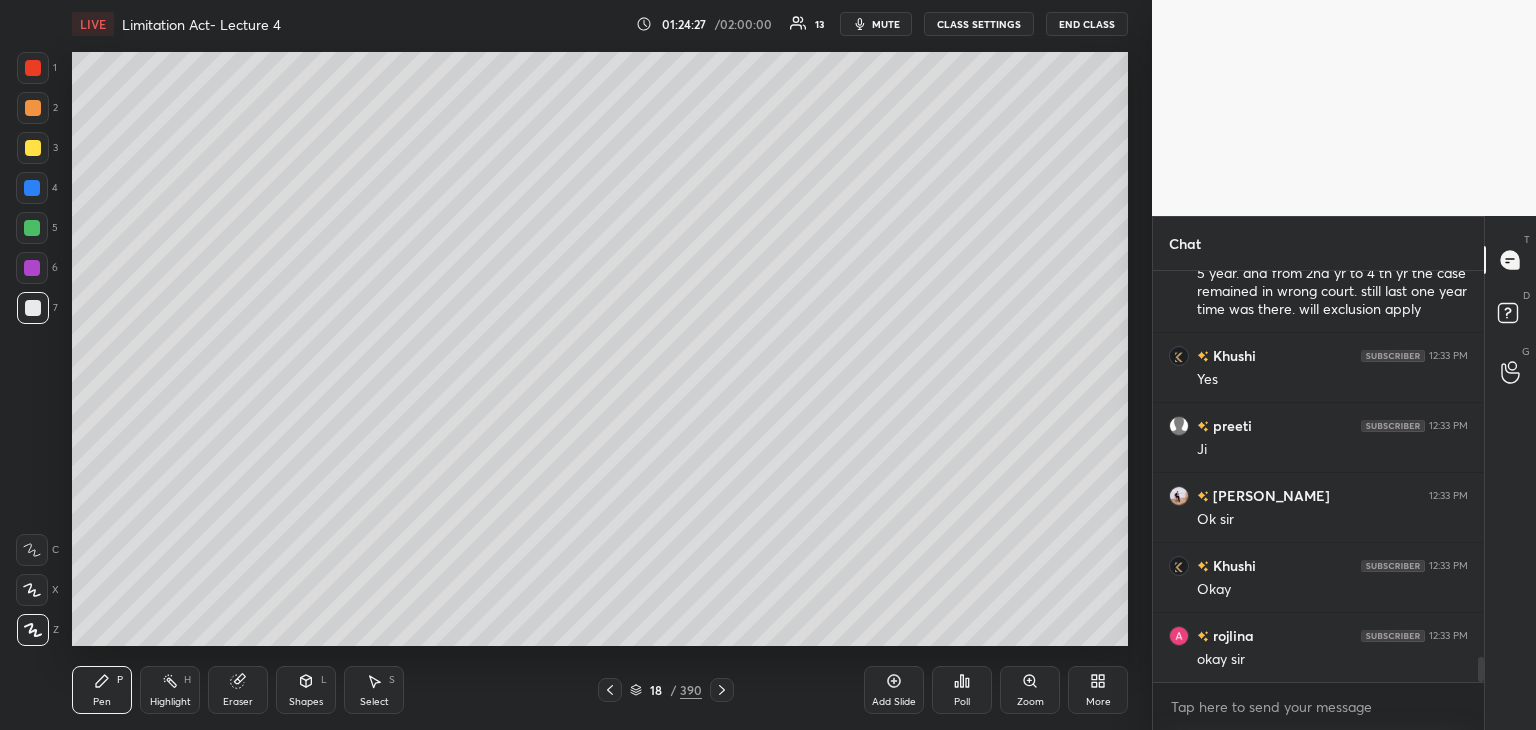 click at bounding box center (32, 228) 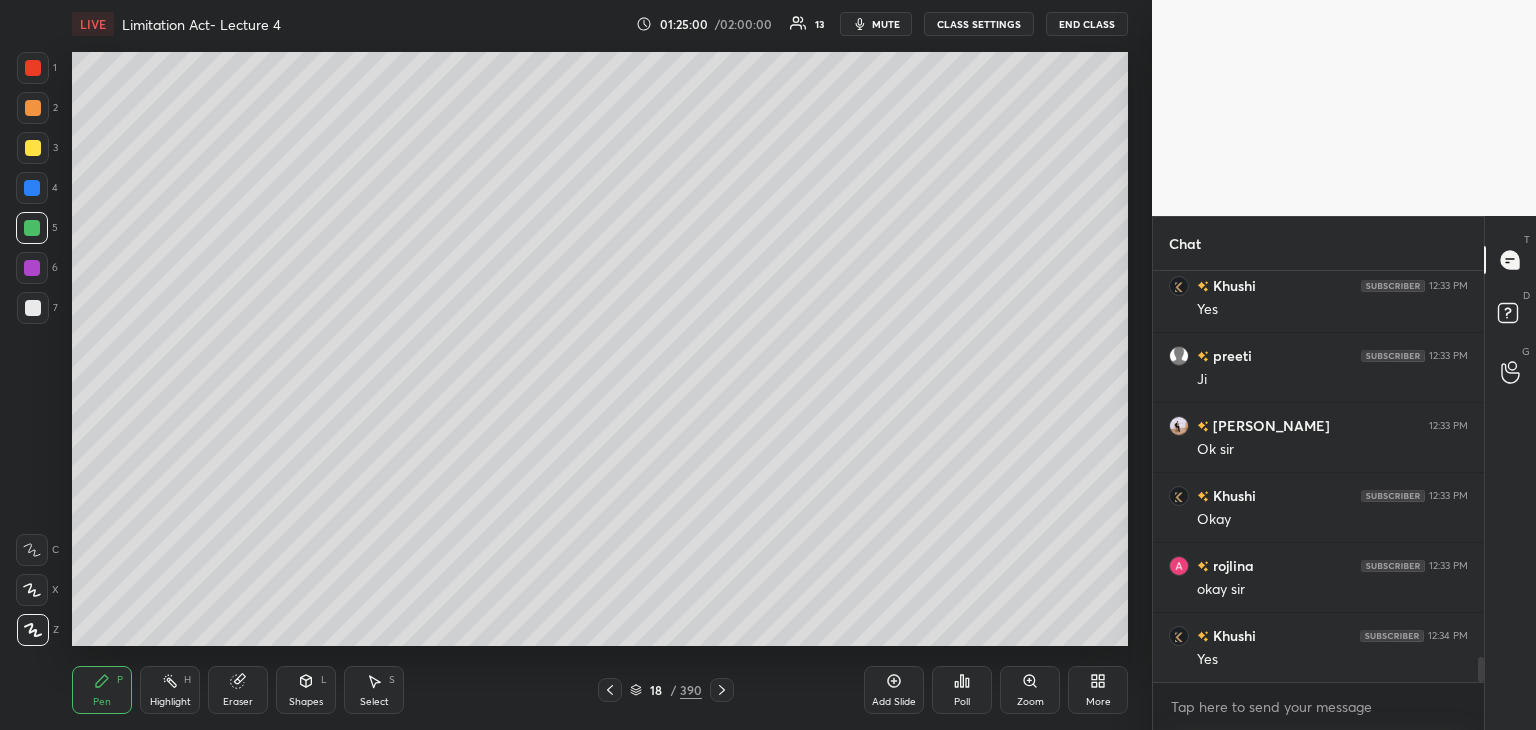 scroll, scrollTop: 6458, scrollLeft: 0, axis: vertical 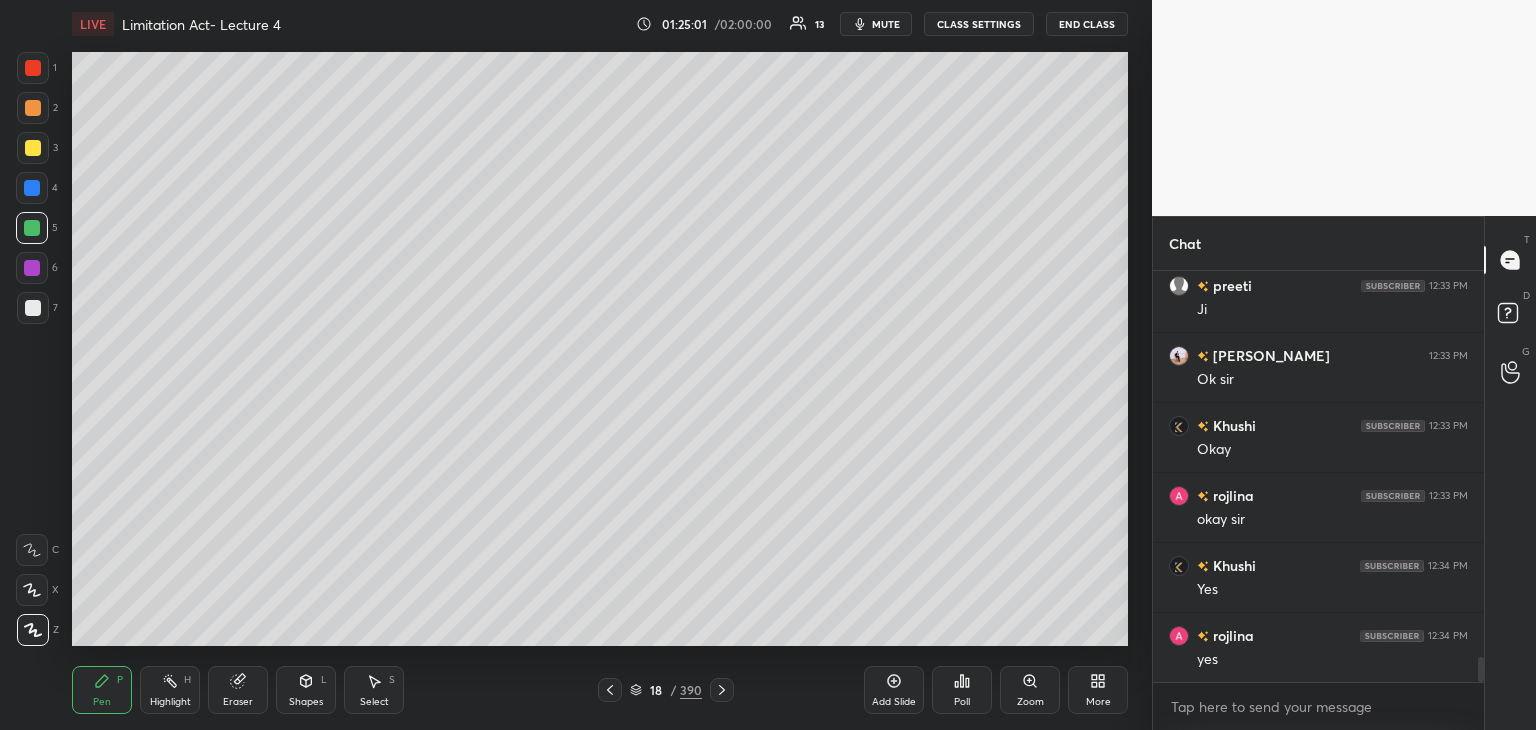 click on "3" at bounding box center (37, 148) 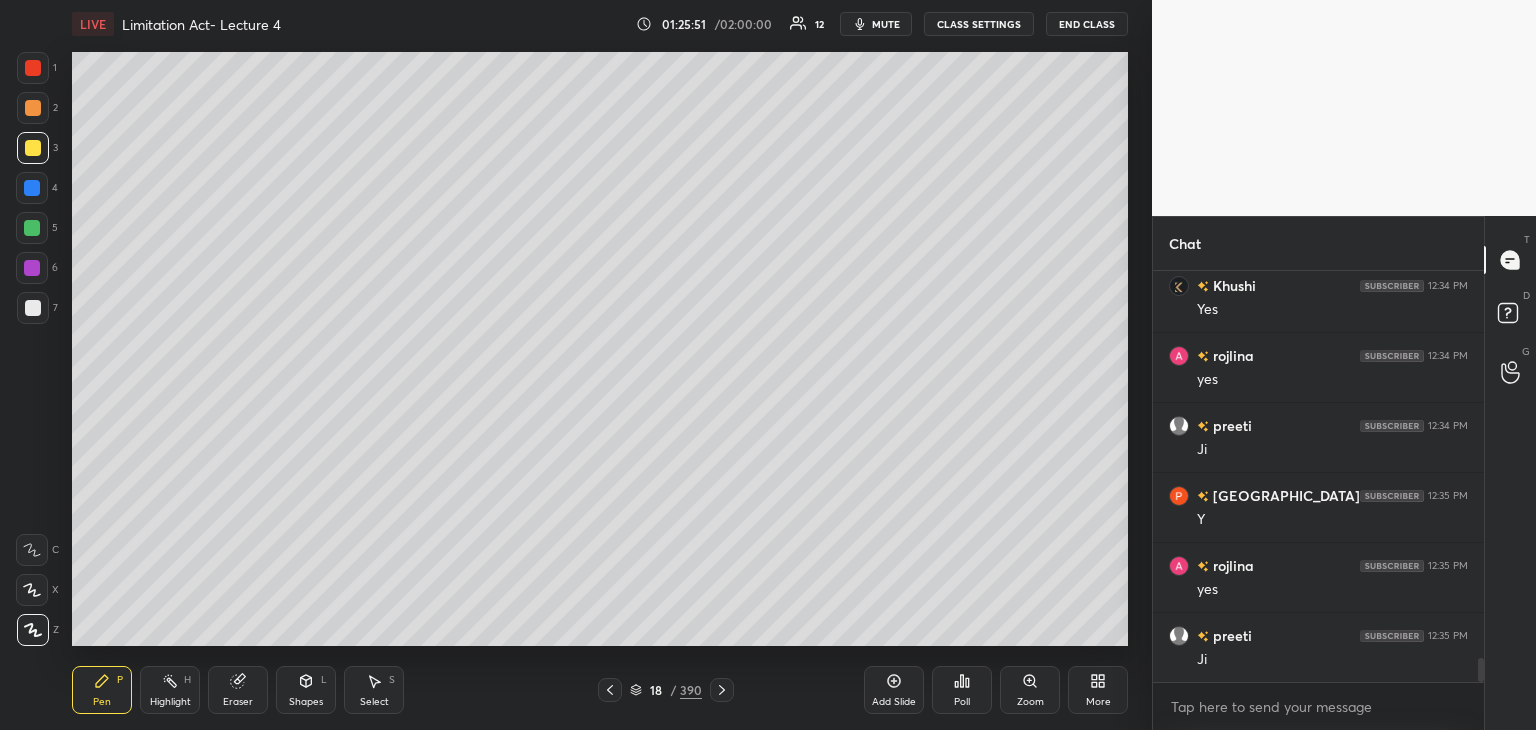 scroll, scrollTop: 6808, scrollLeft: 0, axis: vertical 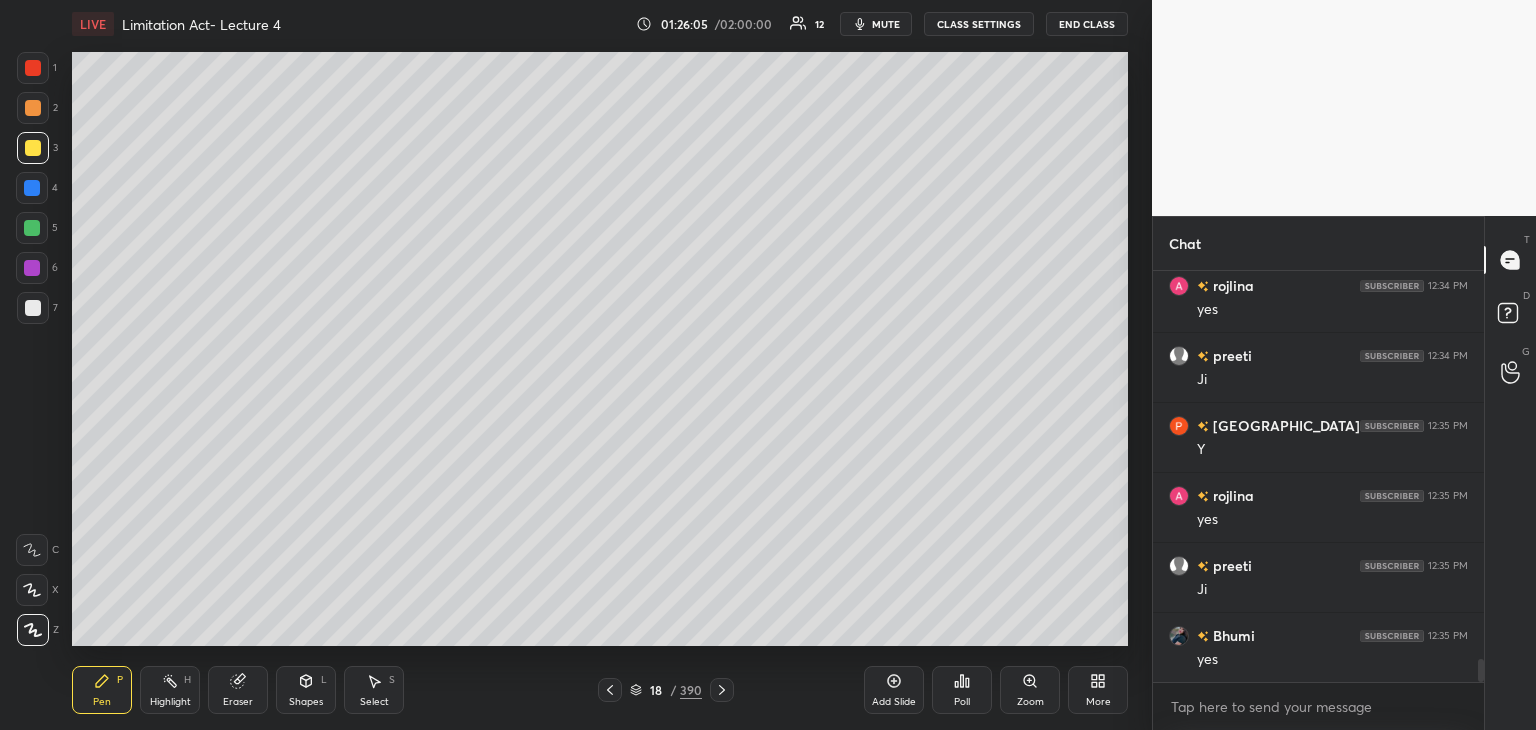 click on "Add Slide" at bounding box center [894, 702] 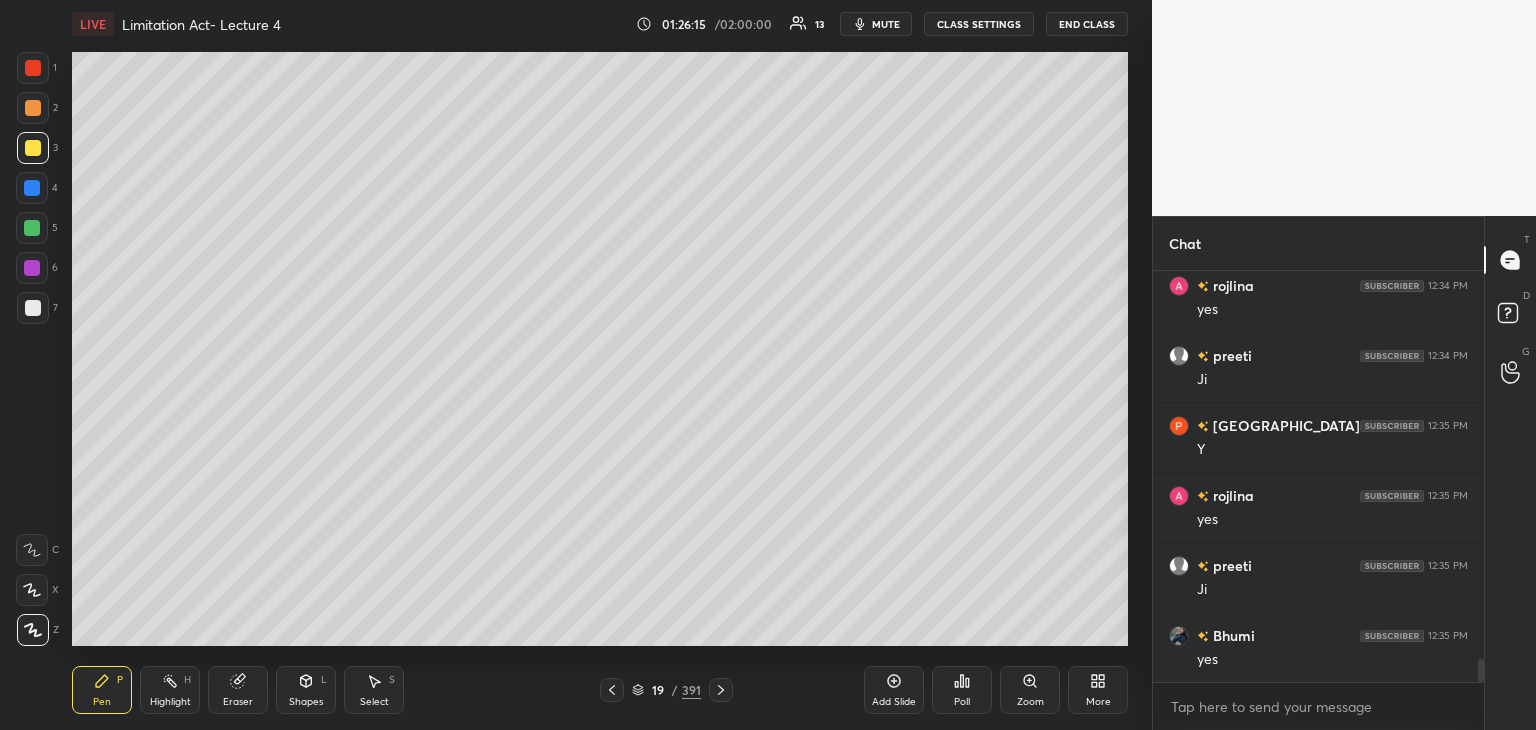 scroll, scrollTop: 6878, scrollLeft: 0, axis: vertical 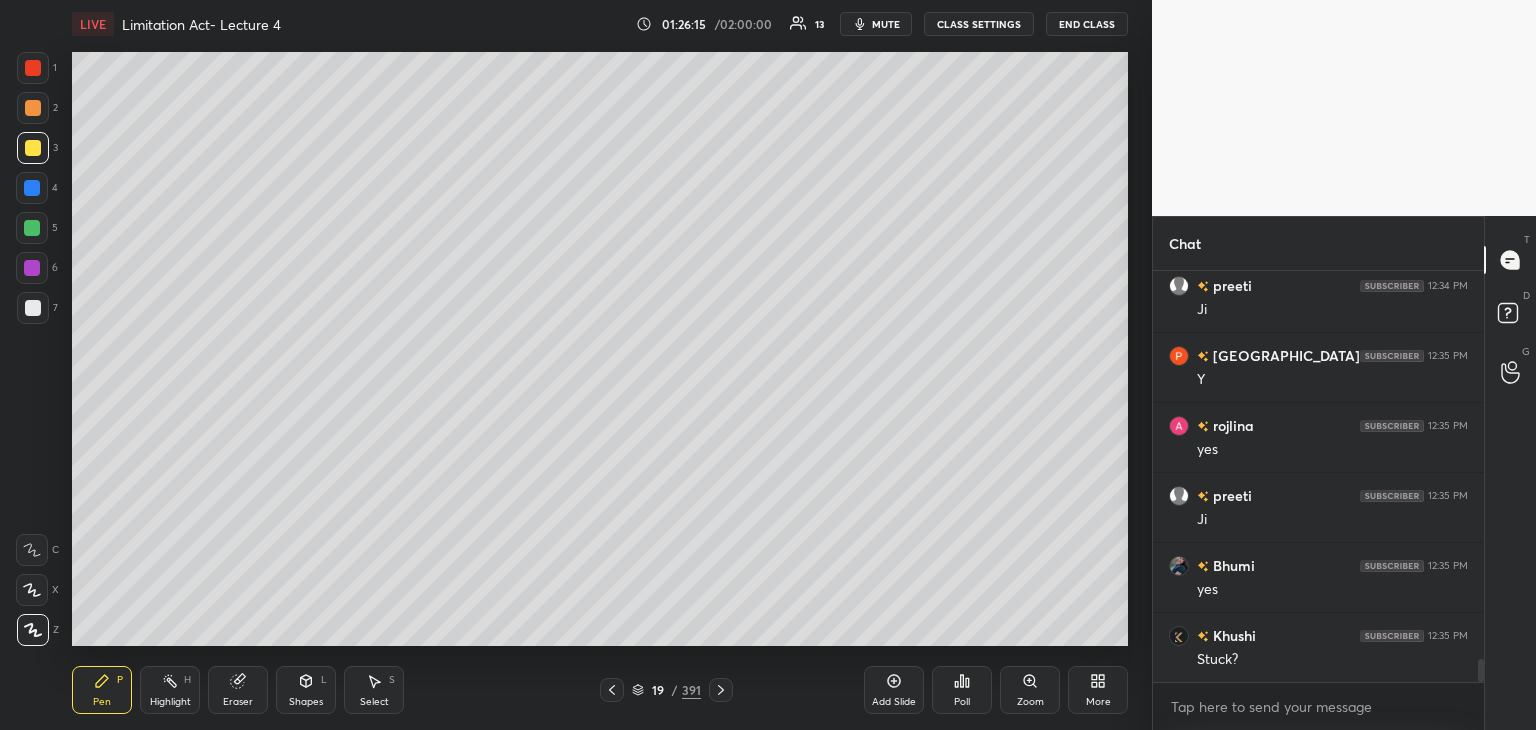 click at bounding box center (32, 188) 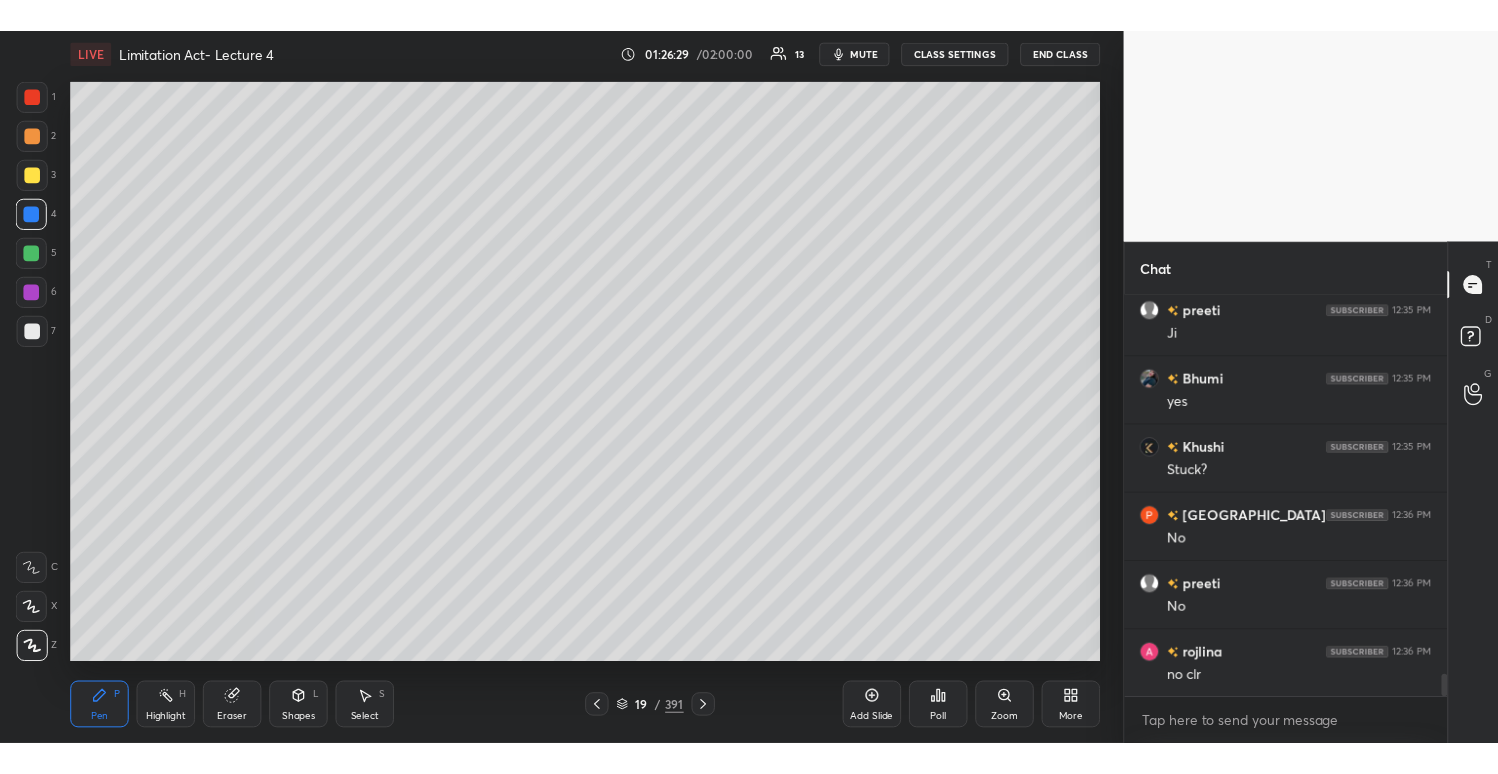 scroll, scrollTop: 7158, scrollLeft: 0, axis: vertical 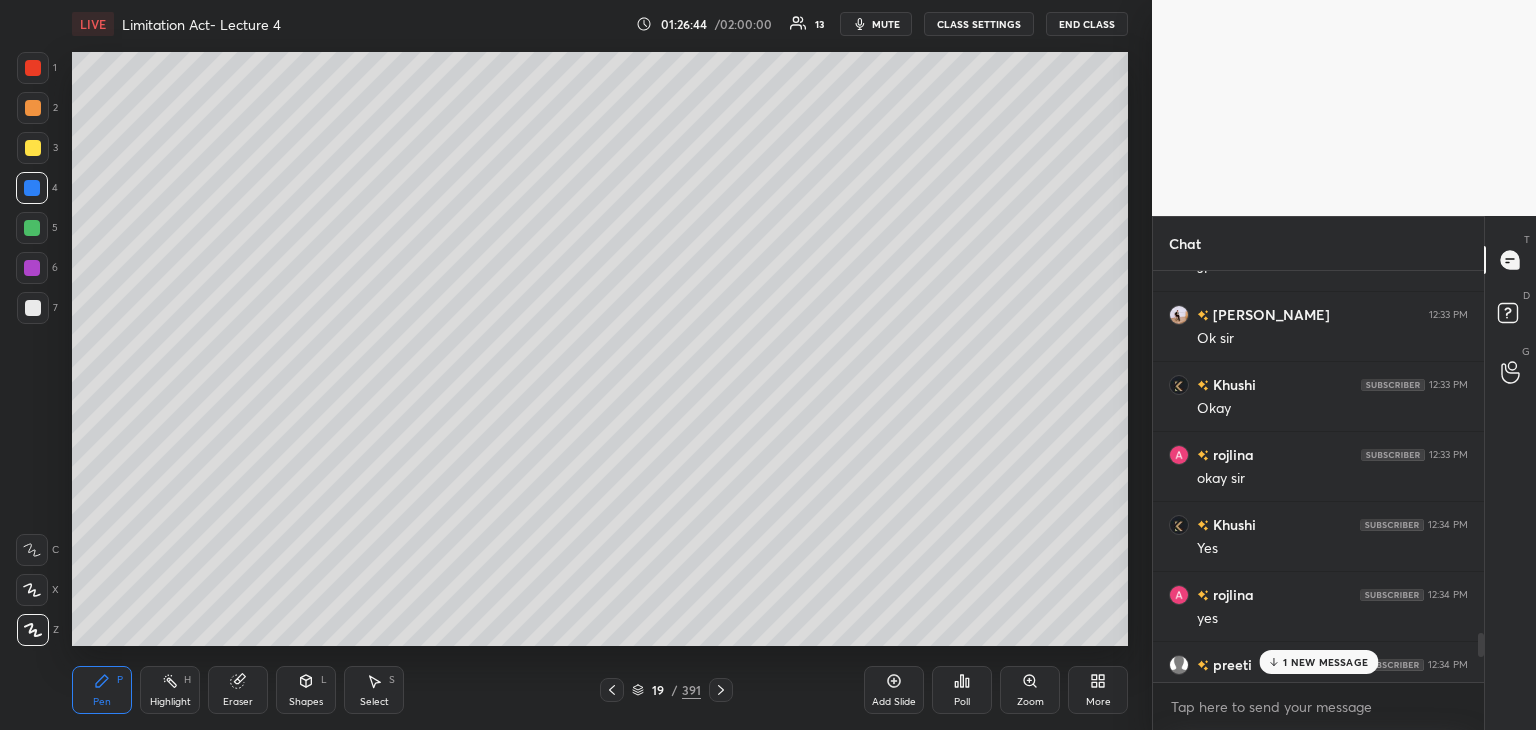 click on "1 NEW MESSAGE" at bounding box center [1325, 662] 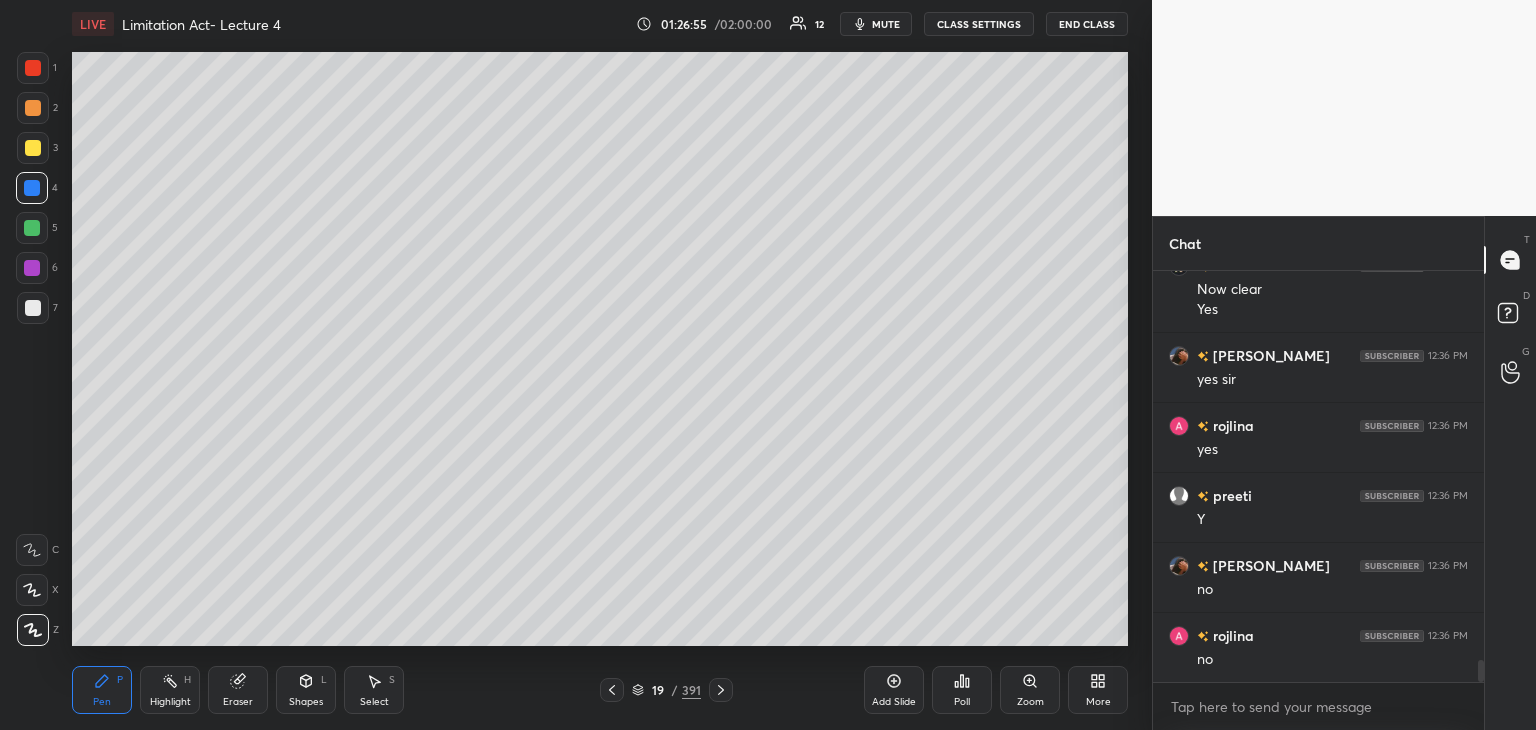scroll, scrollTop: 7158, scrollLeft: 0, axis: vertical 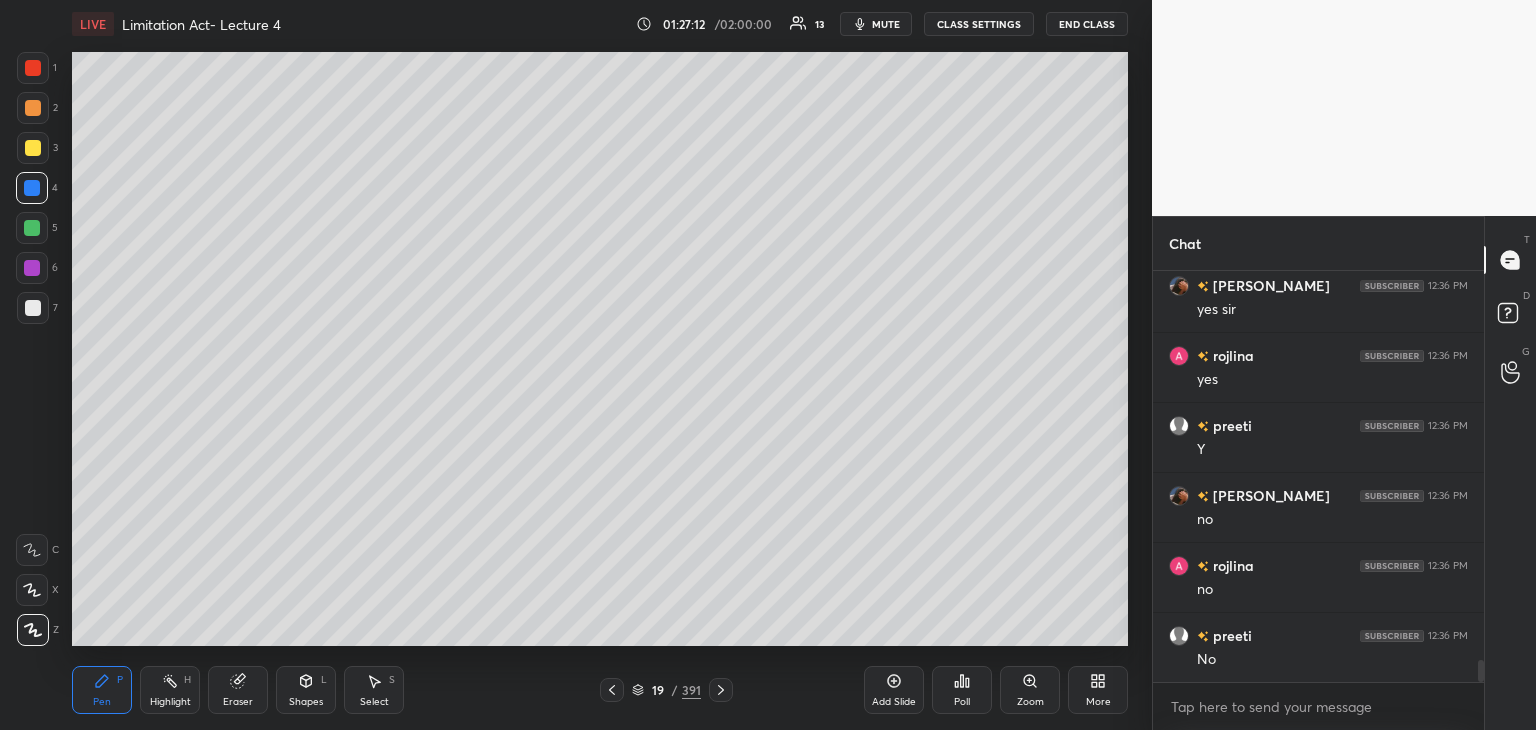 click on "6" at bounding box center (37, 272) 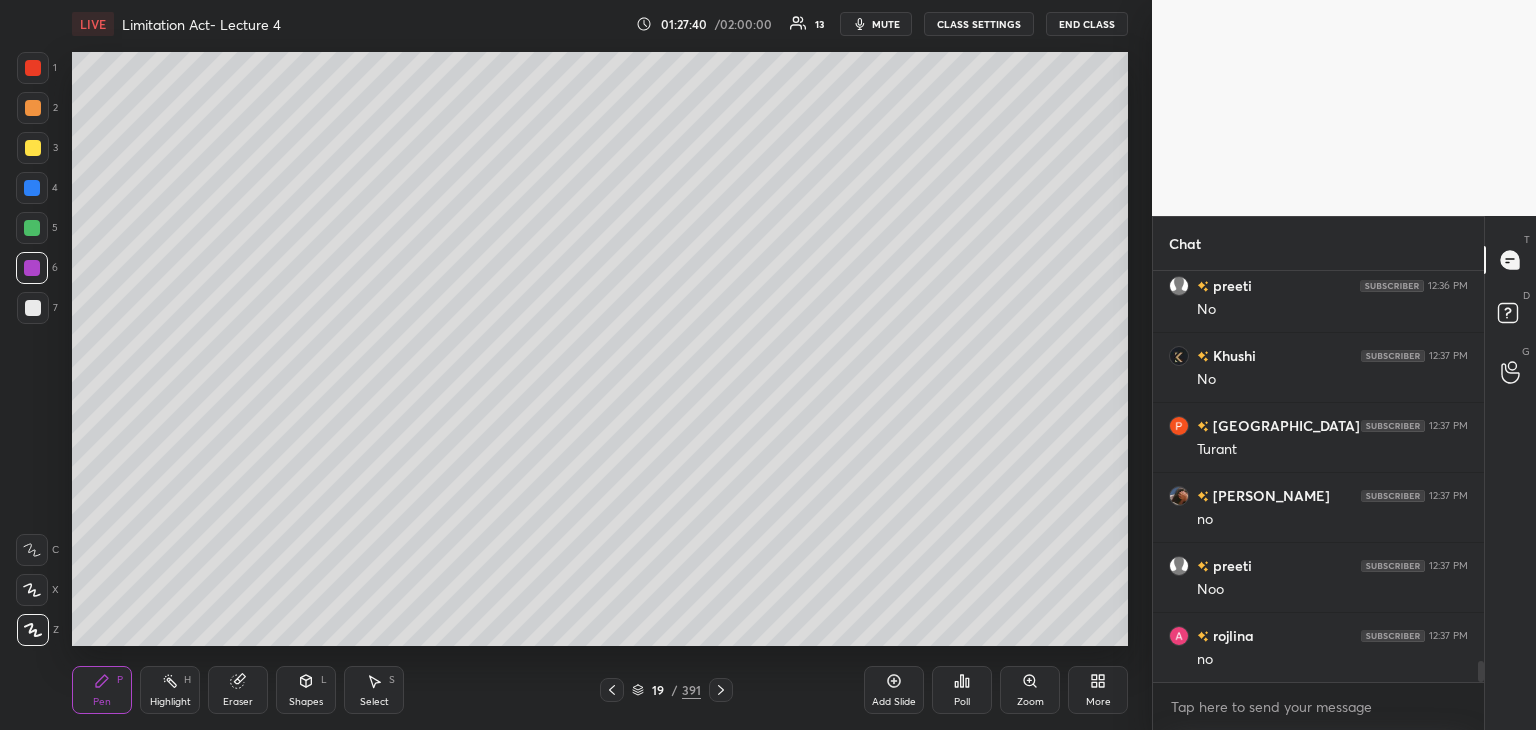 scroll, scrollTop: 7578, scrollLeft: 0, axis: vertical 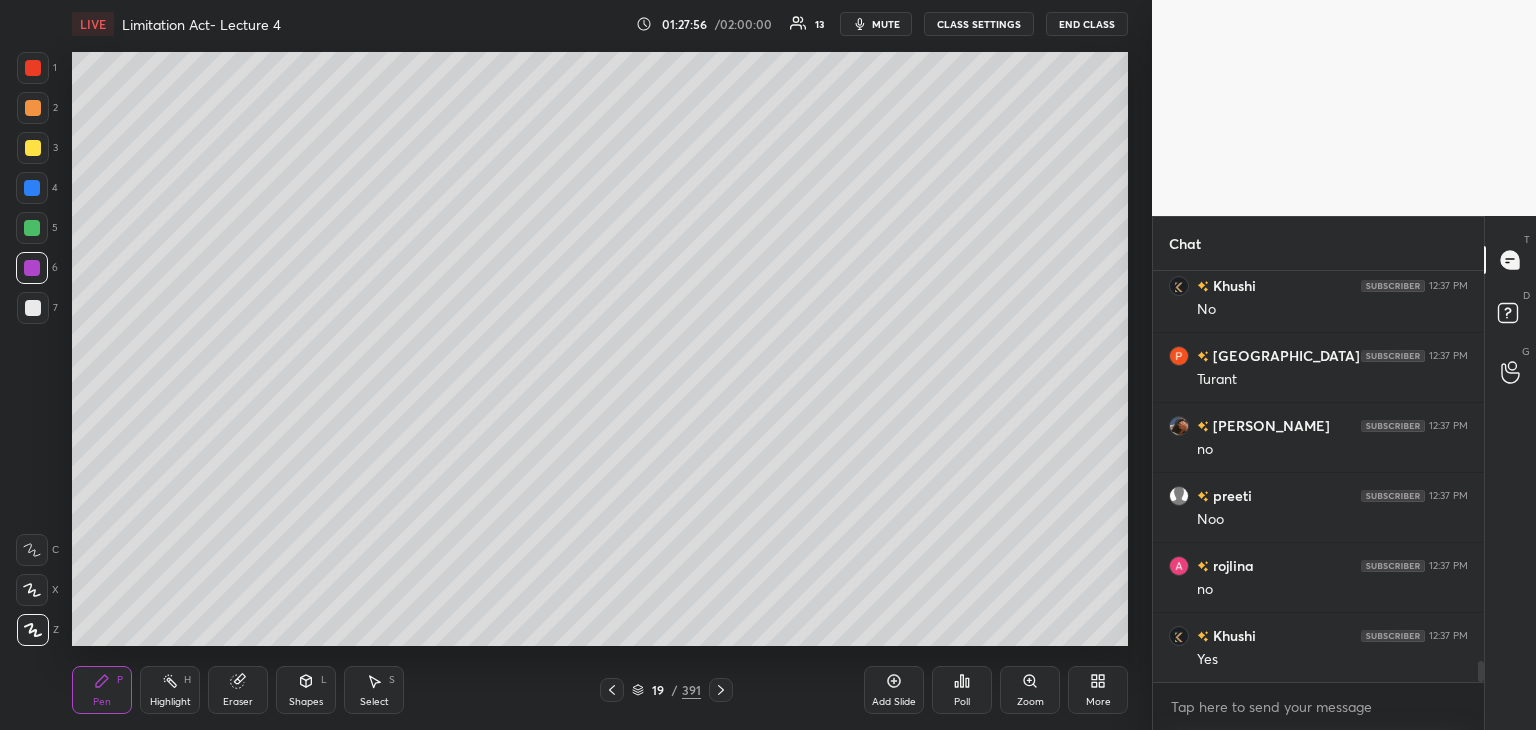 click at bounding box center [32, 228] 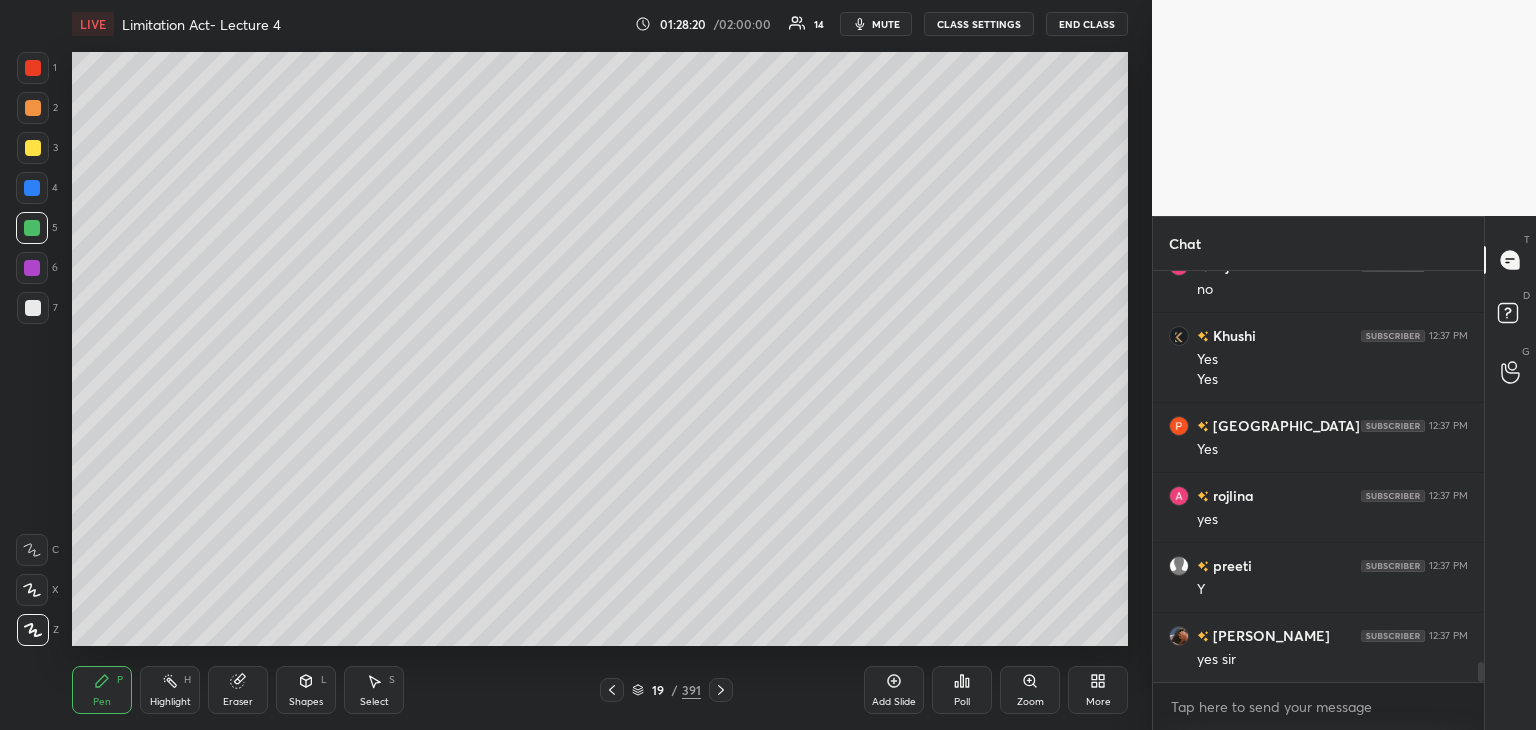 scroll, scrollTop: 7948, scrollLeft: 0, axis: vertical 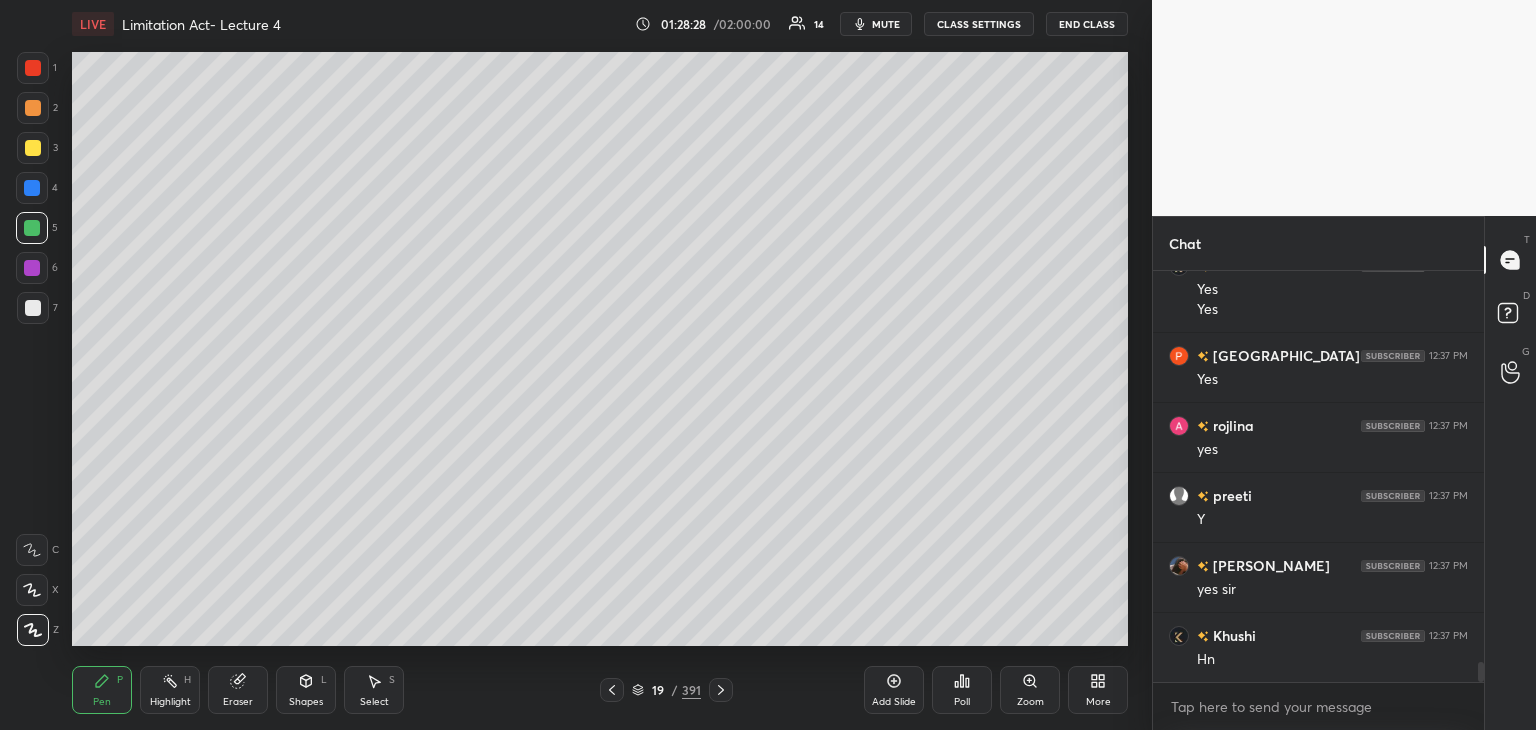 click 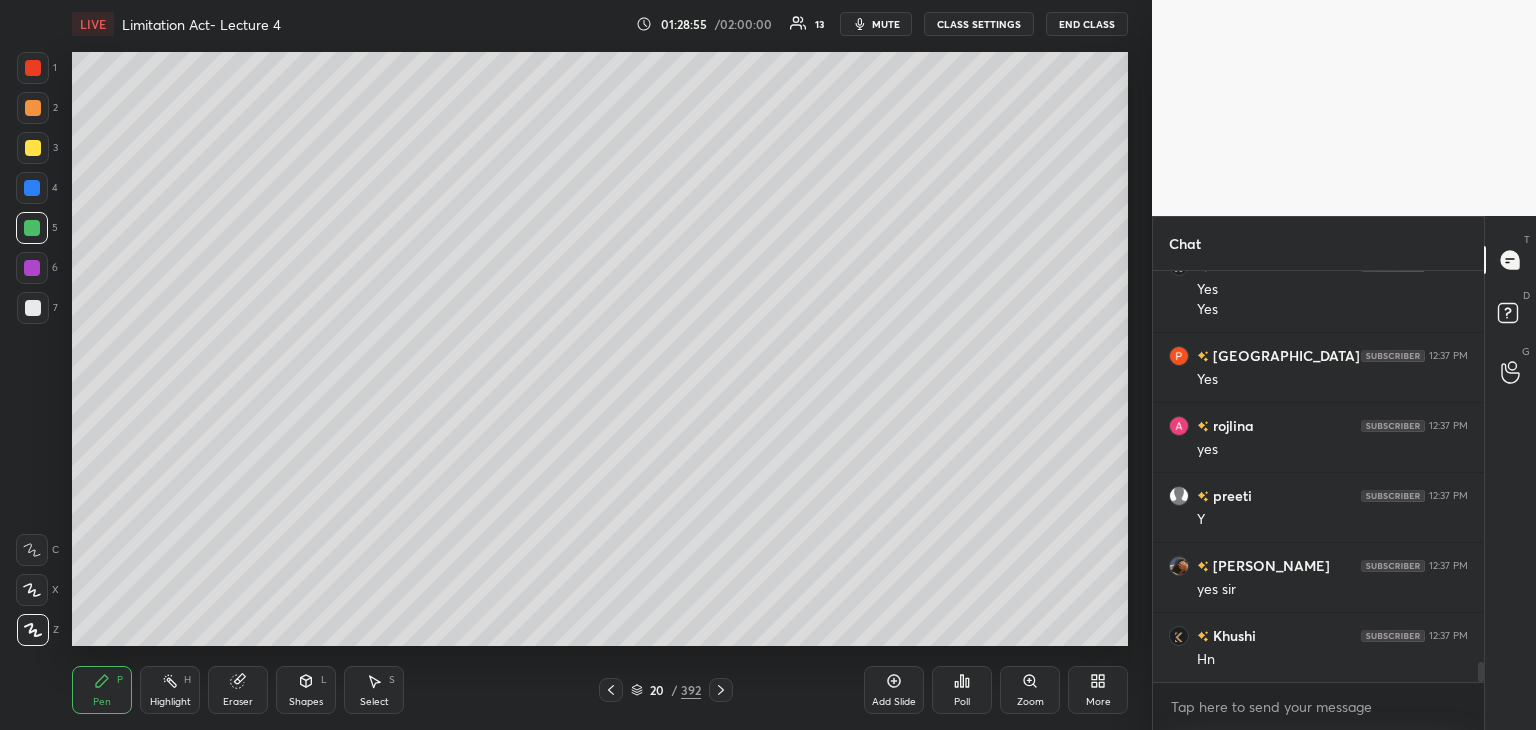 click at bounding box center (32, 188) 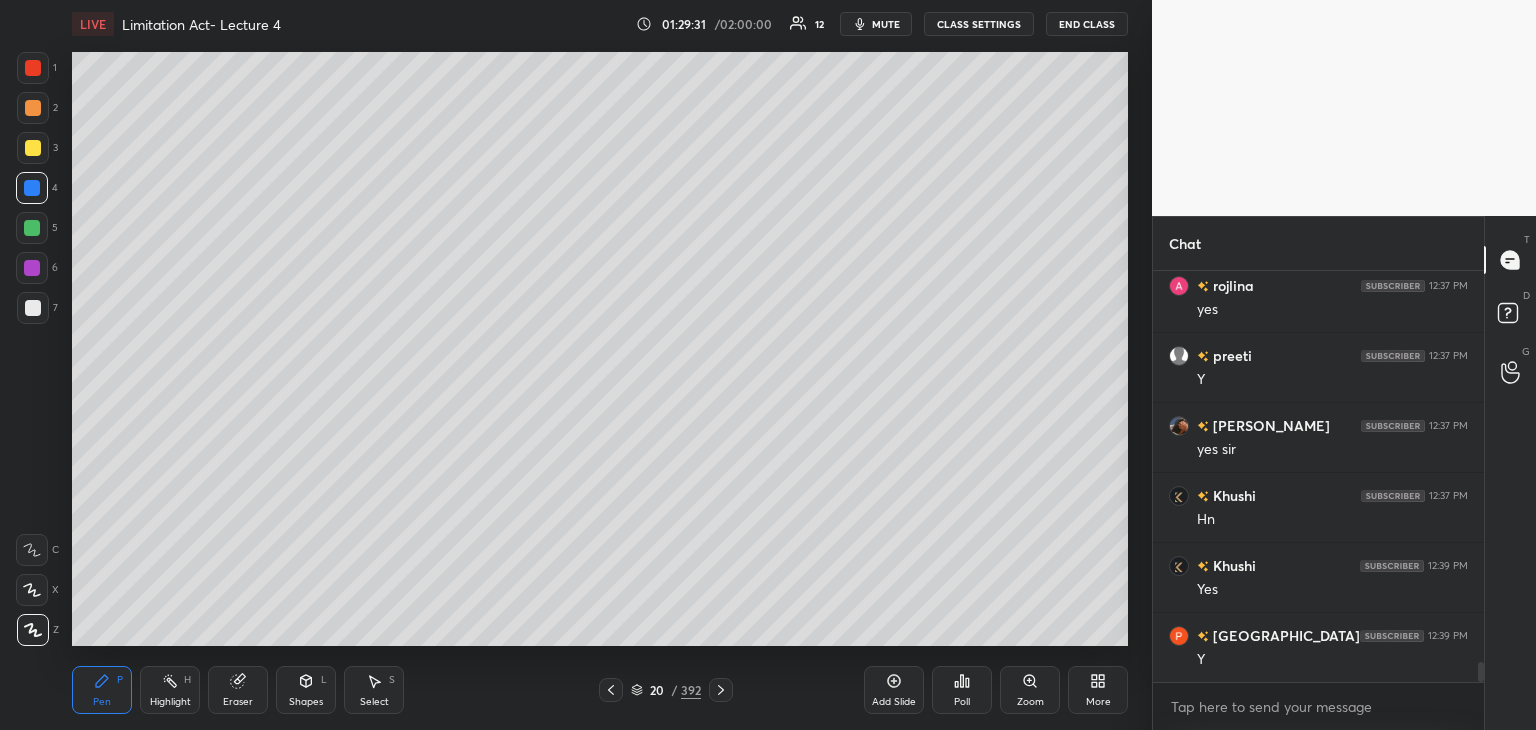 scroll, scrollTop: 8158, scrollLeft: 0, axis: vertical 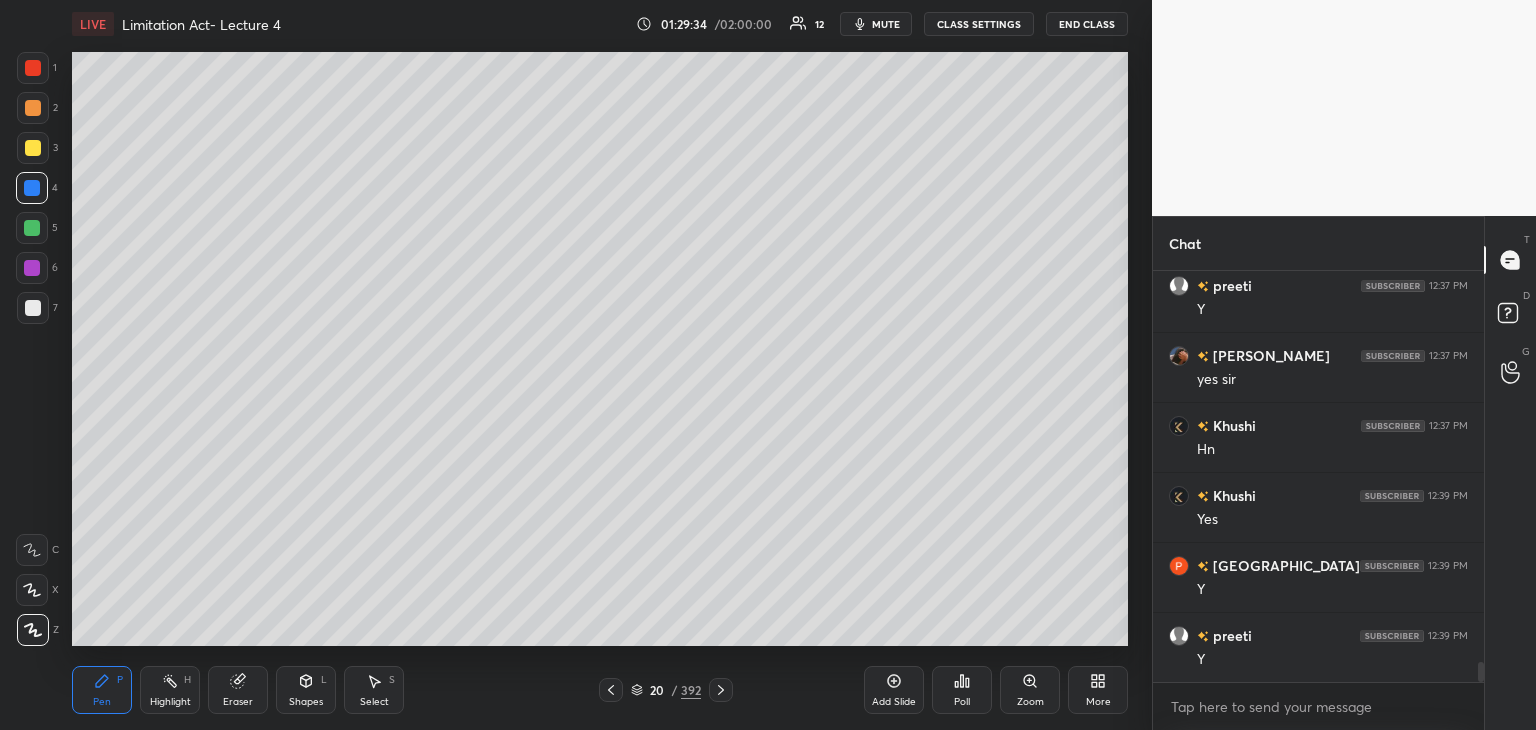 click 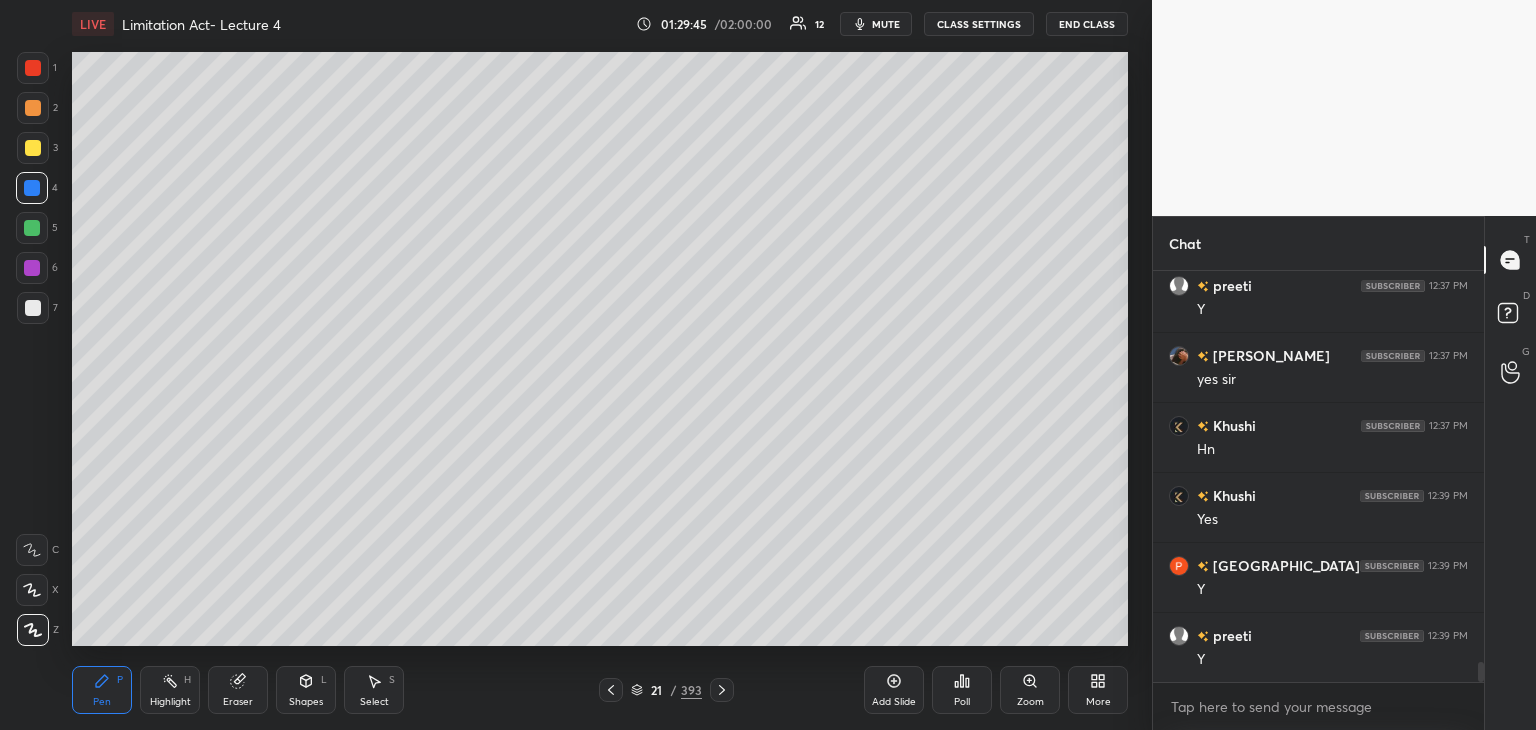 click at bounding box center [33, 148] 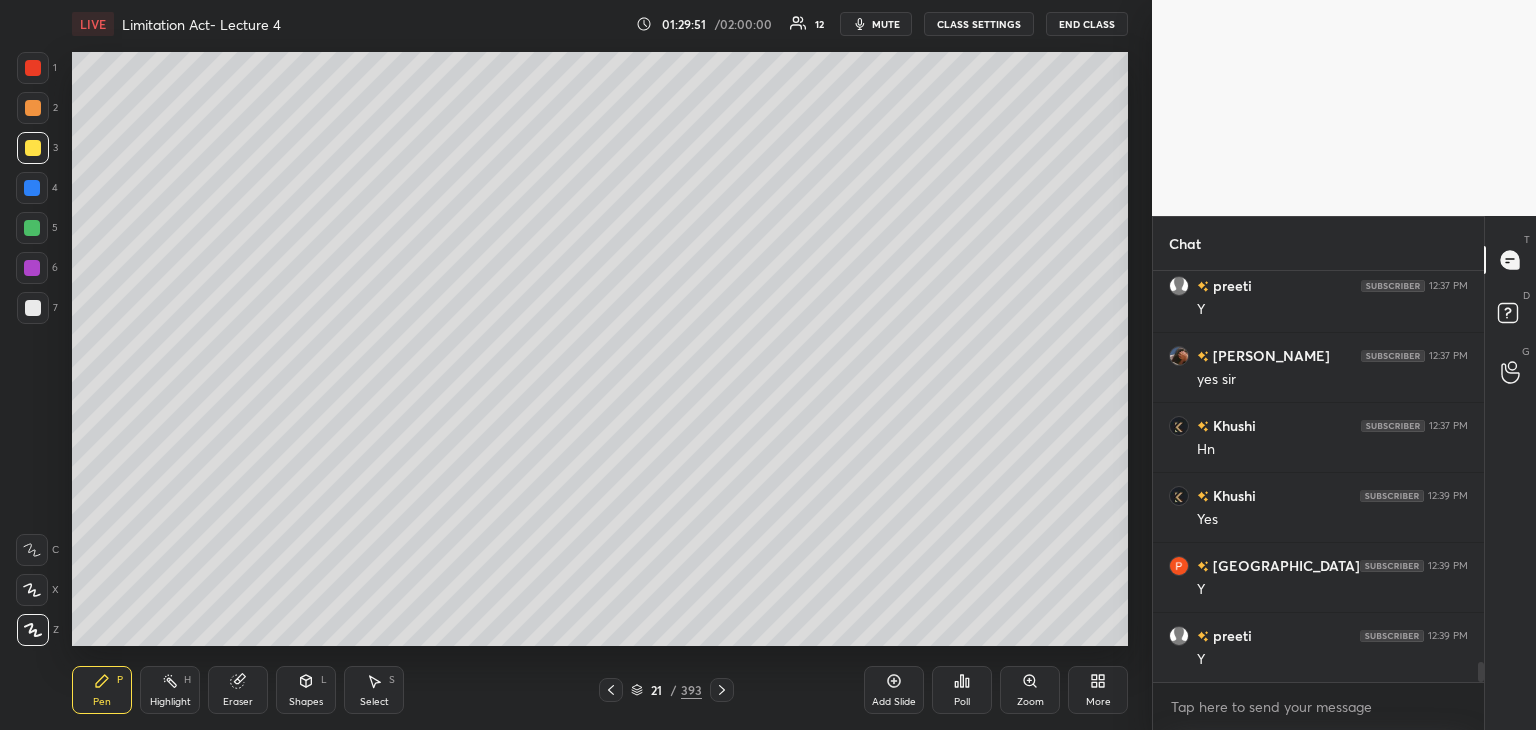 click at bounding box center [33, 148] 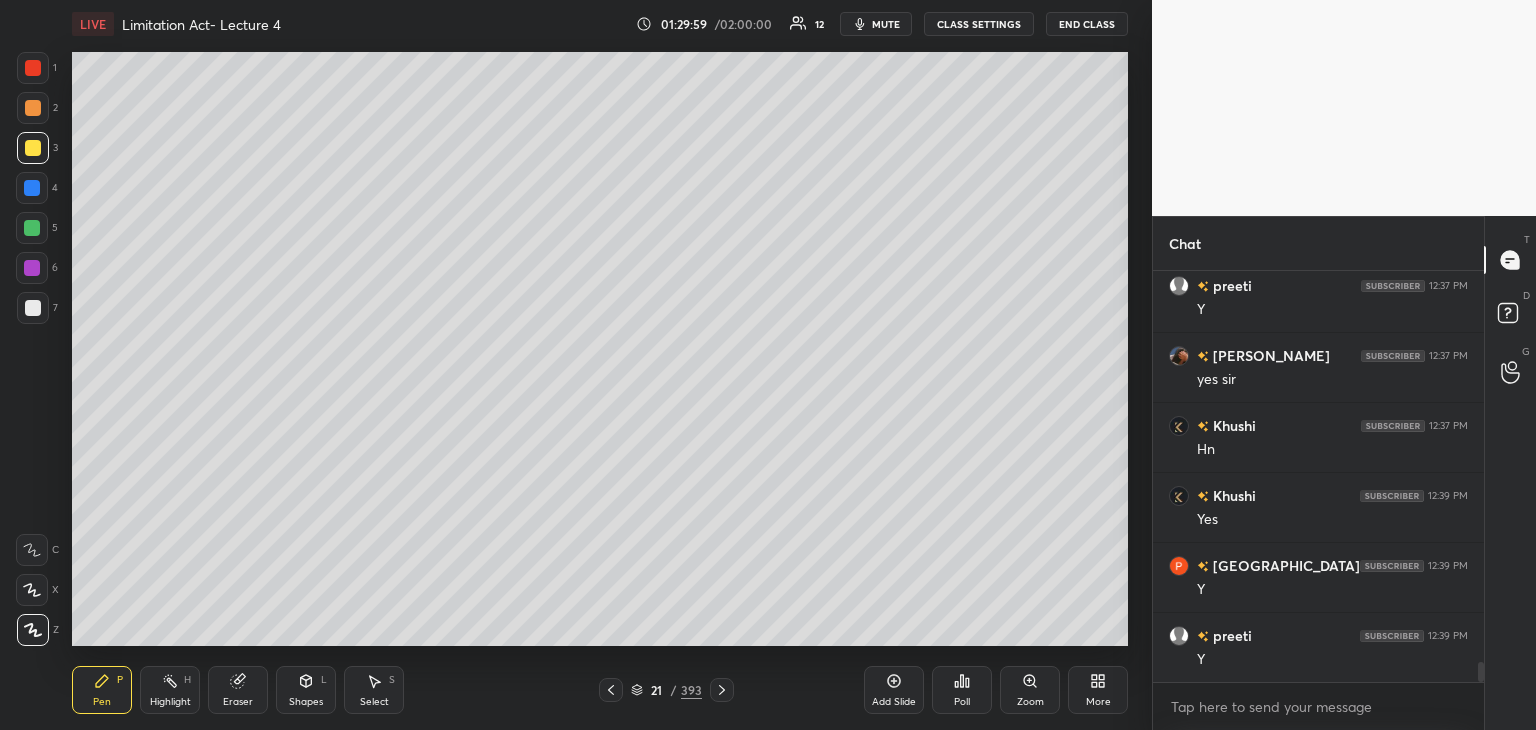 click at bounding box center (32, 228) 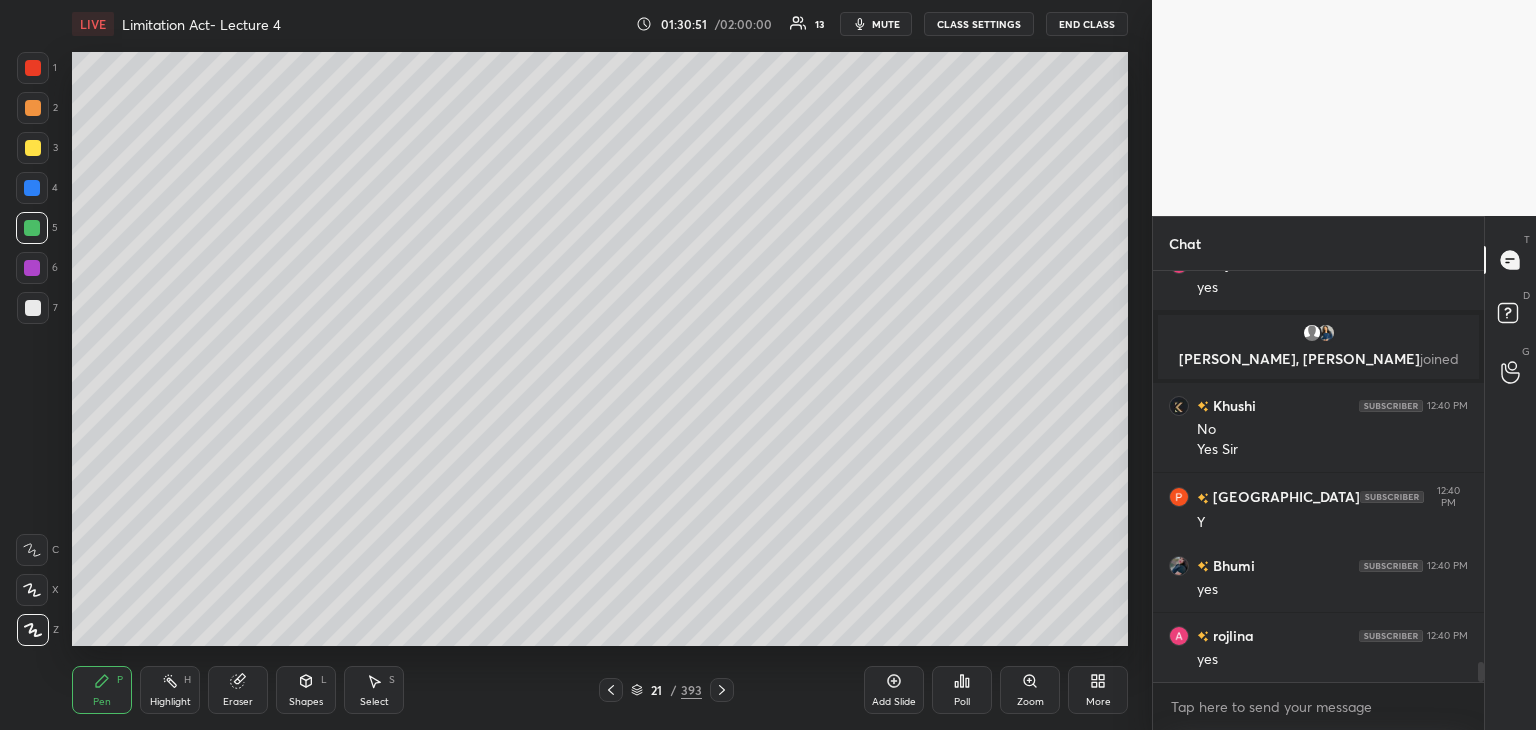 scroll, scrollTop: 7940, scrollLeft: 0, axis: vertical 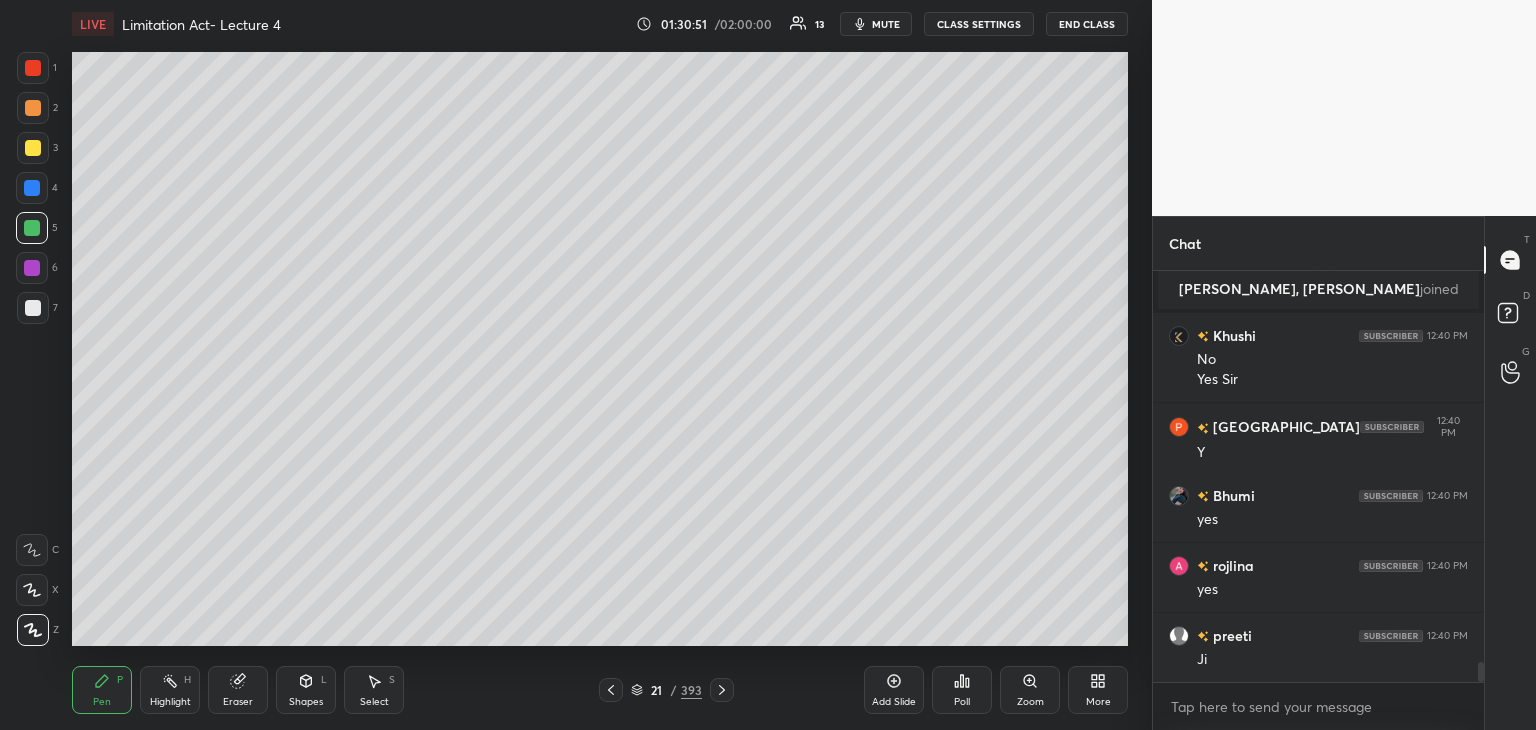 click 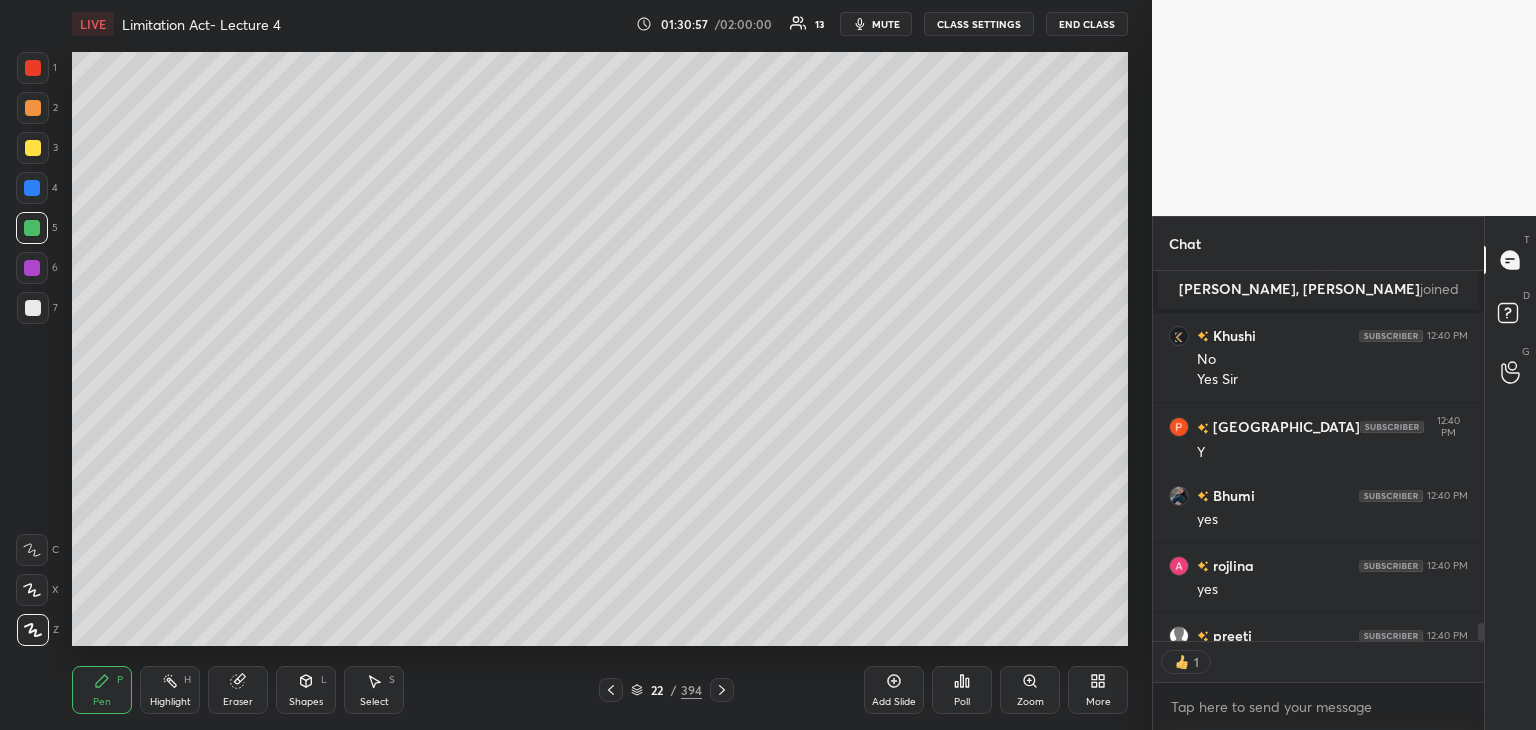 scroll, scrollTop: 365, scrollLeft: 325, axis: both 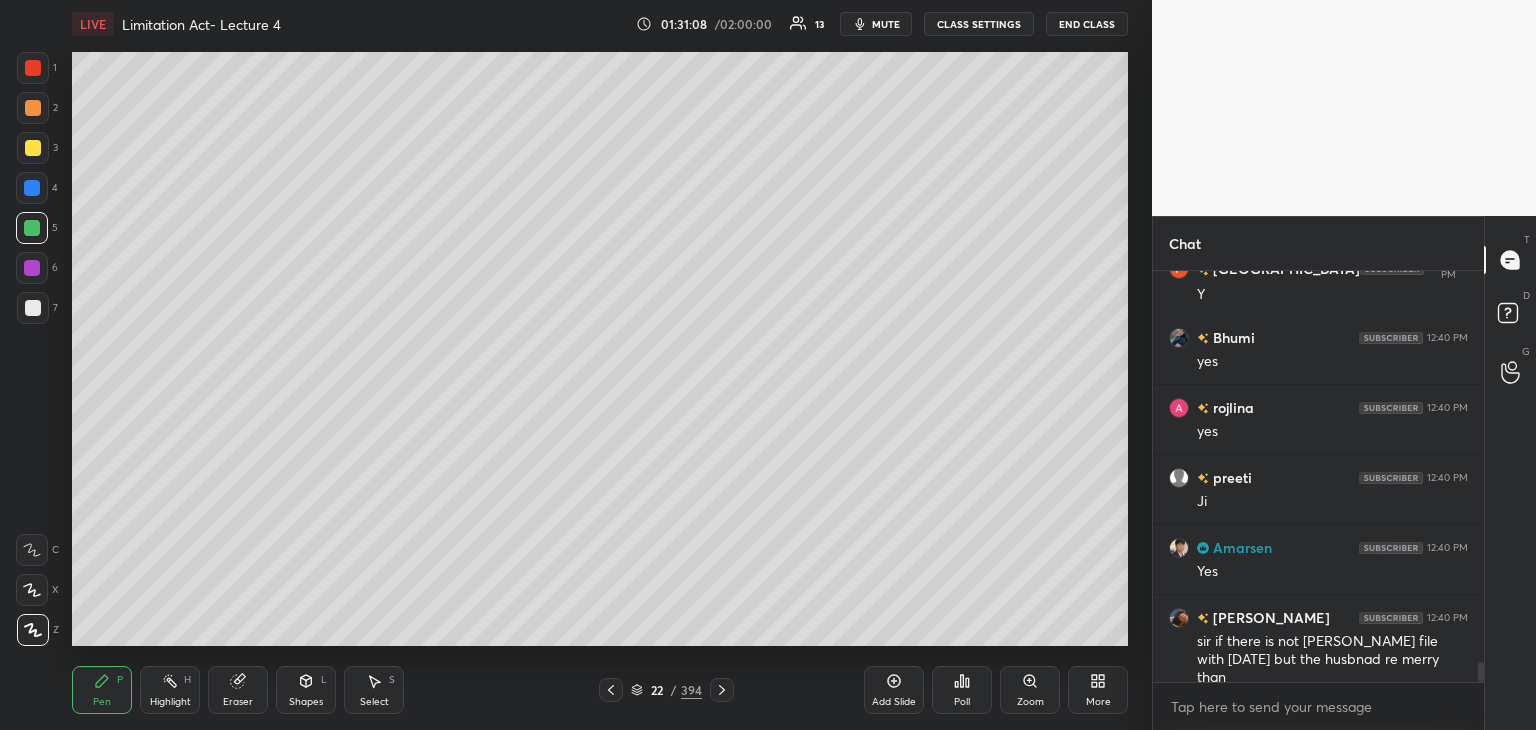 click at bounding box center (33, 148) 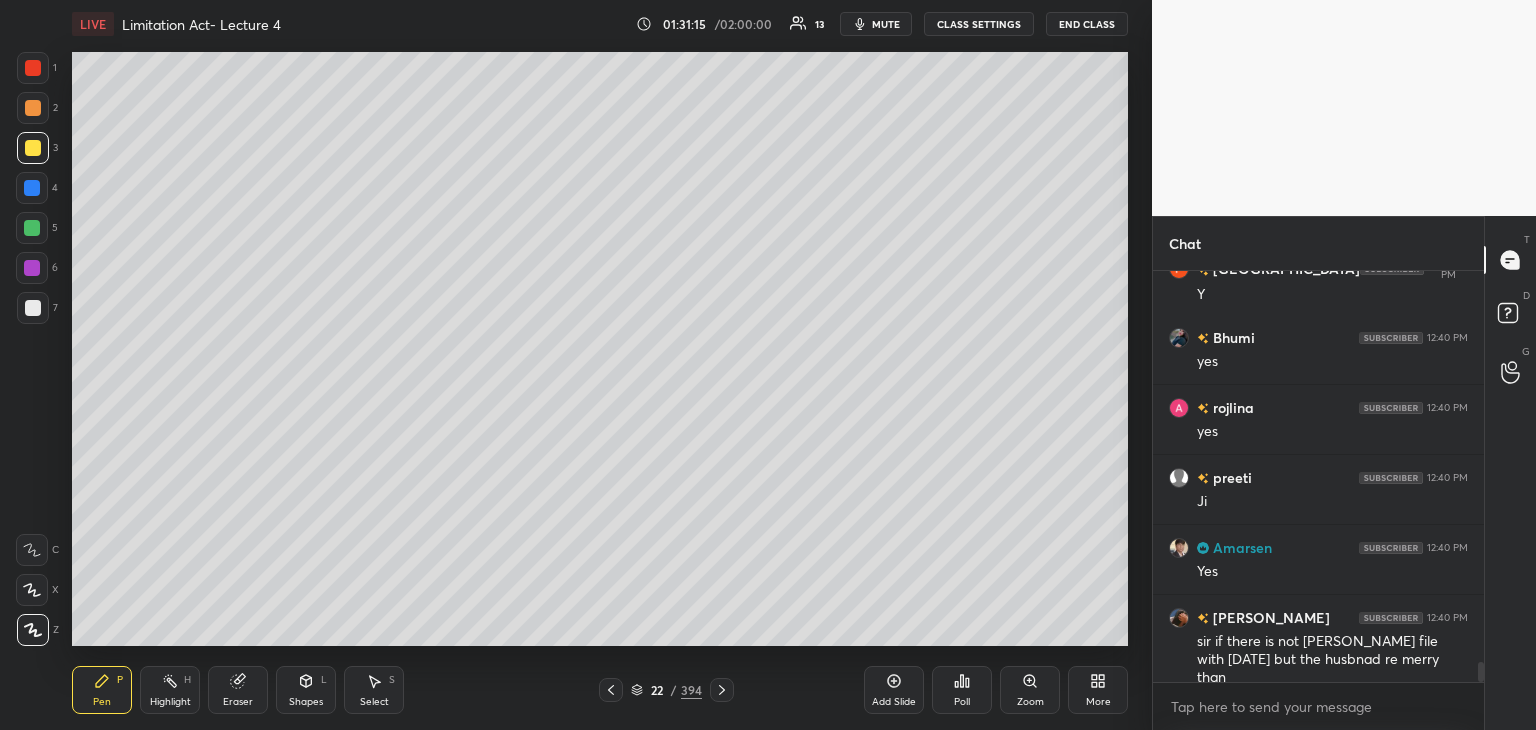 click on "Add Slide" at bounding box center [894, 690] 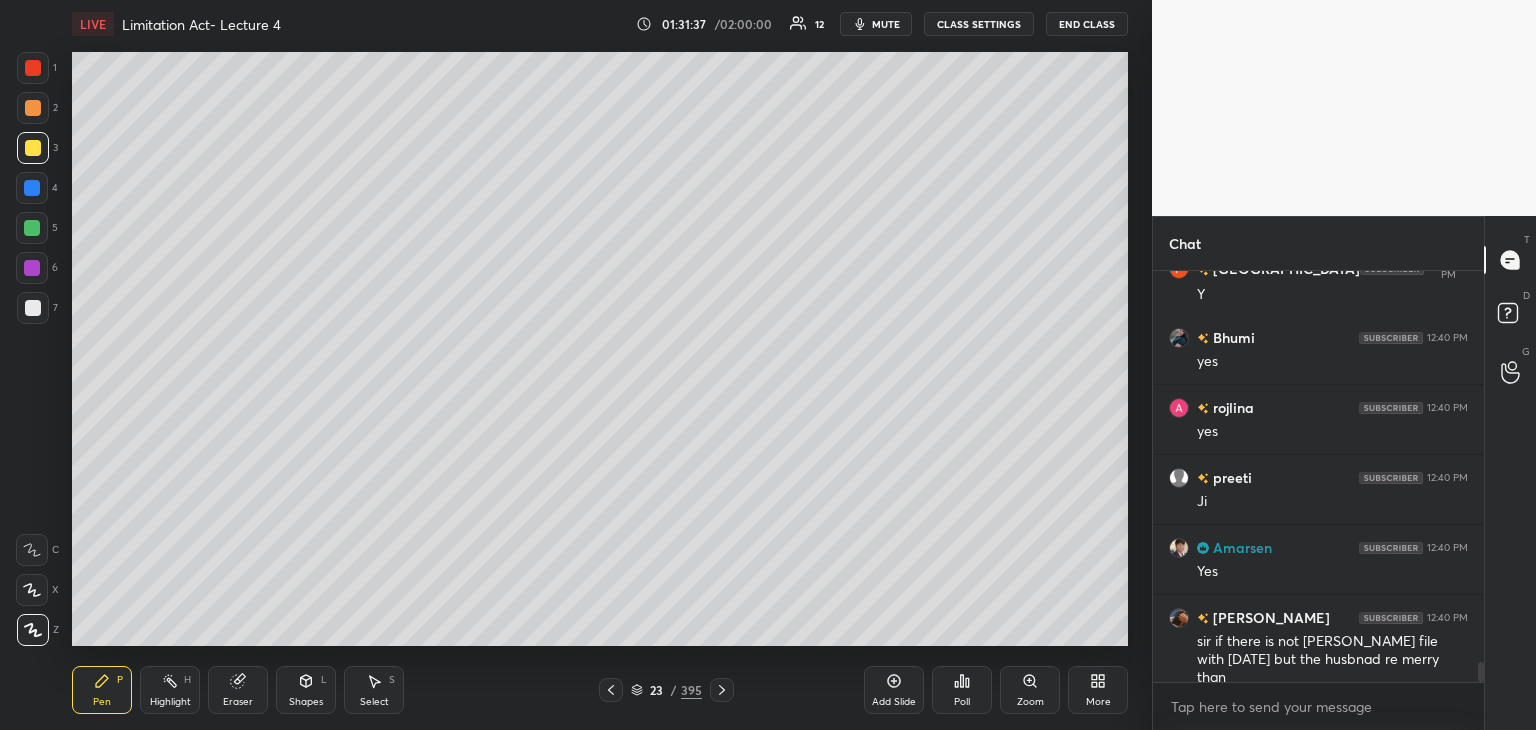 click at bounding box center [32, 188] 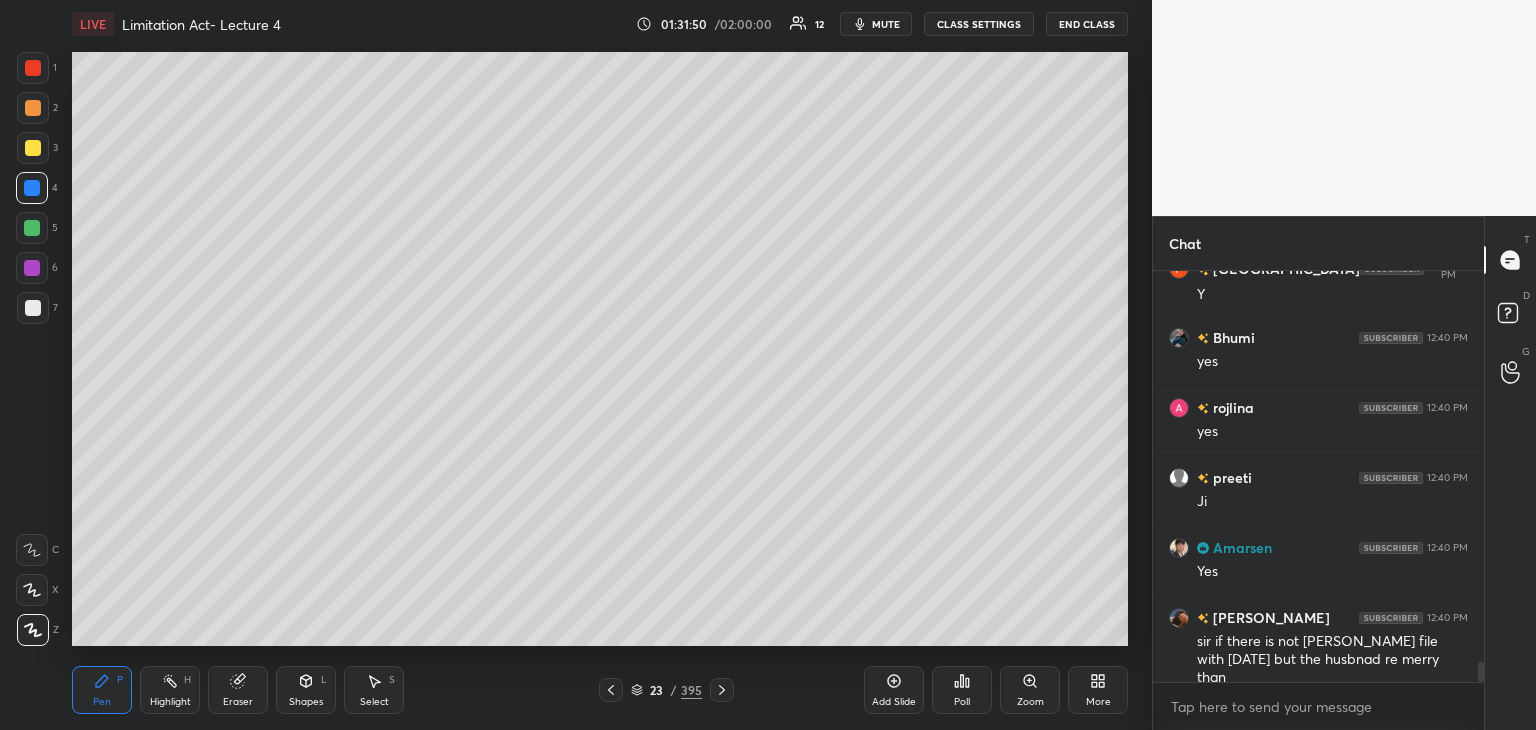 scroll, scrollTop: 8168, scrollLeft: 0, axis: vertical 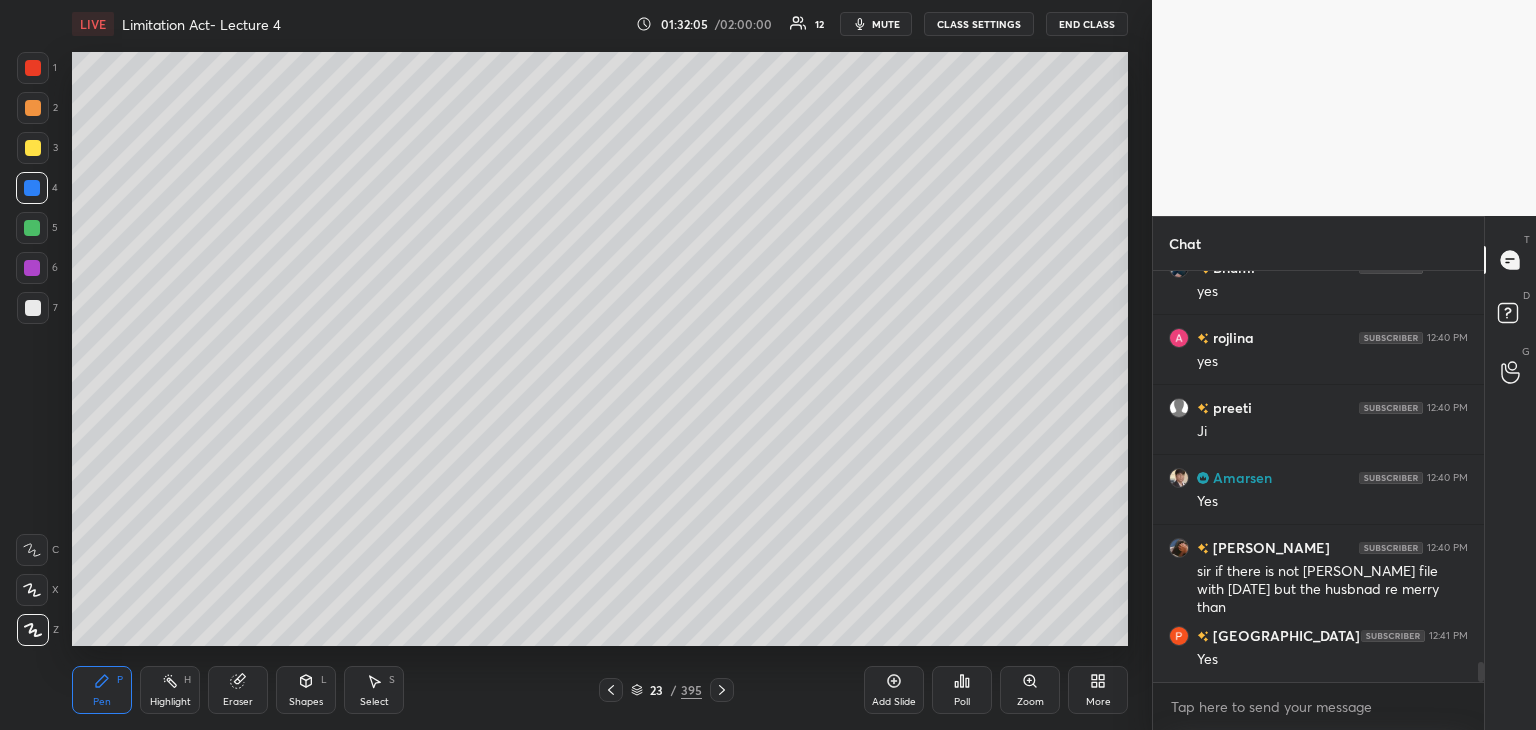 click at bounding box center (32, 188) 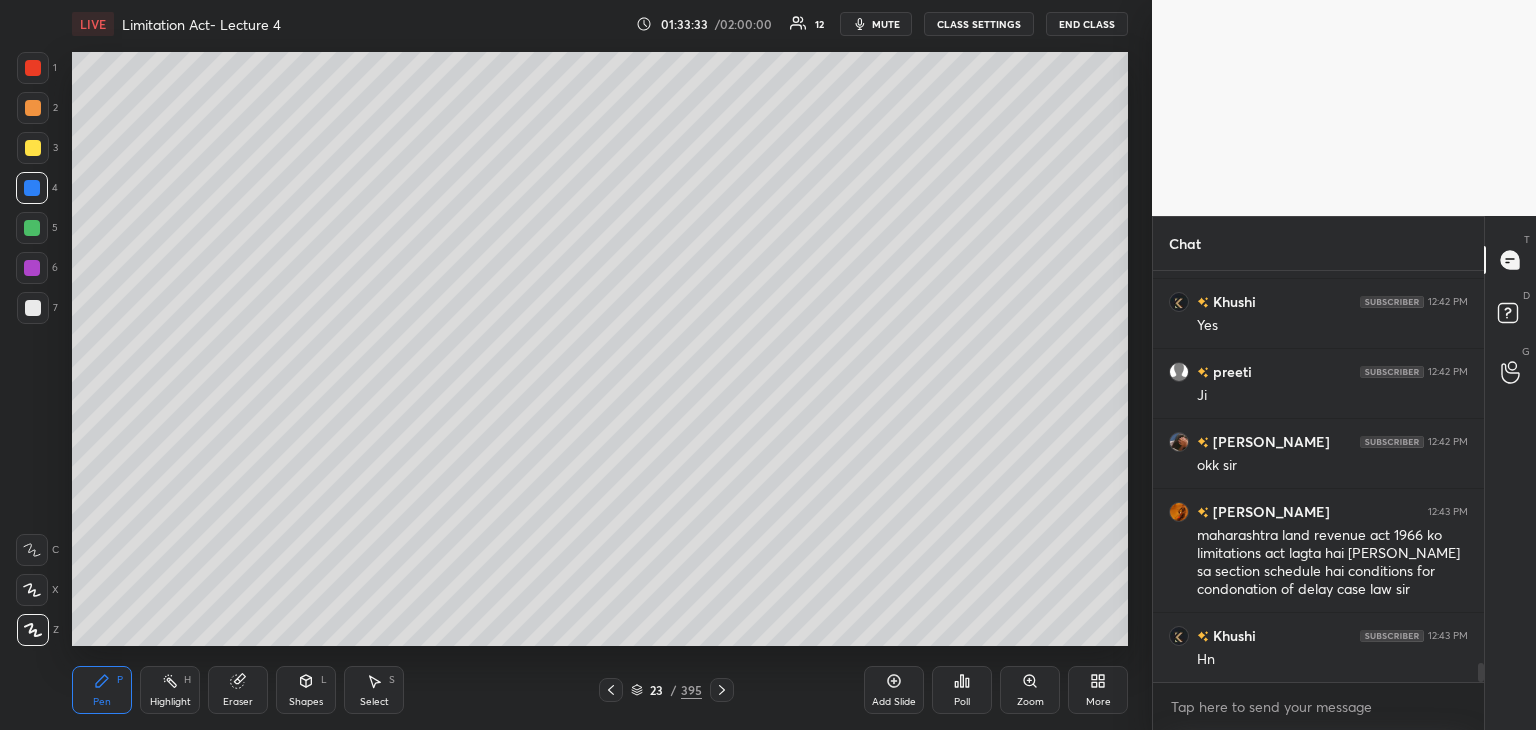 scroll, scrollTop: 8662, scrollLeft: 0, axis: vertical 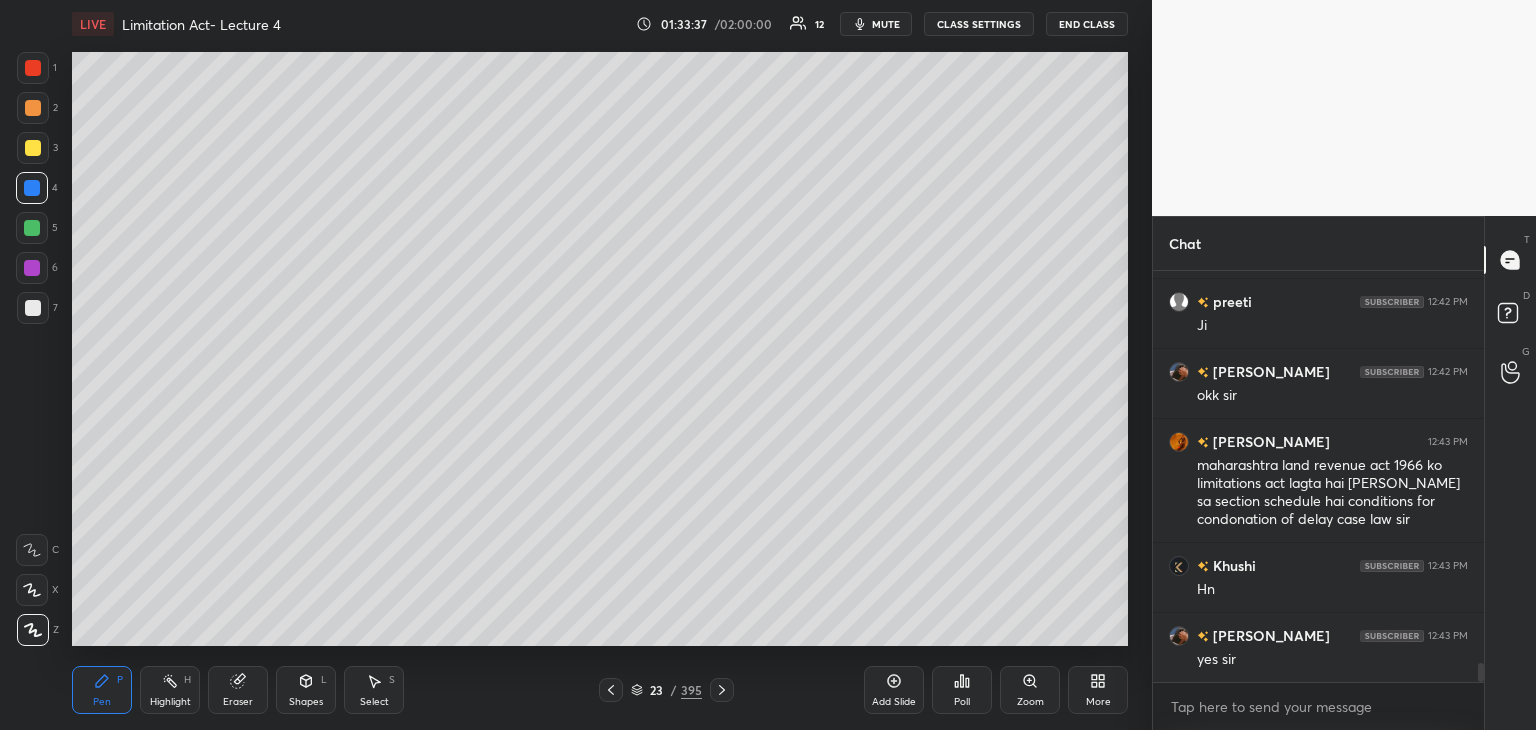 click on "Add Slide" at bounding box center [894, 702] 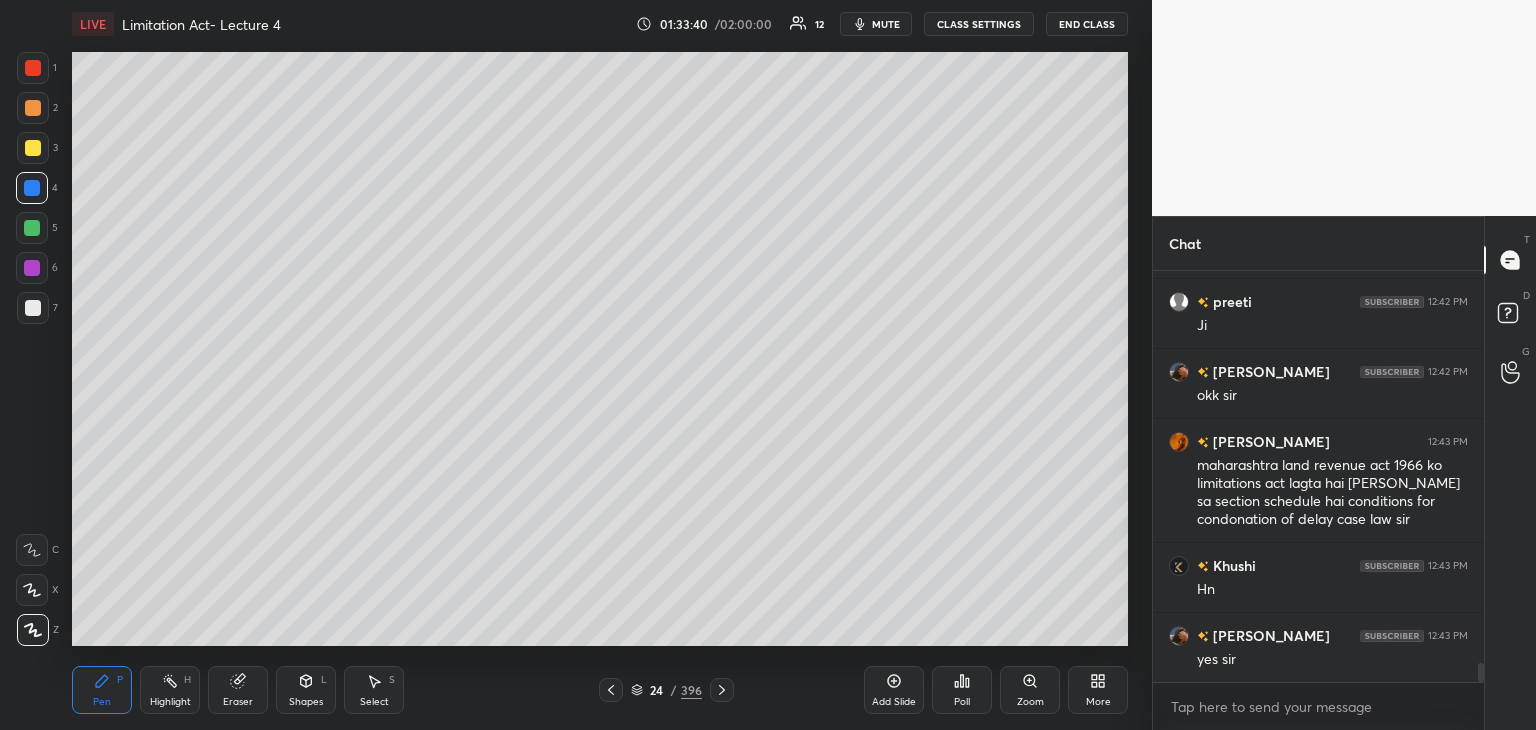 scroll, scrollTop: 8732, scrollLeft: 0, axis: vertical 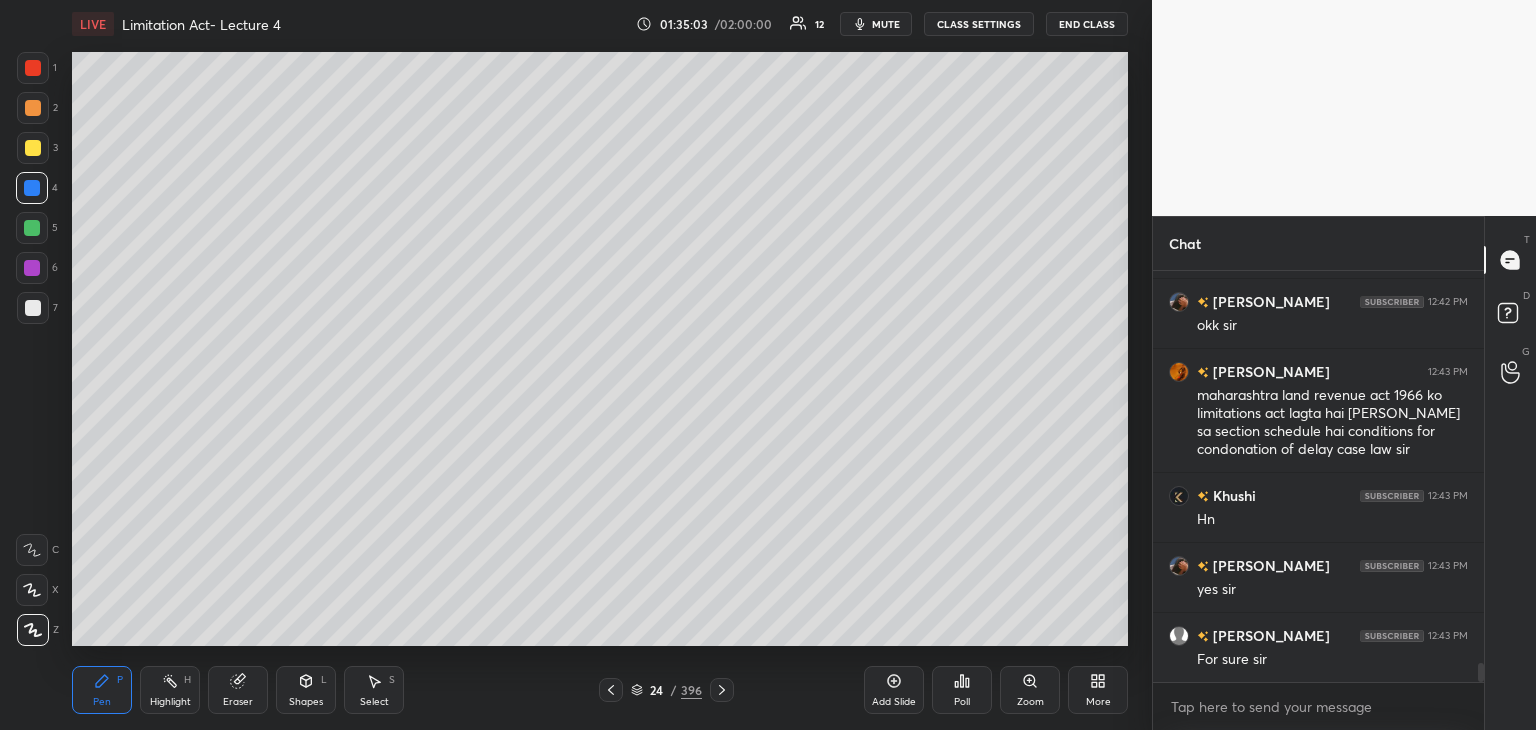 click at bounding box center [32, 268] 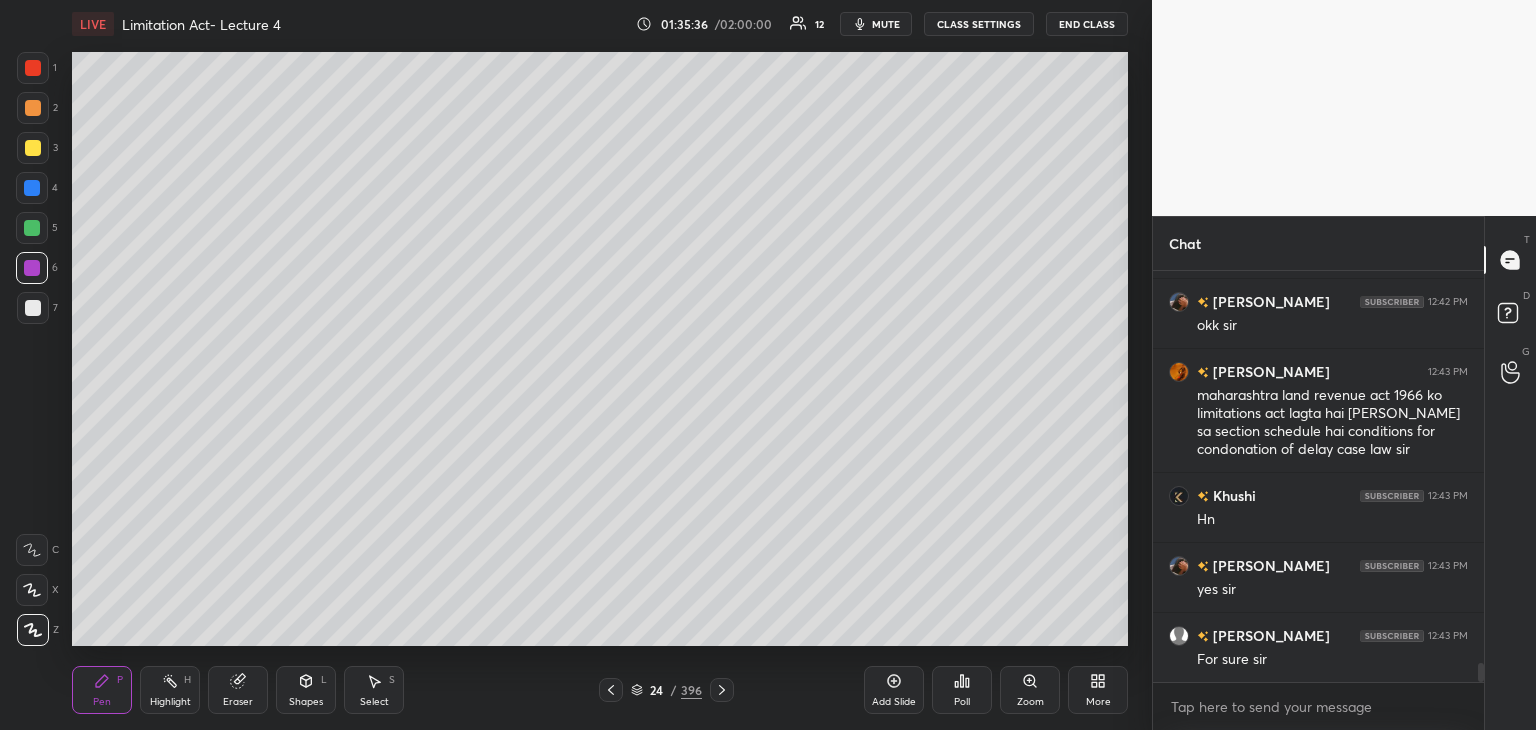 click on "Add Slide" at bounding box center (894, 690) 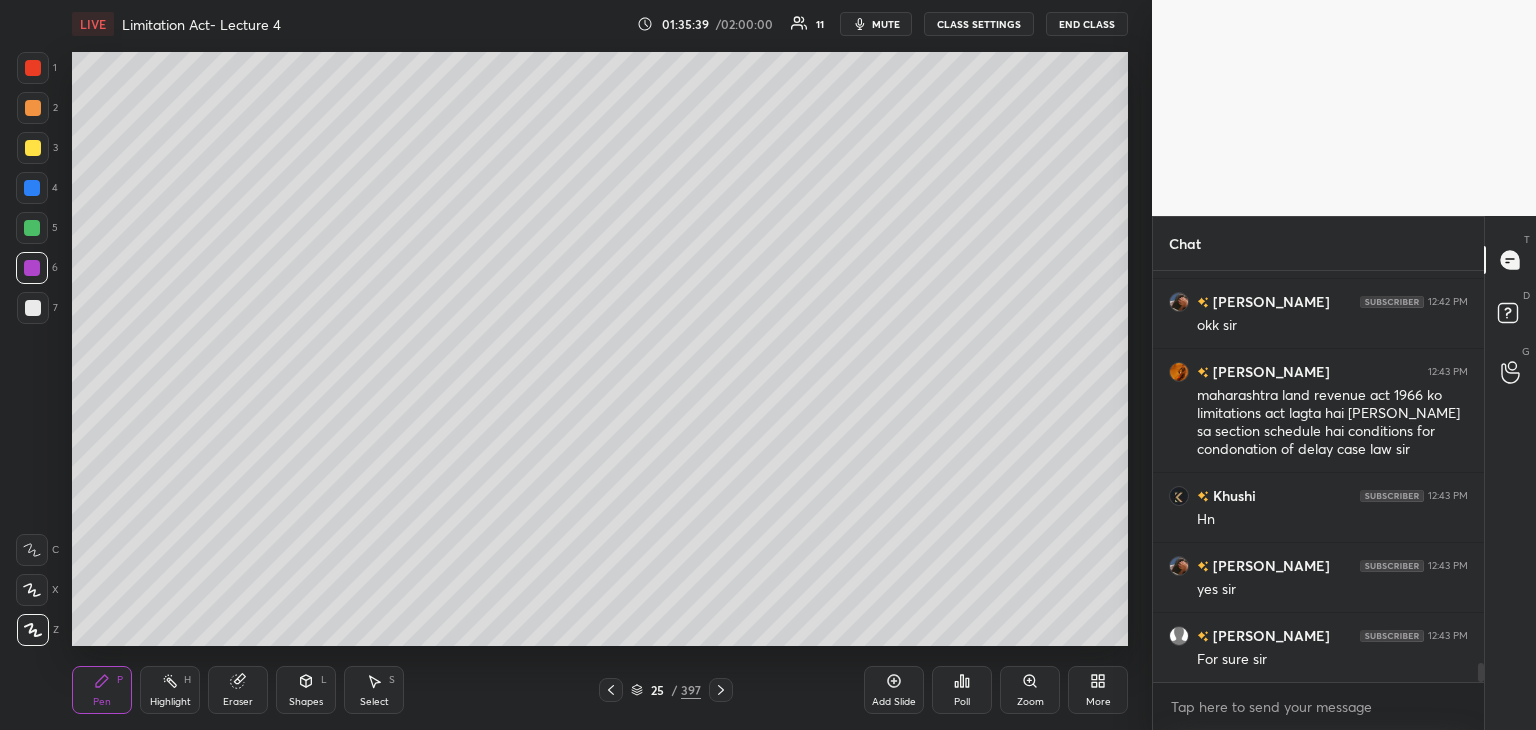 click at bounding box center (32, 228) 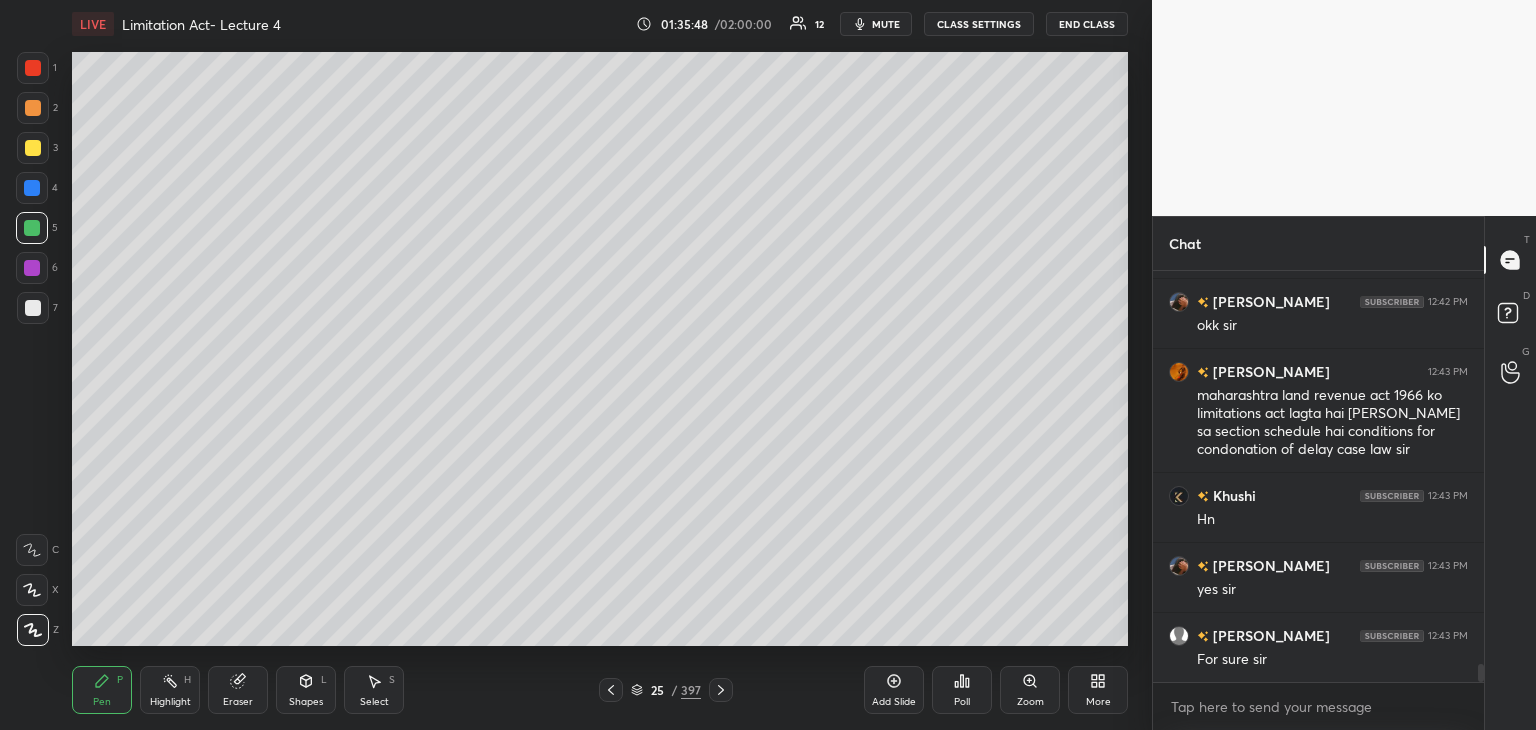 scroll, scrollTop: 8802, scrollLeft: 0, axis: vertical 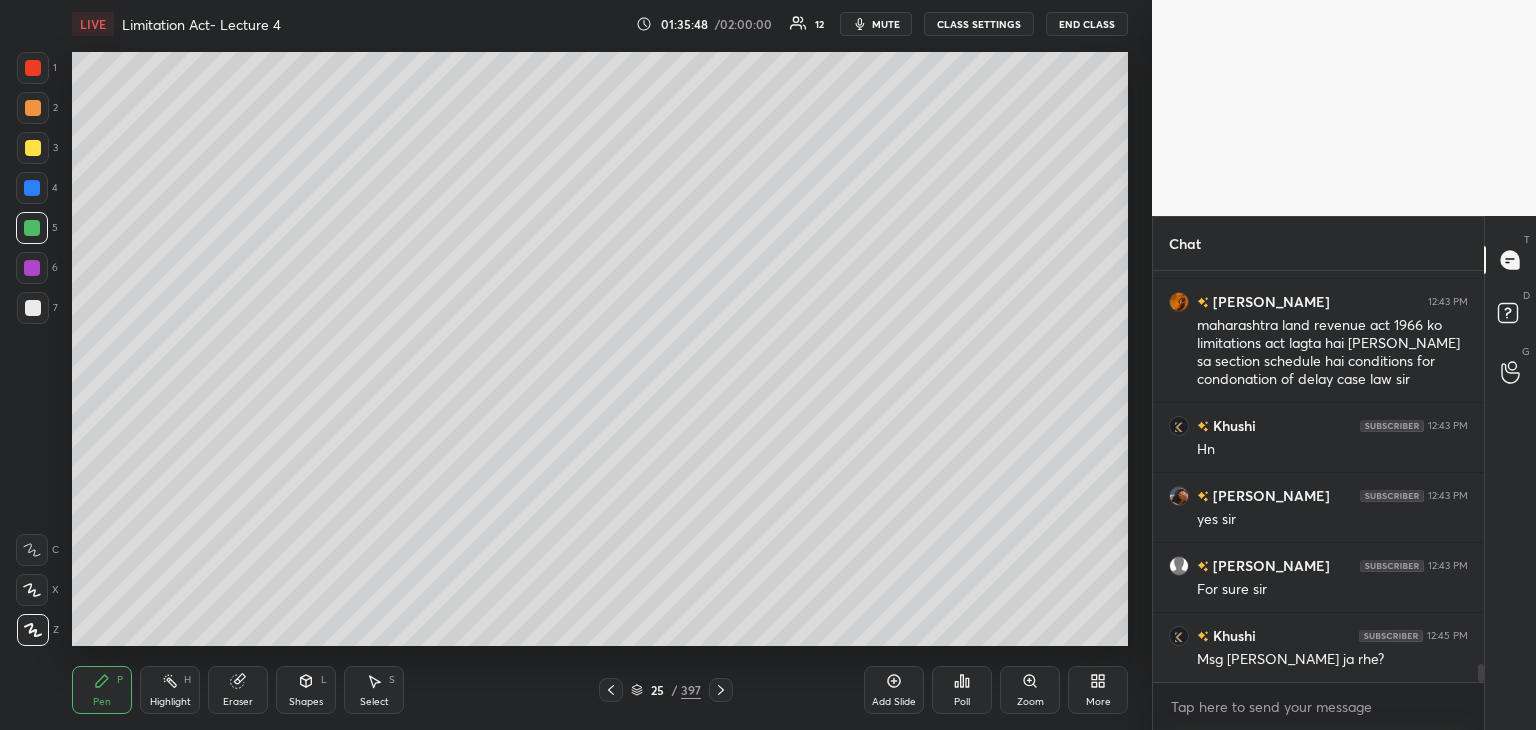 click at bounding box center (32, 188) 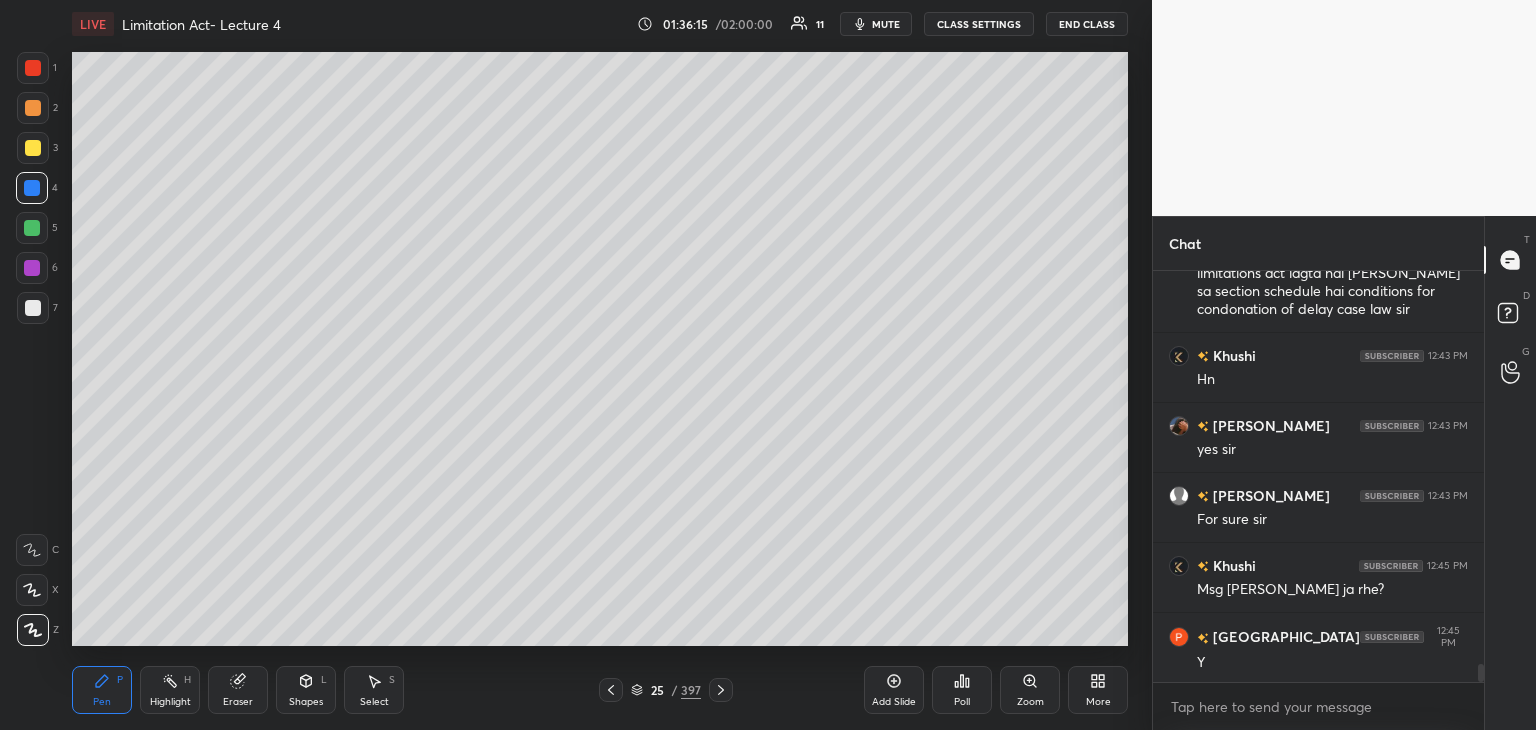 scroll, scrollTop: 8942, scrollLeft: 0, axis: vertical 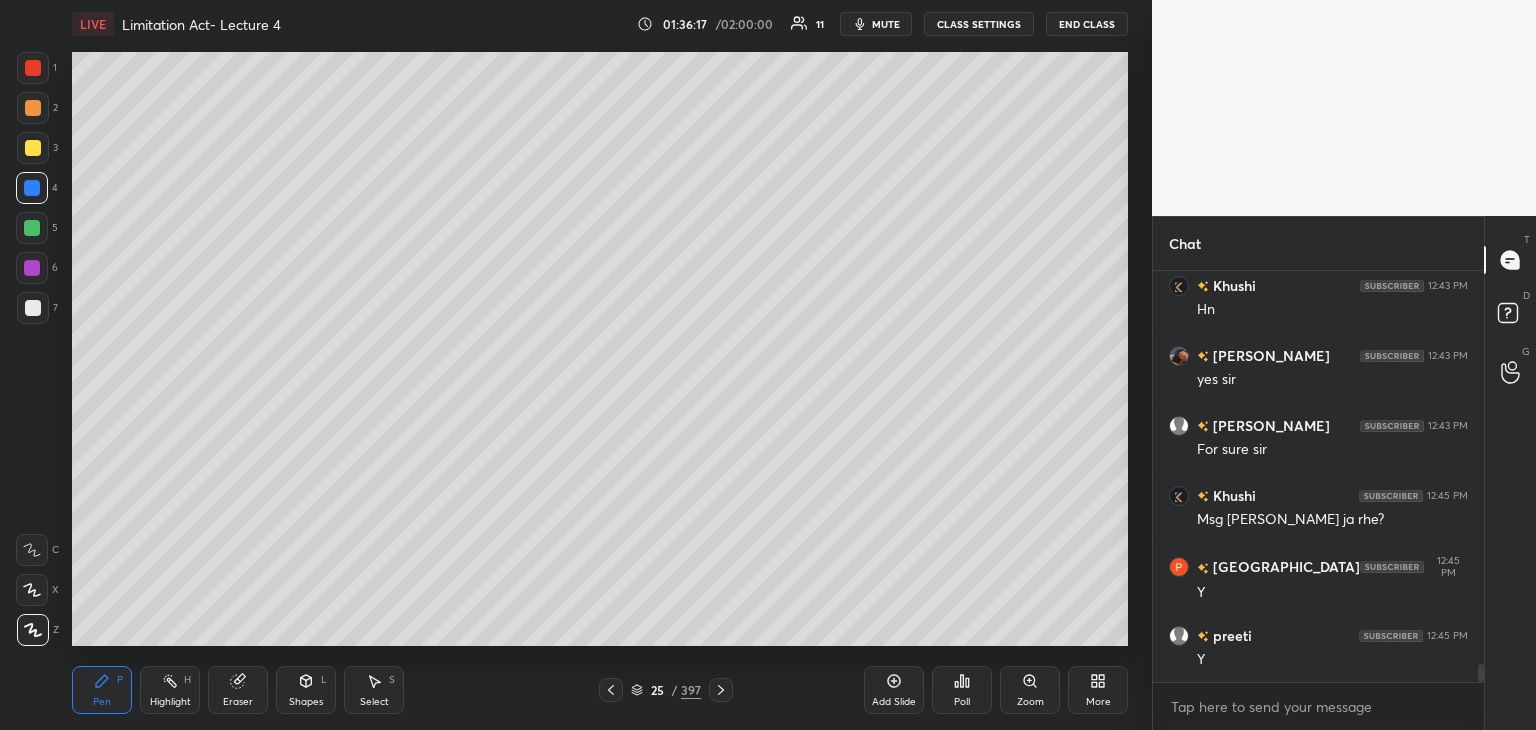 click at bounding box center (32, 228) 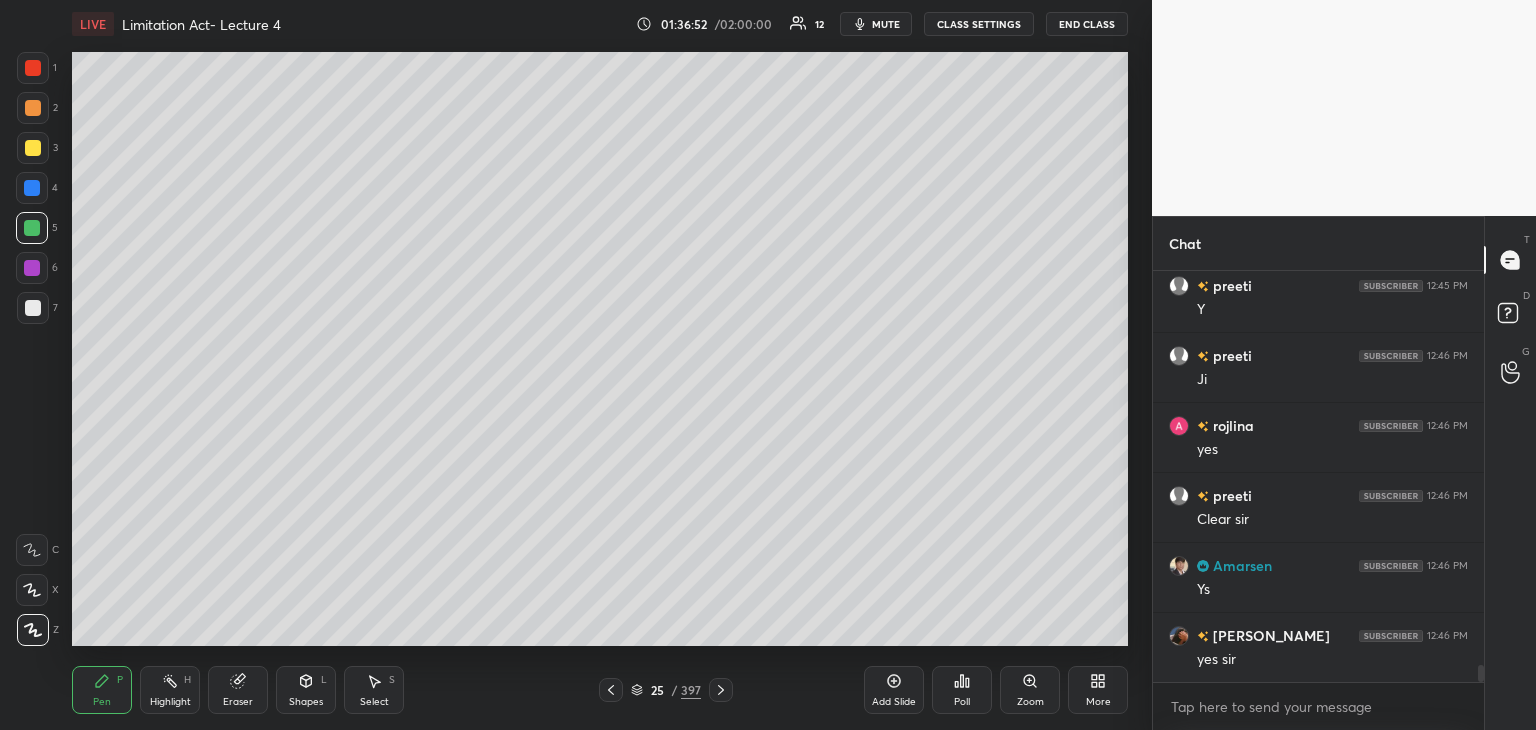 scroll, scrollTop: 9362, scrollLeft: 0, axis: vertical 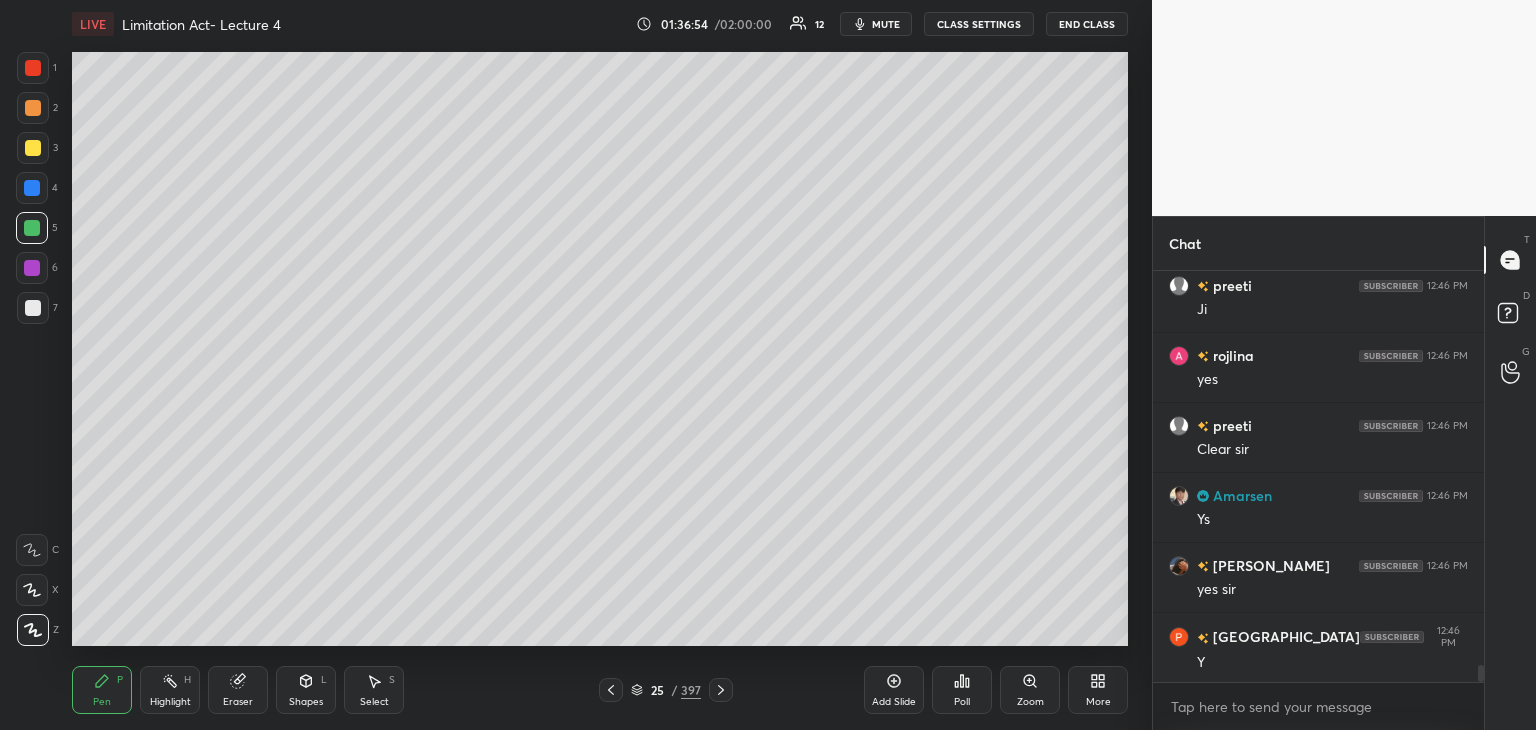 click at bounding box center (33, 148) 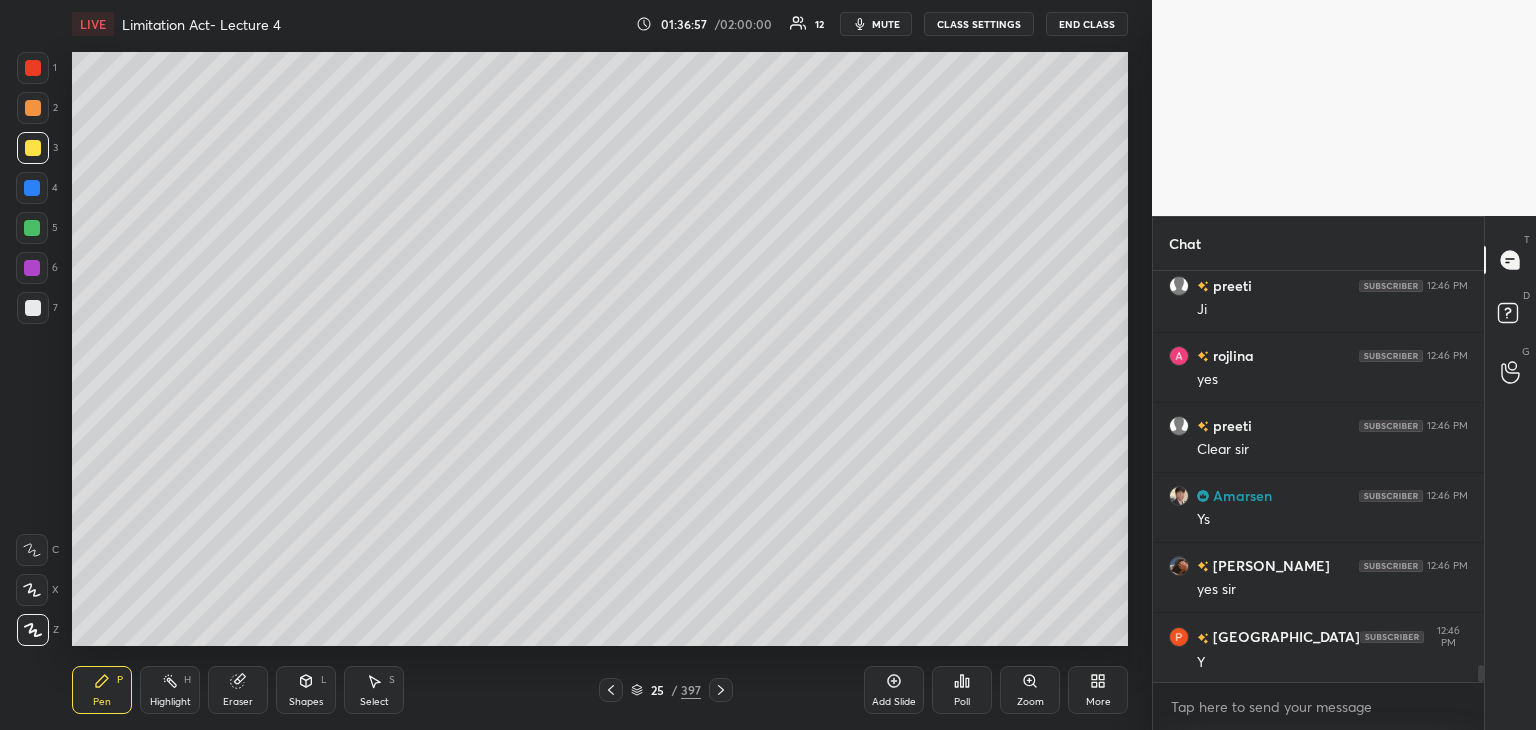 click on "Add Slide" at bounding box center (894, 690) 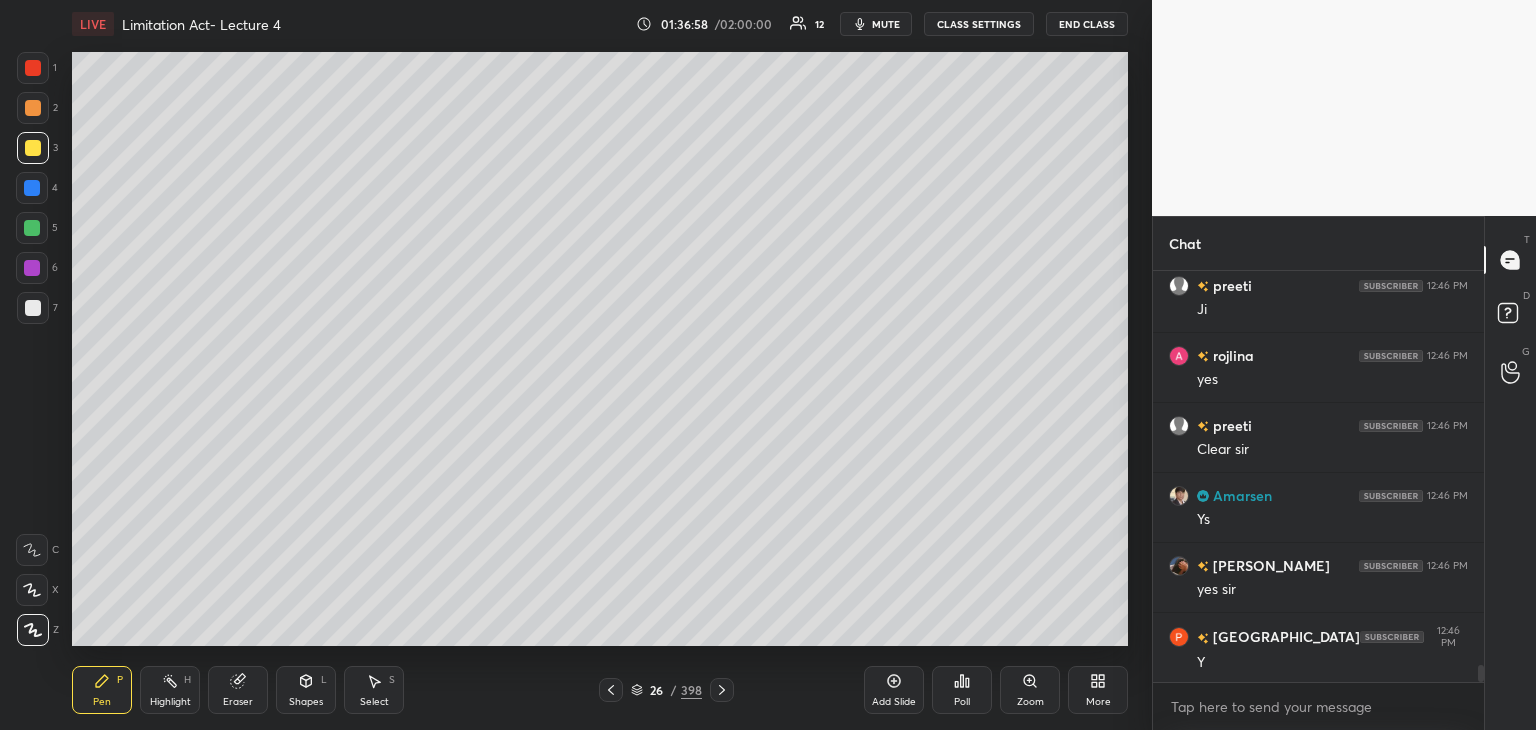 scroll, scrollTop: 9432, scrollLeft: 0, axis: vertical 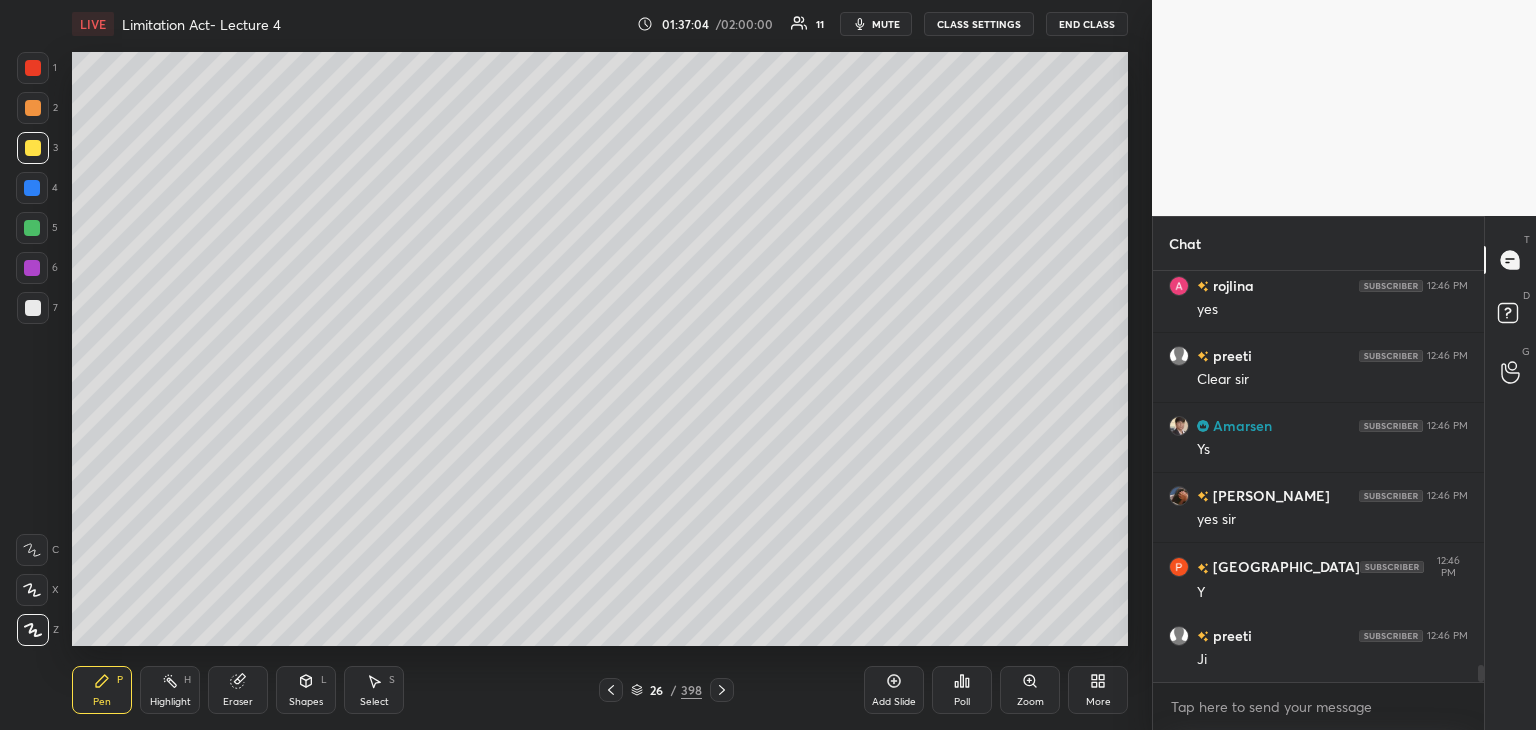 click at bounding box center [32, 268] 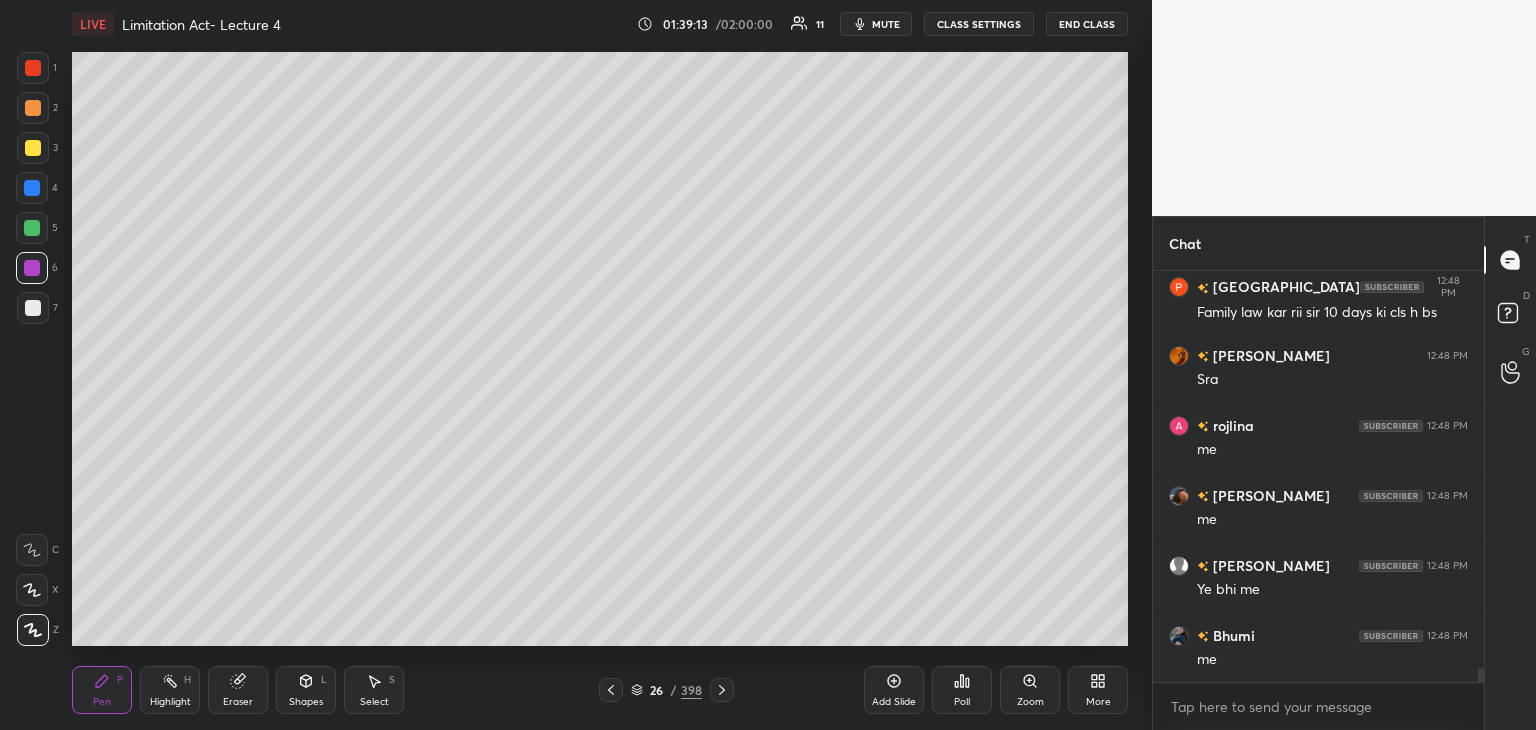 scroll, scrollTop: 11466, scrollLeft: 0, axis: vertical 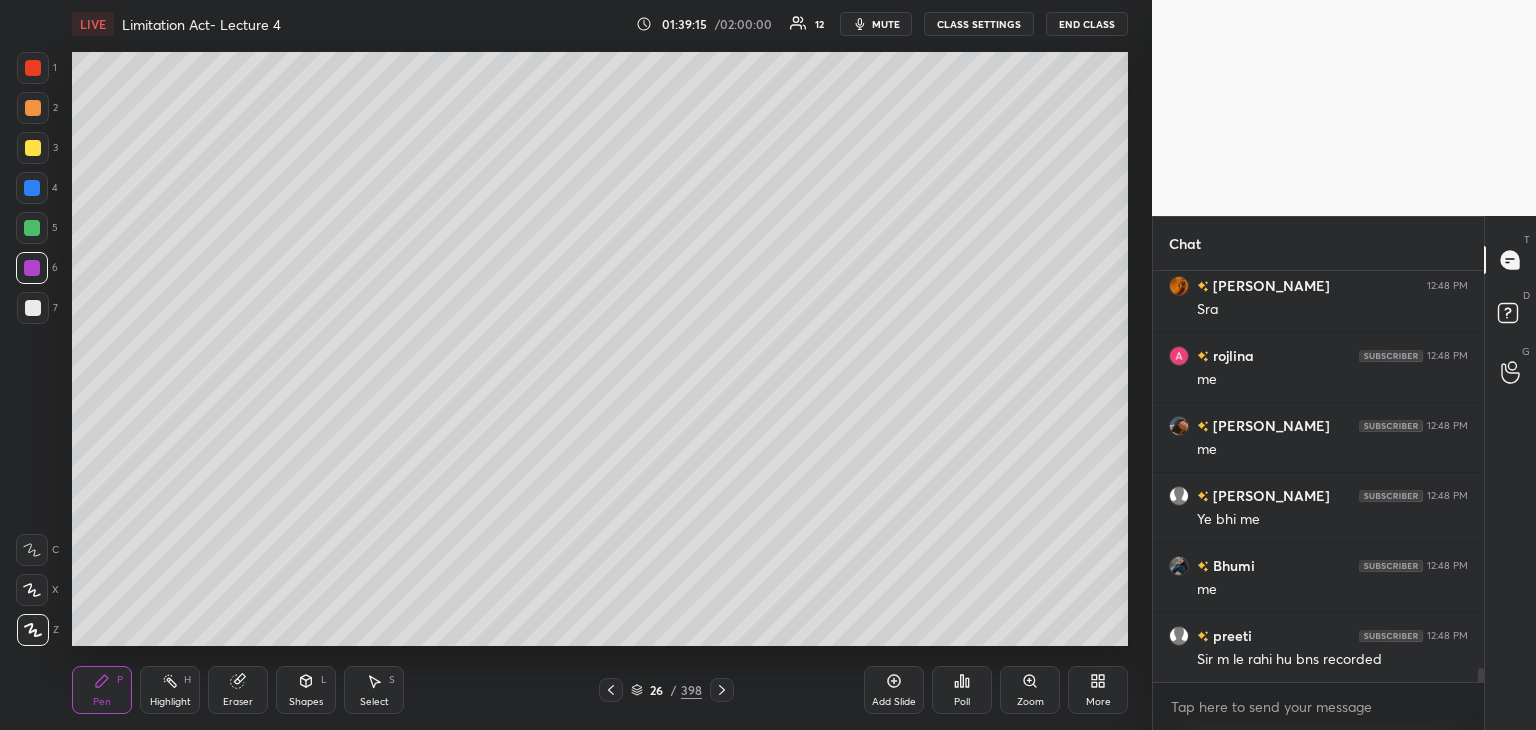 click on "1 2 3 4 5 6 7 C X Z C X Z E E Erase all   H H" at bounding box center (32, 349) 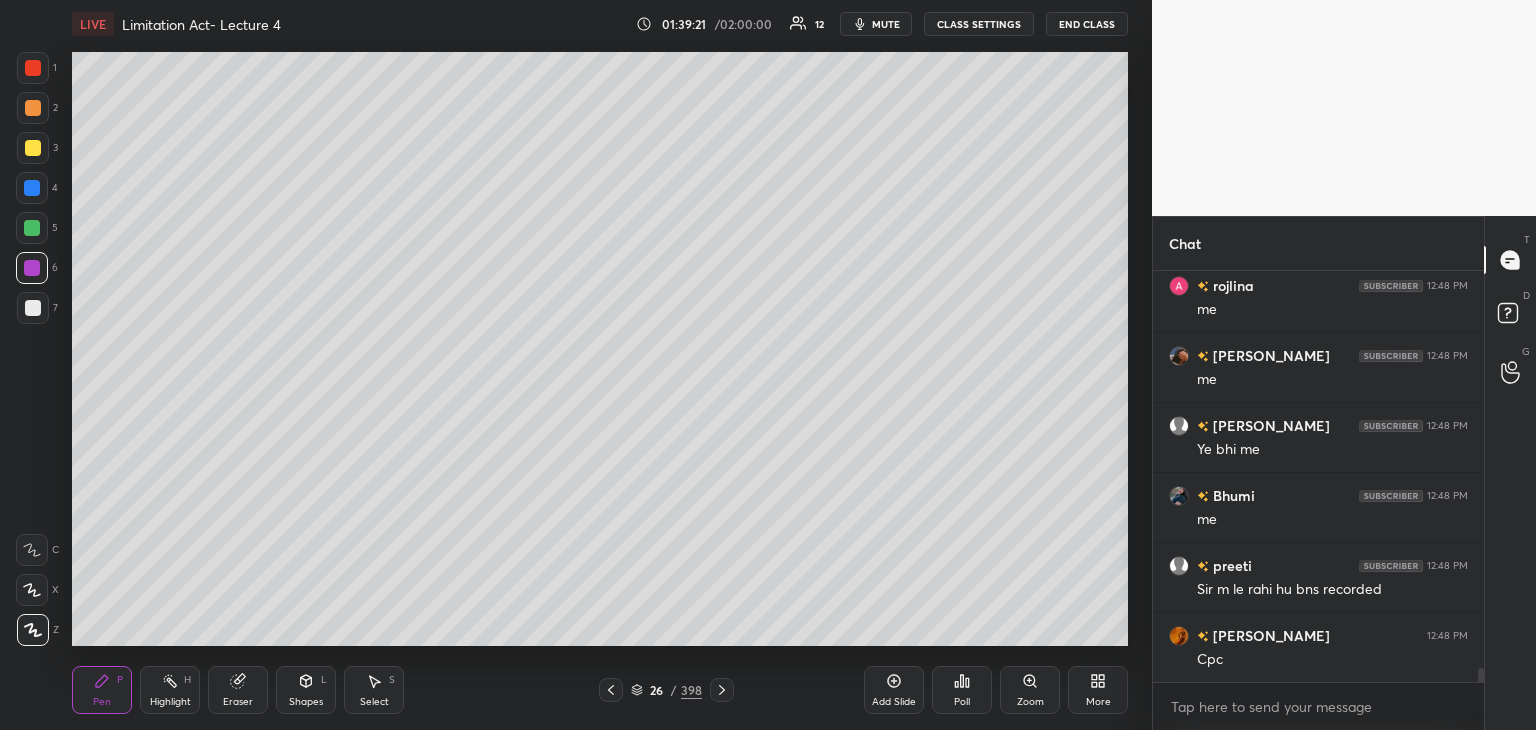 scroll, scrollTop: 11606, scrollLeft: 0, axis: vertical 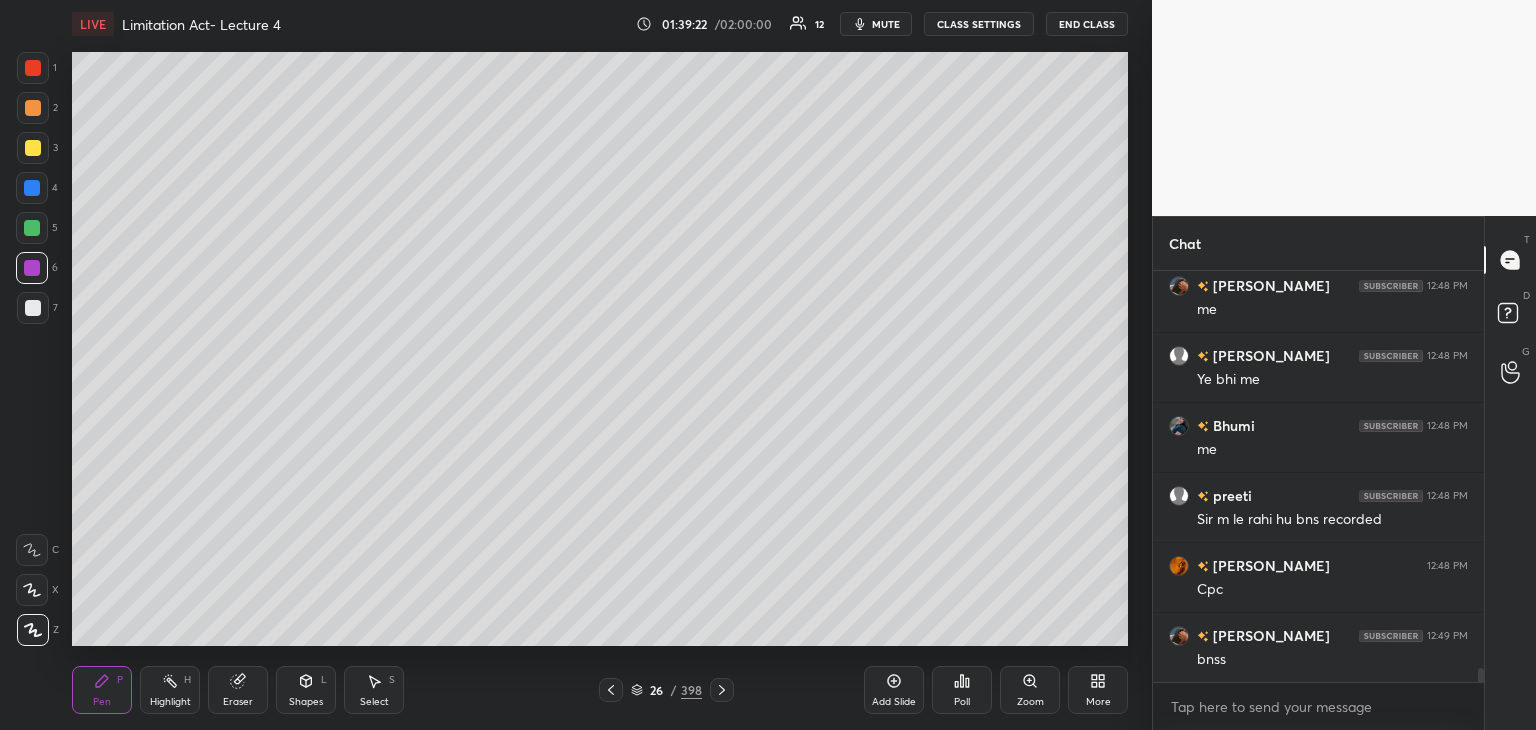 click at bounding box center [33, 308] 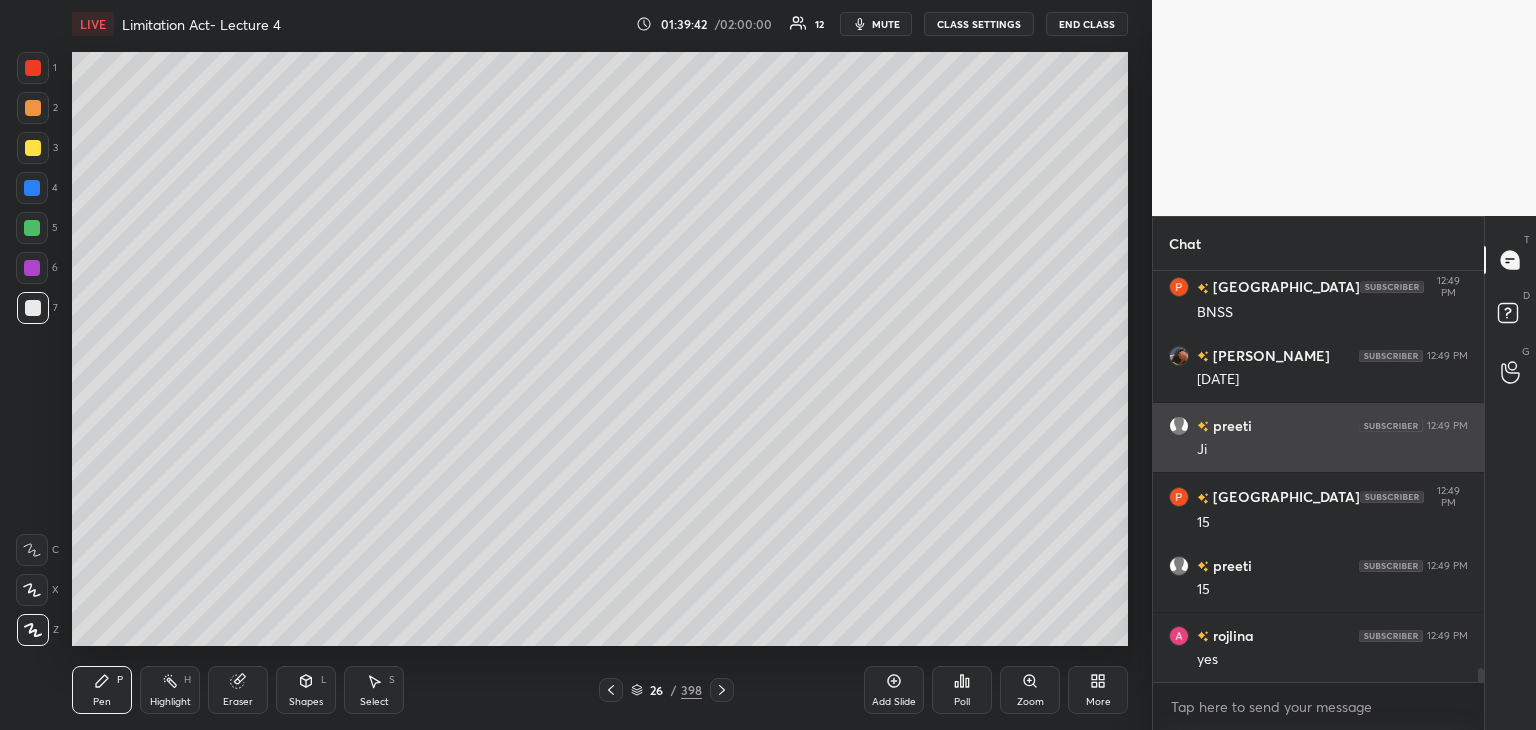 scroll, scrollTop: 12096, scrollLeft: 0, axis: vertical 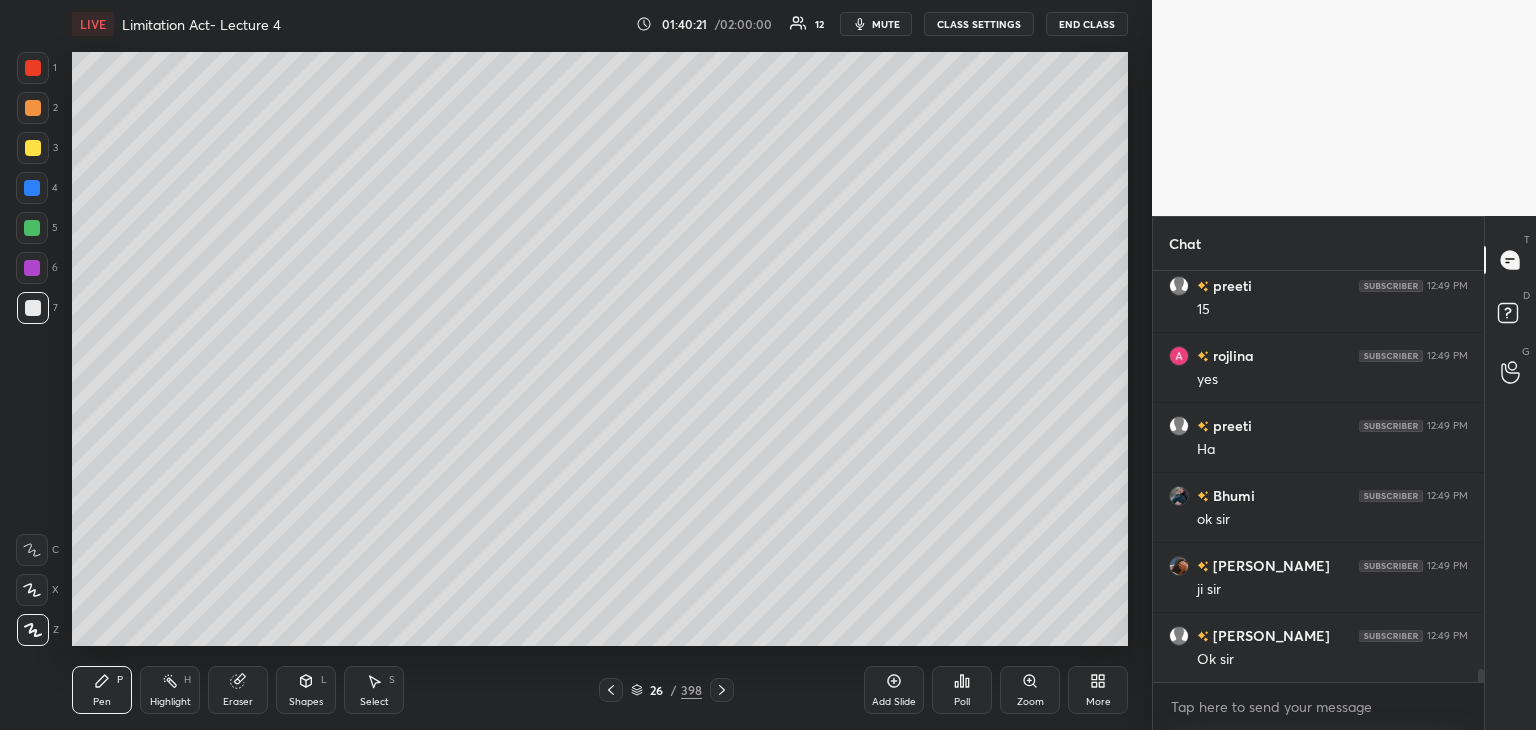 click on "1 2 3 4 5 6 7 C X Z C X Z E E Erase all   H H LIVE Limitation Act- Lecture 4 01:40:21 /  02:00:00 12 mute CLASS SETTINGS End Class Setting up your live class Poll for   secs No correct answer Start poll Back Limitation Act- Lecture 4 Vasu Dev Monga Pen P Highlight H Eraser Shapes L Select S 26 / 398 Add Slide Poll Zoom More Chat Pragya 12:49 PM 15 preeti 12:49 PM 15 rojlina 12:49 PM yes preeti 12:49 PM Ha Bhumi 12:49 PM ok sir sanghmitra 12:49 PM ji sir Rinky 12:49 PM Ok sir JUMP TO LATEST Enable hand raising Enable raise hand to speak to learners. Once enabled, chat will be turned off temporarily. Enable x   Doubts asked by learners will show up here NEW DOUBTS ASKED No one has raised a hand yet Can't raise hand Looks like educator just invited you to speak. Please wait before you can raise your hand again. Got it T Messages (T) D Doubts (D) G Raise Hand (G) Report an issue Reason for reporting Buffering Chat not working Audio - Video sync issue Educator video quality low ​ Attach an image Report" at bounding box center (768, 365) 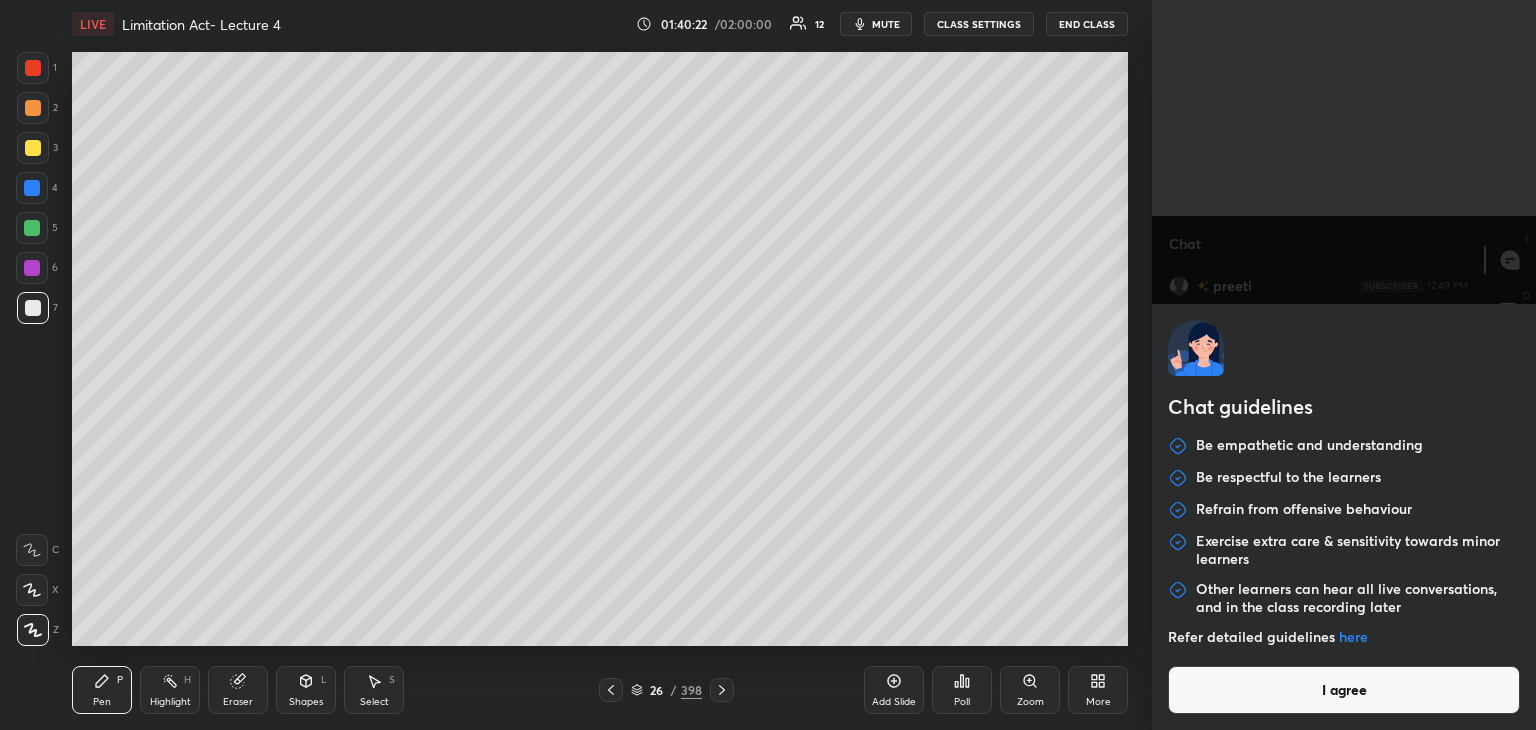 click on "I agree" at bounding box center [1344, 690] 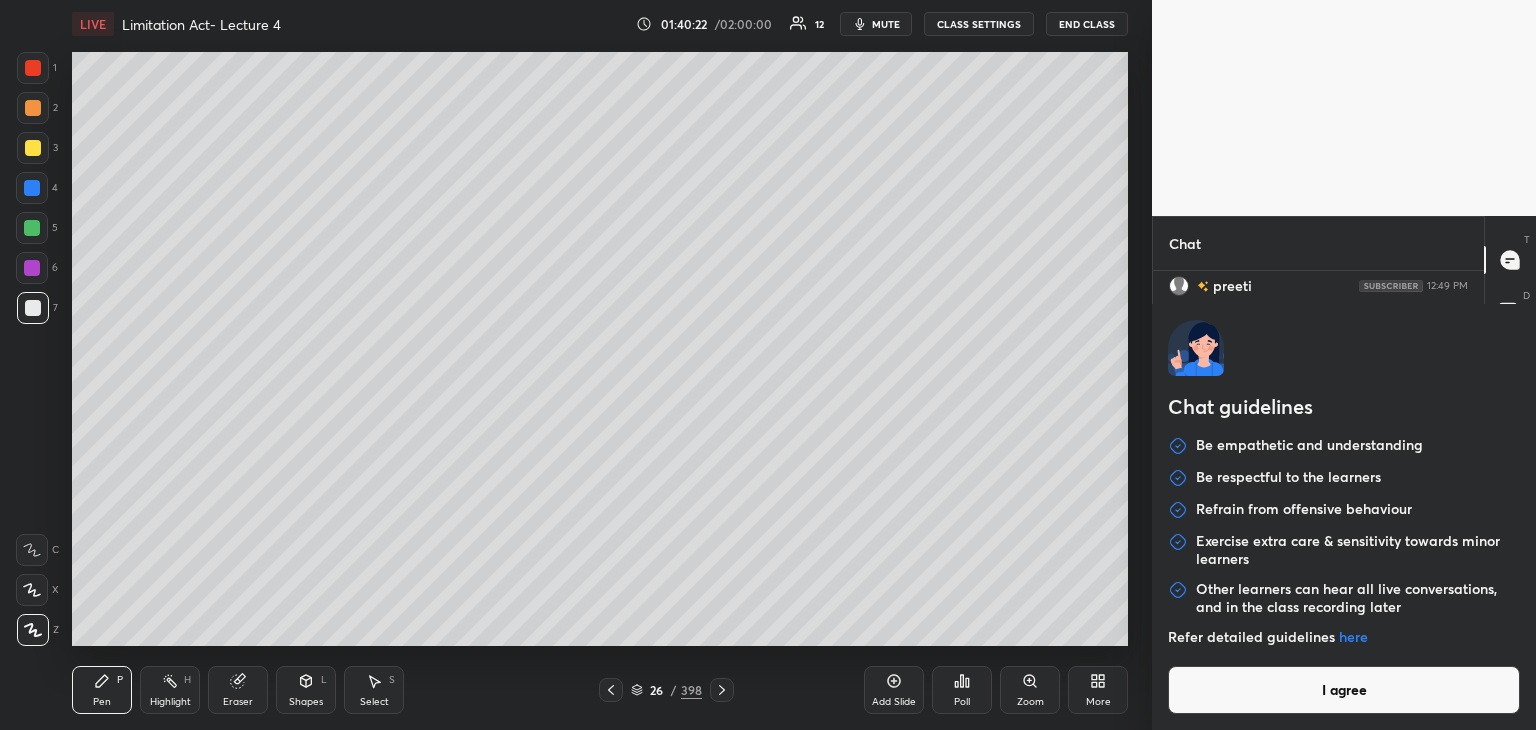 type on "x" 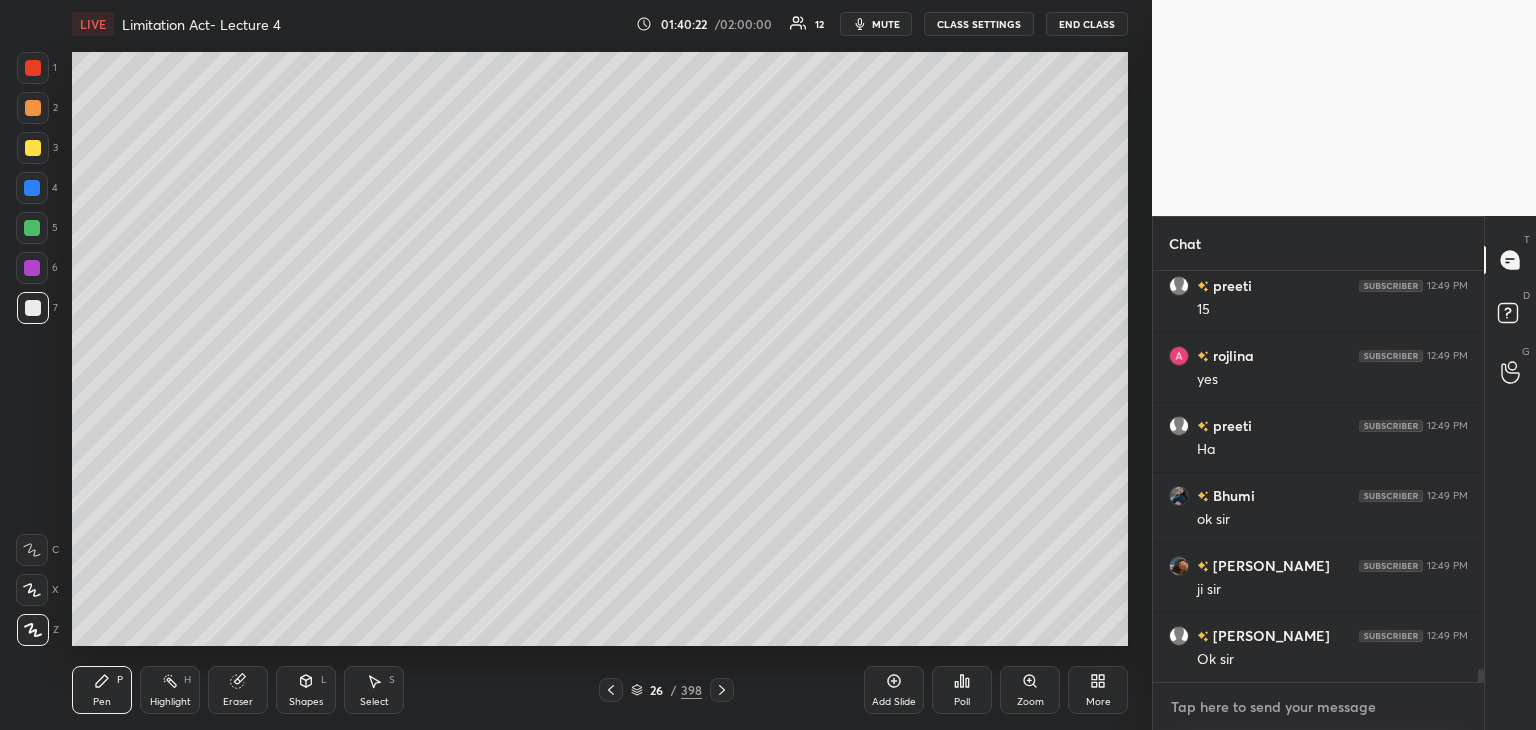 click at bounding box center (1318, 707) 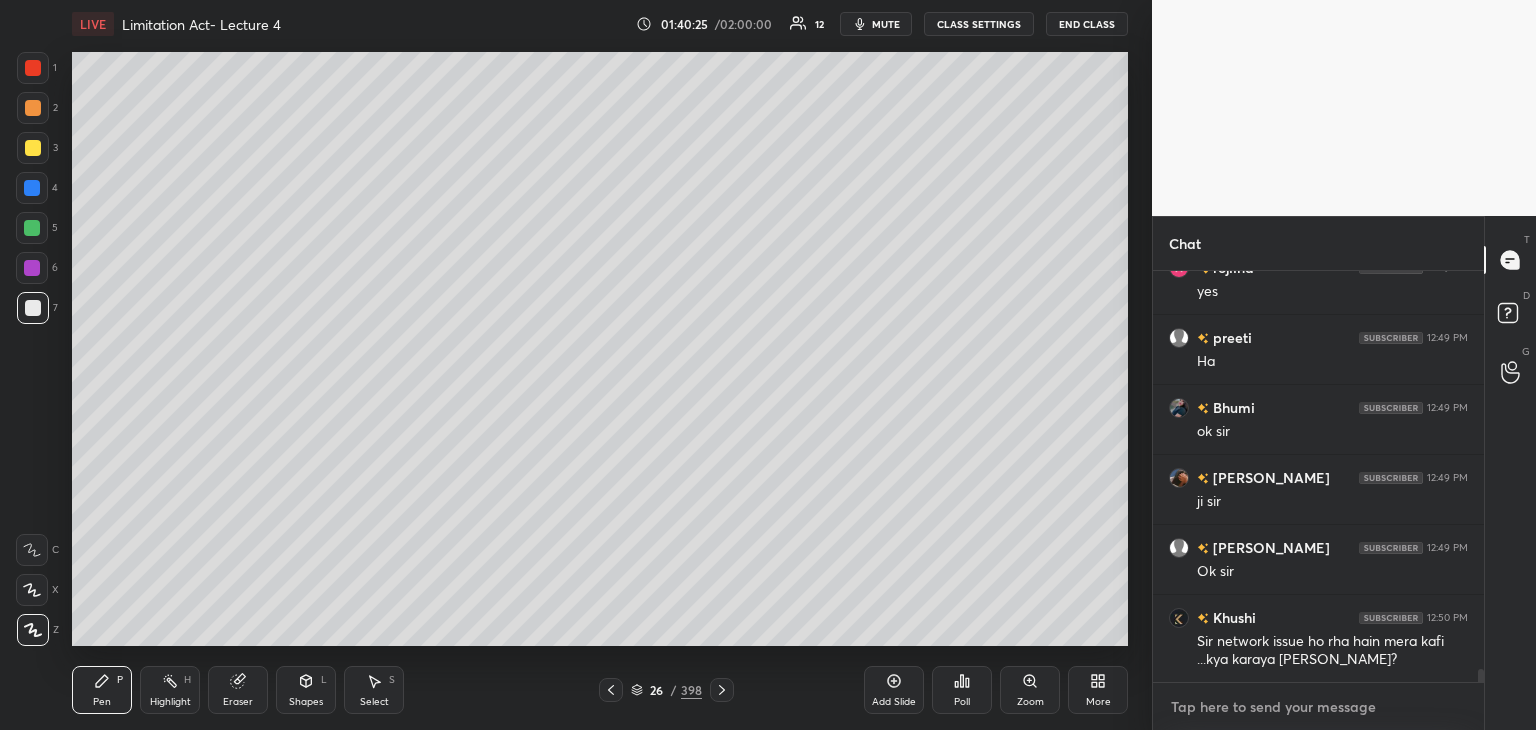 paste on "https://unacademy.com/course/bharatiya-nyaya-sanhita/JNU035X9" 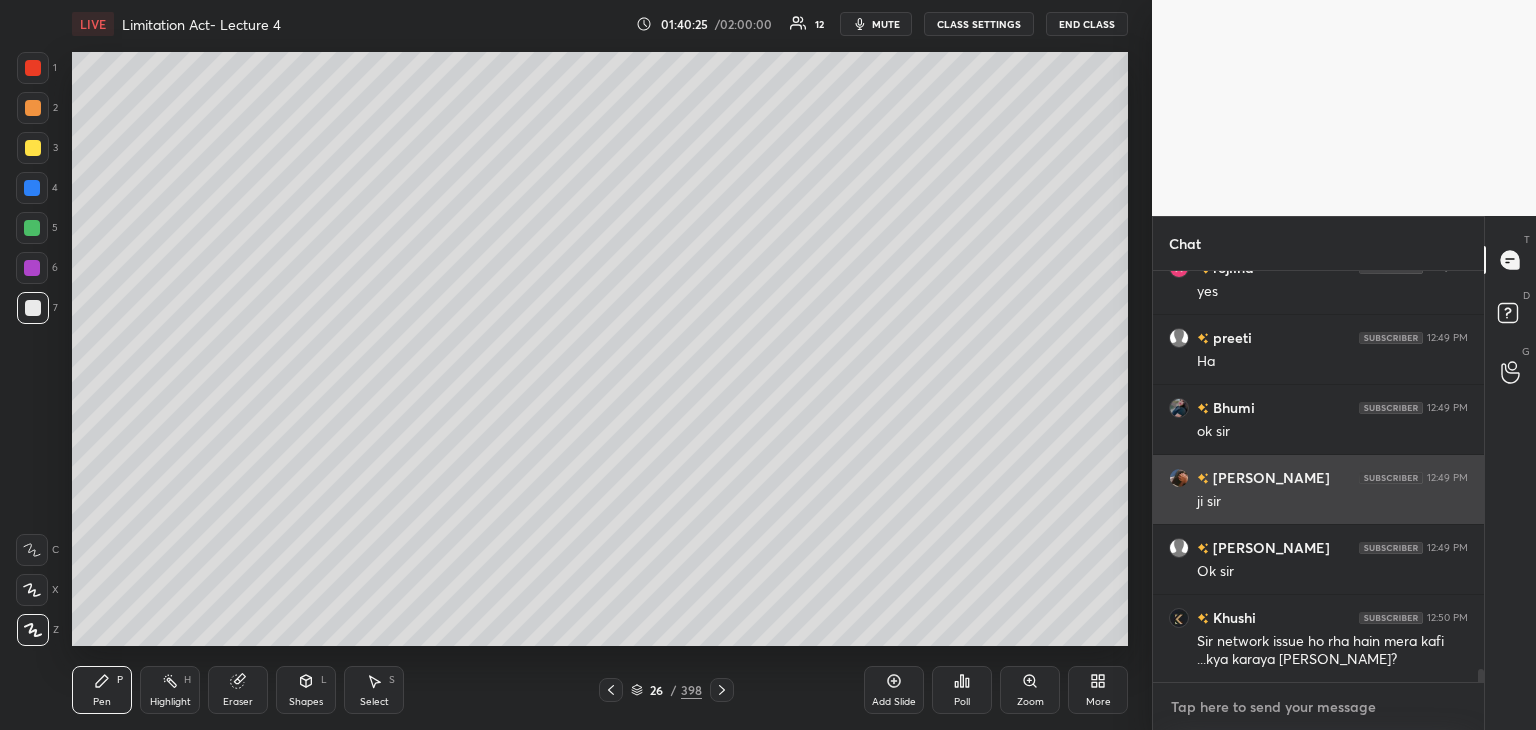 type on "https://unacademy.com/course/bharatiya-nyaya-sanhita/JNU035X9" 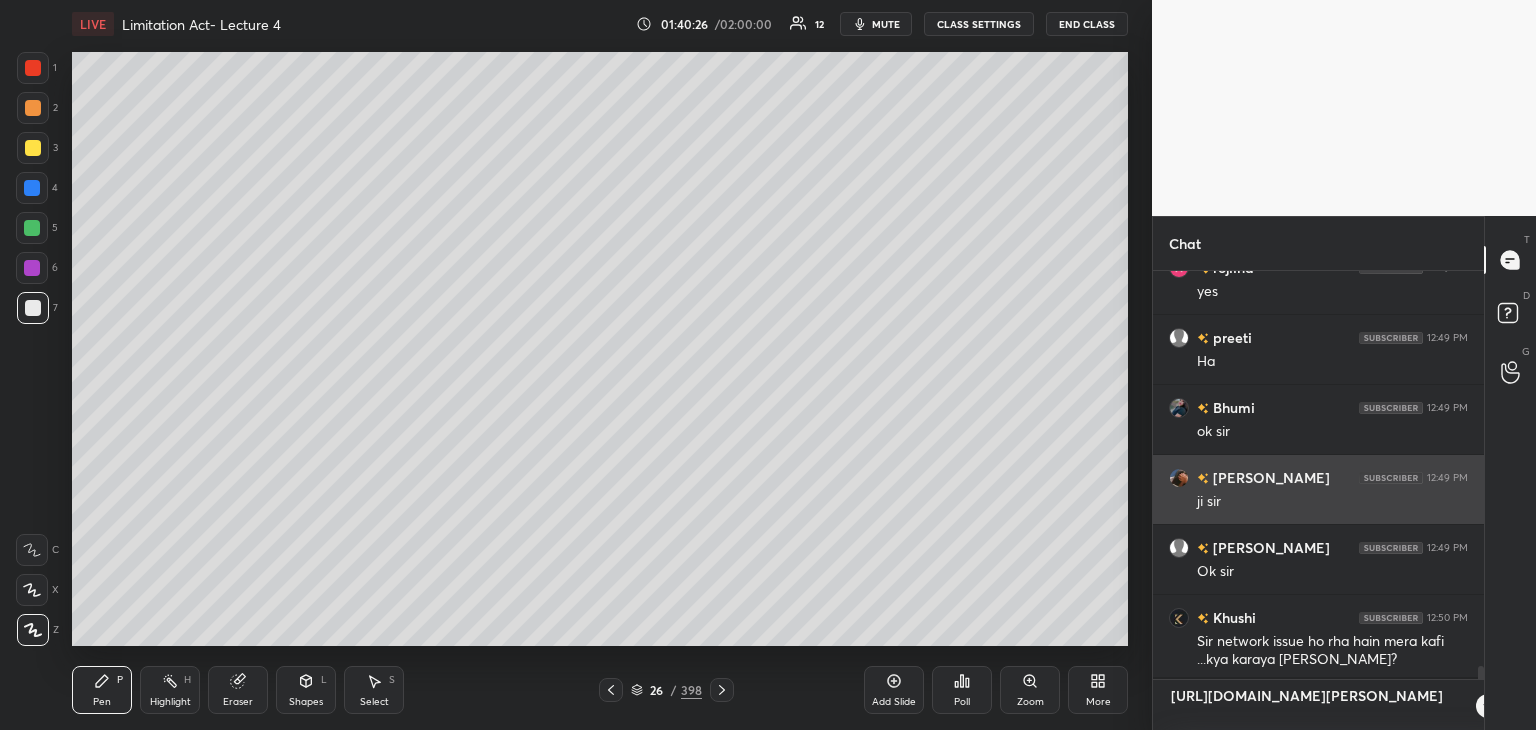 scroll, scrollTop: 0, scrollLeft: 0, axis: both 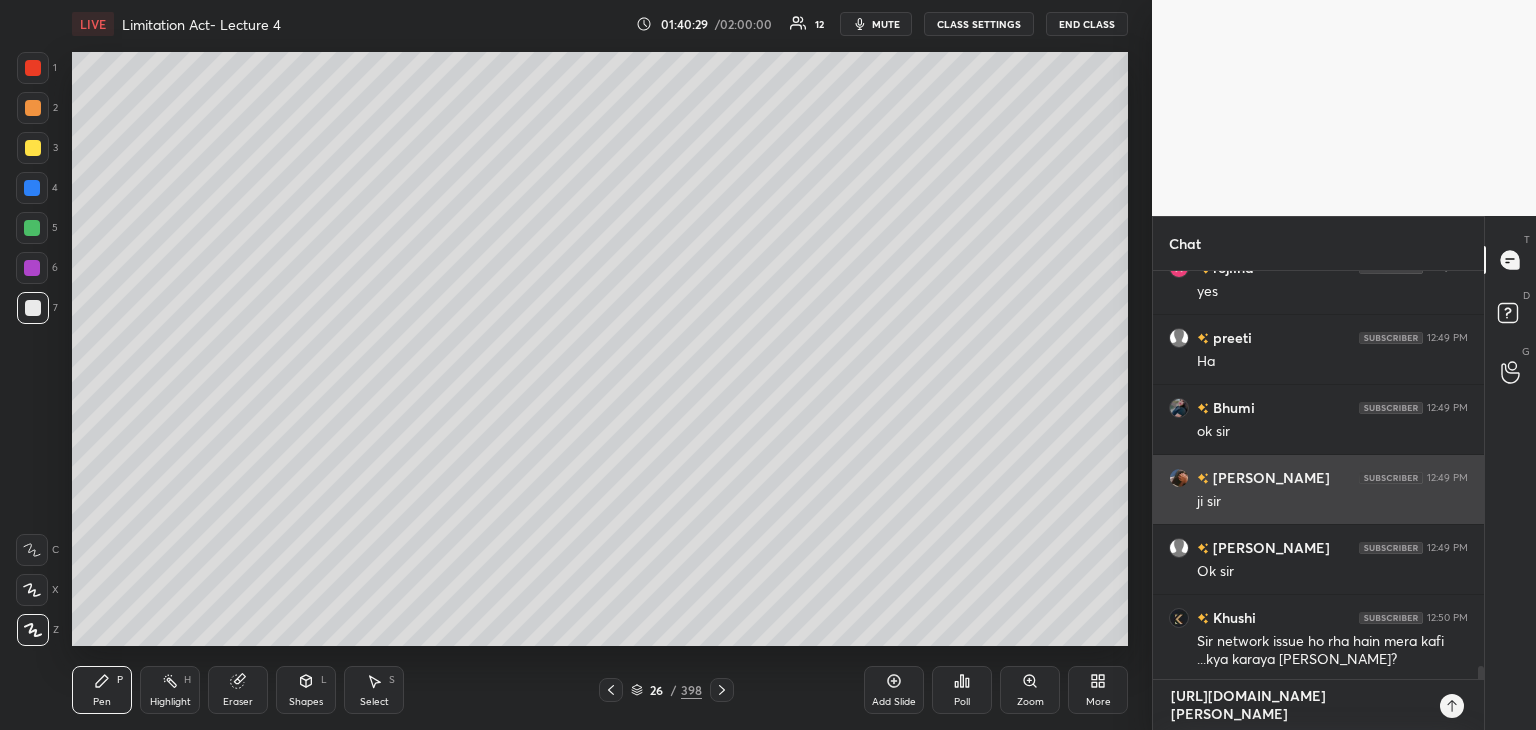 type 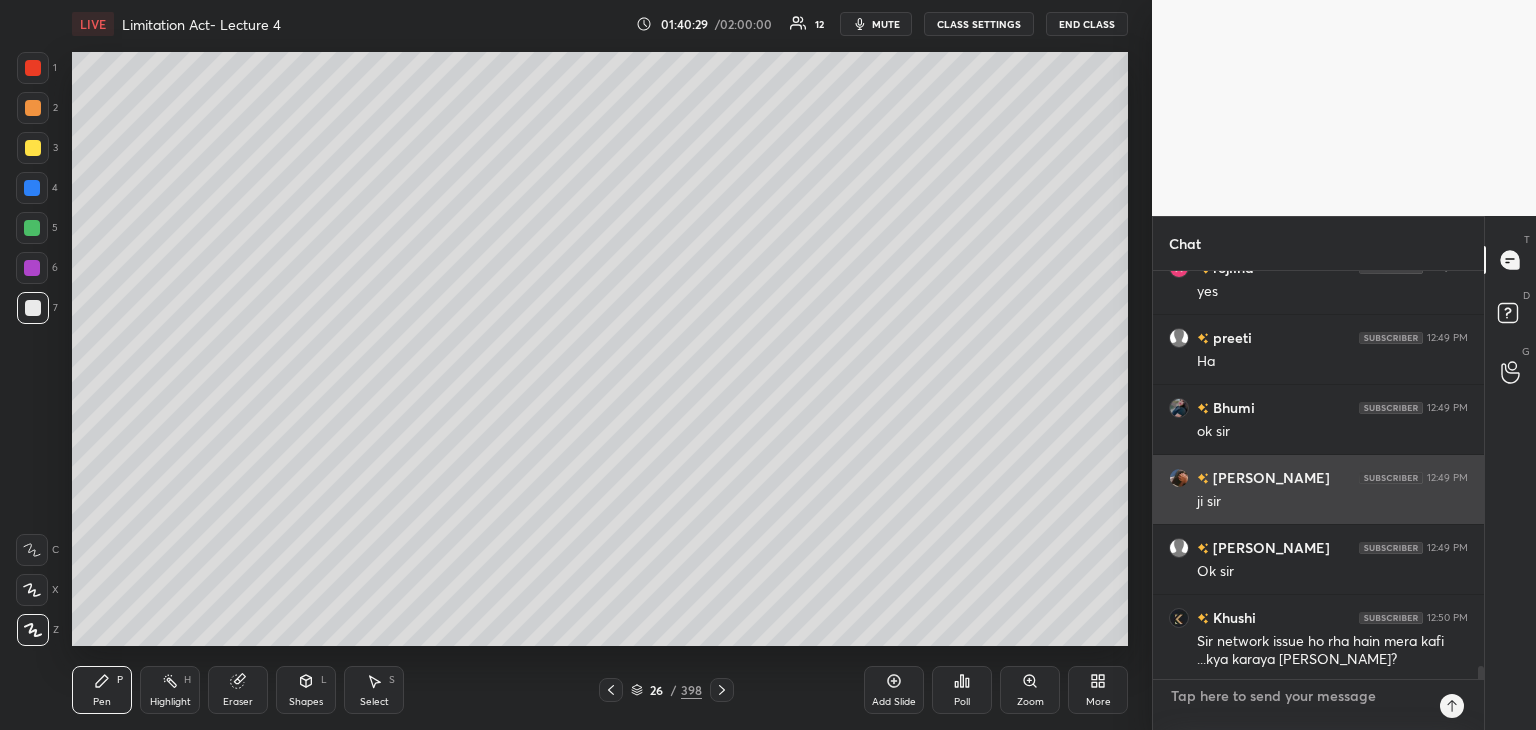 scroll, scrollTop: 6, scrollLeft: 6, axis: both 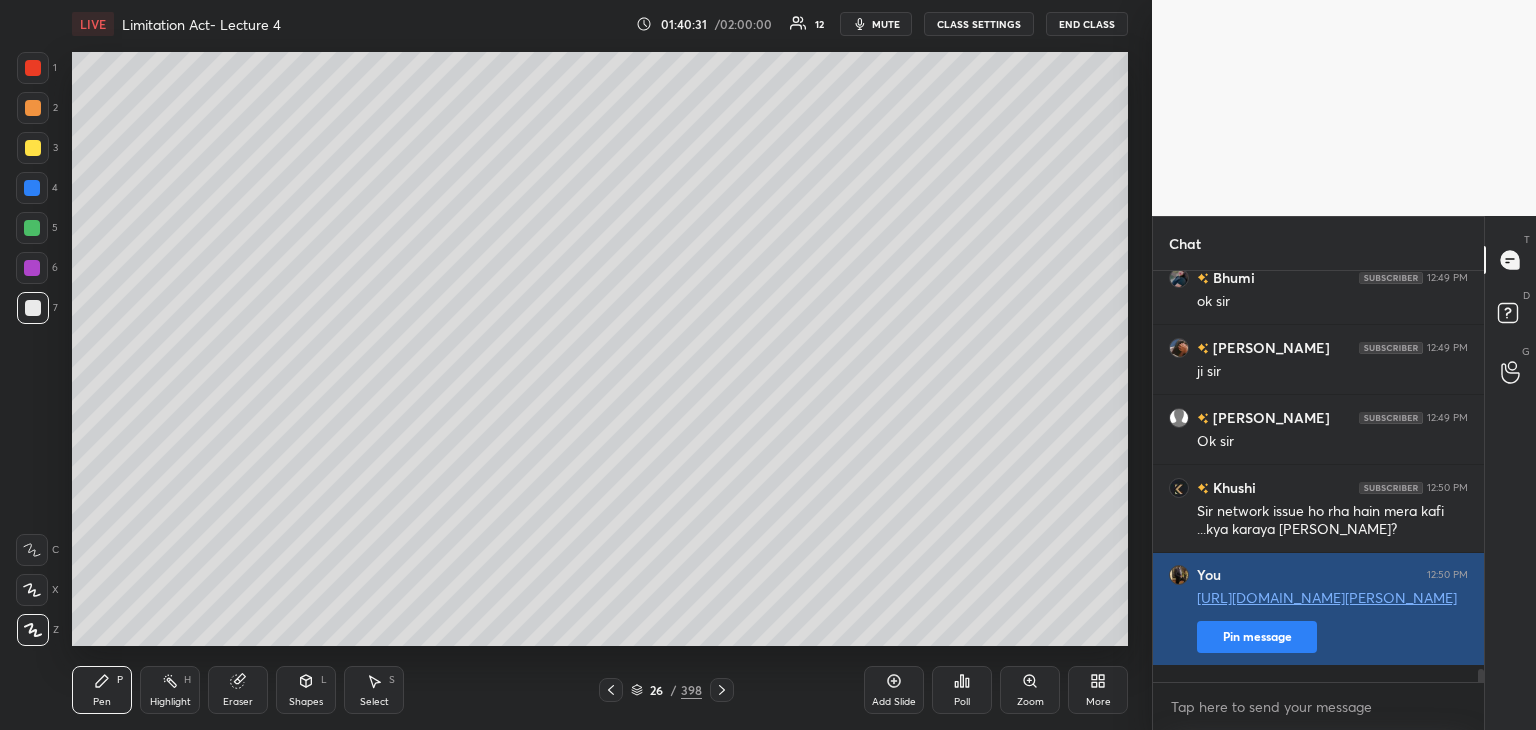 click on "Pin message" at bounding box center [1257, 637] 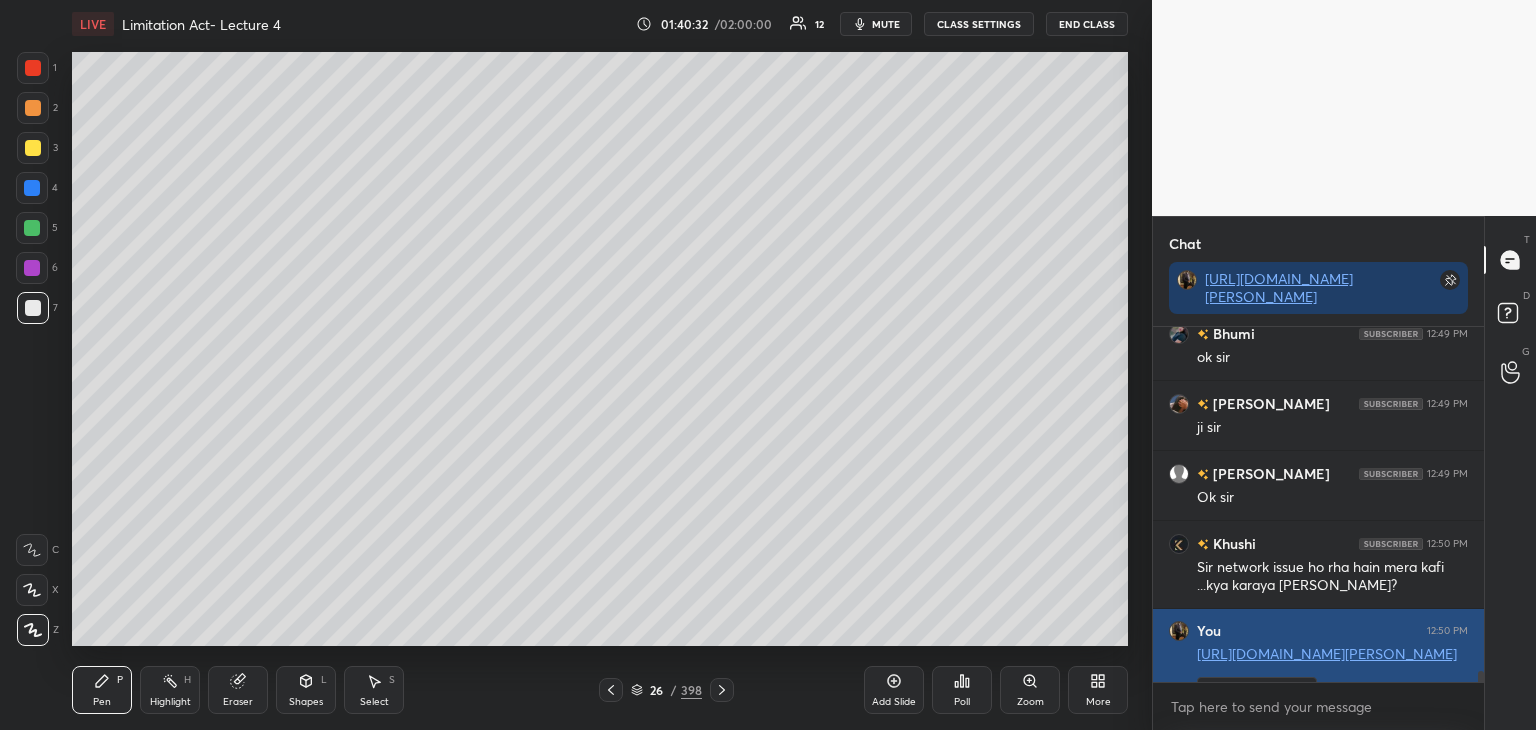 scroll, scrollTop: 349, scrollLeft: 325, axis: both 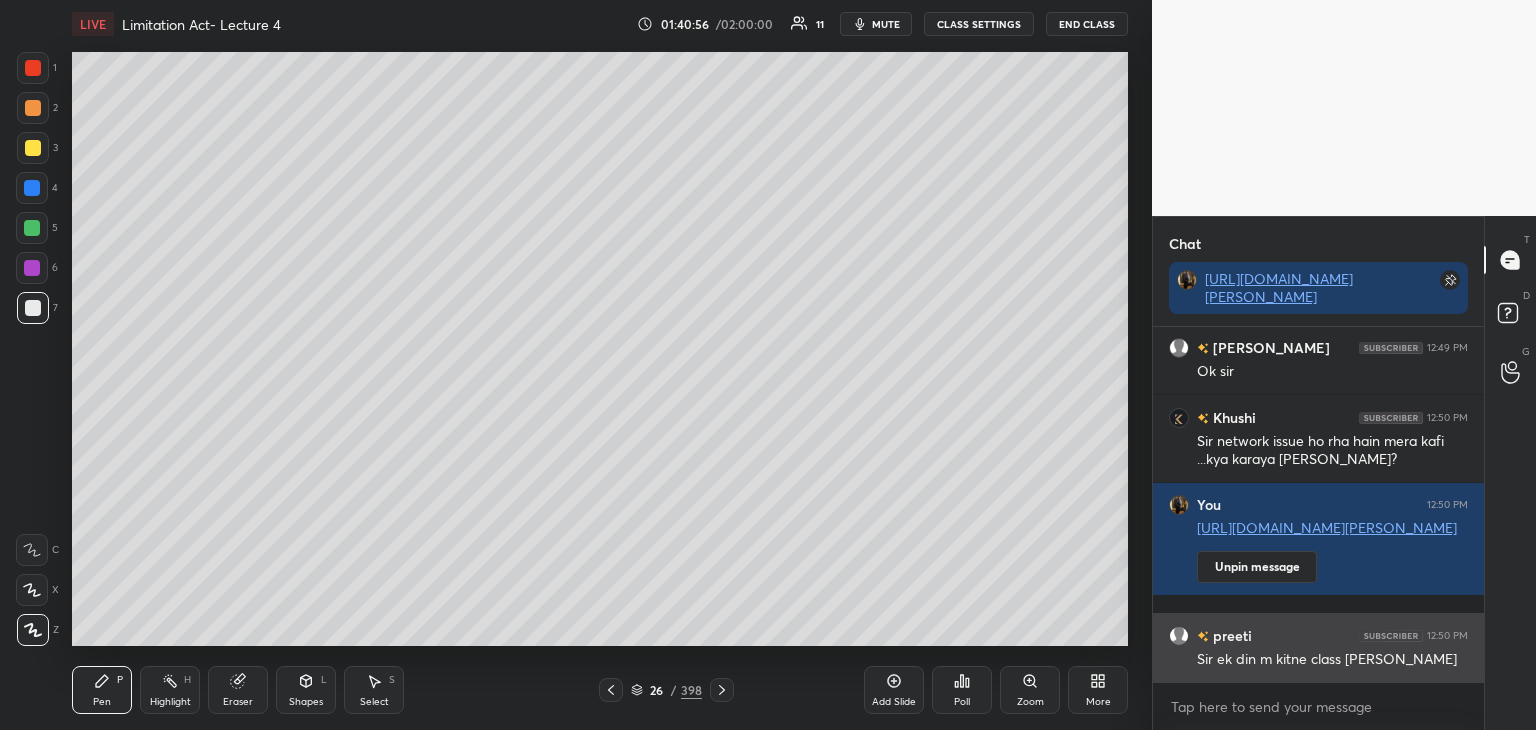 click on "preeti 12:50 PM" at bounding box center (1318, 635) 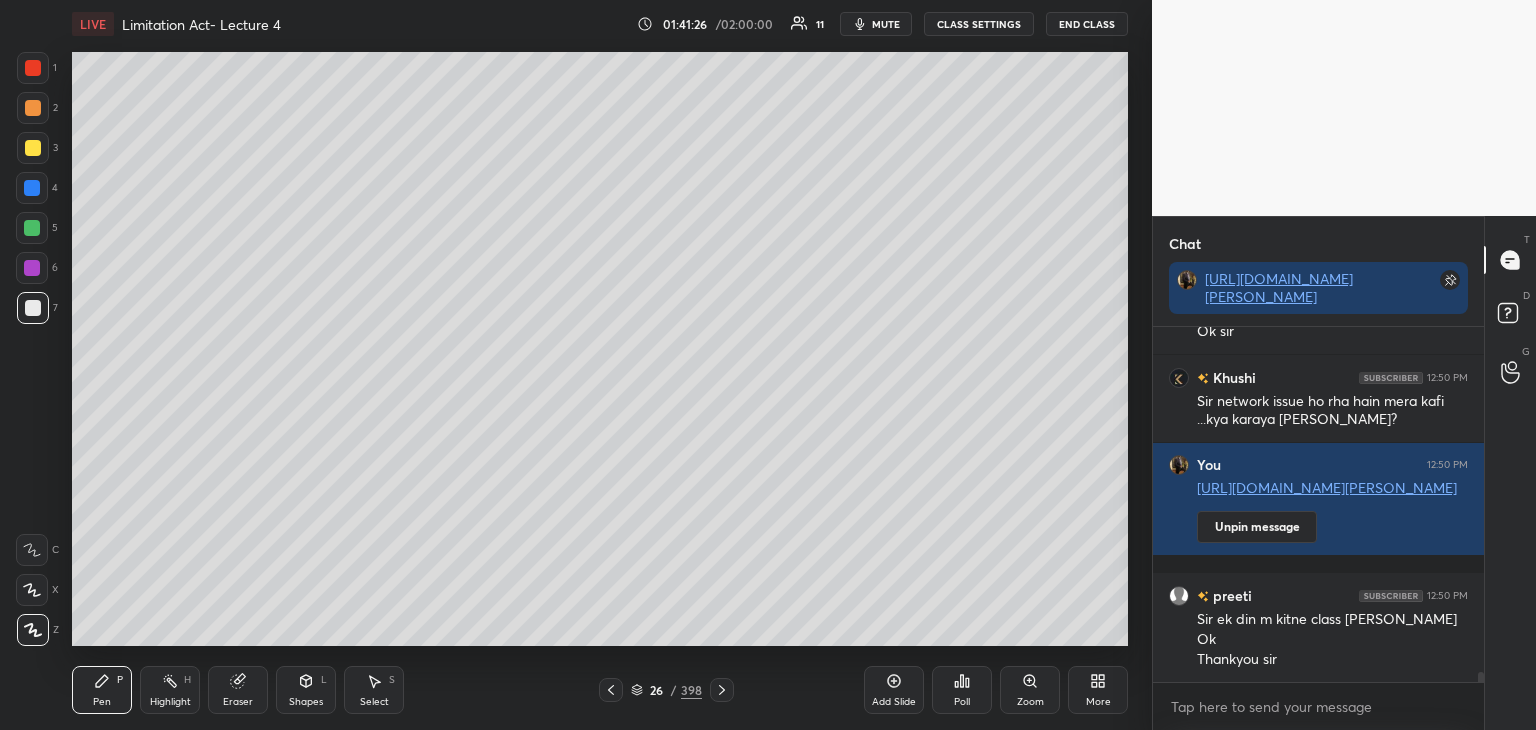 scroll, scrollTop: 12778, scrollLeft: 0, axis: vertical 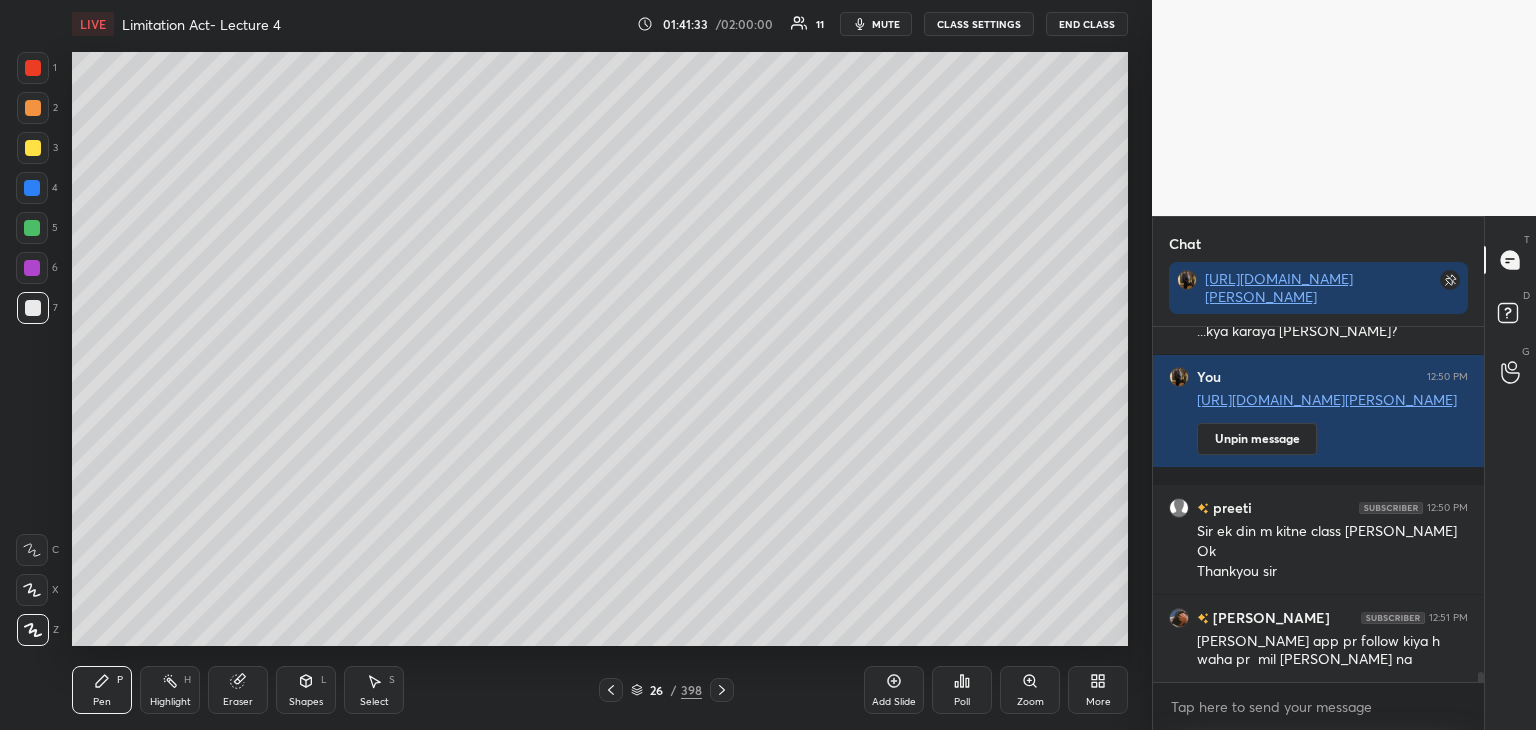 click on "Add Slide" at bounding box center (894, 690) 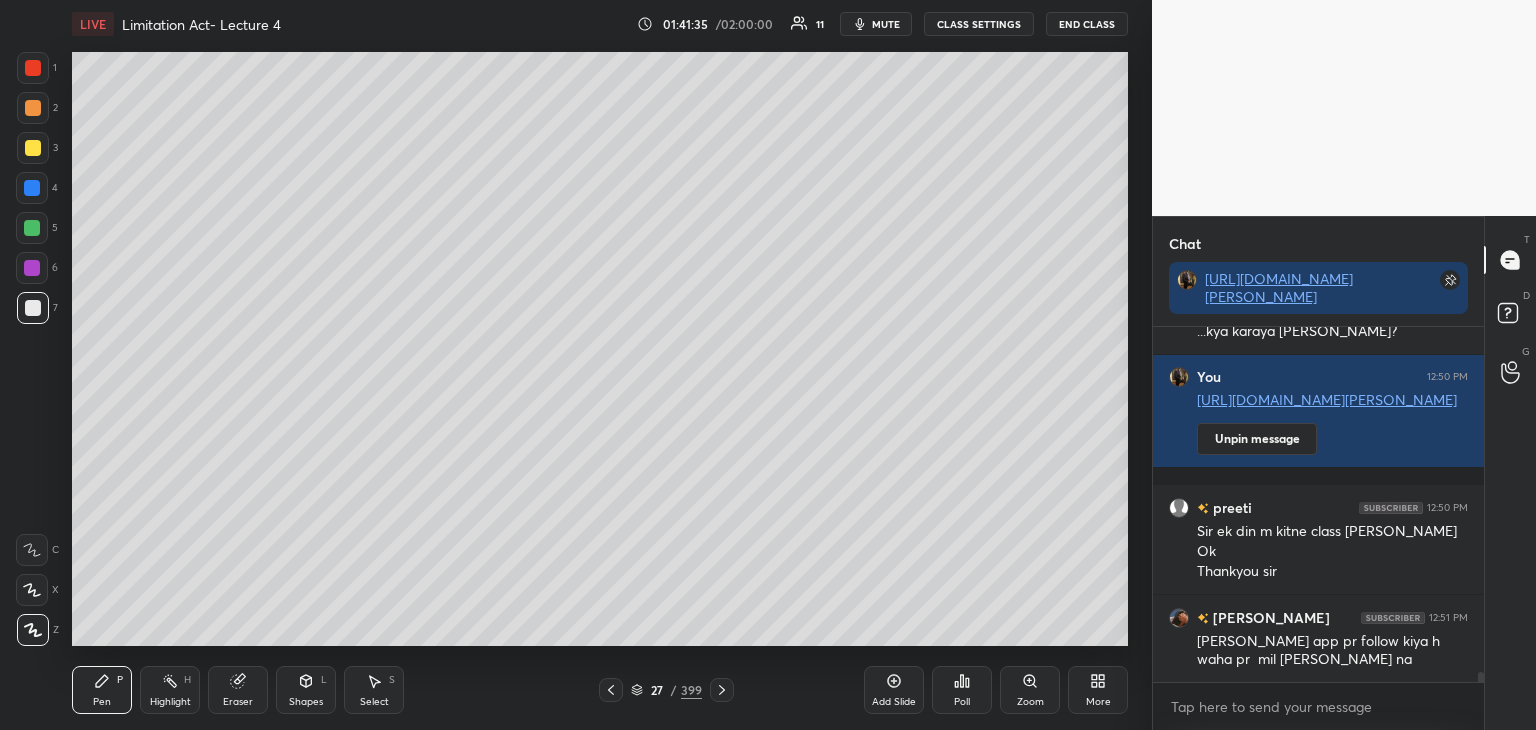 scroll, scrollTop: 12848, scrollLeft: 0, axis: vertical 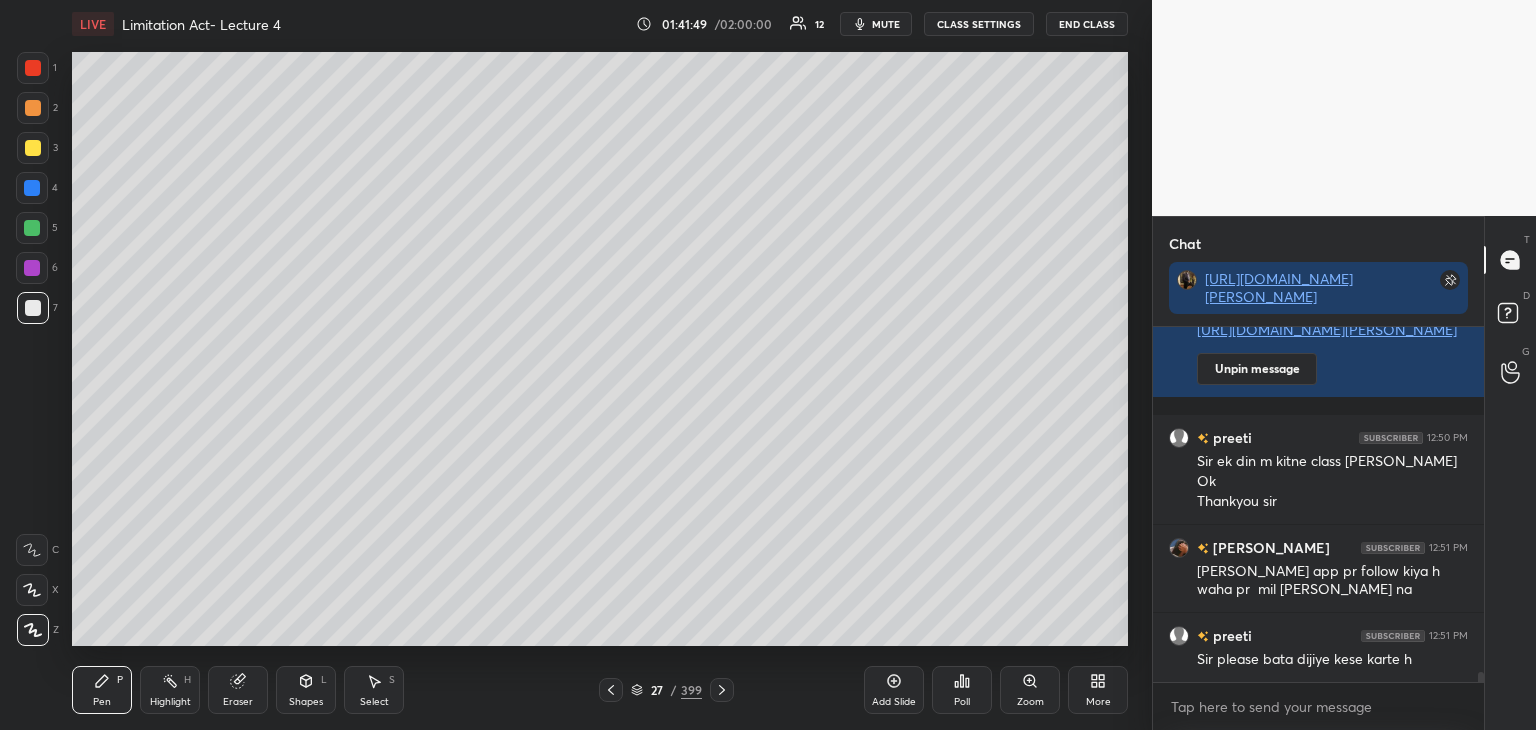 click at bounding box center [32, 188] 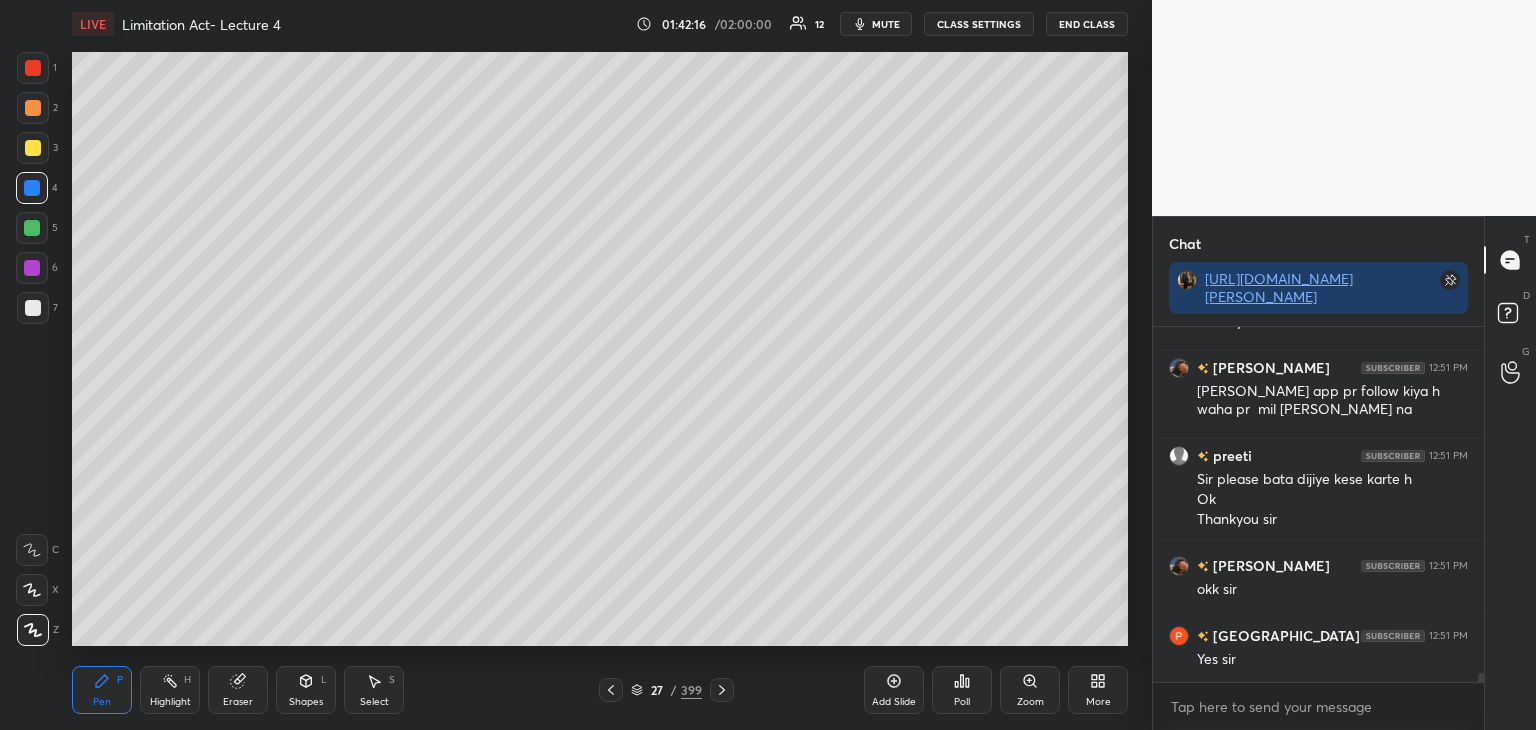 scroll, scrollTop: 13098, scrollLeft: 0, axis: vertical 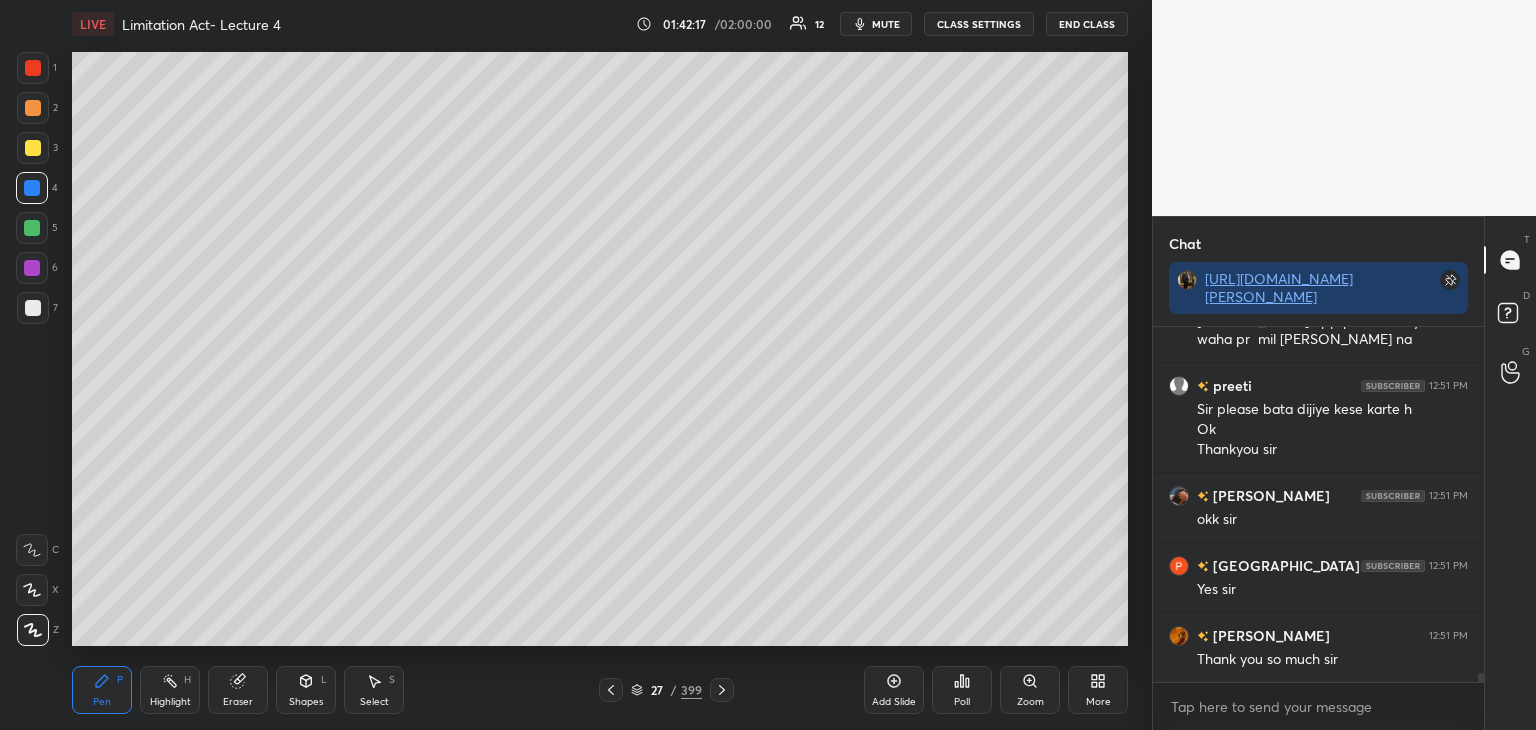 click on "End Class" at bounding box center (1087, 24) 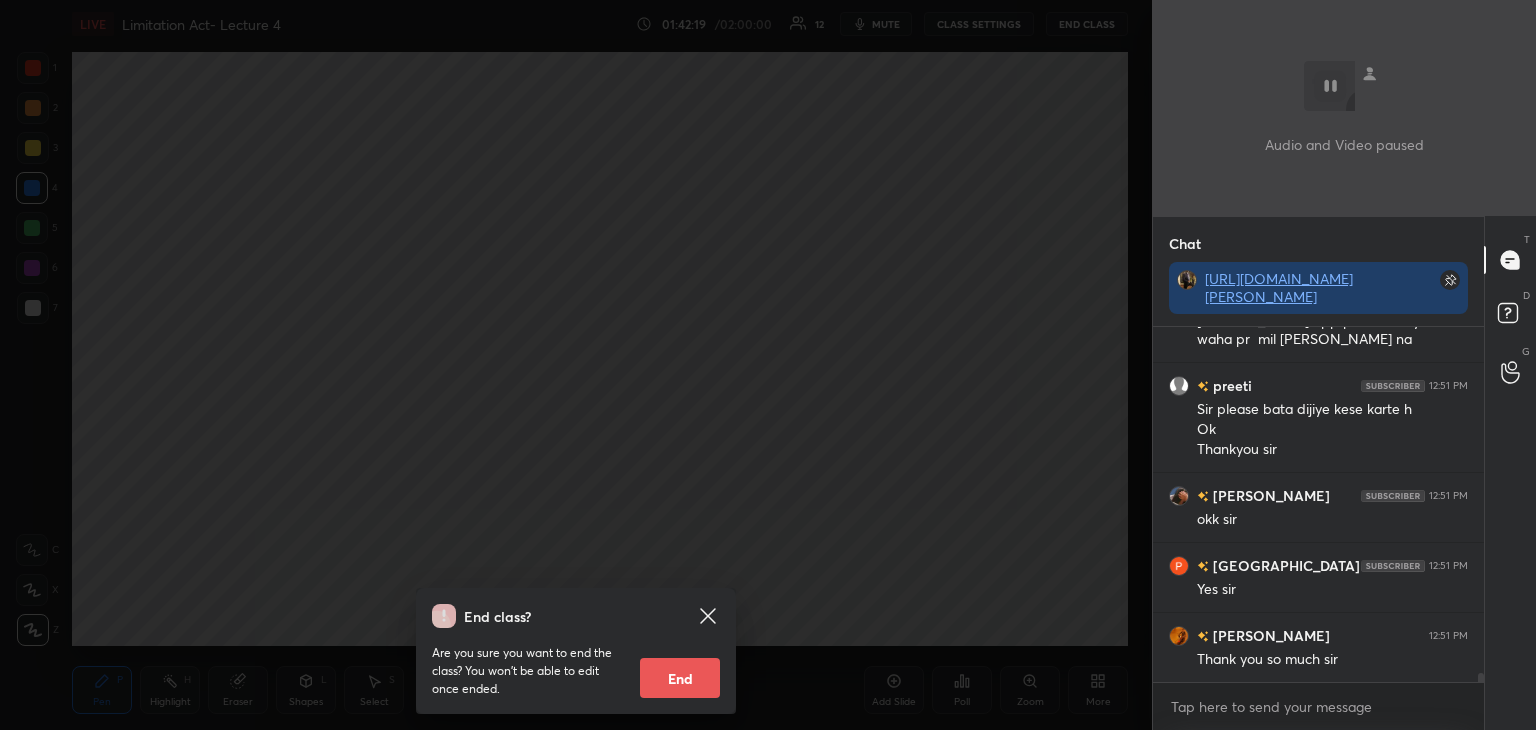 click on "End" at bounding box center (680, 678) 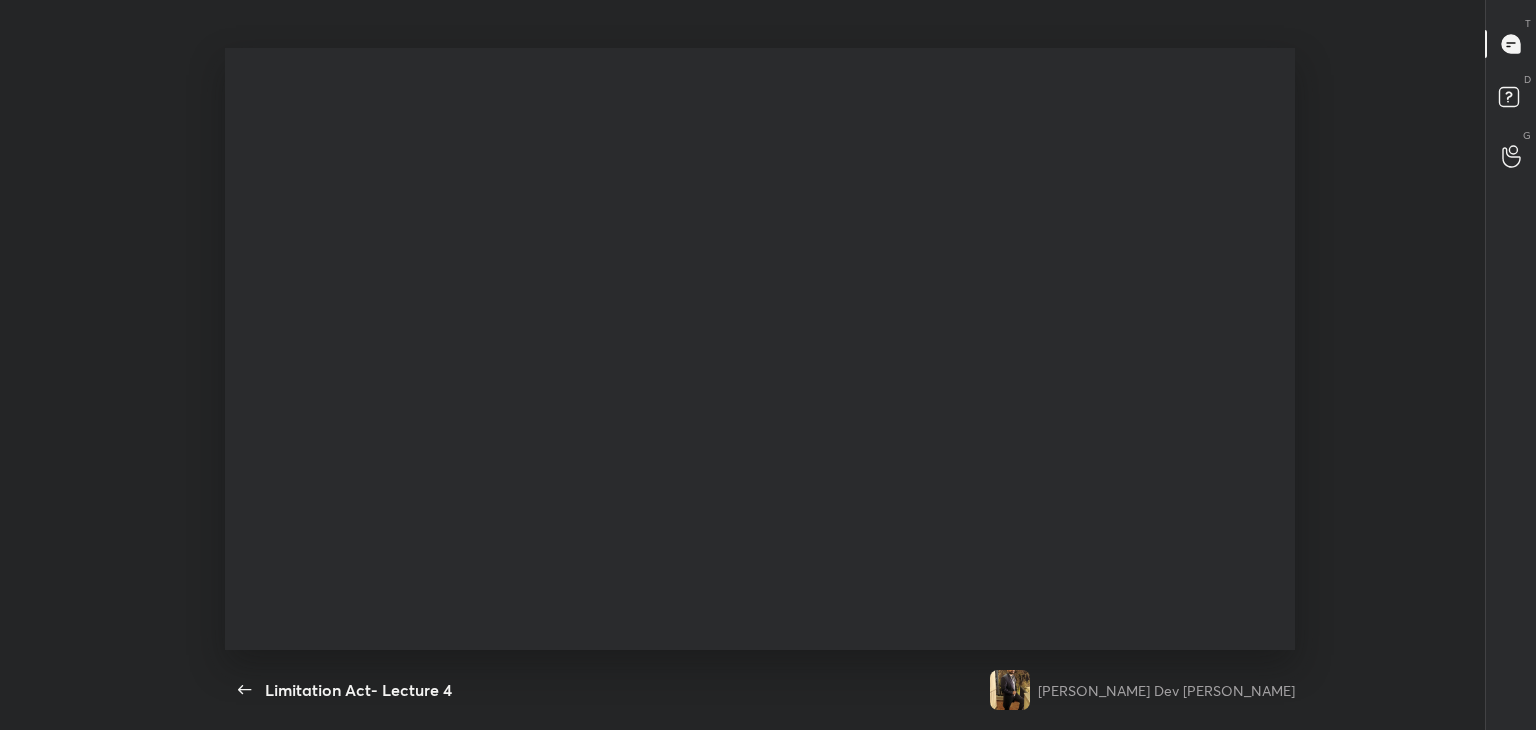 scroll, scrollTop: 99397, scrollLeft: 98756, axis: both 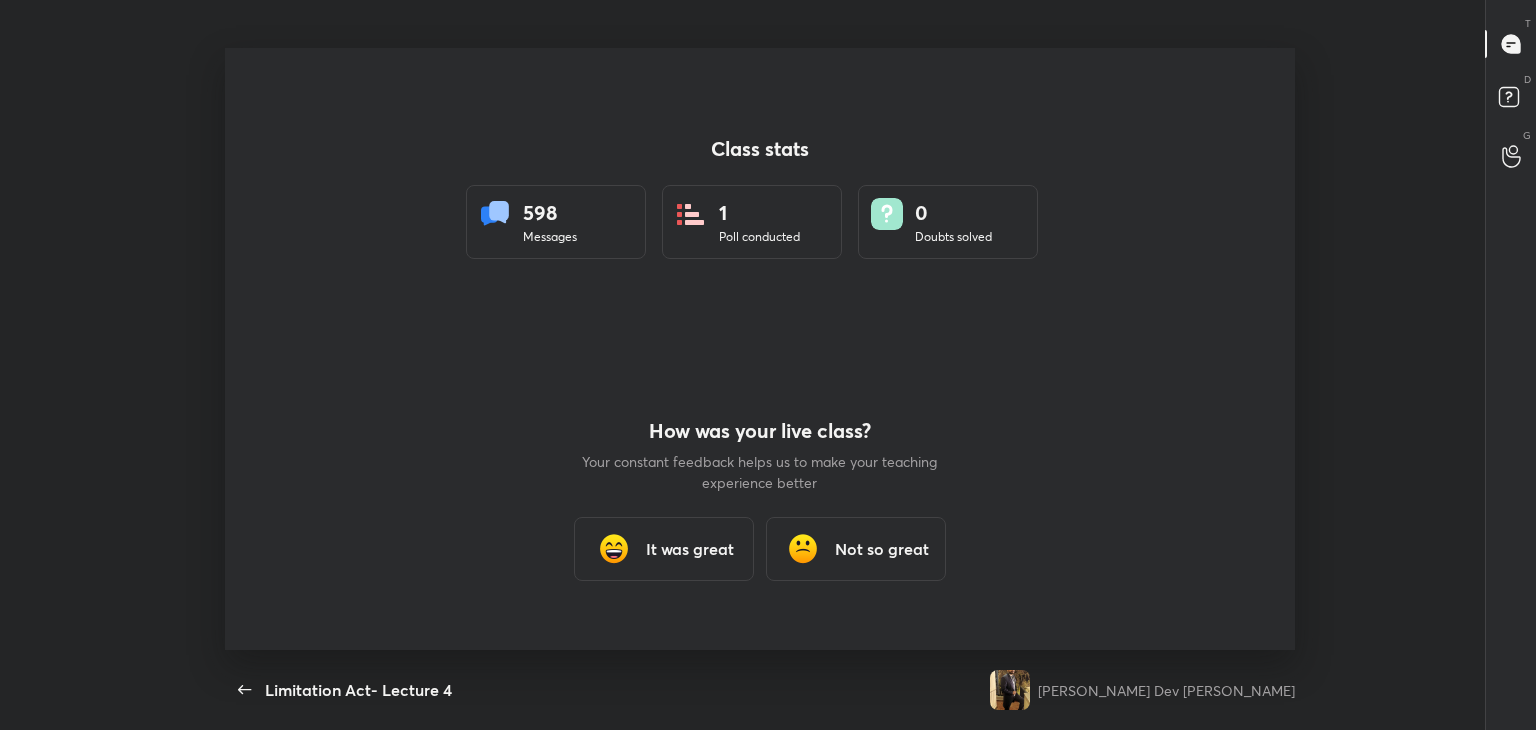 click on "It was great" at bounding box center [664, 549] 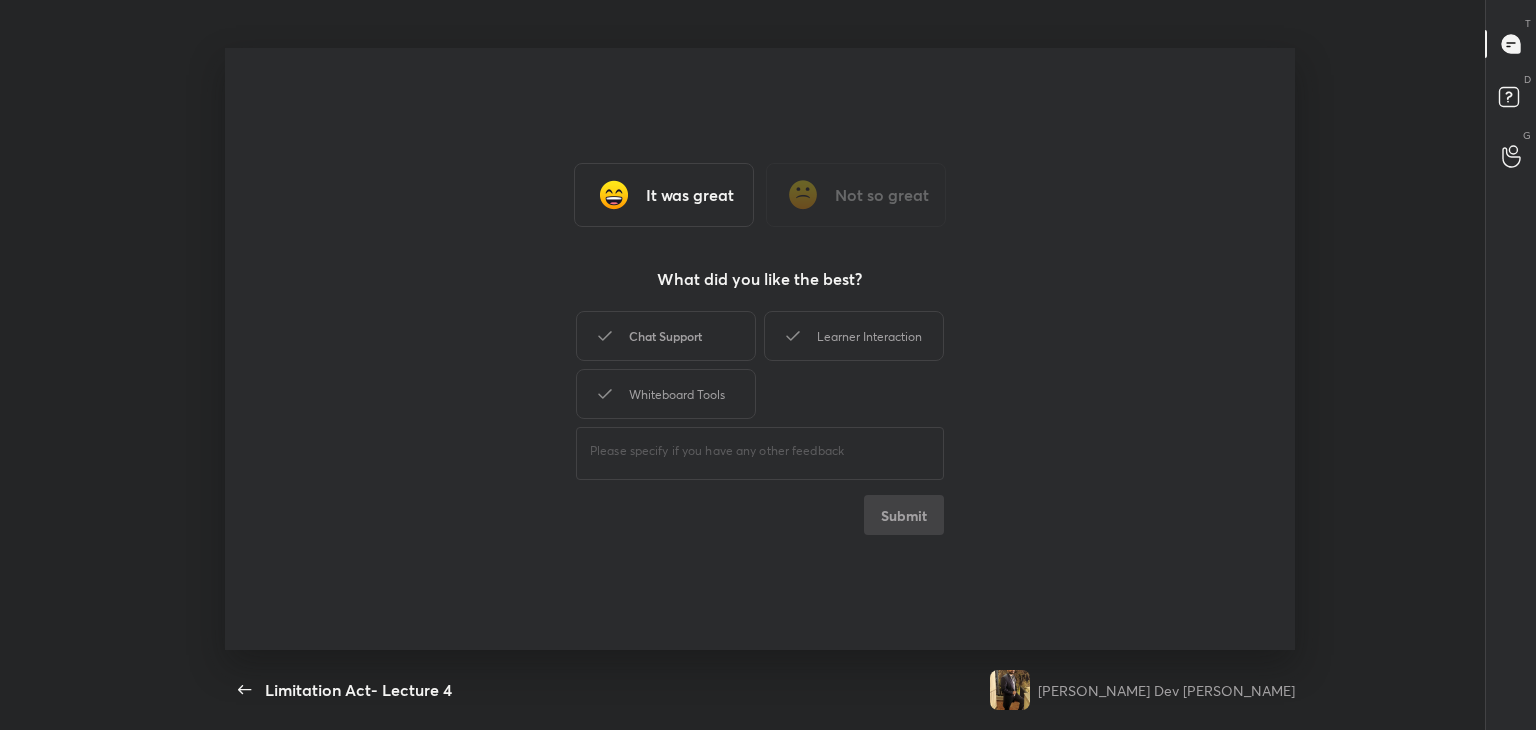 click on "Chat Support" at bounding box center [666, 336] 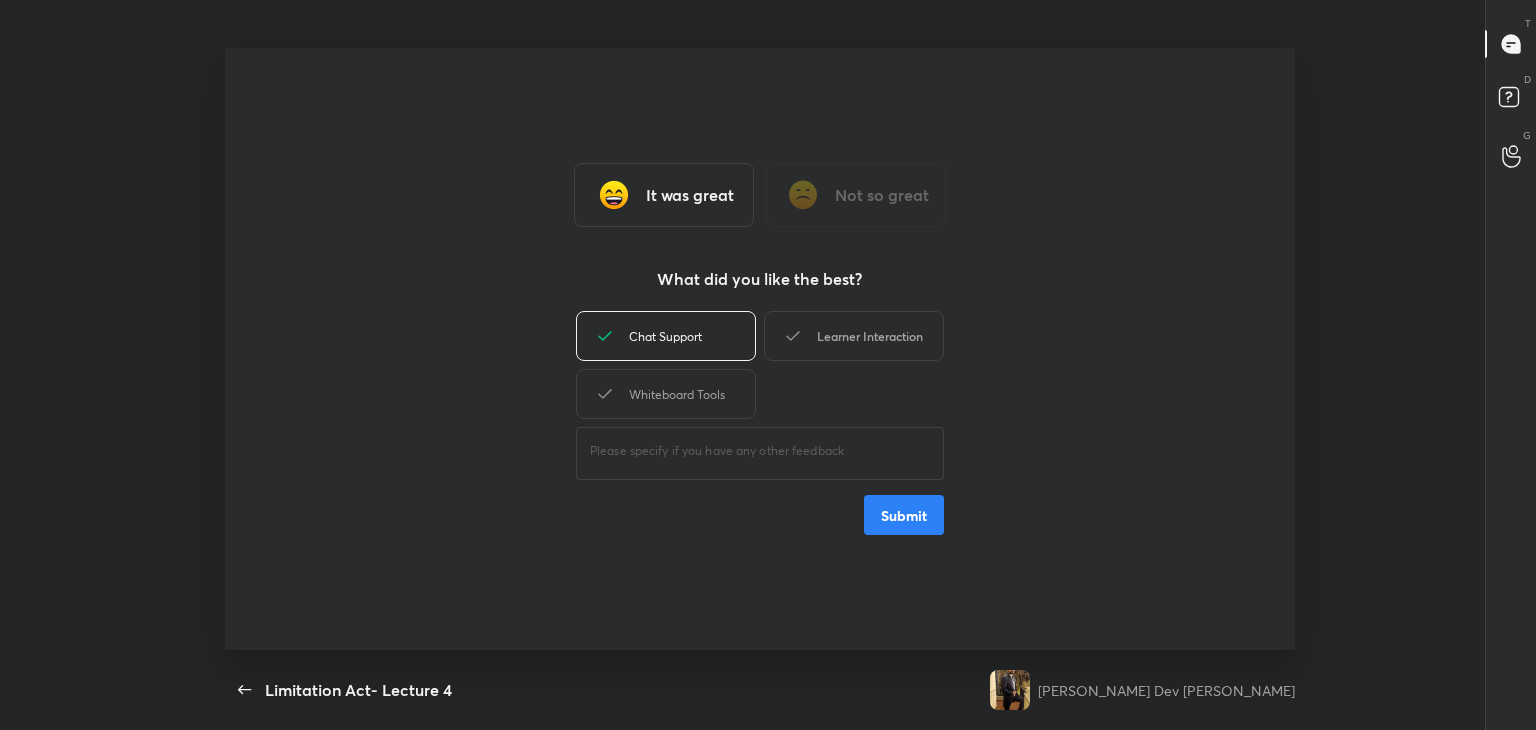 click 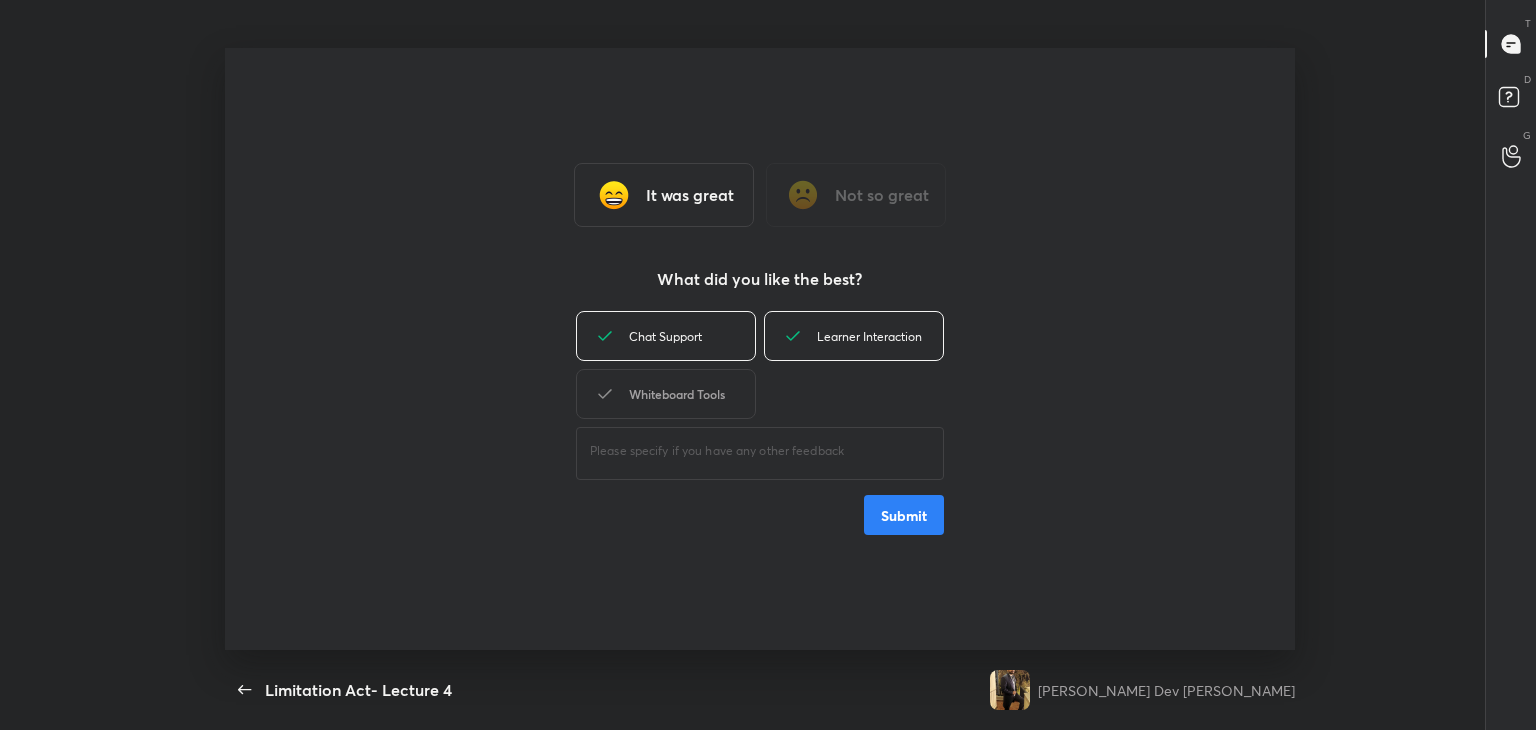 click on "Whiteboard Tools" at bounding box center [666, 394] 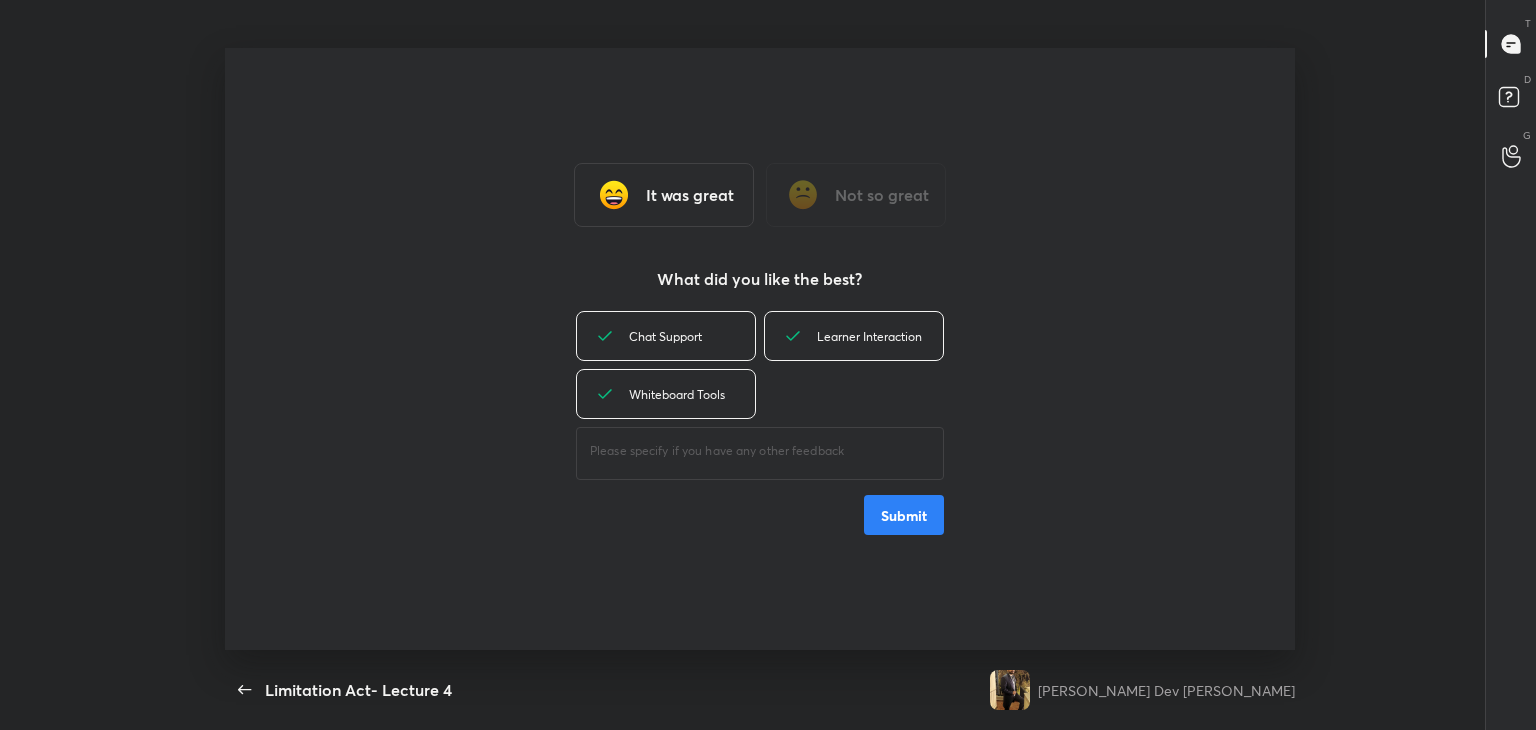 click on "Submit" at bounding box center (904, 515) 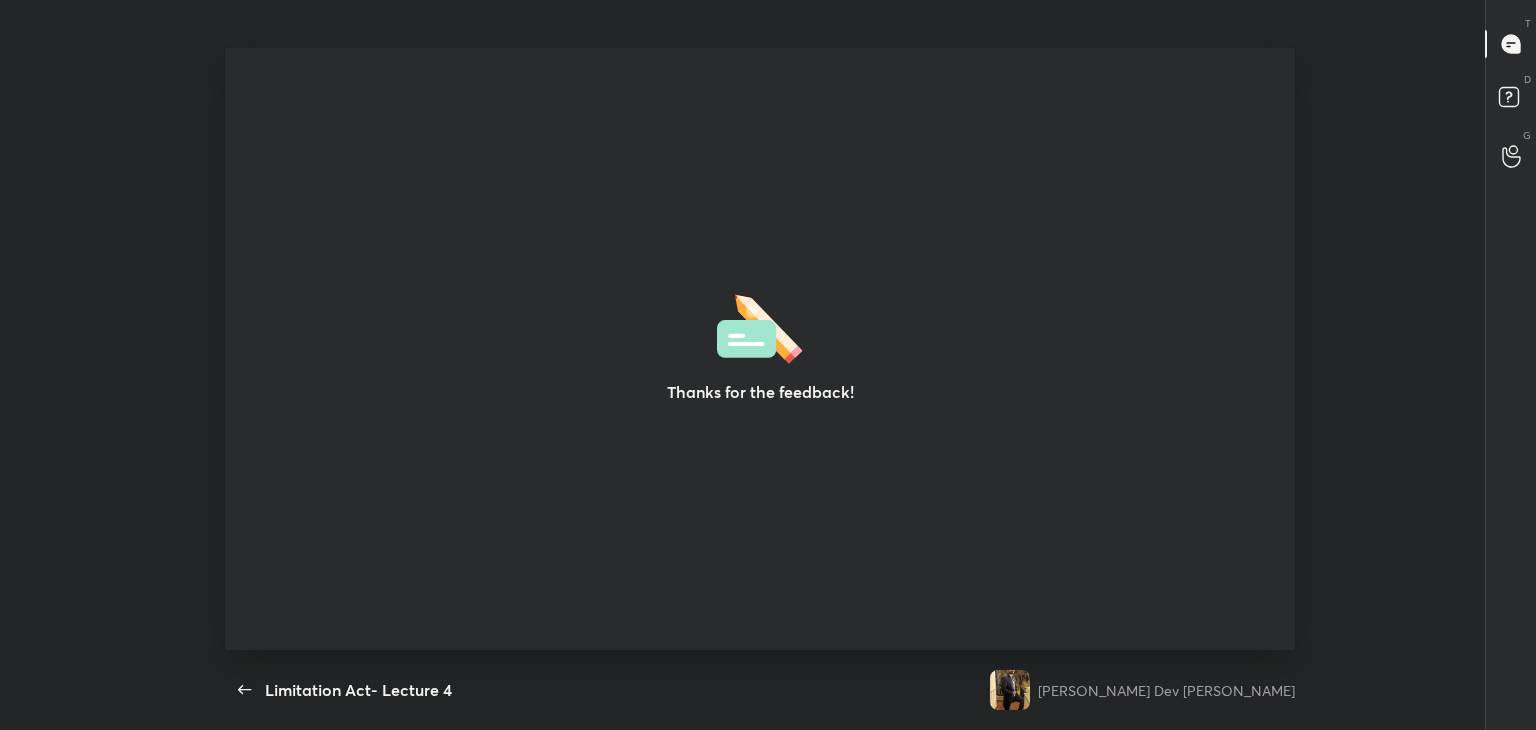type on "x" 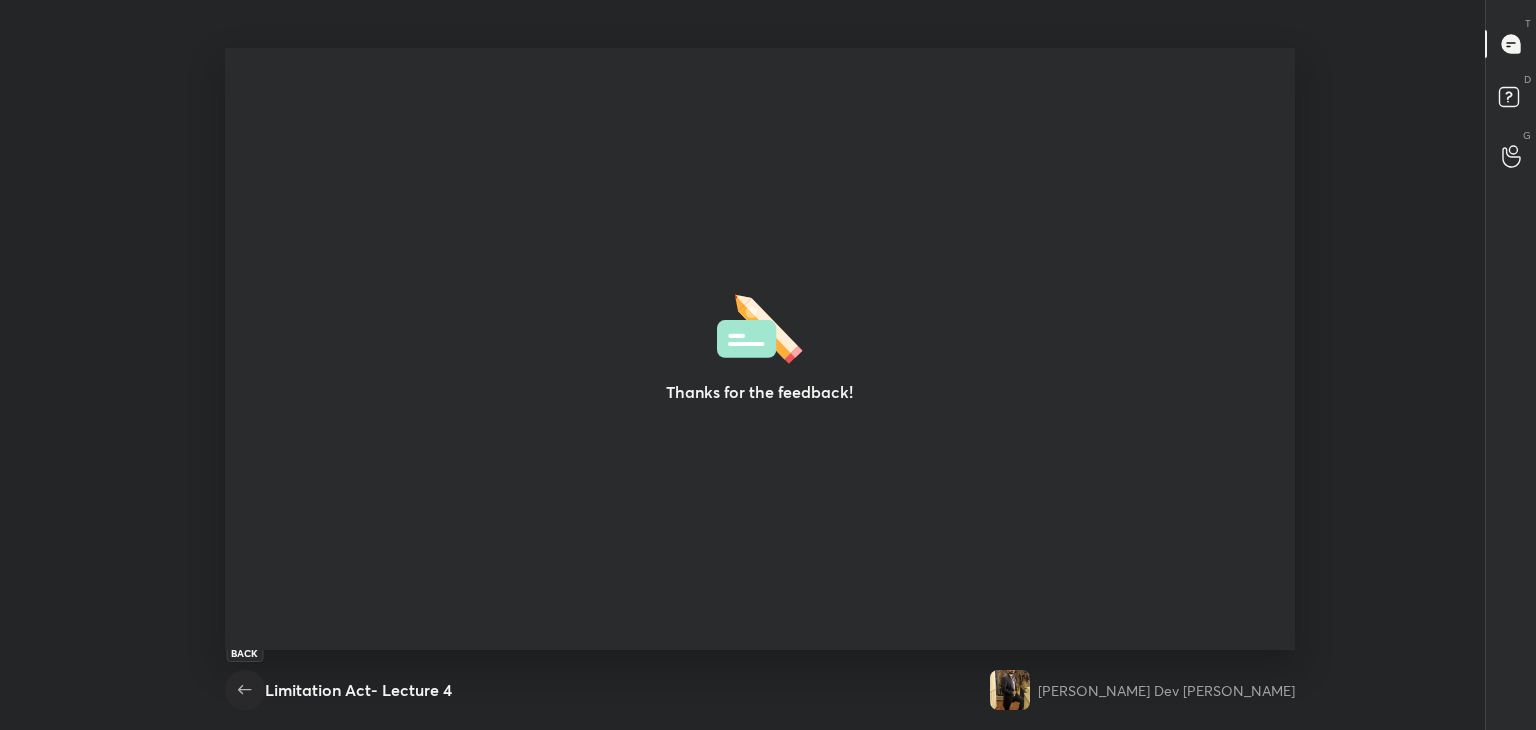 click 